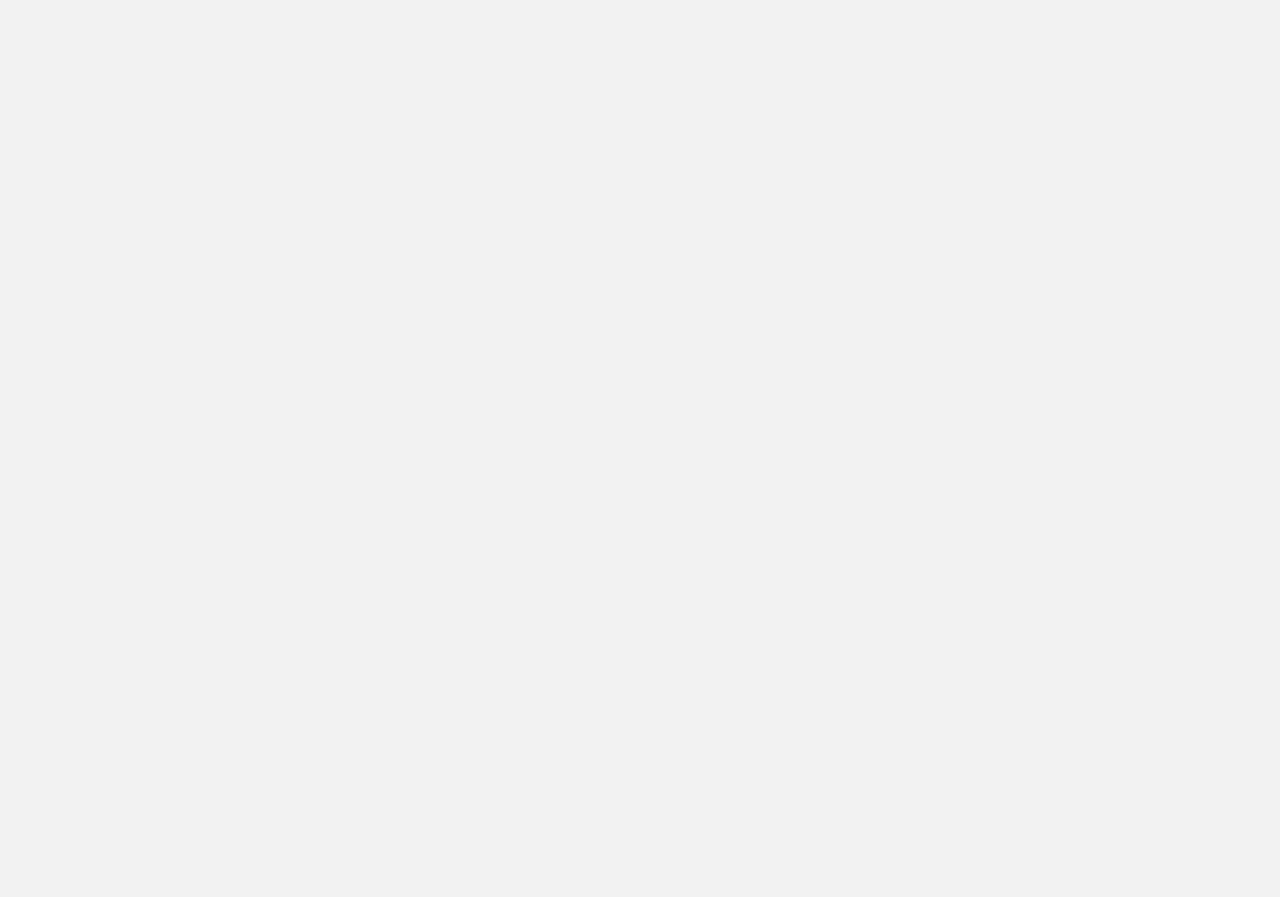 scroll, scrollTop: 0, scrollLeft: 0, axis: both 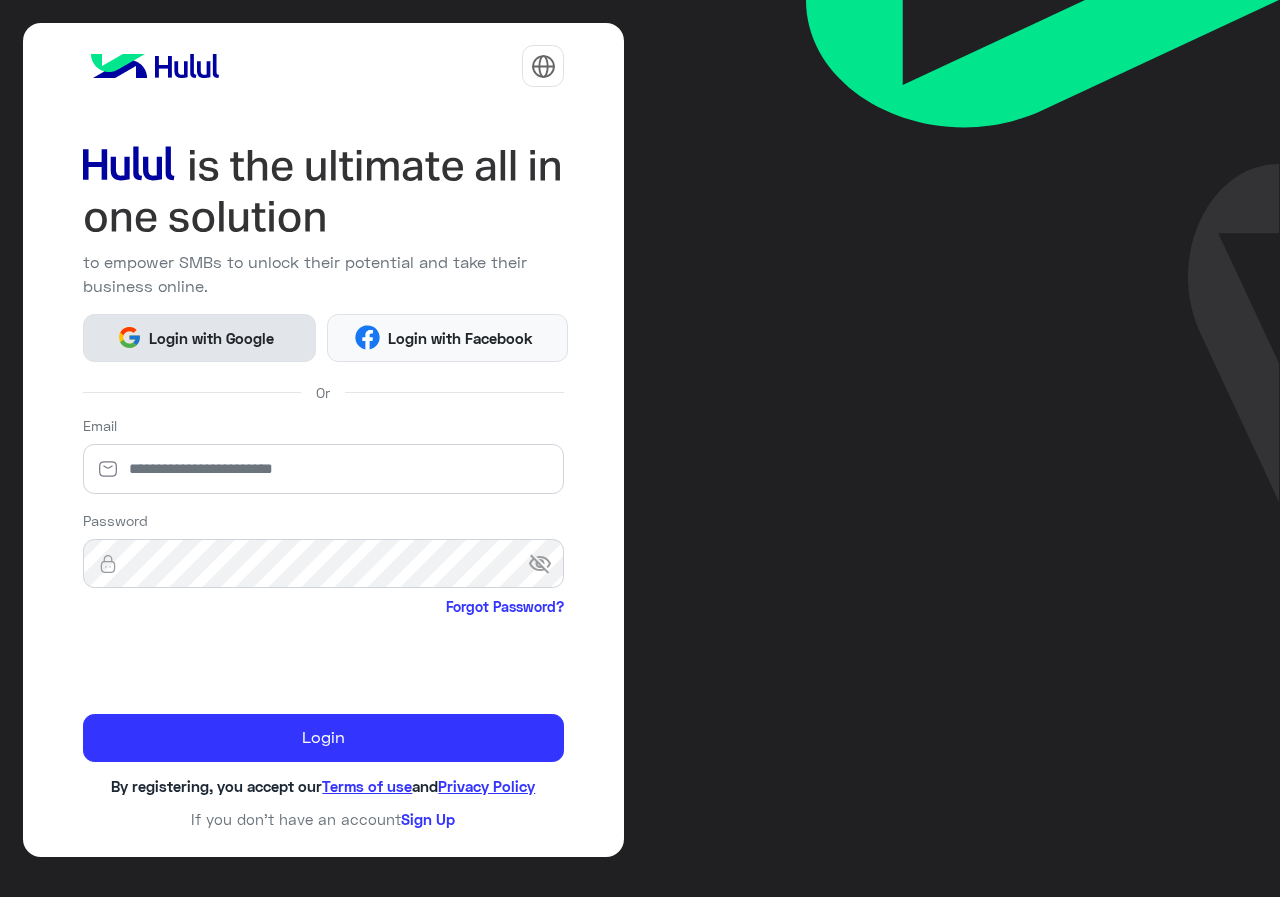 click on "Login with Google" 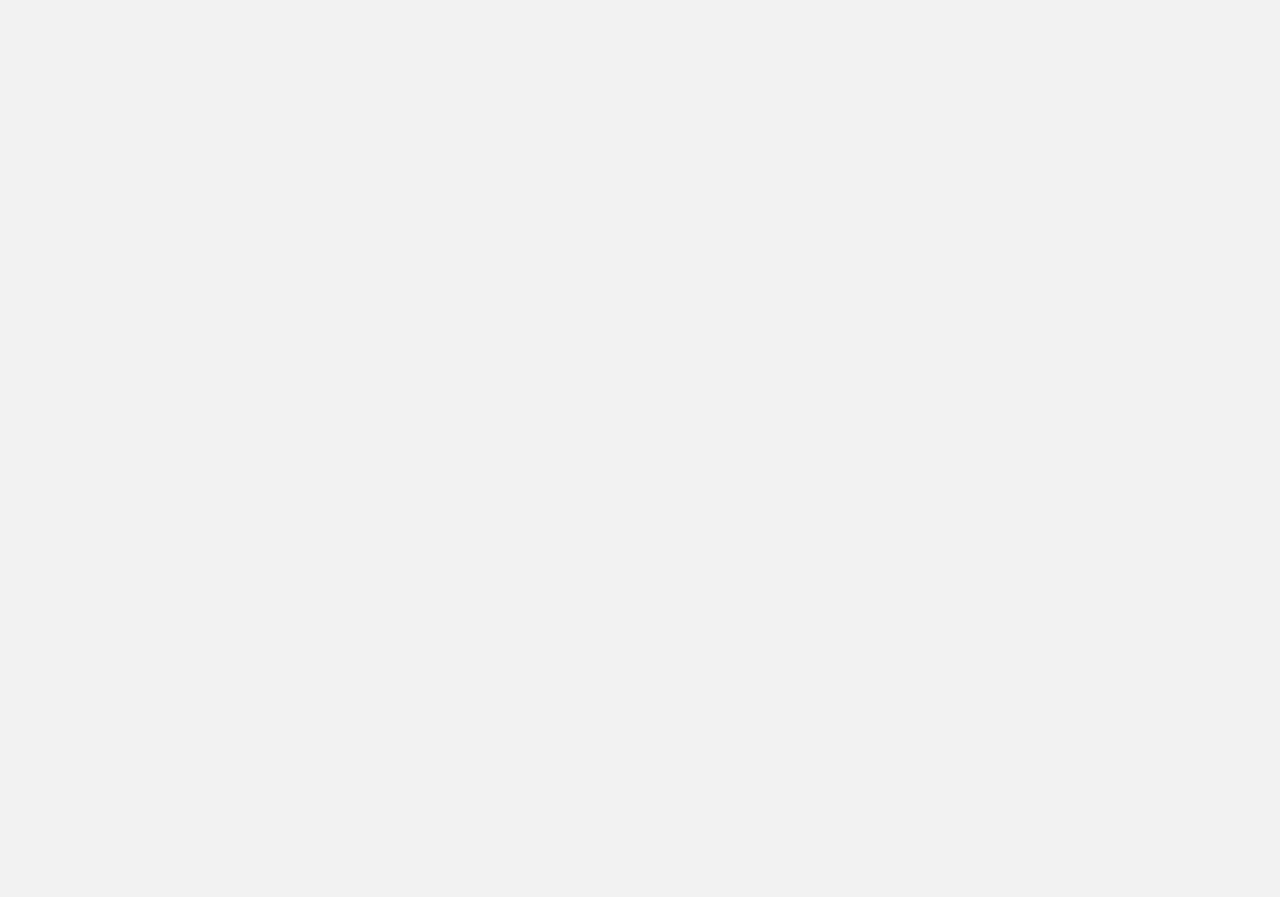 scroll, scrollTop: 0, scrollLeft: 0, axis: both 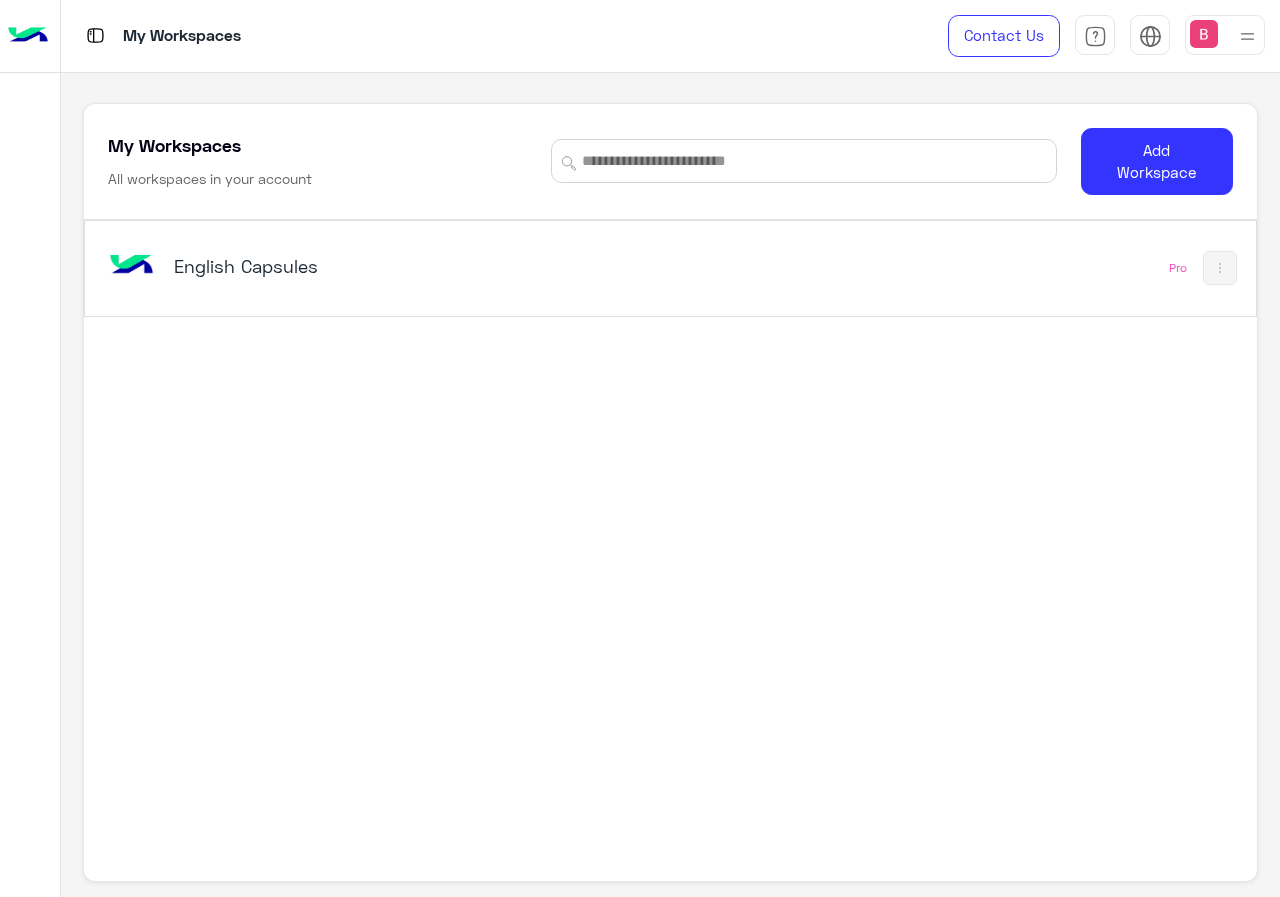 click on "English Capsules" at bounding box center (378, 266) 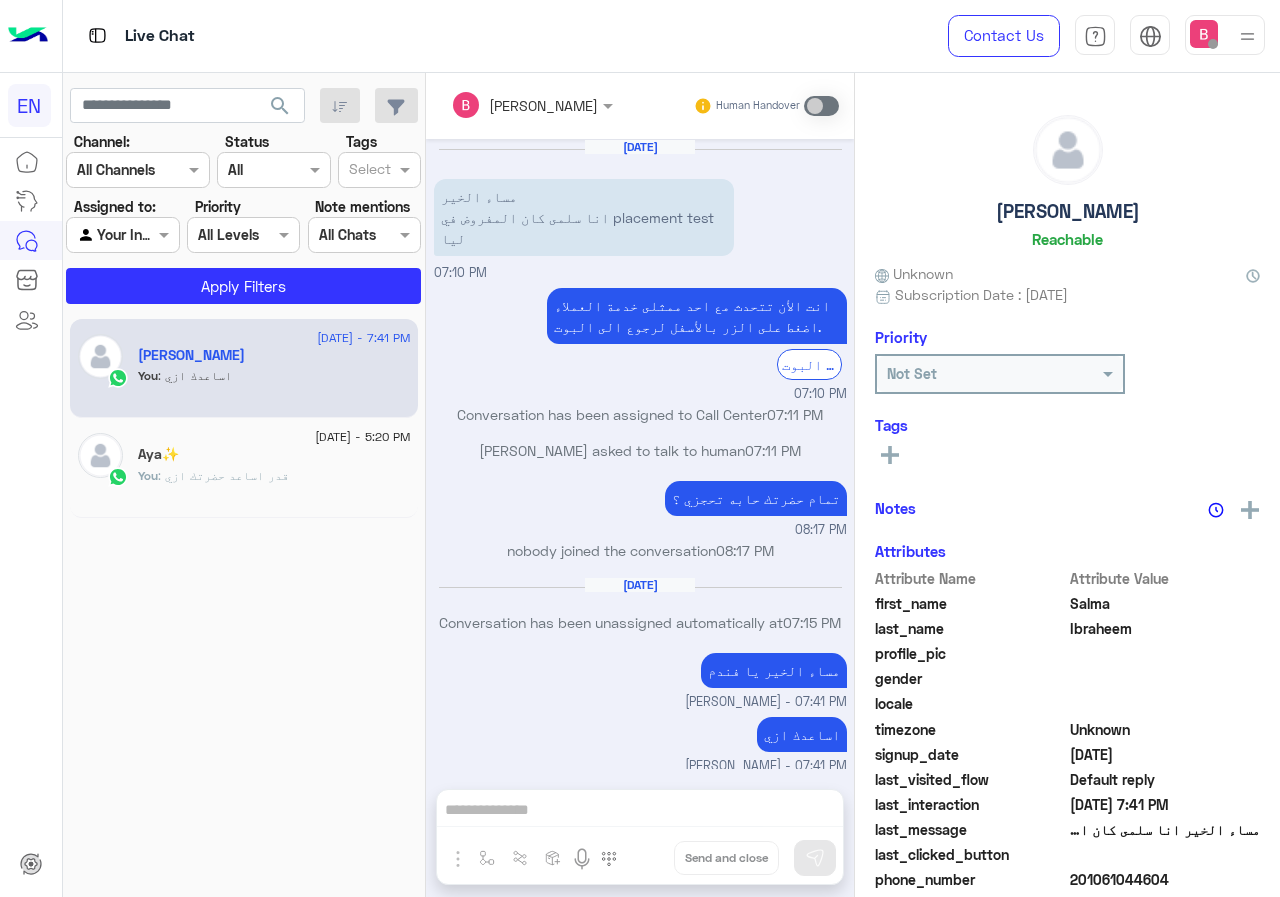 scroll, scrollTop: 8, scrollLeft: 0, axis: vertical 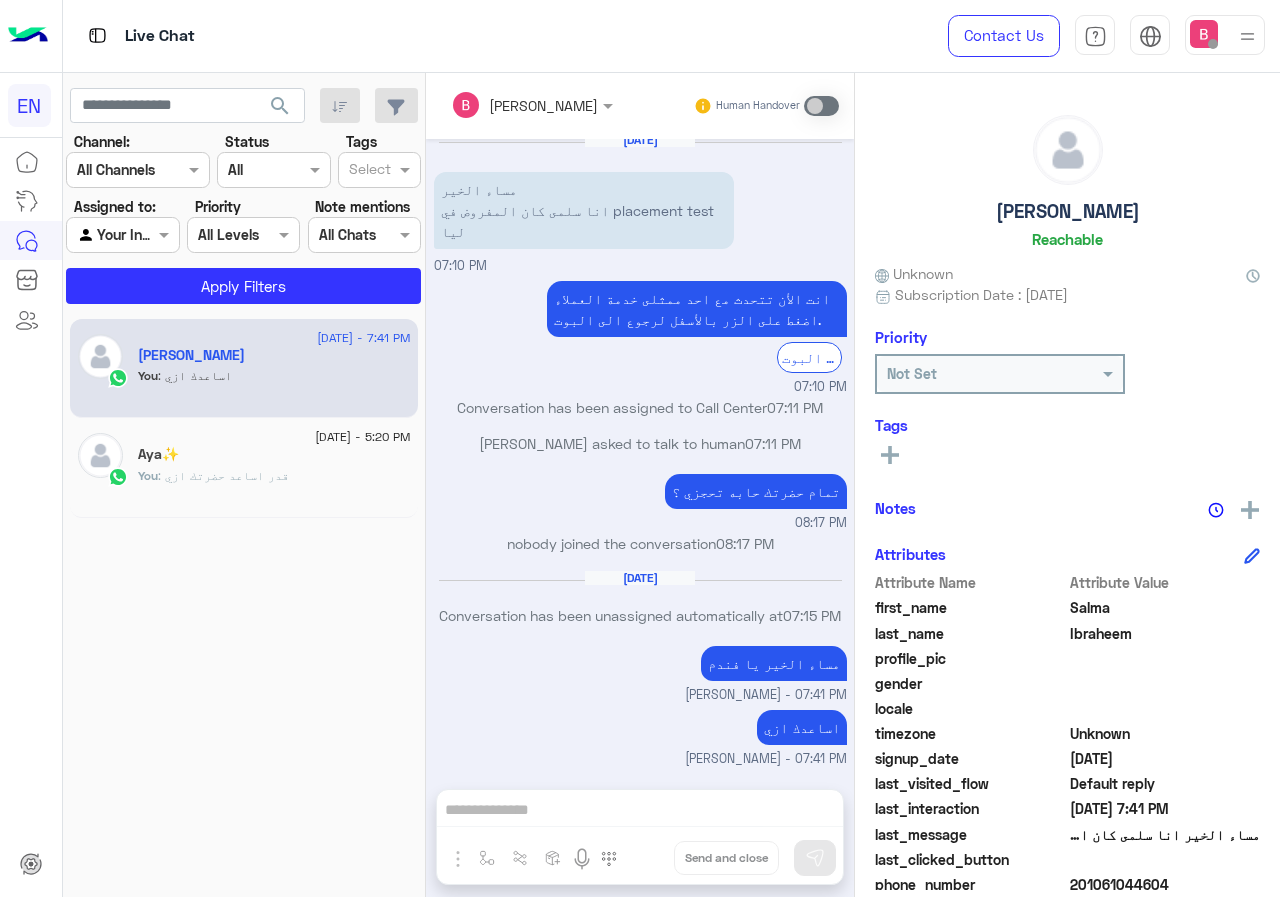 click at bounding box center (122, 234) 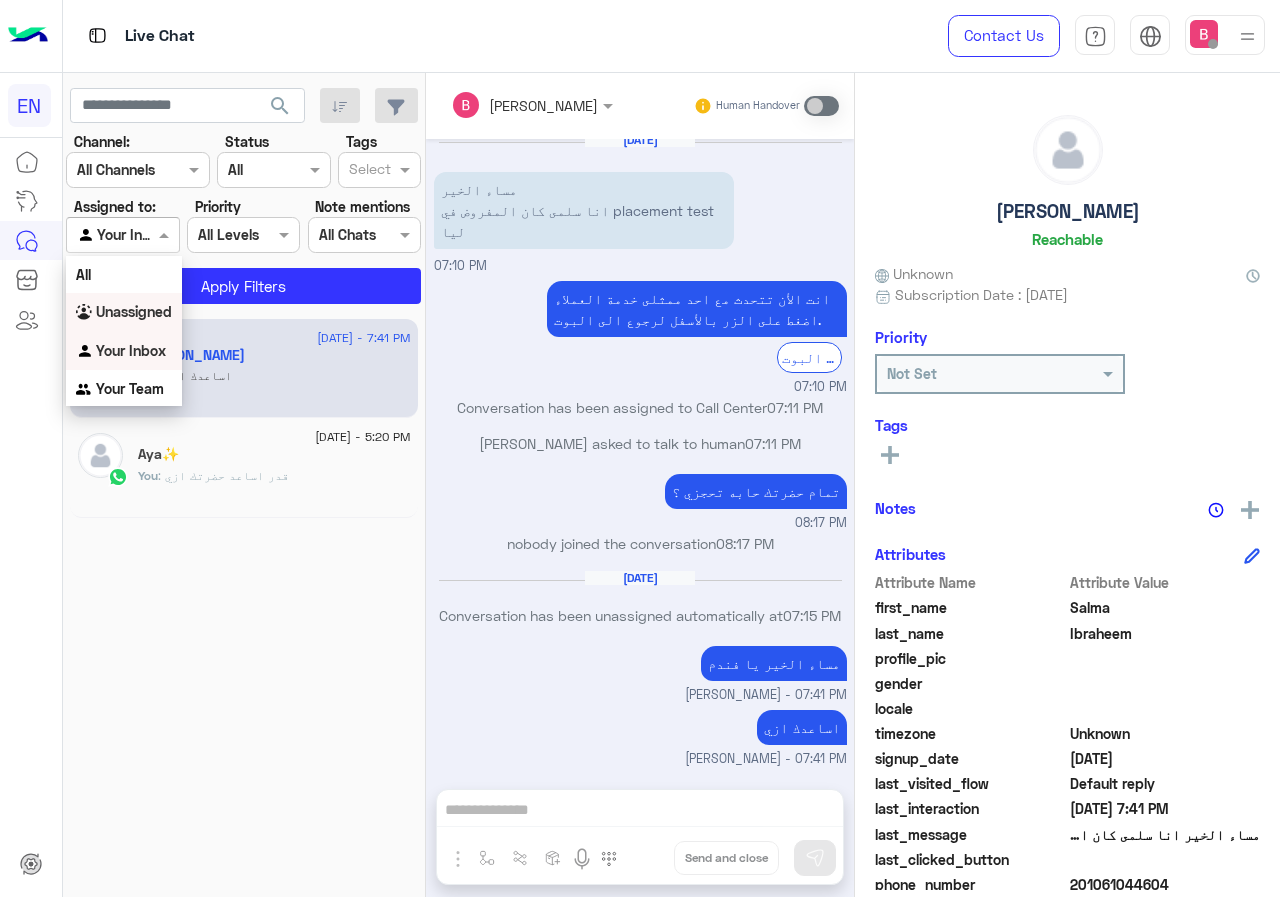 click on "Unassigned" at bounding box center (134, 311) 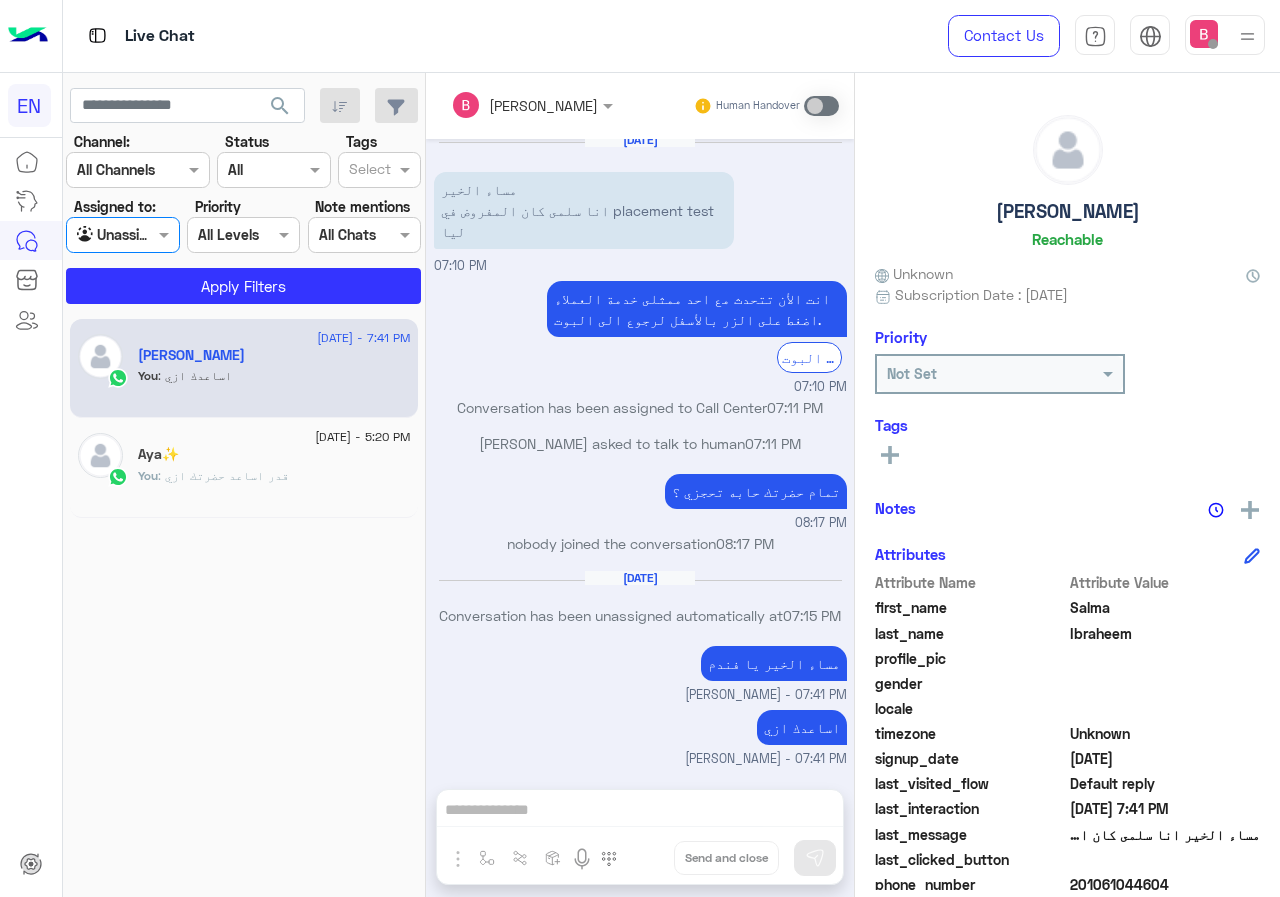 click on "Channel: Channel All Channels Status Channel All Tags Select Assigned to: Agent Filter Unassigned Priority All Levels All Levels Note mentions Select All Chats Apply Filters" 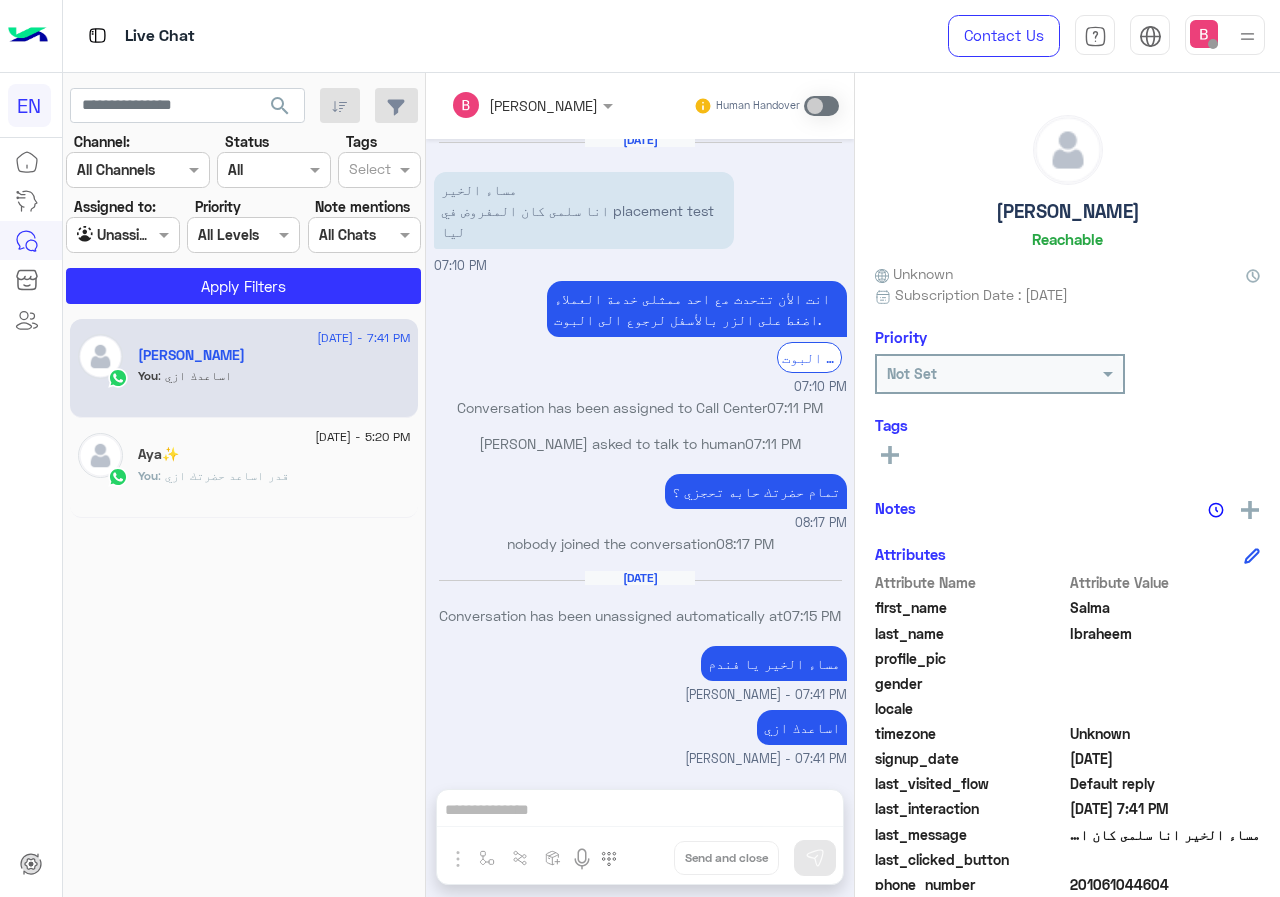 drag, startPoint x: 160, startPoint y: 173, endPoint x: 144, endPoint y: 184, distance: 19.416489 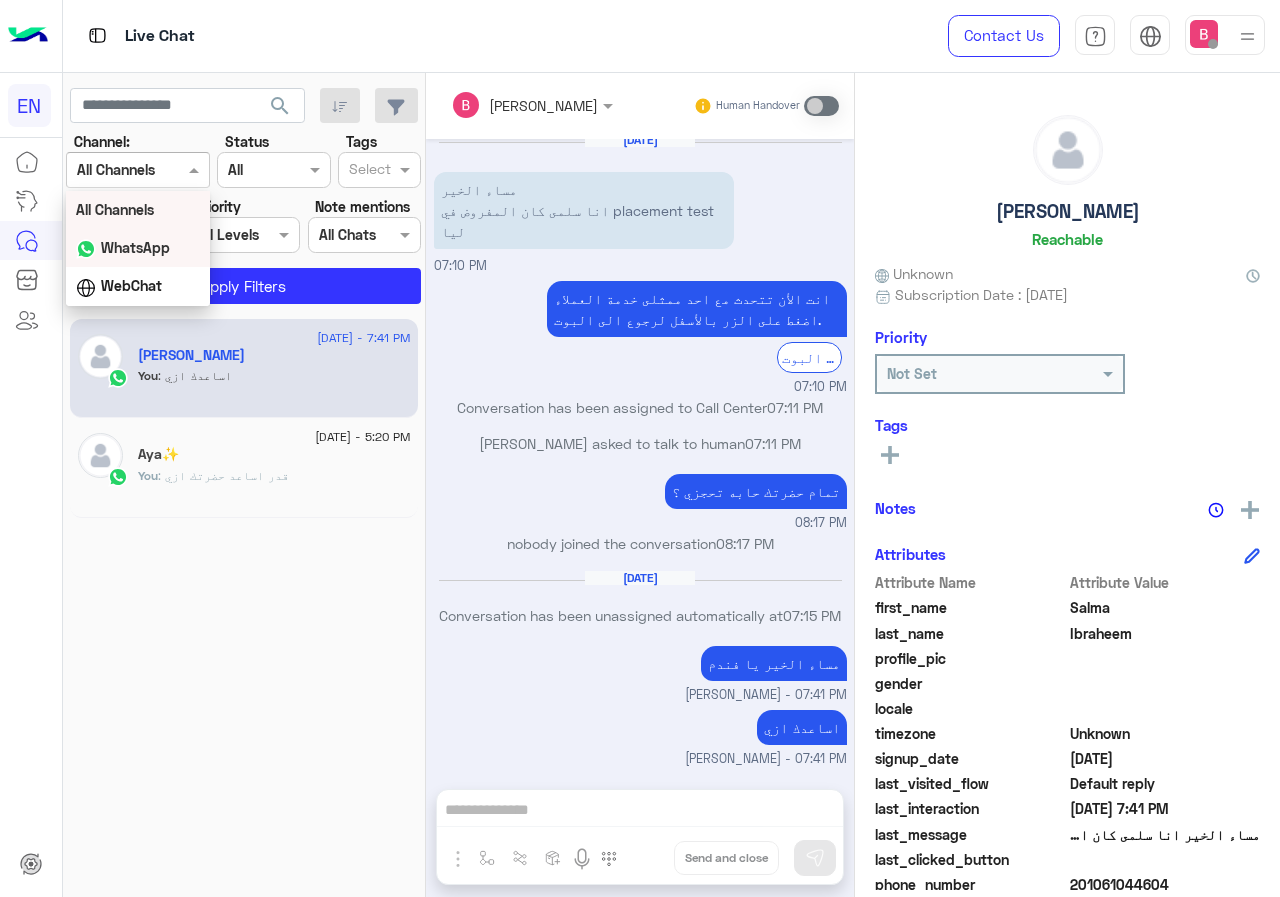 click on "WhatsApp" at bounding box center [135, 247] 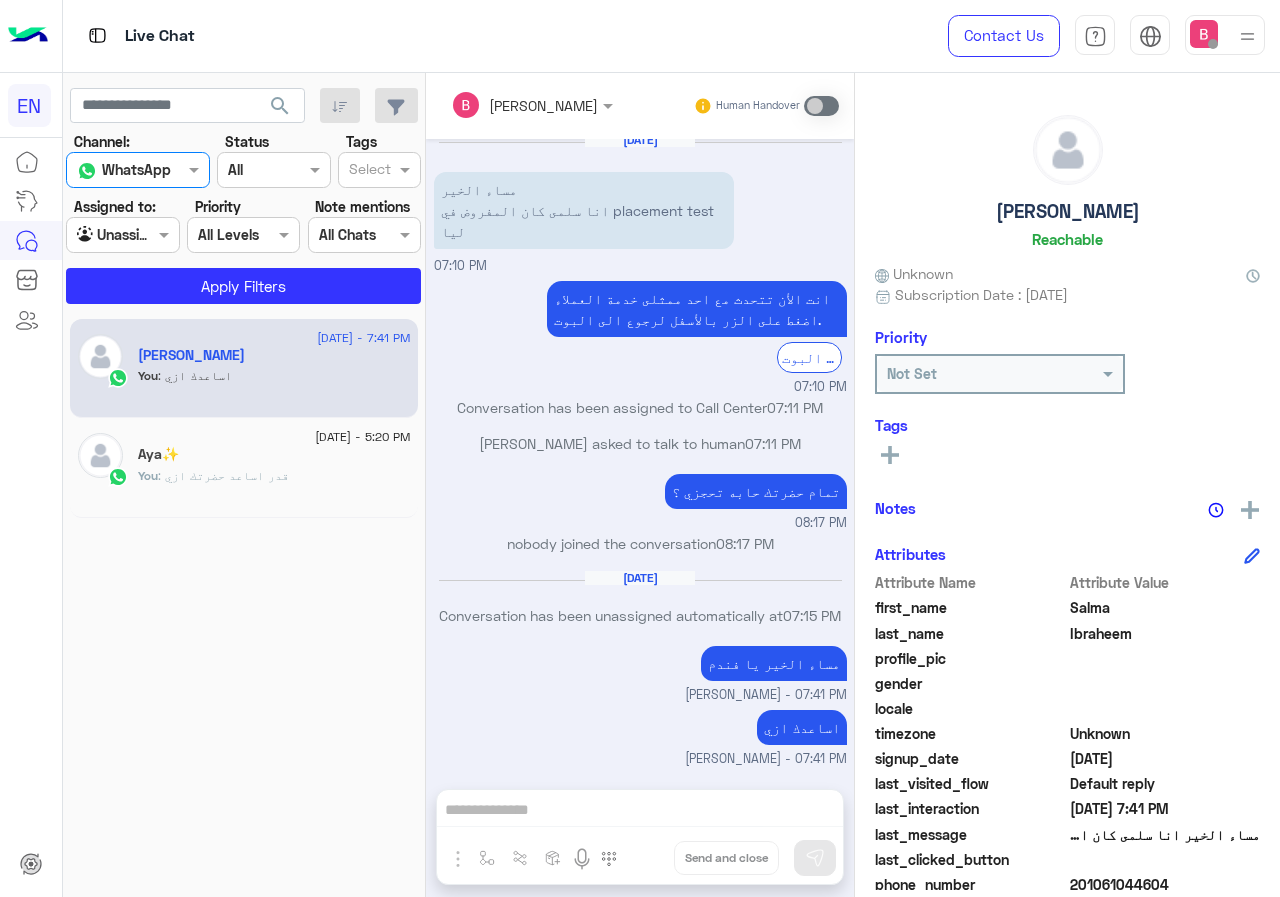 click at bounding box center [100, 235] 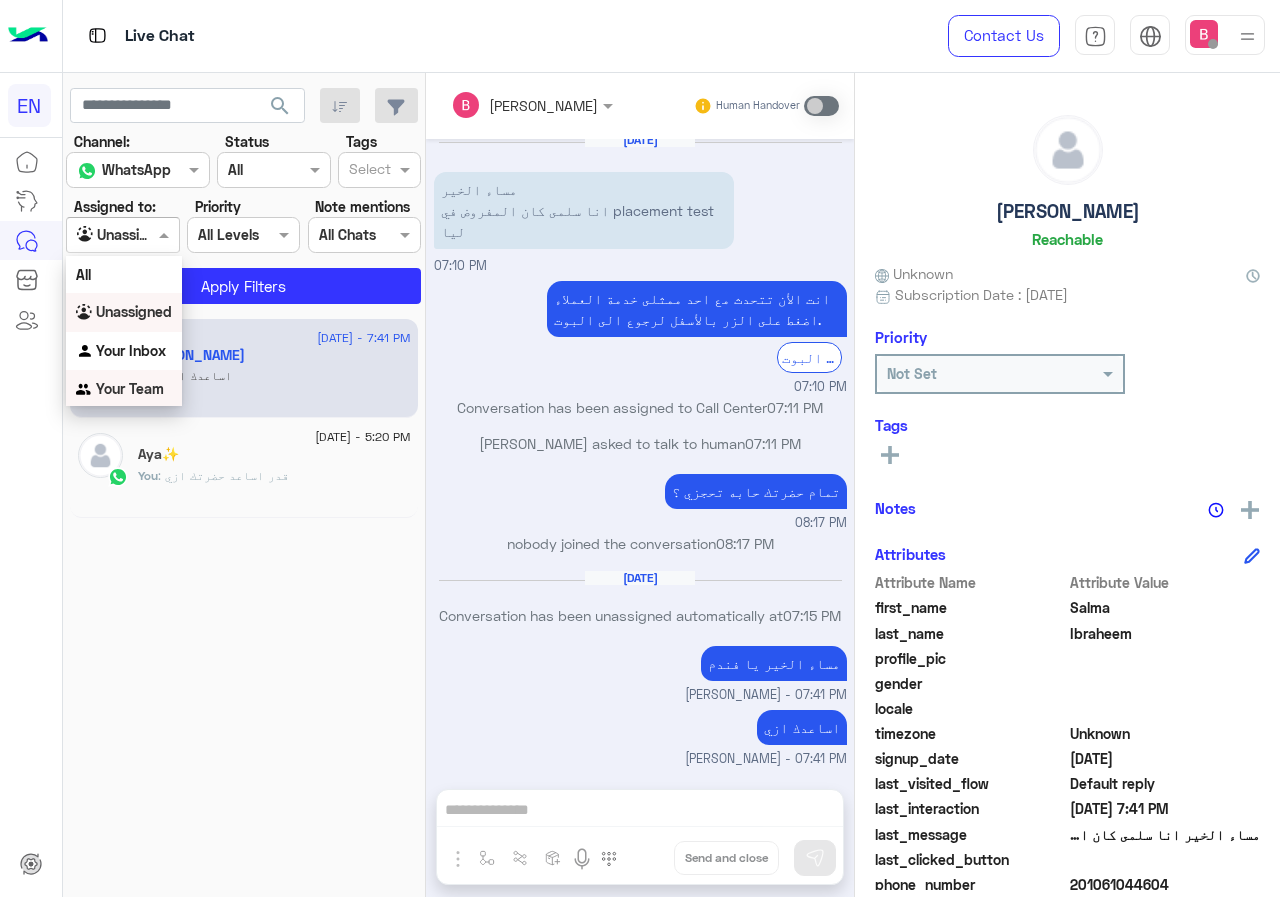 drag, startPoint x: 110, startPoint y: 392, endPoint x: 111, endPoint y: 381, distance: 11.045361 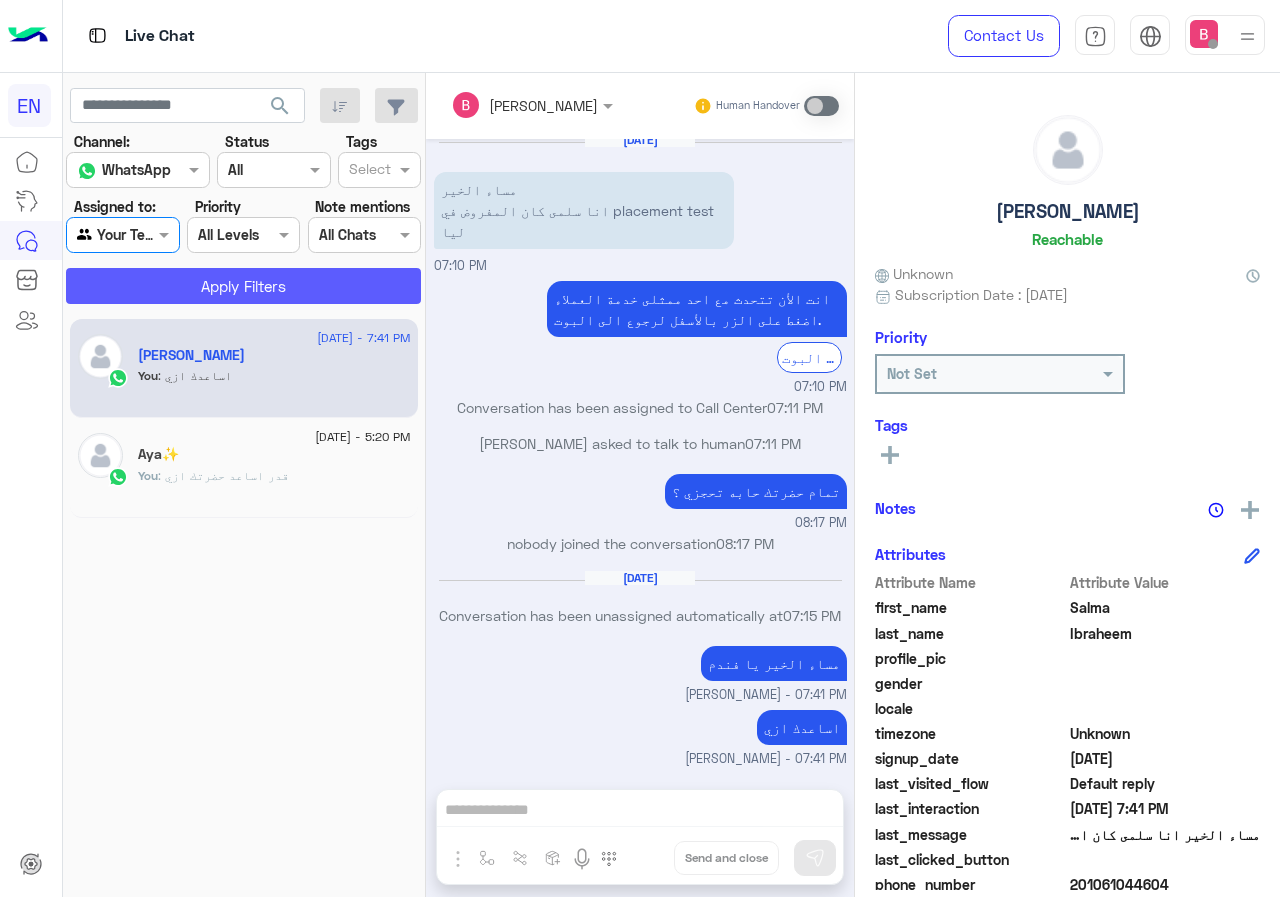 click on "Apply Filters" 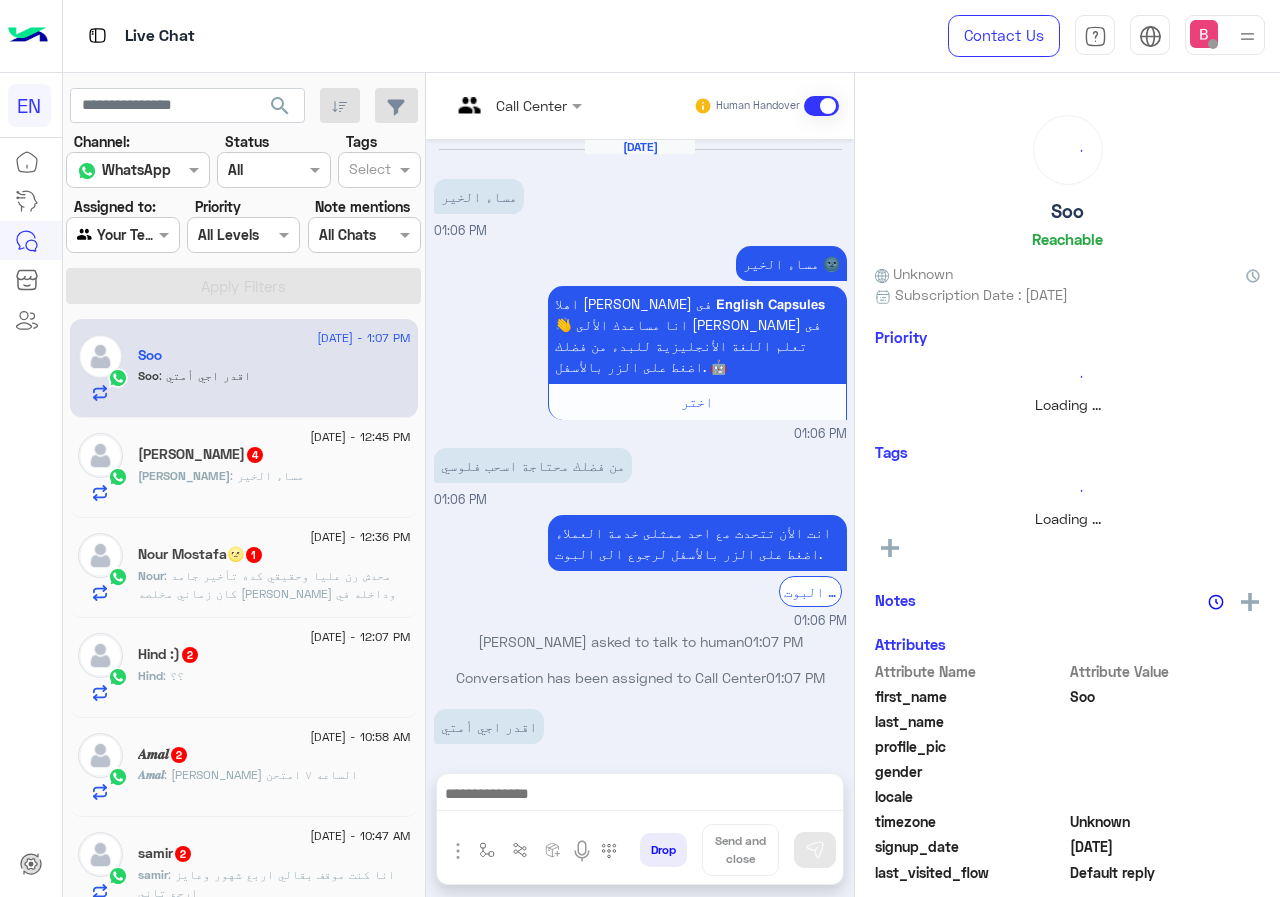 scroll, scrollTop: 18, scrollLeft: 0, axis: vertical 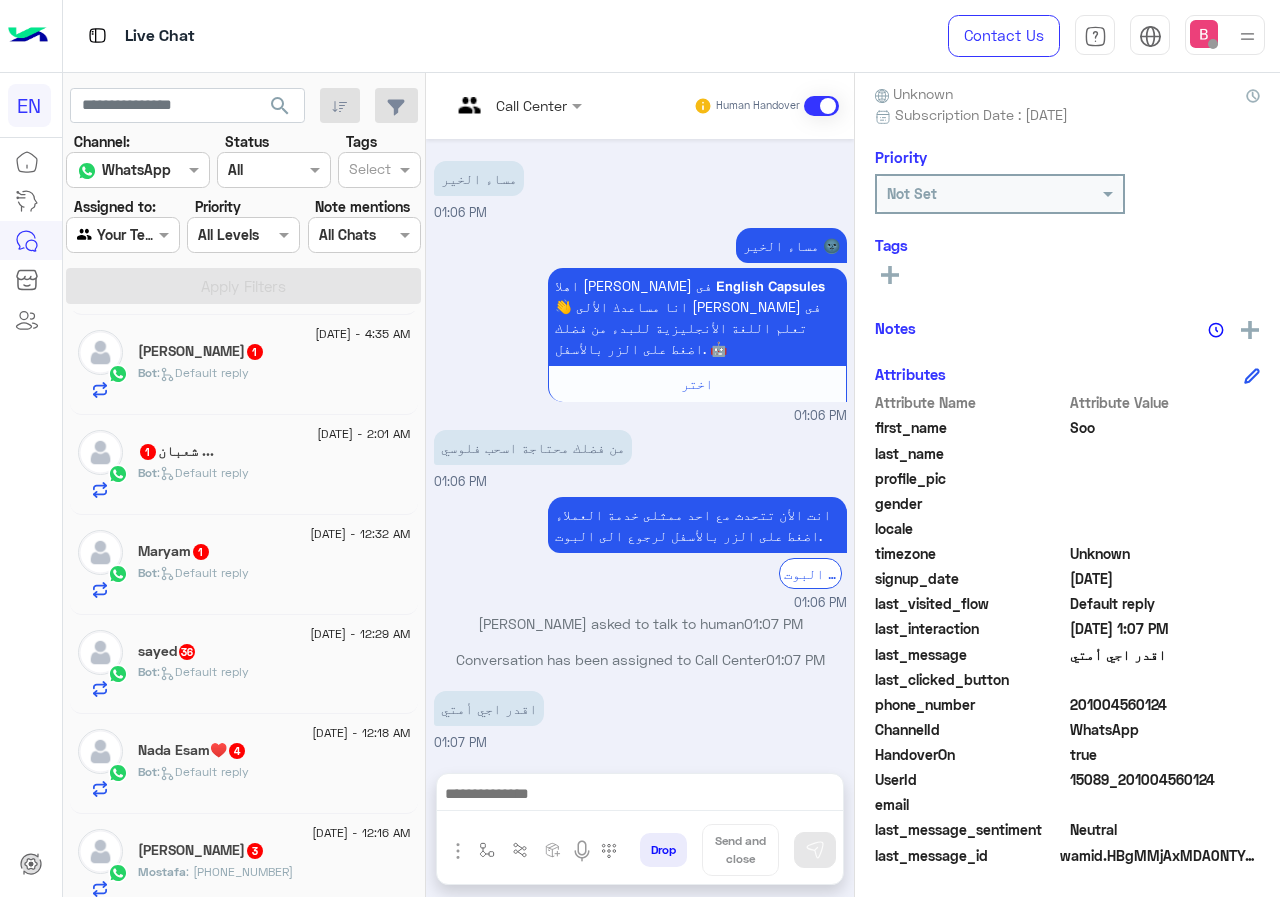 drag, startPoint x: 1073, startPoint y: 703, endPoint x: 1169, endPoint y: 712, distance: 96.42095 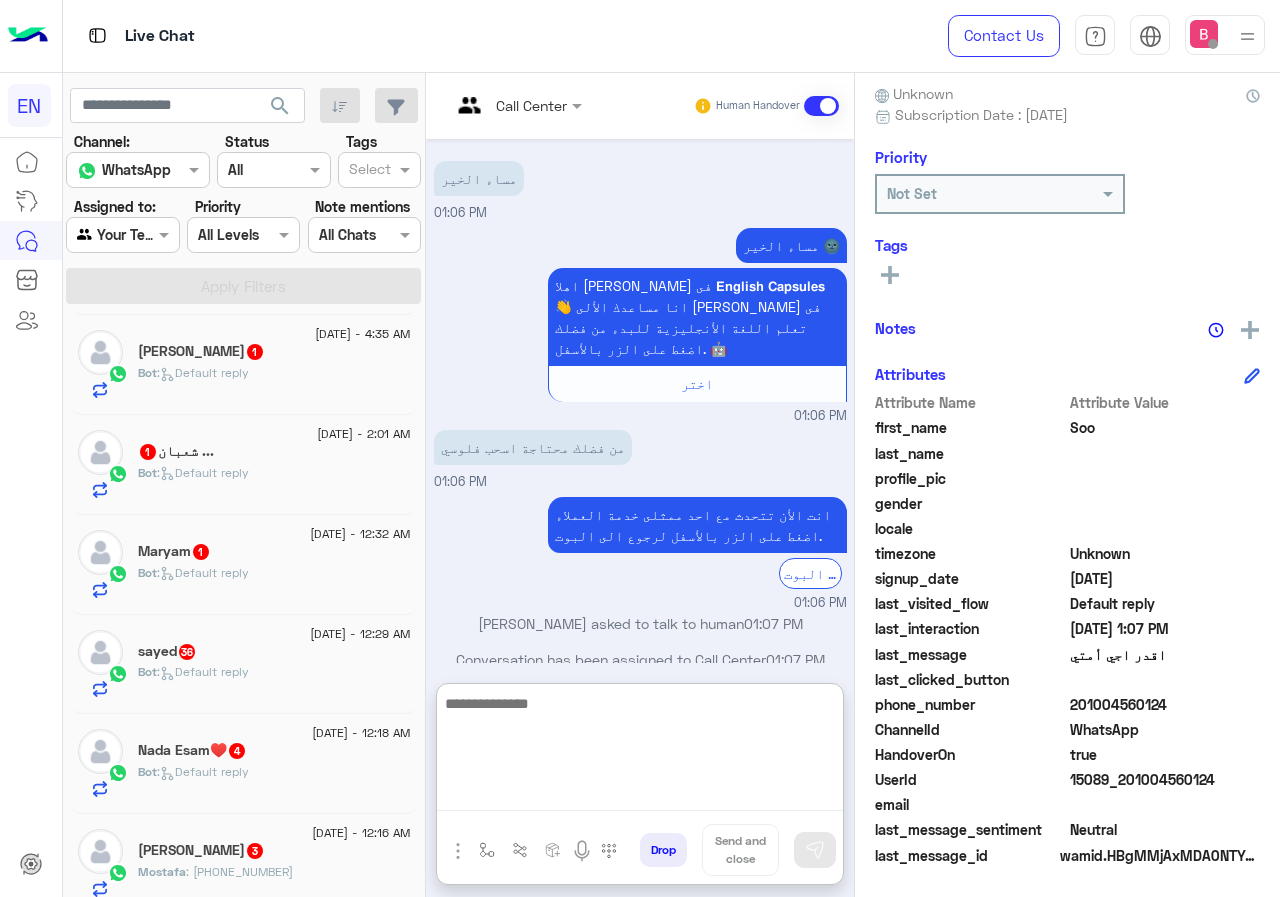 click at bounding box center [640, 751] 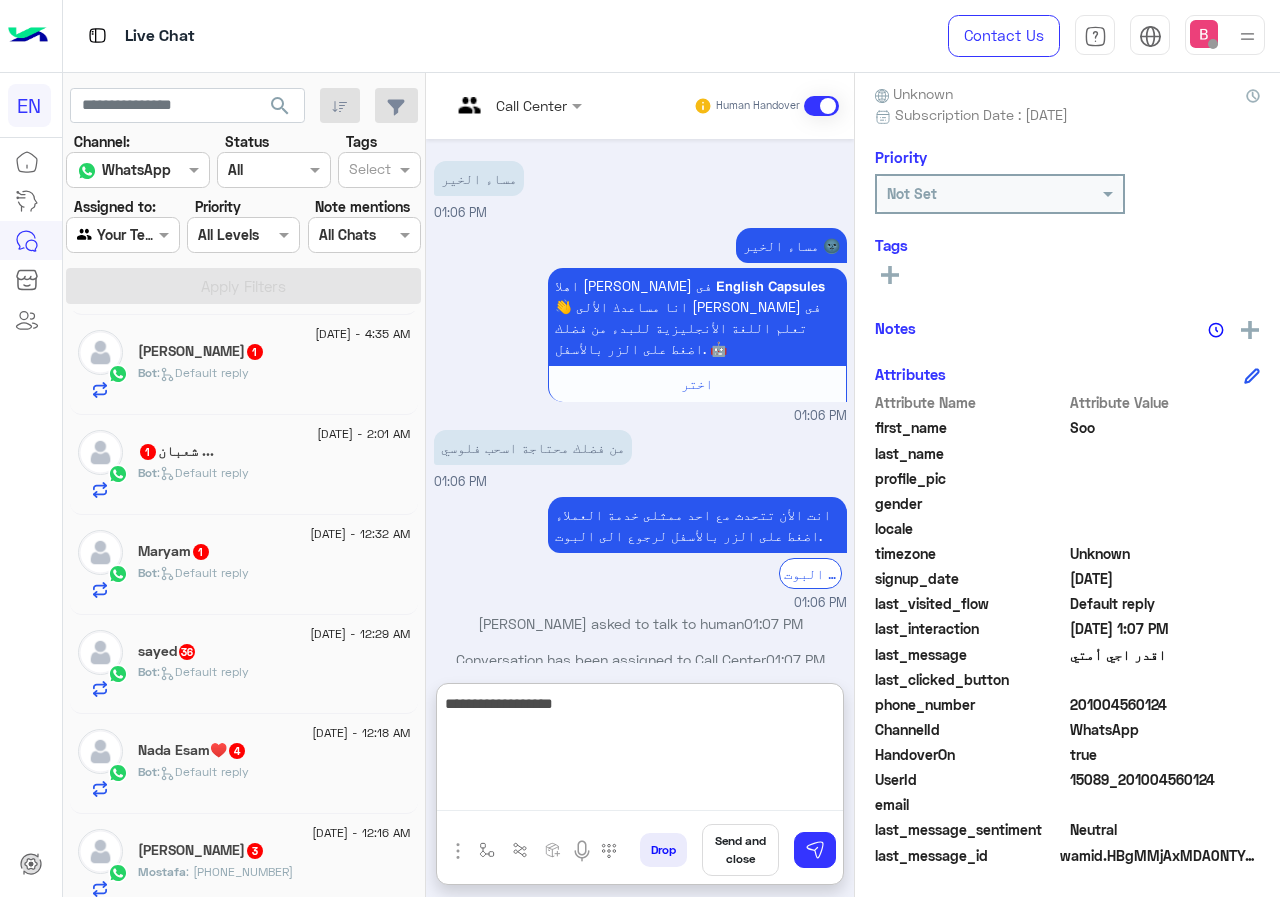 type on "**********" 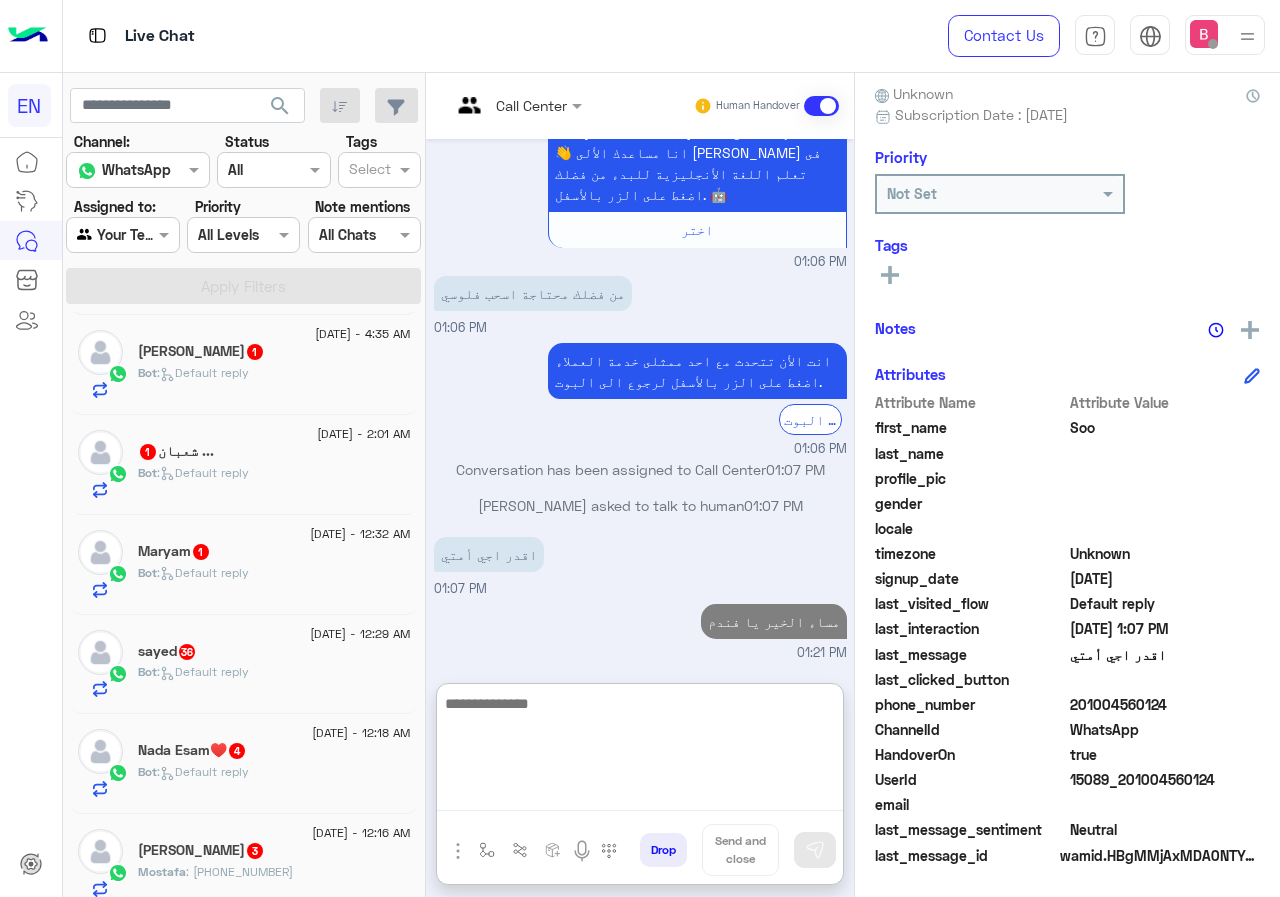 scroll, scrollTop: 208, scrollLeft: 0, axis: vertical 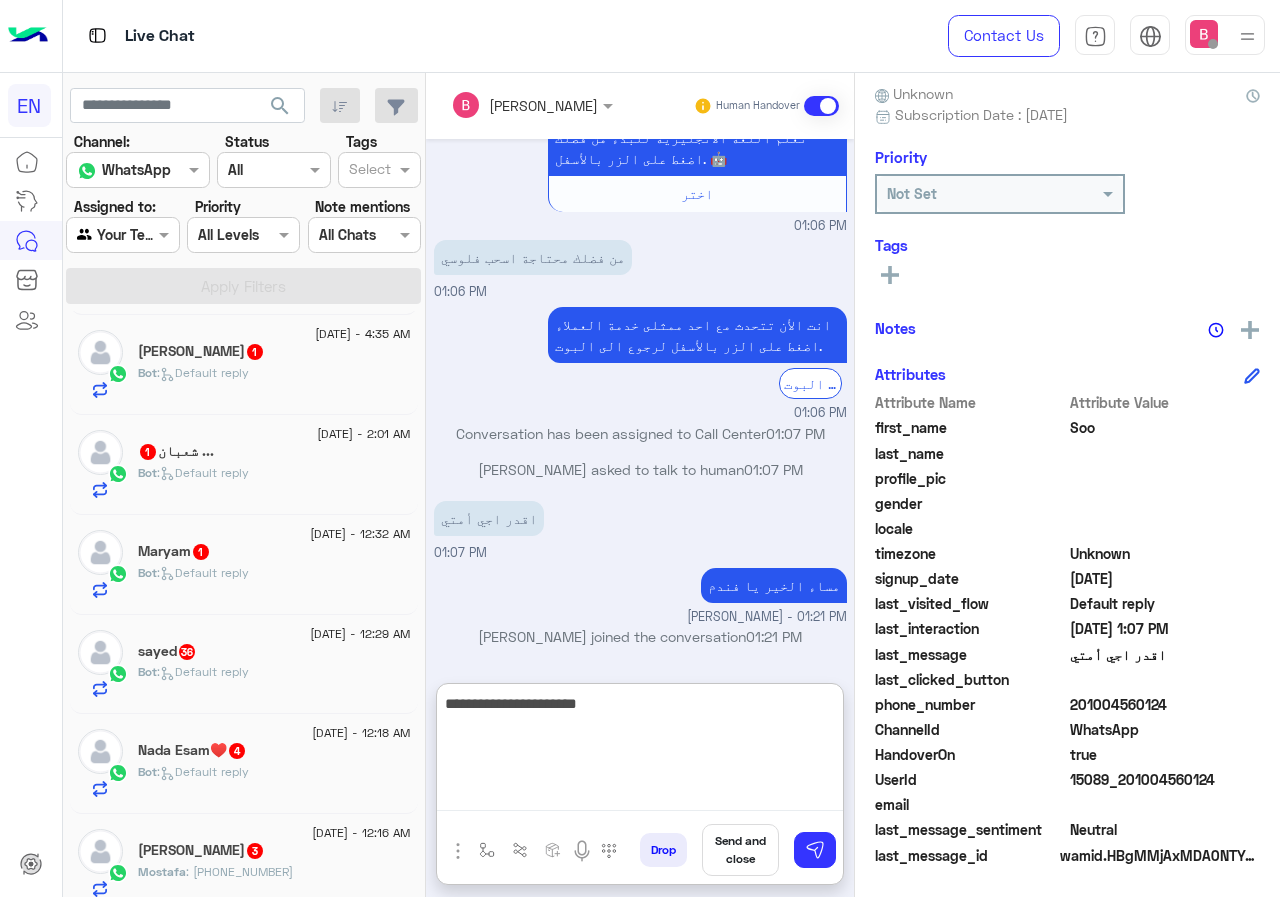 type on "**********" 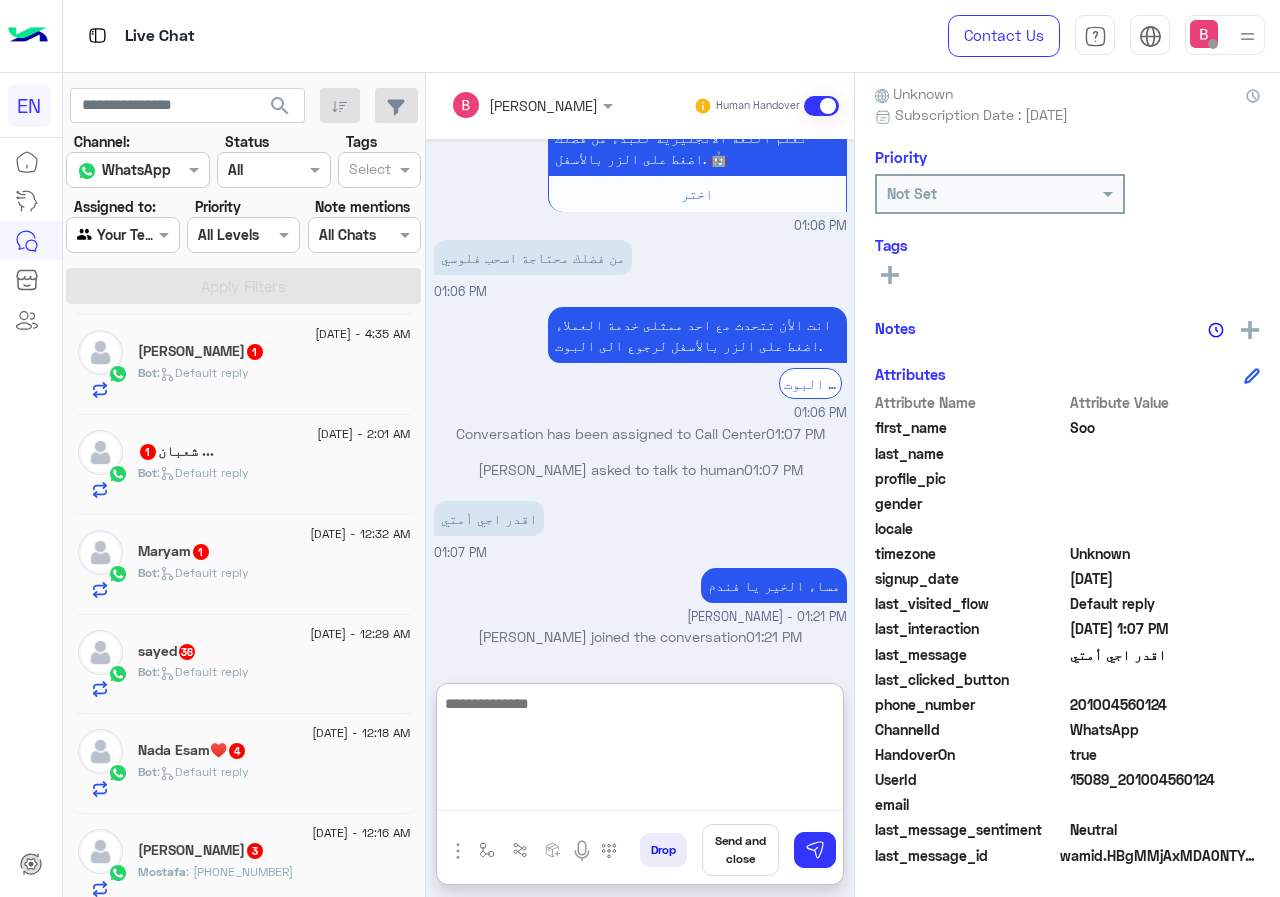 scroll, scrollTop: 272, scrollLeft: 0, axis: vertical 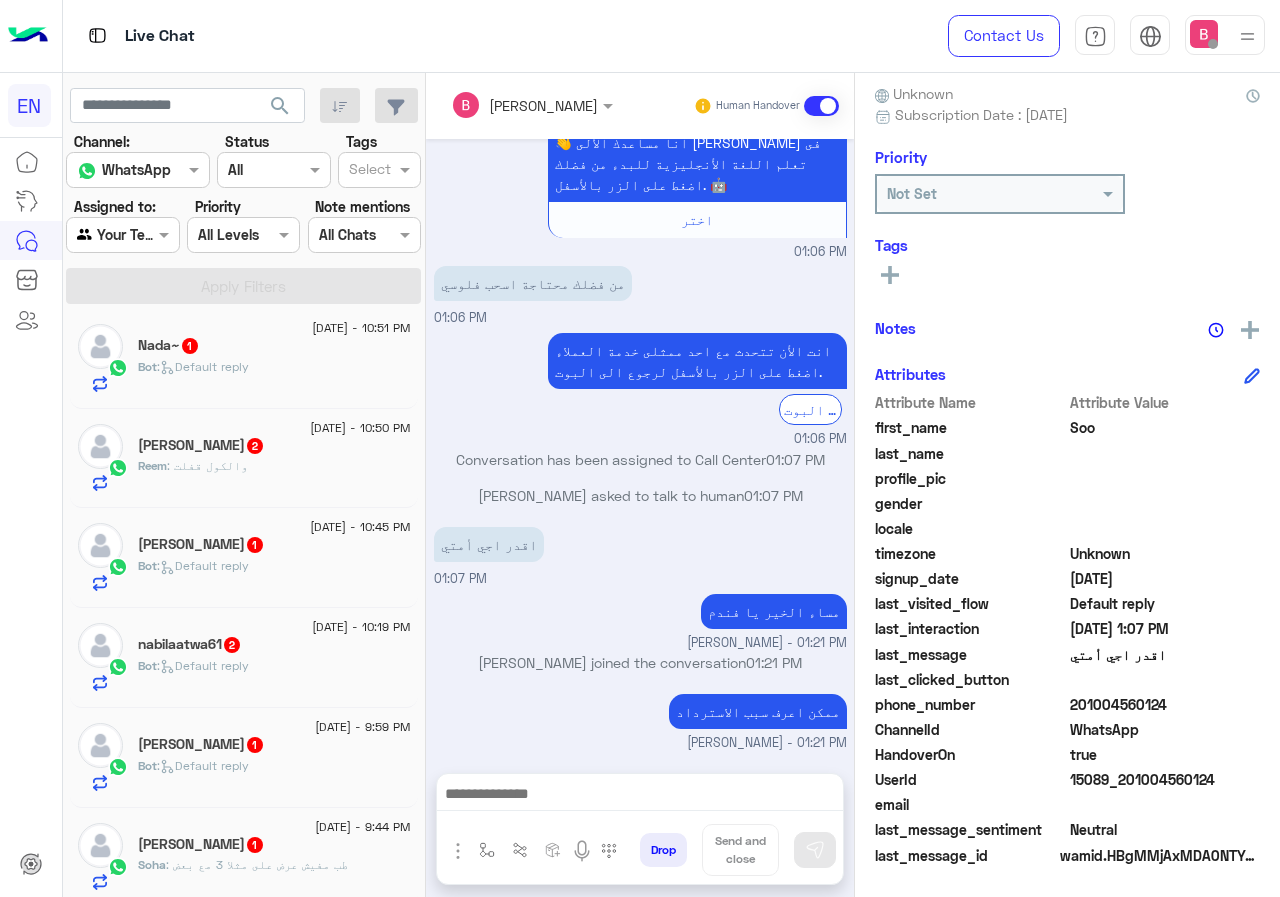 click on "Bot :   Default reply" 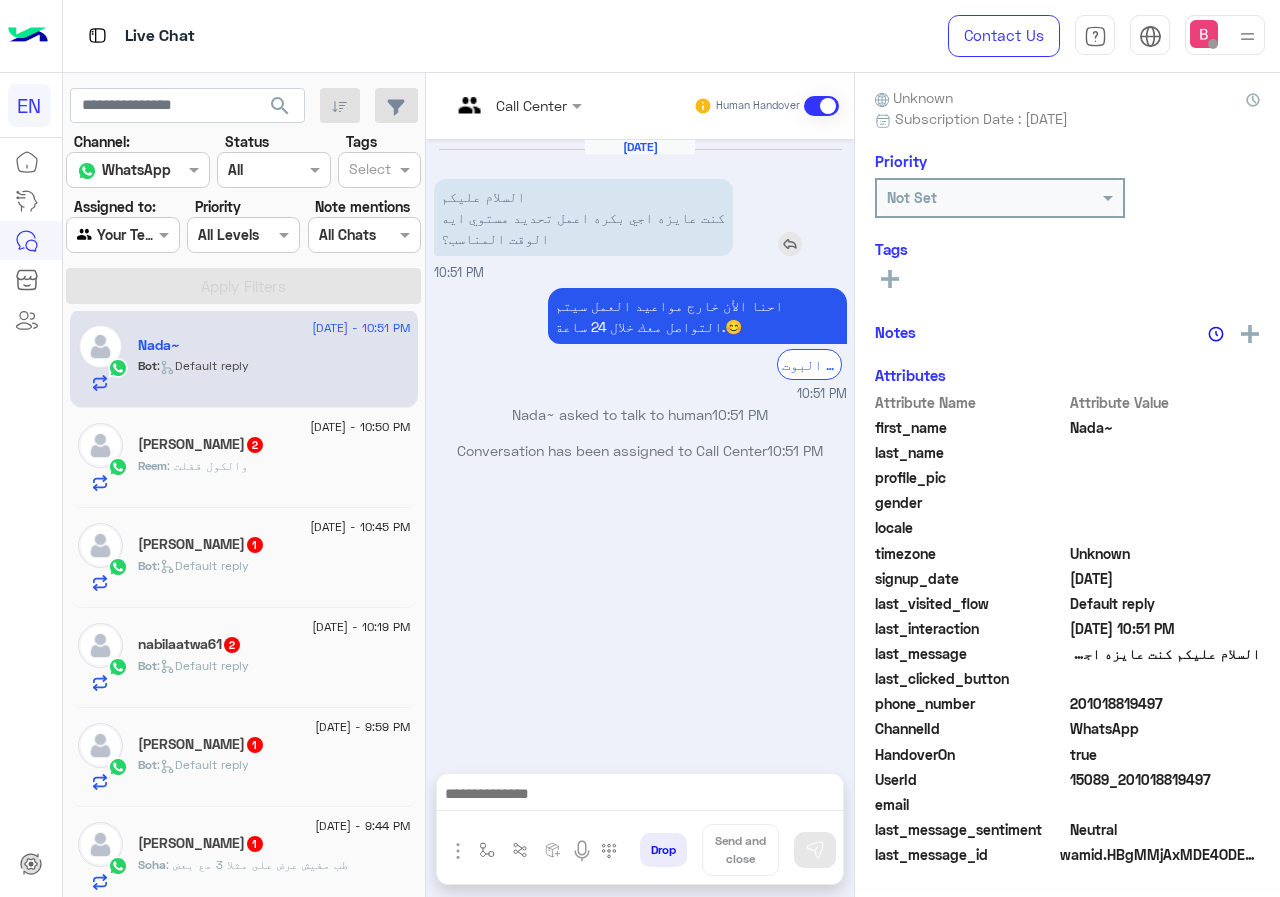 scroll, scrollTop: 180, scrollLeft: 0, axis: vertical 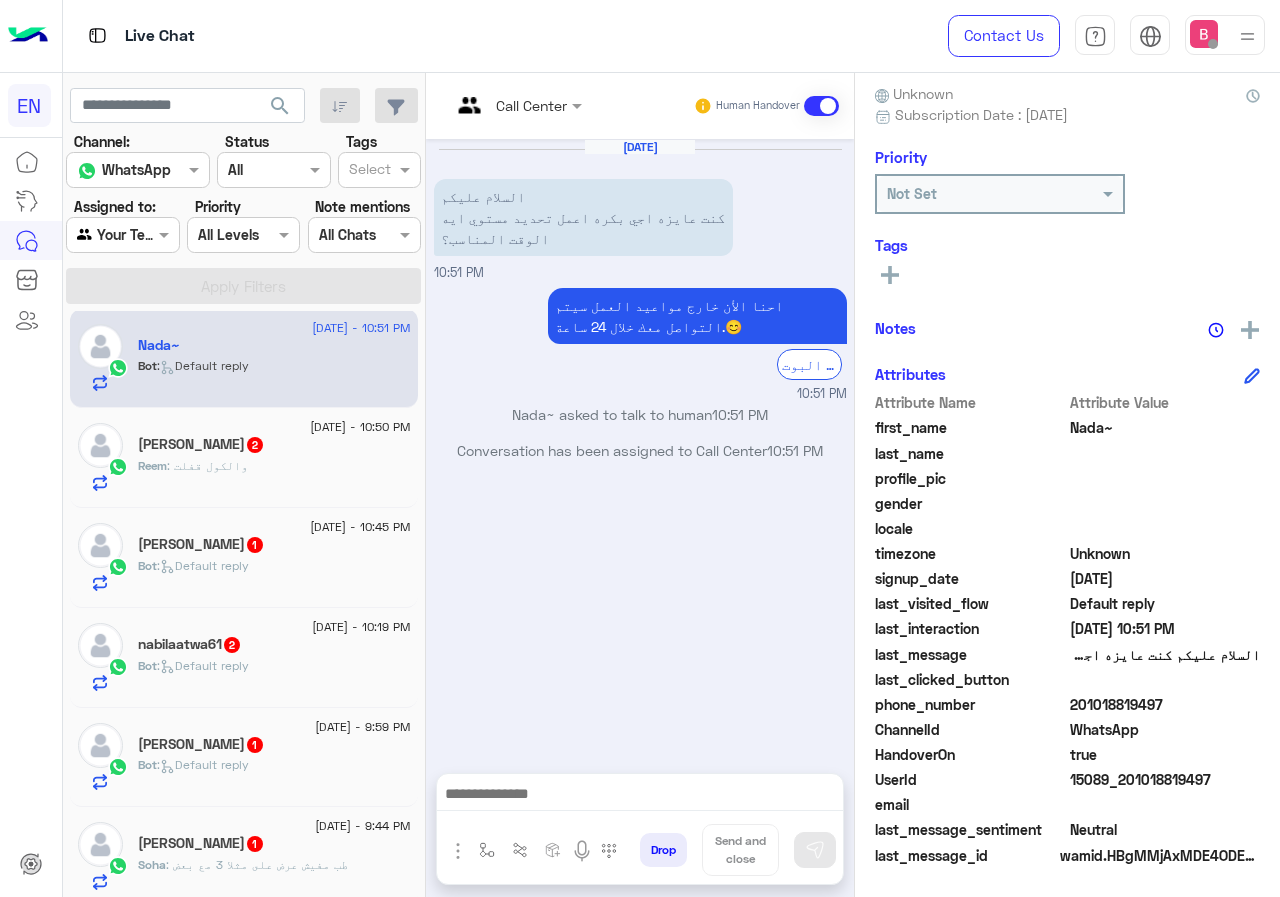 drag, startPoint x: 1075, startPoint y: 701, endPoint x: 1158, endPoint y: 702, distance: 83.00603 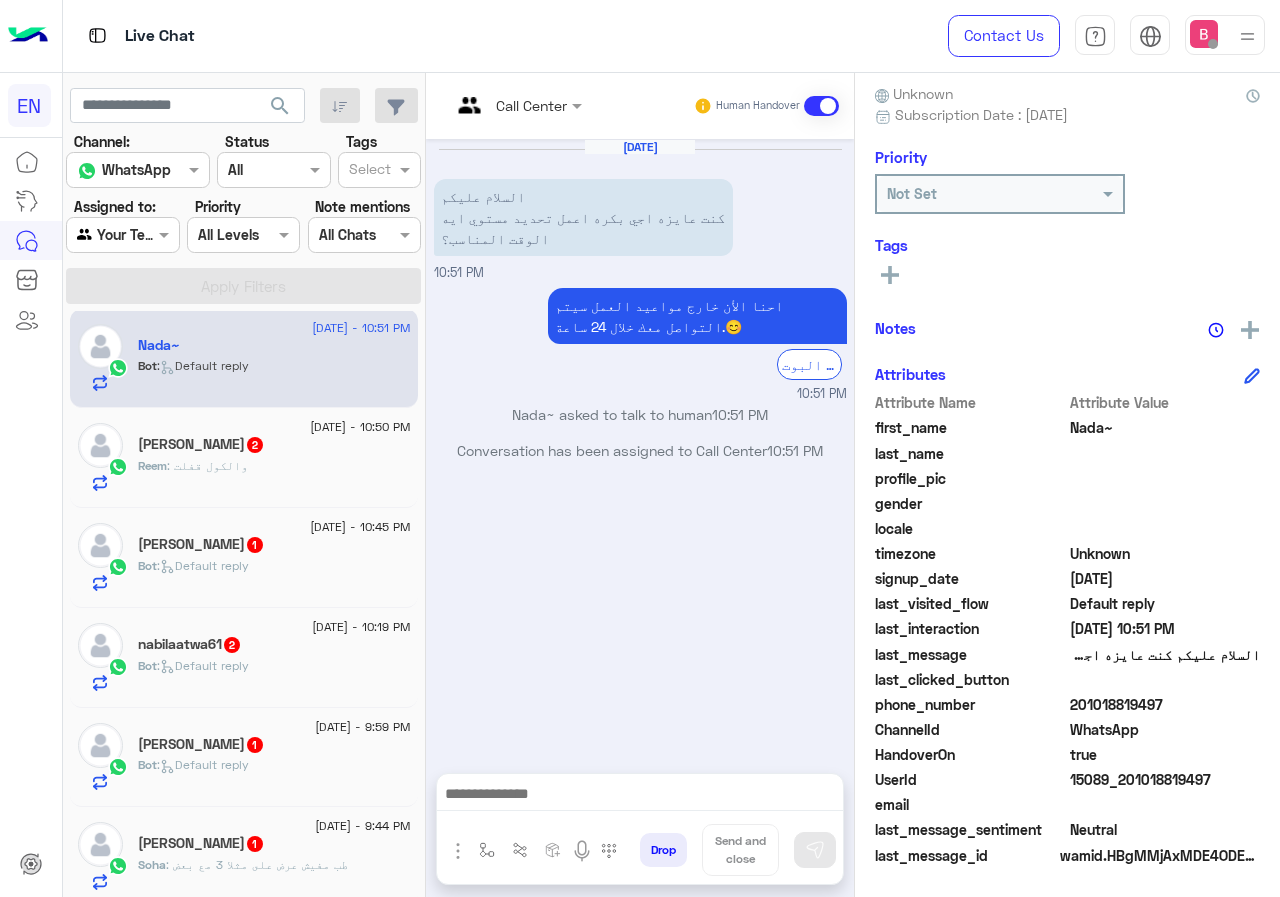 click at bounding box center (640, 799) 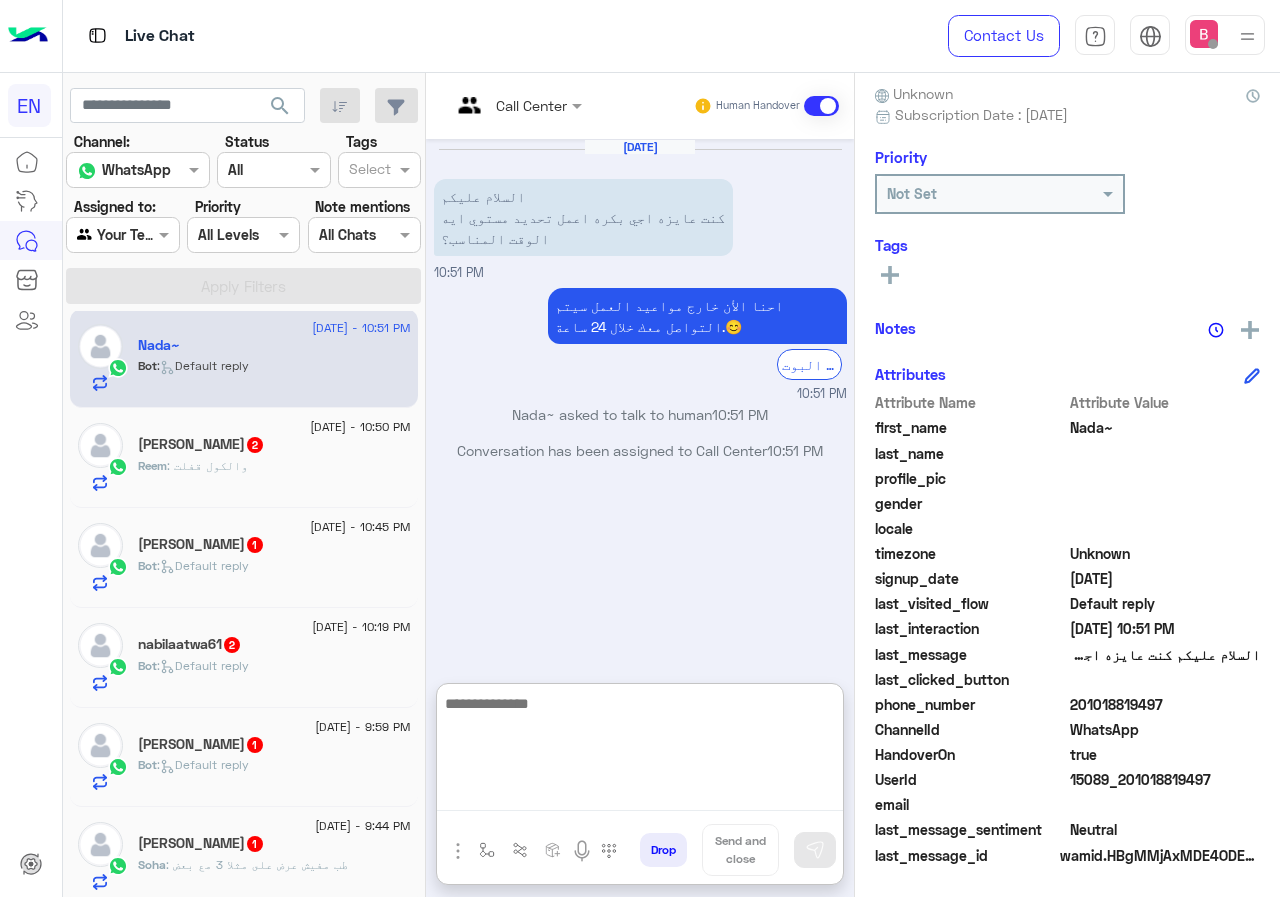 click at bounding box center (640, 751) 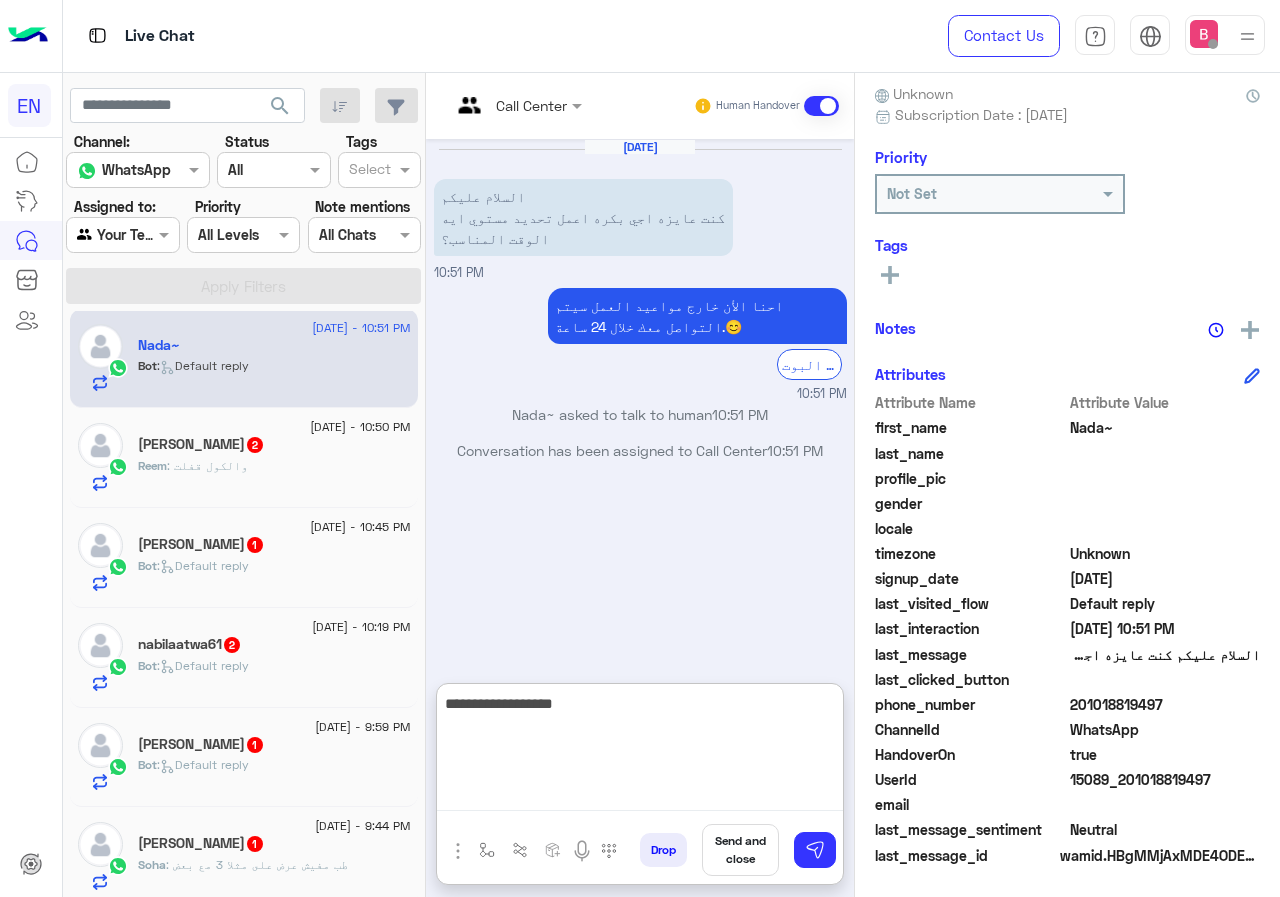type on "**********" 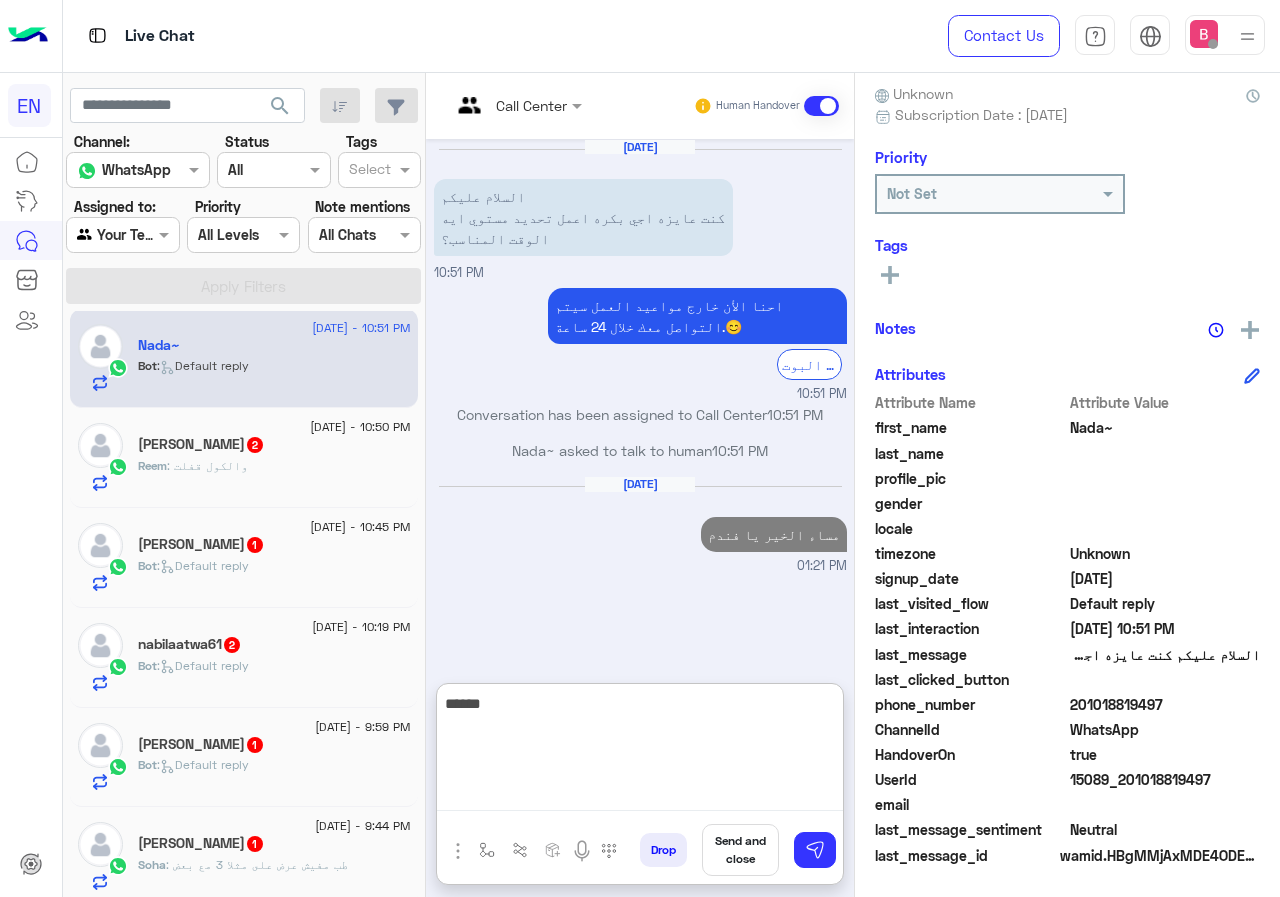 type on "******" 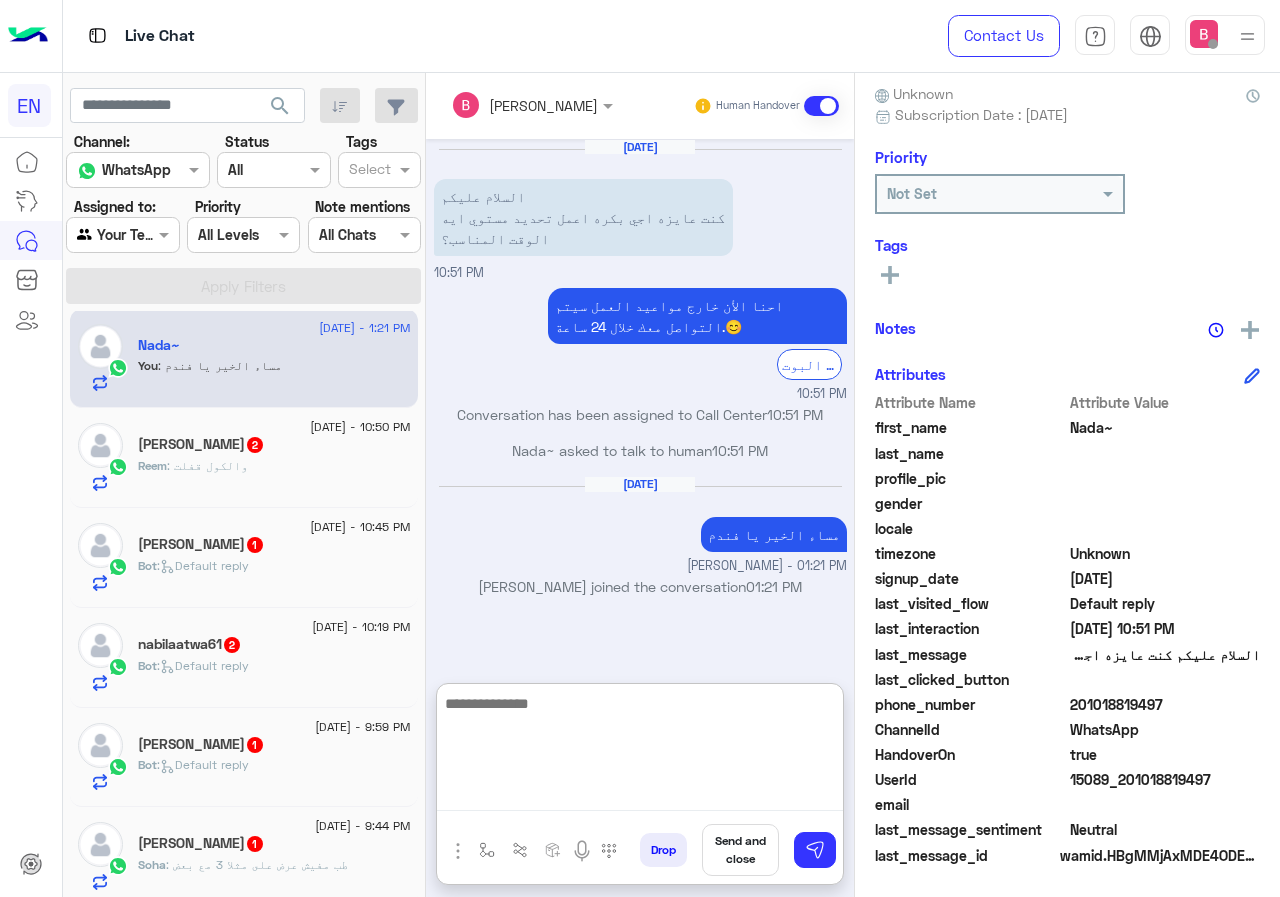 scroll, scrollTop: 13, scrollLeft: 0, axis: vertical 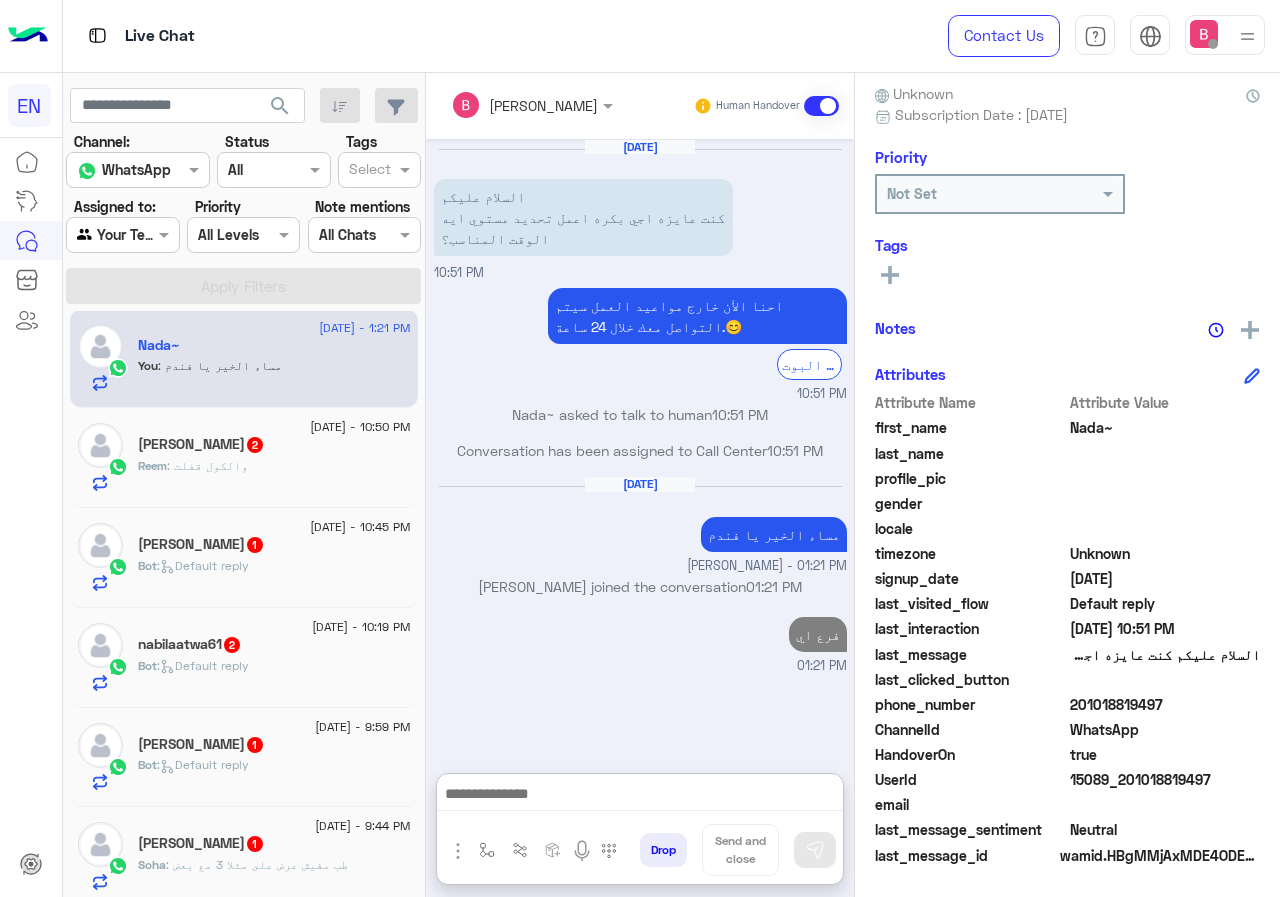 click on "Reem Essam  2" 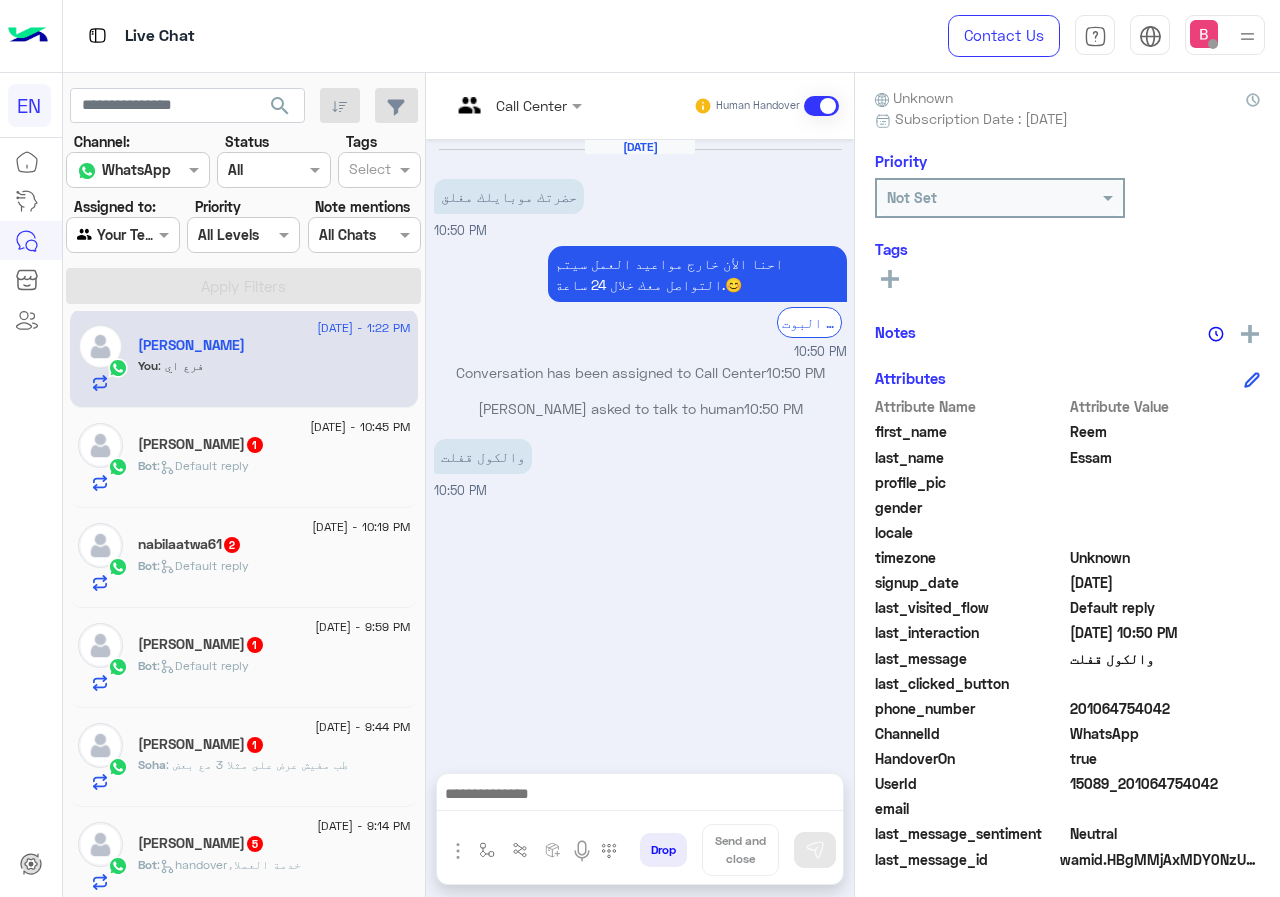scroll, scrollTop: 180, scrollLeft: 0, axis: vertical 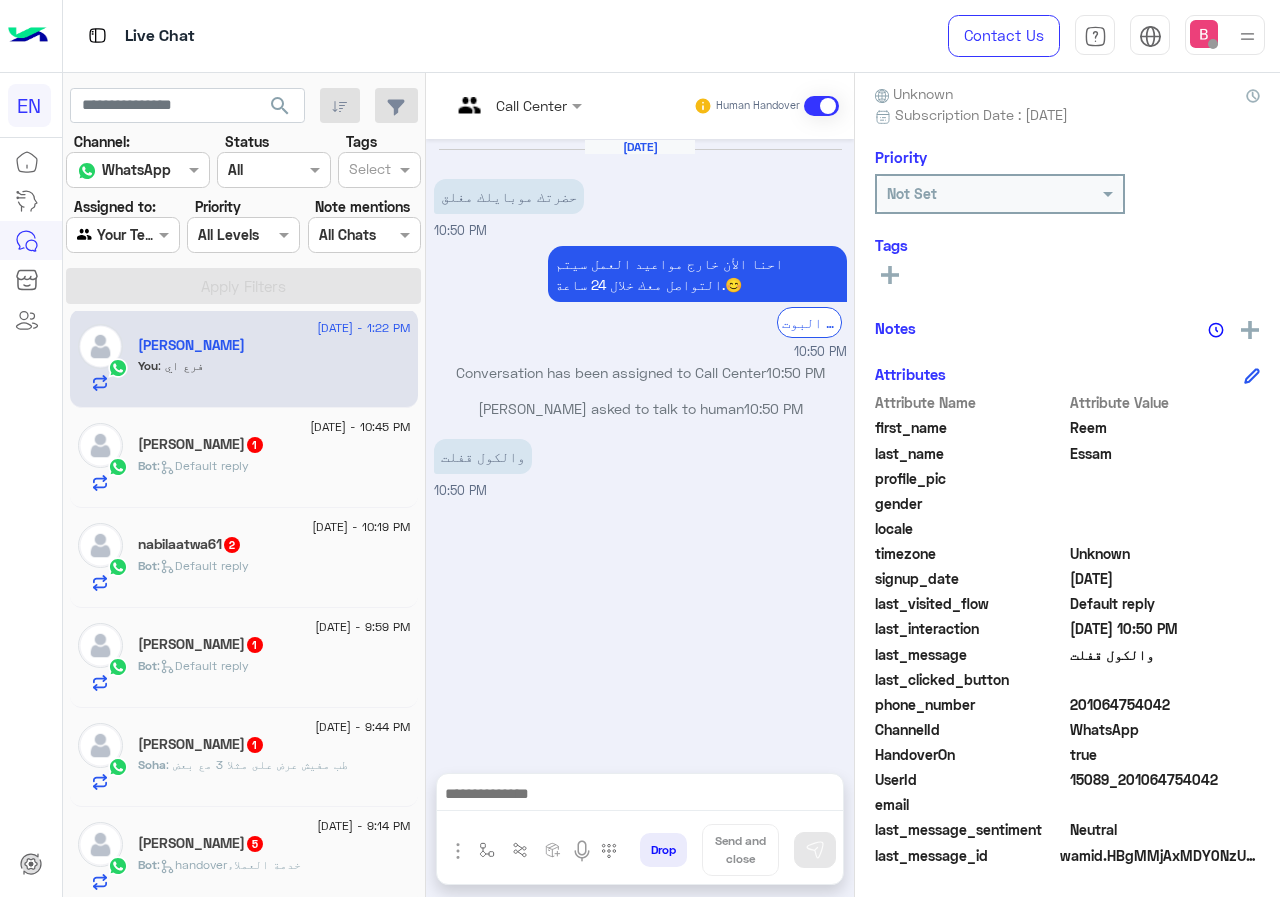 drag, startPoint x: 1073, startPoint y: 706, endPoint x: 1165, endPoint y: 712, distance: 92.19544 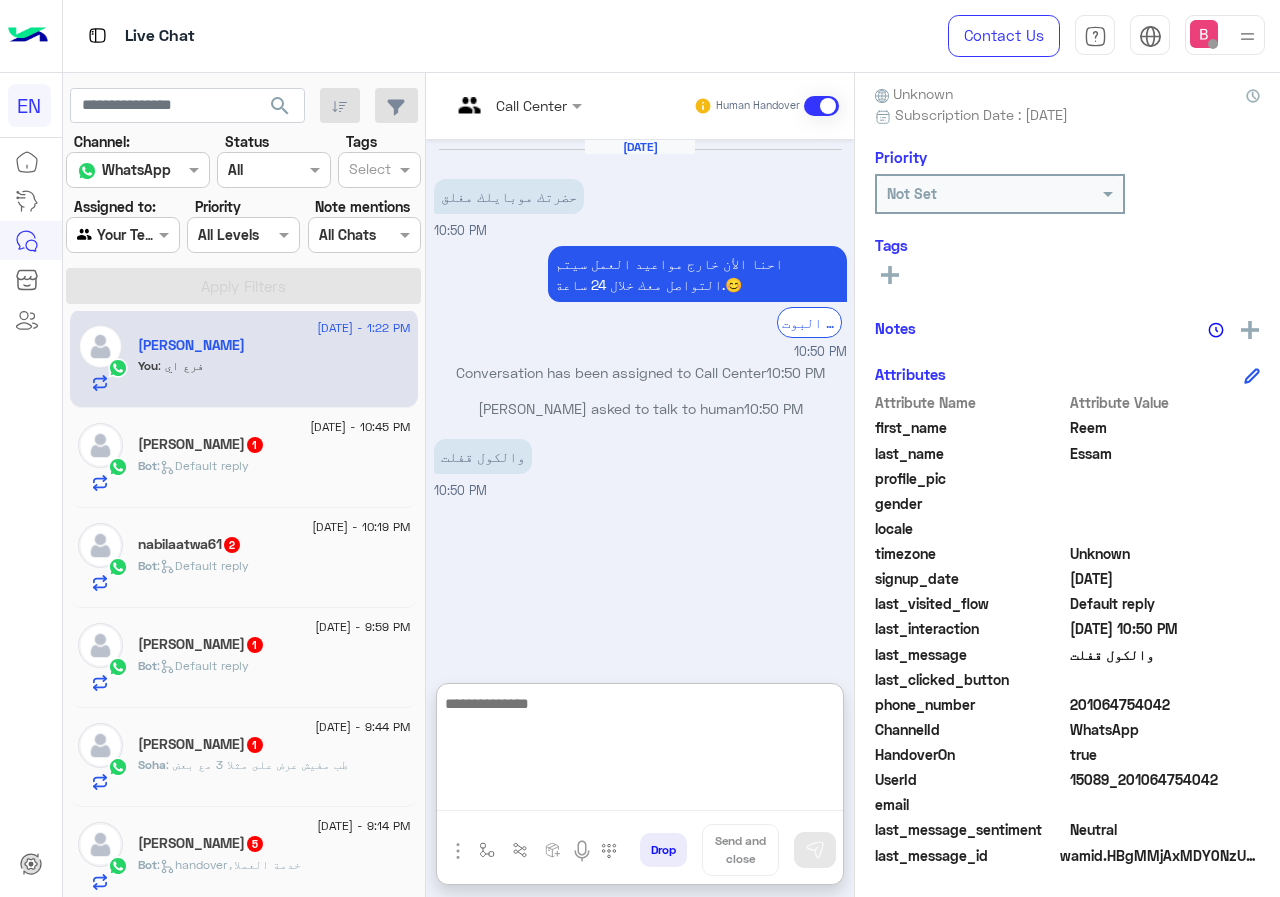 click at bounding box center (640, 751) 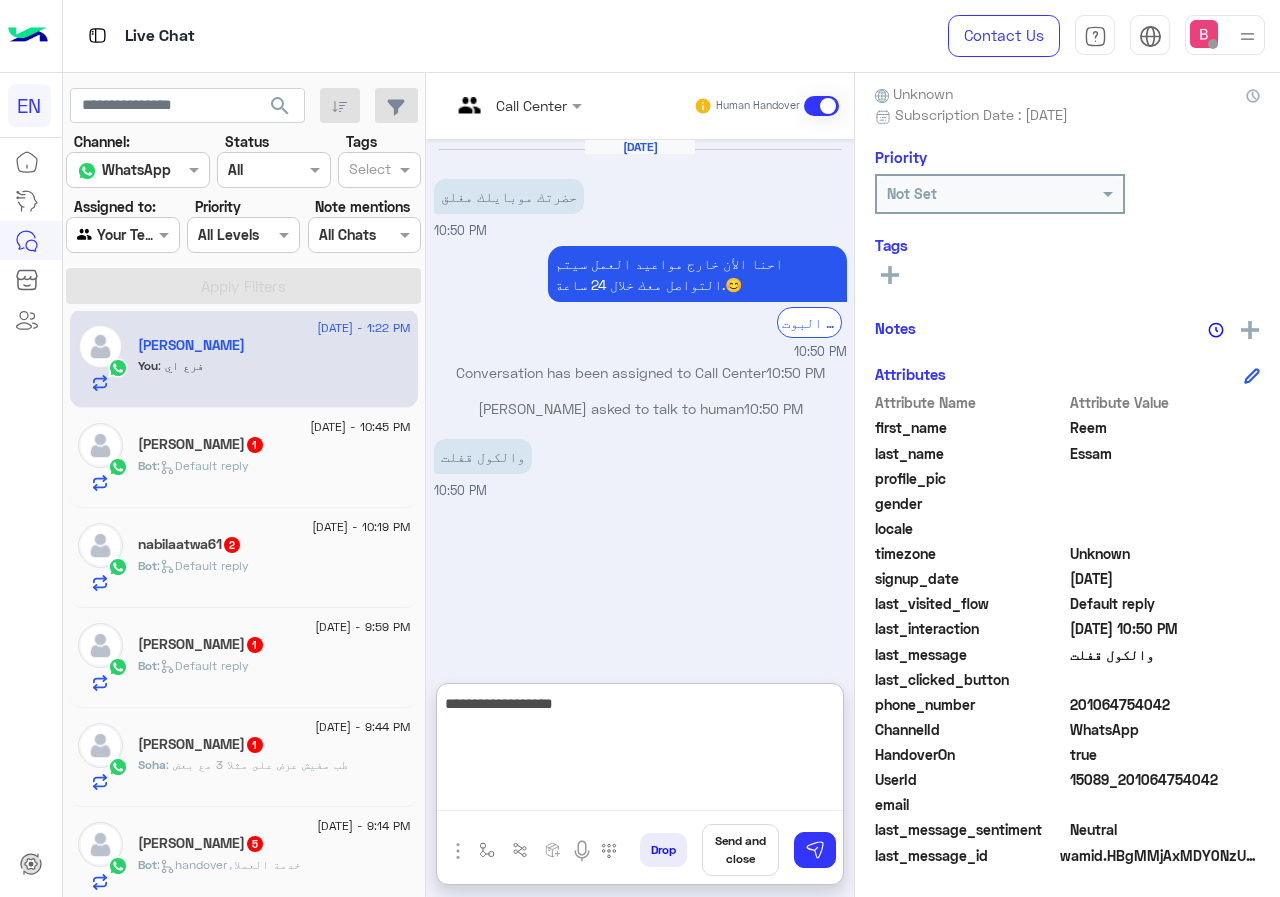 type on "**********" 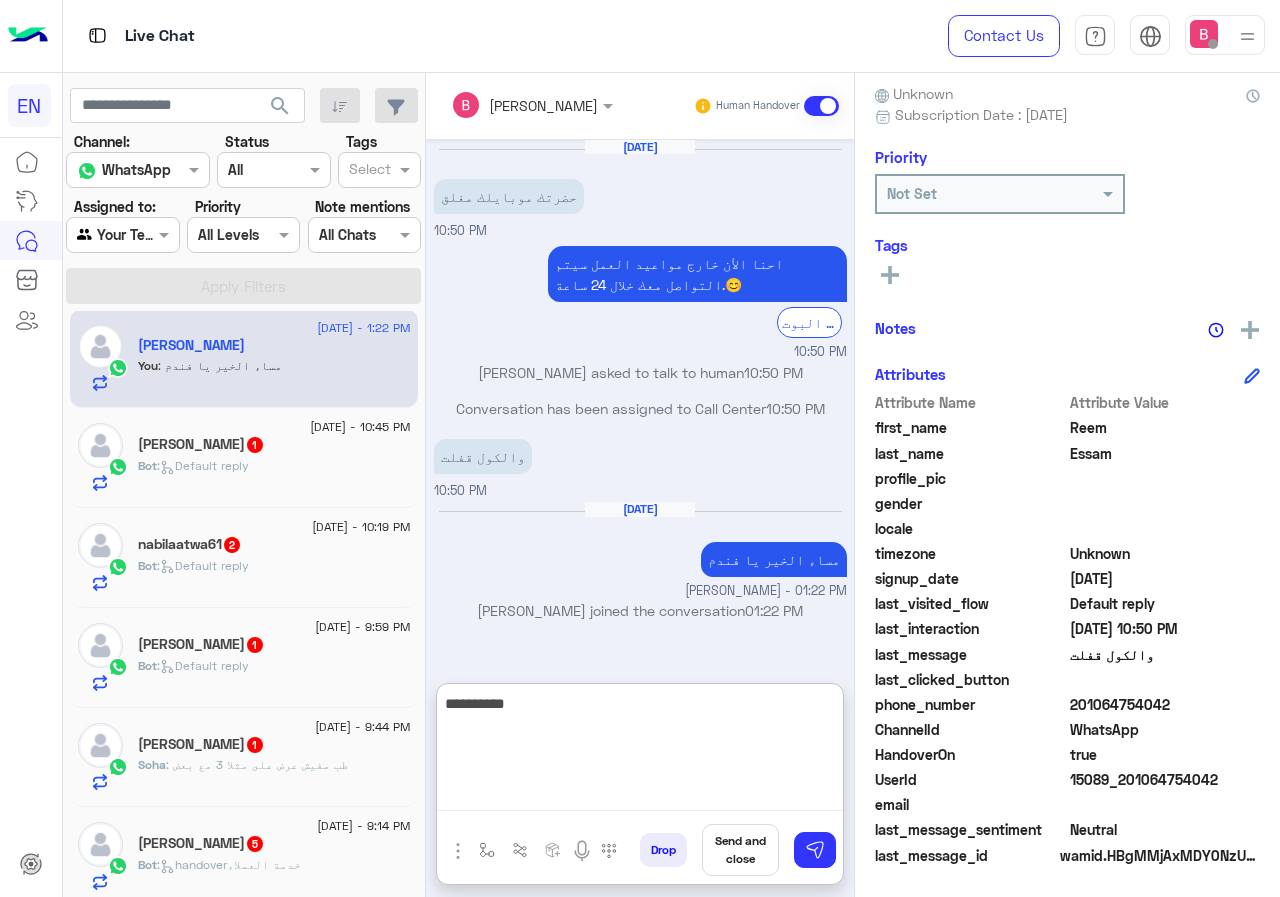 type on "**********" 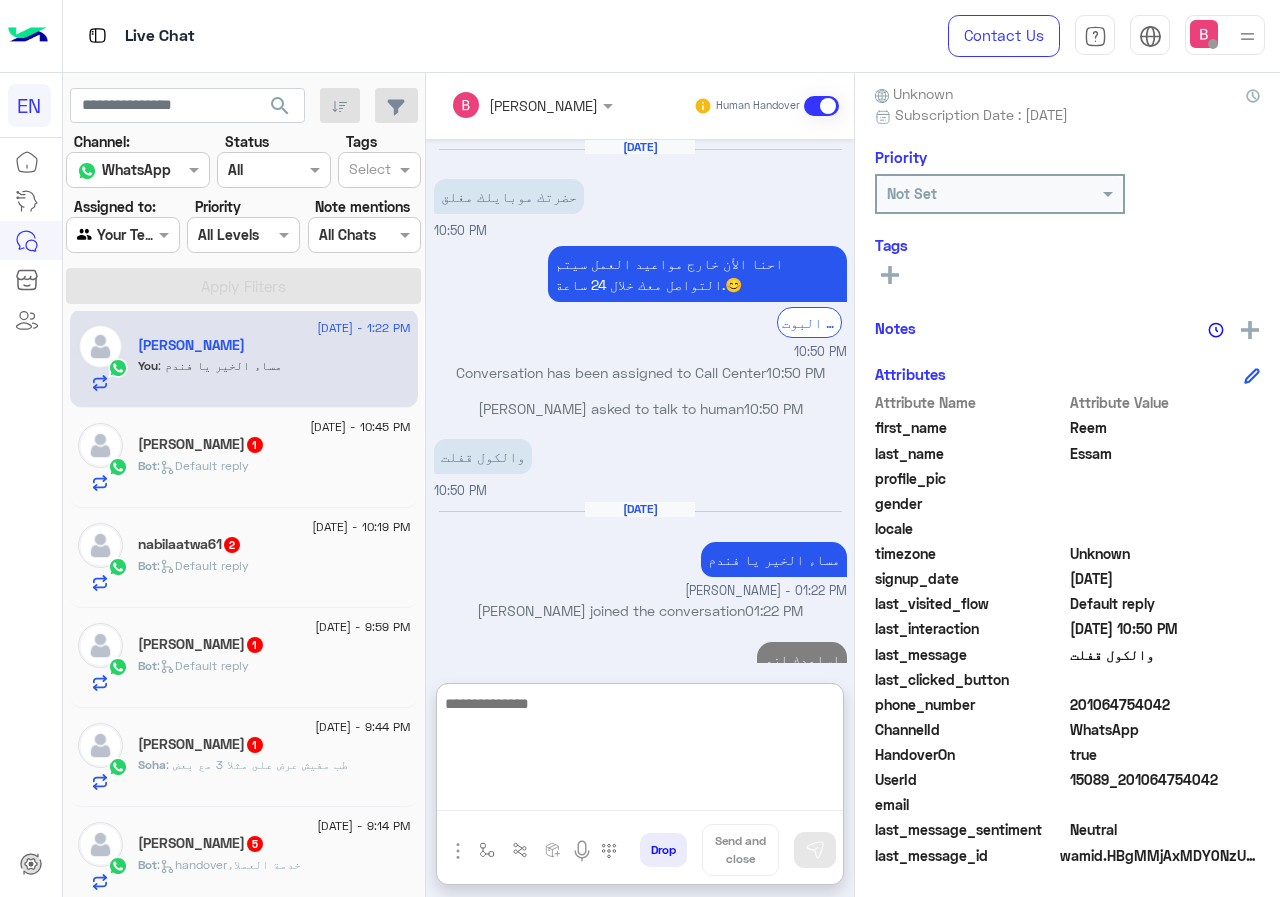 scroll, scrollTop: 38, scrollLeft: 0, axis: vertical 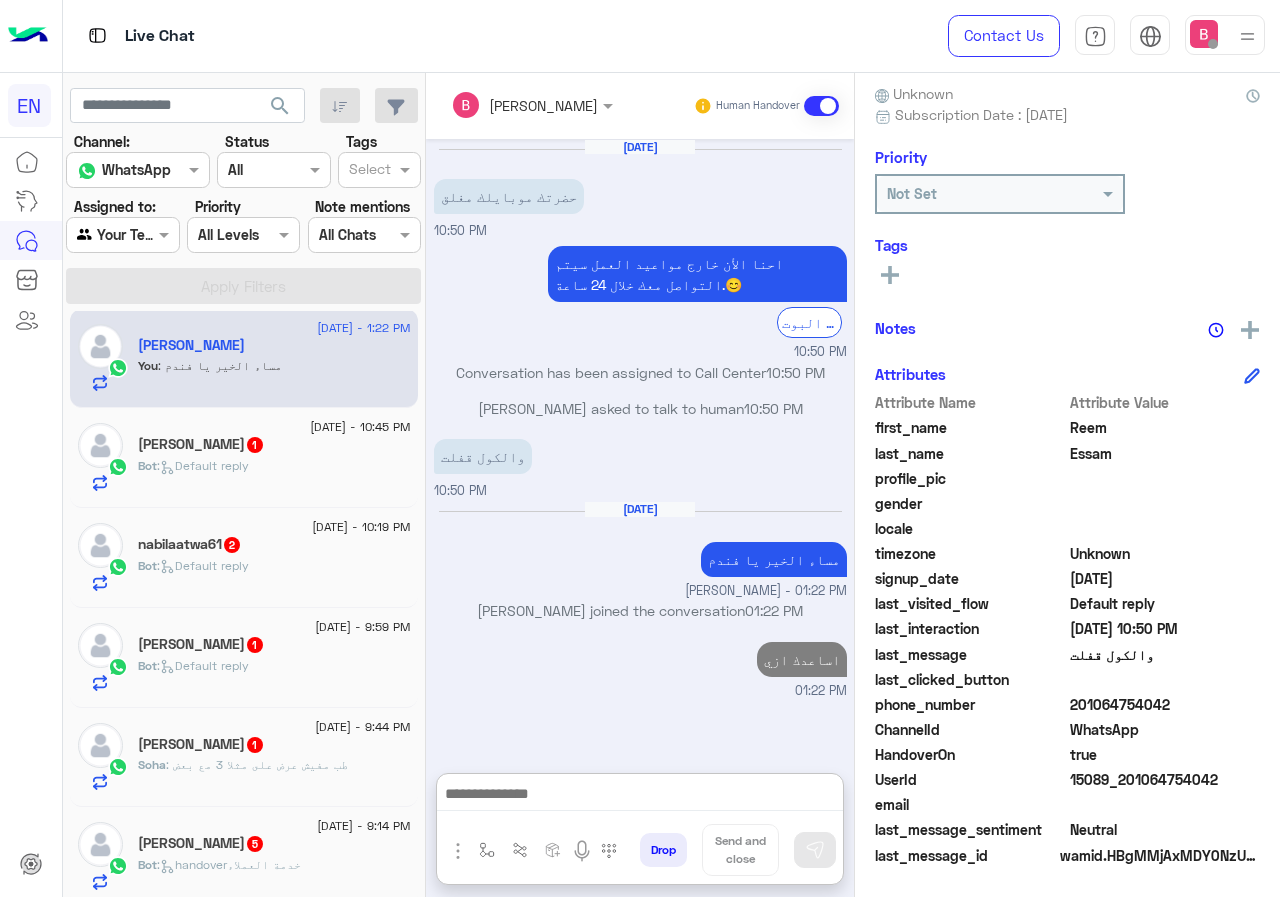 click on "1 July - 10:45 PM  Eman Hassanien  1 Bot :   Default reply" 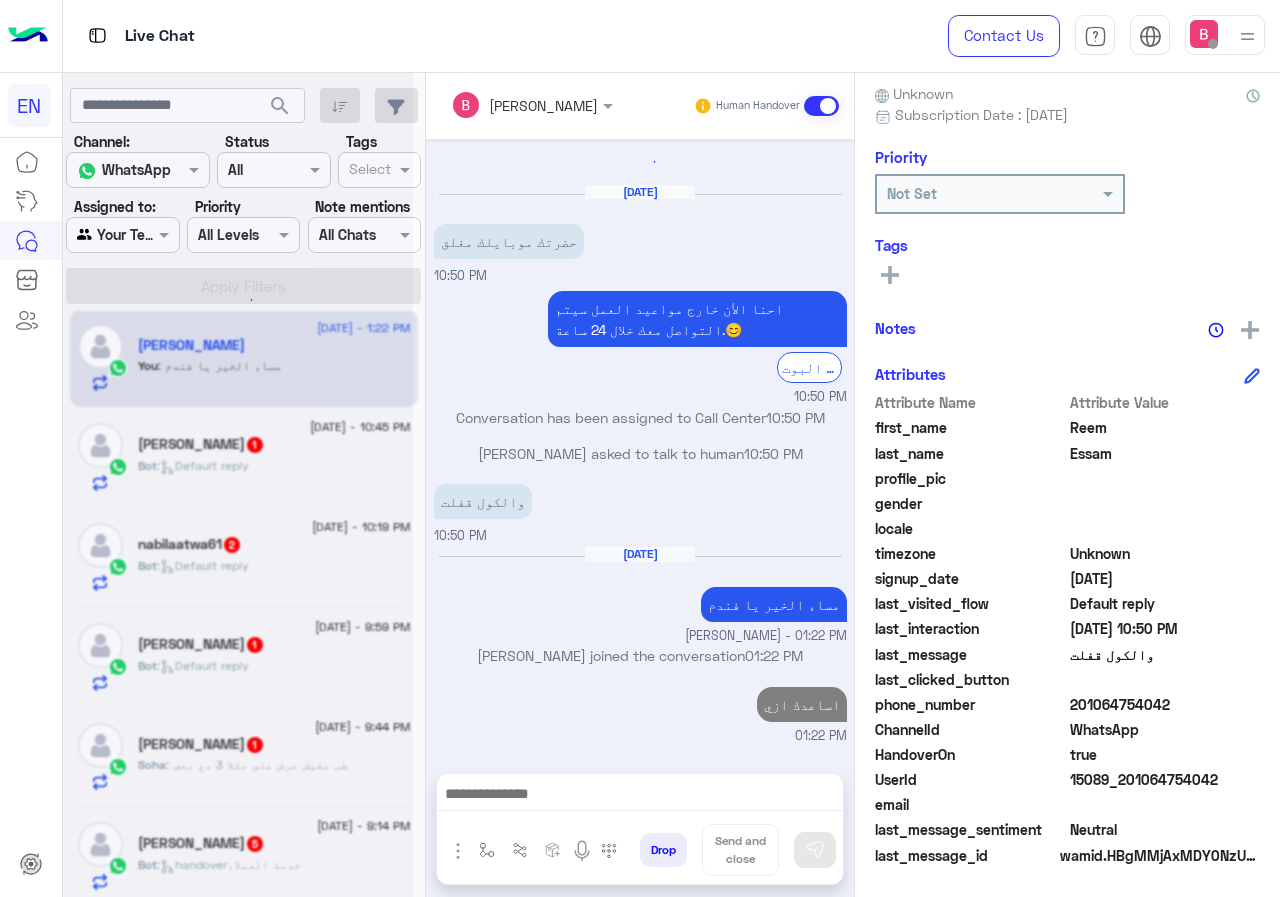 scroll, scrollTop: 0, scrollLeft: 0, axis: both 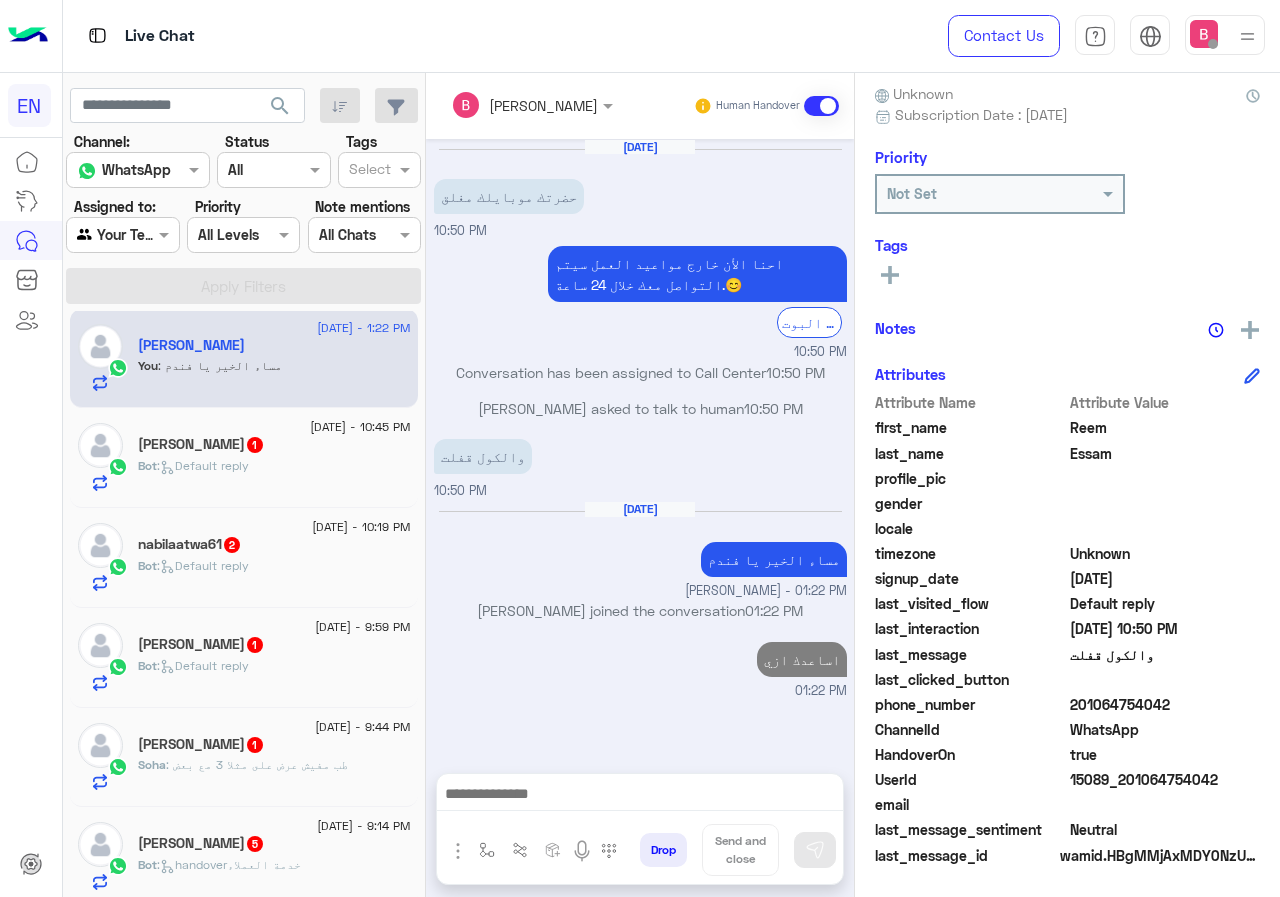 click on "Bot :   Default reply" 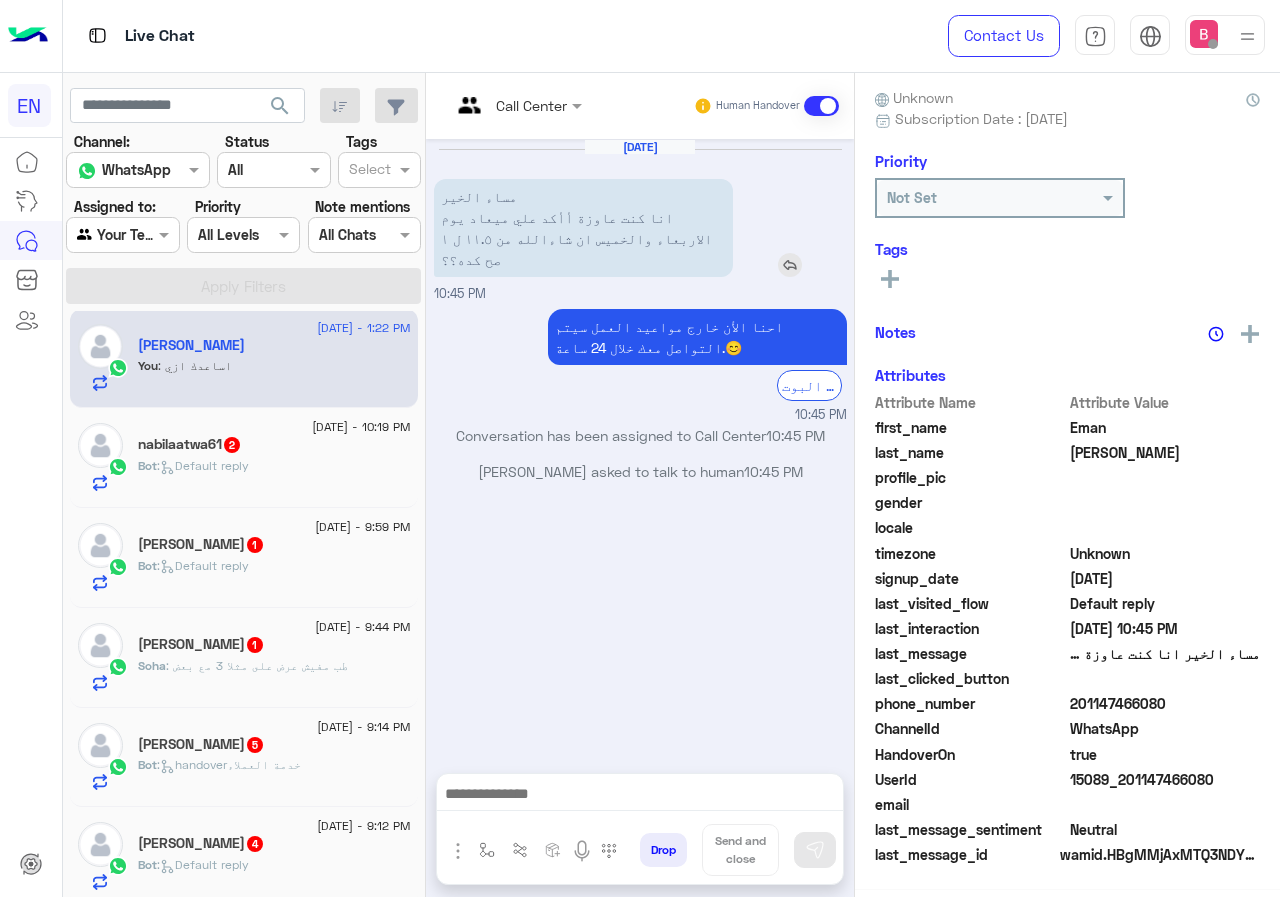 scroll, scrollTop: 180, scrollLeft: 0, axis: vertical 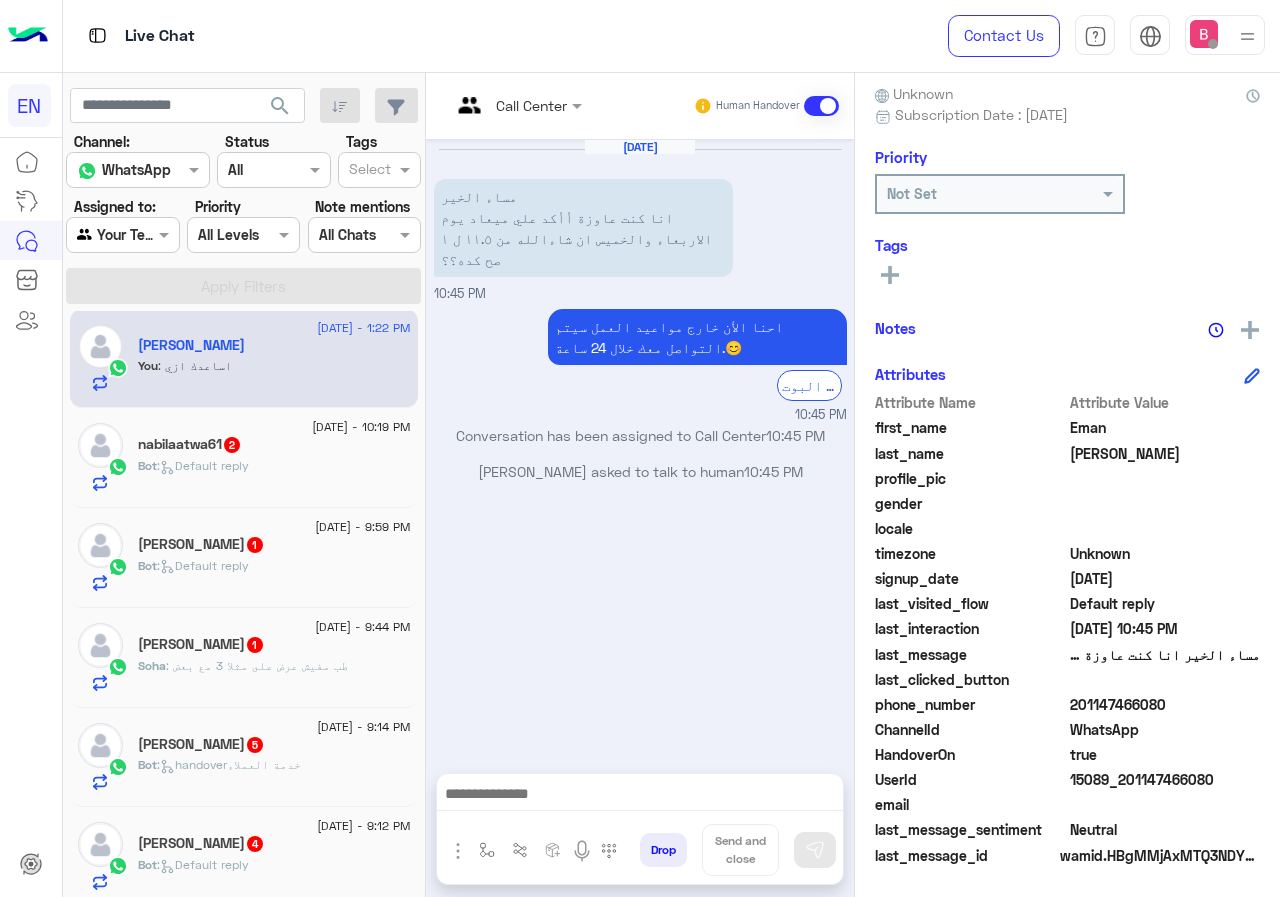 drag, startPoint x: 1069, startPoint y: 699, endPoint x: 1173, endPoint y: 700, distance: 104.00481 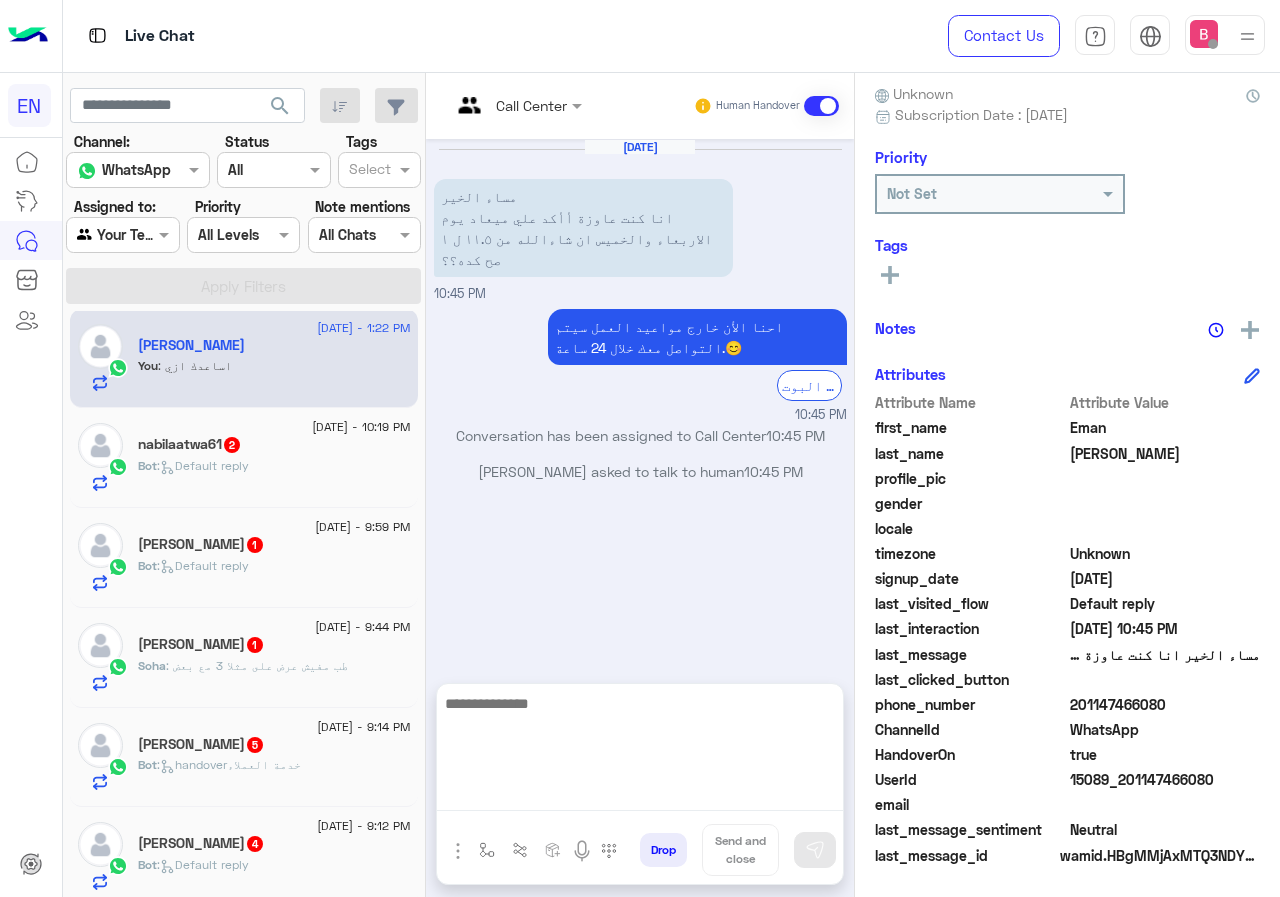 drag, startPoint x: 494, startPoint y: 804, endPoint x: 505, endPoint y: 804, distance: 11 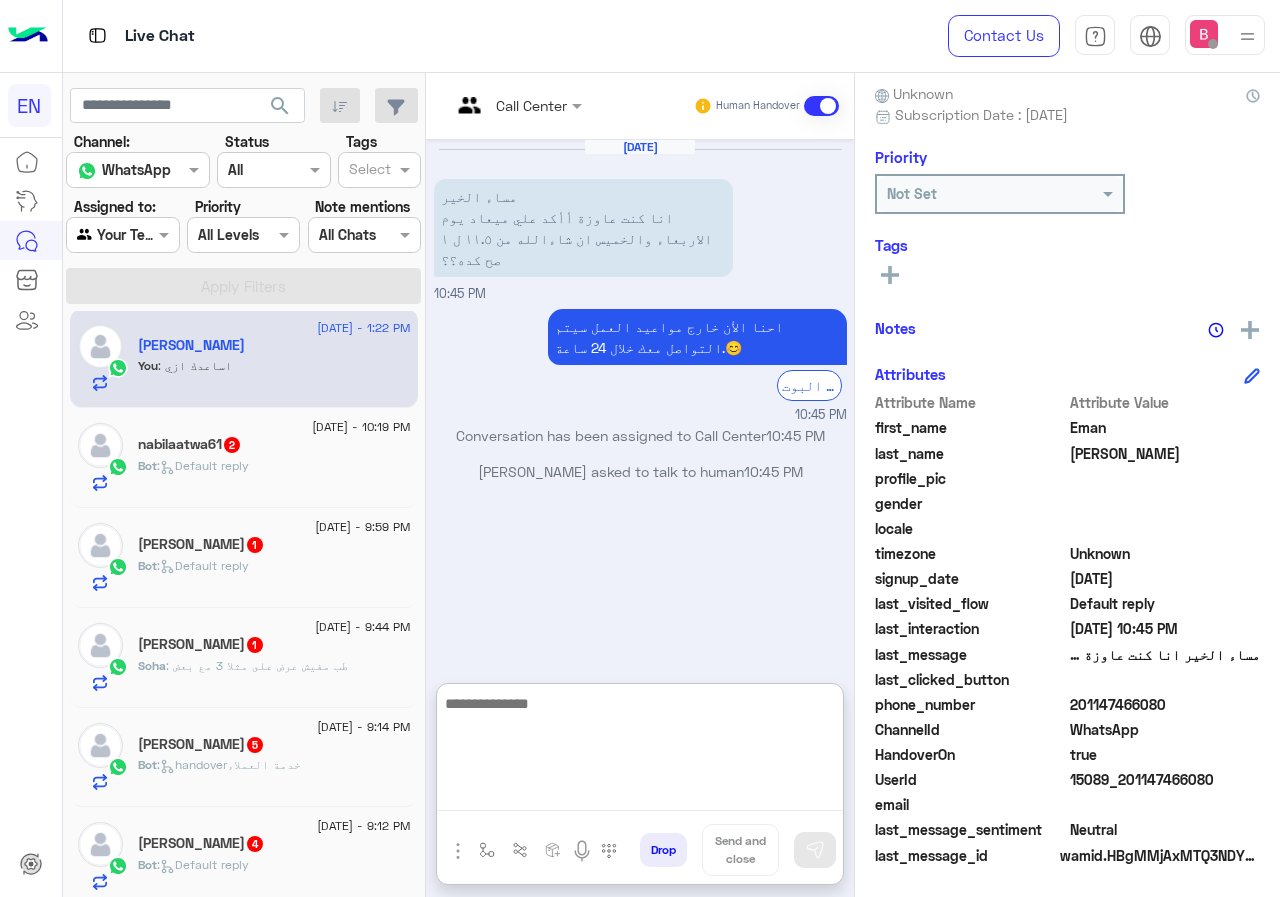 drag, startPoint x: 520, startPoint y: 742, endPoint x: 478, endPoint y: 710, distance: 52.801514 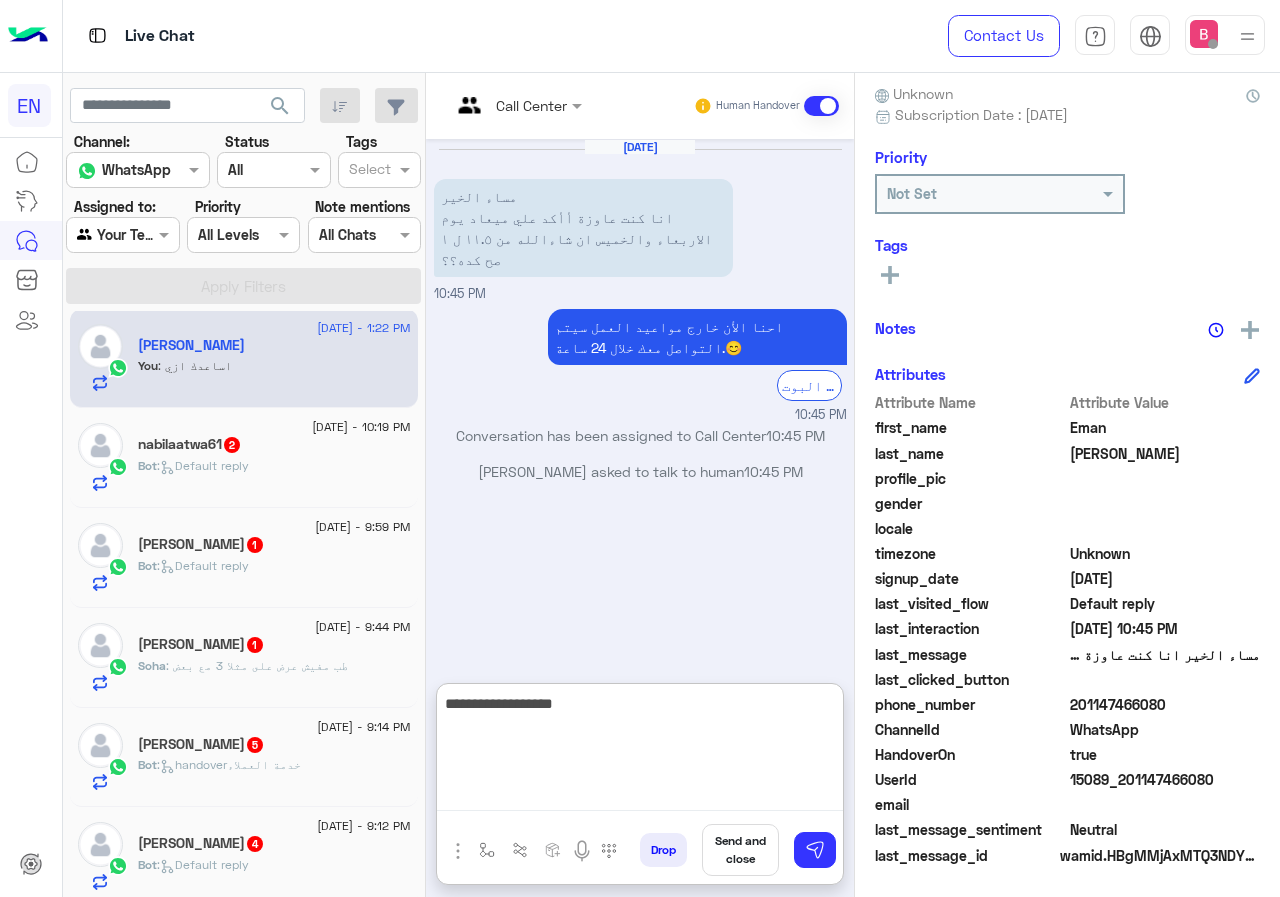 type on "**********" 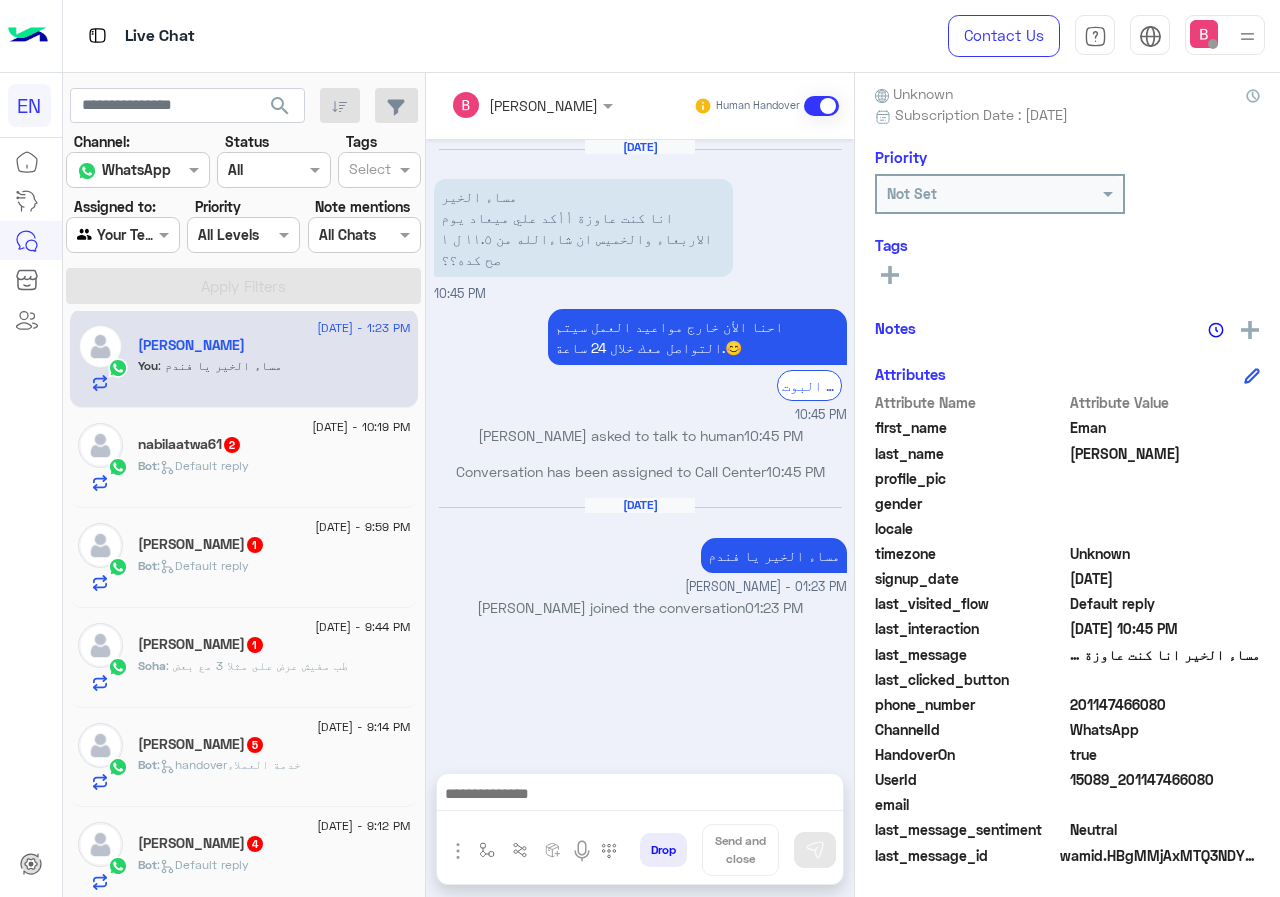 drag, startPoint x: 501, startPoint y: 691, endPoint x: 483, endPoint y: 819, distance: 129.25943 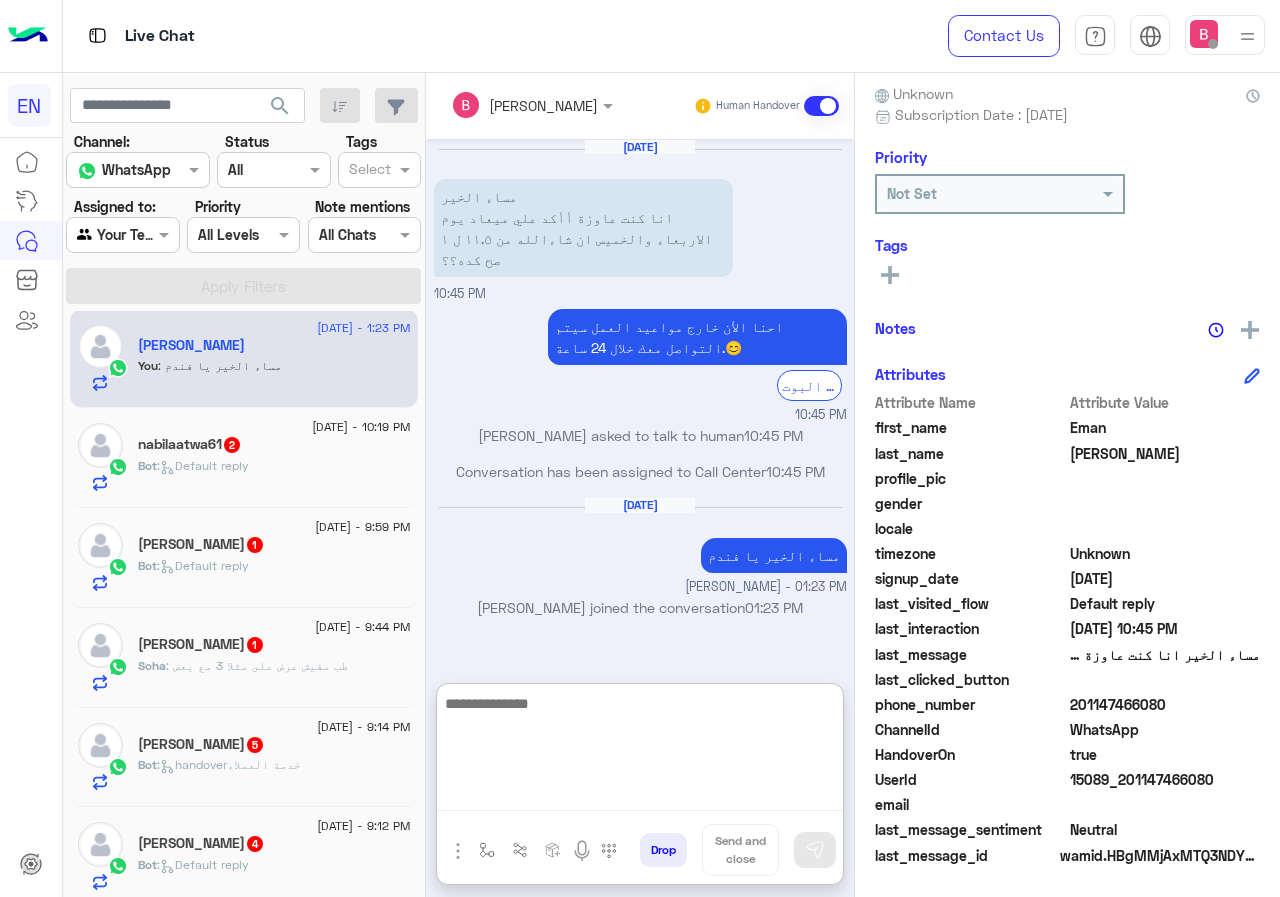 paste on "**********" 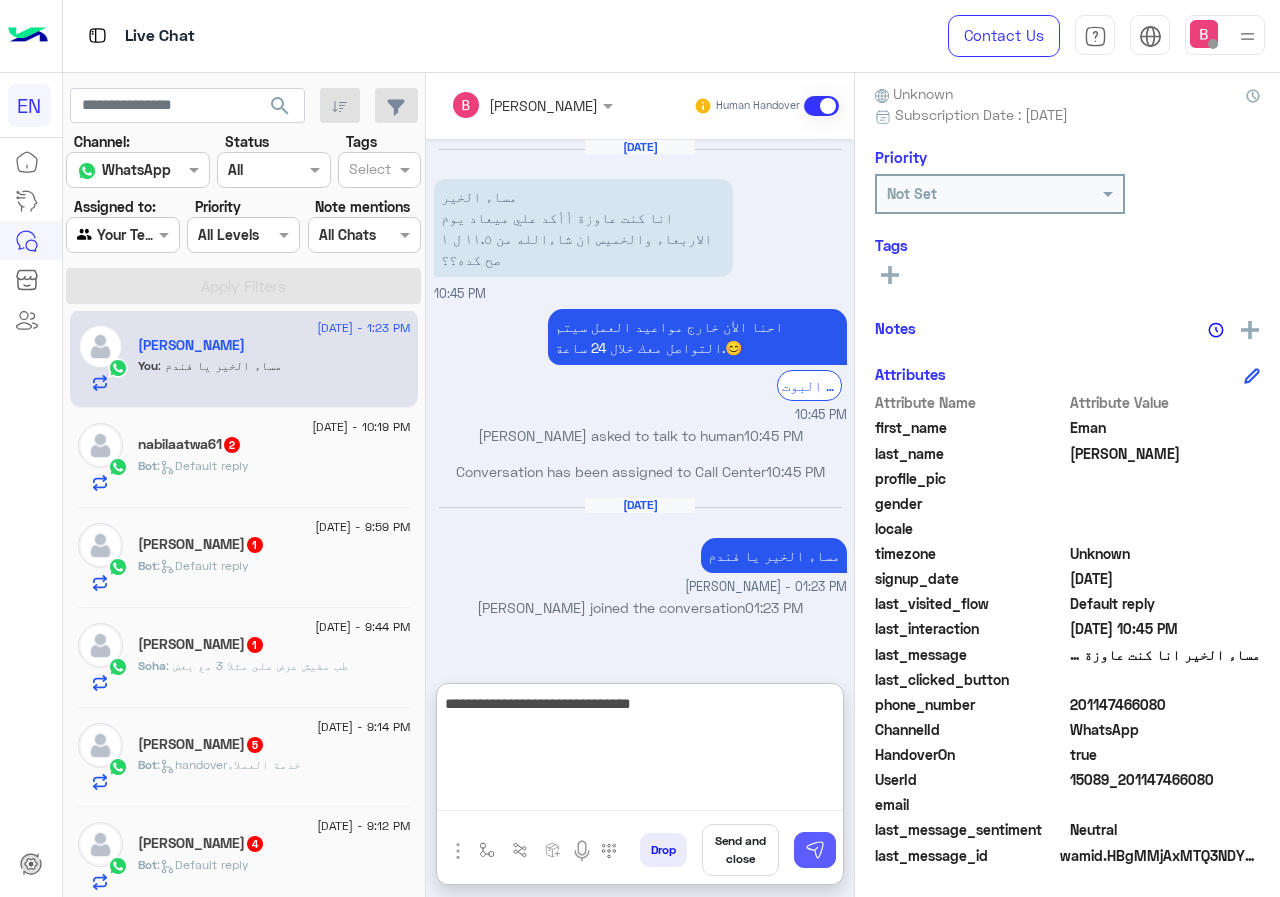 type on "**********" 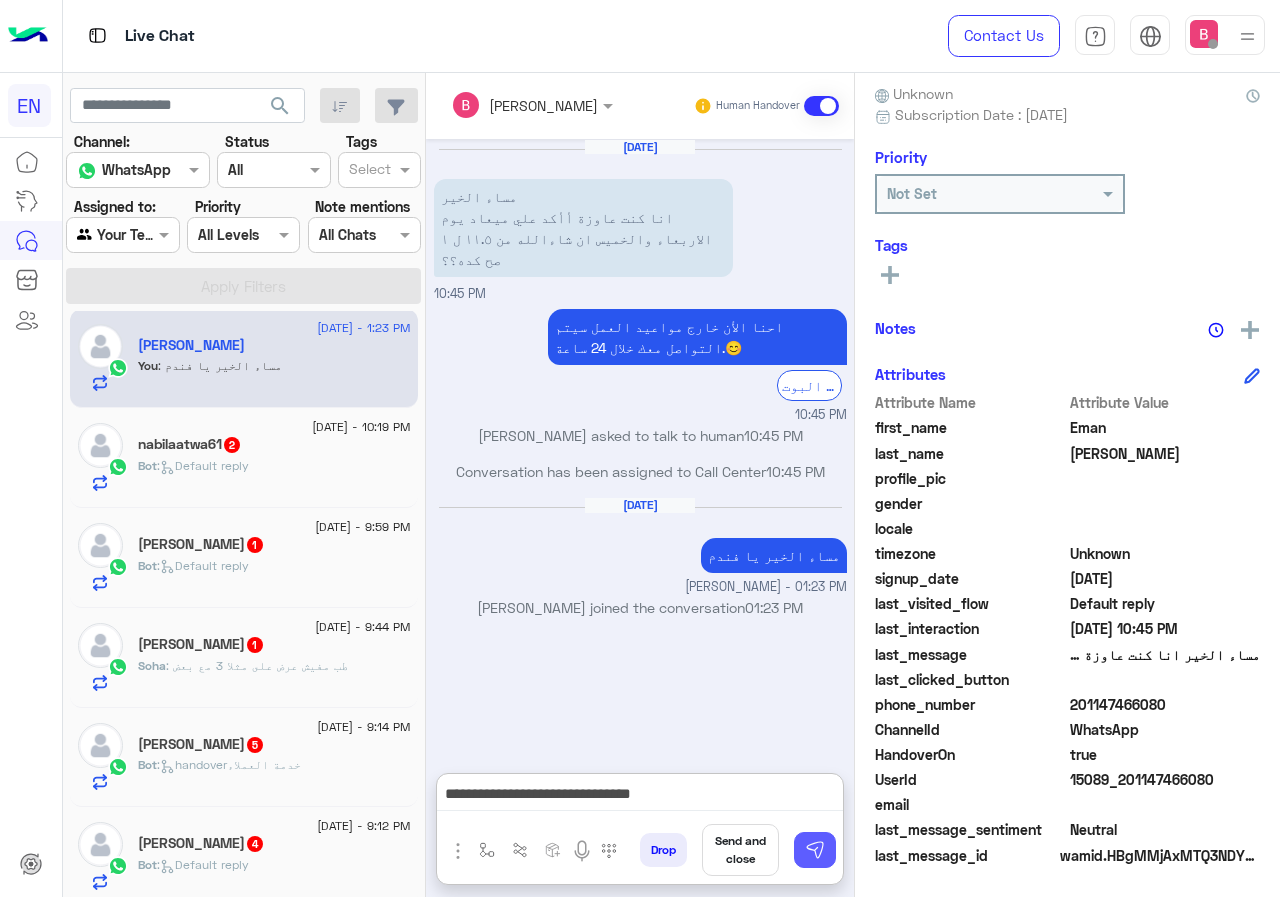 click at bounding box center (815, 850) 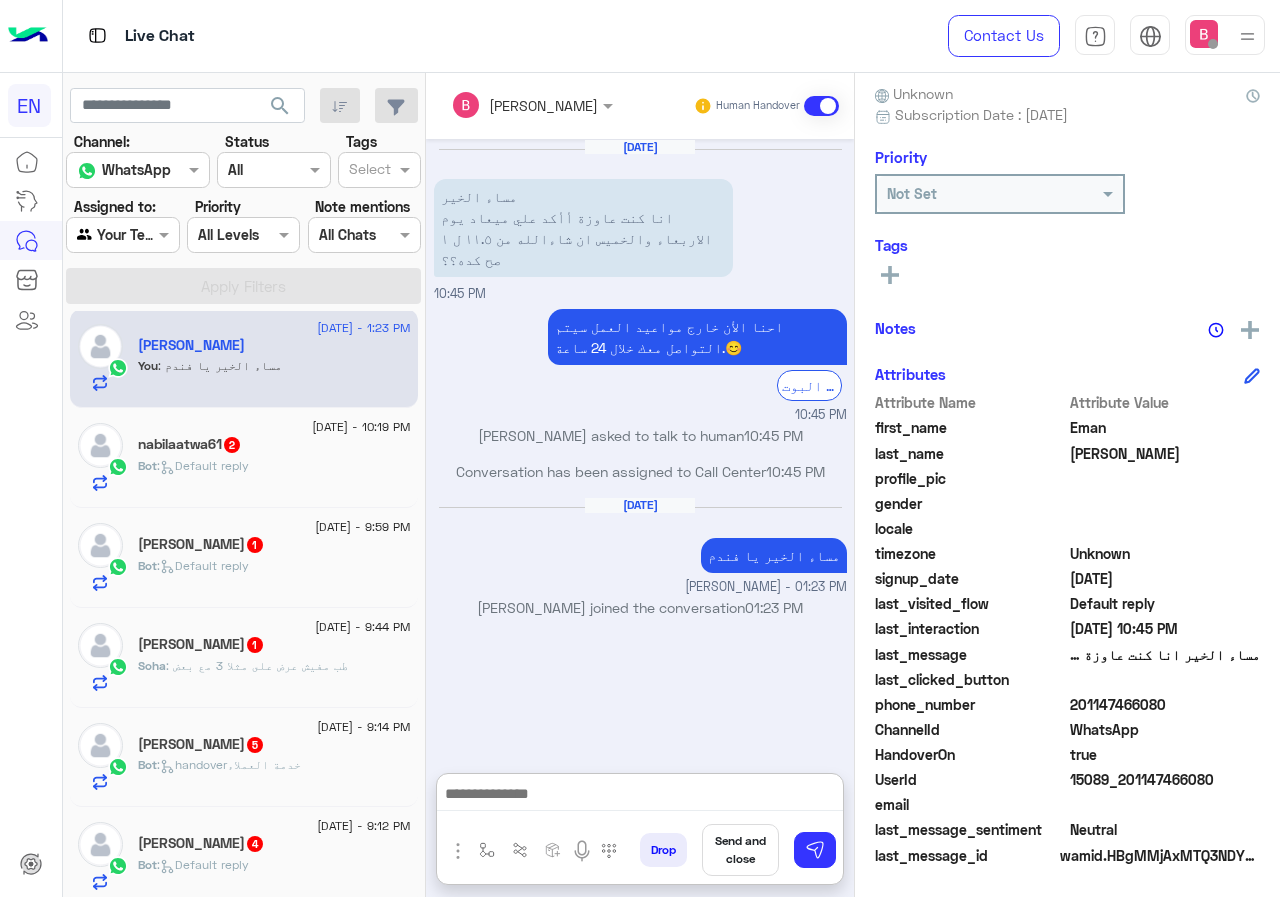 scroll, scrollTop: 0, scrollLeft: 0, axis: both 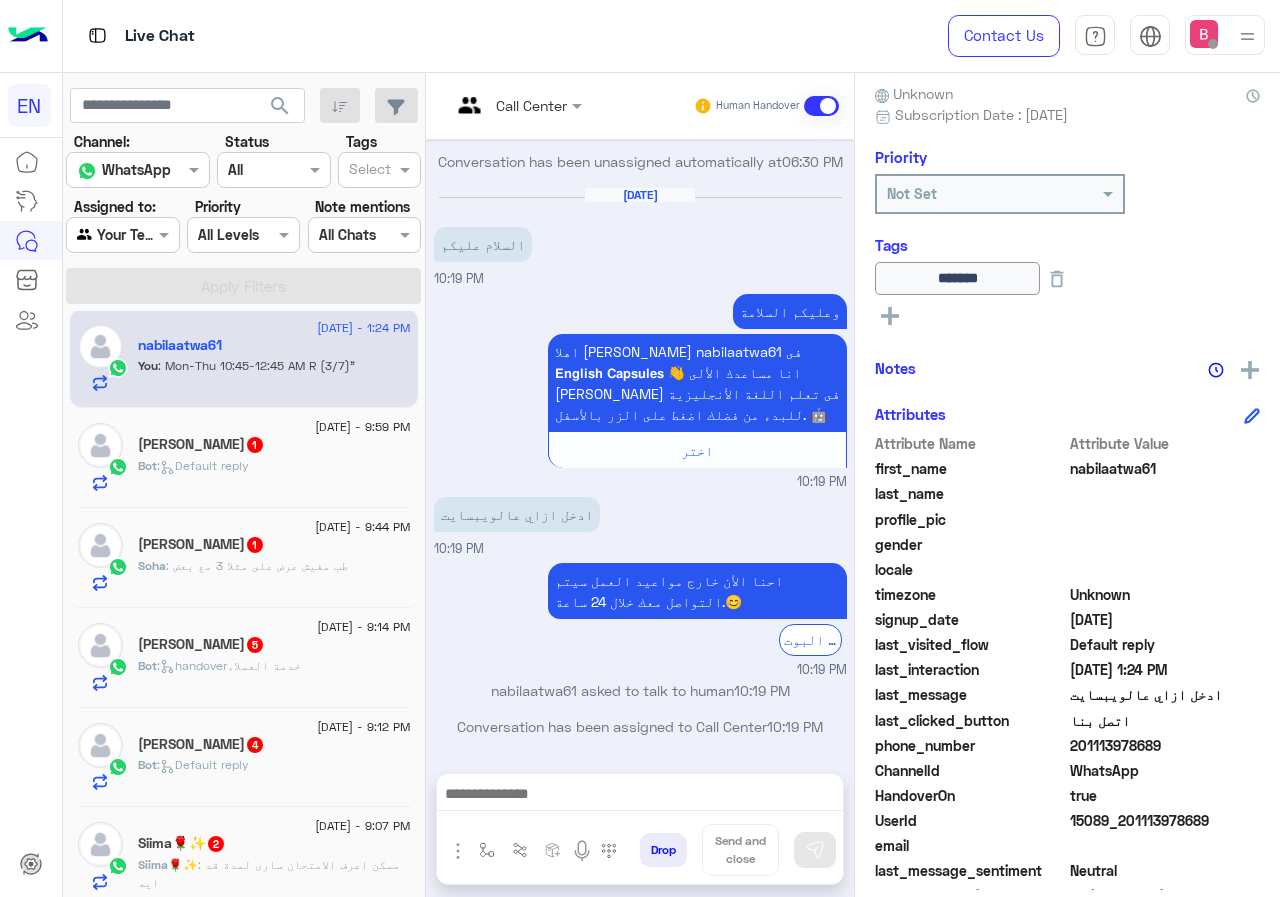 click on "1 July - 9:59 PM  Fatima Hassan  1 Bot :   Default reply" 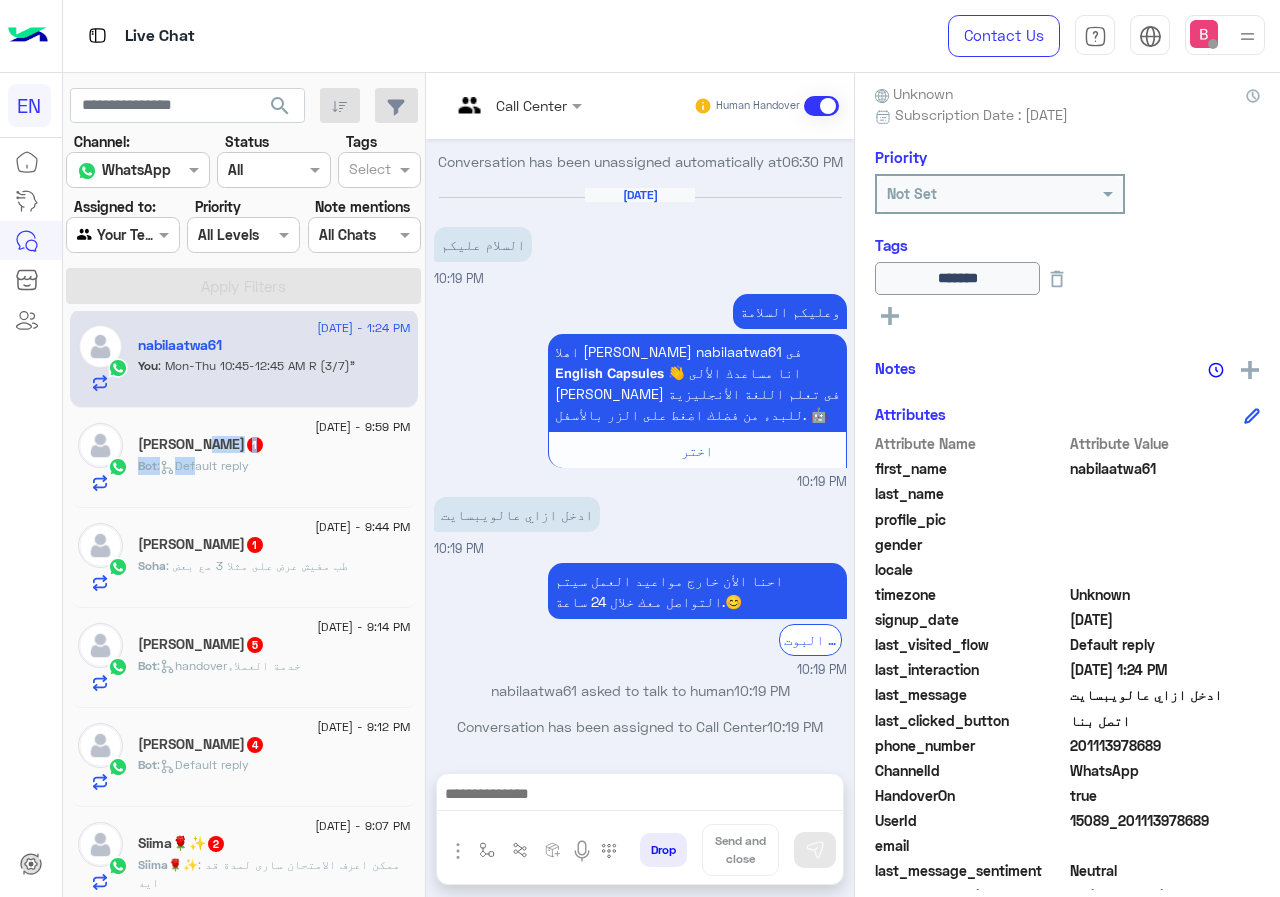 scroll, scrollTop: 0, scrollLeft: 0, axis: both 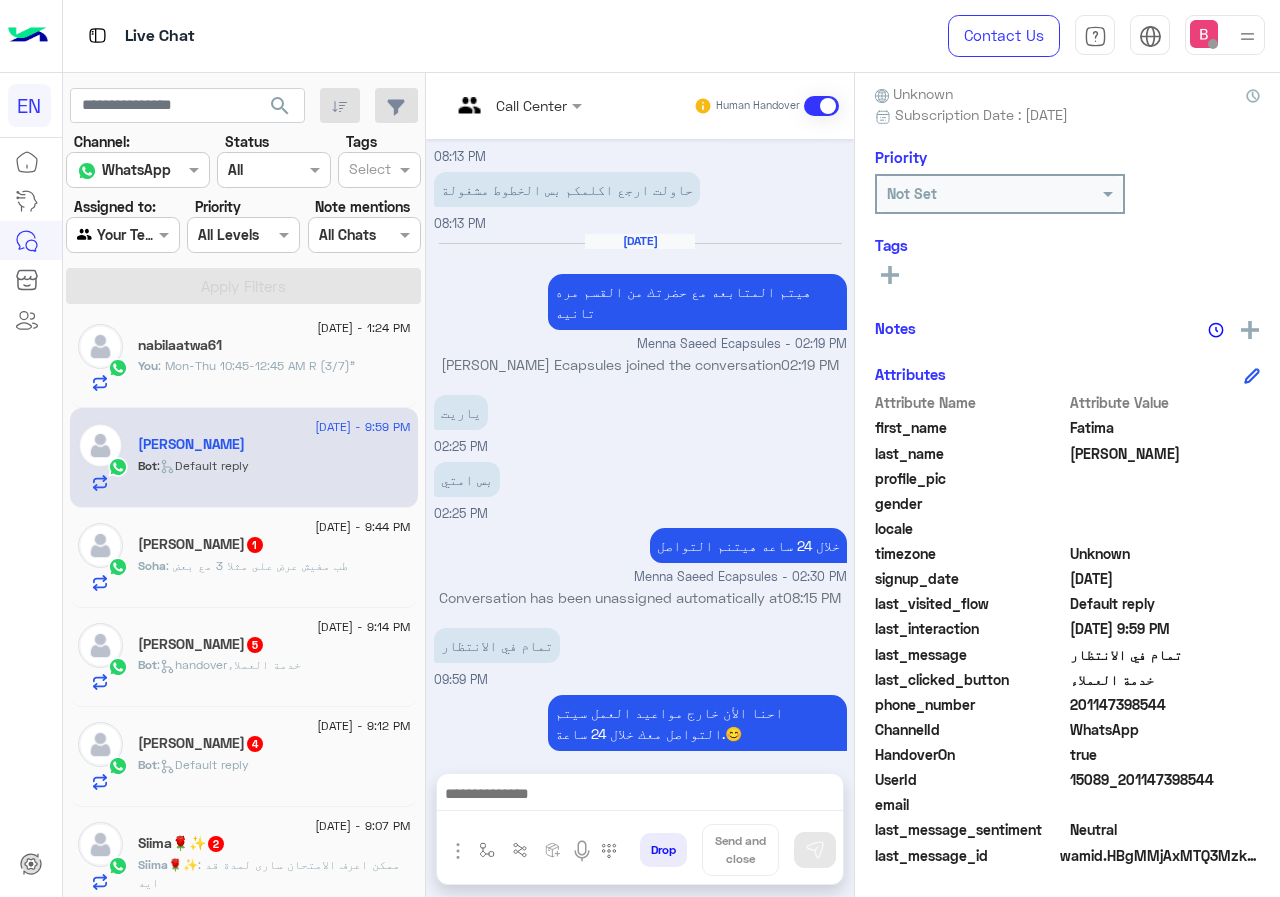 click on ": طب مفيش عرض على مثلا 3 مع بعض" 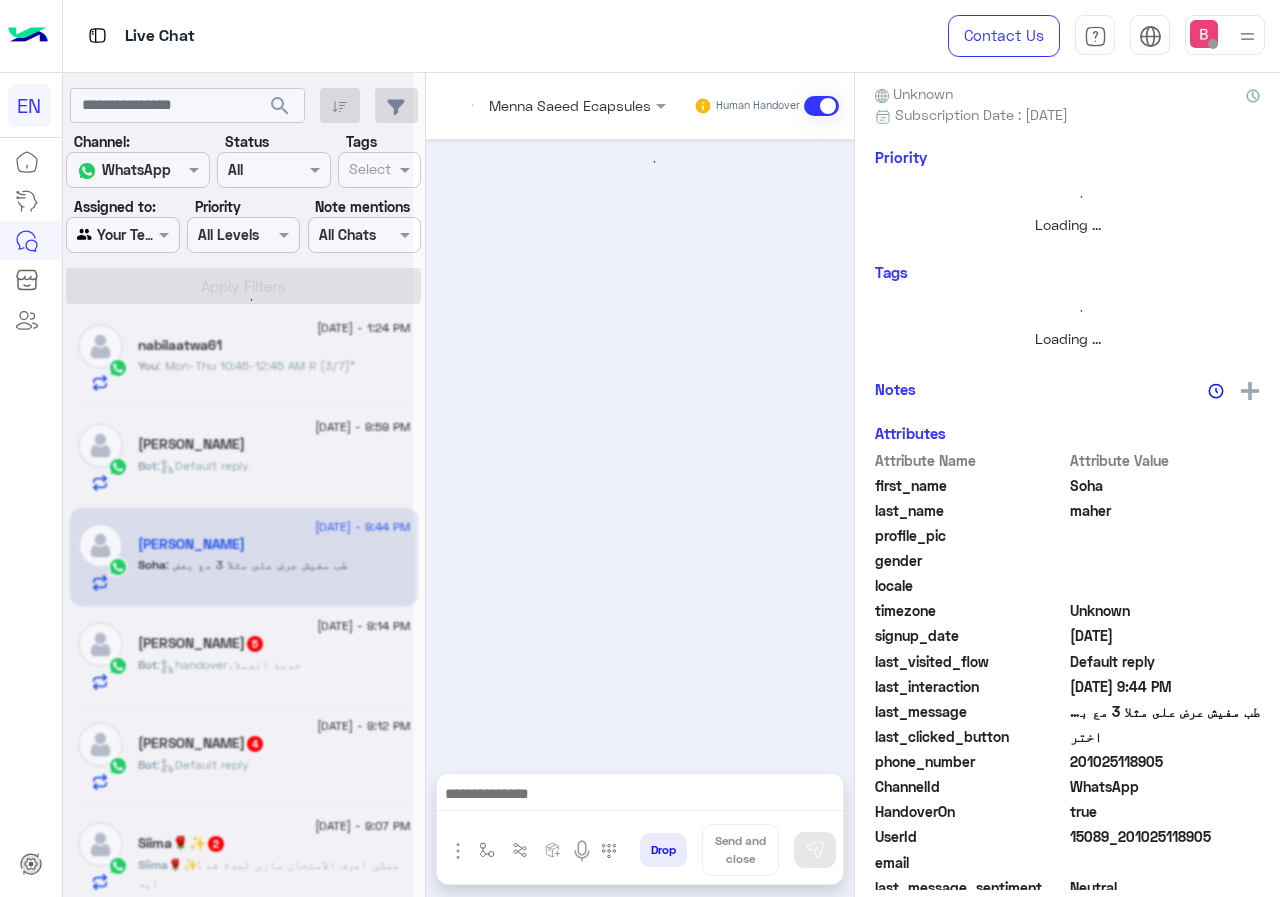 scroll, scrollTop: 0, scrollLeft: 0, axis: both 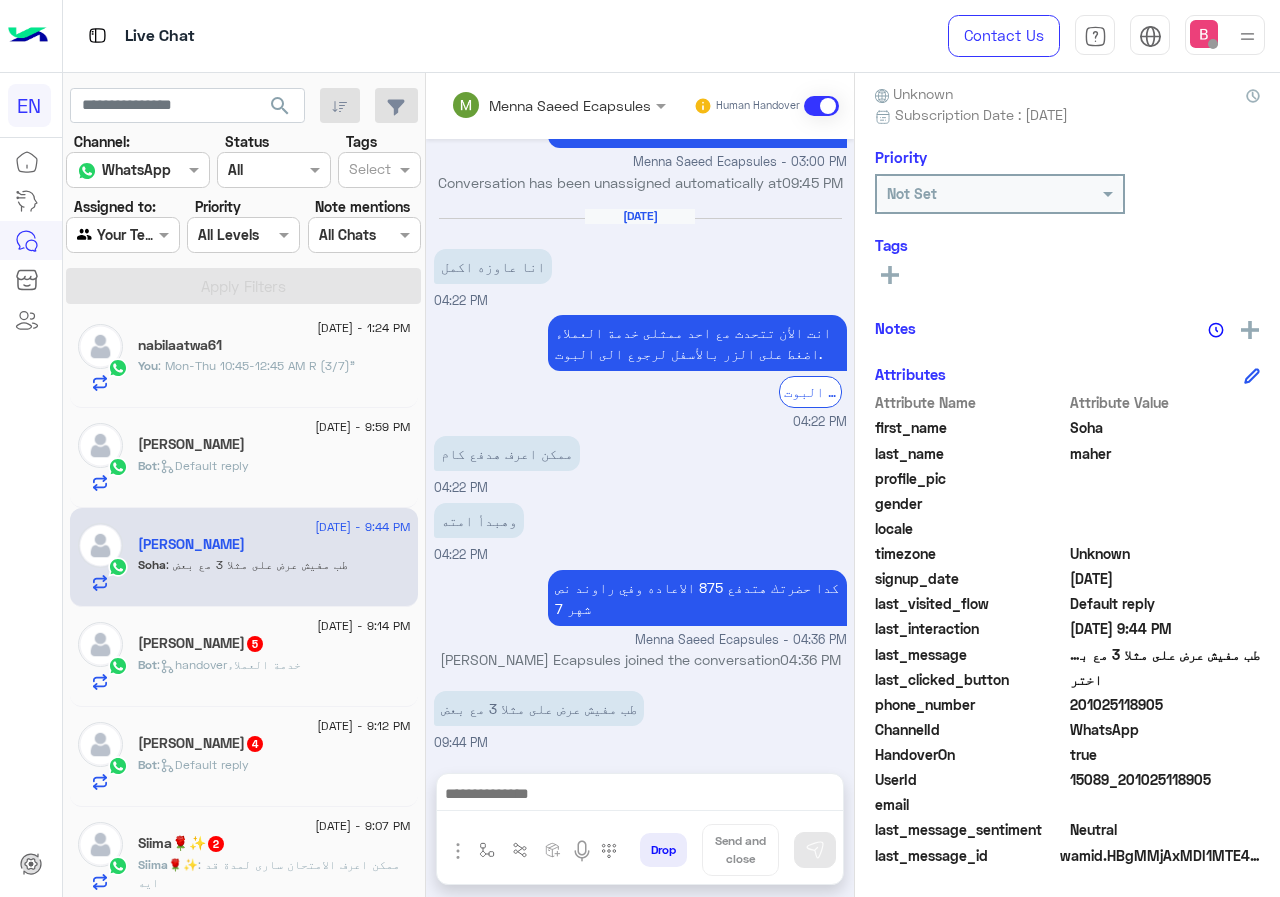 click on ": Mon-Thu 10:45-12:45 AM R (3/7)"" 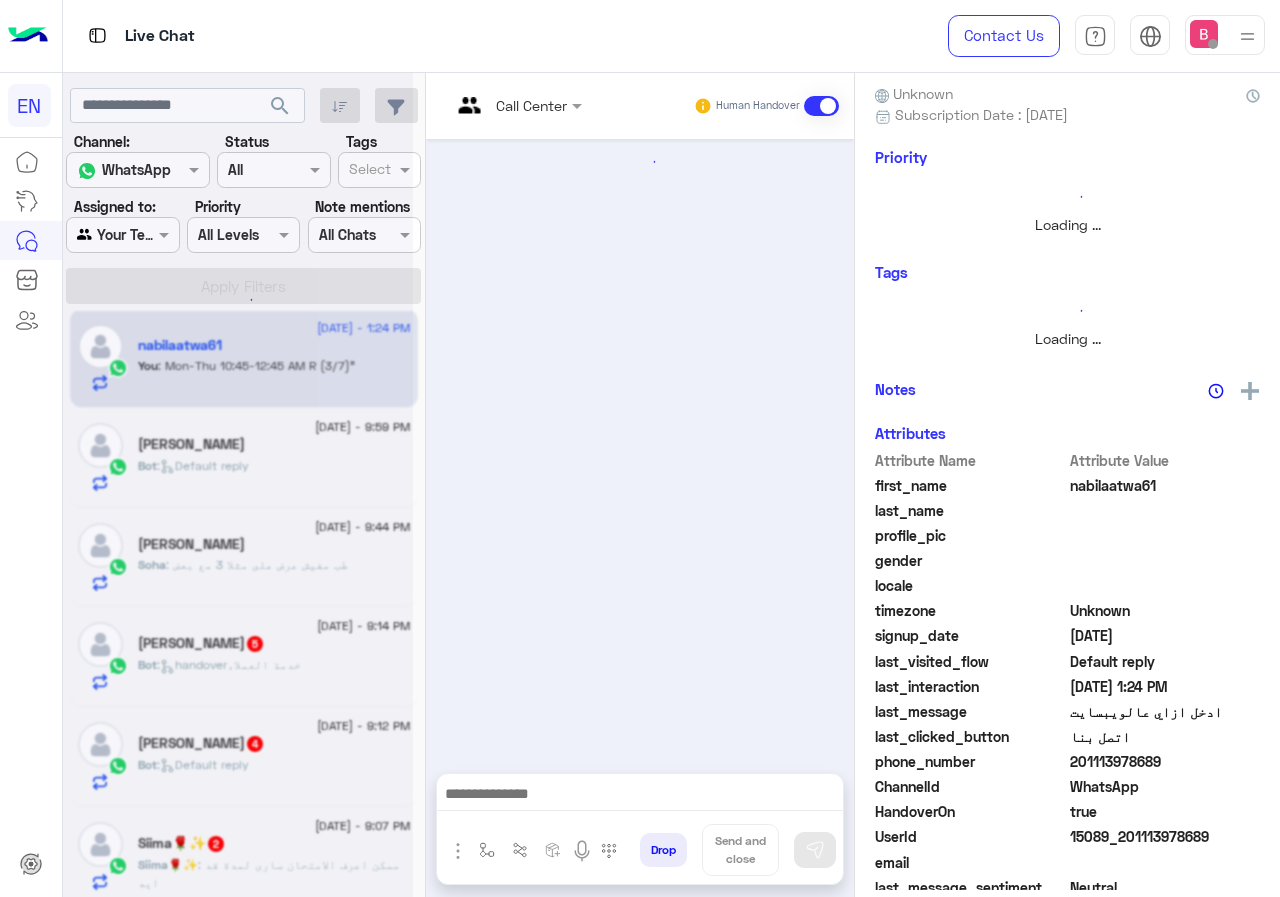 scroll, scrollTop: 0, scrollLeft: 0, axis: both 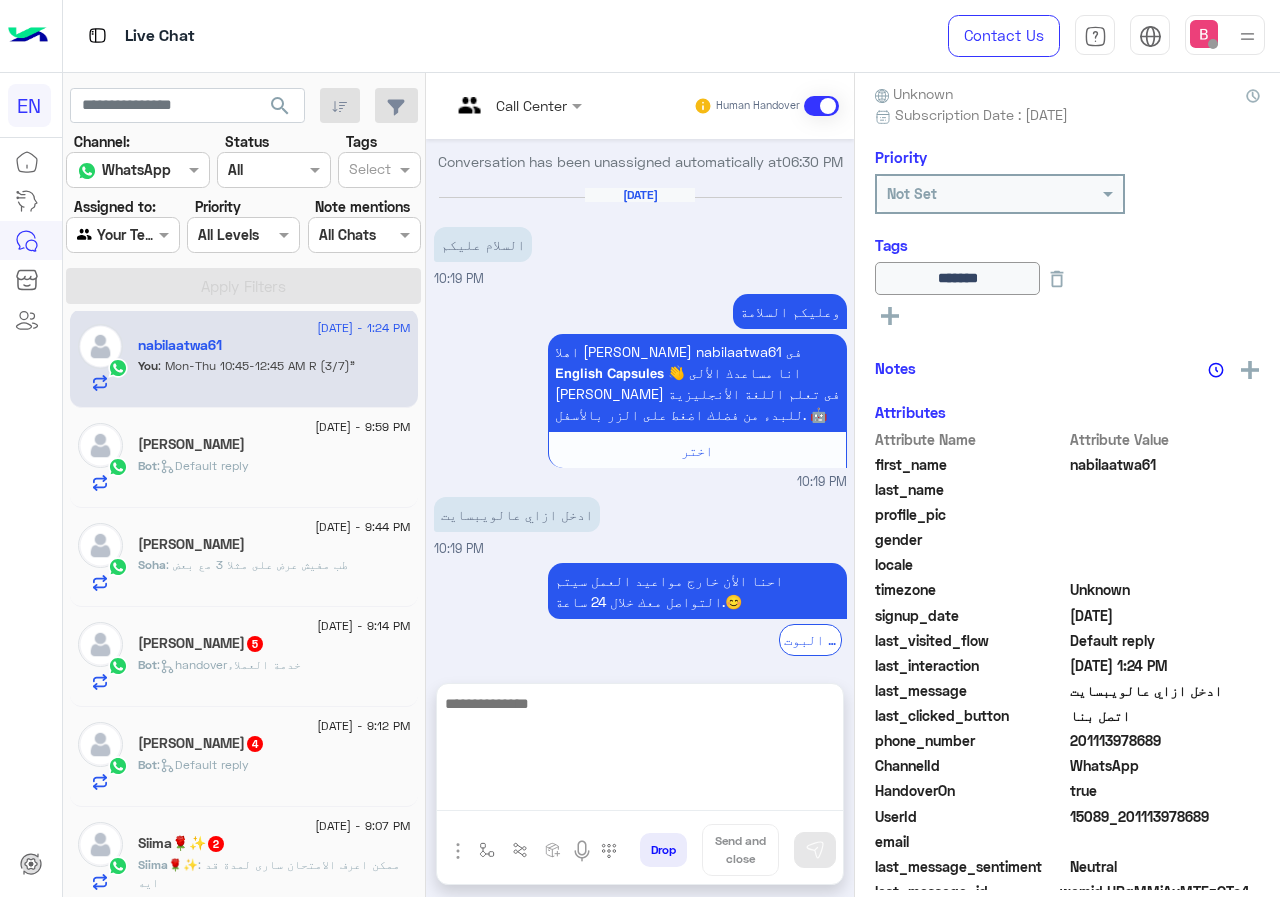 click at bounding box center (640, 751) 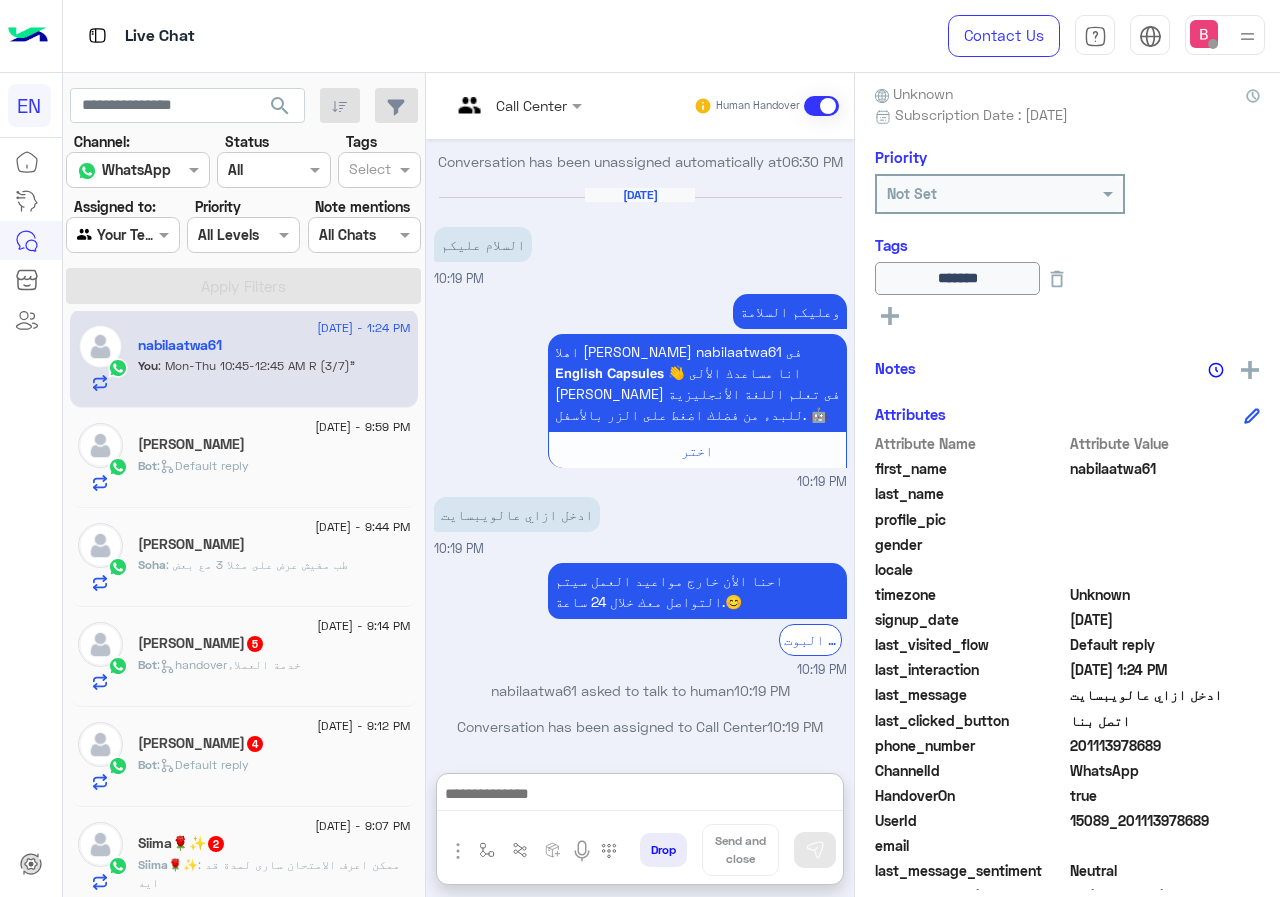 click on "You  : Mon-Thu 10:45-12:45 AM R (3/7)"" 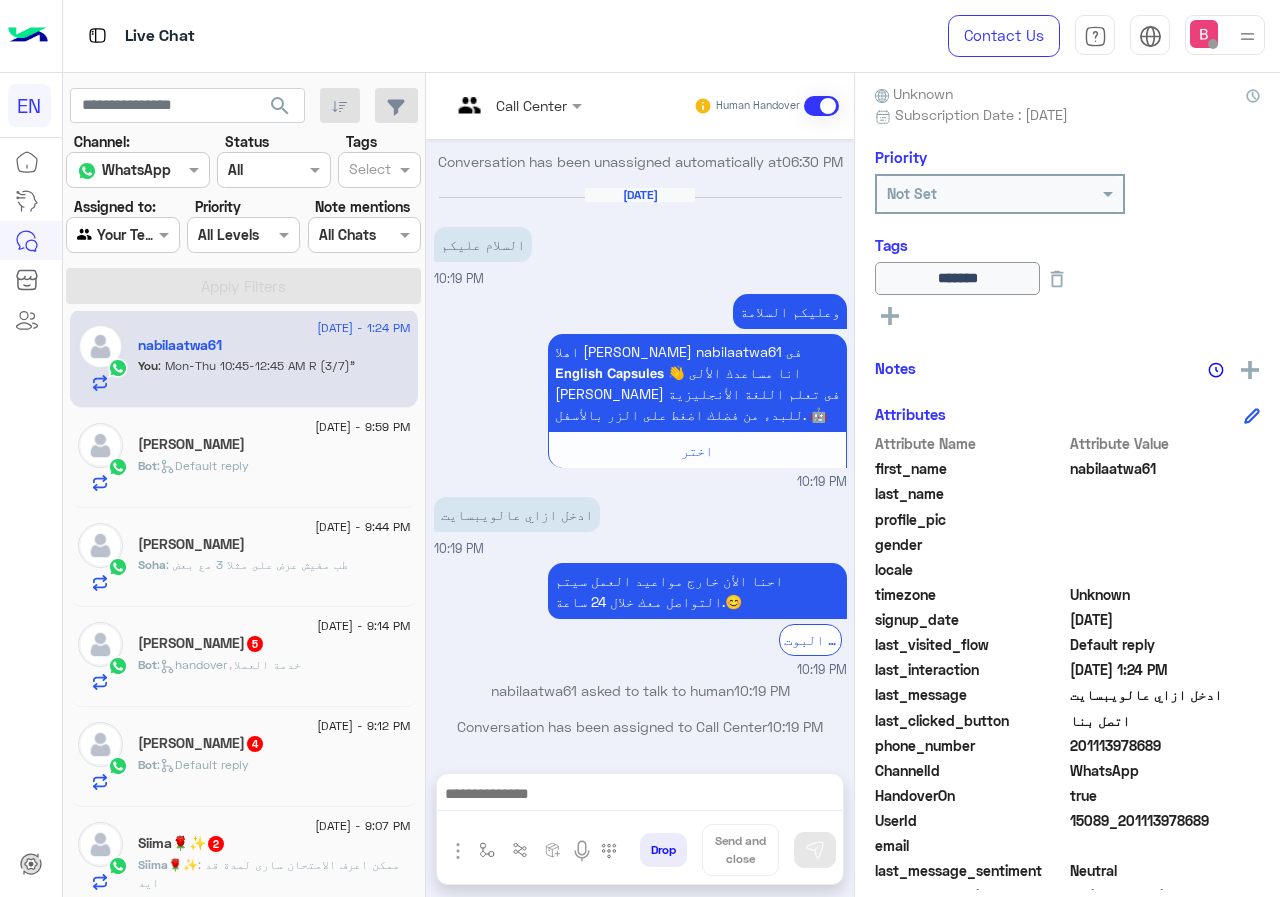 click at bounding box center [122, 234] 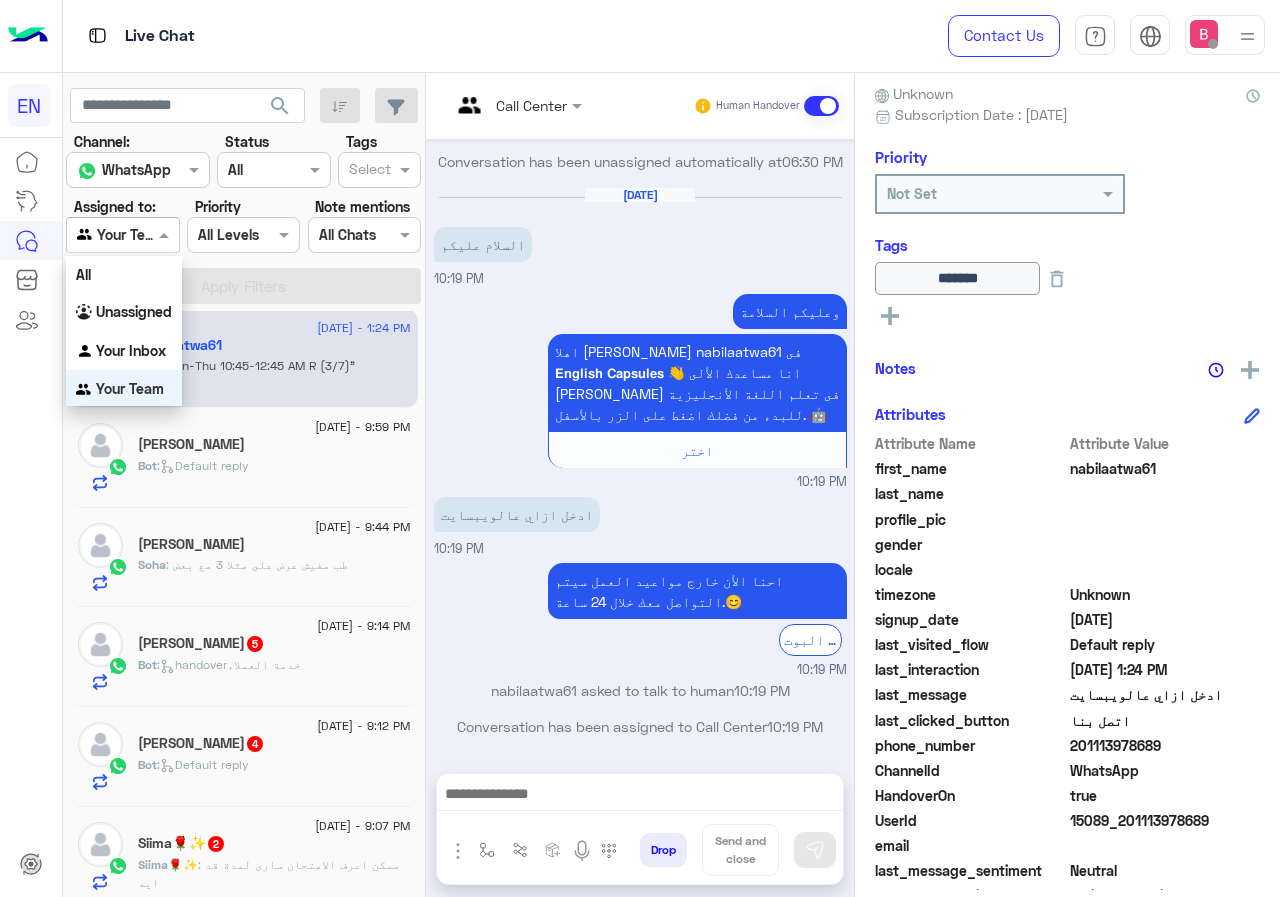 scroll, scrollTop: 1, scrollLeft: 0, axis: vertical 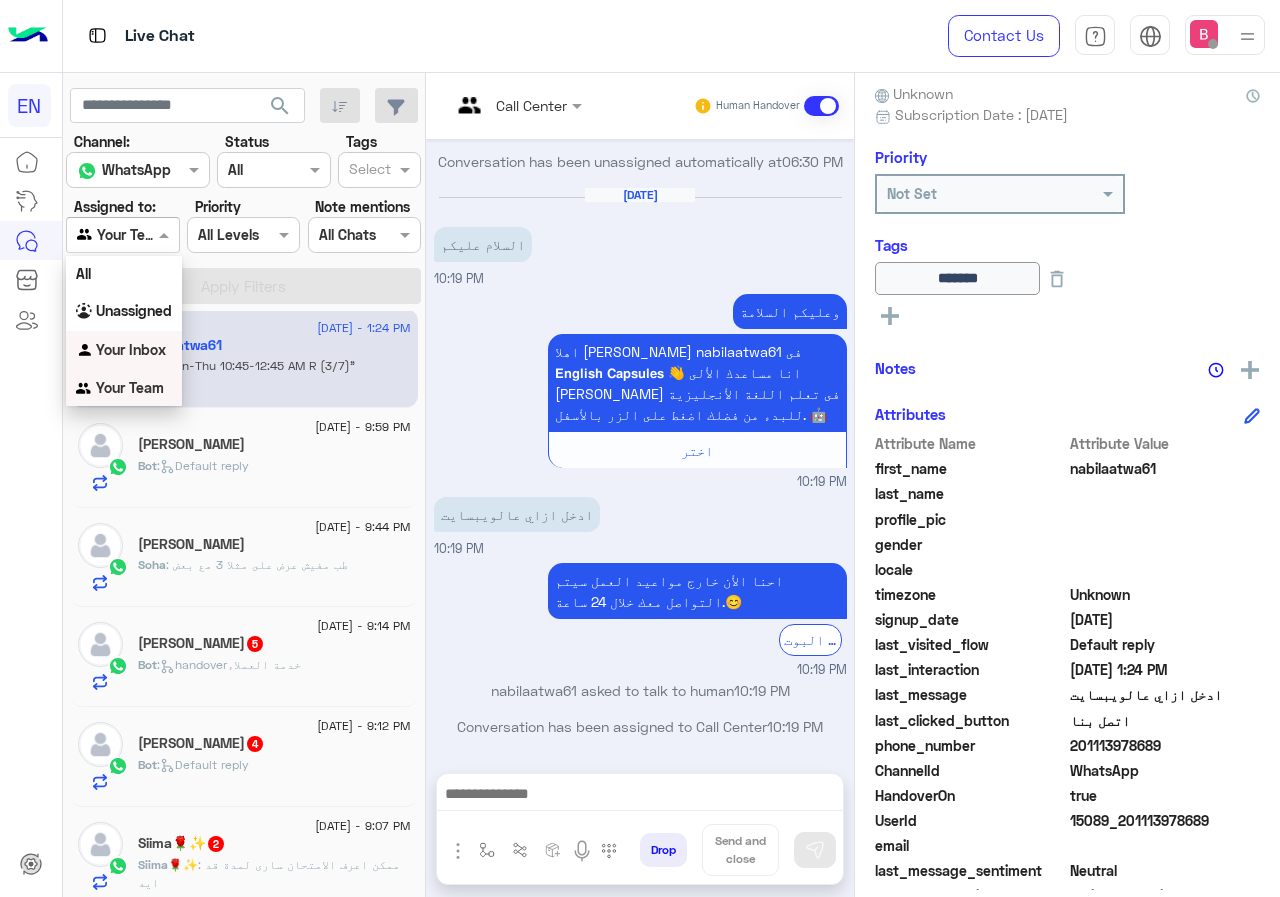 click on "Your Inbox" at bounding box center (131, 349) 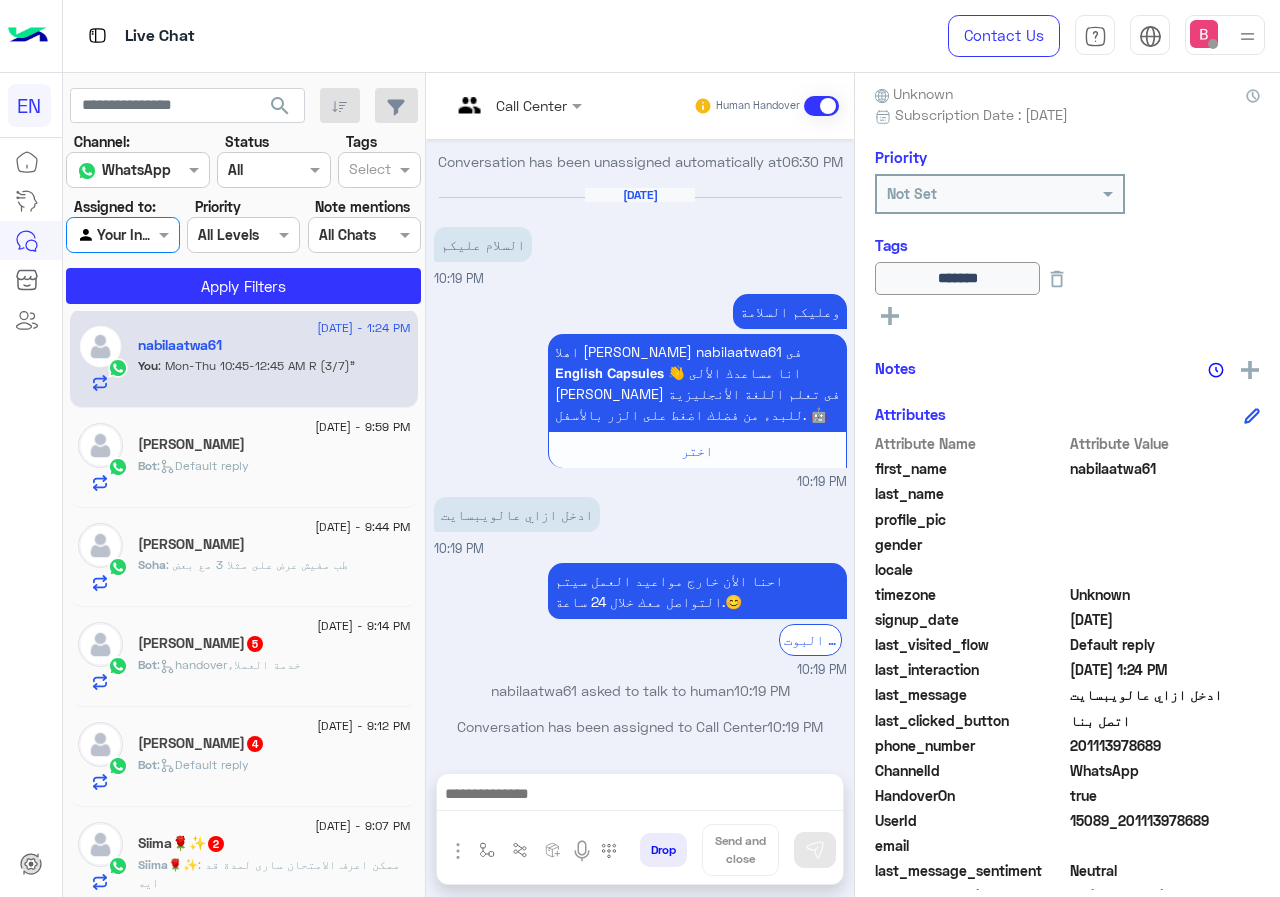 click on "search Channel: Channel WhatsApp Status Channel All Tags Select Assigned to: Agent Filter Your Inbox Priority All Levels All Levels Note mentions Select All Chats Apply Filters" 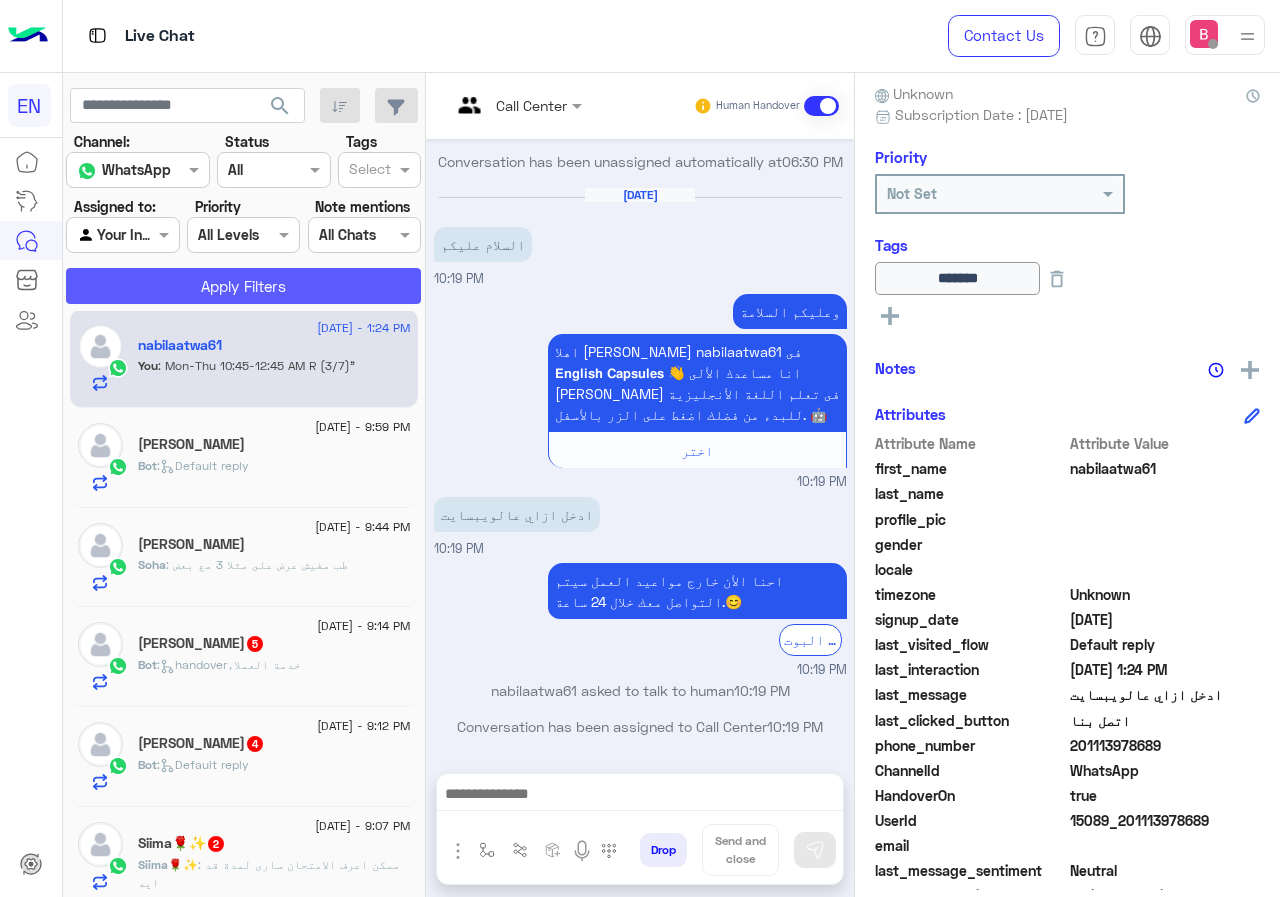 click on "Apply Filters" 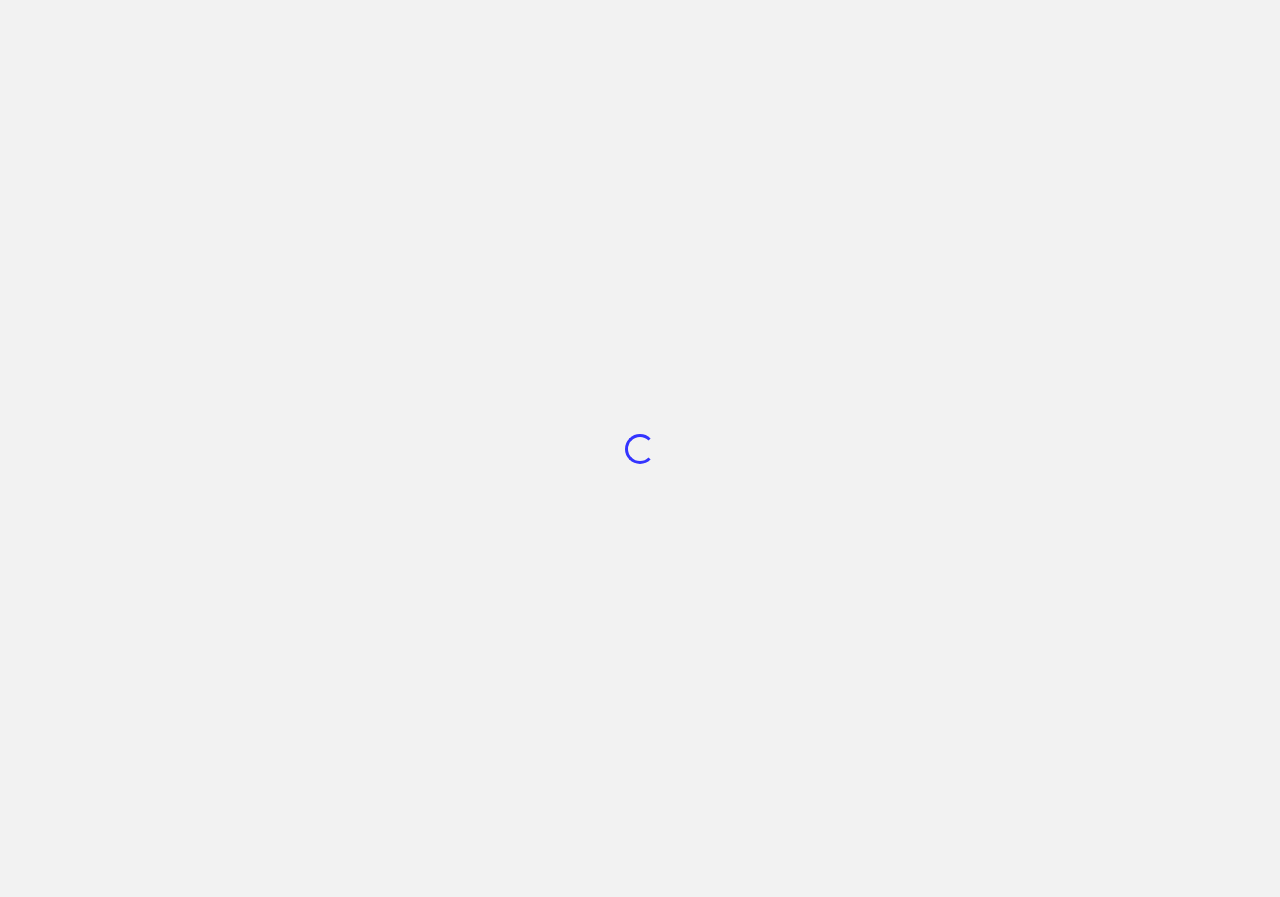 scroll, scrollTop: 0, scrollLeft: 0, axis: both 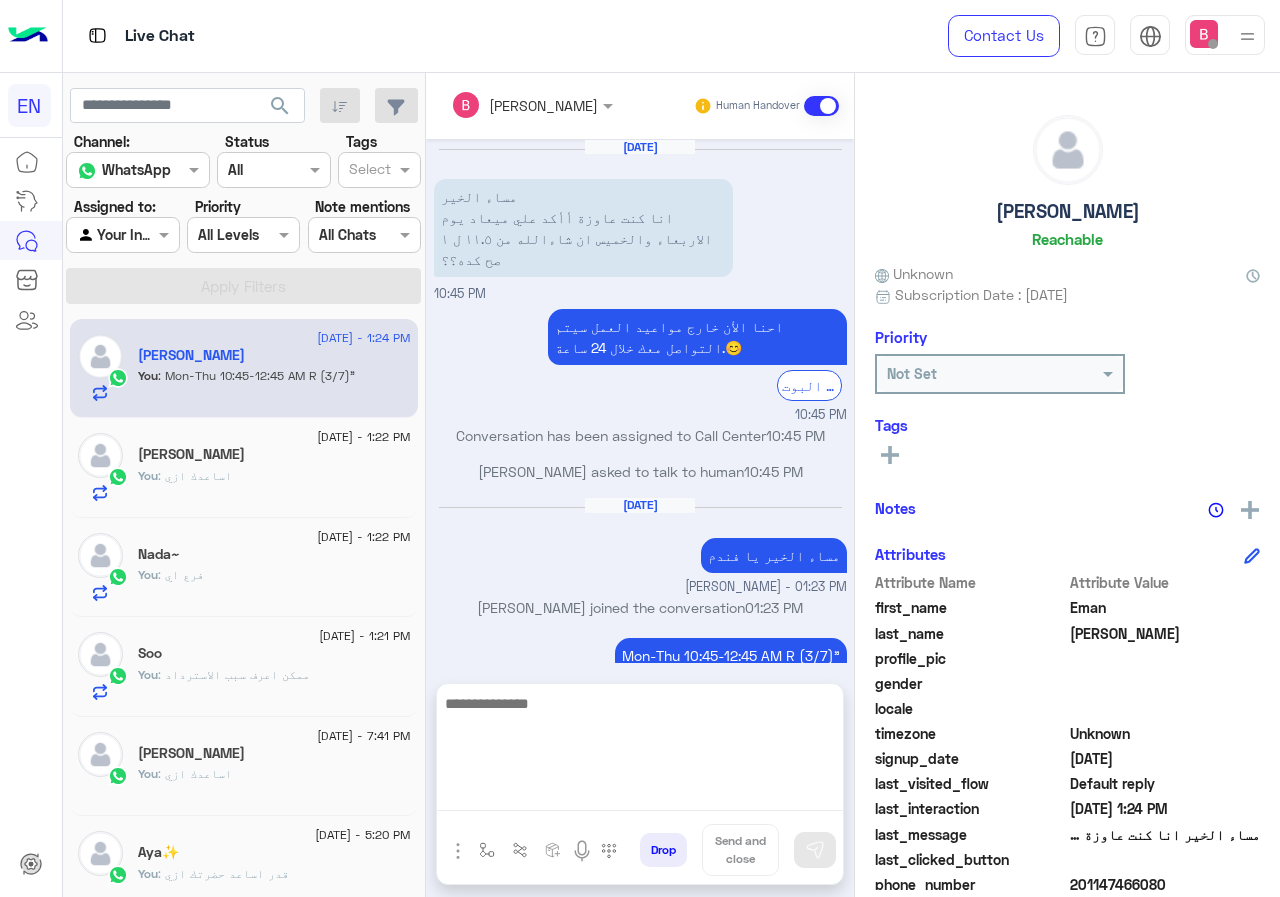 click at bounding box center (640, 751) 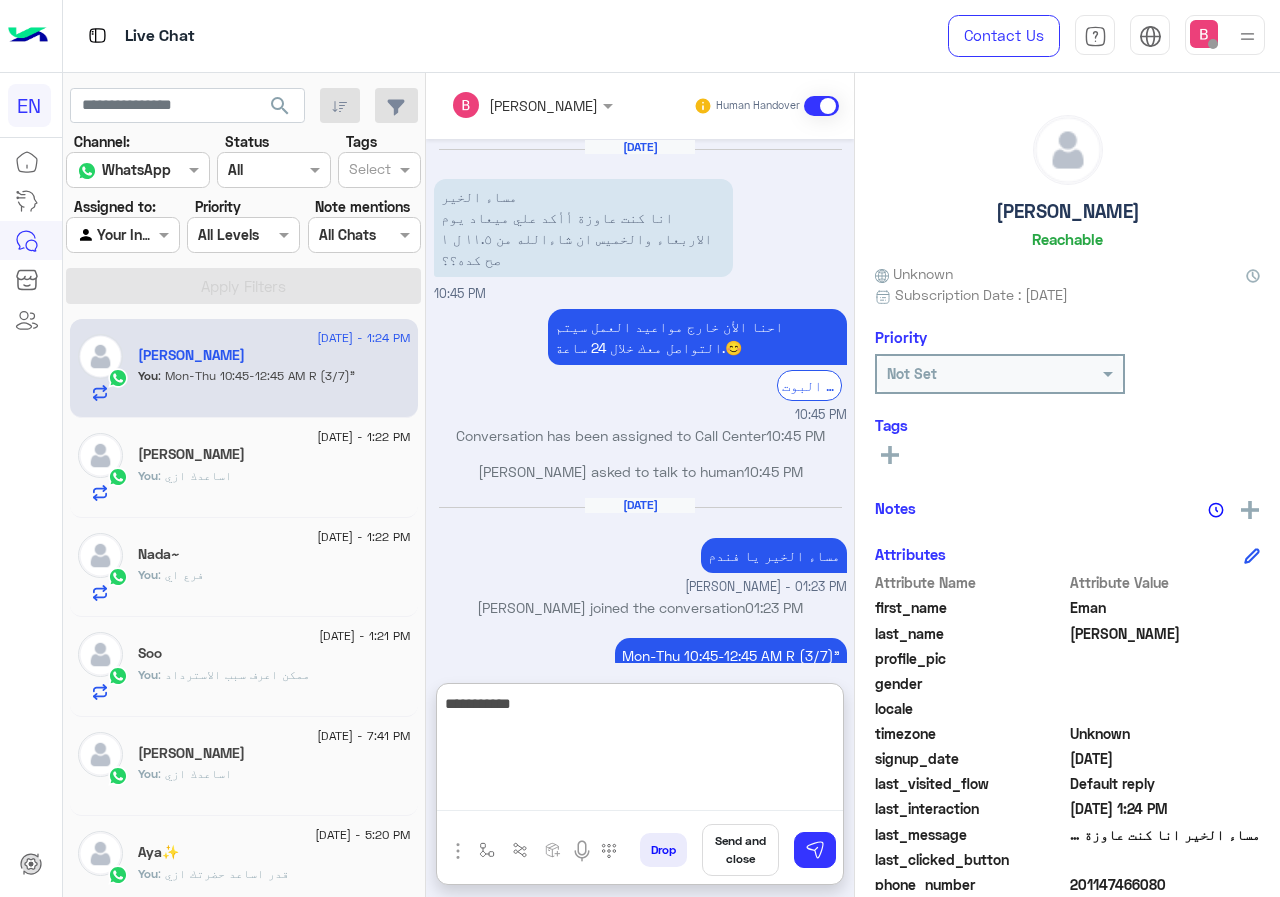 type on "**********" 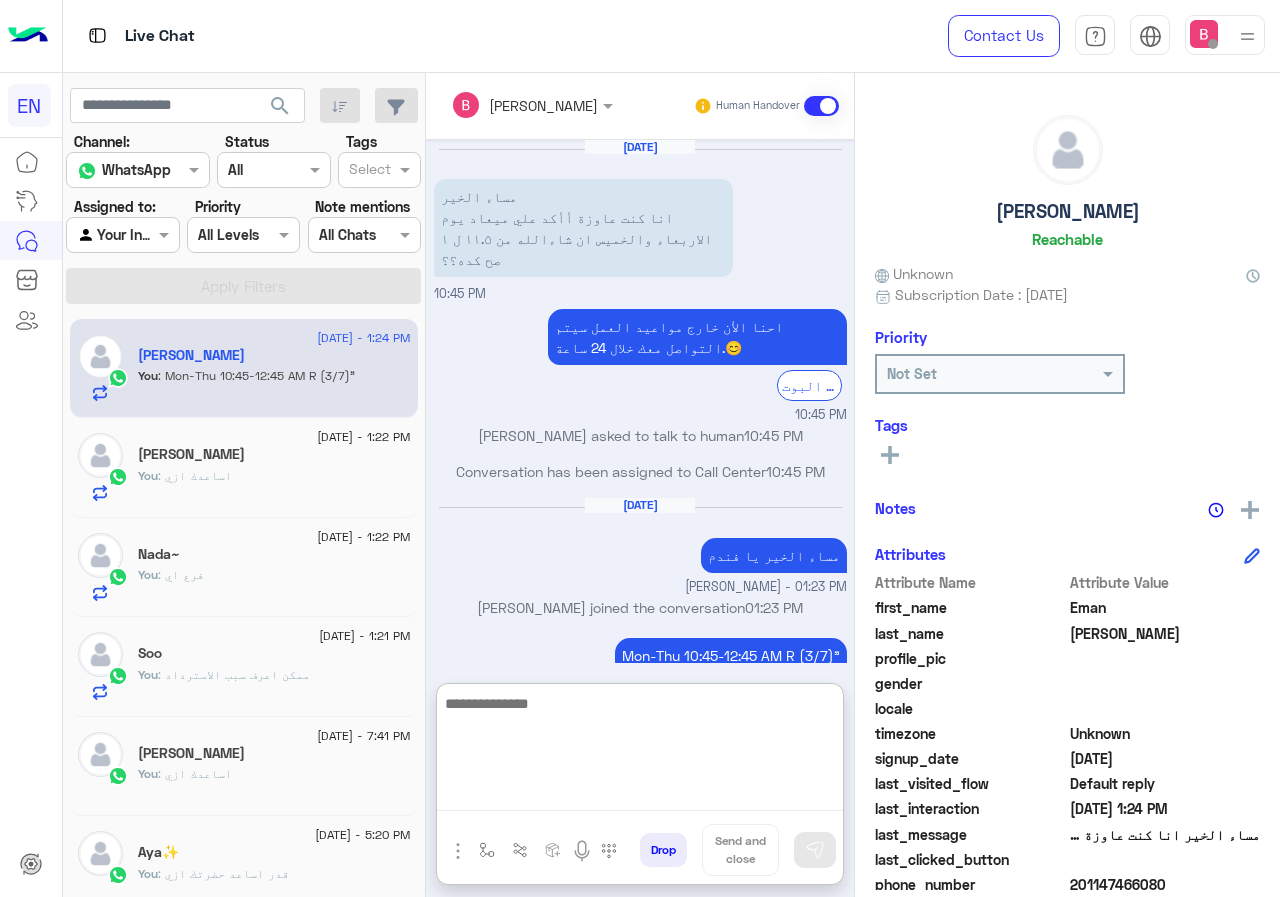 scroll, scrollTop: 77, scrollLeft: 0, axis: vertical 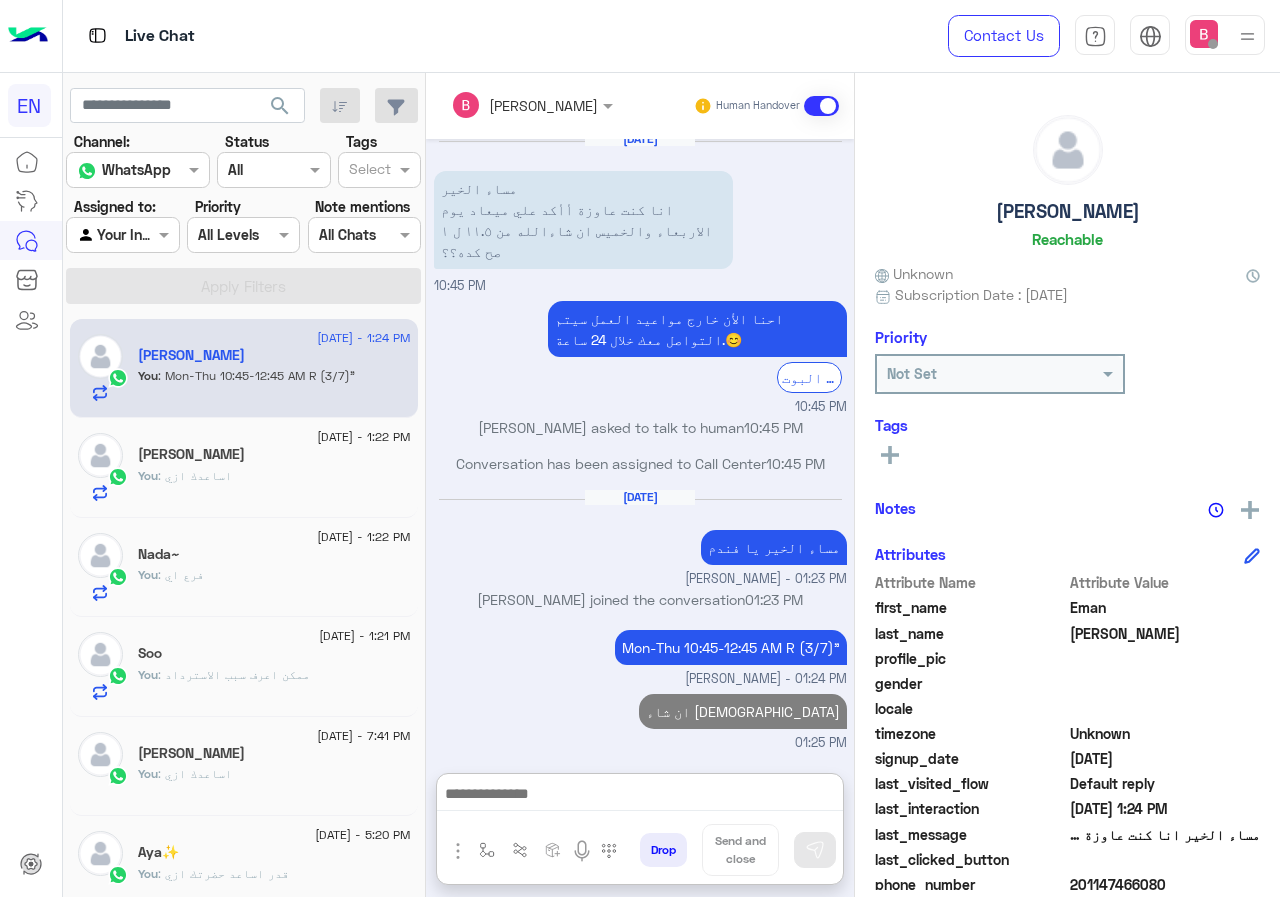 click at bounding box center (122, 234) 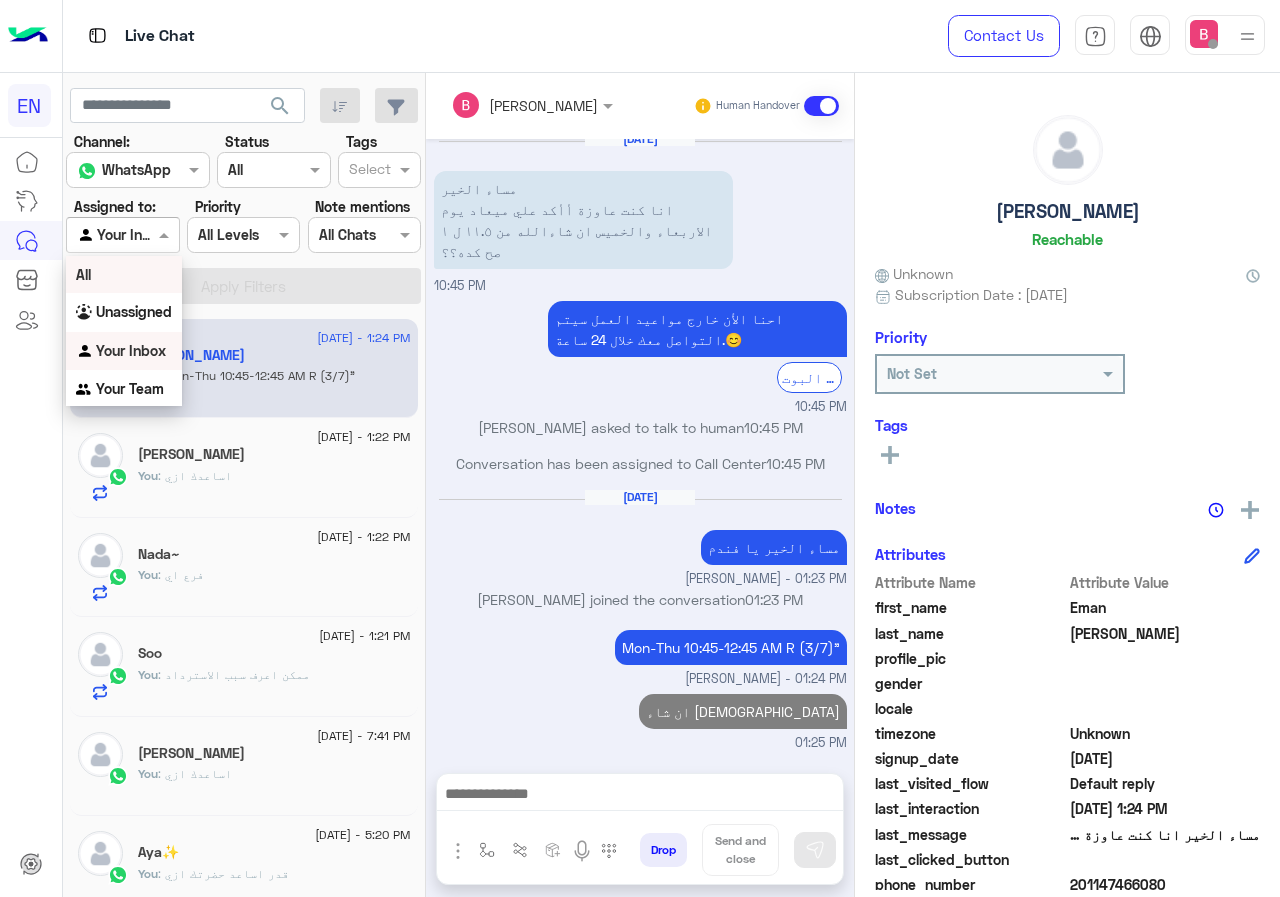 scroll, scrollTop: 0, scrollLeft: 0, axis: both 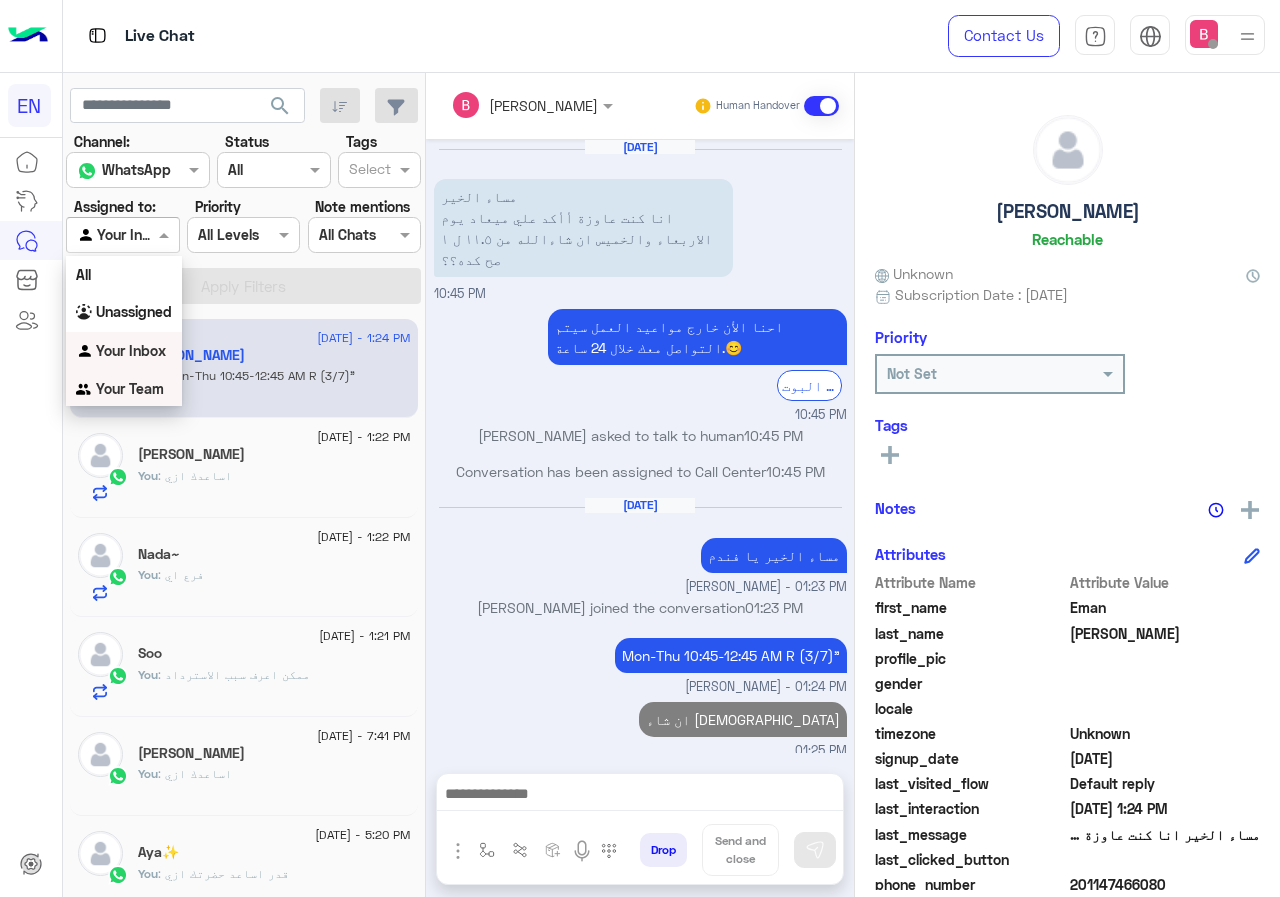 click on "Your Team" at bounding box center (130, 388) 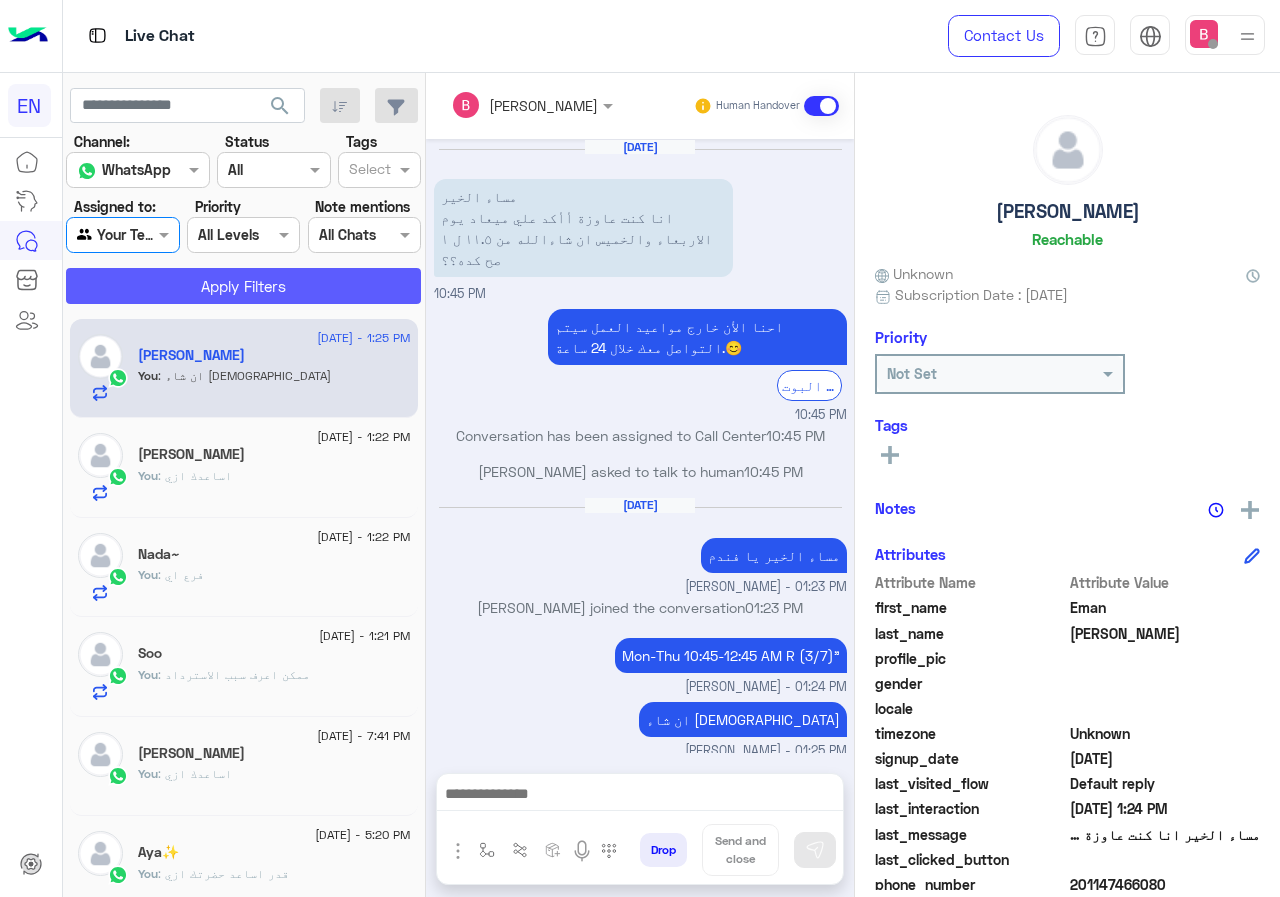 click on "Apply Filters" 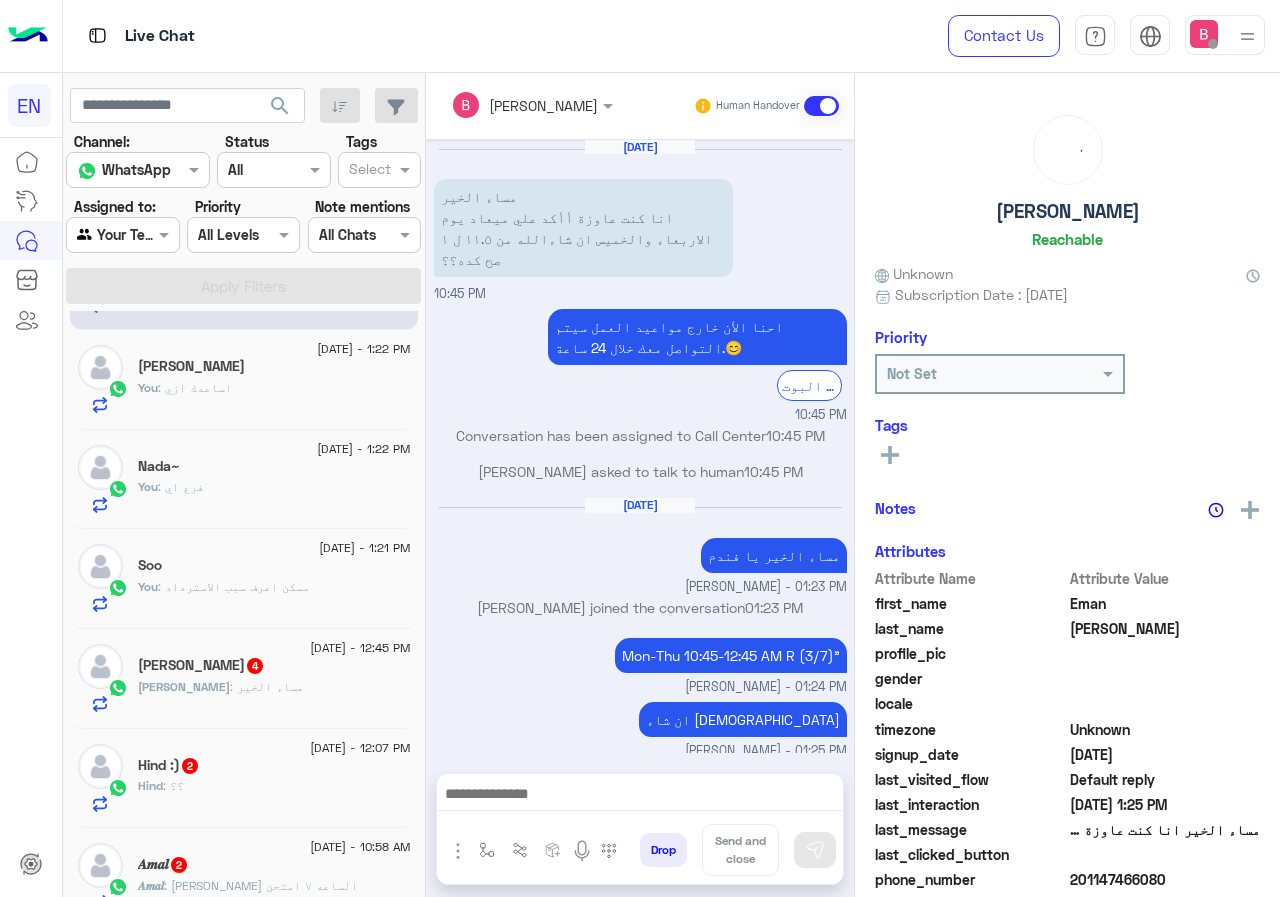 scroll, scrollTop: 200, scrollLeft: 0, axis: vertical 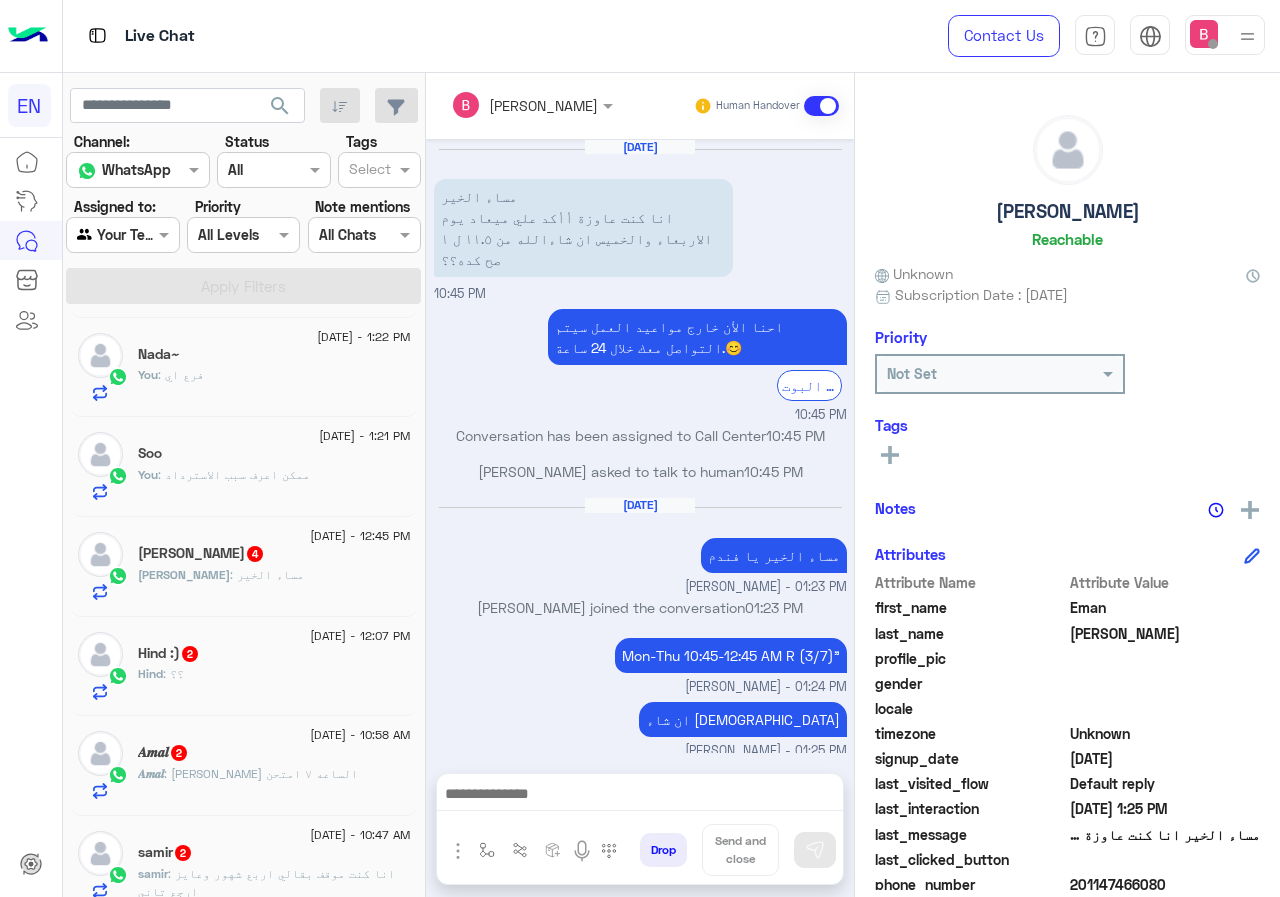click on "أحمد : مساء الخير" 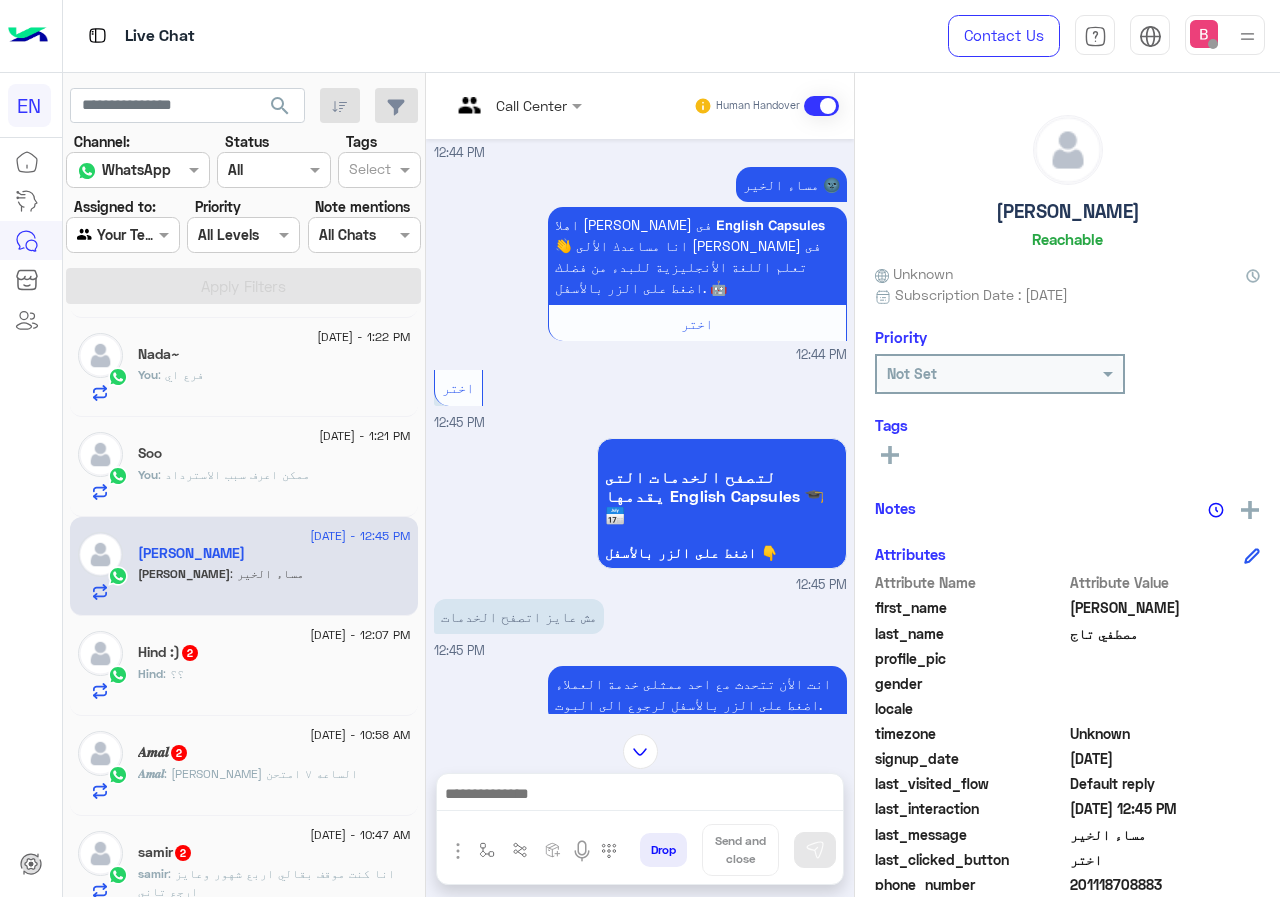 scroll, scrollTop: 991, scrollLeft: 0, axis: vertical 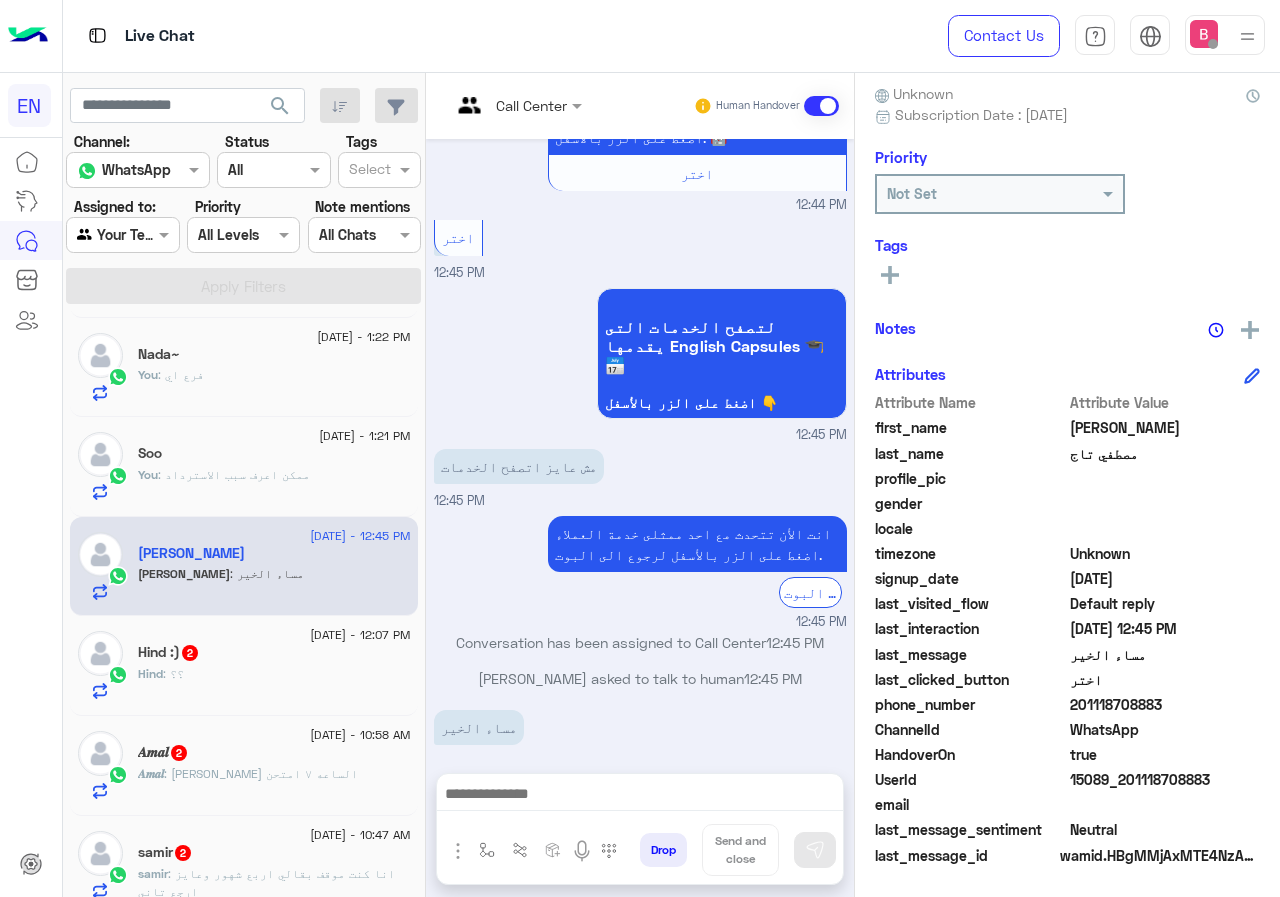 drag, startPoint x: 1074, startPoint y: 706, endPoint x: 1190, endPoint y: 710, distance: 116.06895 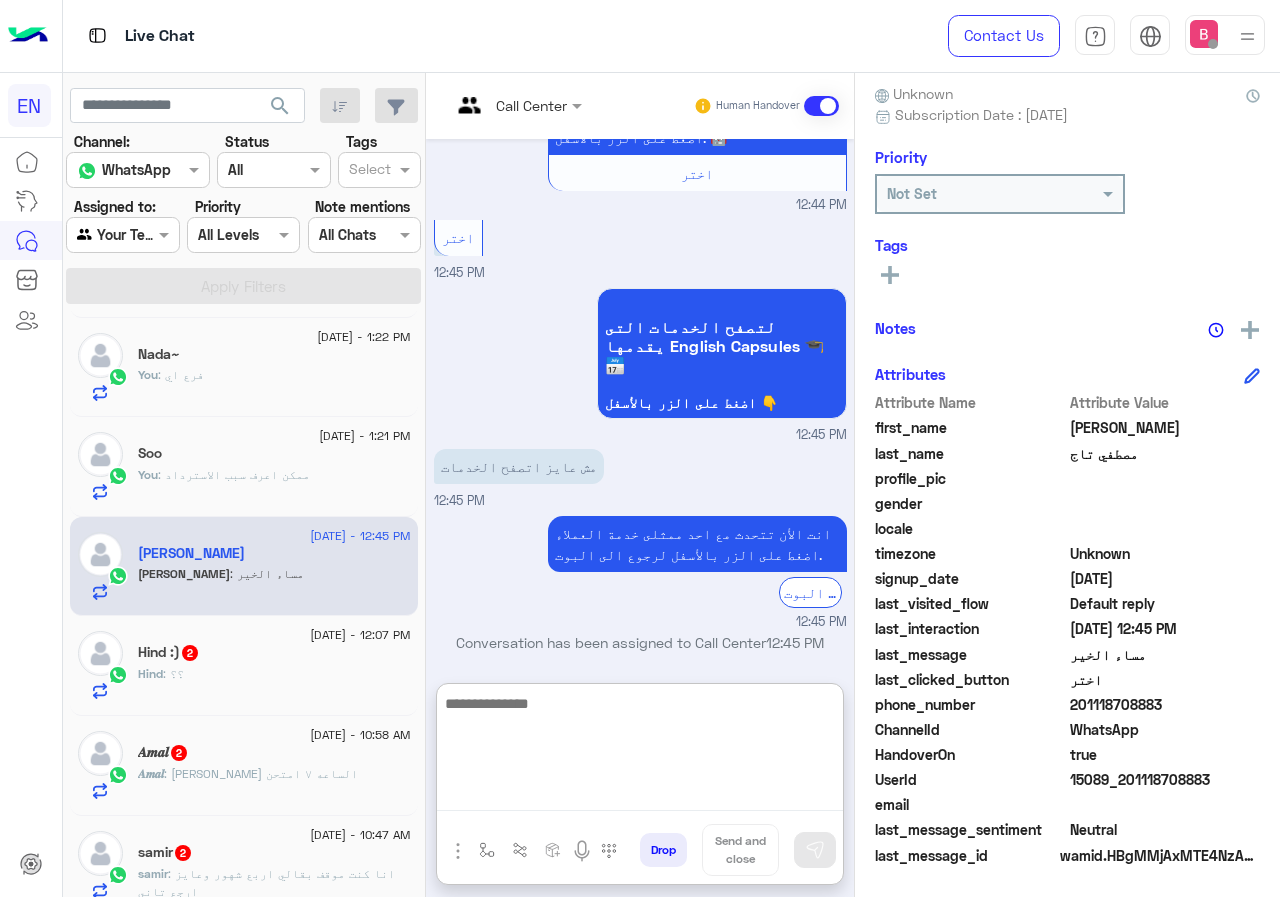 click at bounding box center (640, 751) 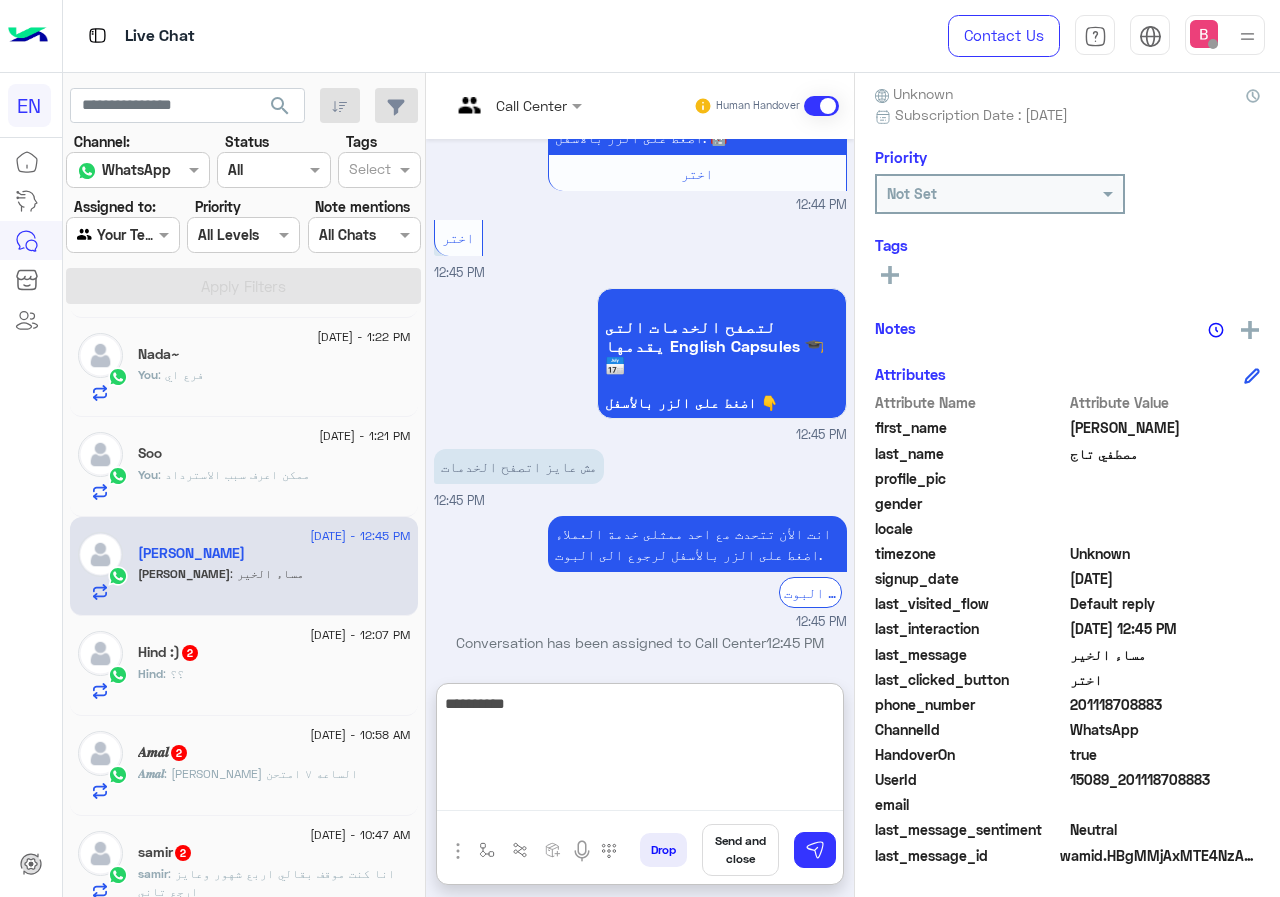 type on "**********" 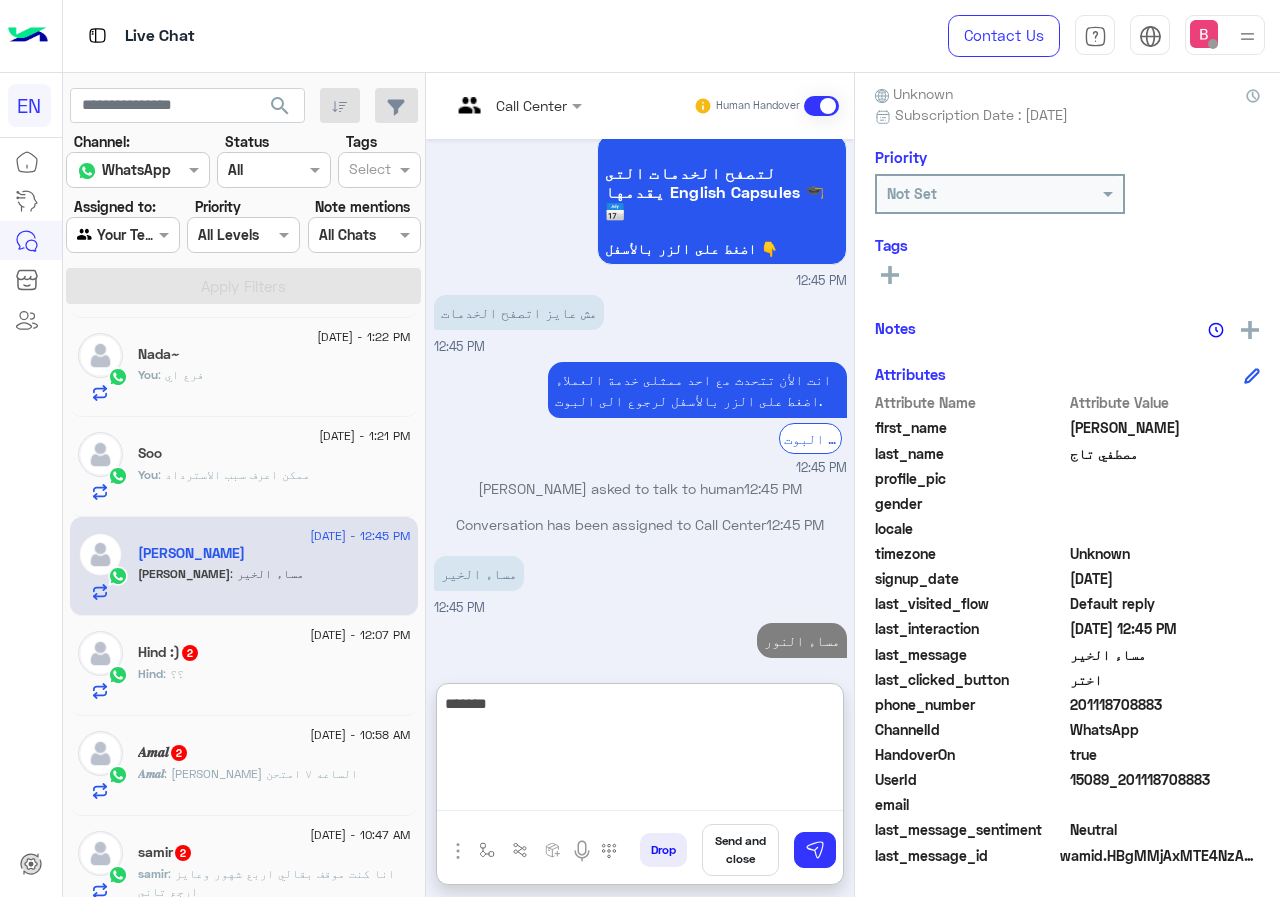 scroll, scrollTop: 1181, scrollLeft: 0, axis: vertical 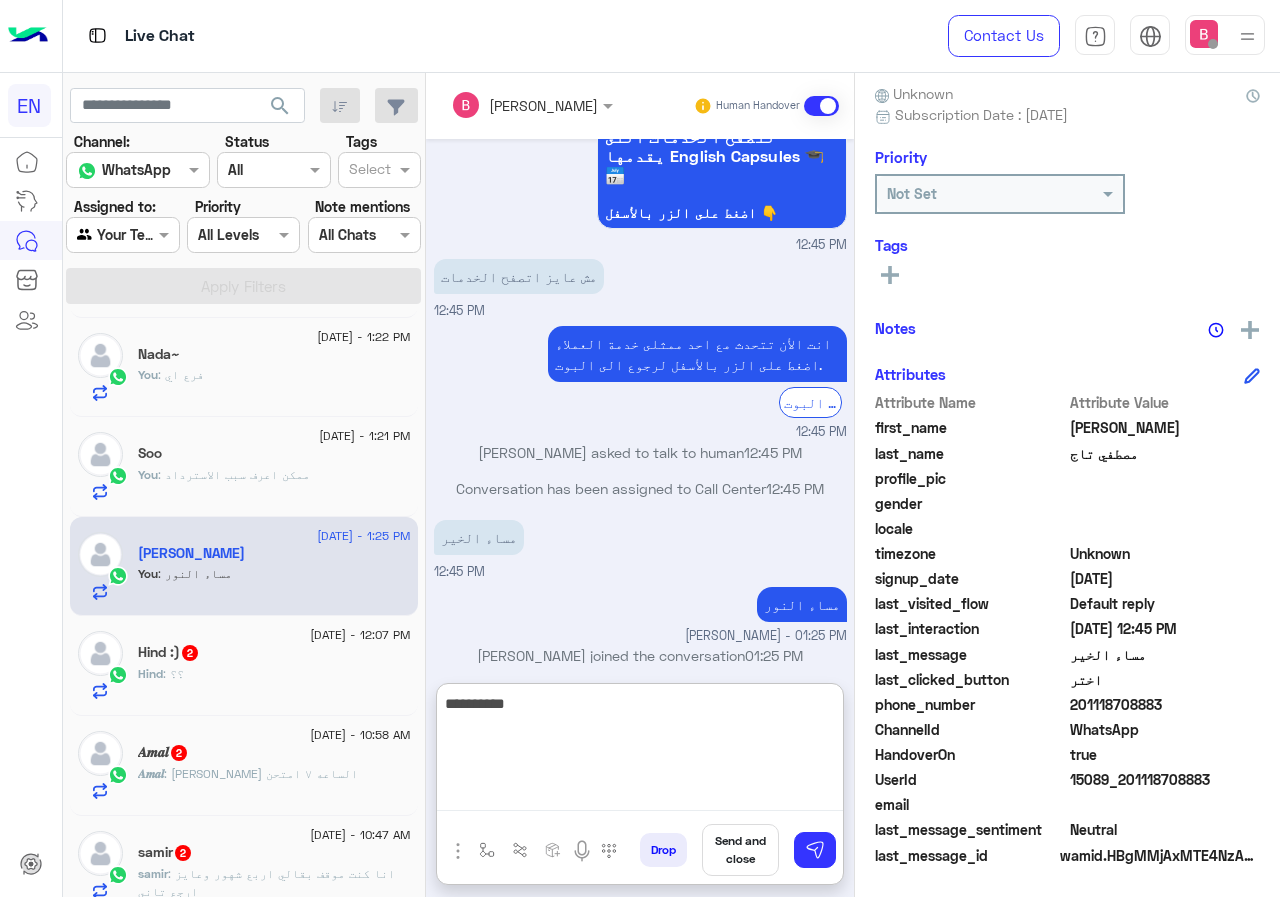 type on "**********" 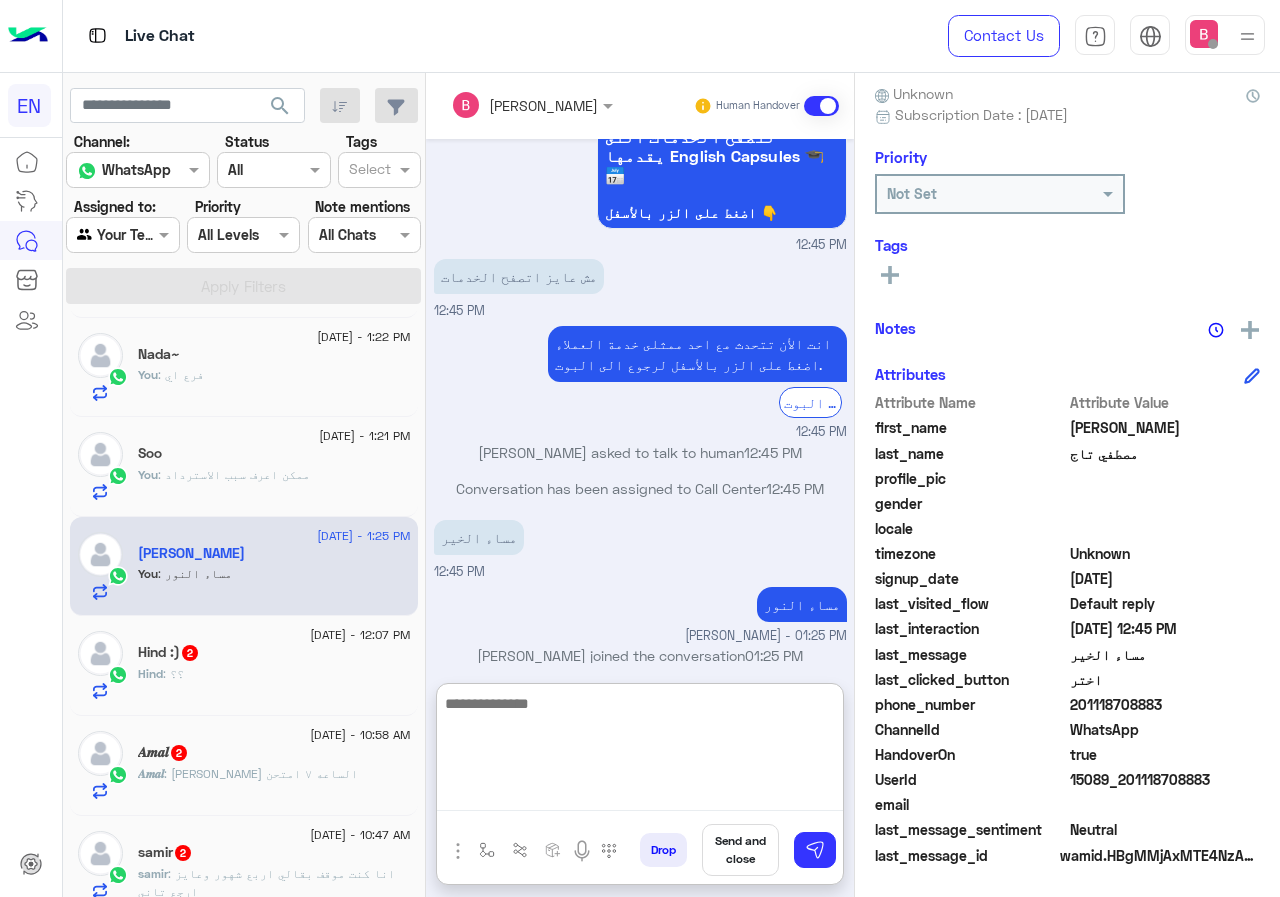 scroll, scrollTop: 1245, scrollLeft: 0, axis: vertical 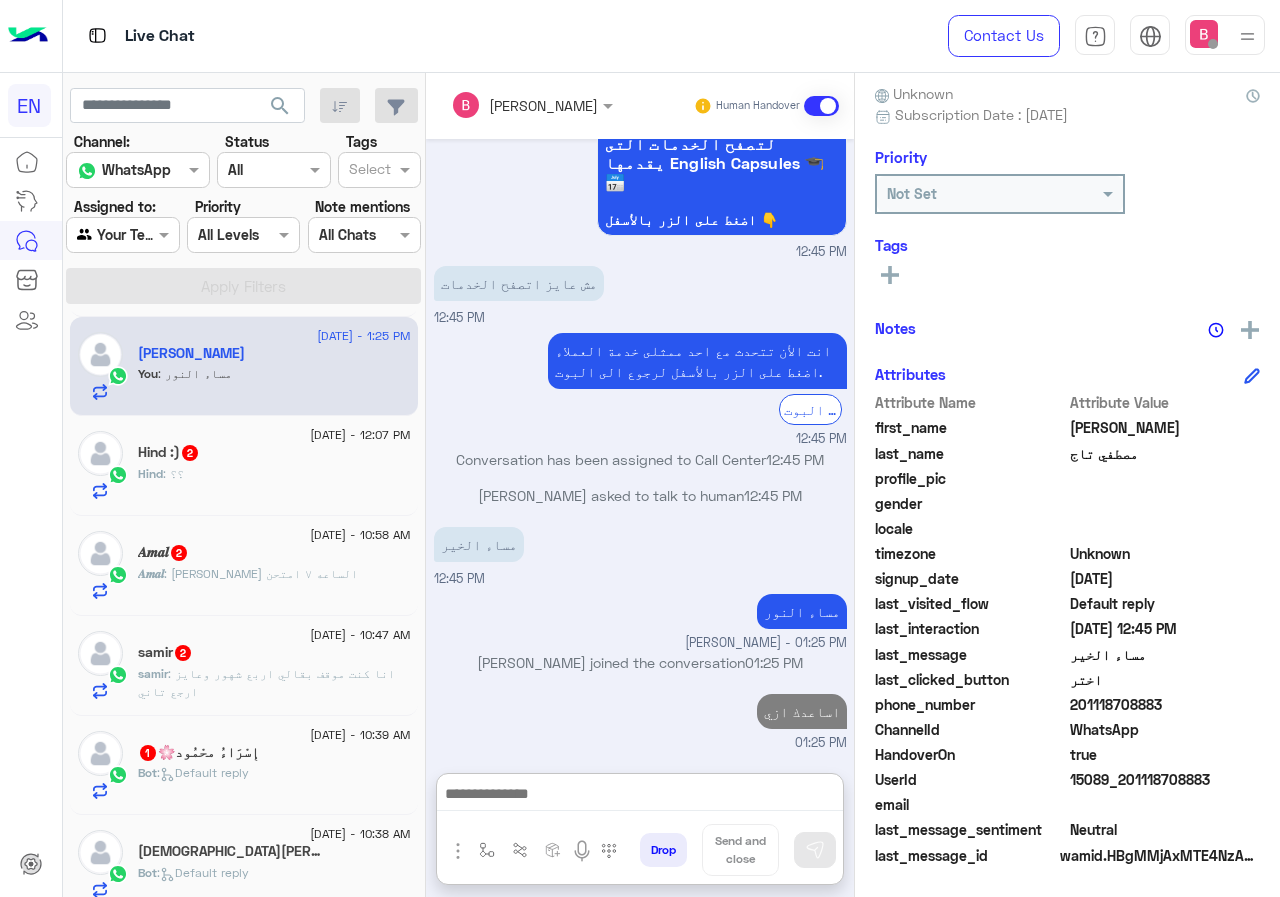click on "Hind :)  2" 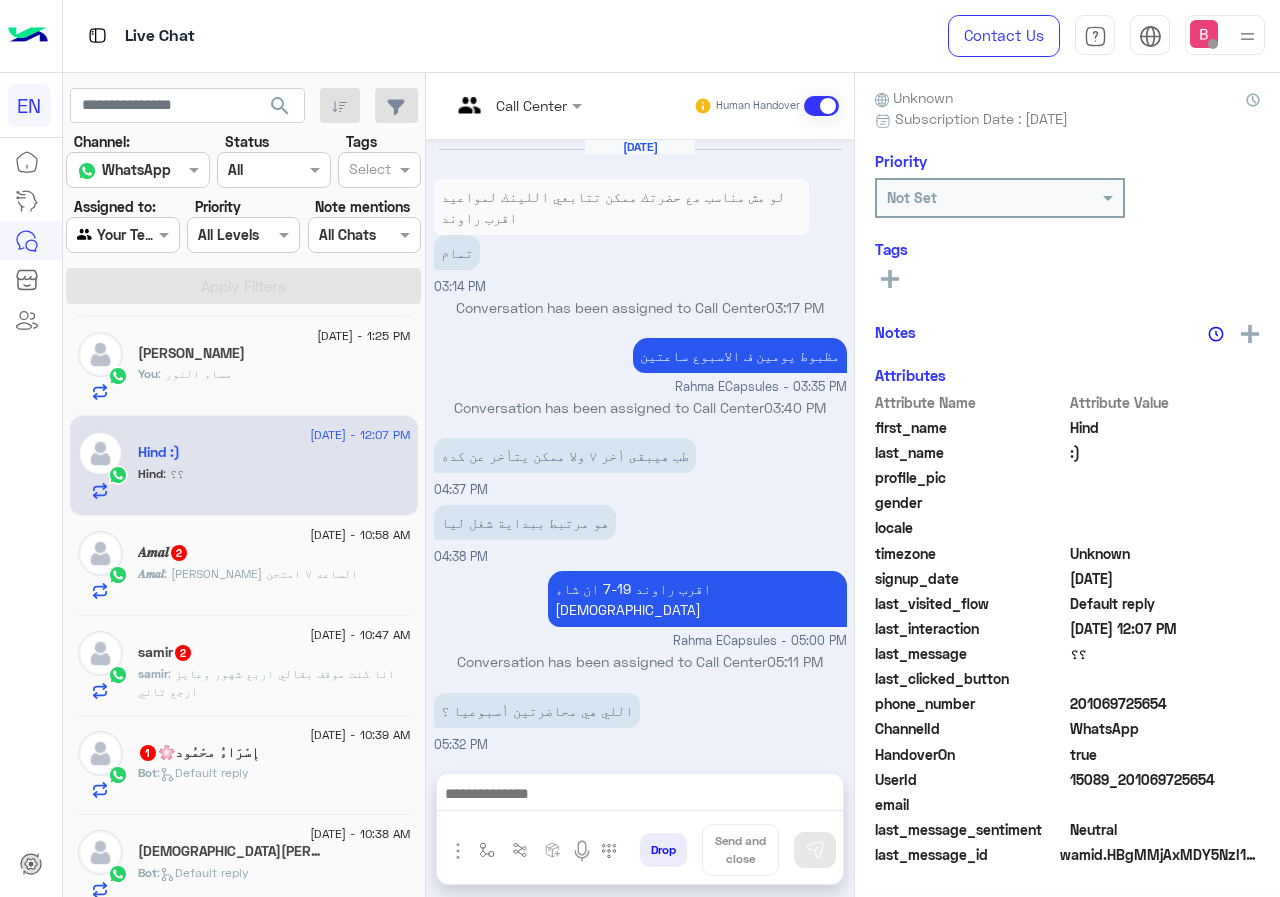 scroll, scrollTop: 176, scrollLeft: 0, axis: vertical 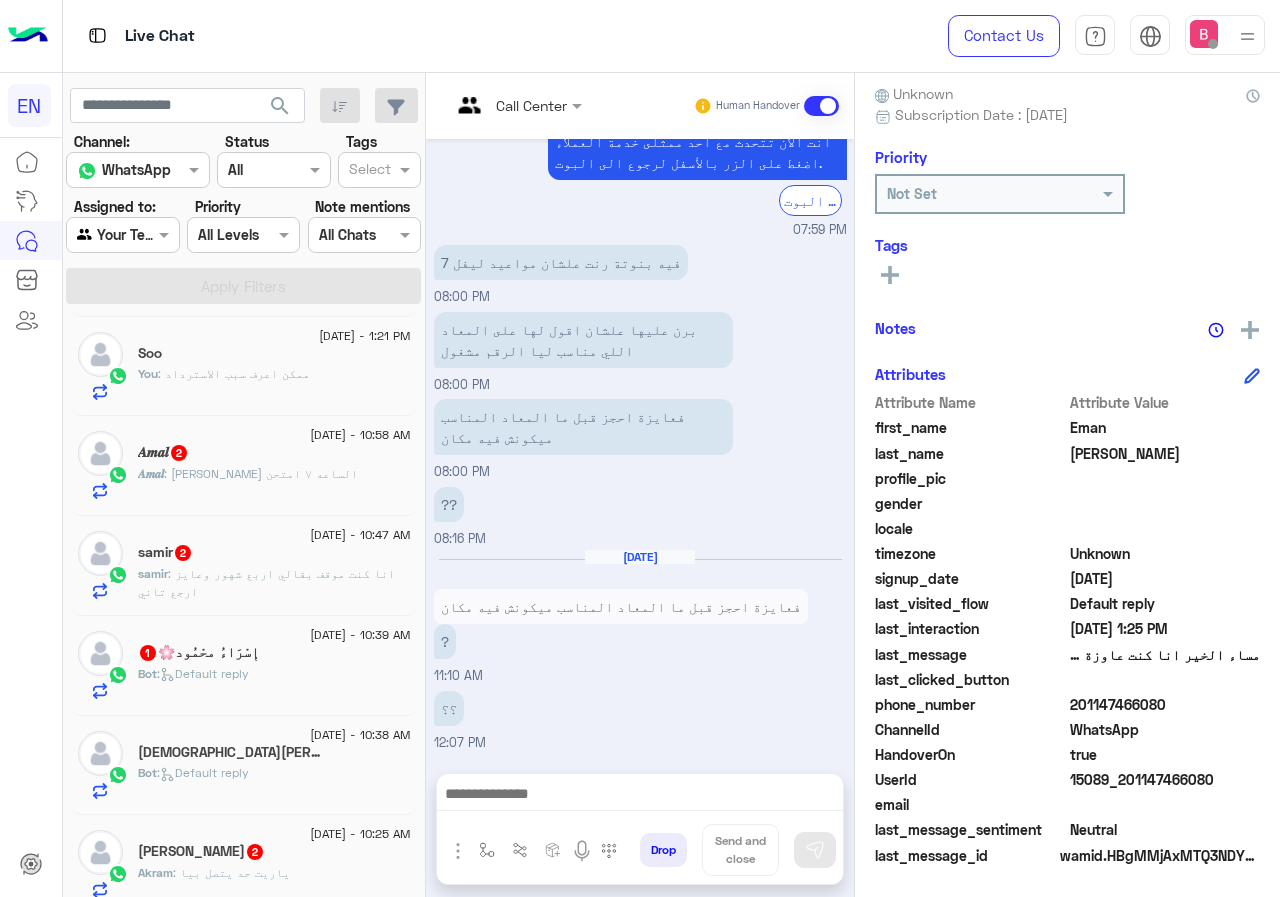 drag, startPoint x: 1075, startPoint y: 704, endPoint x: 1212, endPoint y: 704, distance: 137 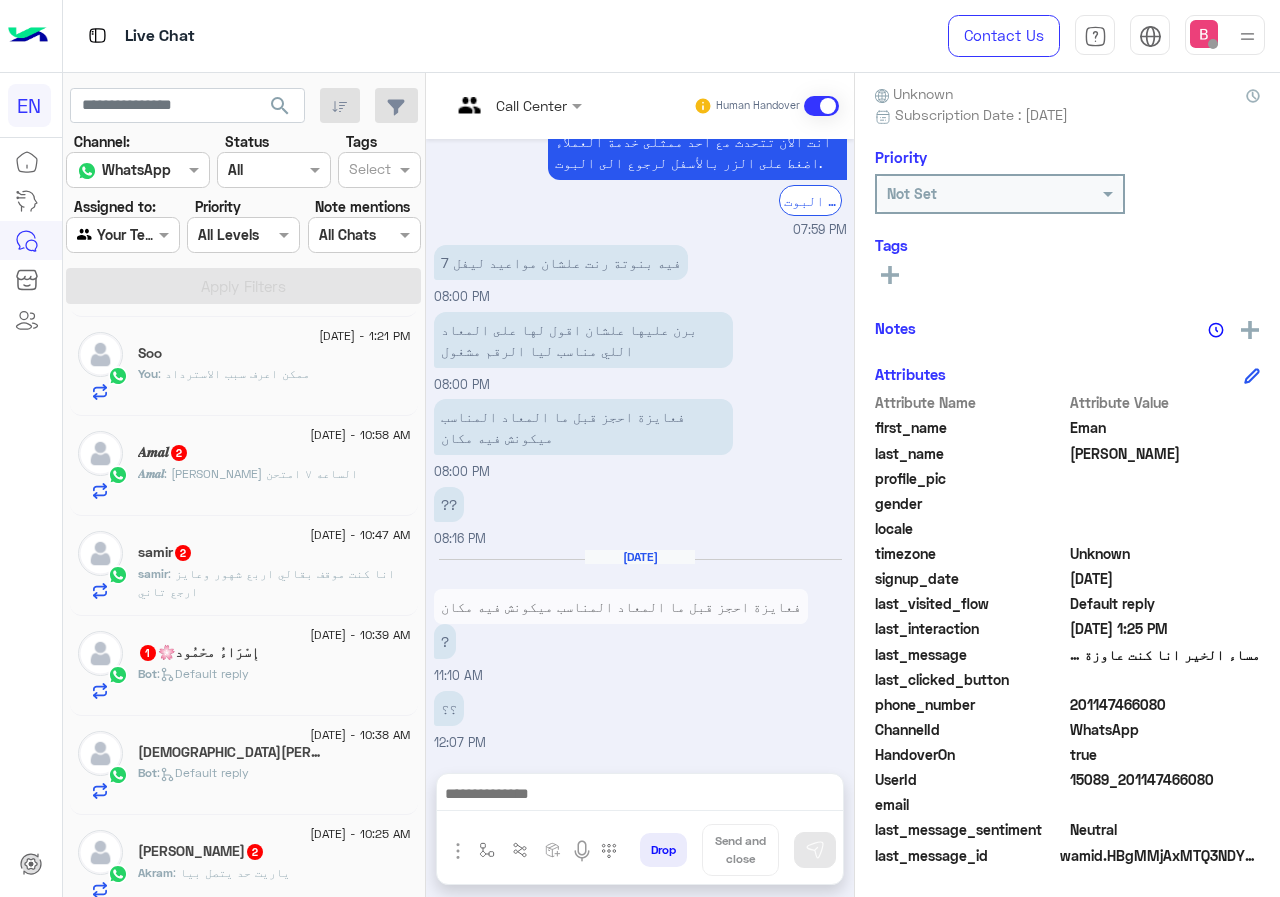 click at bounding box center (640, 799) 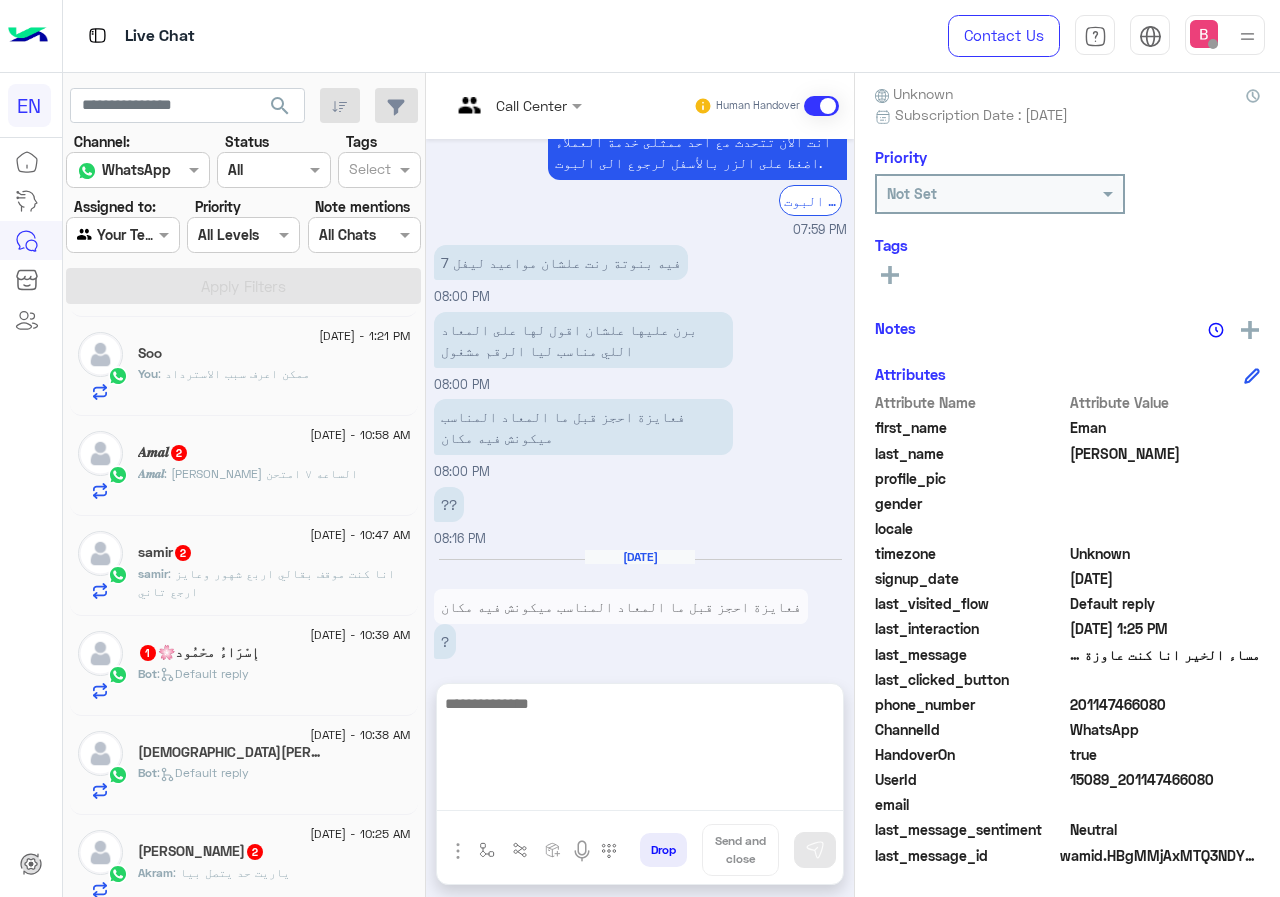 click at bounding box center [640, 751] 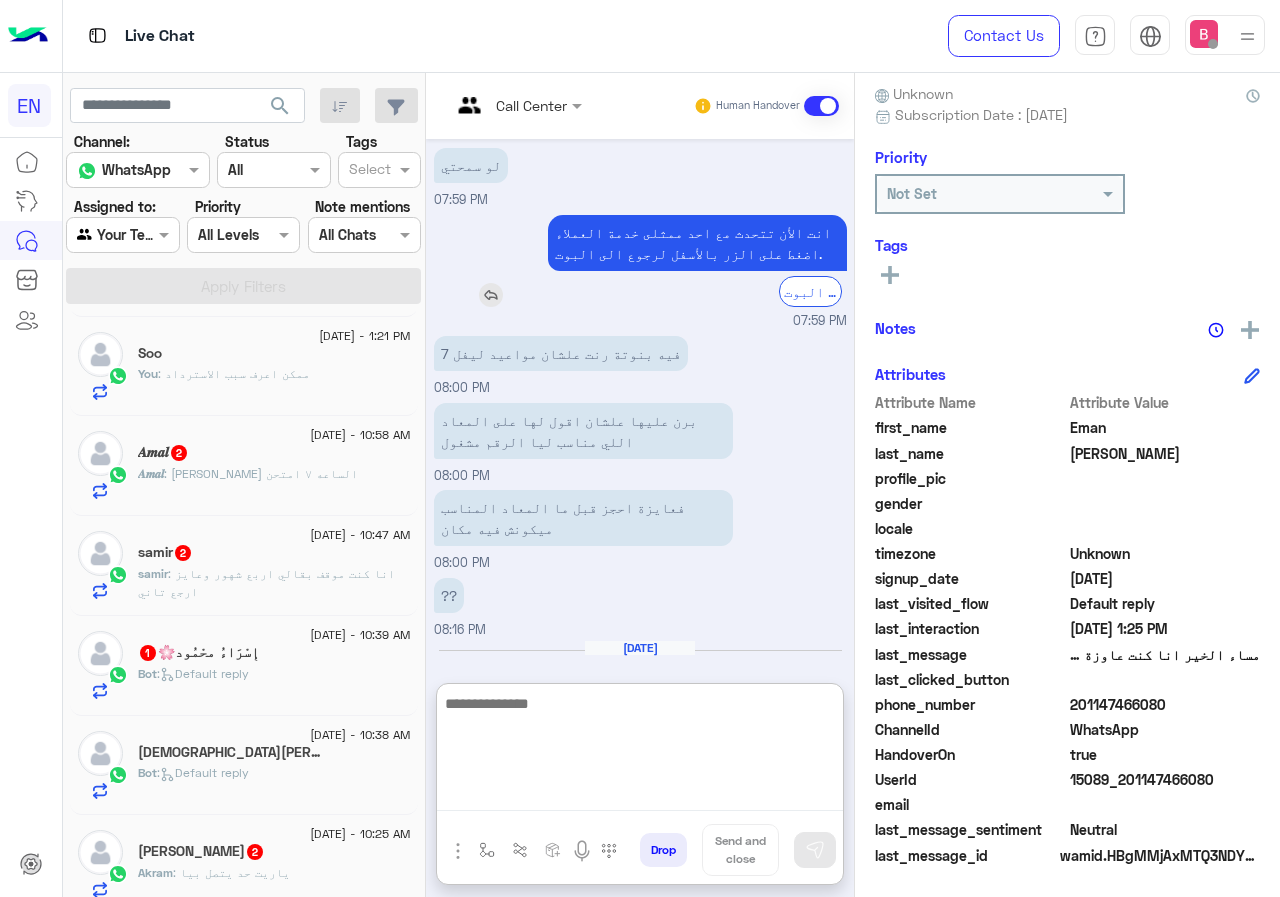 scroll, scrollTop: 964, scrollLeft: 0, axis: vertical 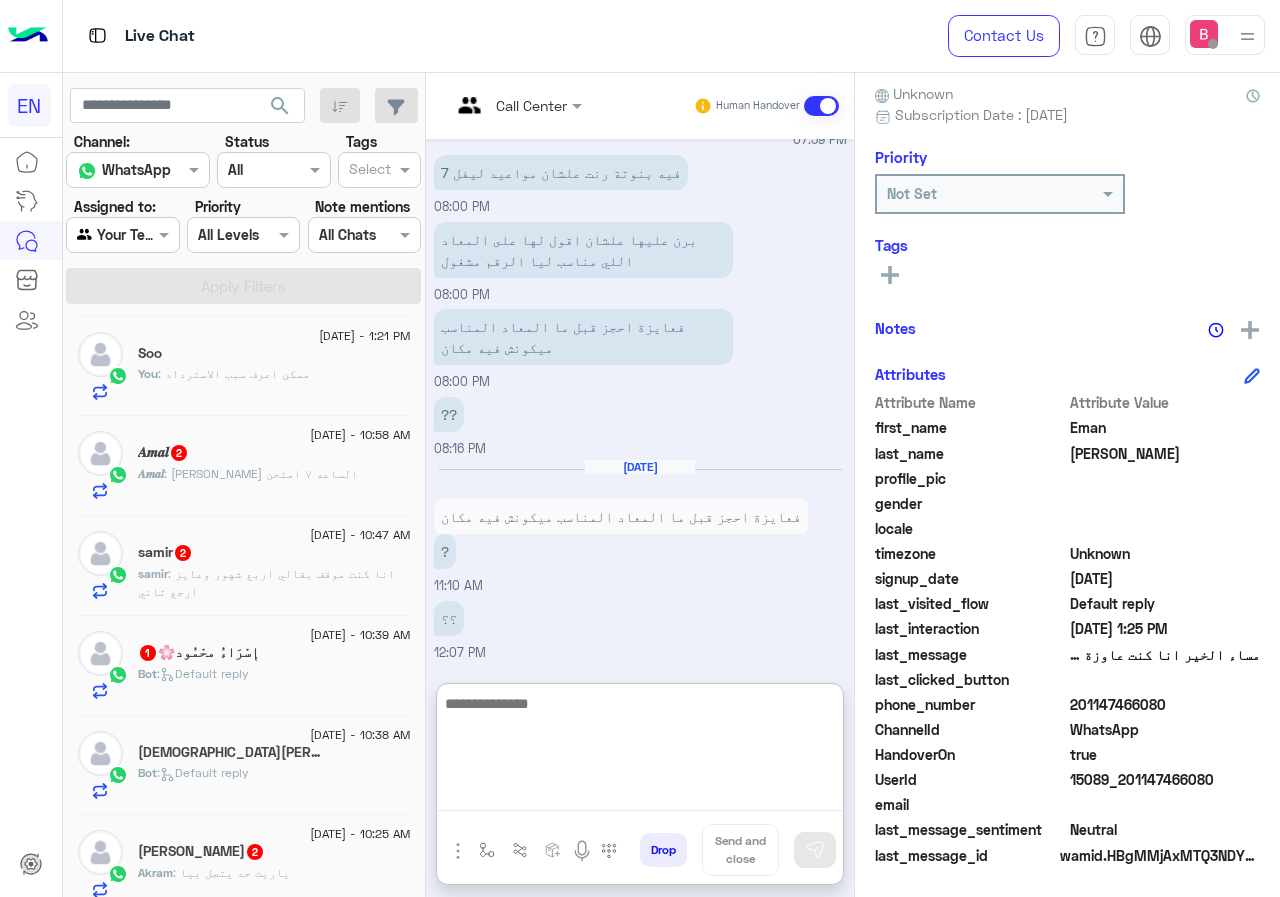 click at bounding box center (640, 751) 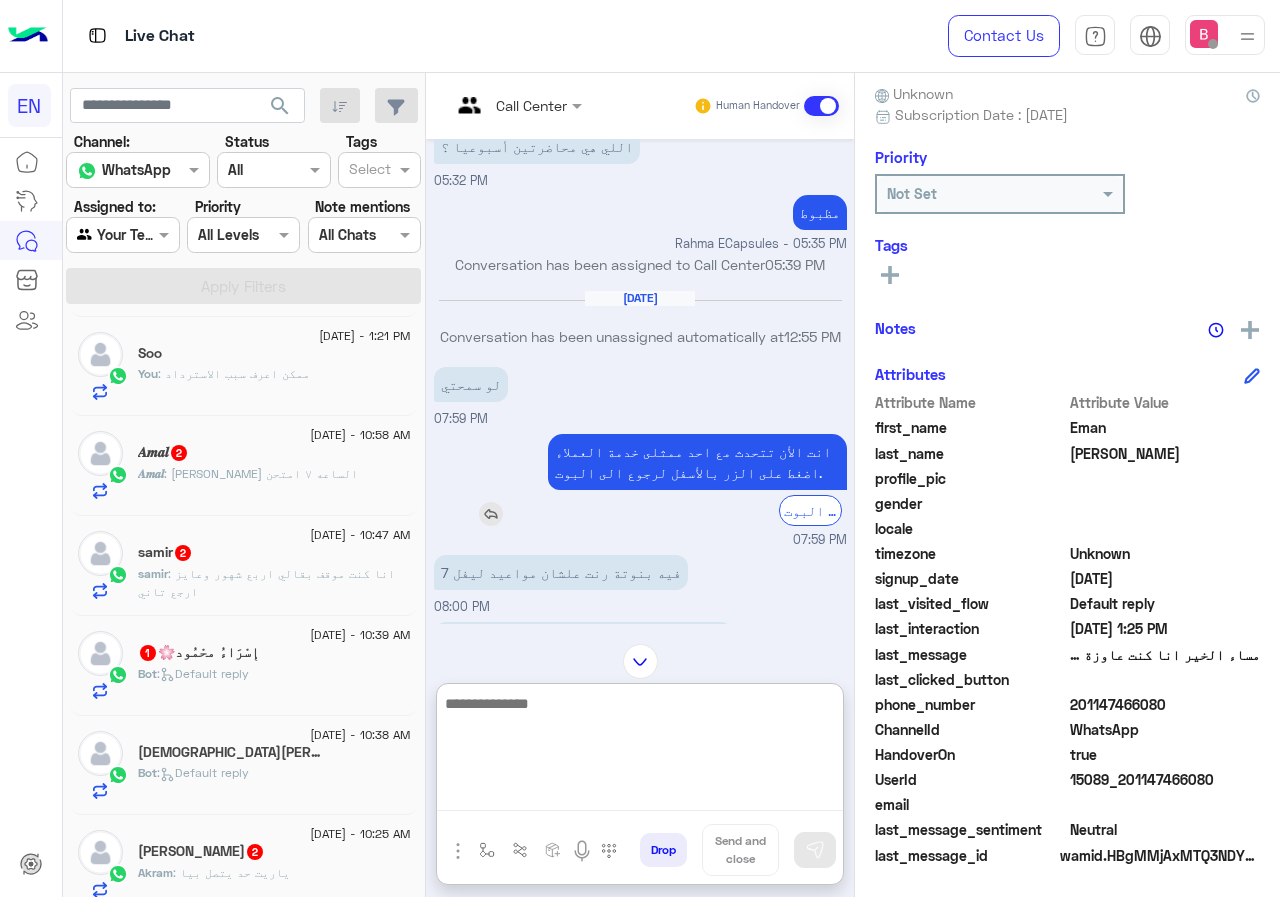 scroll, scrollTop: 964, scrollLeft: 0, axis: vertical 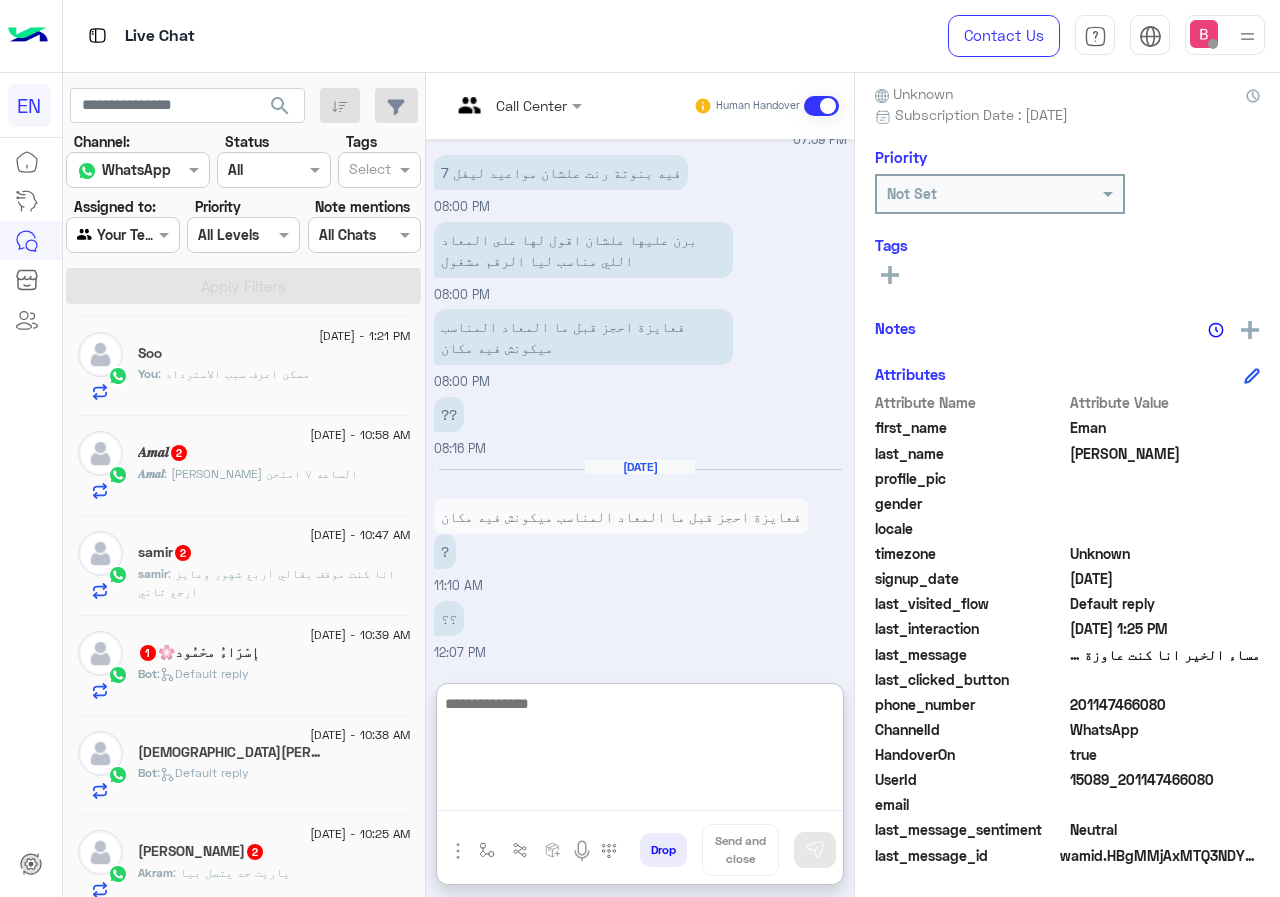 click at bounding box center [640, 751] 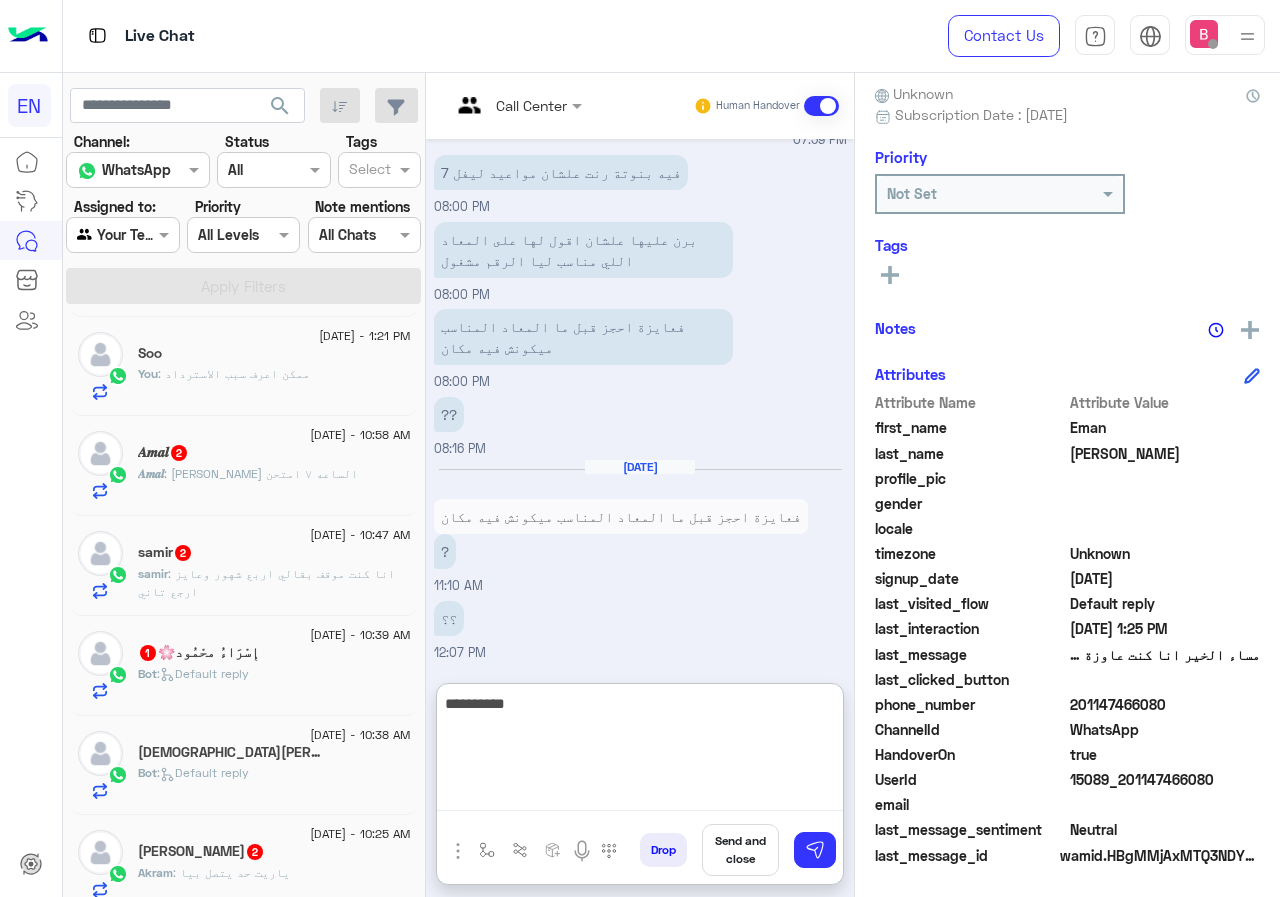 type on "**********" 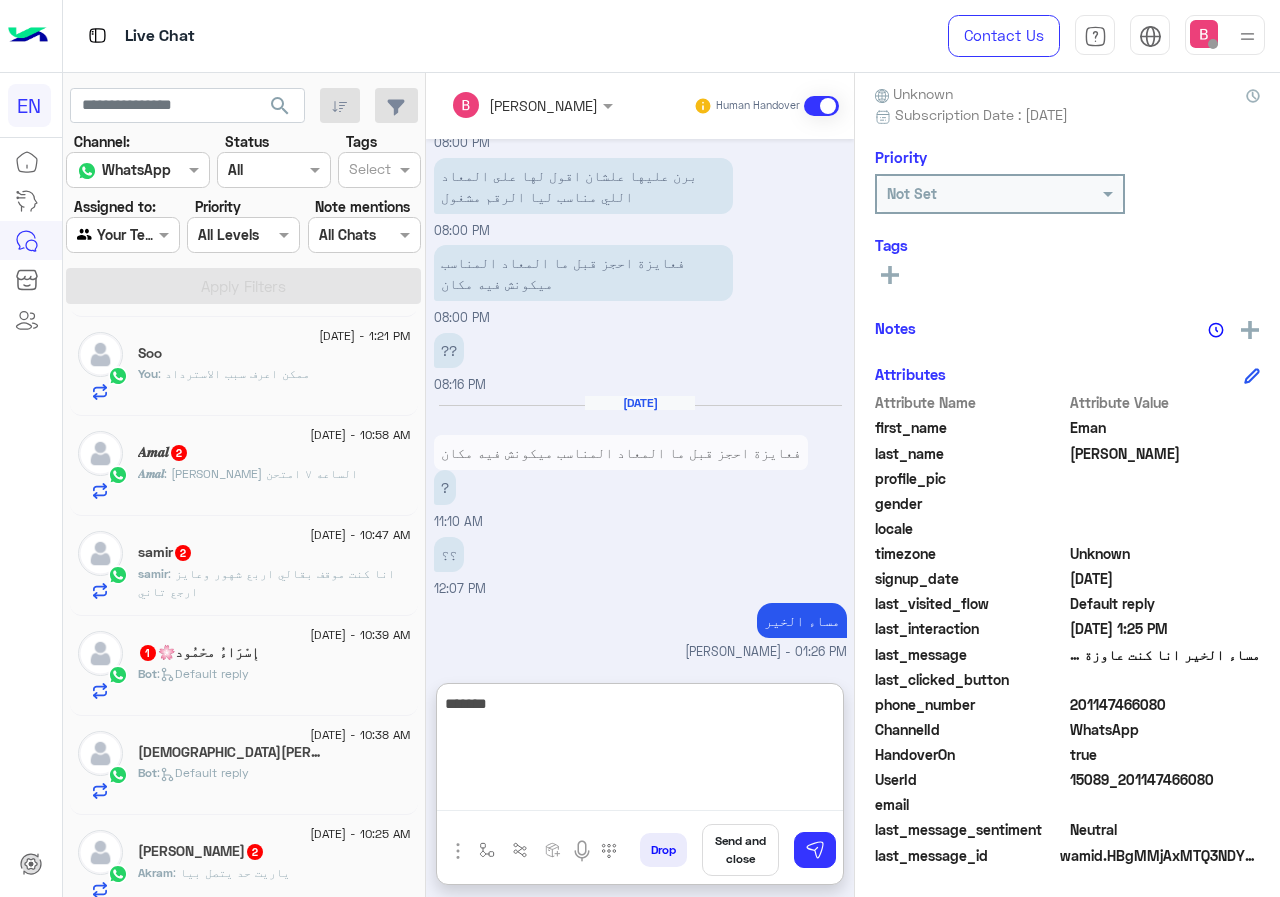 scroll, scrollTop: 1064, scrollLeft: 0, axis: vertical 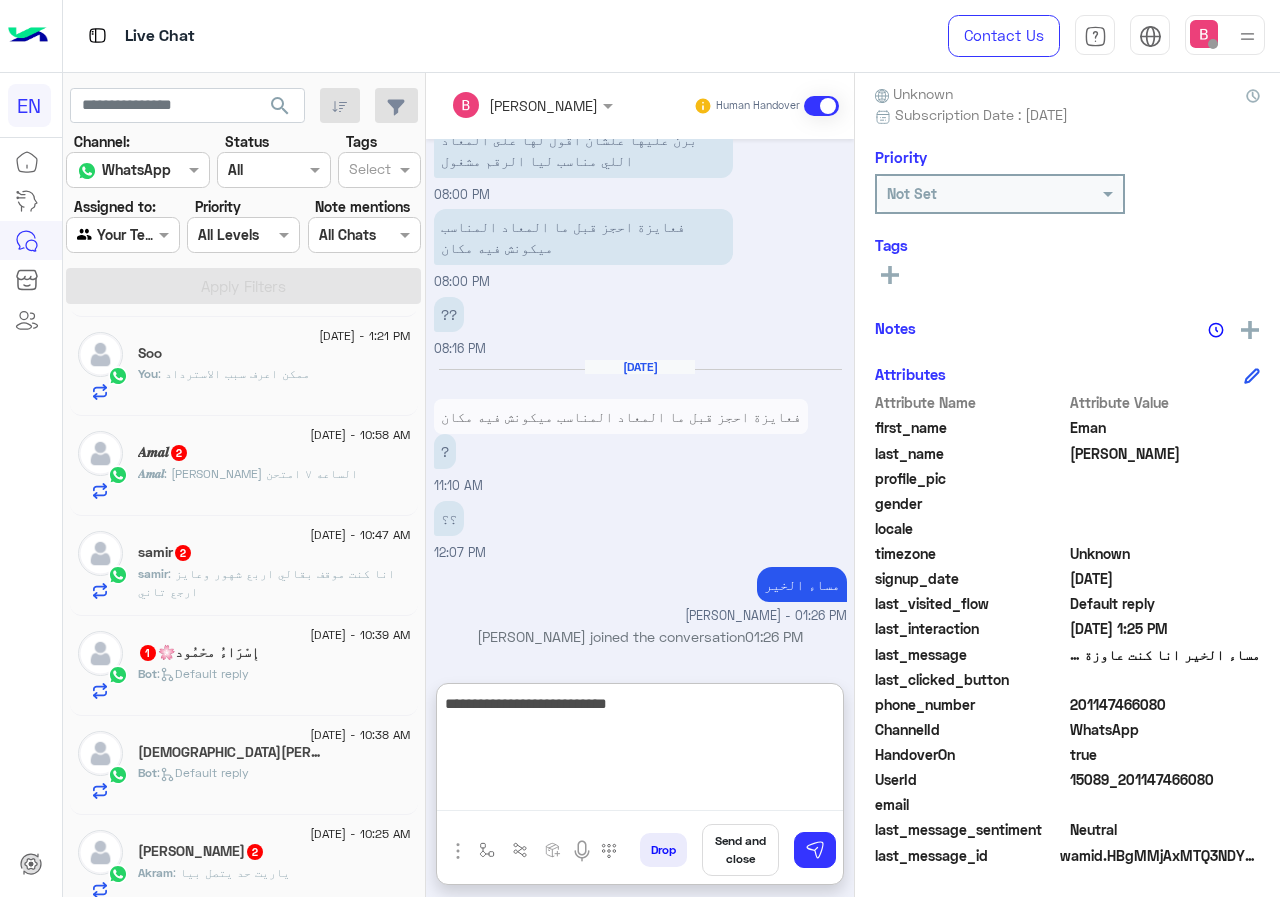 type on "**********" 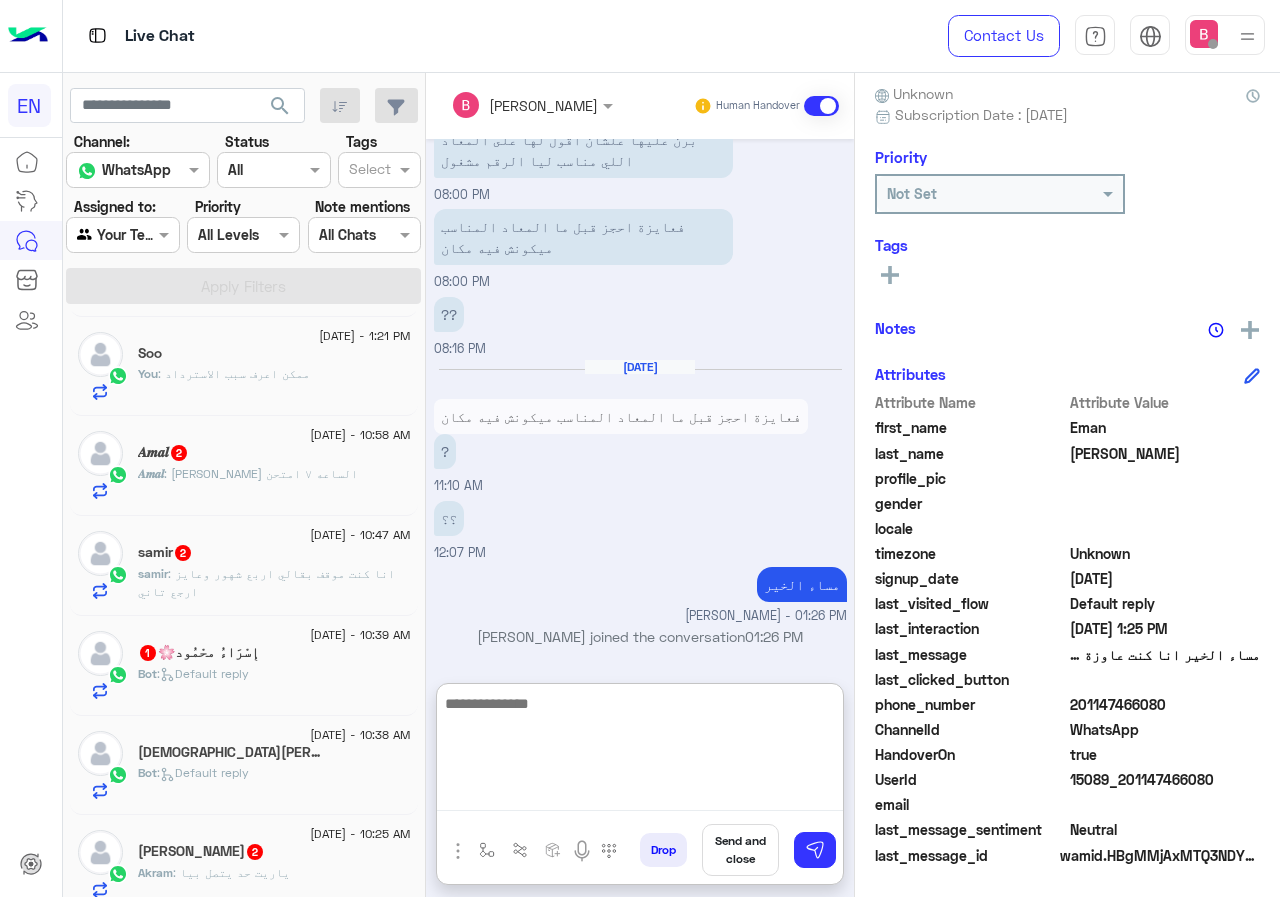 scroll, scrollTop: 1128, scrollLeft: 0, axis: vertical 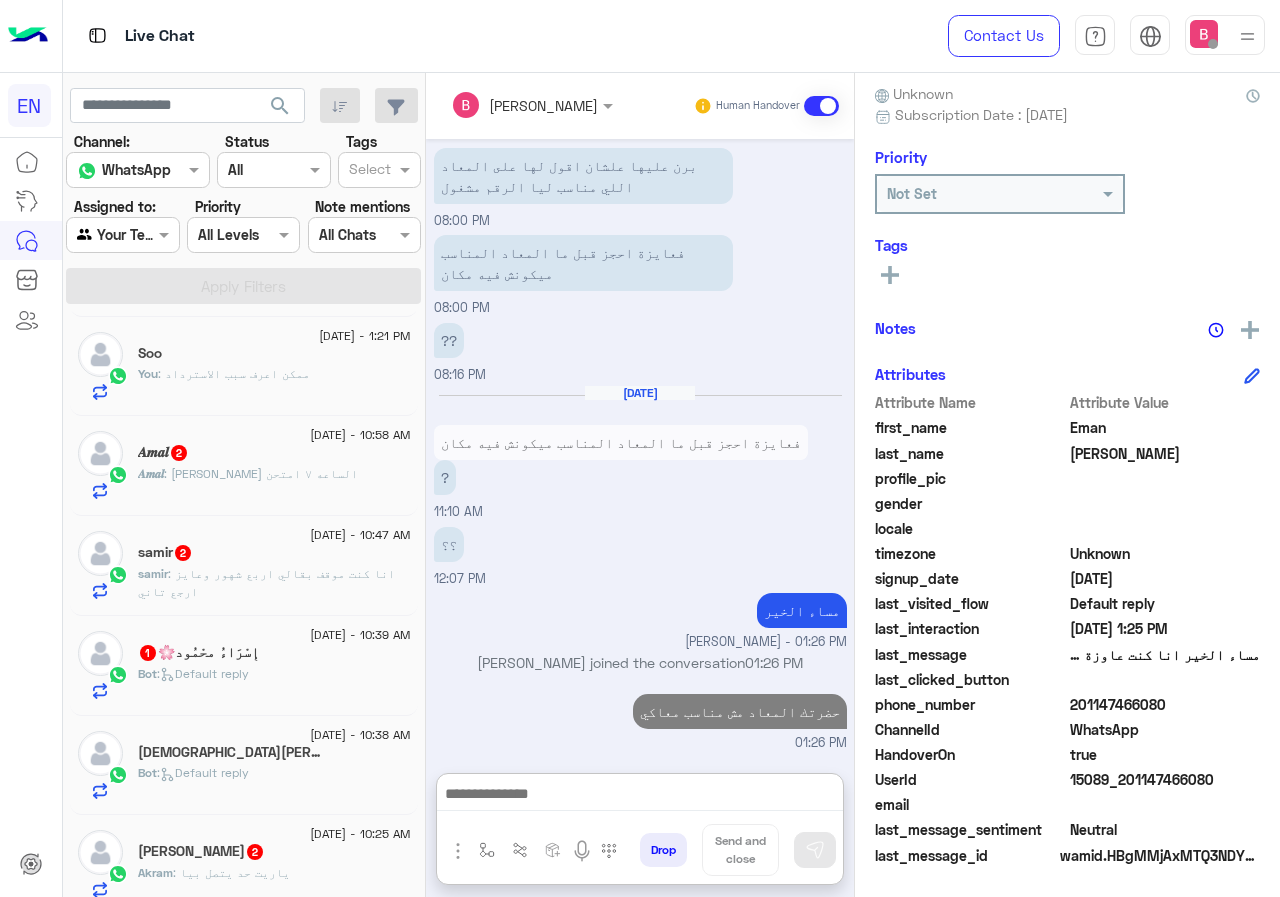 click on ": هاجي بكره الساعه ٧ امتحن" 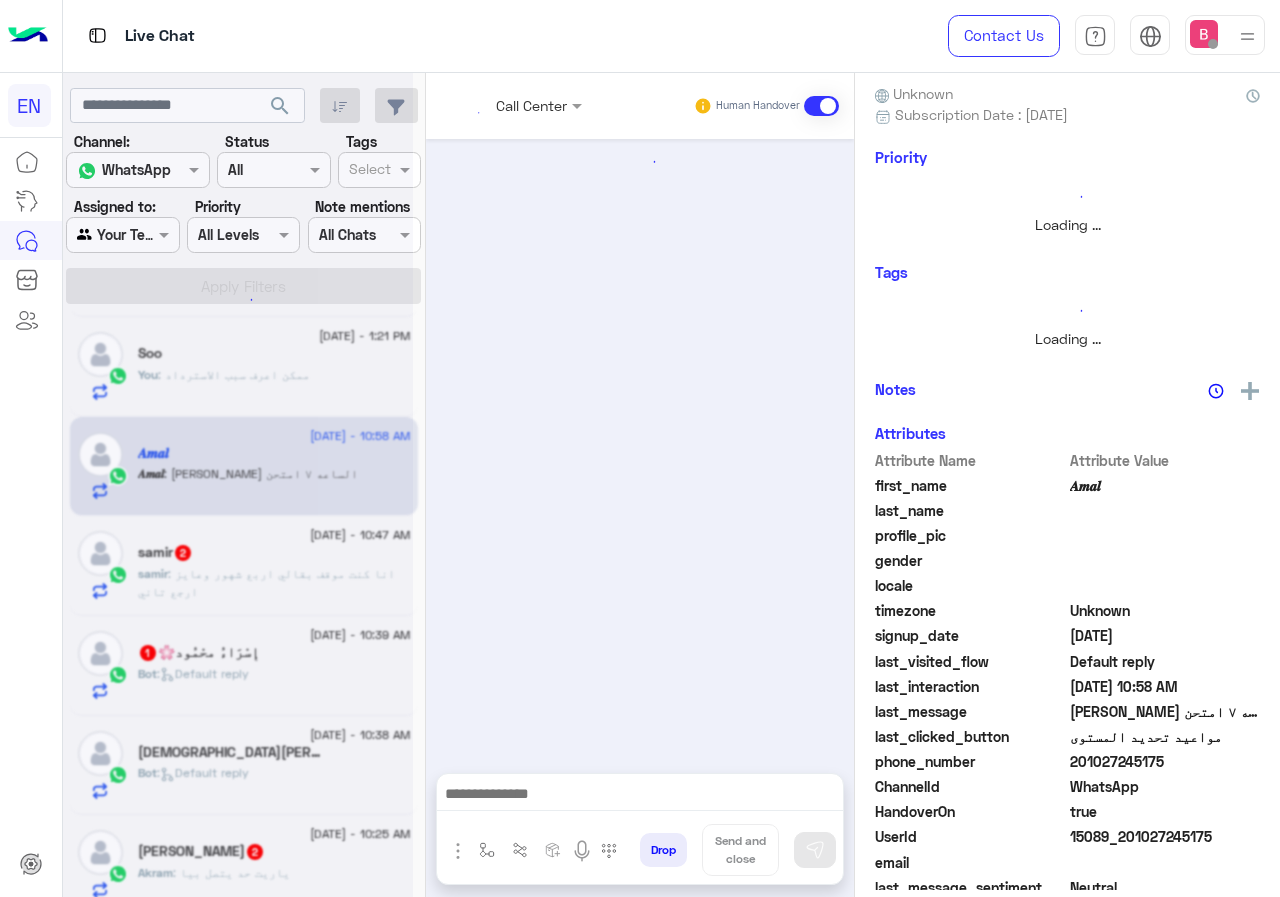 scroll, scrollTop: 0, scrollLeft: 0, axis: both 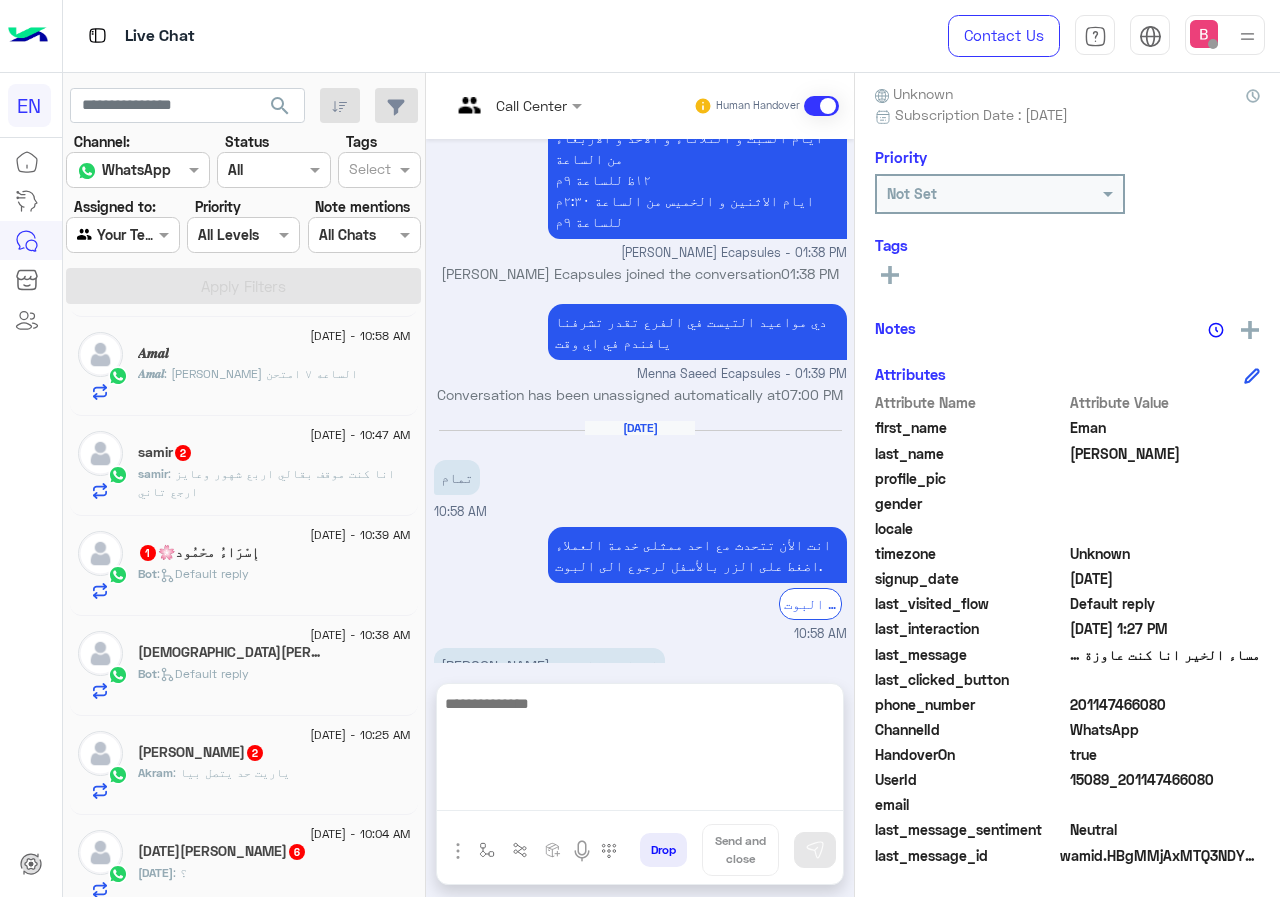 click at bounding box center (640, 751) 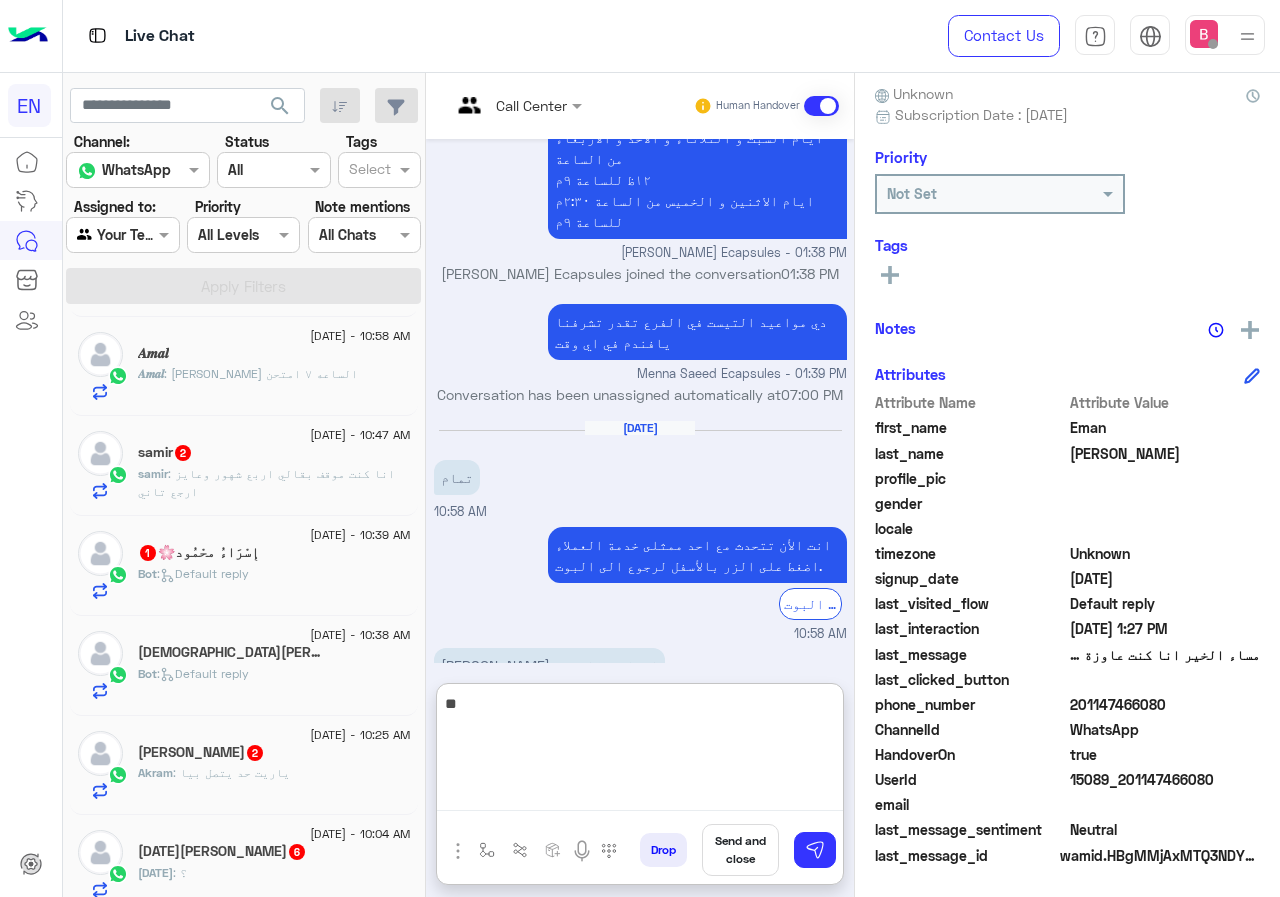 type on "*" 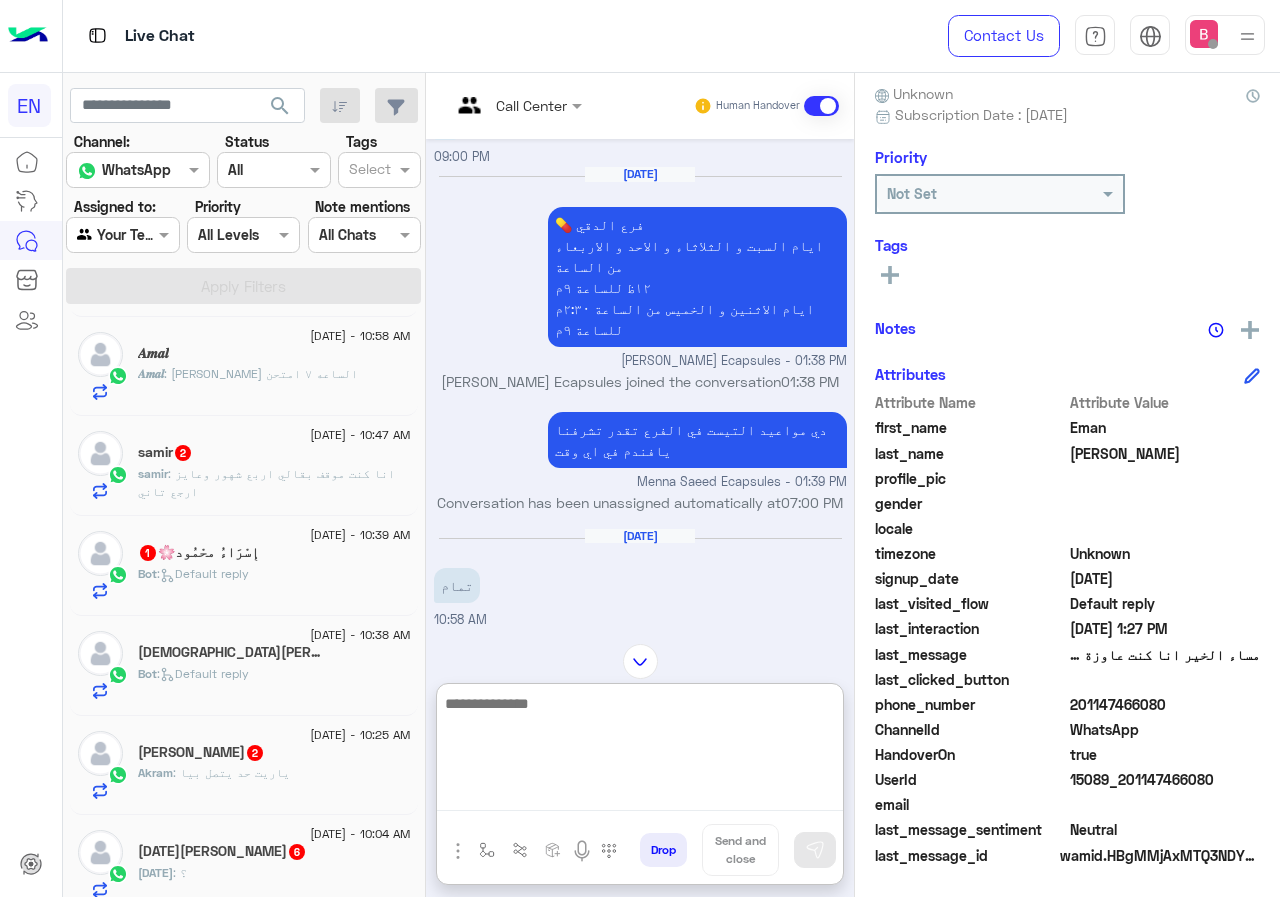 scroll, scrollTop: 856, scrollLeft: 0, axis: vertical 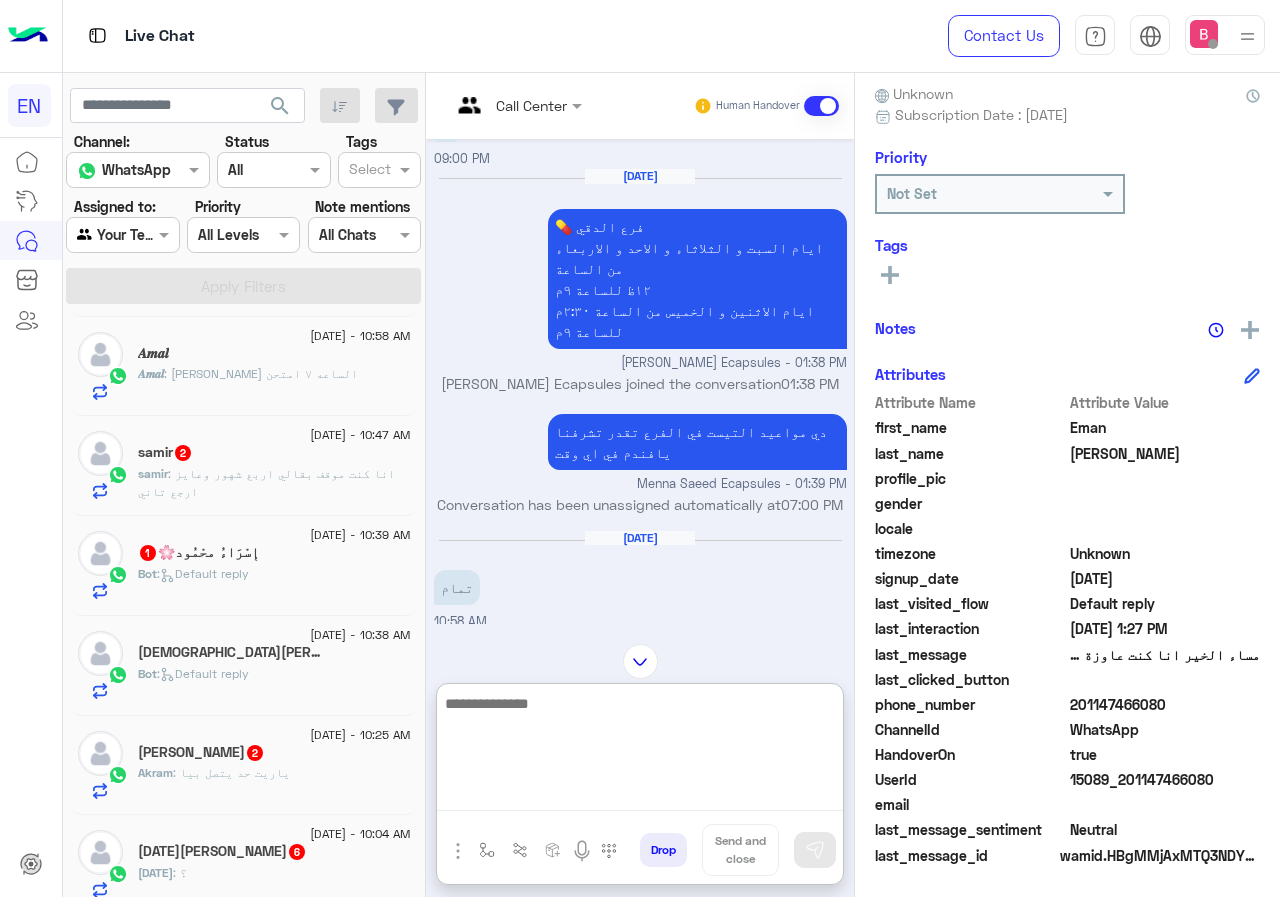 click at bounding box center (640, 751) 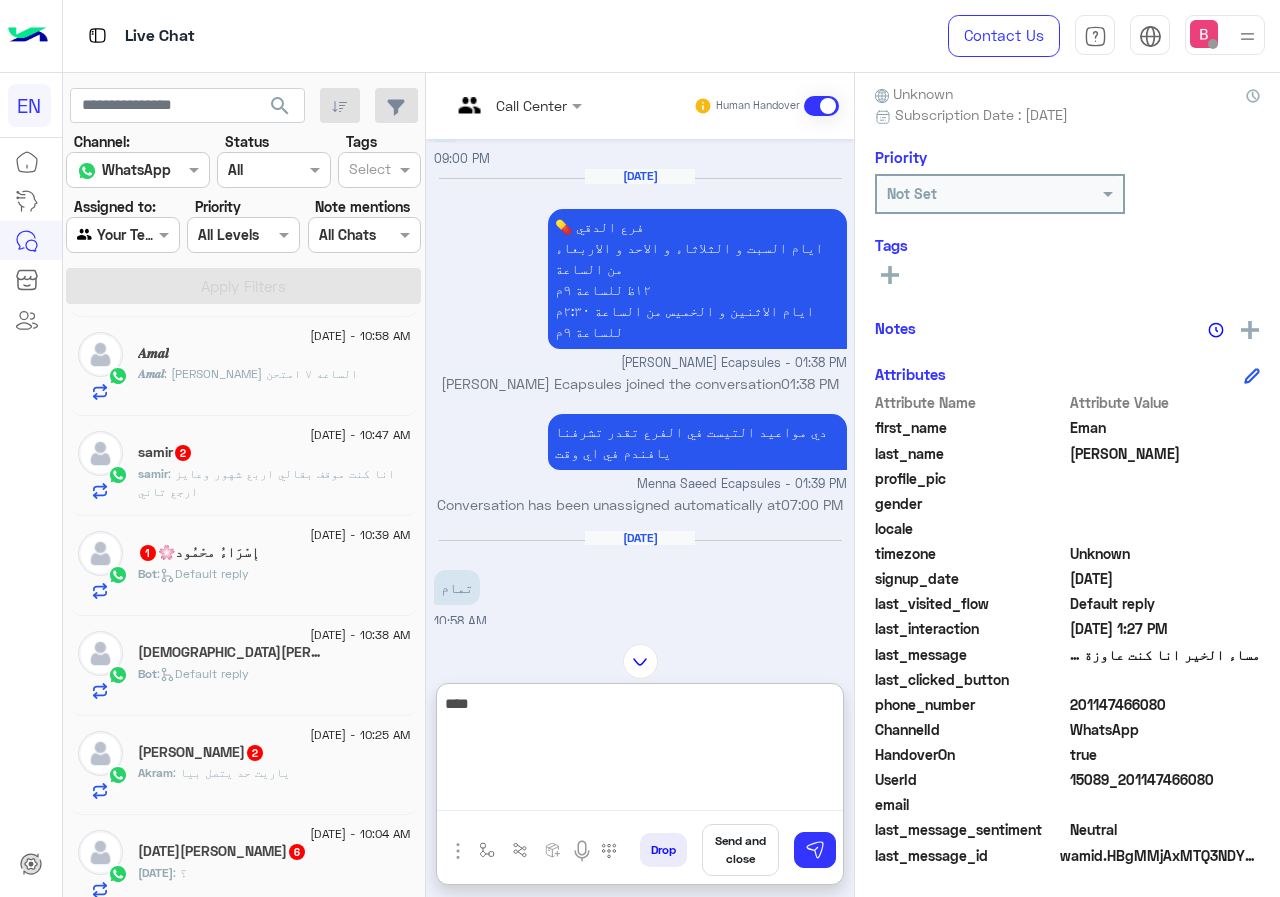 type on "****" 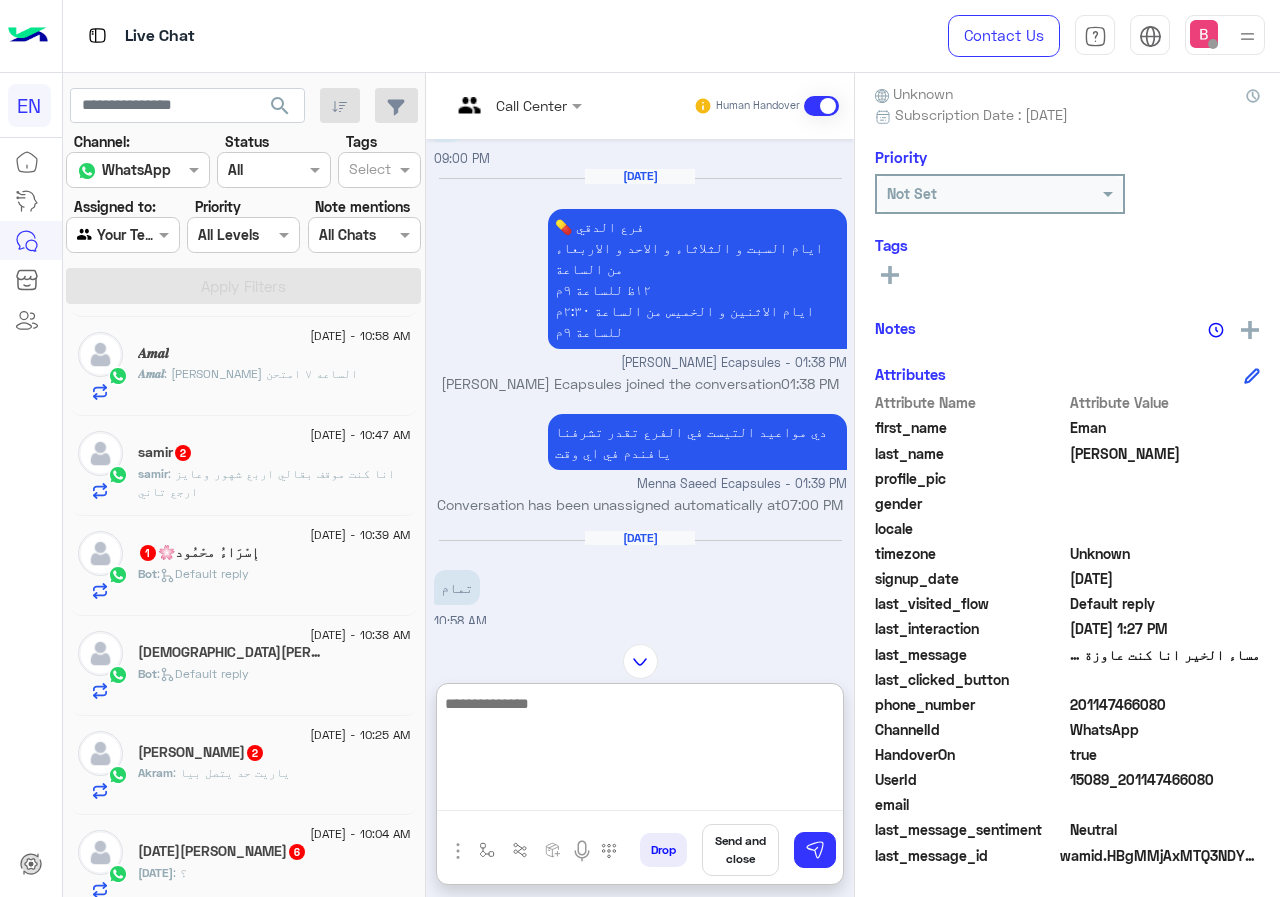 scroll, scrollTop: 1120, scrollLeft: 0, axis: vertical 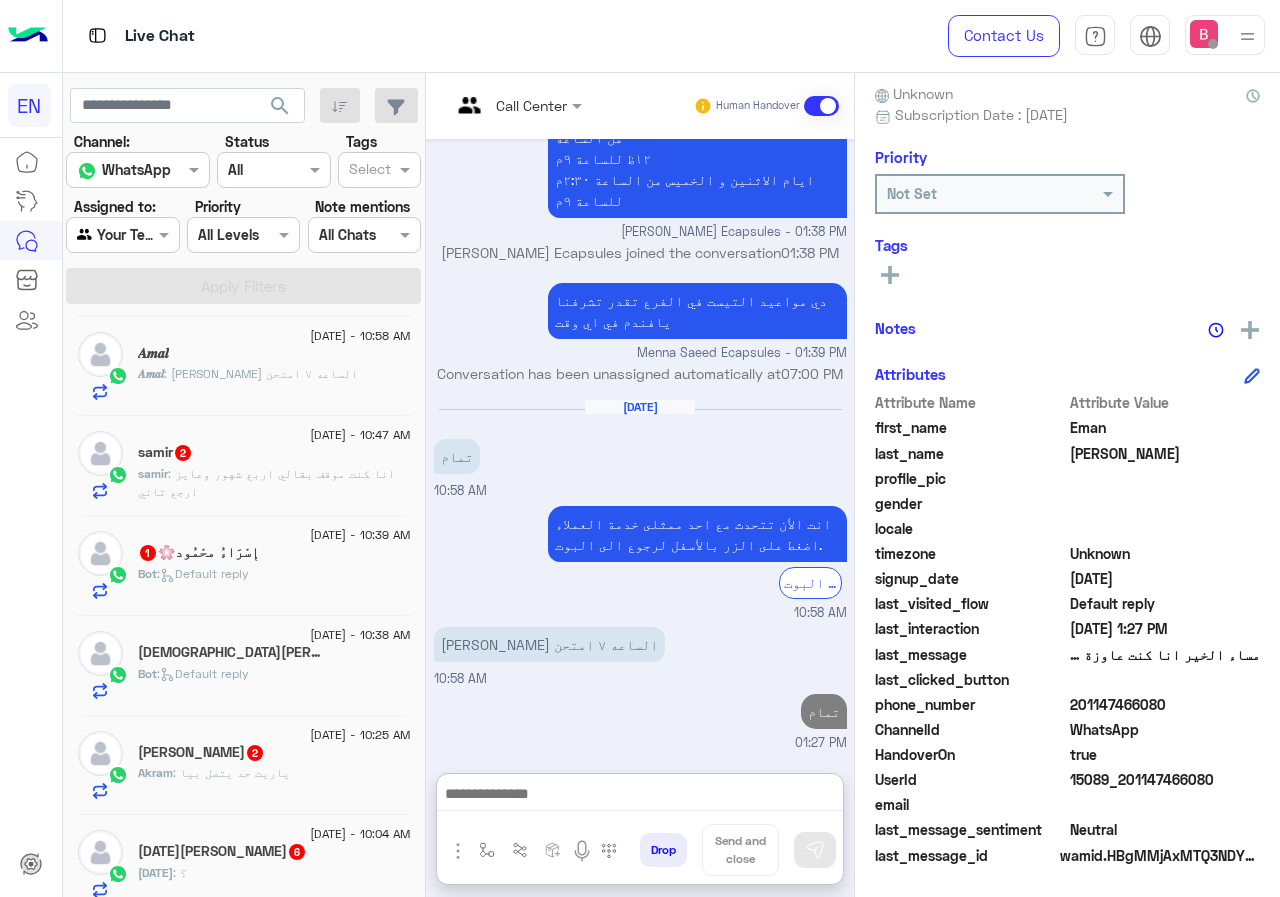click on "samir : انا كنت موقف بقالي اربع شهور وعايز ارجع تاني" 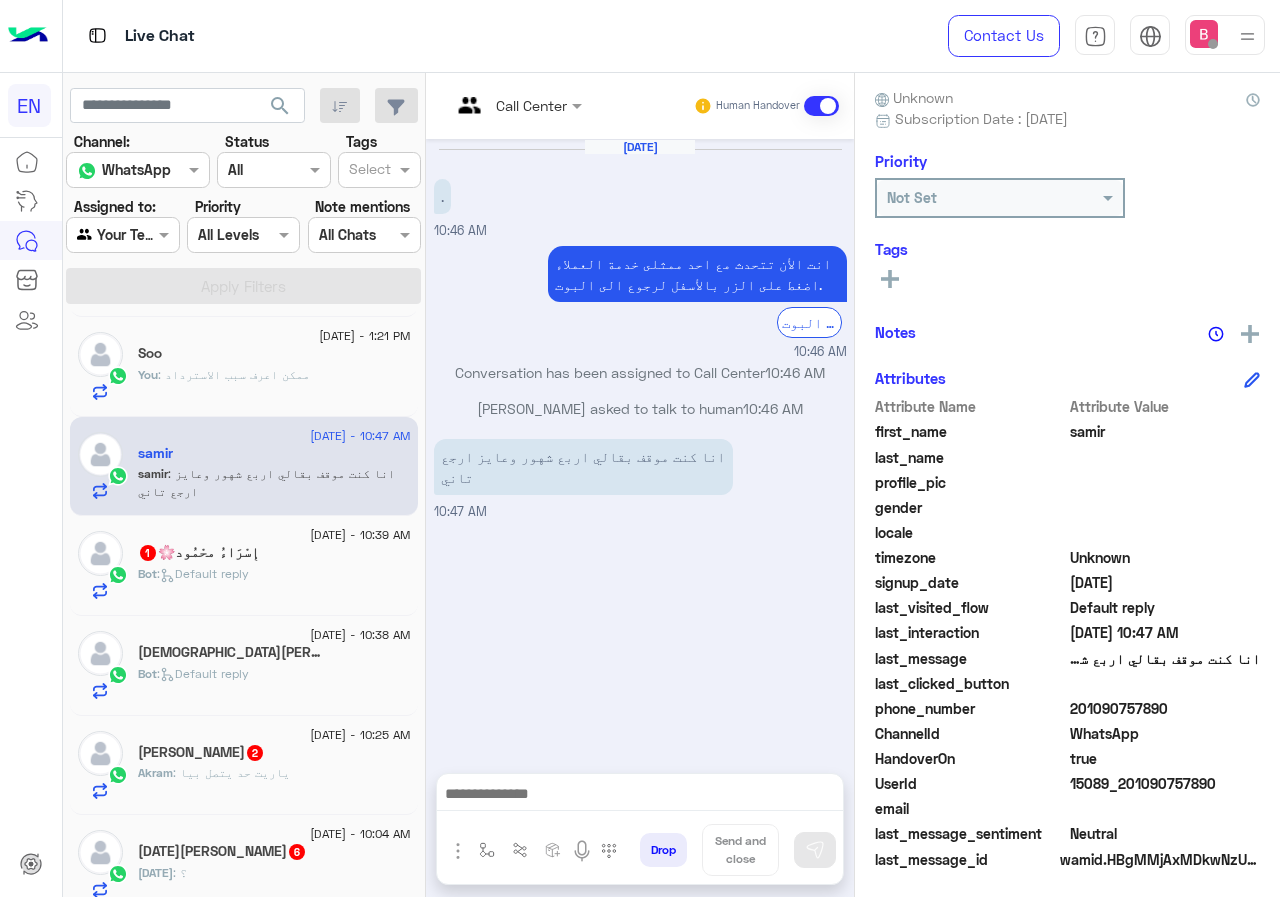 scroll, scrollTop: 180, scrollLeft: 0, axis: vertical 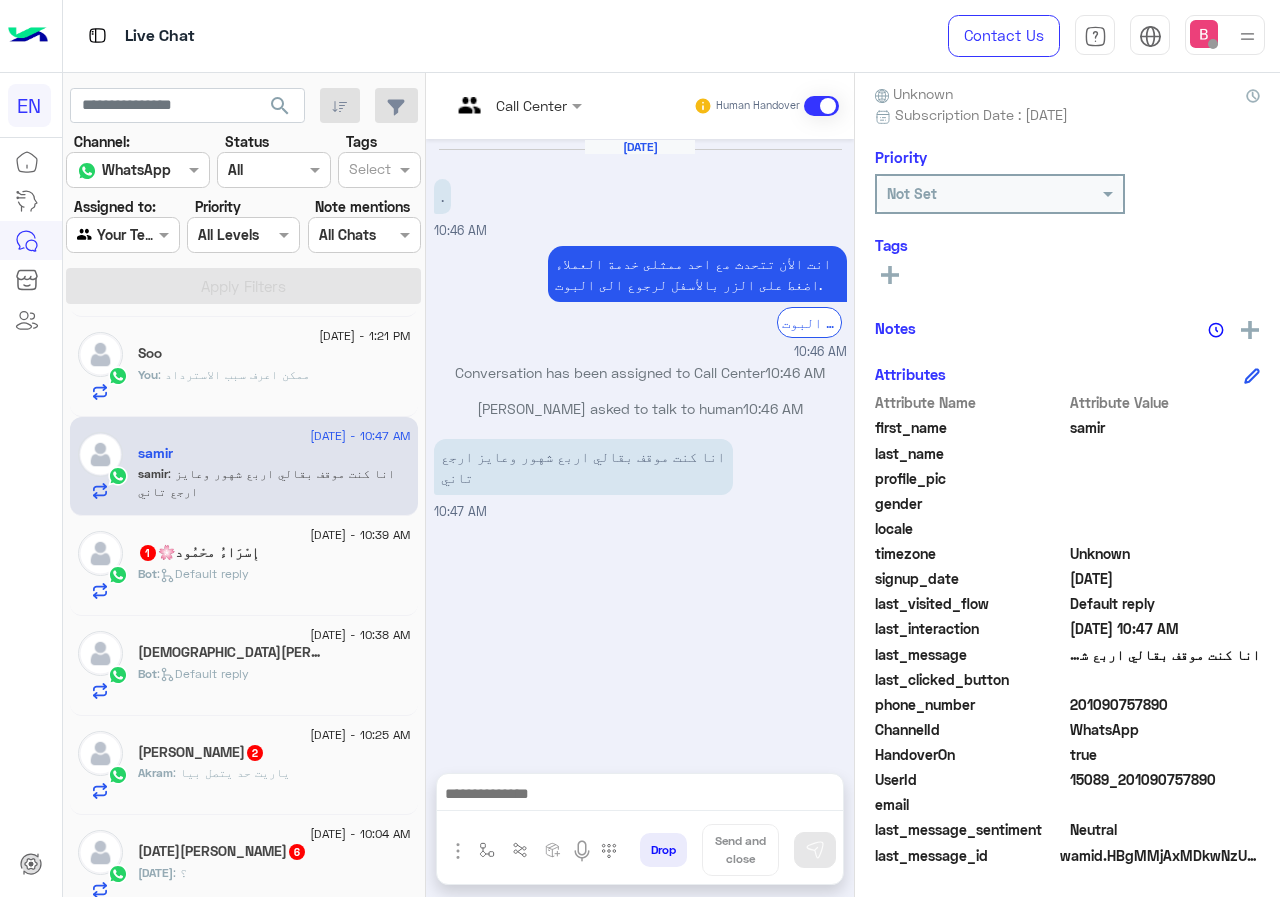 drag, startPoint x: 1078, startPoint y: 703, endPoint x: 1171, endPoint y: 696, distance: 93.26307 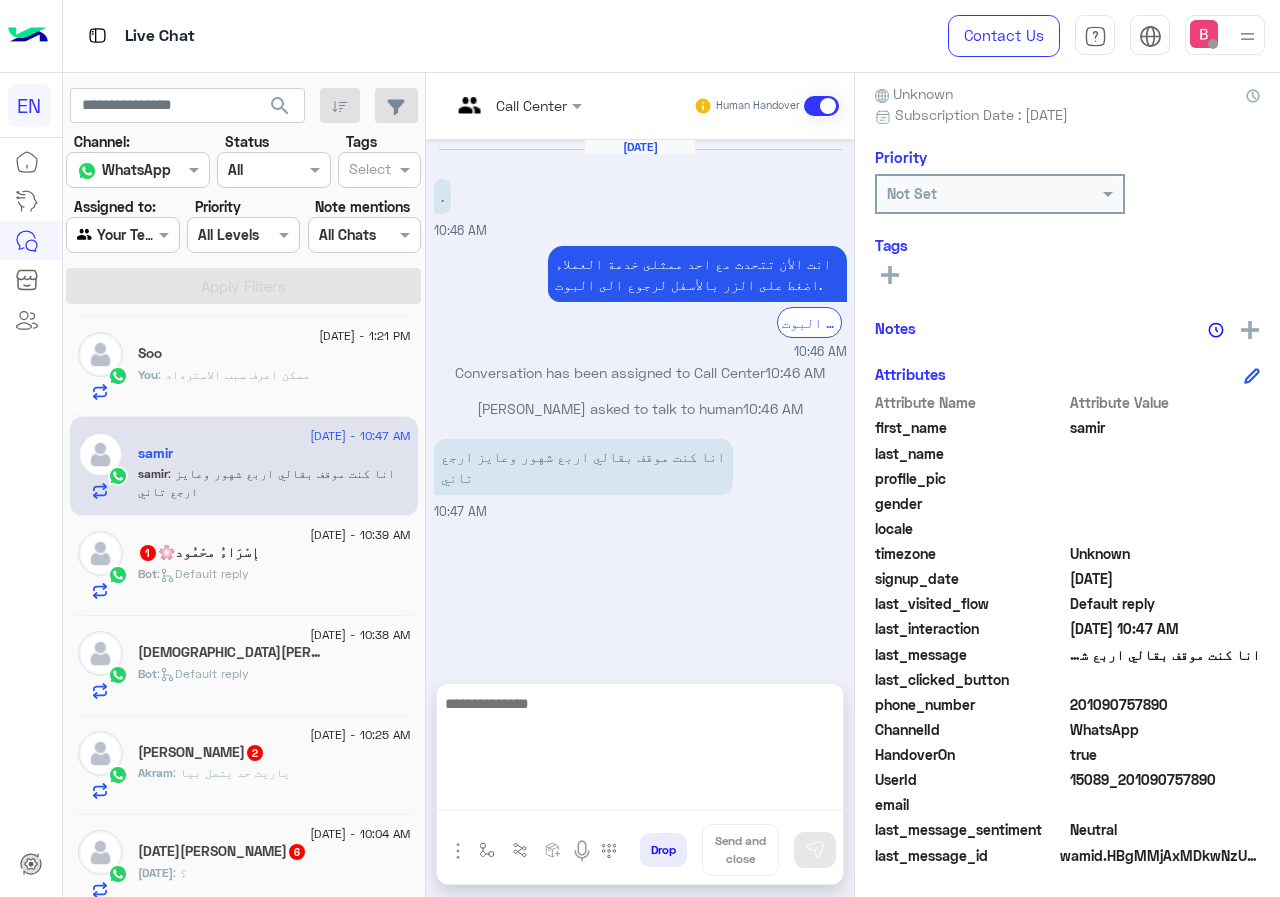 click at bounding box center (640, 751) 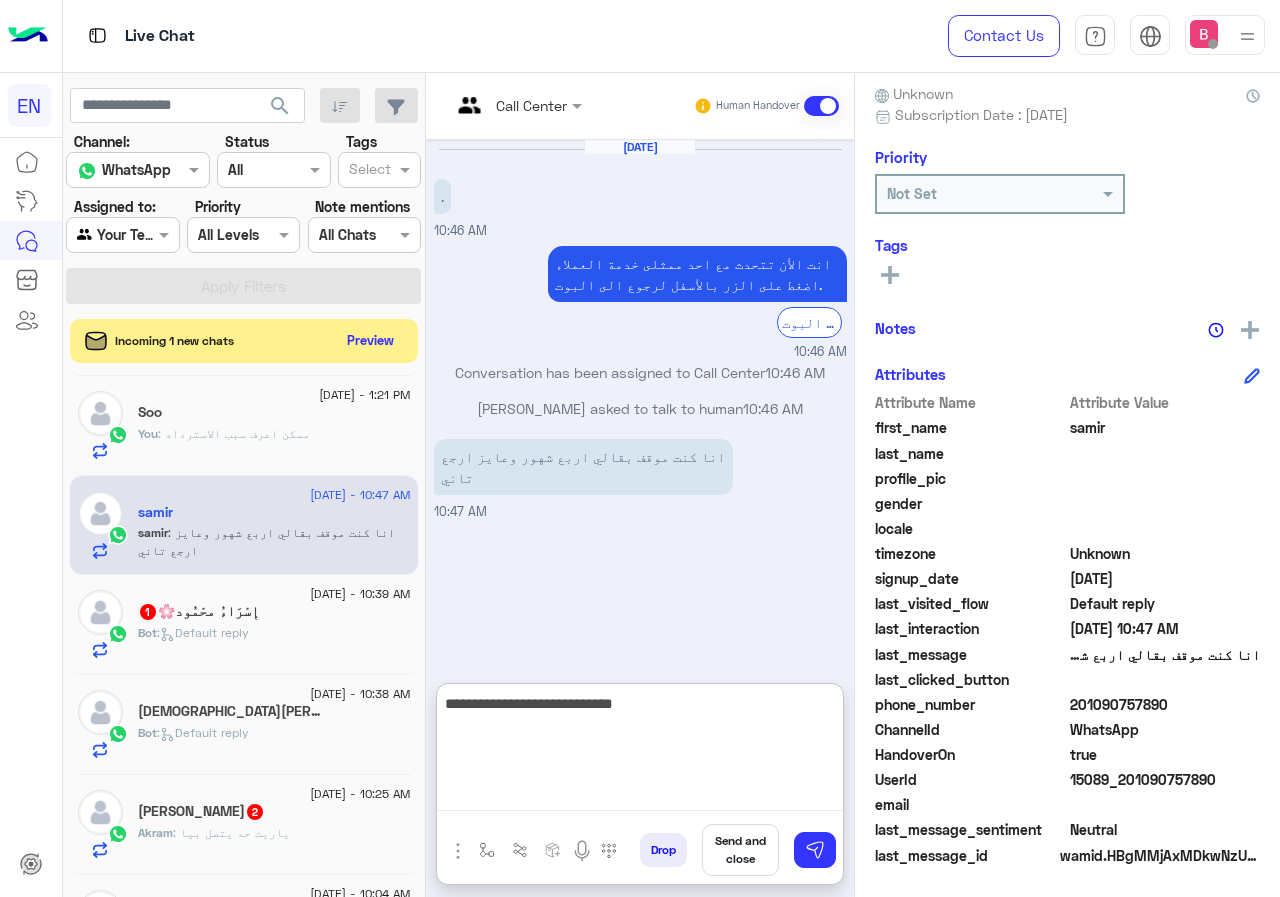 type on "**********" 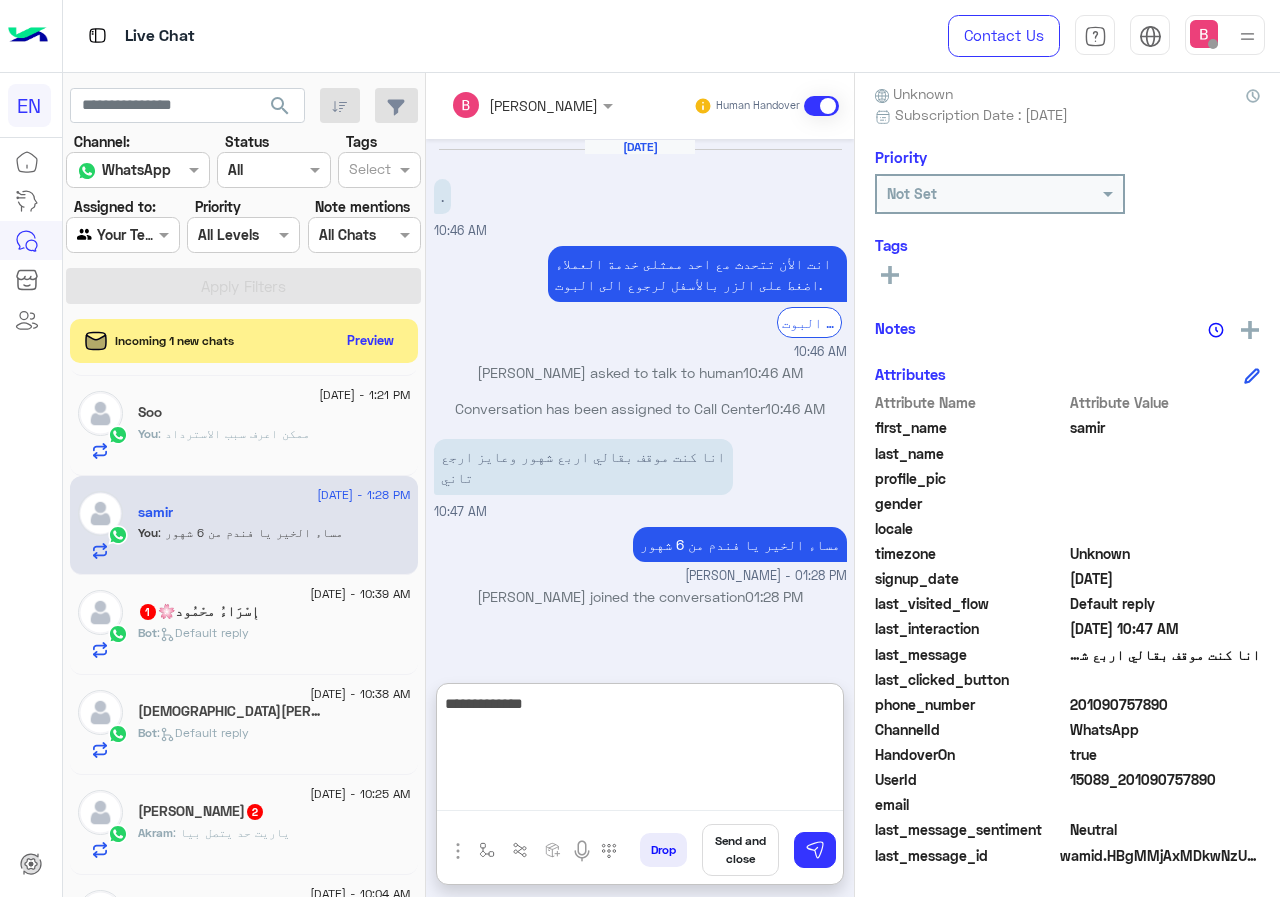 type on "**********" 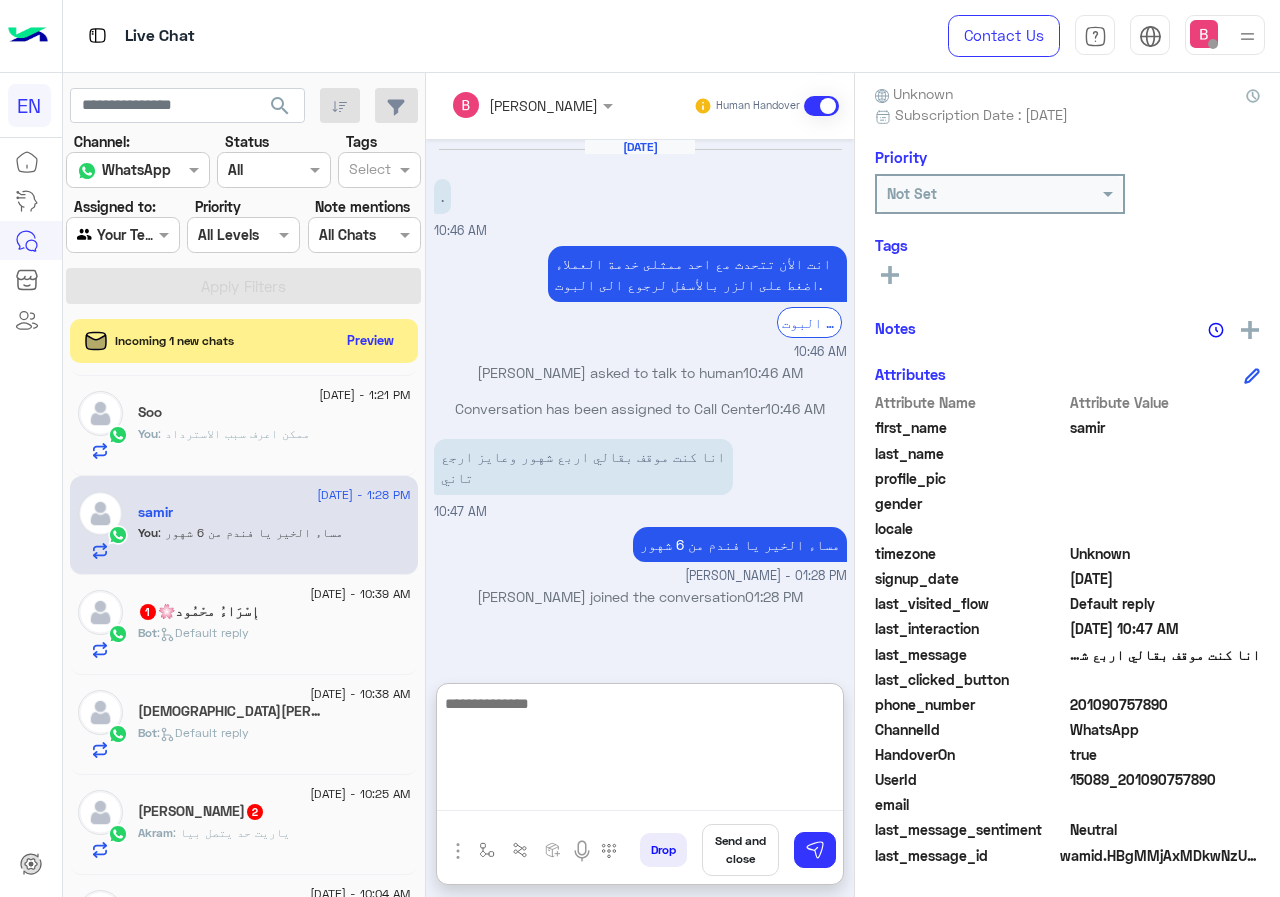 scroll, scrollTop: 2, scrollLeft: 0, axis: vertical 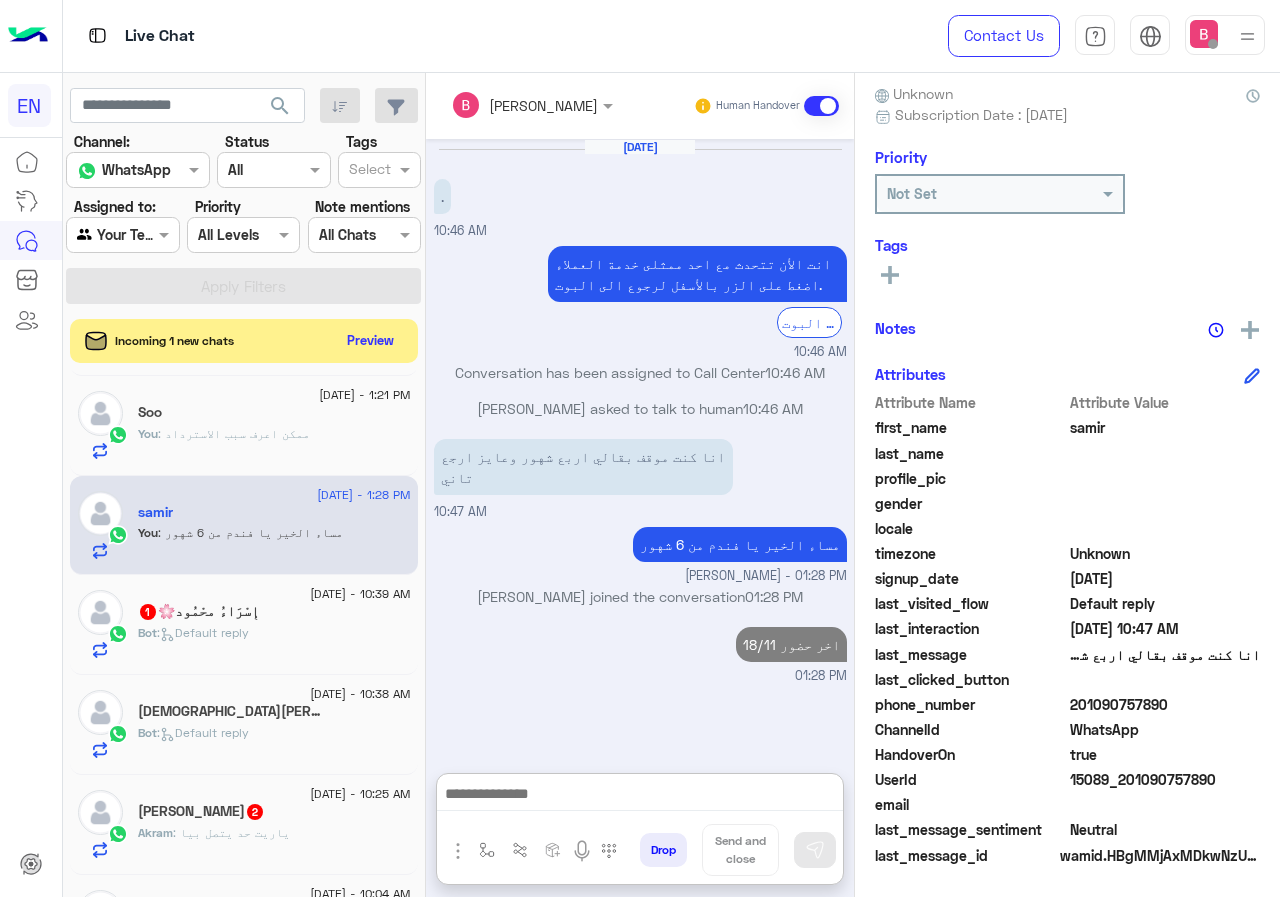 click on "search Channel: Channel WhatsApp Status Channel All Tags Select Assigned to: Agent Filter Your Team Priority All Levels All Levels Note mentions Select All Chats Apply Filters  Incoming 1 new chats    Preview  2 July - 1:27 PM  Eman Hassanien  3 Eman : هنبدأ من بكرة؟ 2 July - 1:27 PM  𝑨𝒎𝒂𝒍    You  : تمام  2 July - 1:27 PM  Reem Essam   You  : حضرتك المعاد مش مناسب معاكي  2 July - 1:22 PM  Nada~    You  : فرع اي  2 July - 1:21 PM  Soo    You  : ممكن اعرف سبب الاسترداد 2 July - 1:28 PM  samir    You  : مساء الخير يا فندم من 6 شهور  2 July - 10:39 AM  إِسْرَاءُ محْمُود🌸  1 Bot :   Default reply  2 July - 10:38 AM  Islam Nazih  1 Bot :   Default reply  2 July - 10:25 AM  Akram Salah  2 Akram : ياريت حد يتصل بيا 2 July - 10:04 AM  Ramadan Ezzat  6 Ramadan : ؟ 2 July - 9:48 AM  Smart Office Xerox  1 Bot :   Default reply  2 July - 9:16 AM  Omnia Maher  2 Omnia 2 July - 7:43 AM 20 1 Bot" 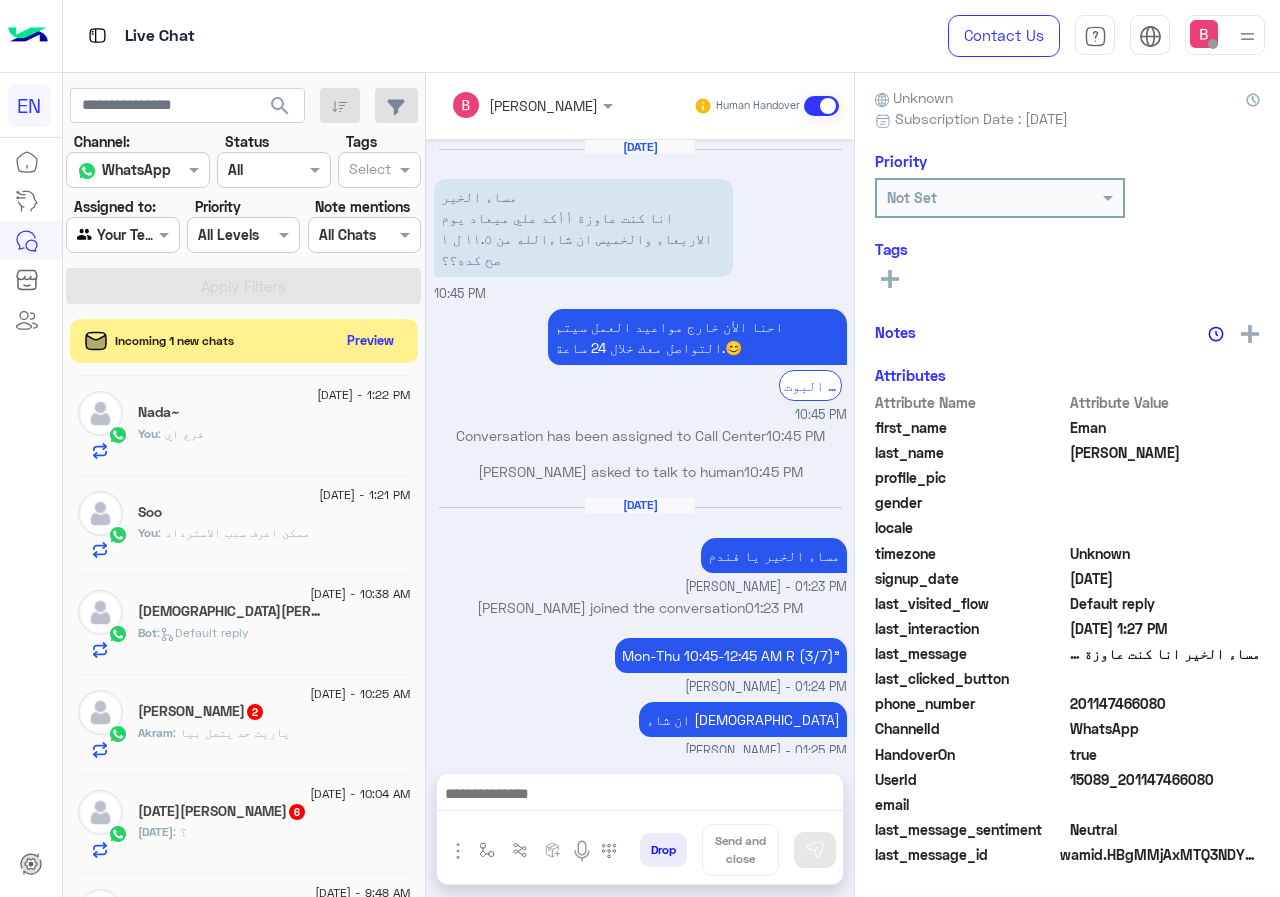 scroll, scrollTop: 176, scrollLeft: 0, axis: vertical 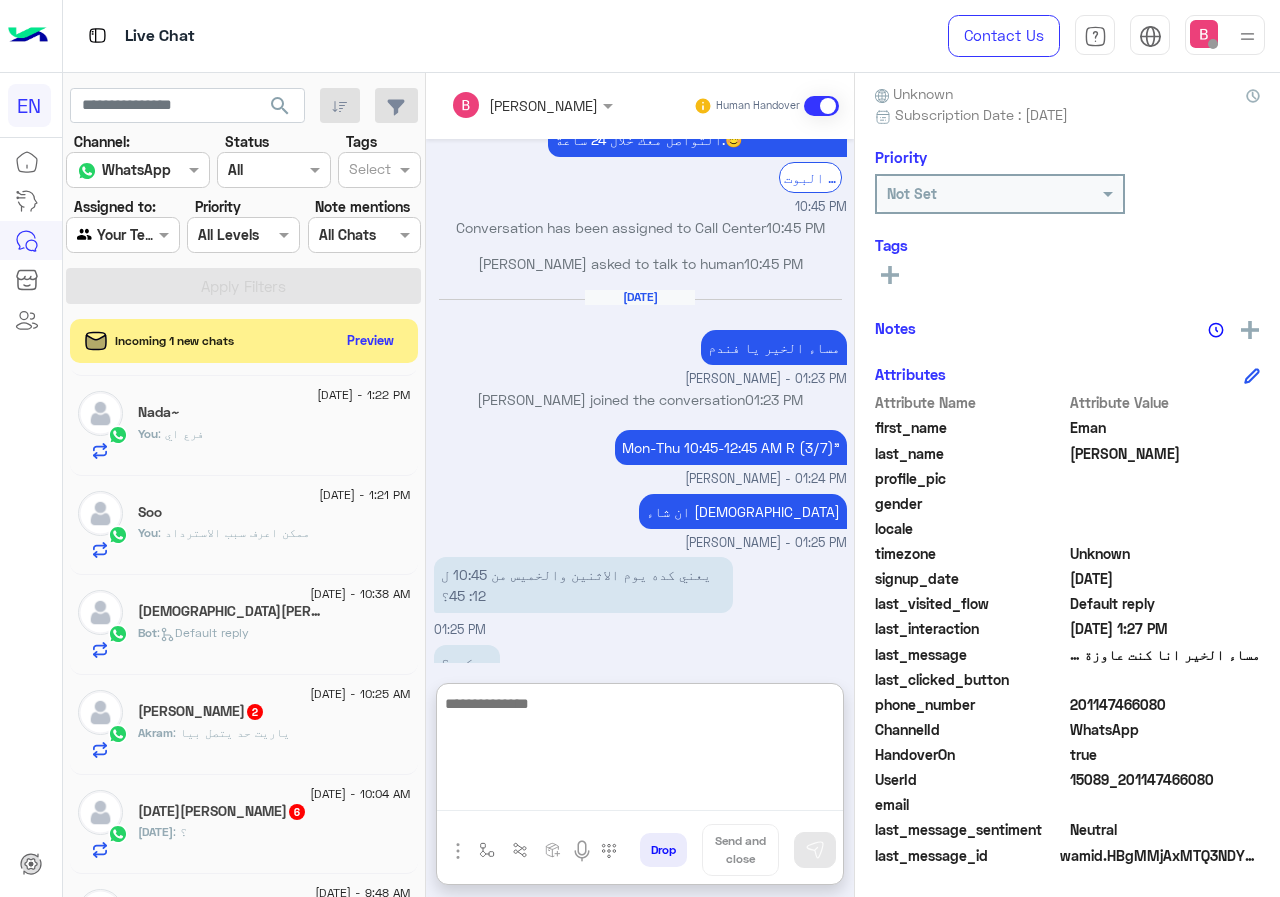 click at bounding box center (640, 751) 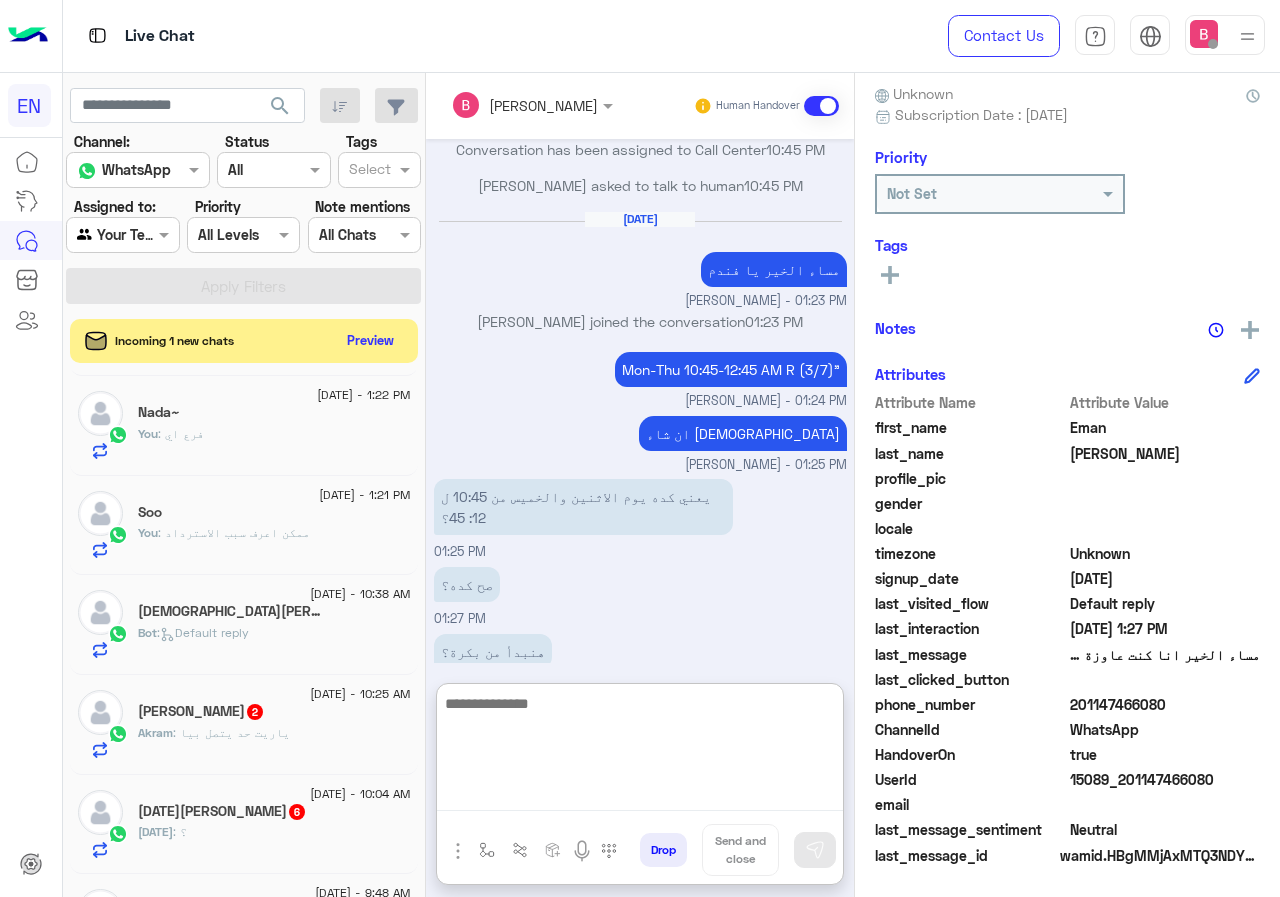 scroll, scrollTop: 297, scrollLeft: 0, axis: vertical 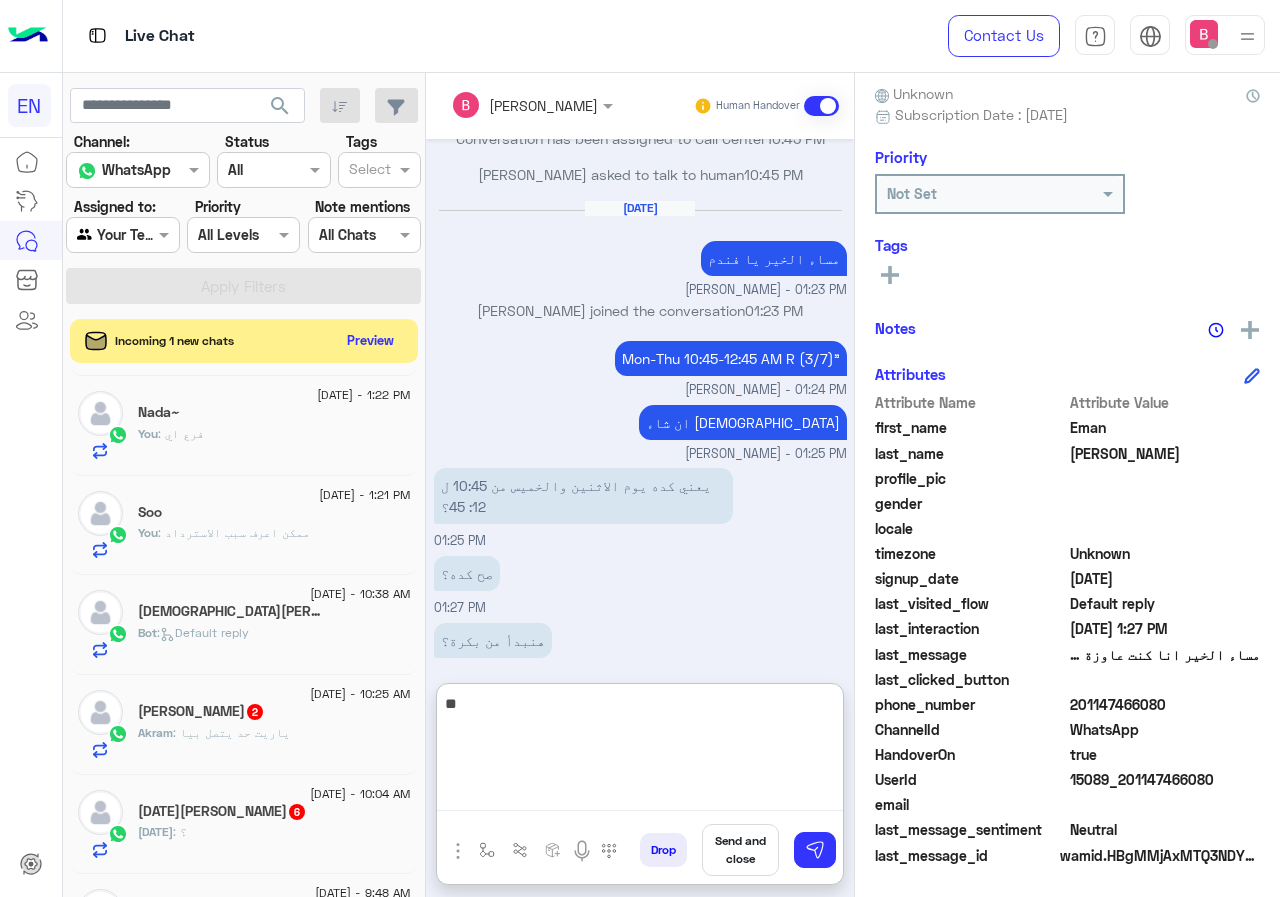 type on "*" 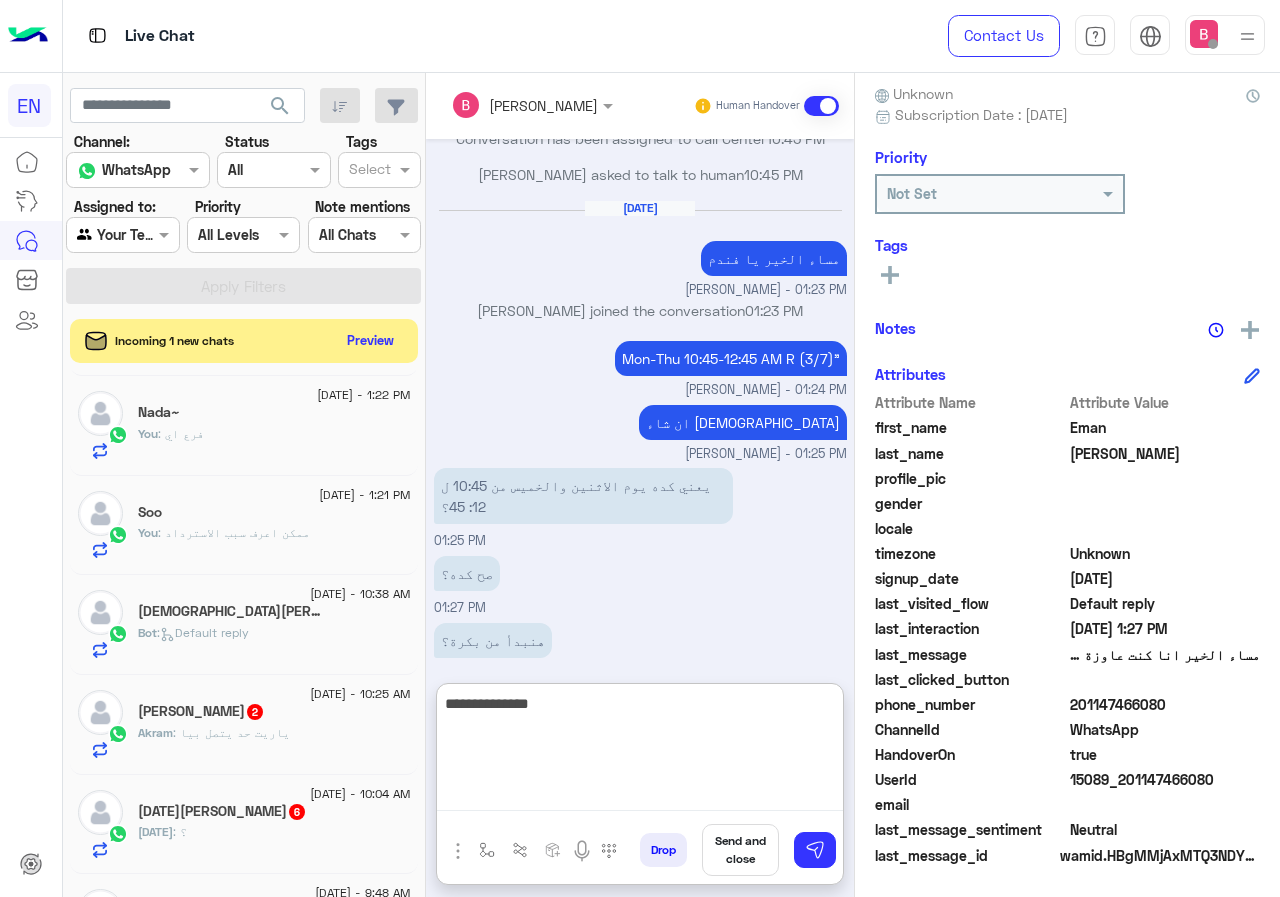 type on "**********" 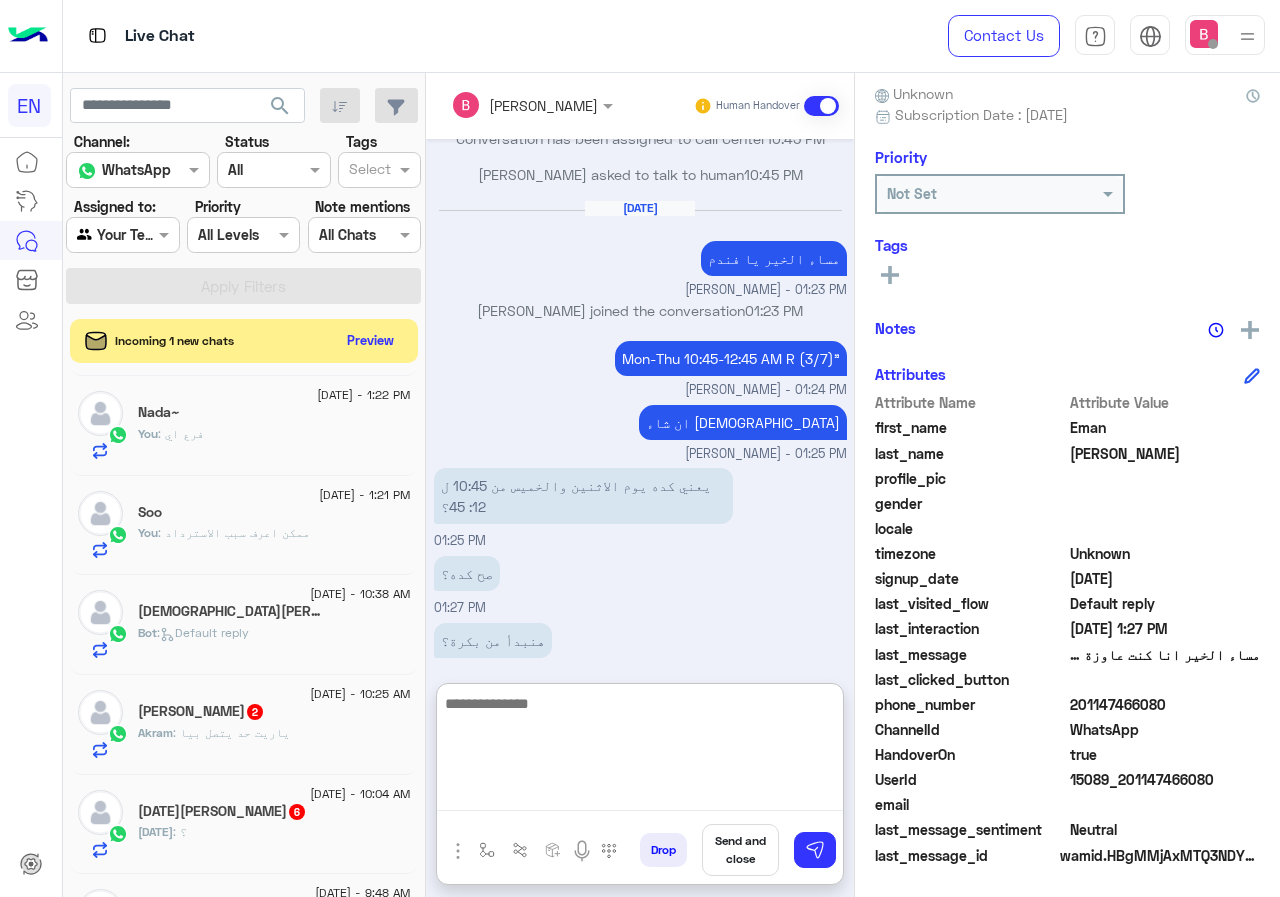 scroll, scrollTop: 362, scrollLeft: 0, axis: vertical 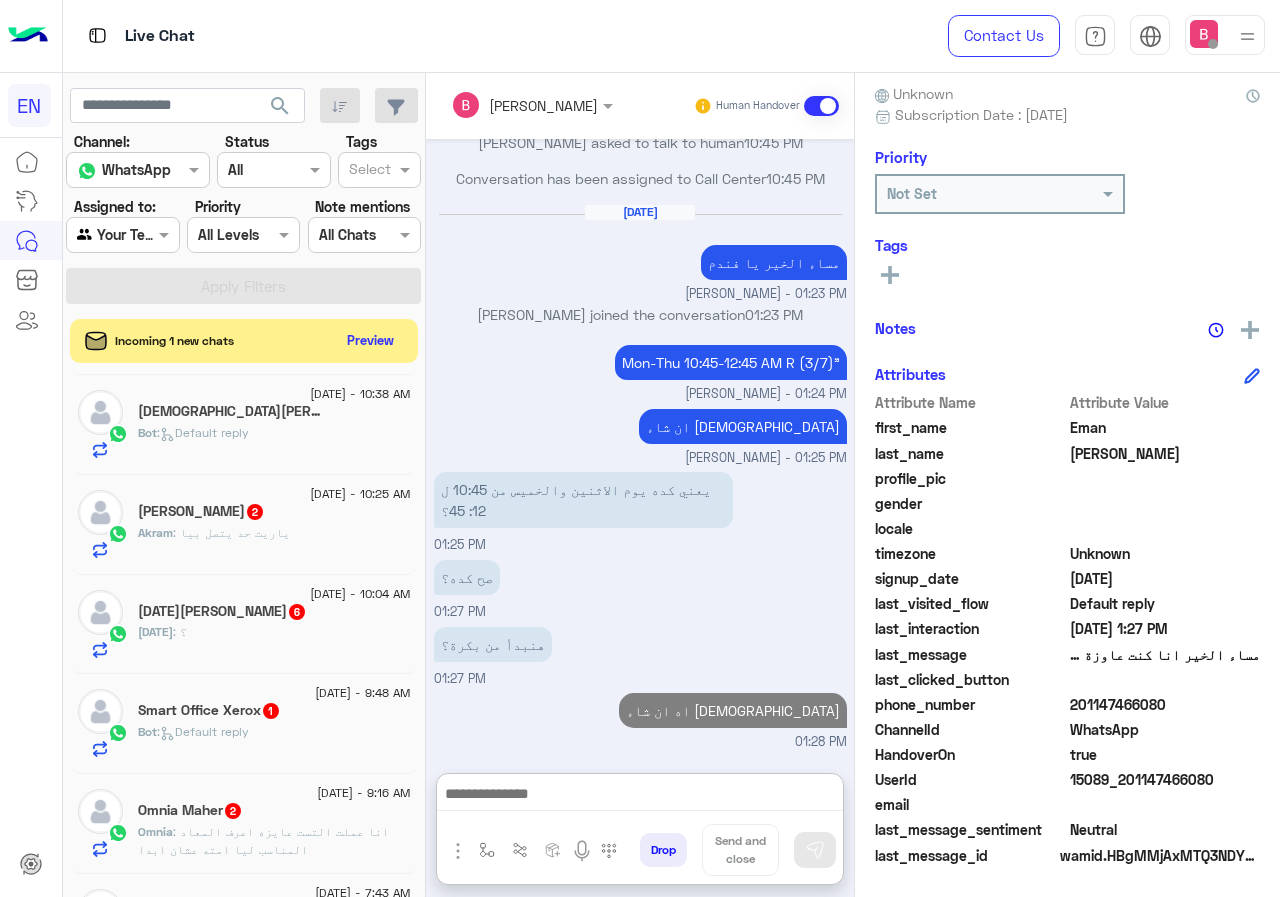 click on "Bot :   Default reply" 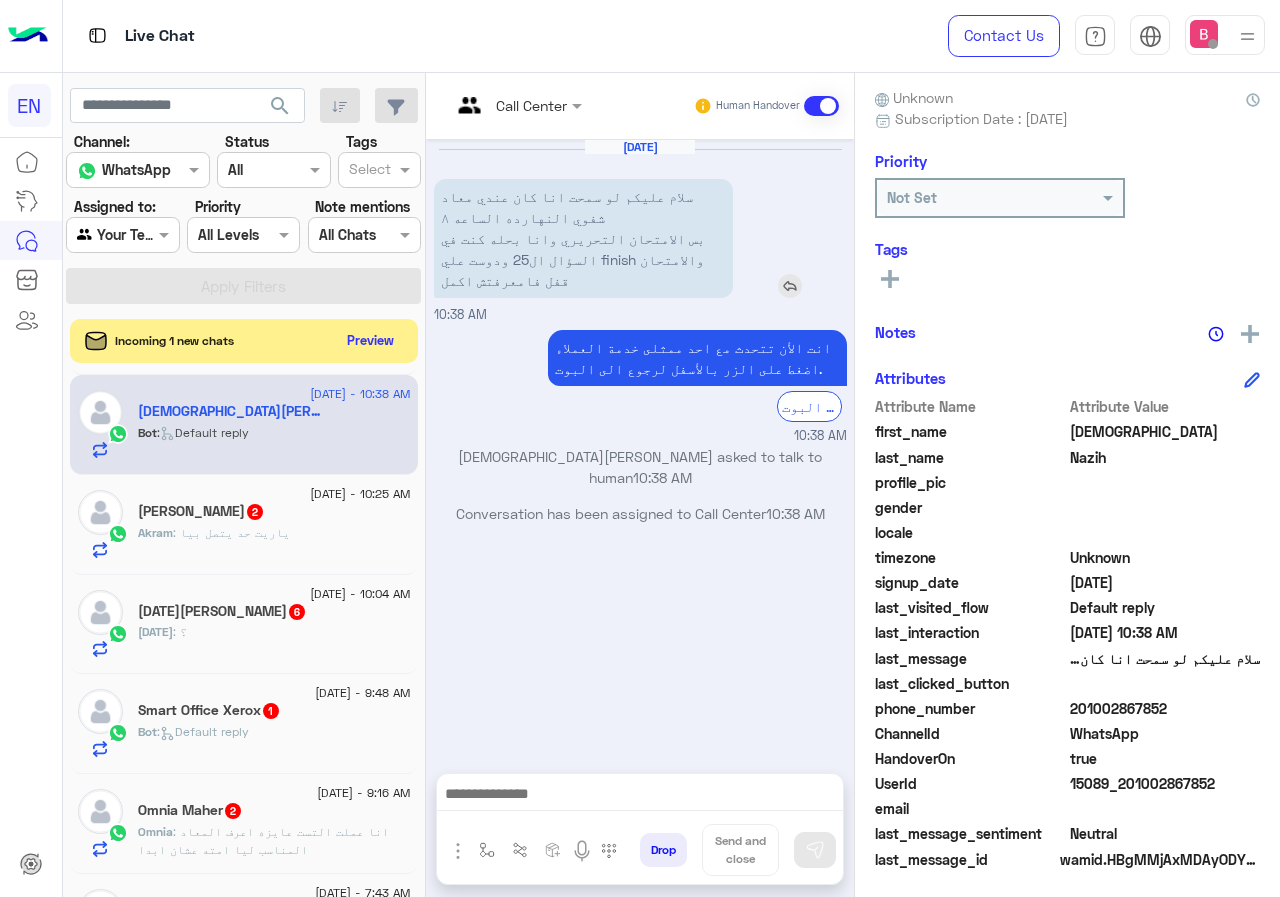 scroll, scrollTop: 180, scrollLeft: 0, axis: vertical 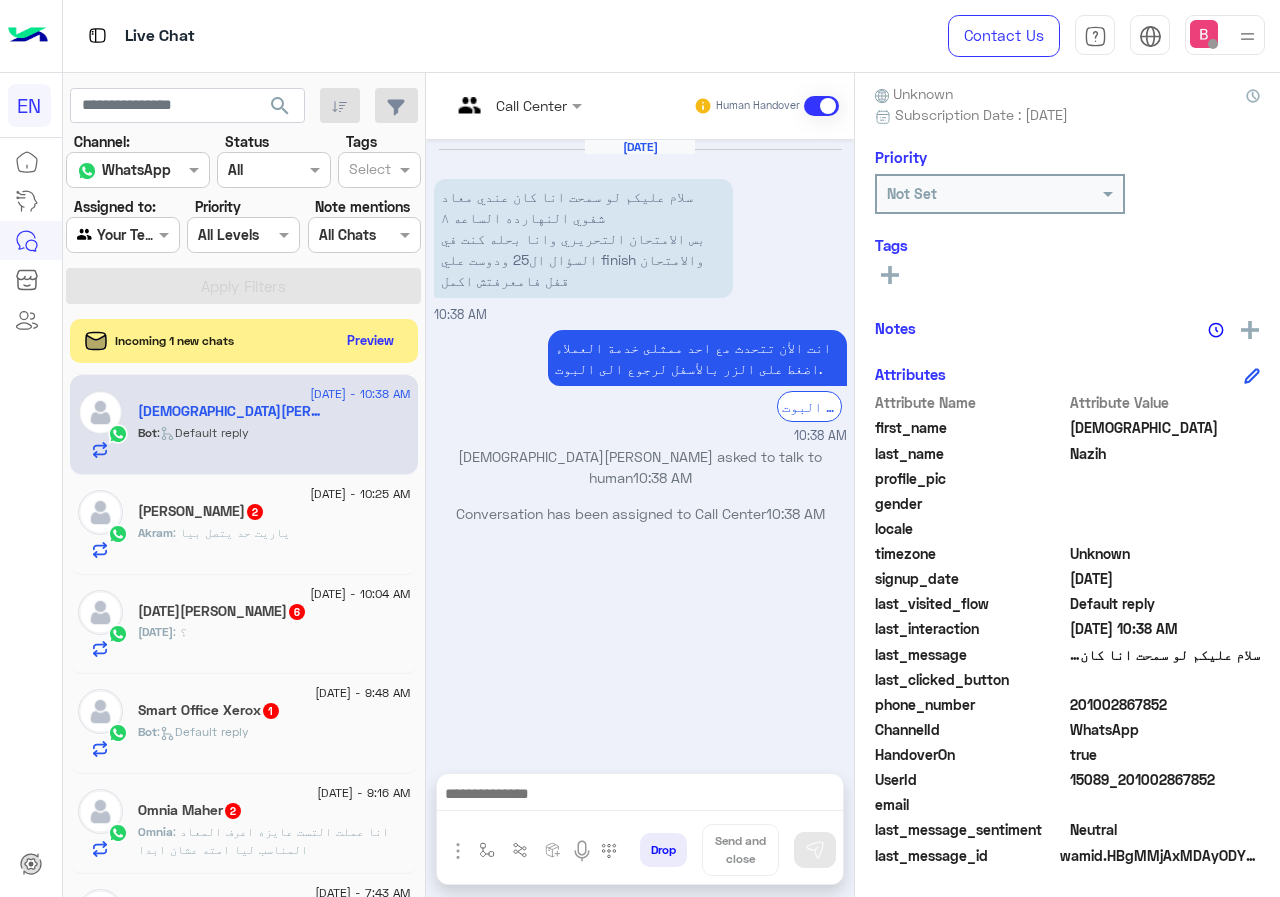 drag, startPoint x: 1071, startPoint y: 705, endPoint x: 1197, endPoint y: 708, distance: 126.035706 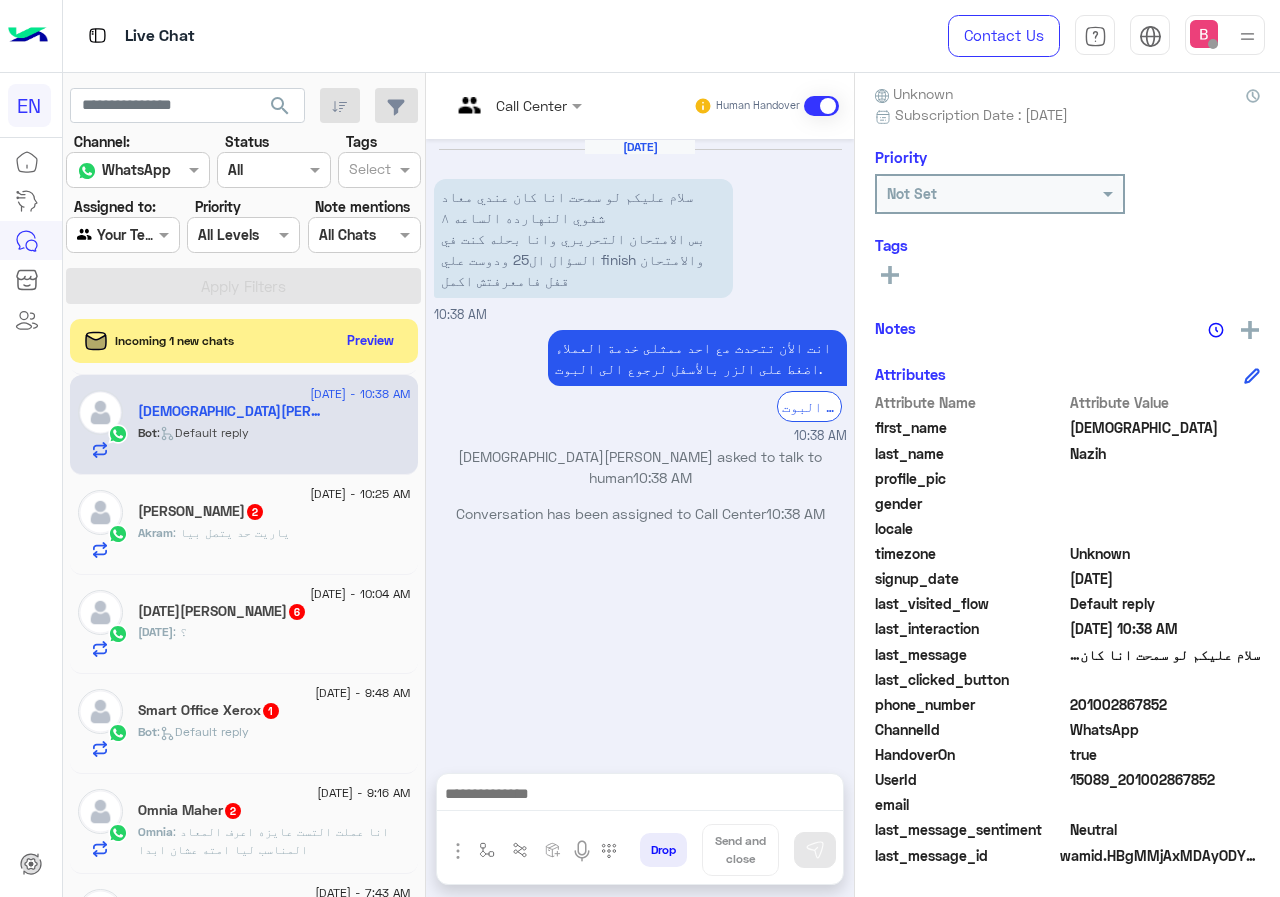 click at bounding box center (640, 799) 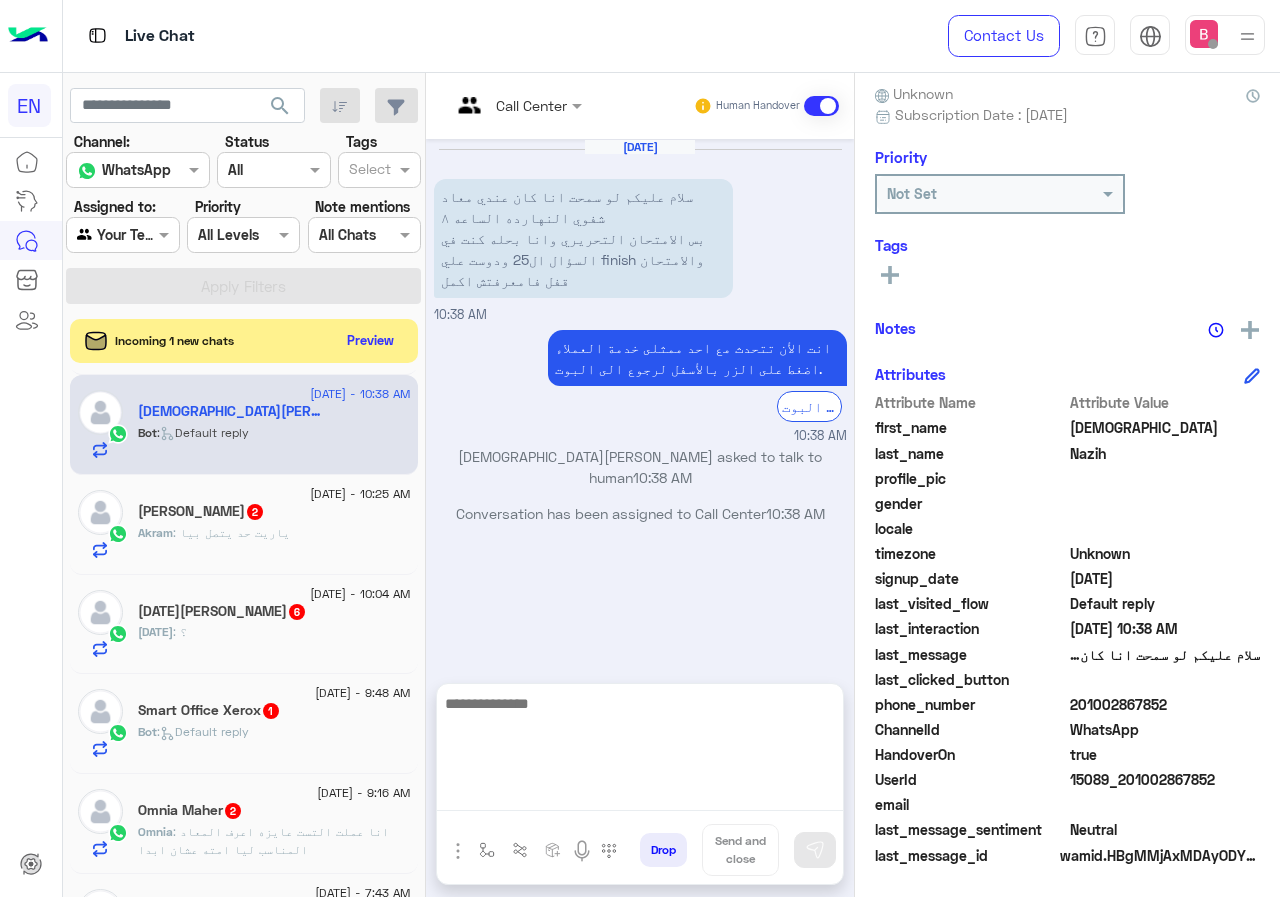 click at bounding box center [640, 751] 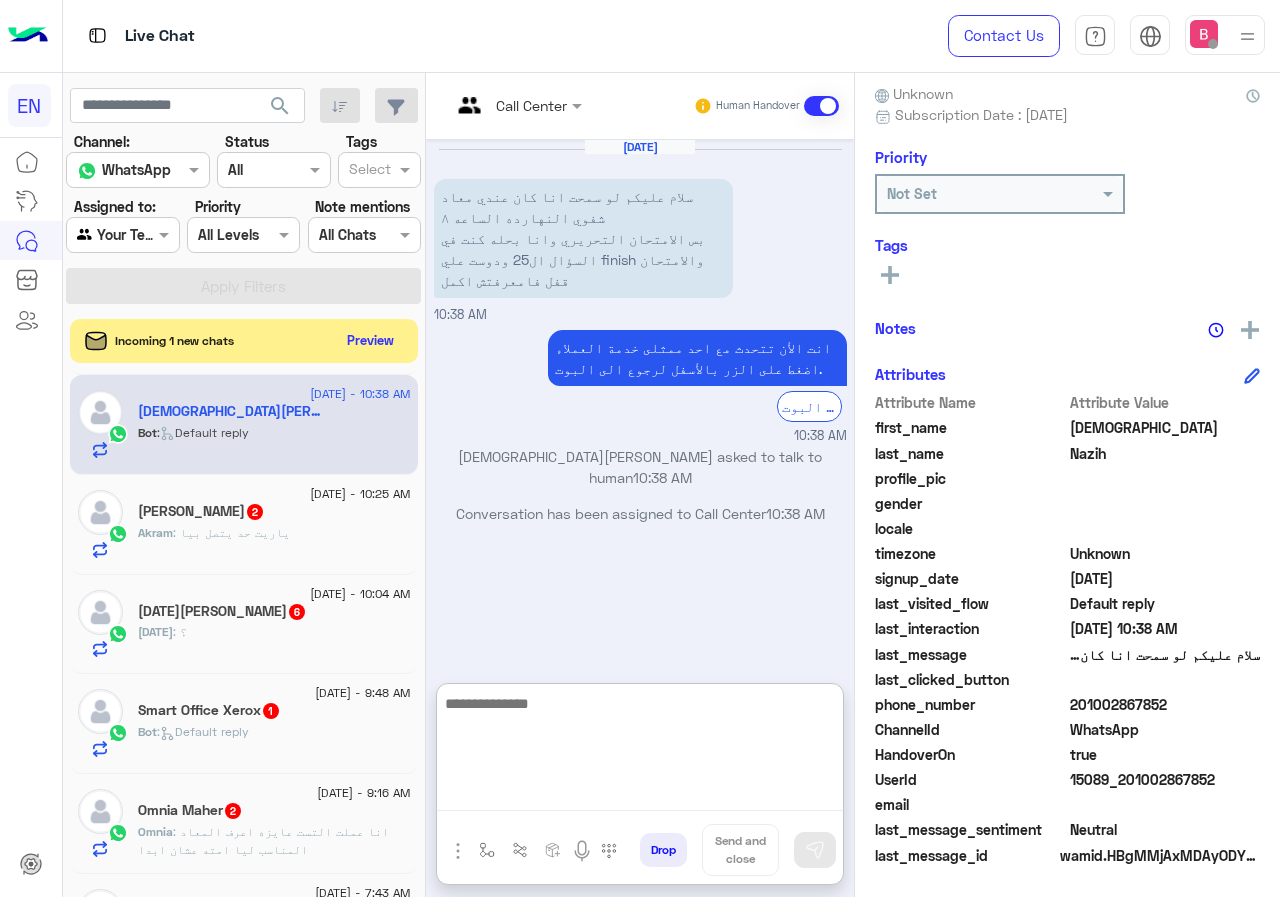 click at bounding box center [640, 751] 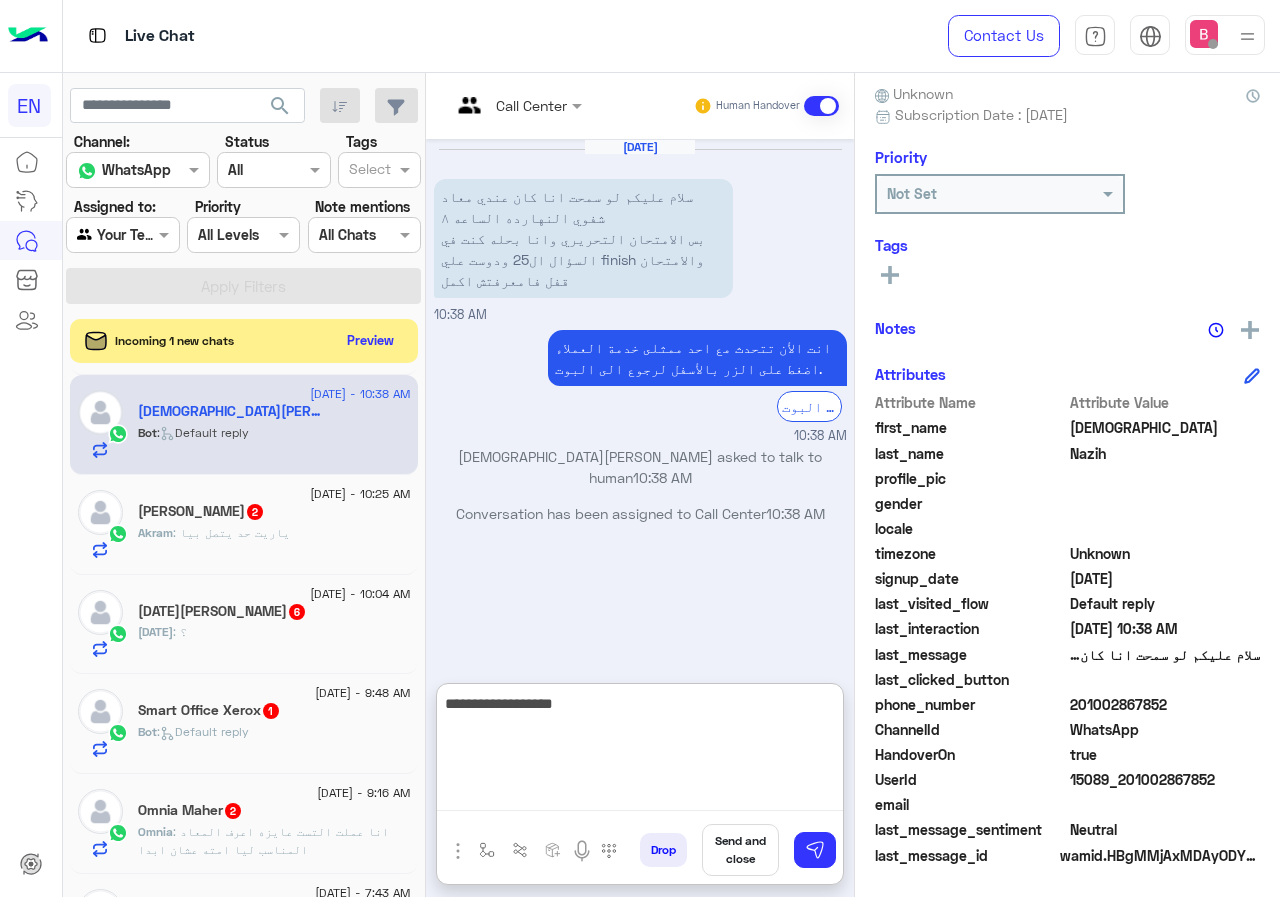 type on "**********" 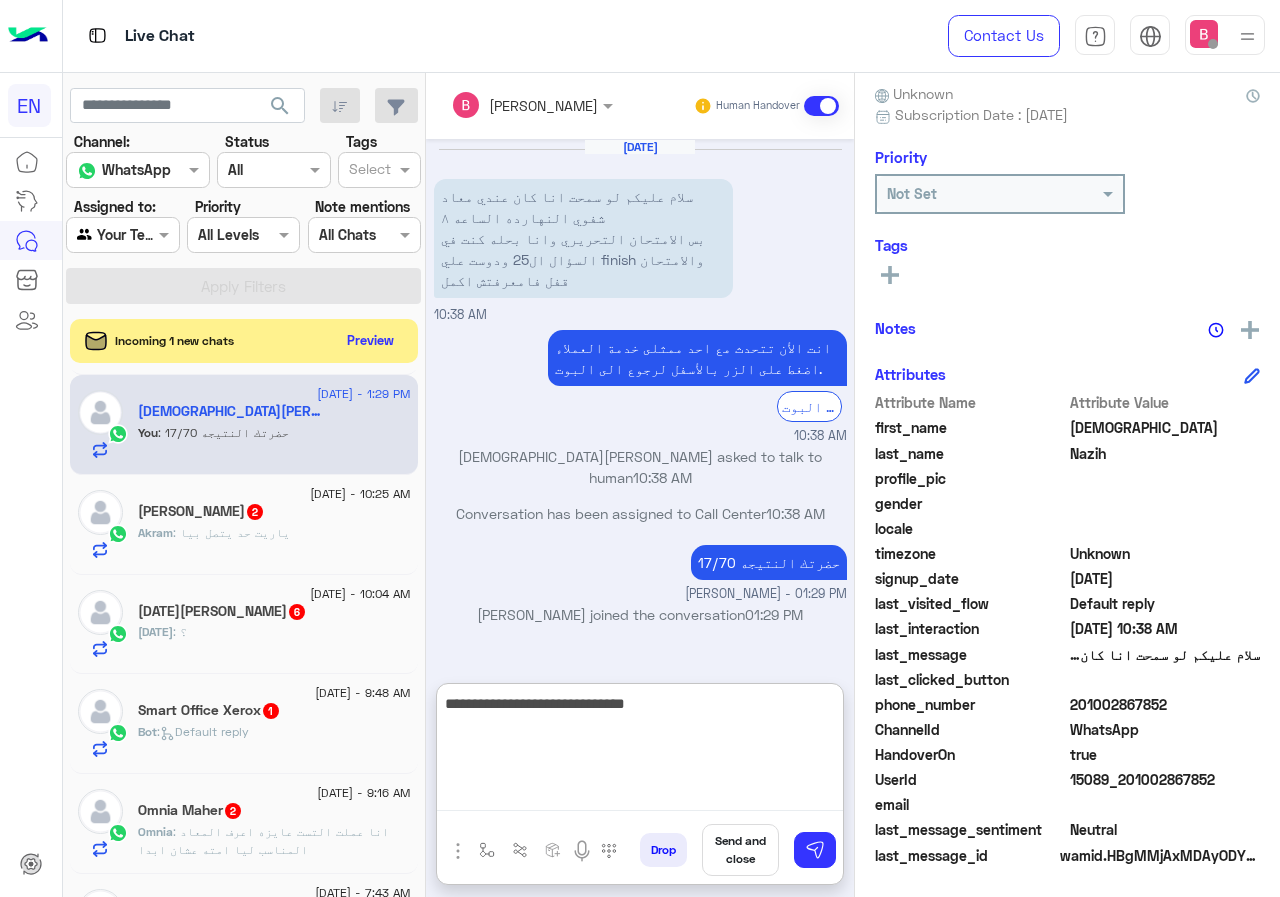 type on "**********" 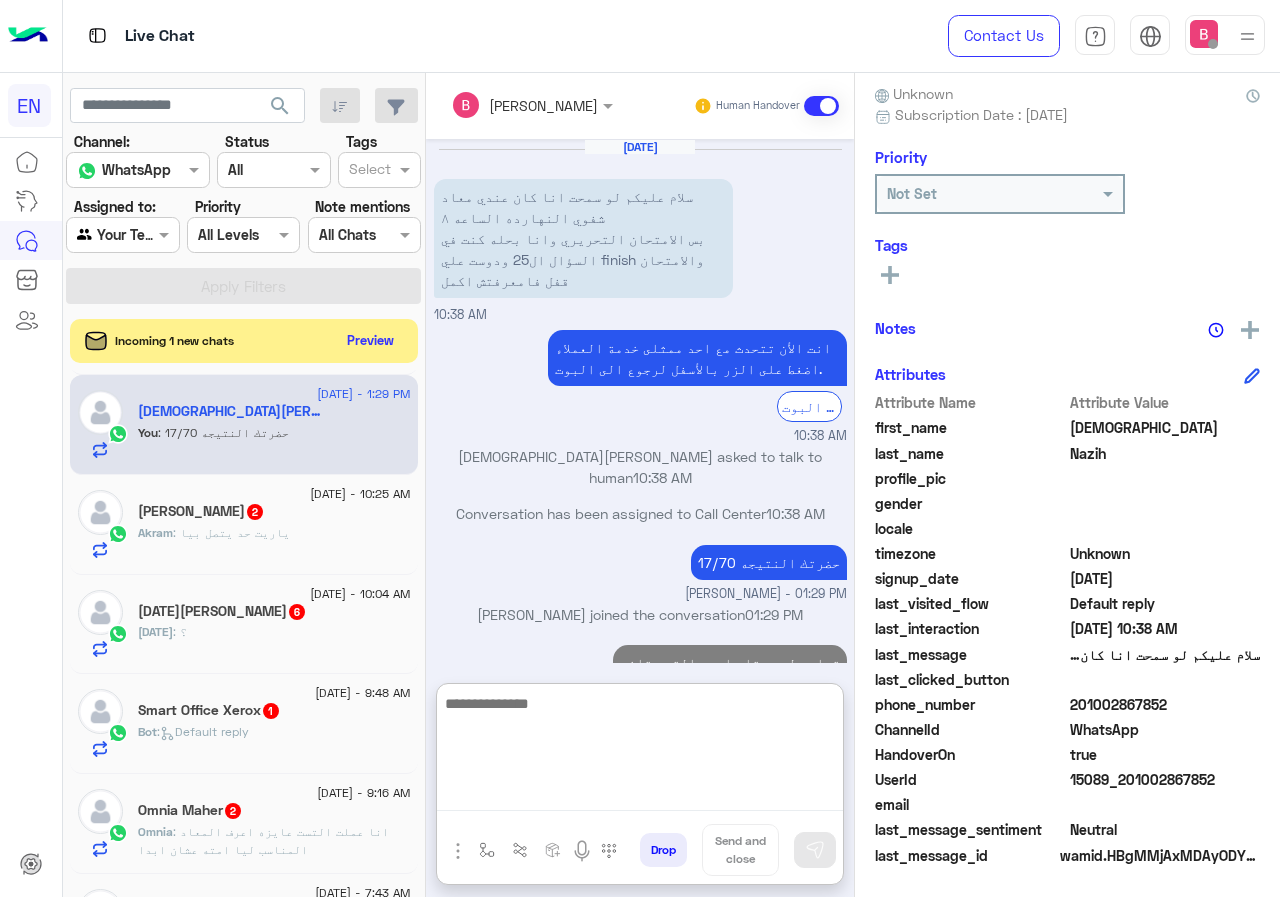 scroll, scrollTop: 20, scrollLeft: 0, axis: vertical 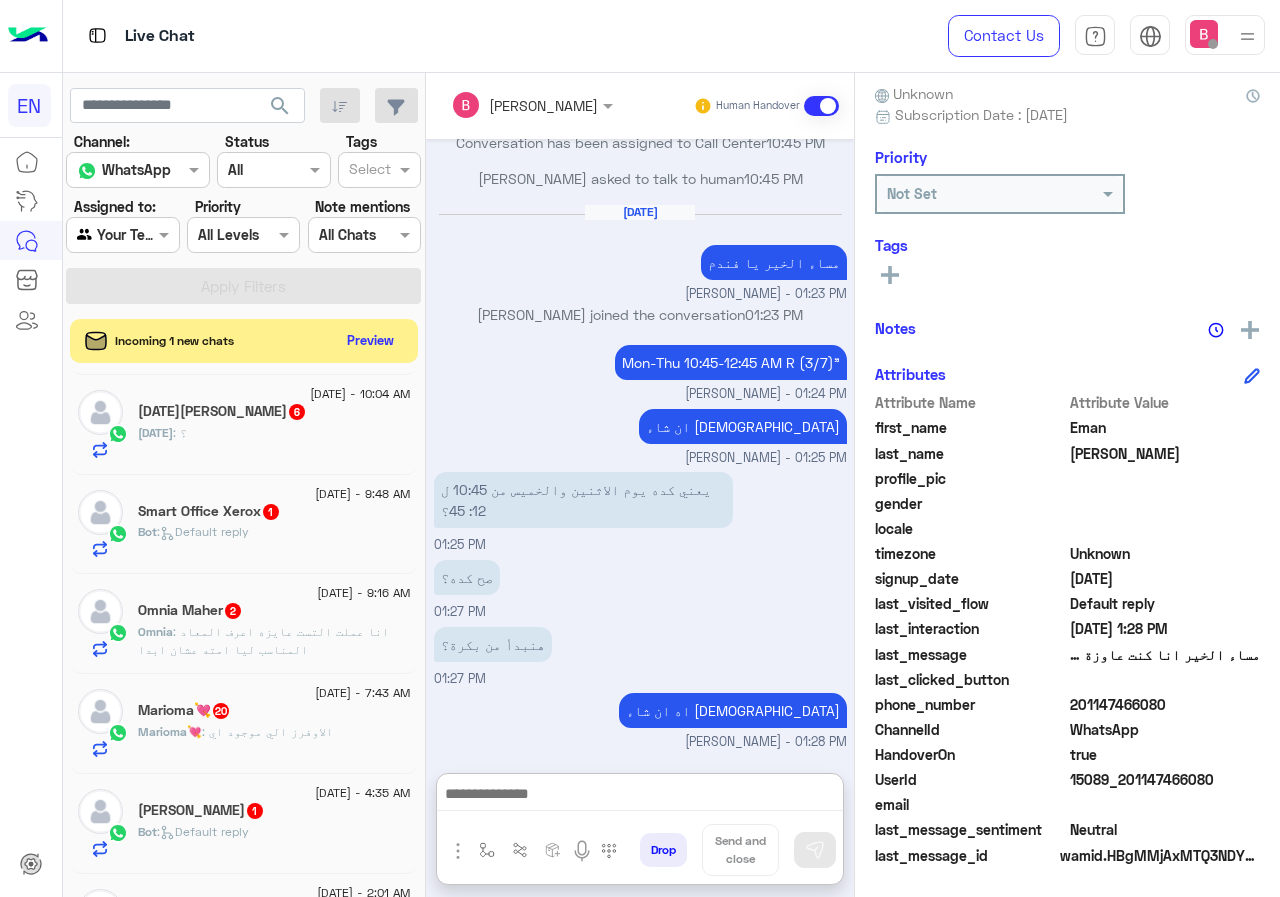 click on "Ramadan Ezzat  6" 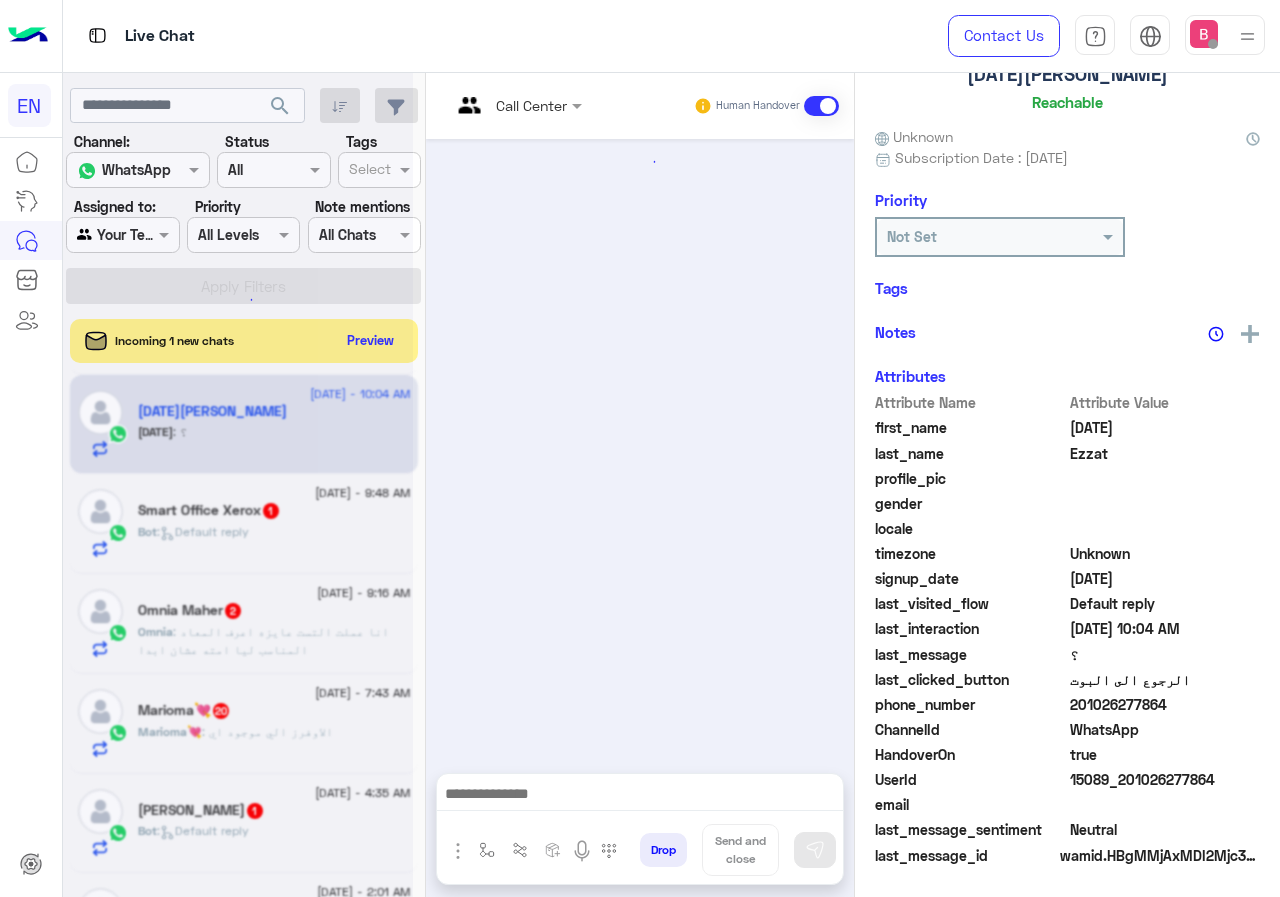scroll, scrollTop: 176, scrollLeft: 0, axis: vertical 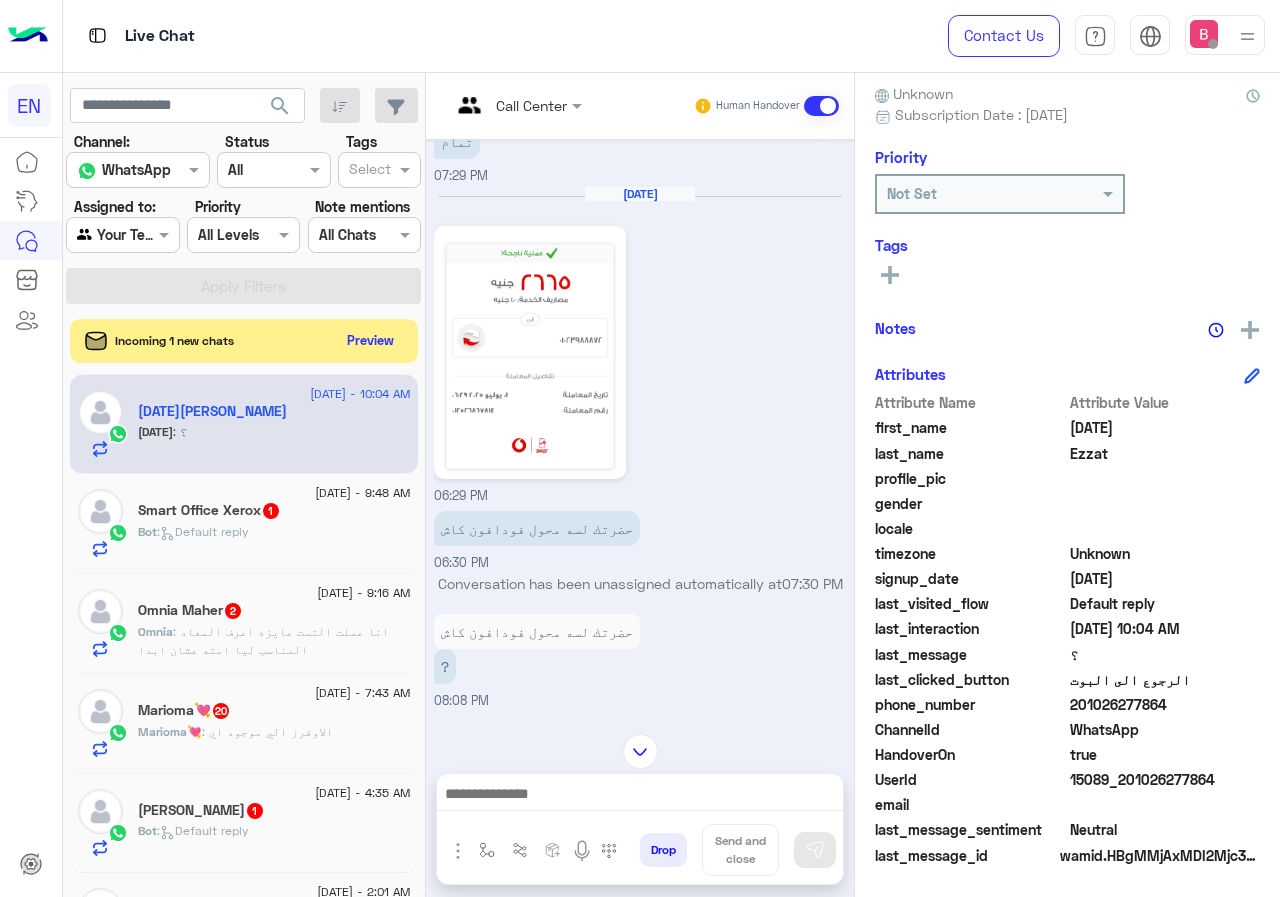 drag, startPoint x: 1071, startPoint y: 705, endPoint x: 1206, endPoint y: 702, distance: 135.03333 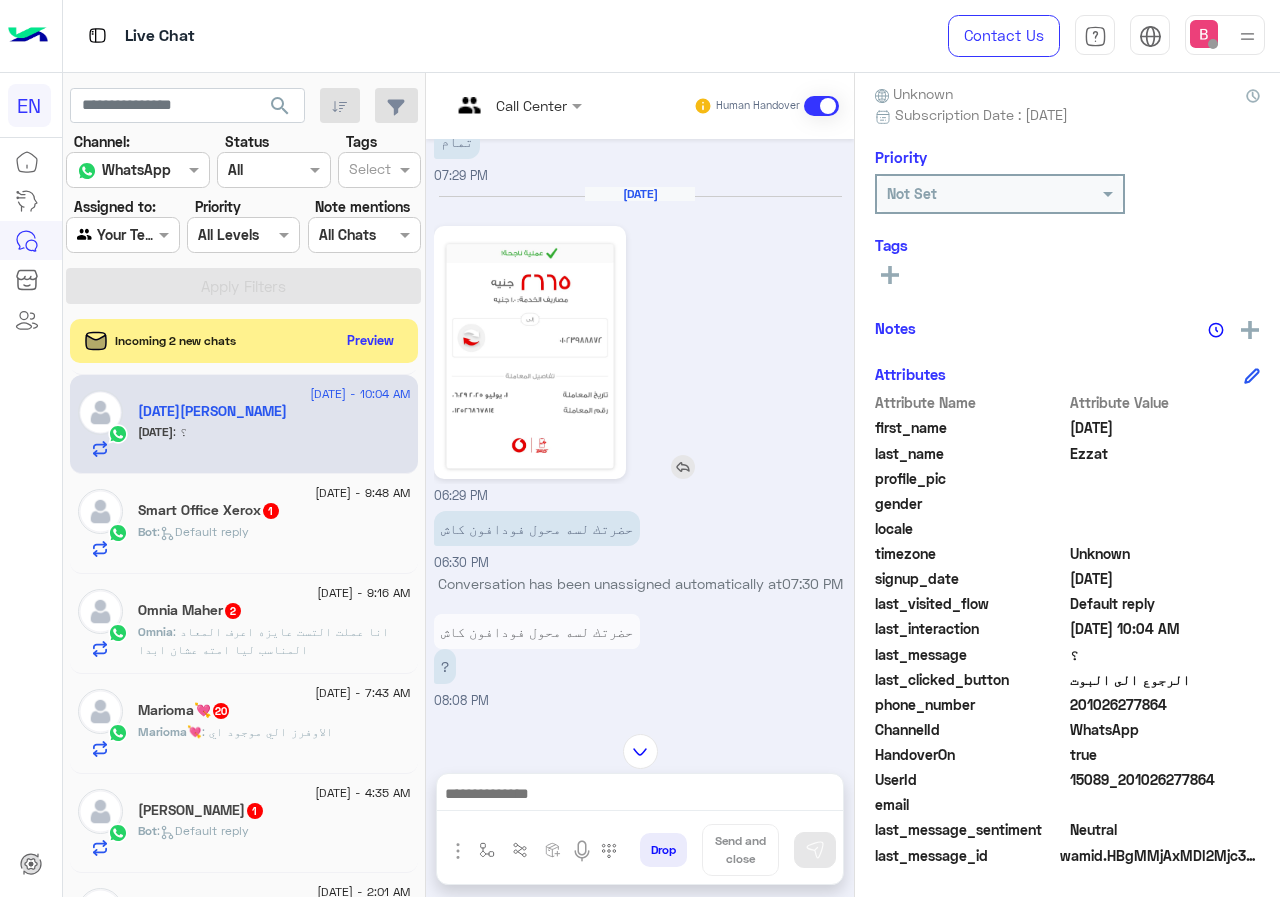 click 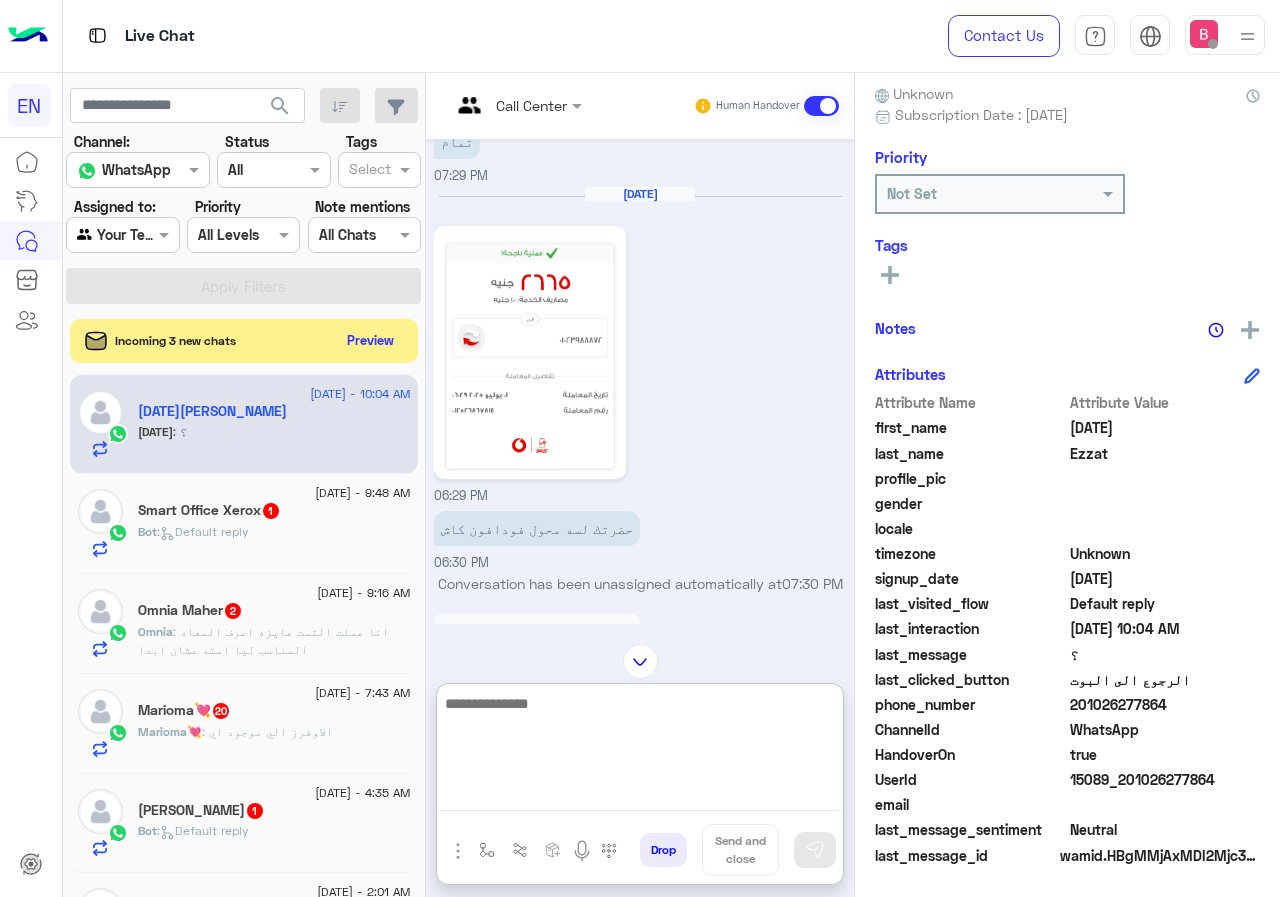 click at bounding box center [640, 751] 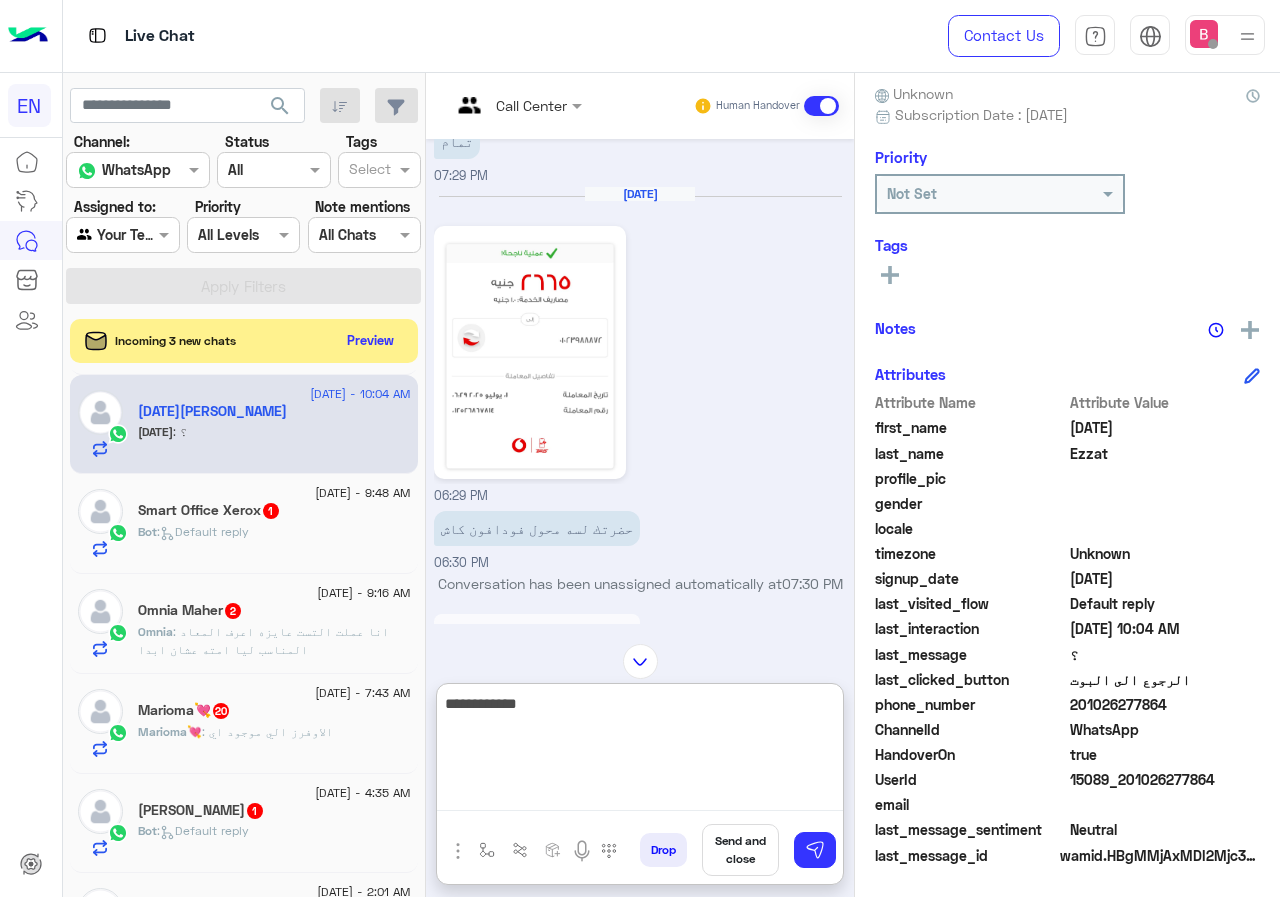 type on "**********" 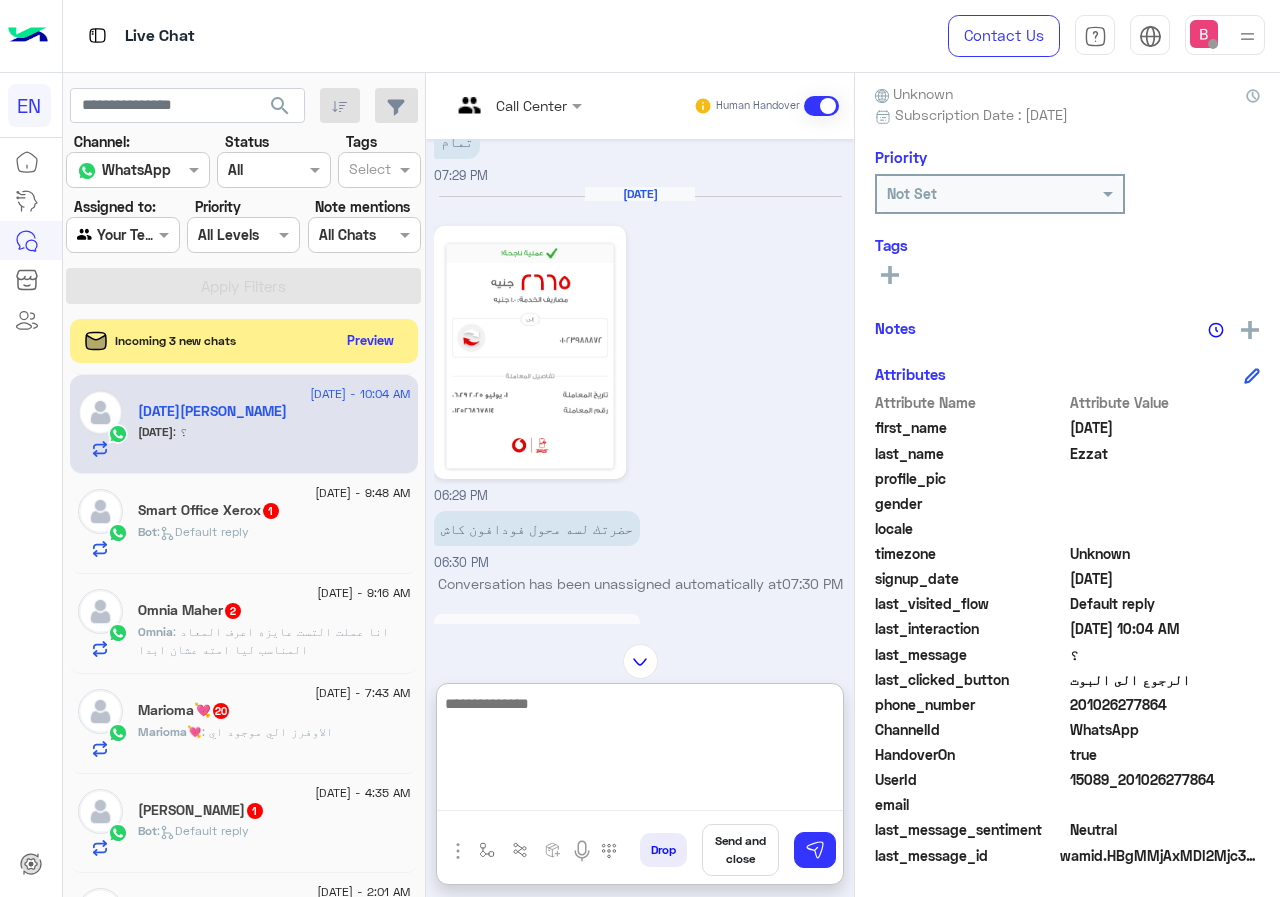 scroll, scrollTop: 1309, scrollLeft: 0, axis: vertical 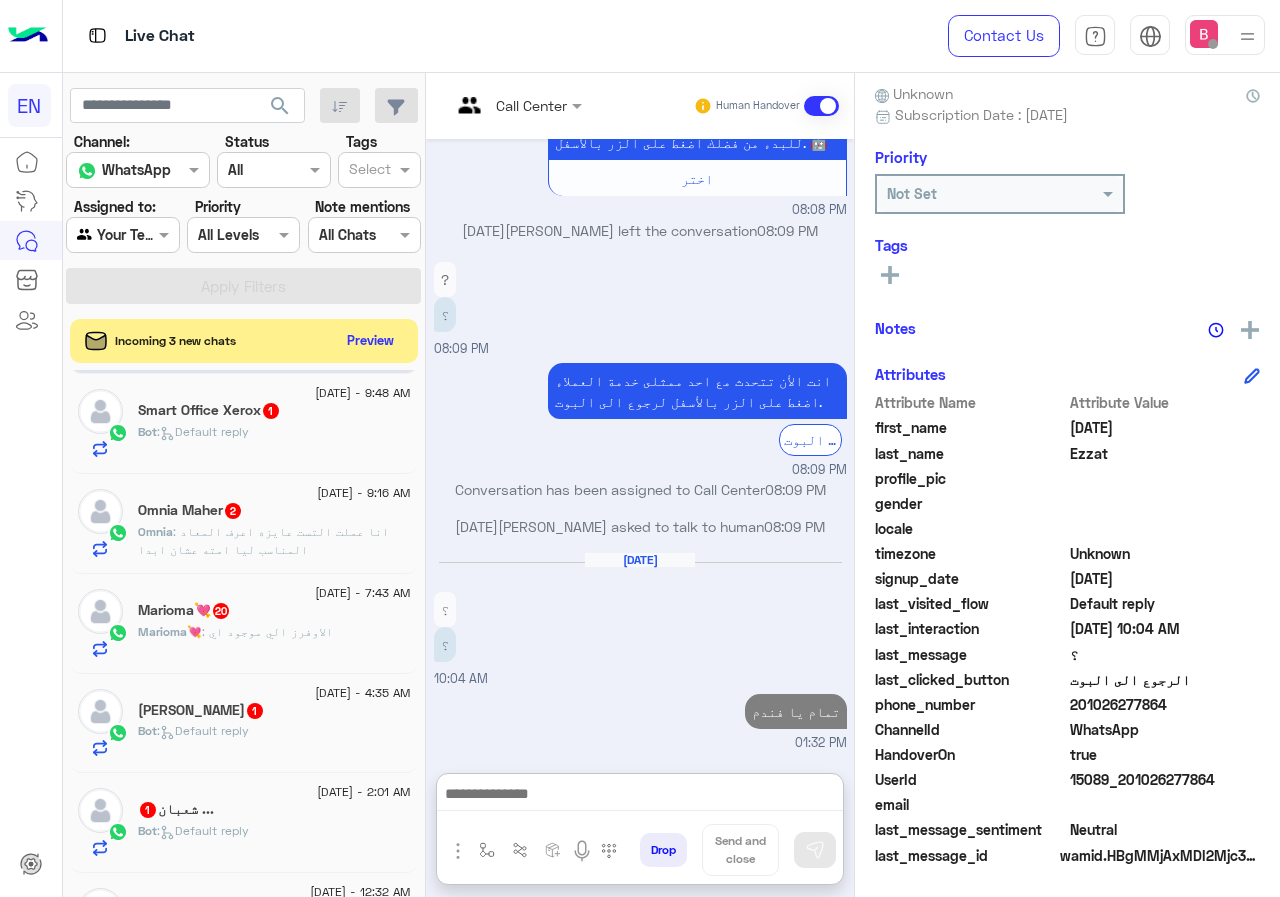 click on "Bot :   Default reply" 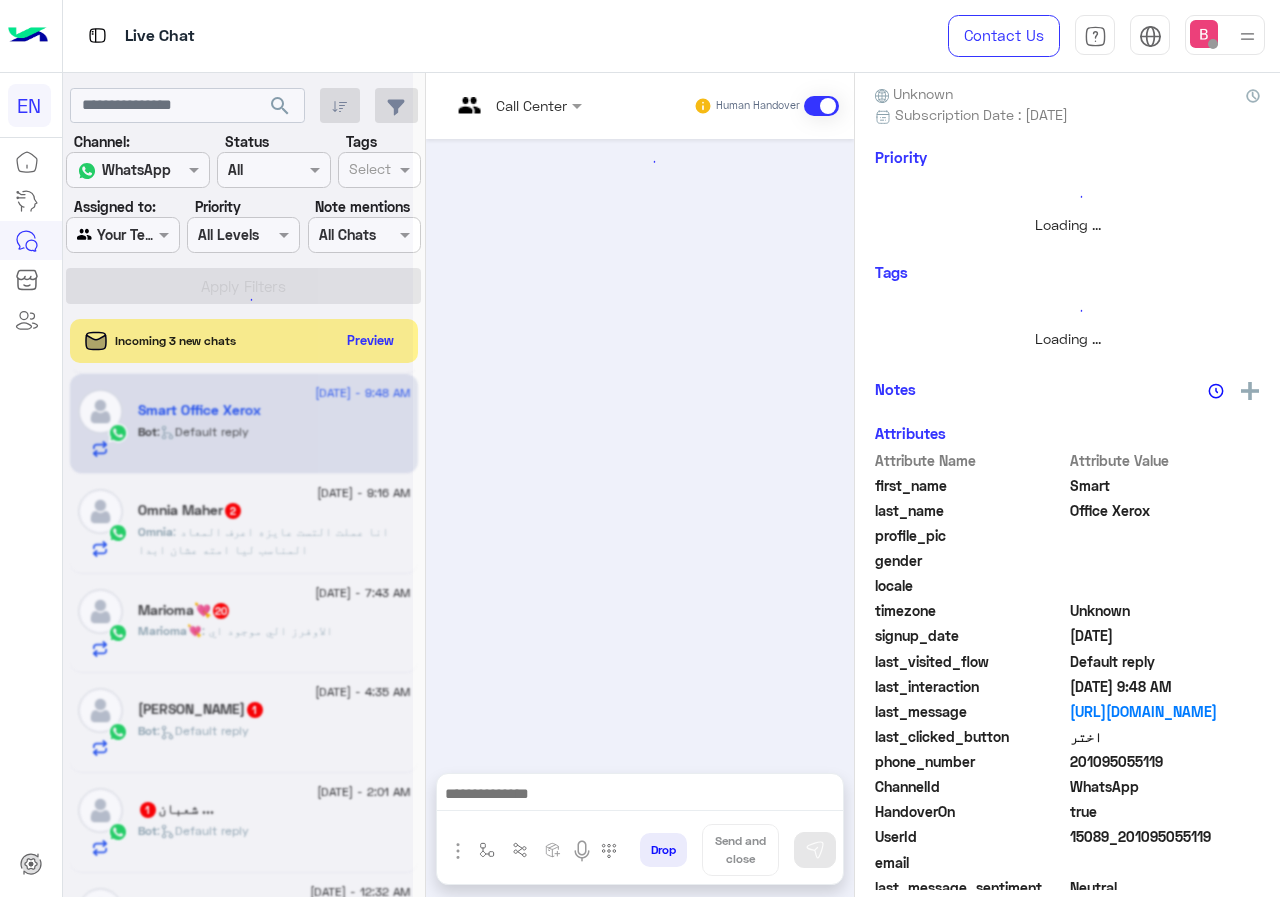 scroll, scrollTop: 0, scrollLeft: 0, axis: both 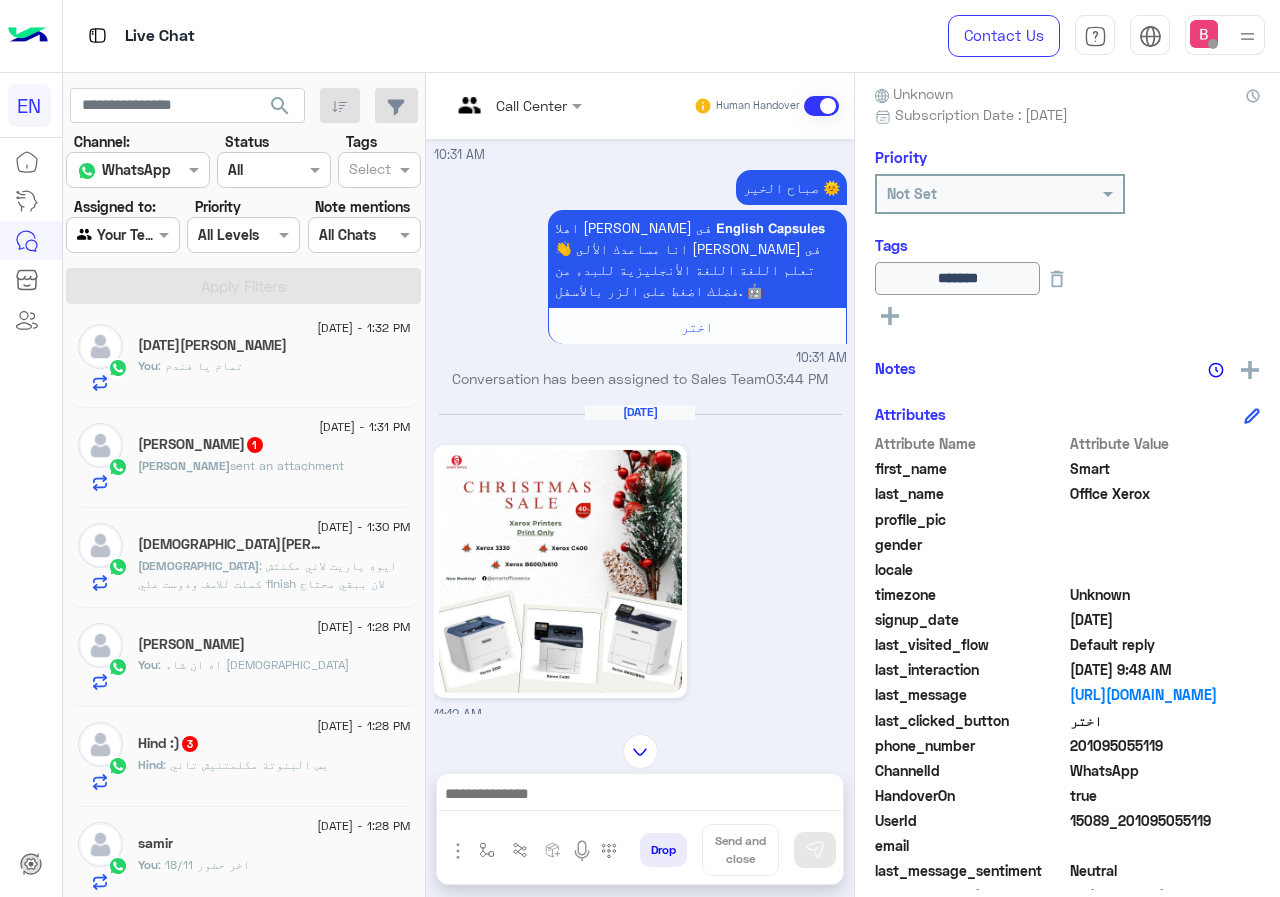 click on "أحمد  sent an attachment" 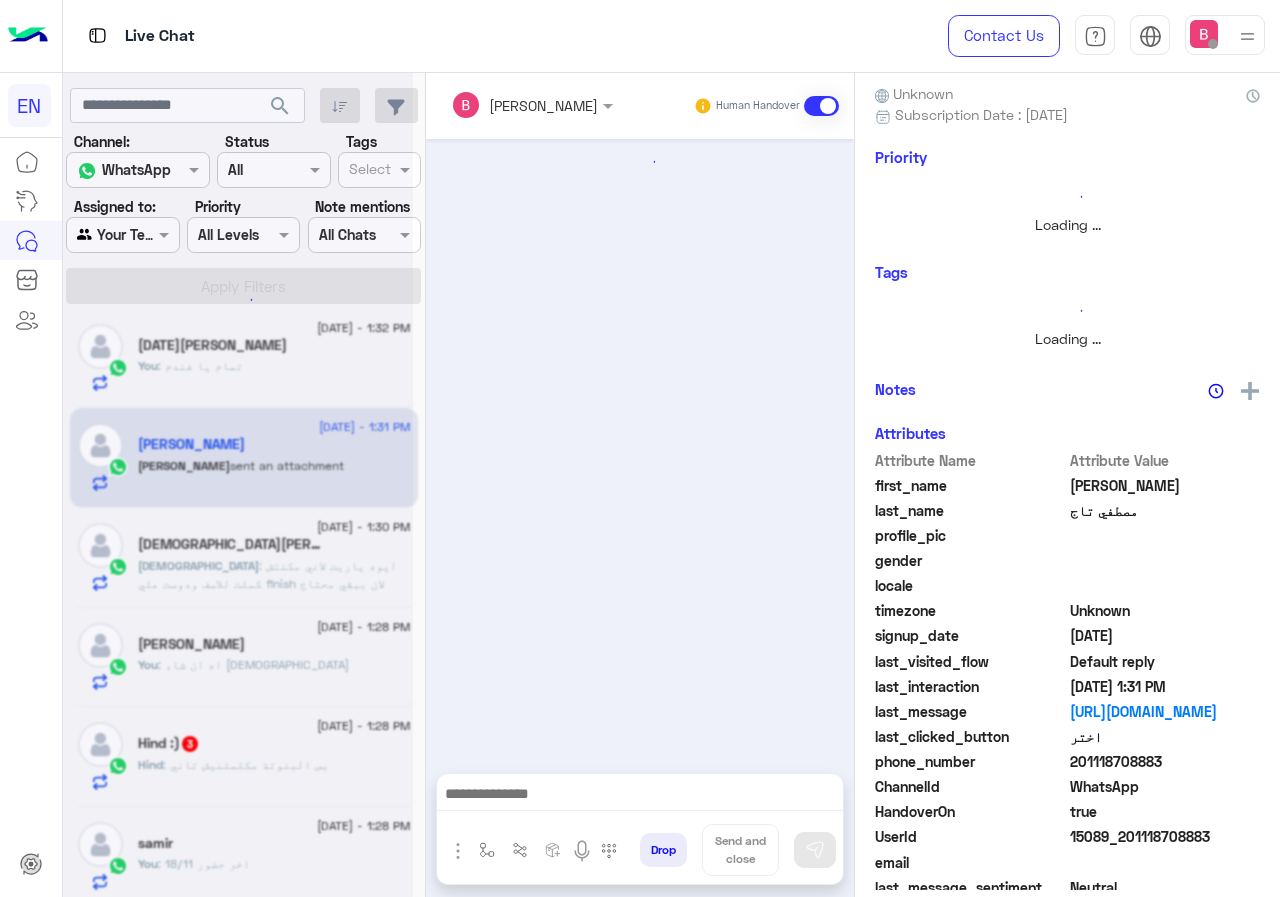 scroll, scrollTop: 961, scrollLeft: 0, axis: vertical 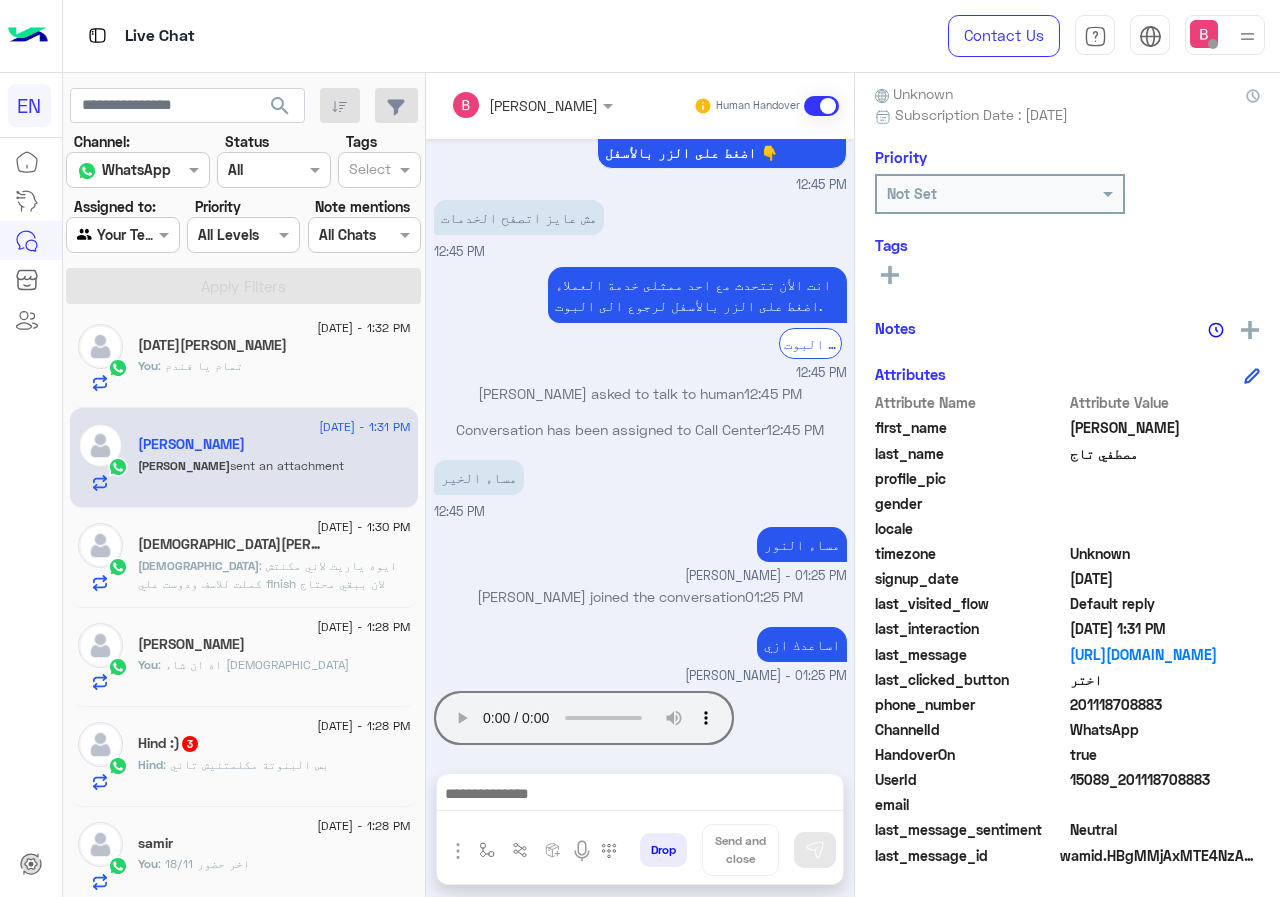 drag, startPoint x: 1077, startPoint y: 703, endPoint x: 1190, endPoint y: 706, distance: 113.03982 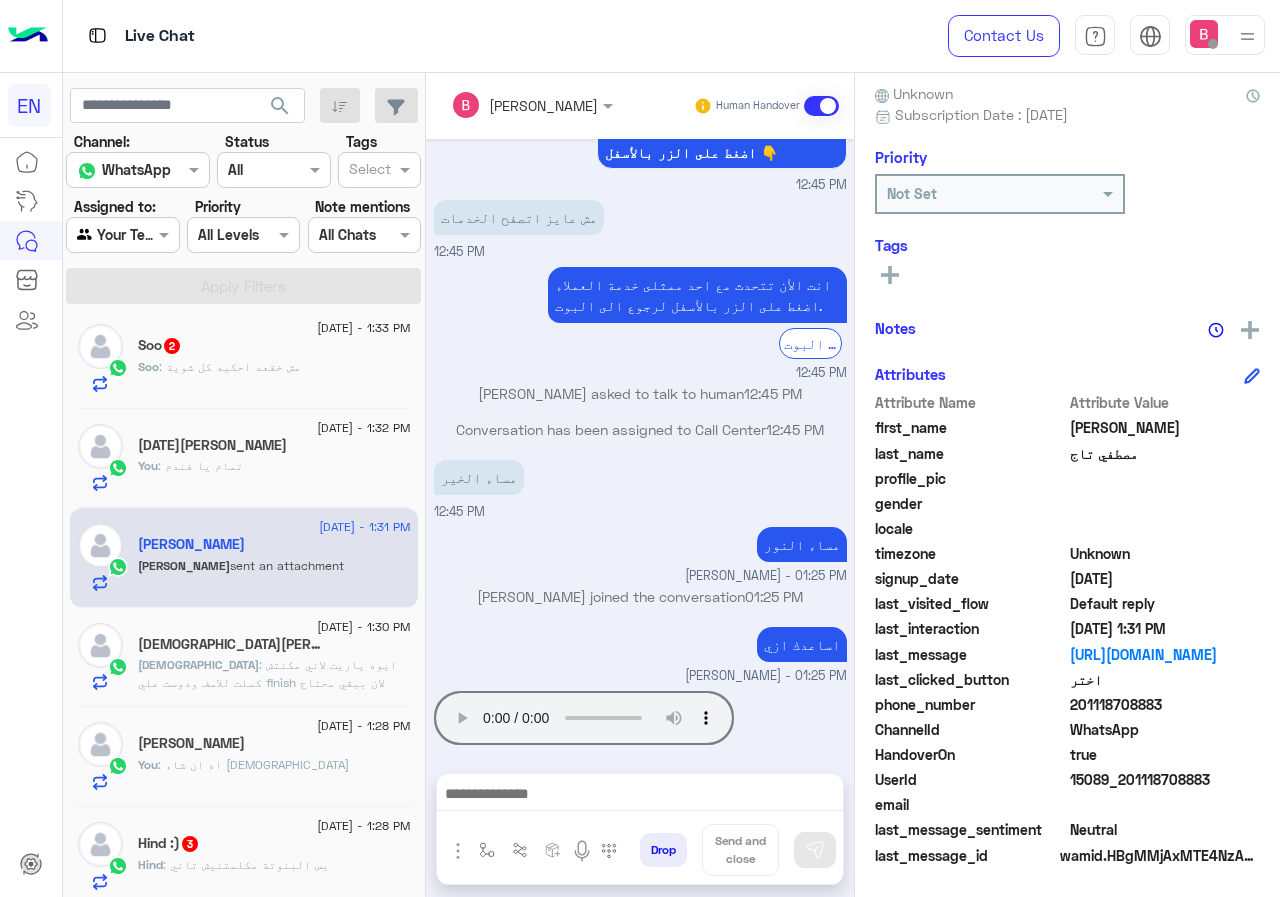 copy on "01118708883" 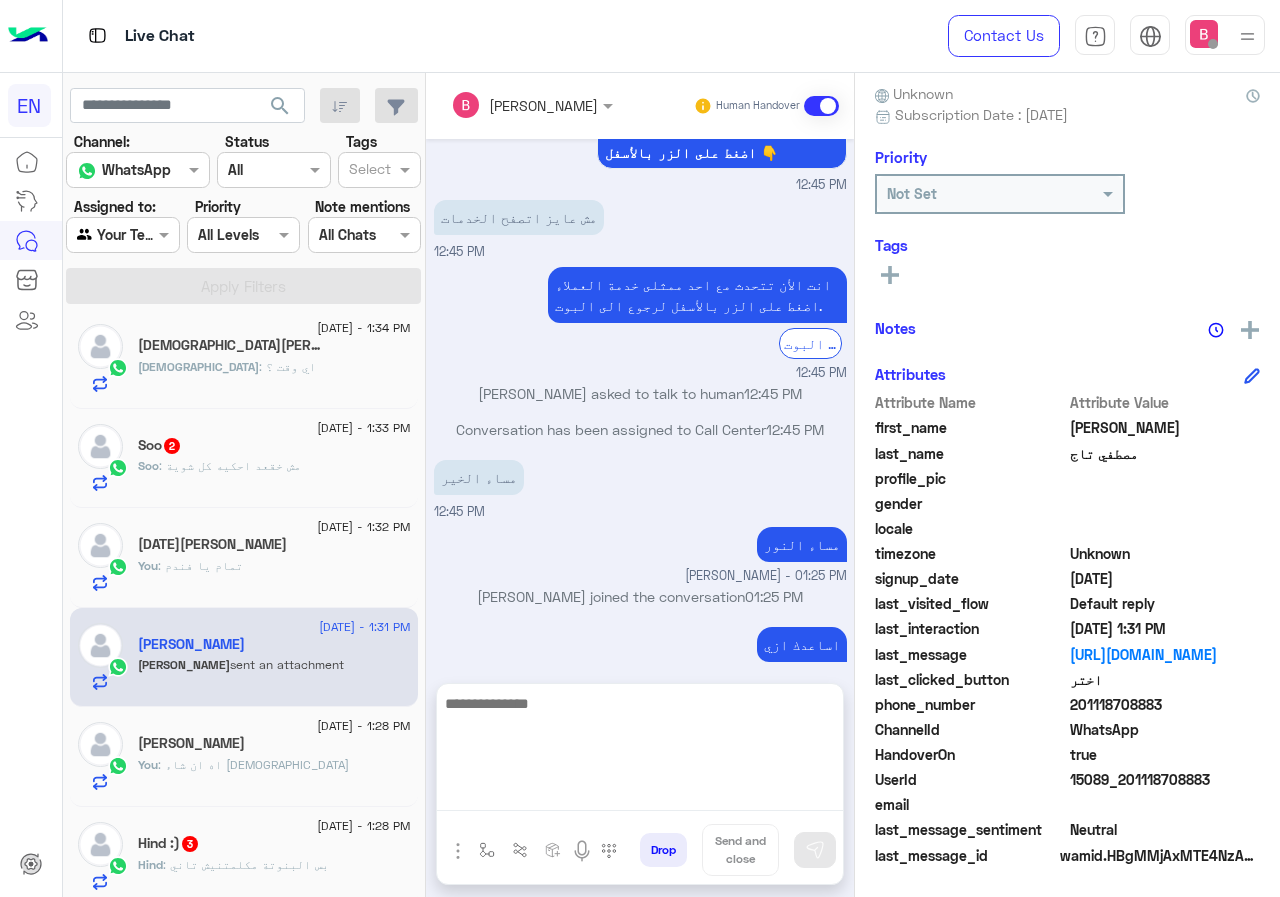 click at bounding box center [640, 751] 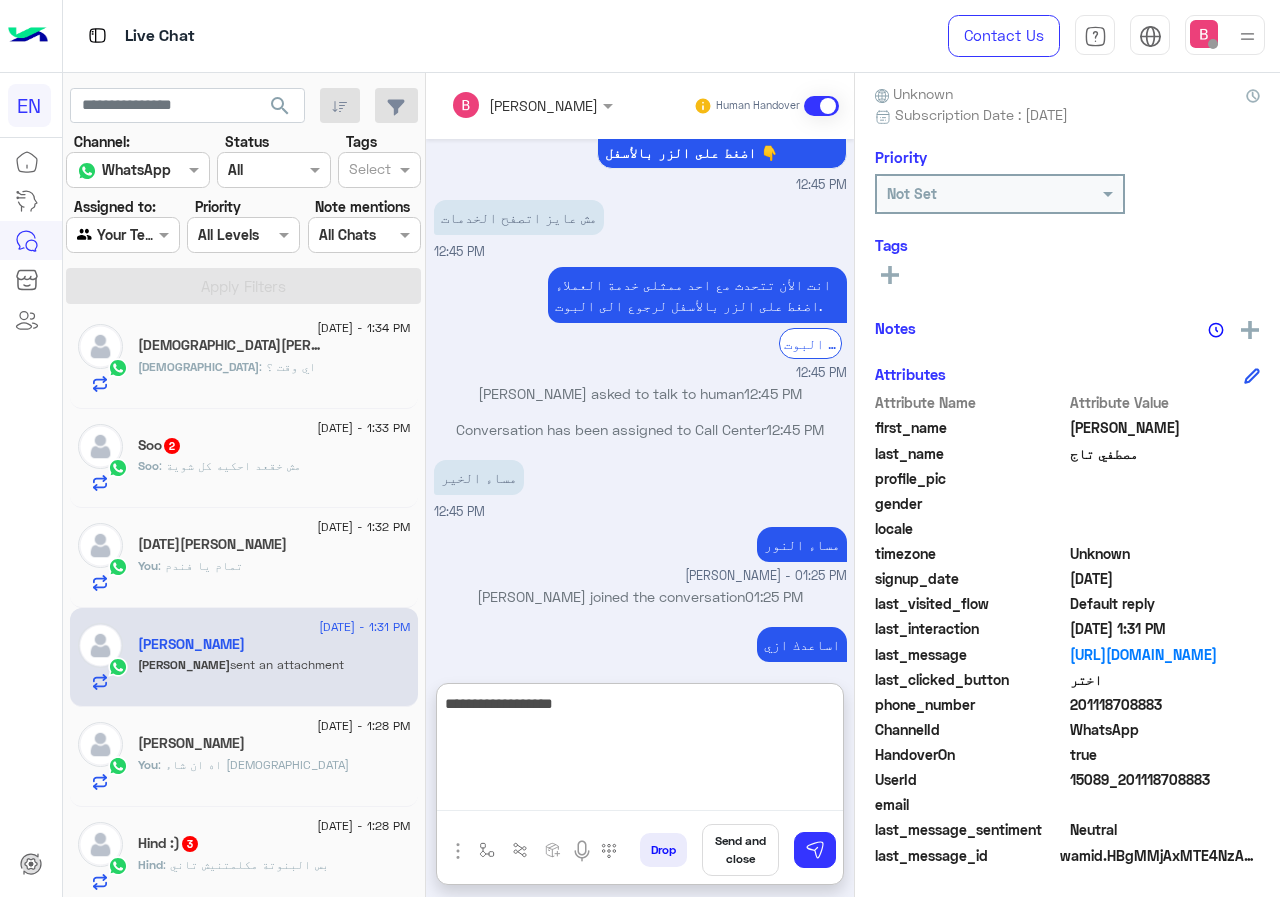 type on "**********" 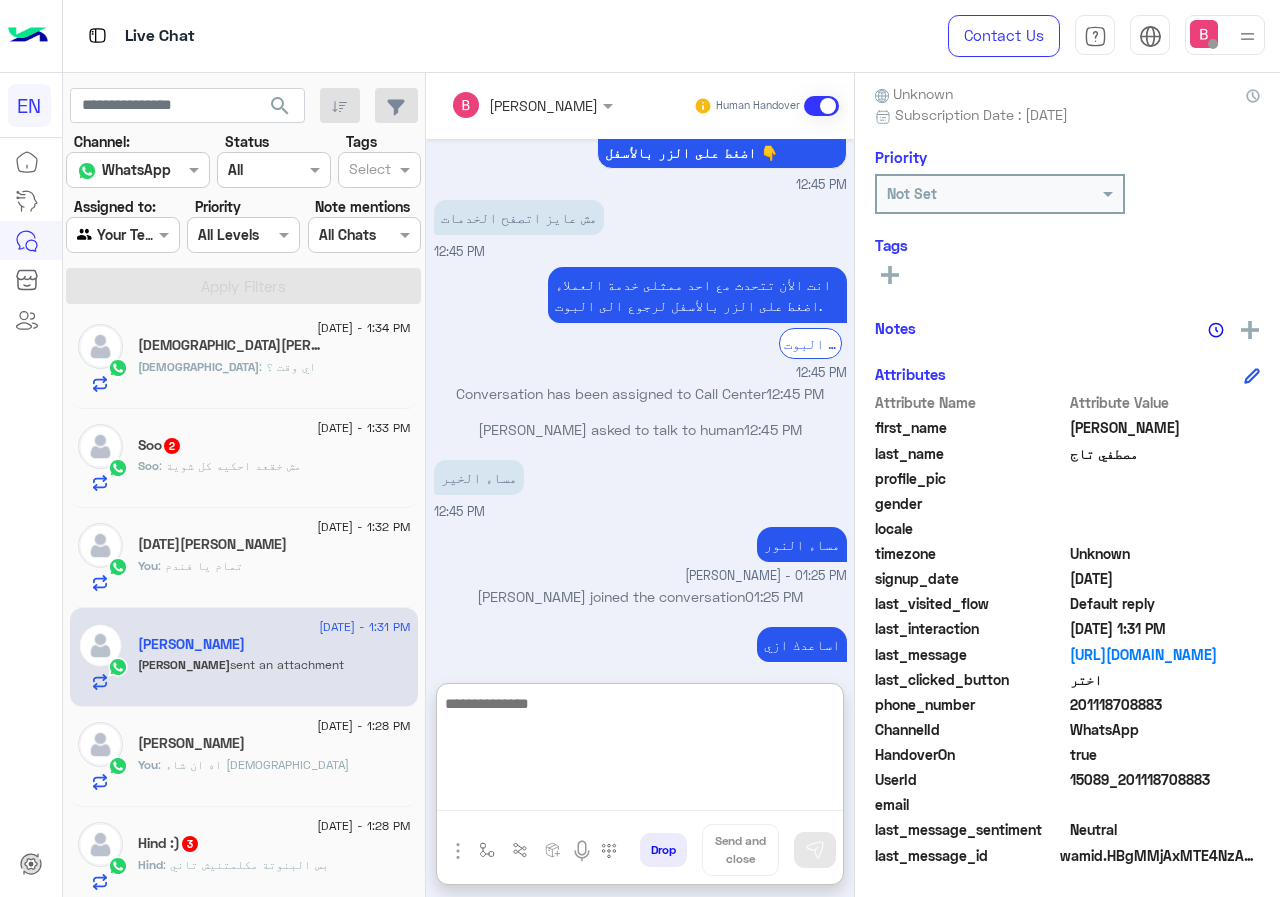 scroll, scrollTop: 1115, scrollLeft: 0, axis: vertical 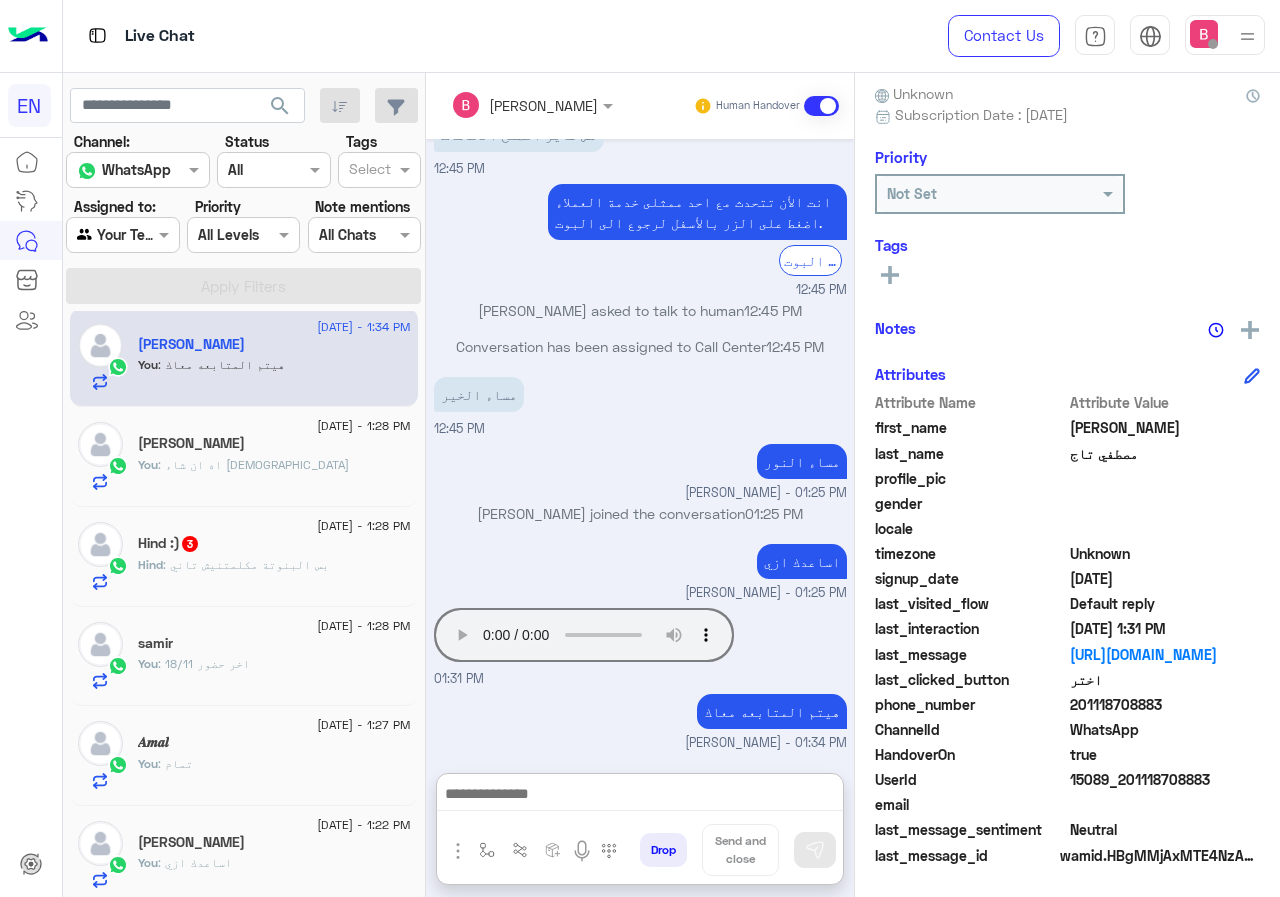 click on "Hind : بس البنوتة مكلمتنيش تاني" 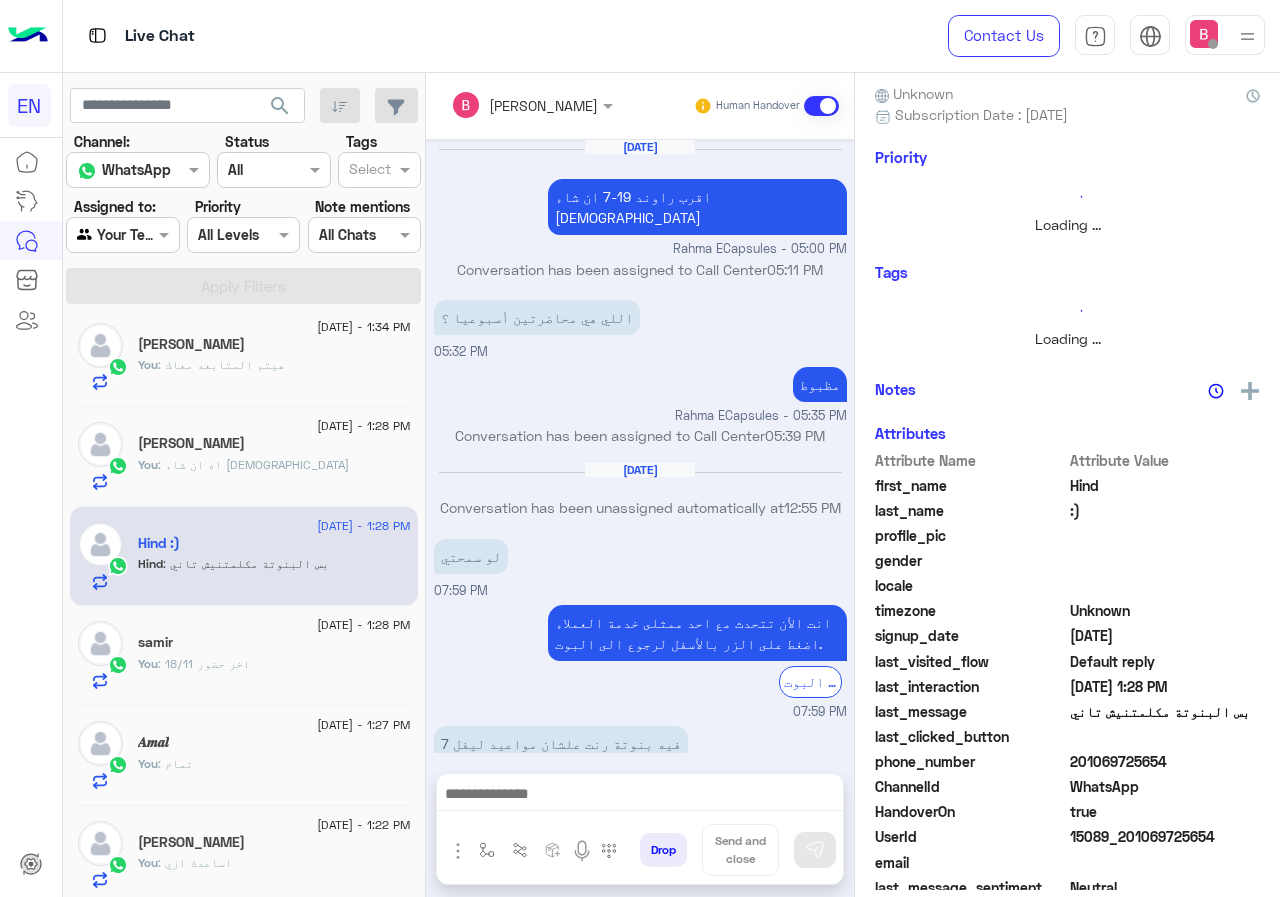 scroll, scrollTop: 902, scrollLeft: 0, axis: vertical 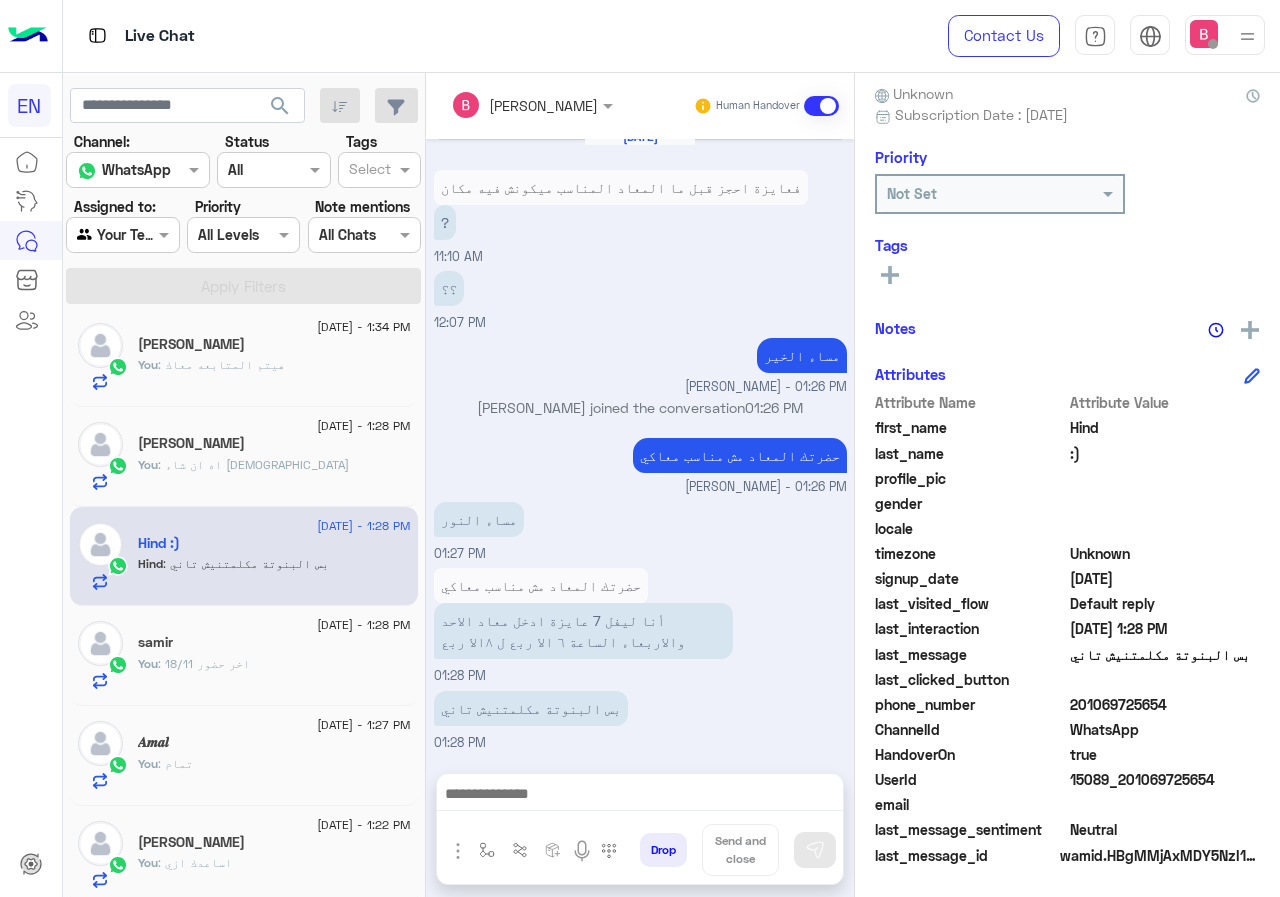 drag, startPoint x: 1070, startPoint y: 700, endPoint x: 1190, endPoint y: 696, distance: 120.06665 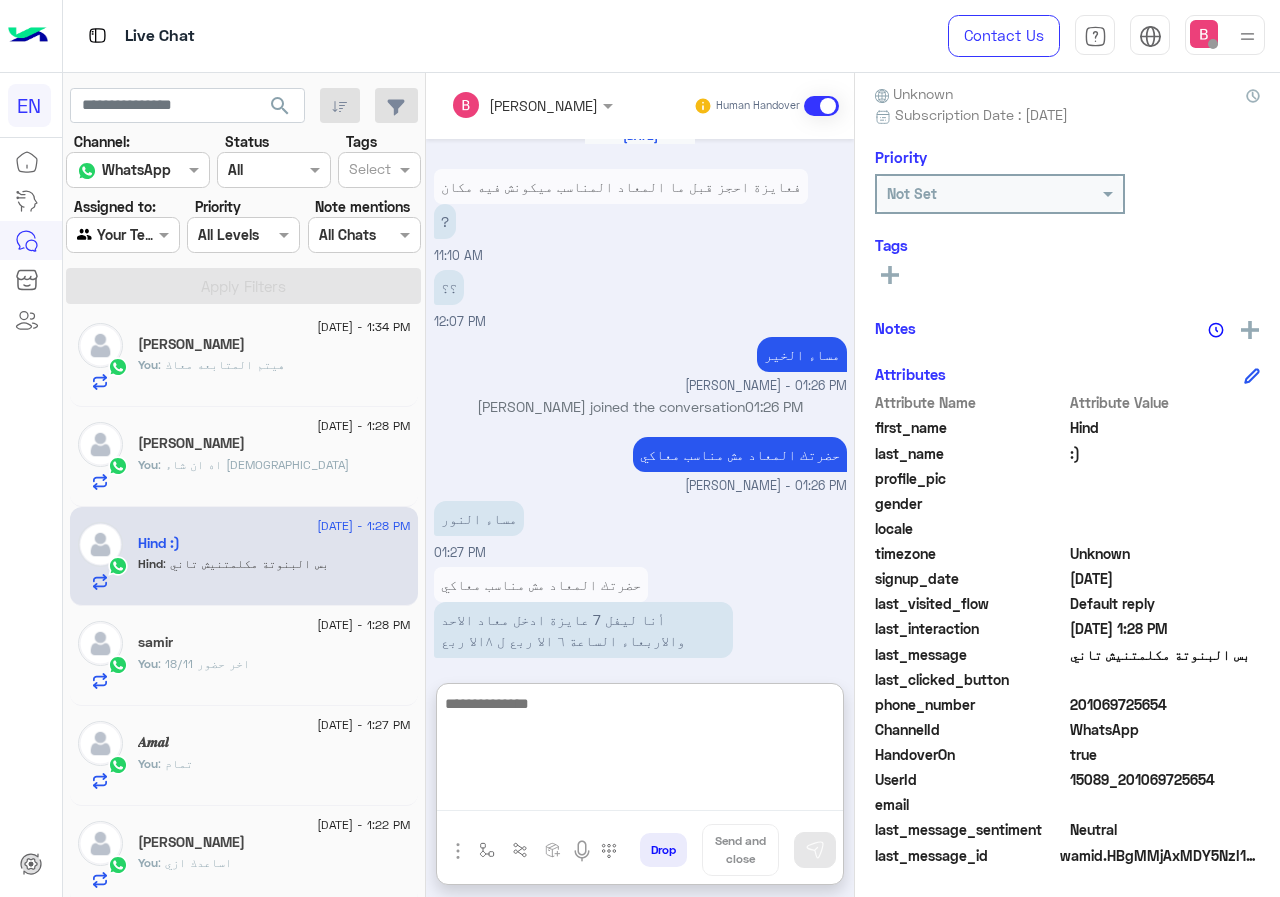drag, startPoint x: 532, startPoint y: 811, endPoint x: 533, endPoint y: 801, distance: 10.049875 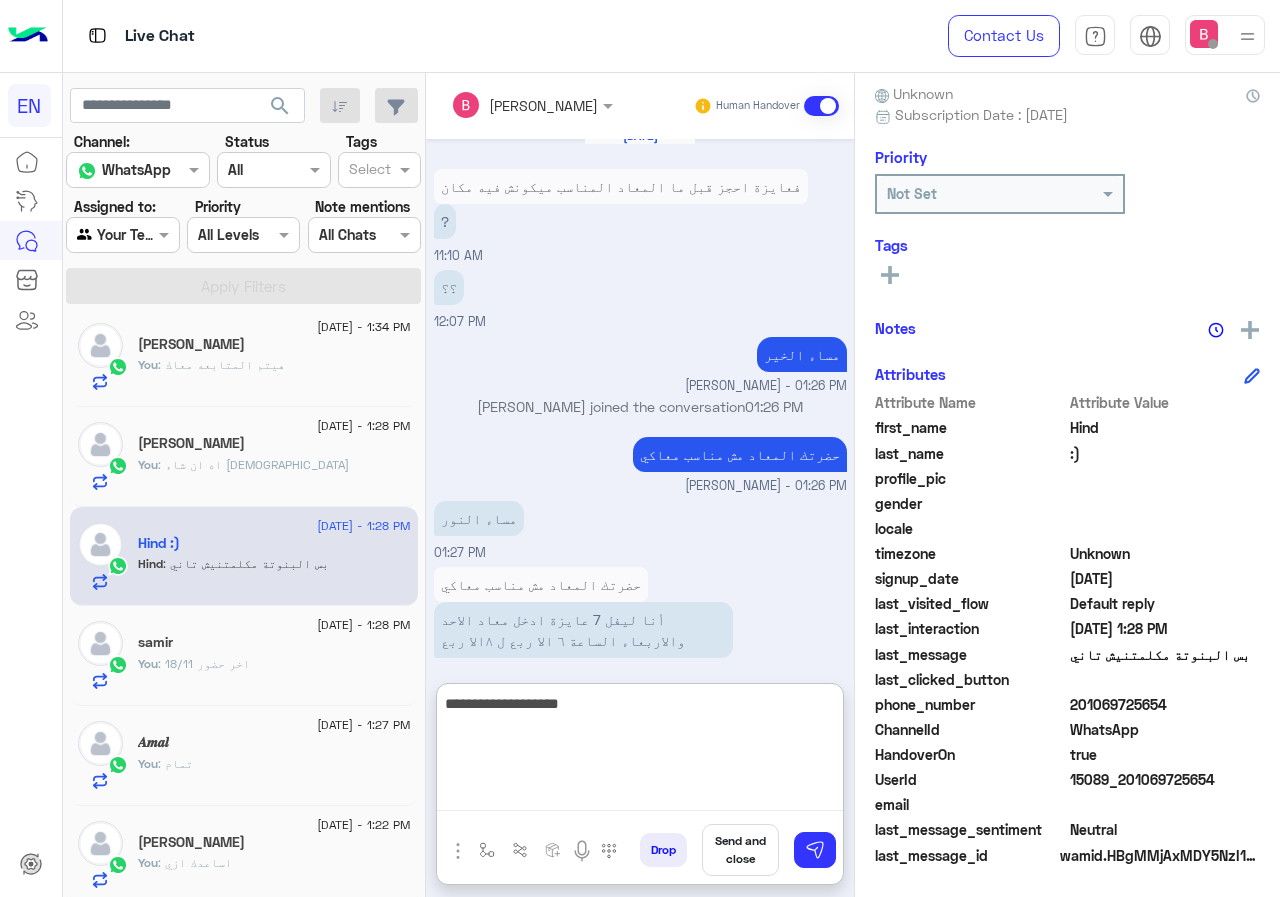 type on "**********" 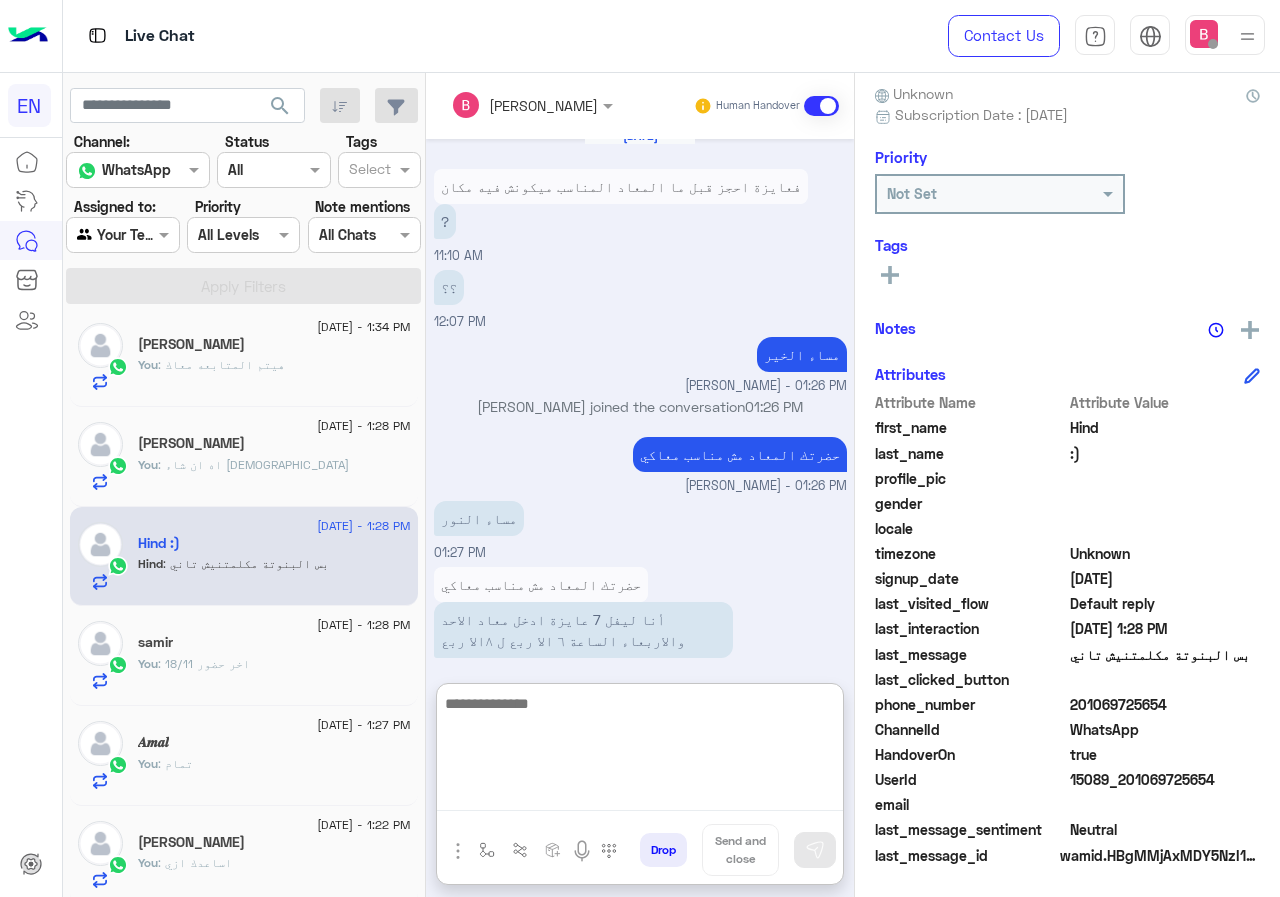 scroll, scrollTop: 1055, scrollLeft: 0, axis: vertical 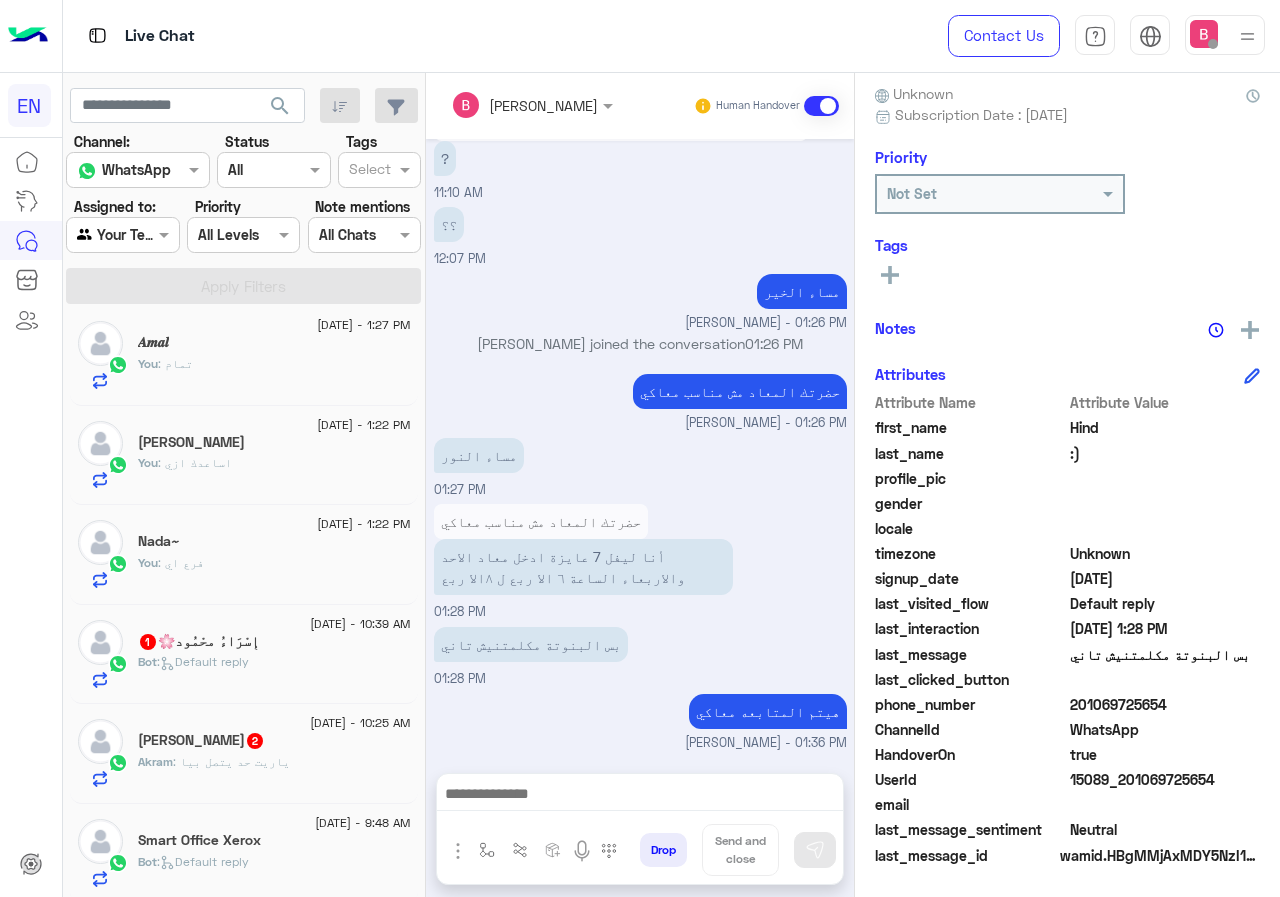 click on ":   Default reply" 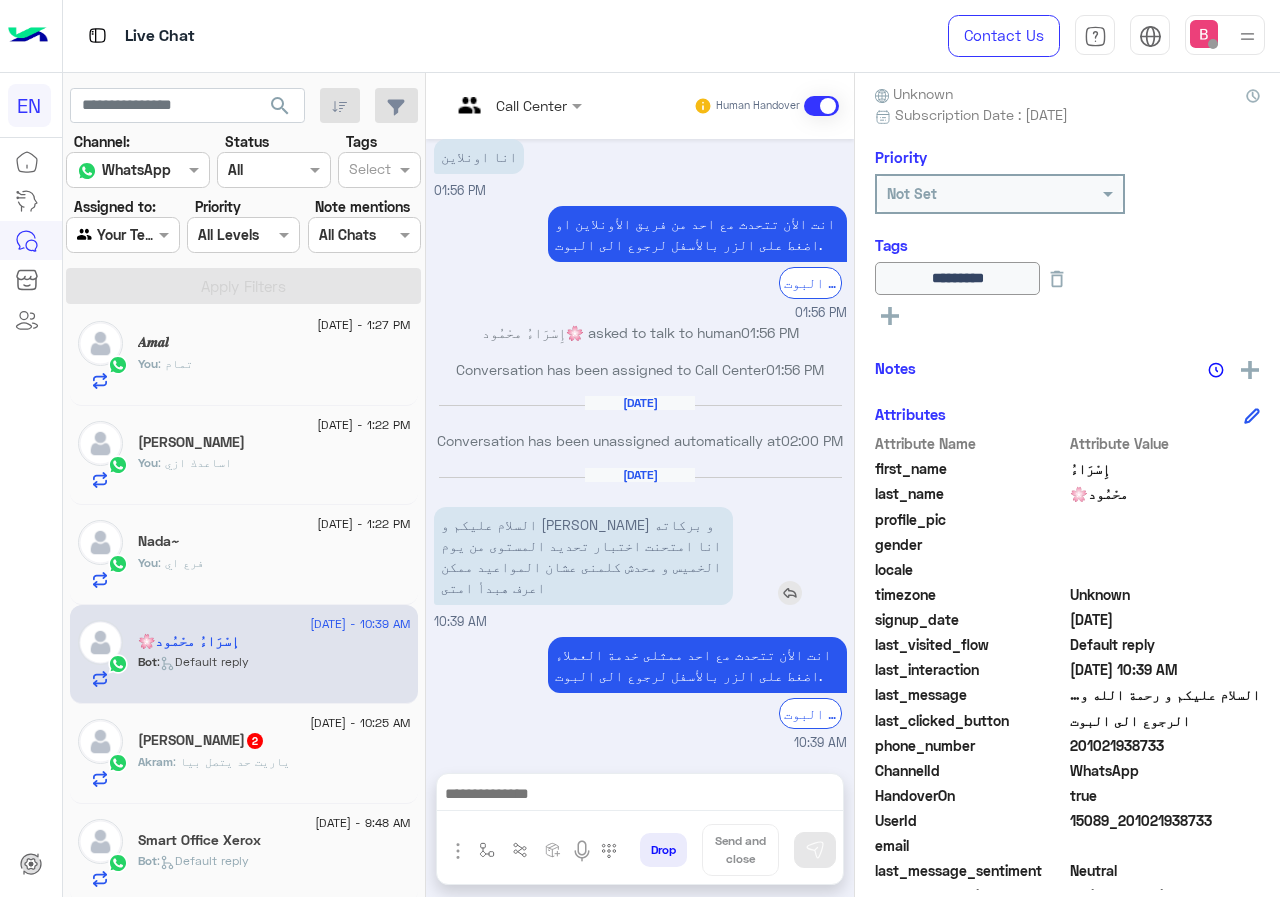 scroll, scrollTop: 1282, scrollLeft: 0, axis: vertical 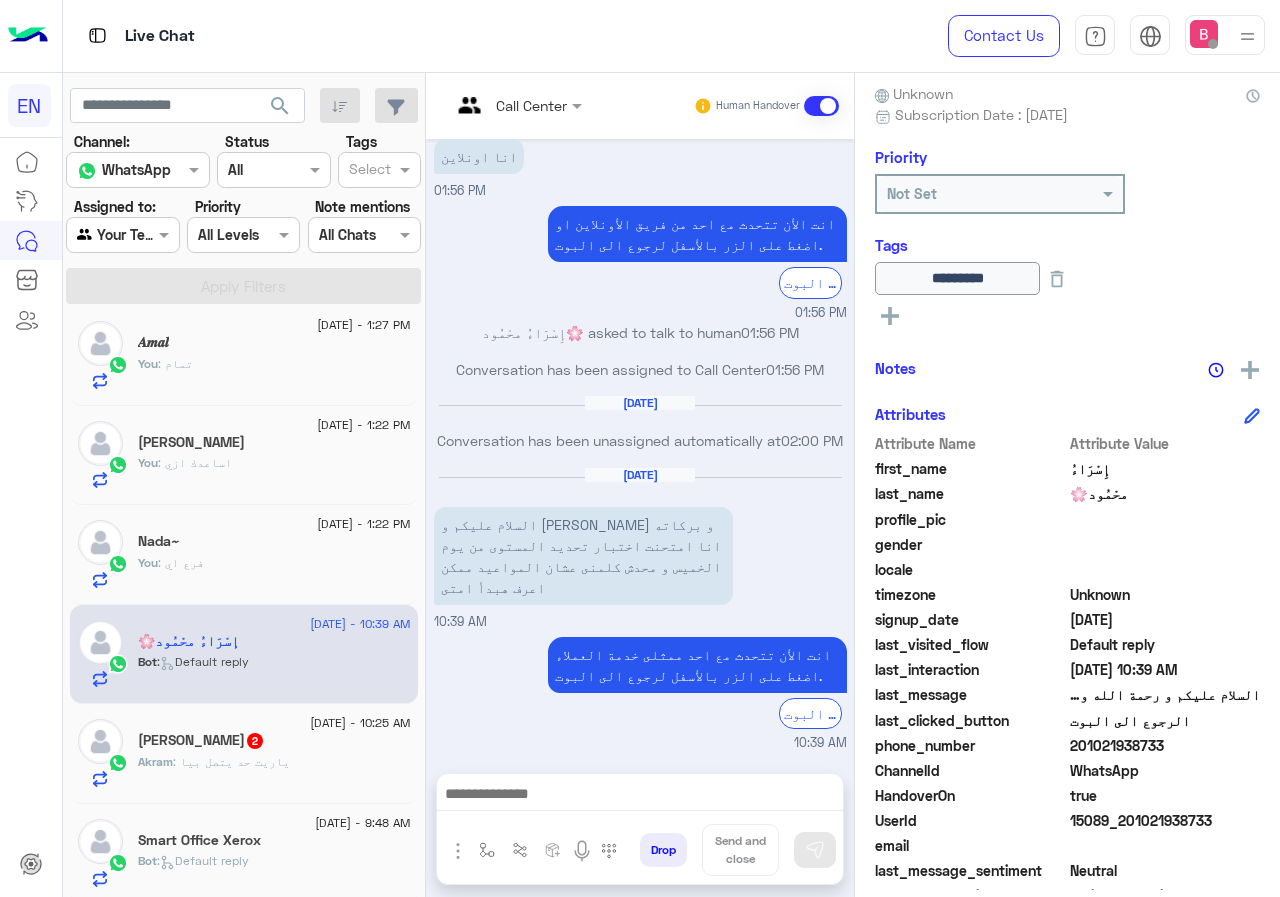 drag, startPoint x: 1071, startPoint y: 745, endPoint x: 1216, endPoint y: 744, distance: 145.00345 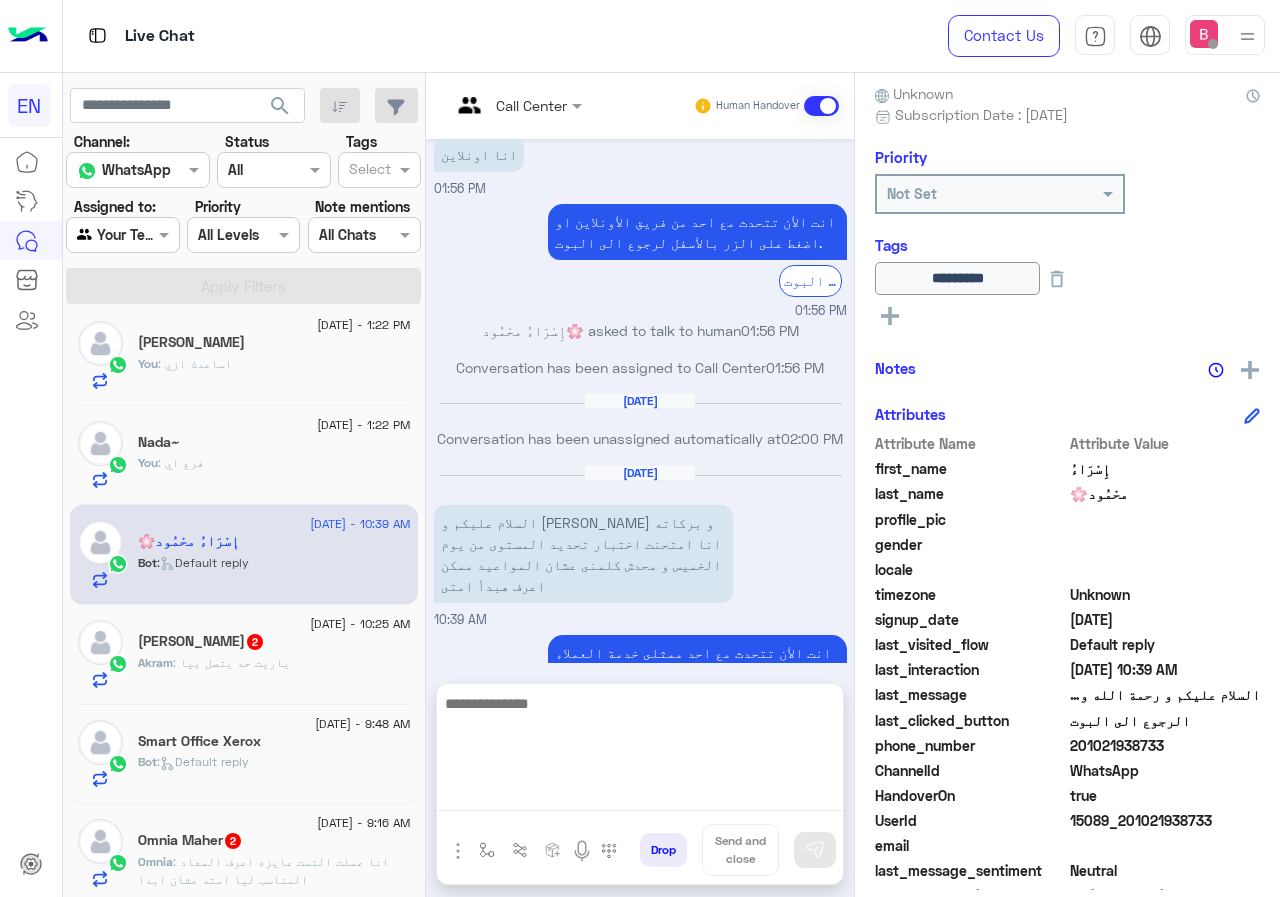 click at bounding box center (640, 751) 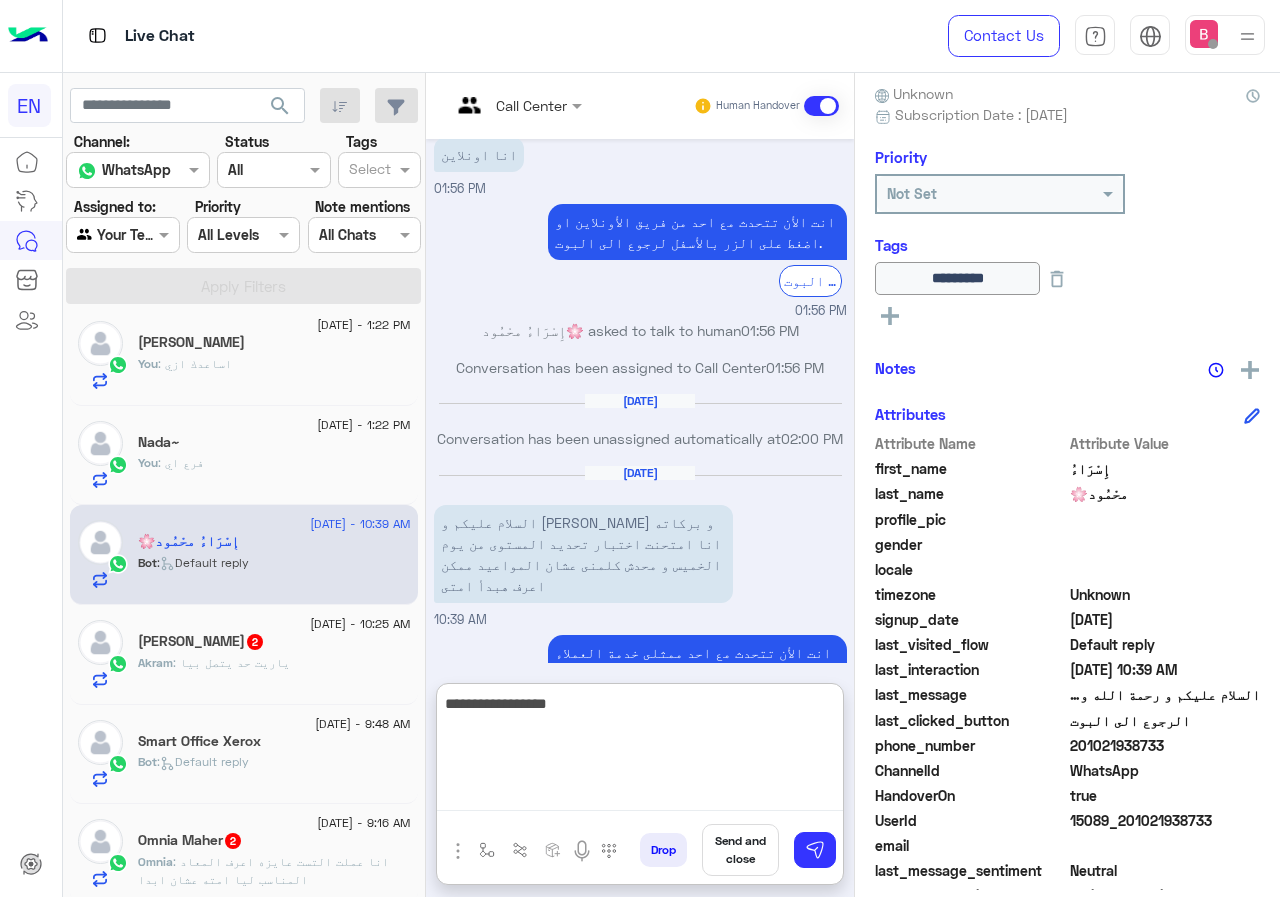 type on "**********" 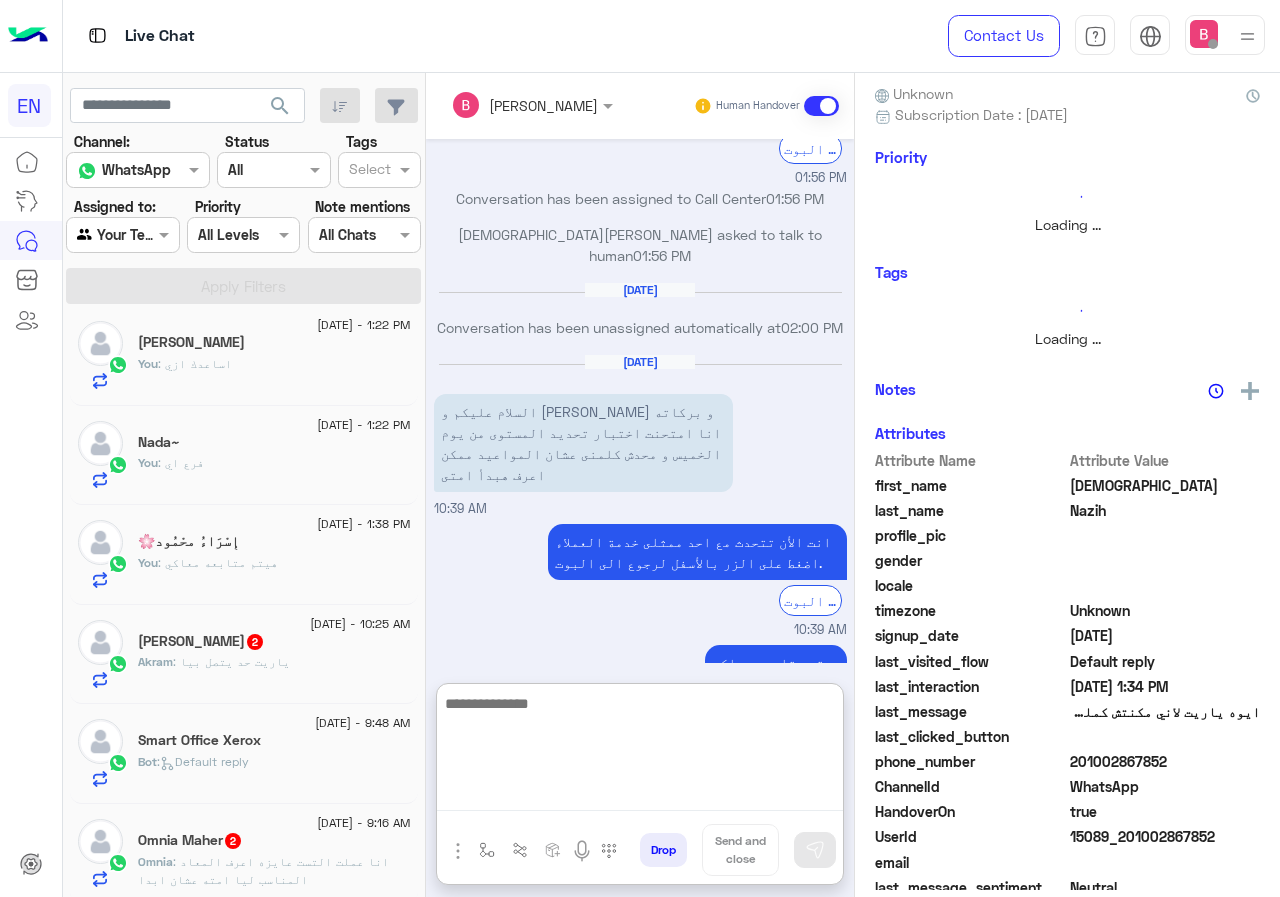scroll, scrollTop: 1473, scrollLeft: 0, axis: vertical 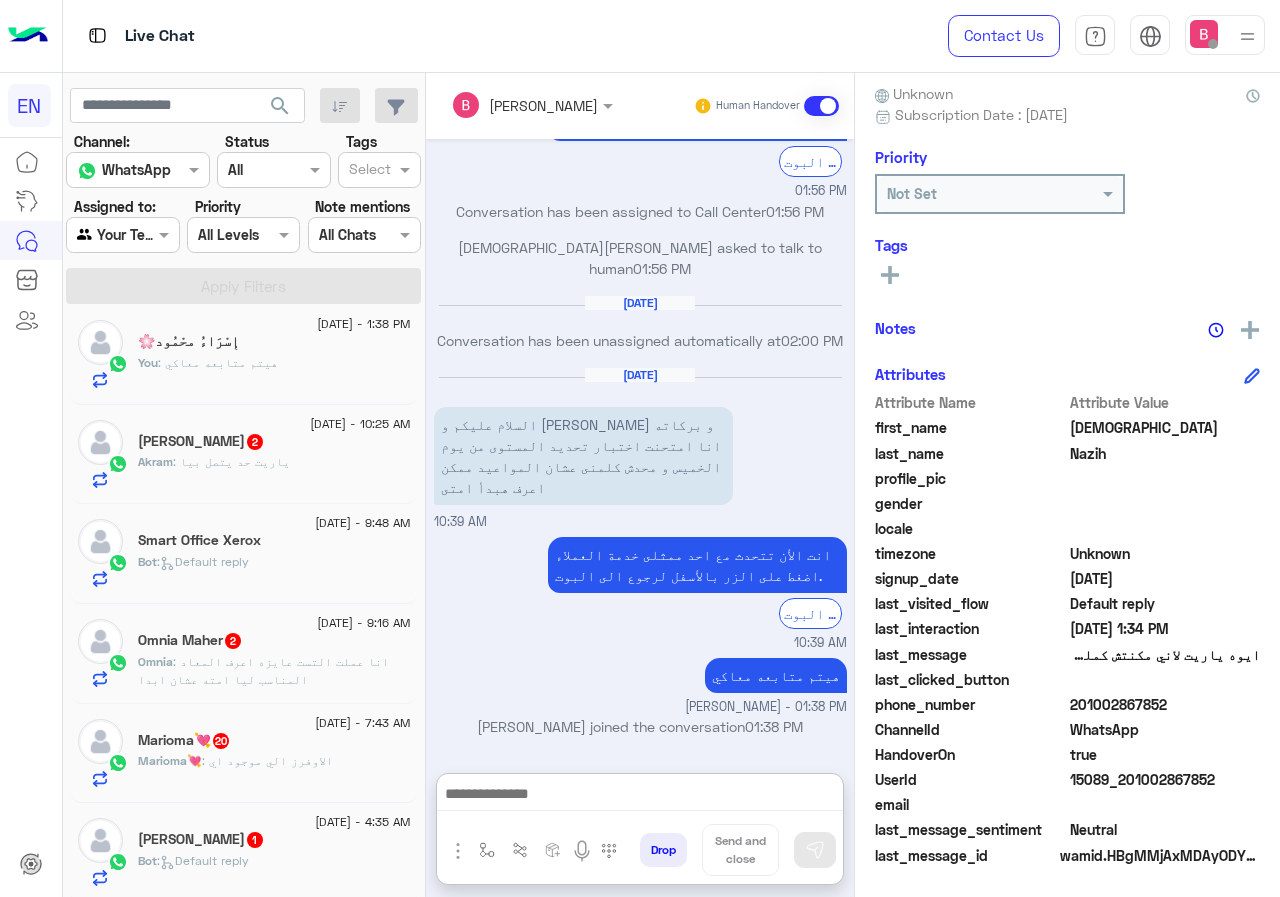 click on "Akram : ياريت حد يتصل بيا" 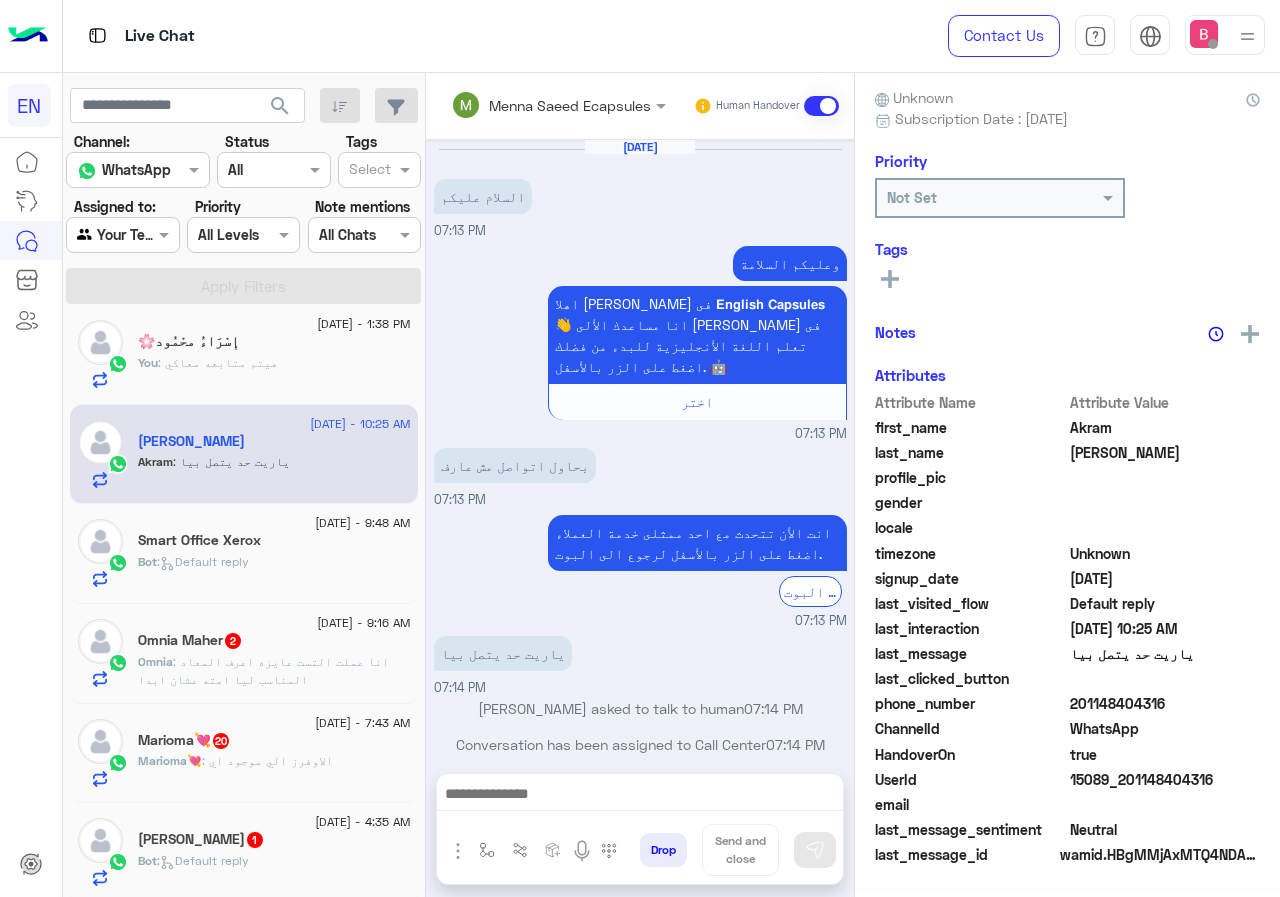 scroll, scrollTop: 806, scrollLeft: 0, axis: vertical 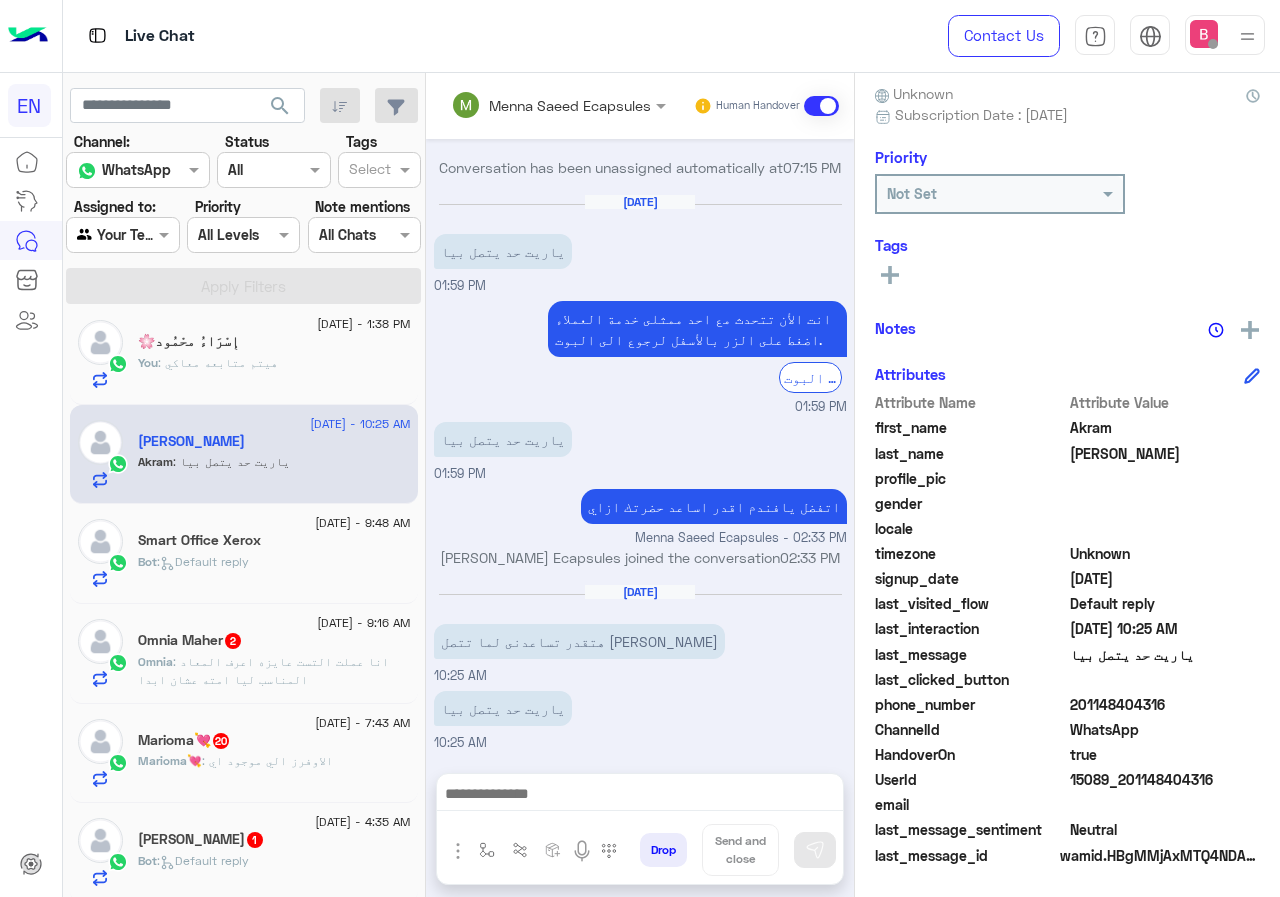drag, startPoint x: 1074, startPoint y: 707, endPoint x: 1176, endPoint y: 709, distance: 102.01961 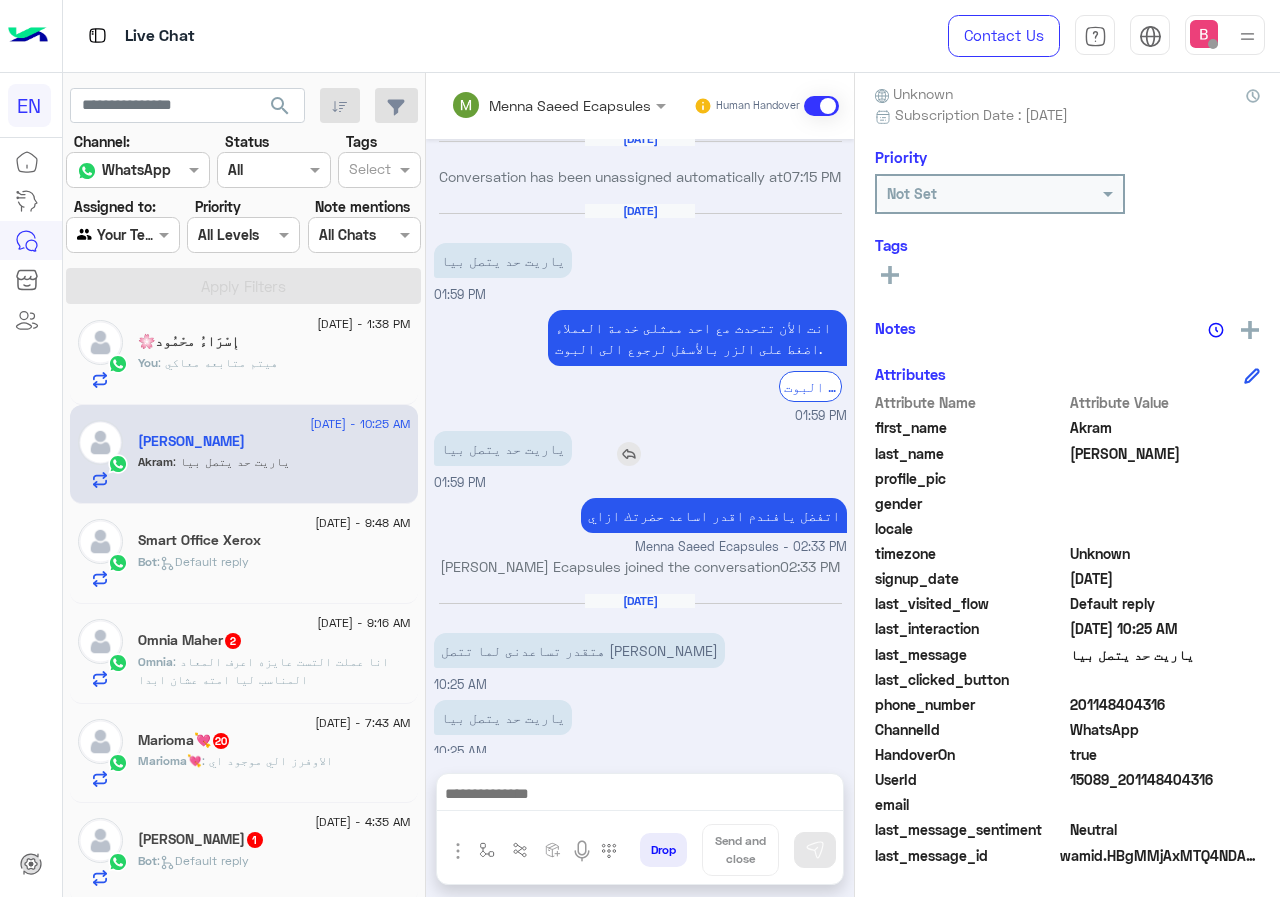 scroll, scrollTop: 806, scrollLeft: 0, axis: vertical 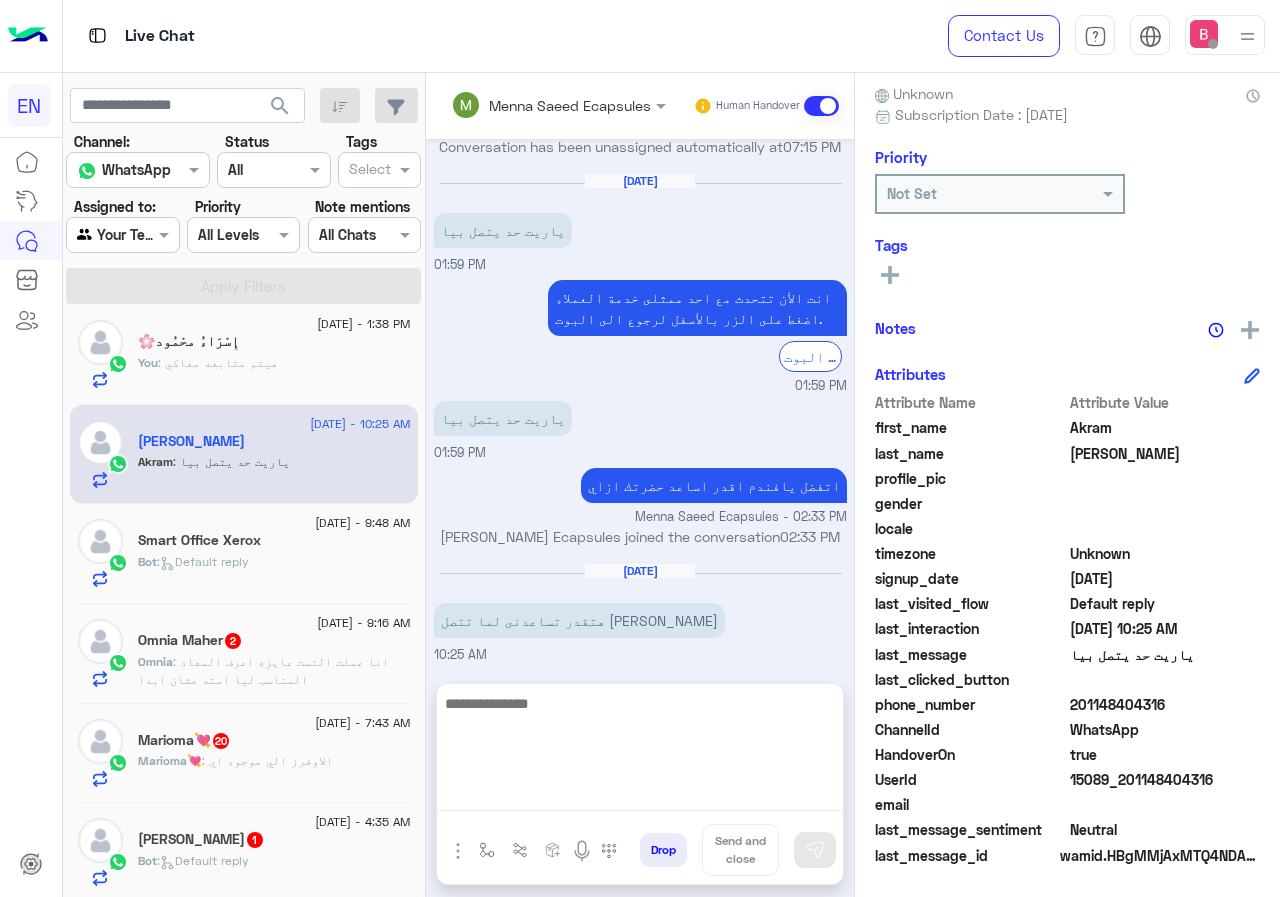 click at bounding box center (640, 751) 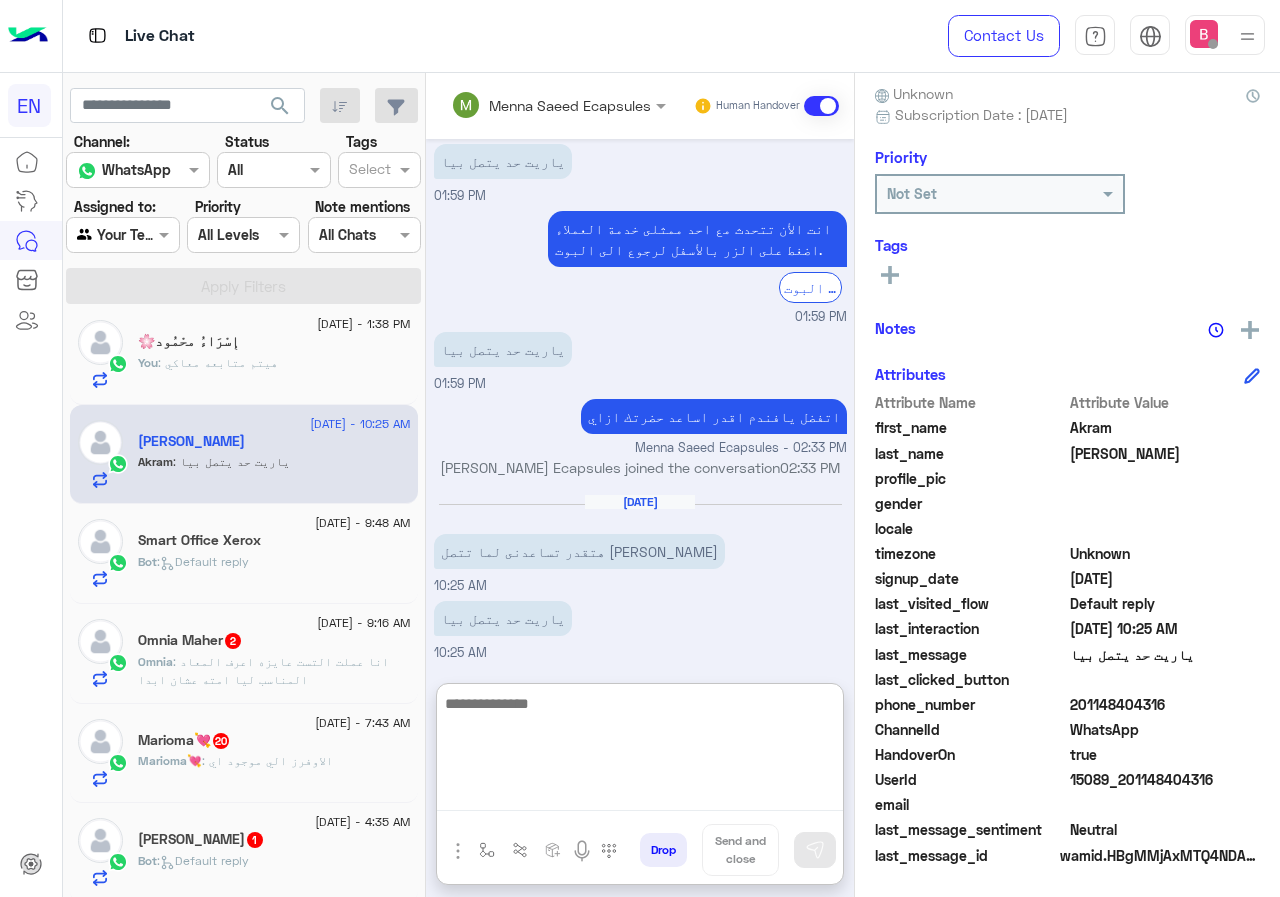 scroll, scrollTop: 896, scrollLeft: 0, axis: vertical 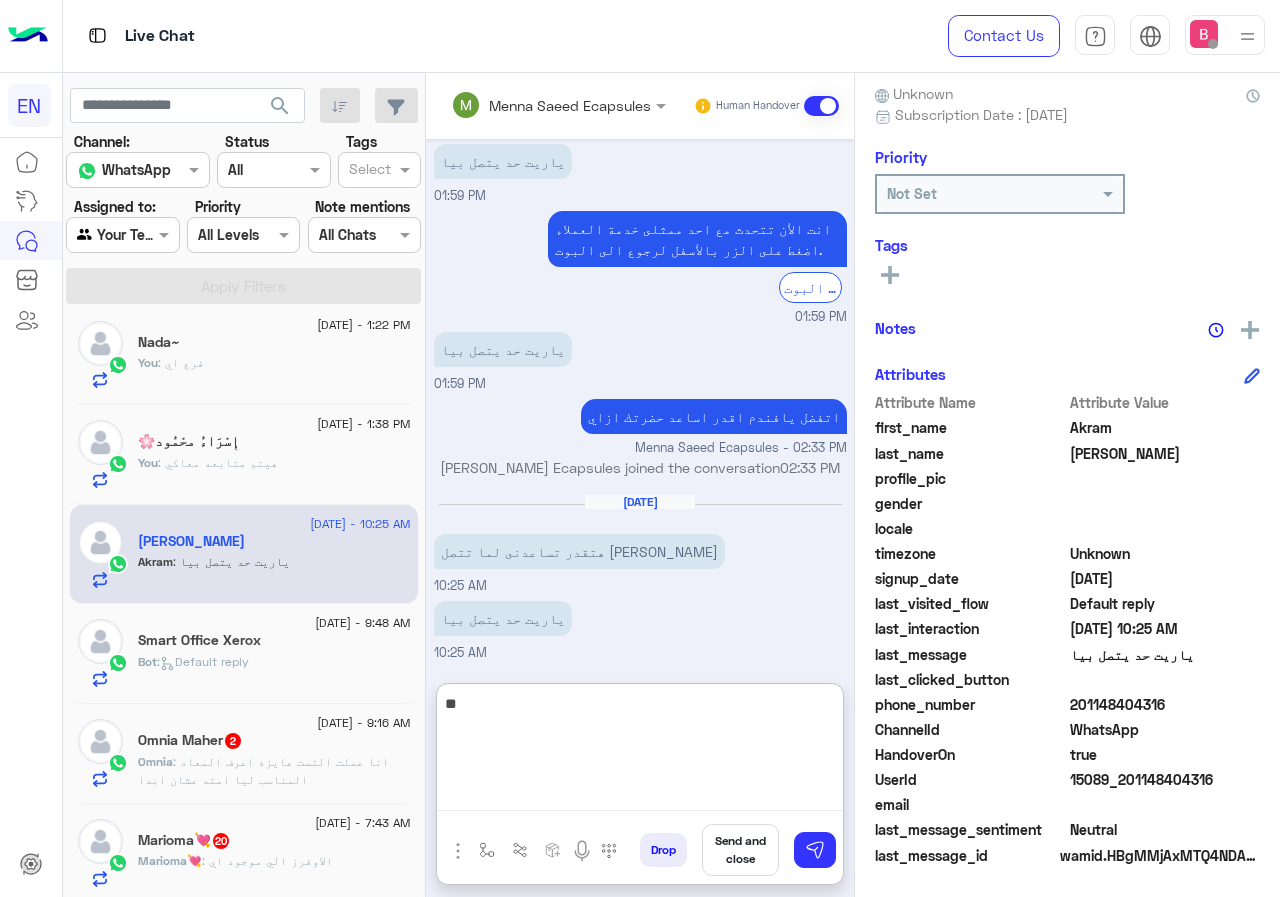 type on "*" 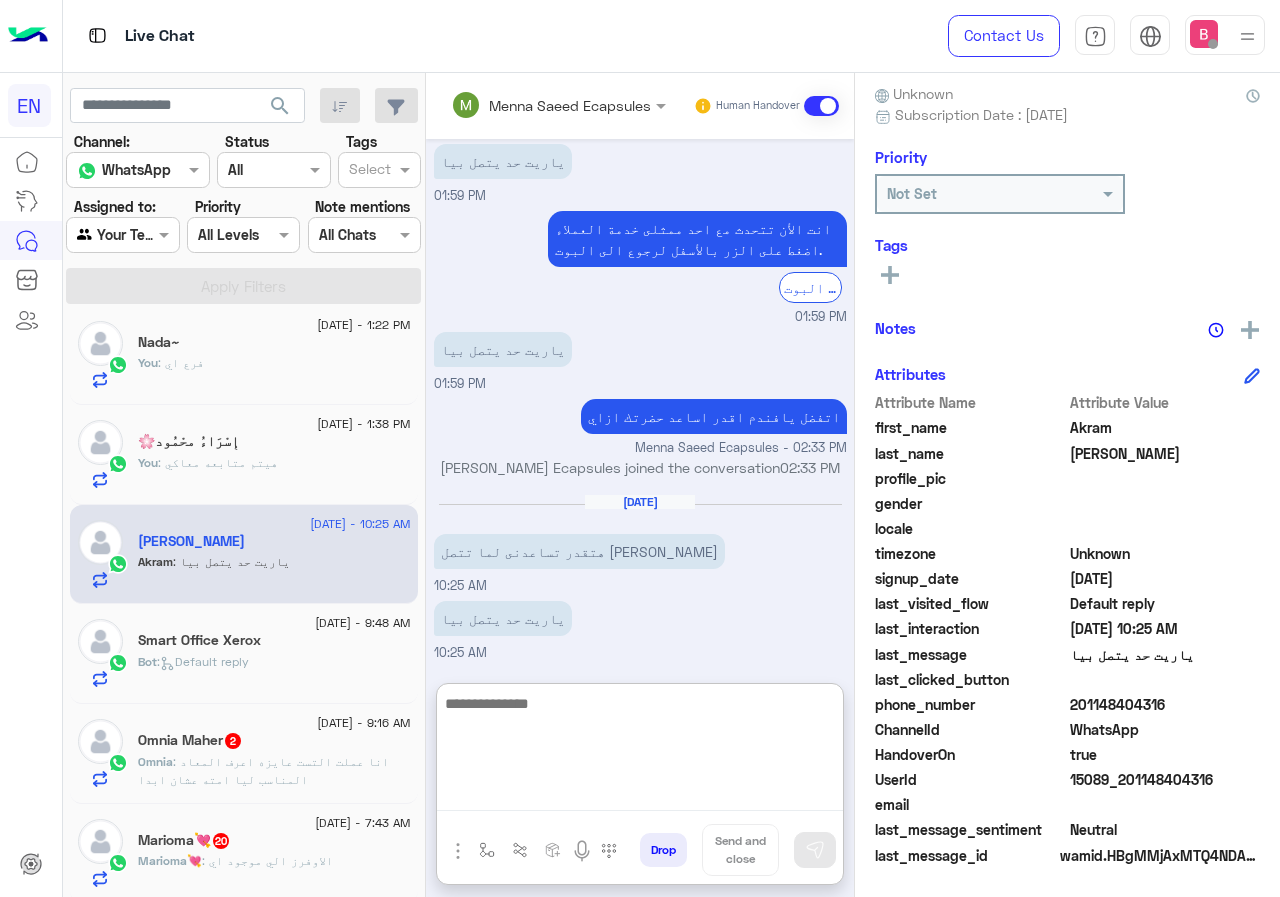 scroll, scrollTop: 896, scrollLeft: 0, axis: vertical 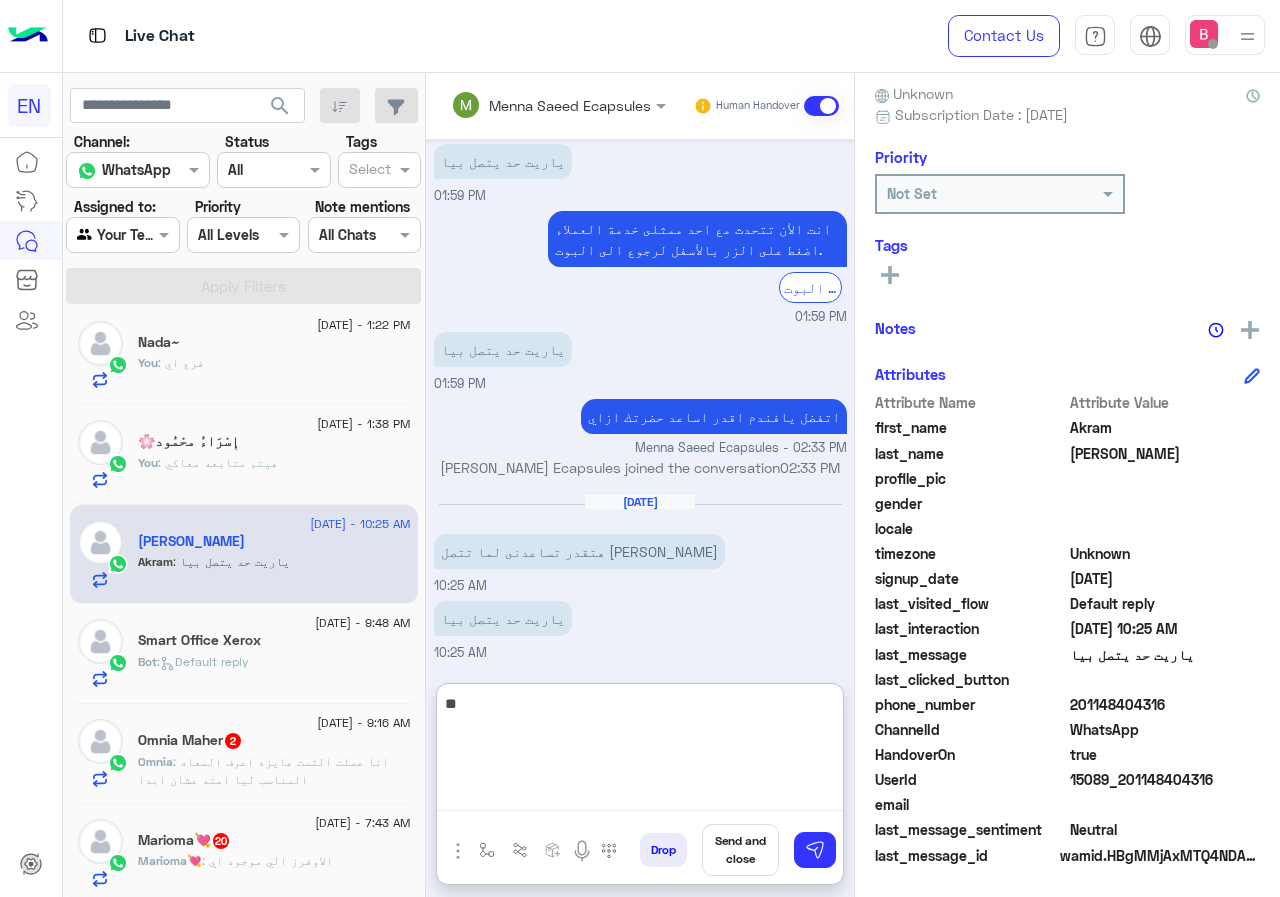 type on "*" 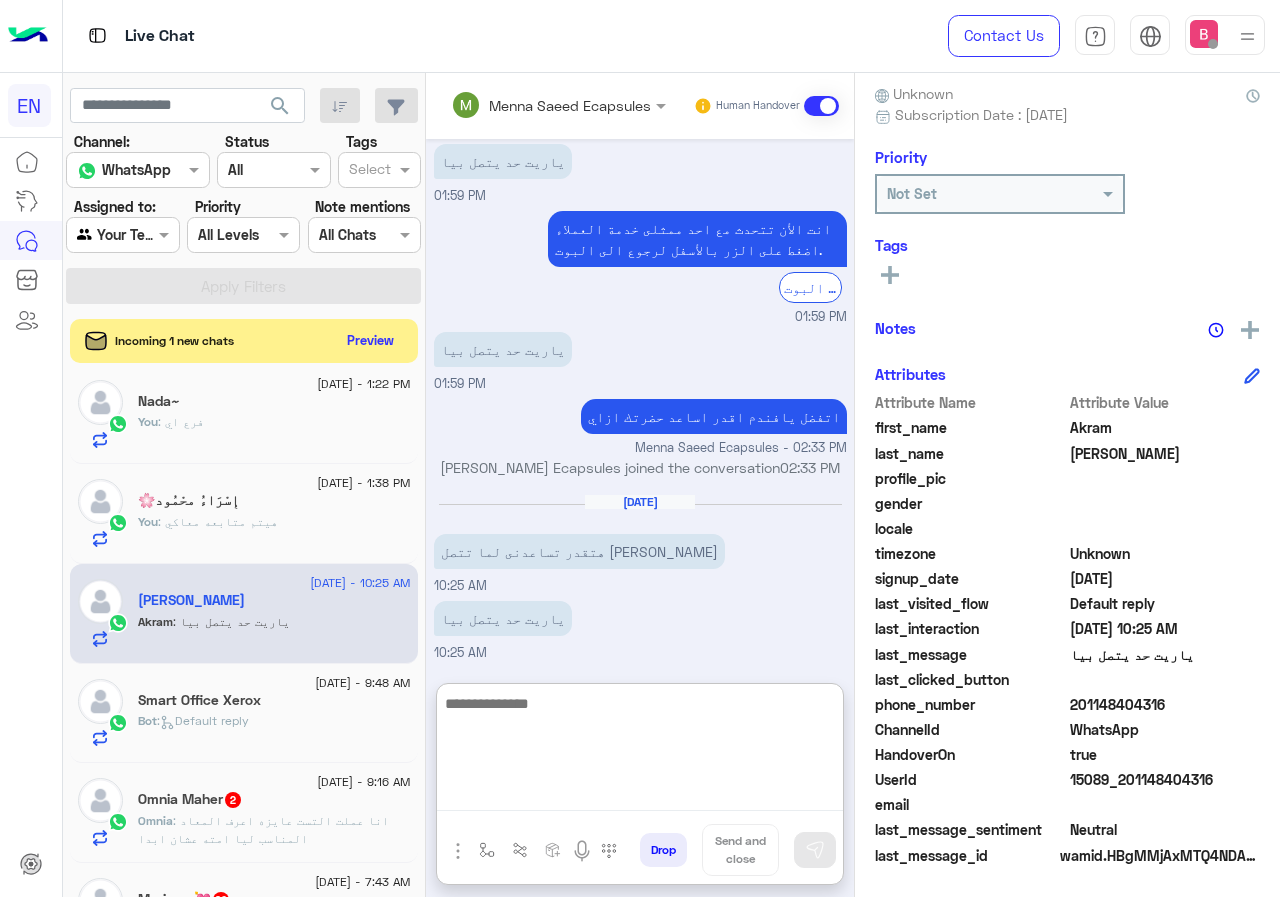 scroll, scrollTop: 896, scrollLeft: 0, axis: vertical 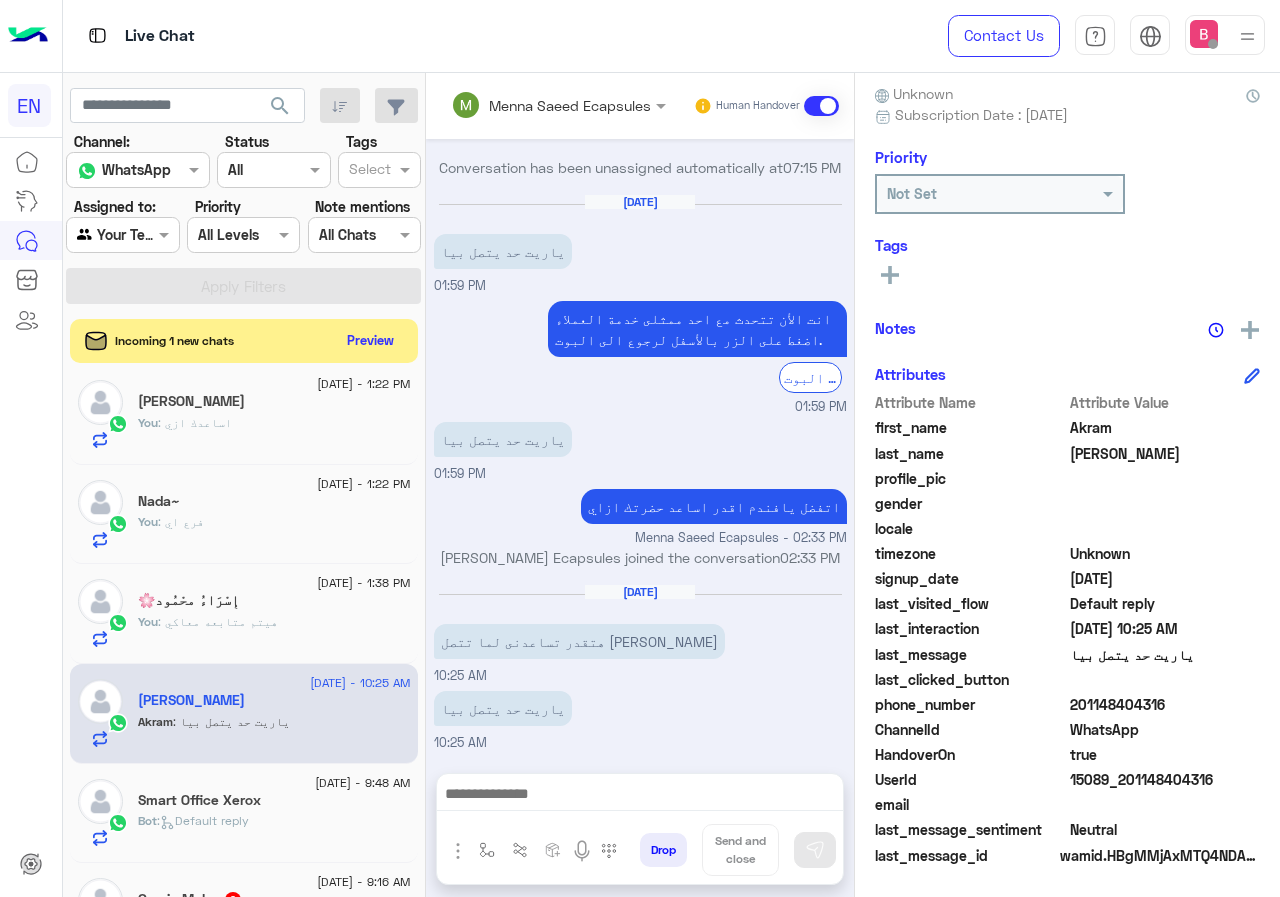 click 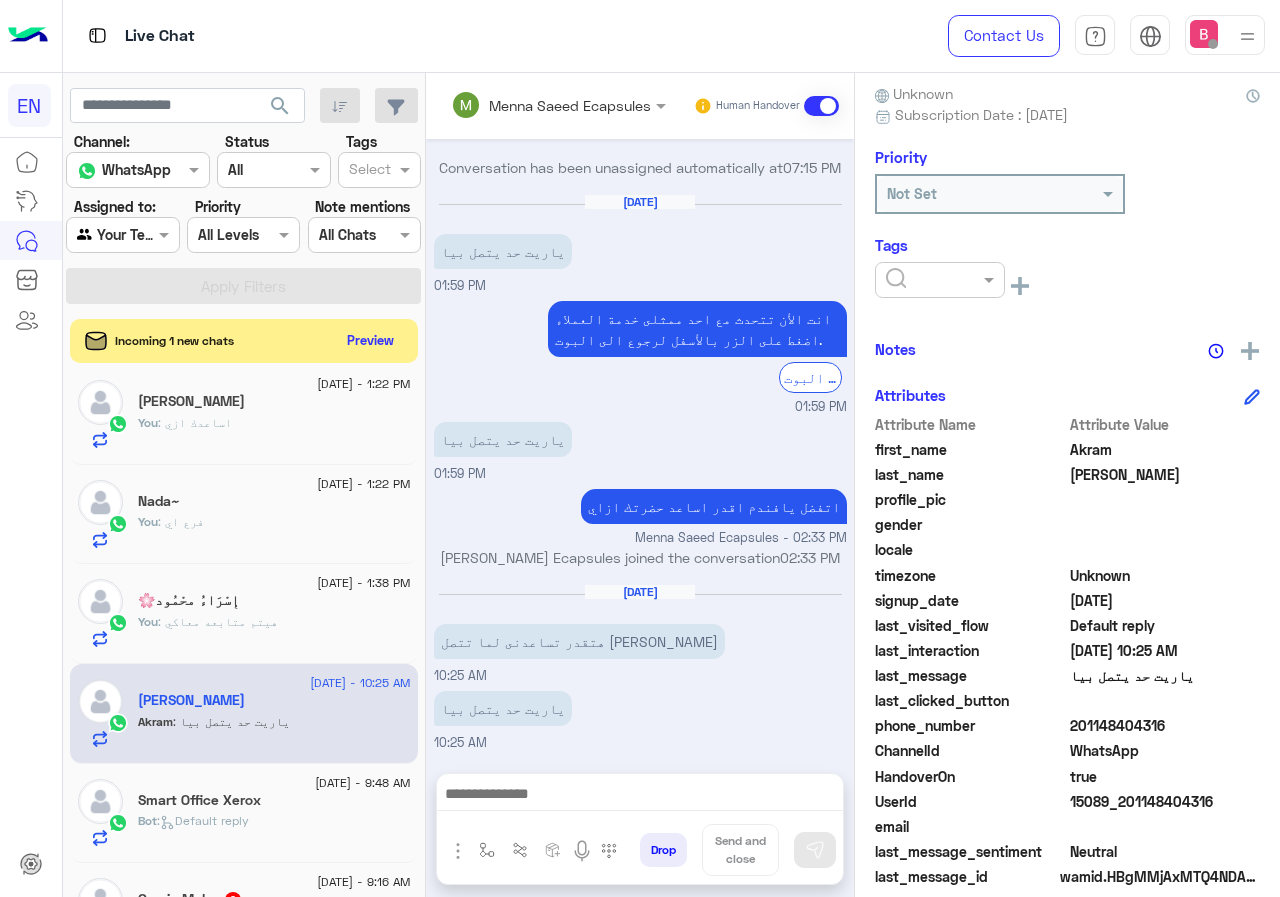 click 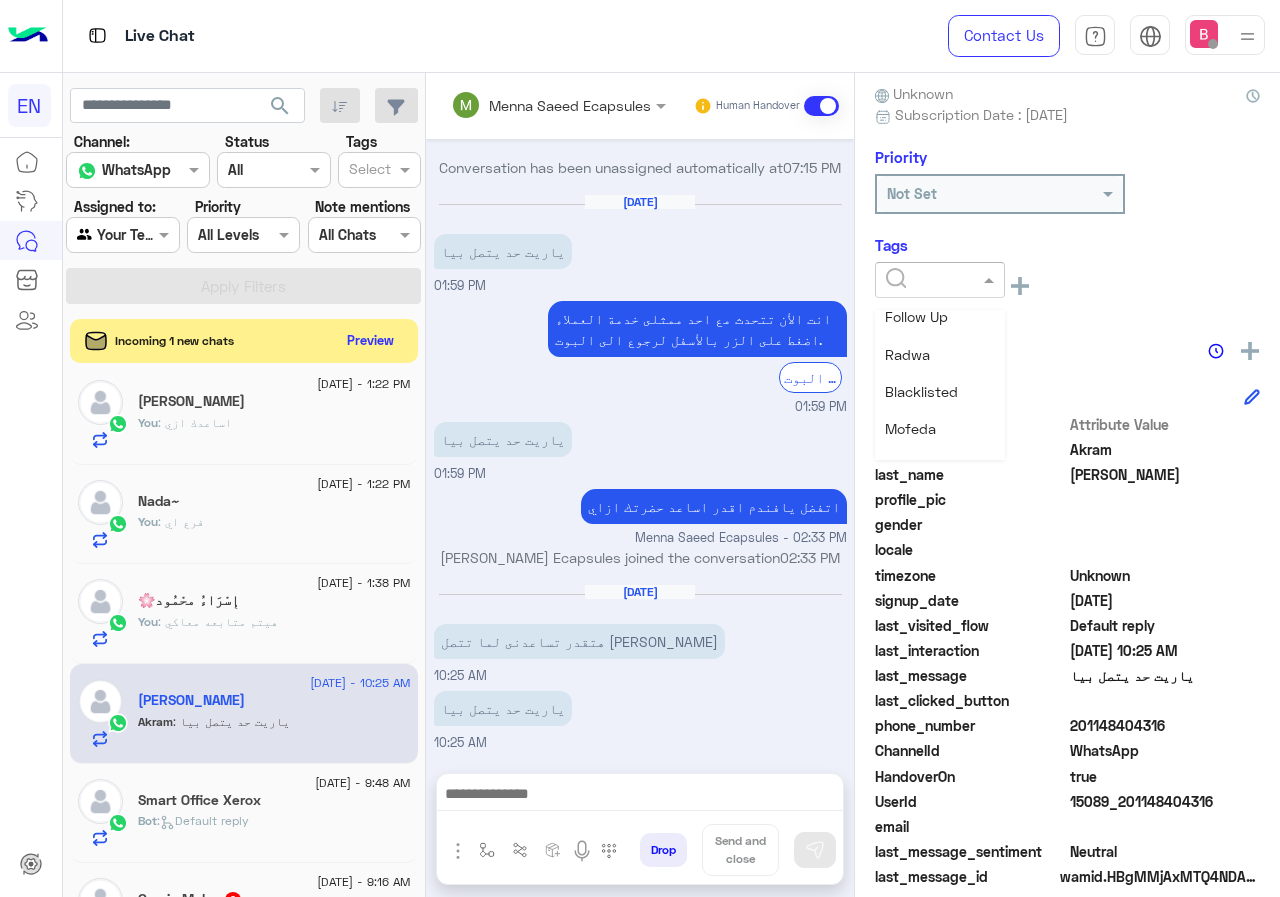 scroll, scrollTop: 0, scrollLeft: 0, axis: both 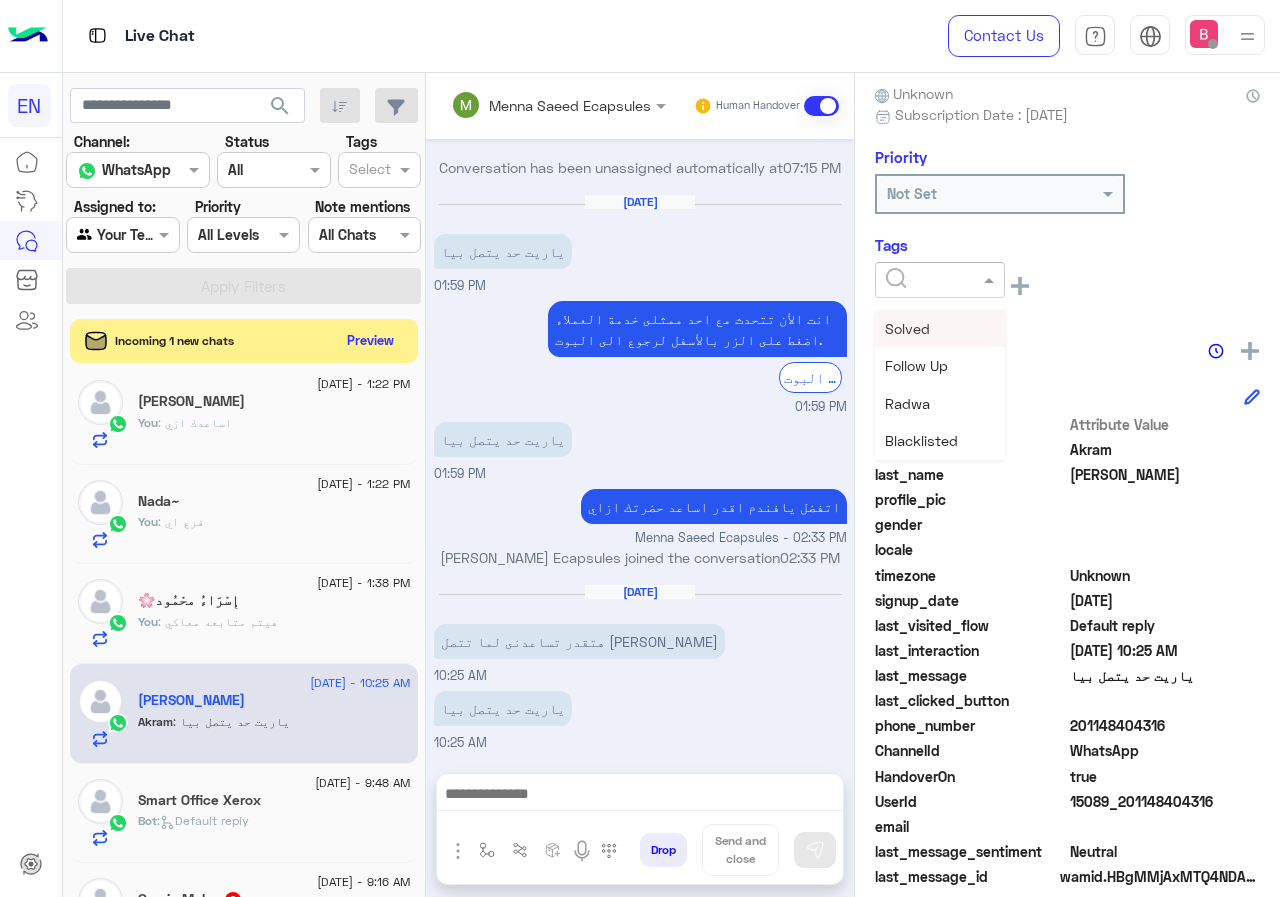 click on "Solved" at bounding box center [940, 328] 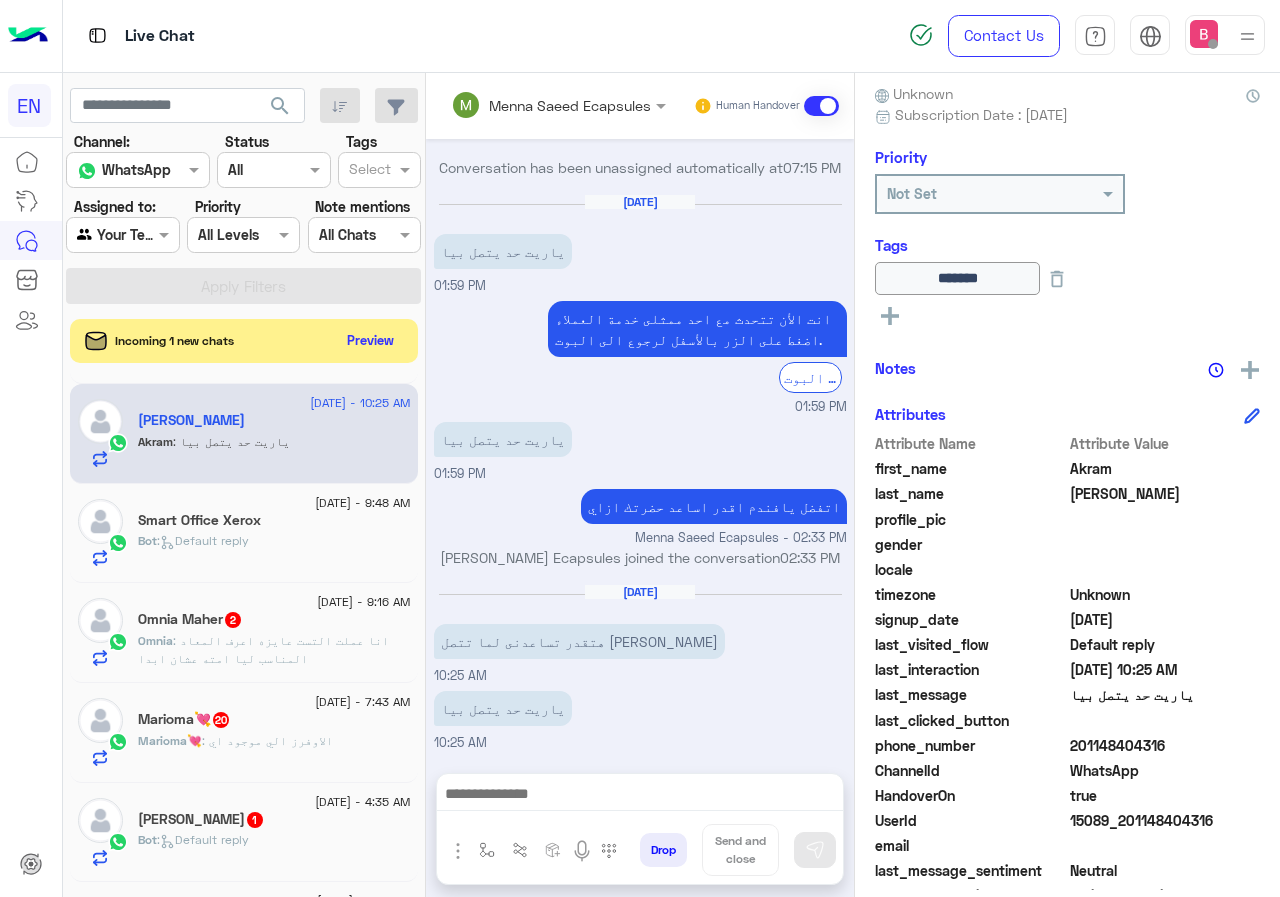 scroll, scrollTop: 1010, scrollLeft: 0, axis: vertical 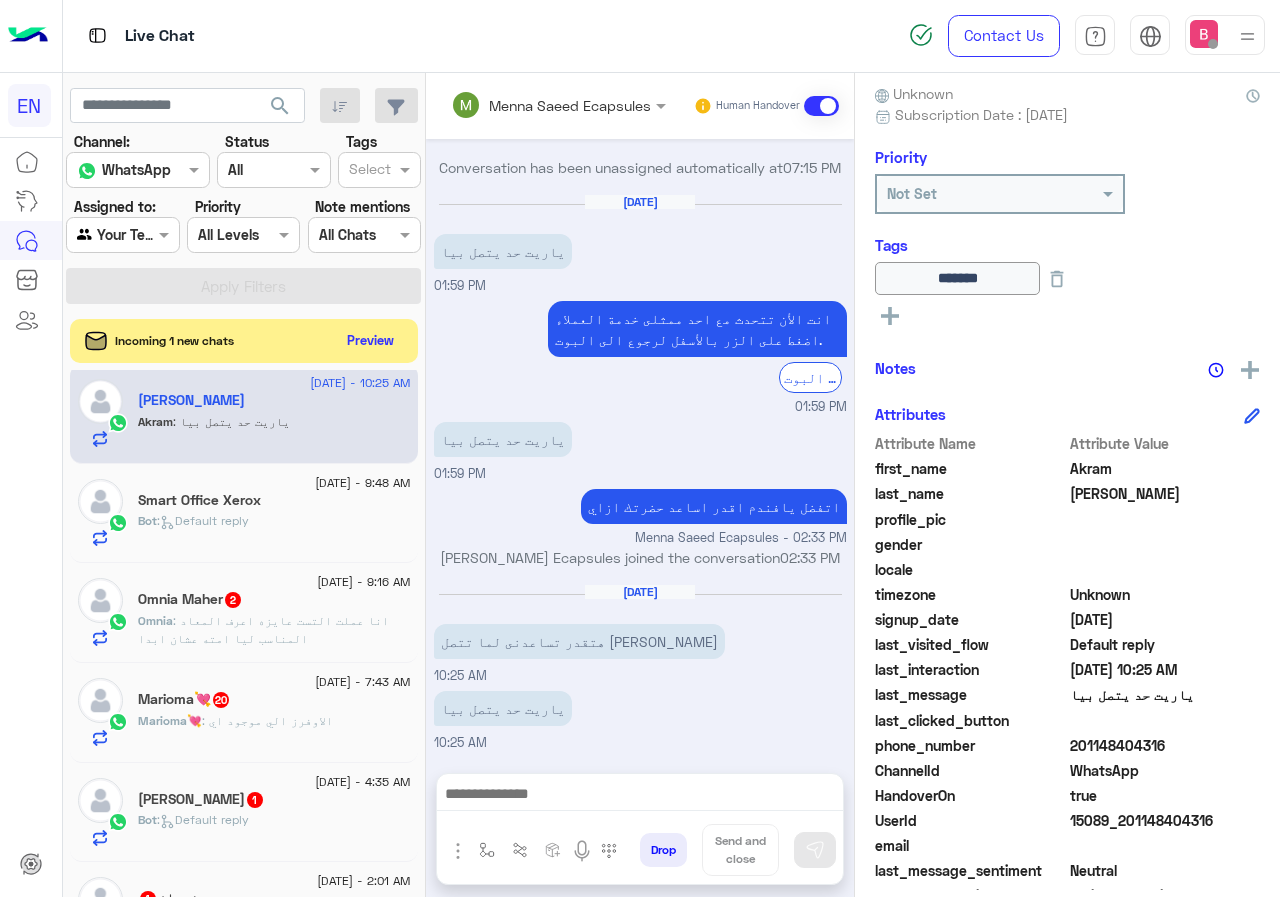 click on "Bot :   Default reply" 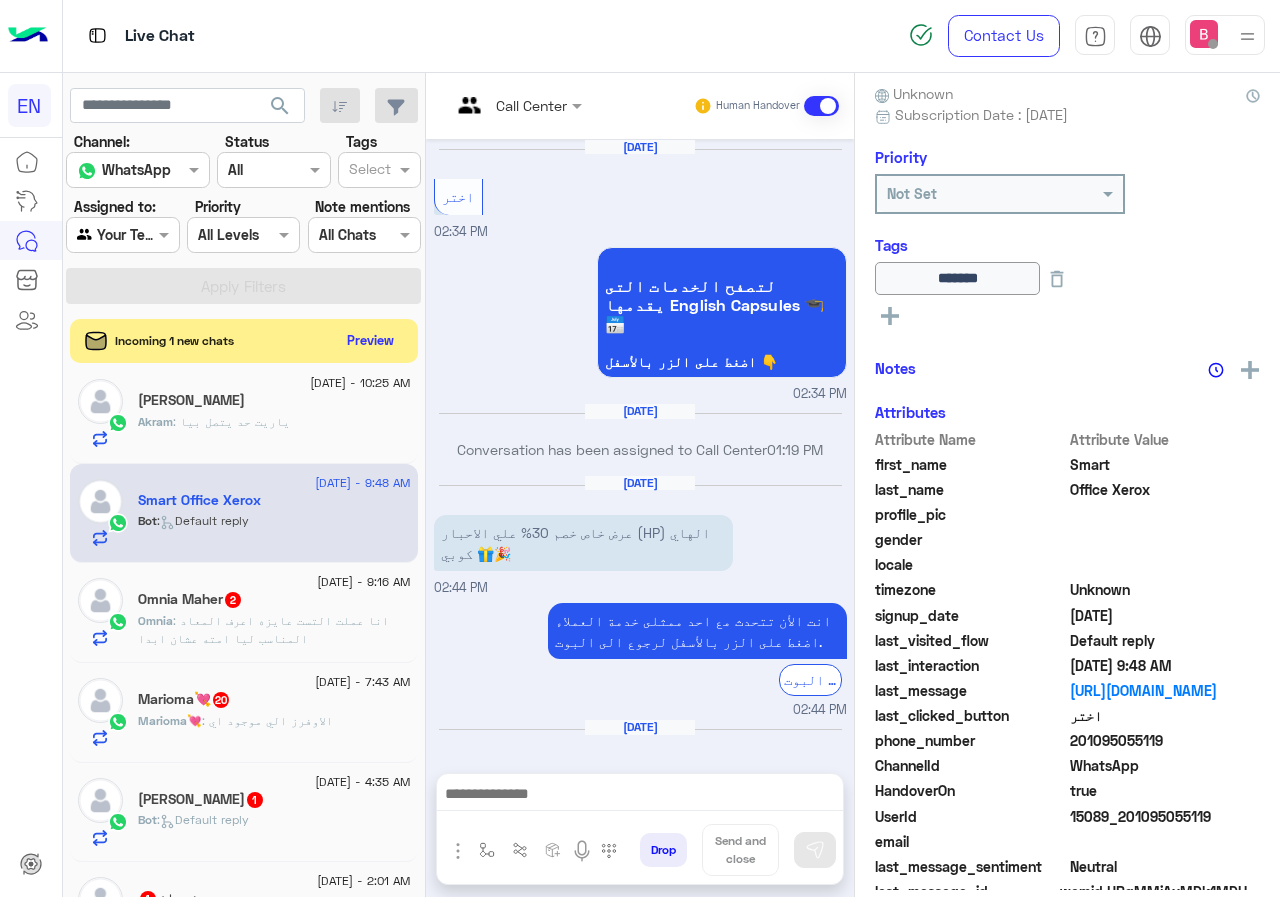 scroll, scrollTop: 1871, scrollLeft: 0, axis: vertical 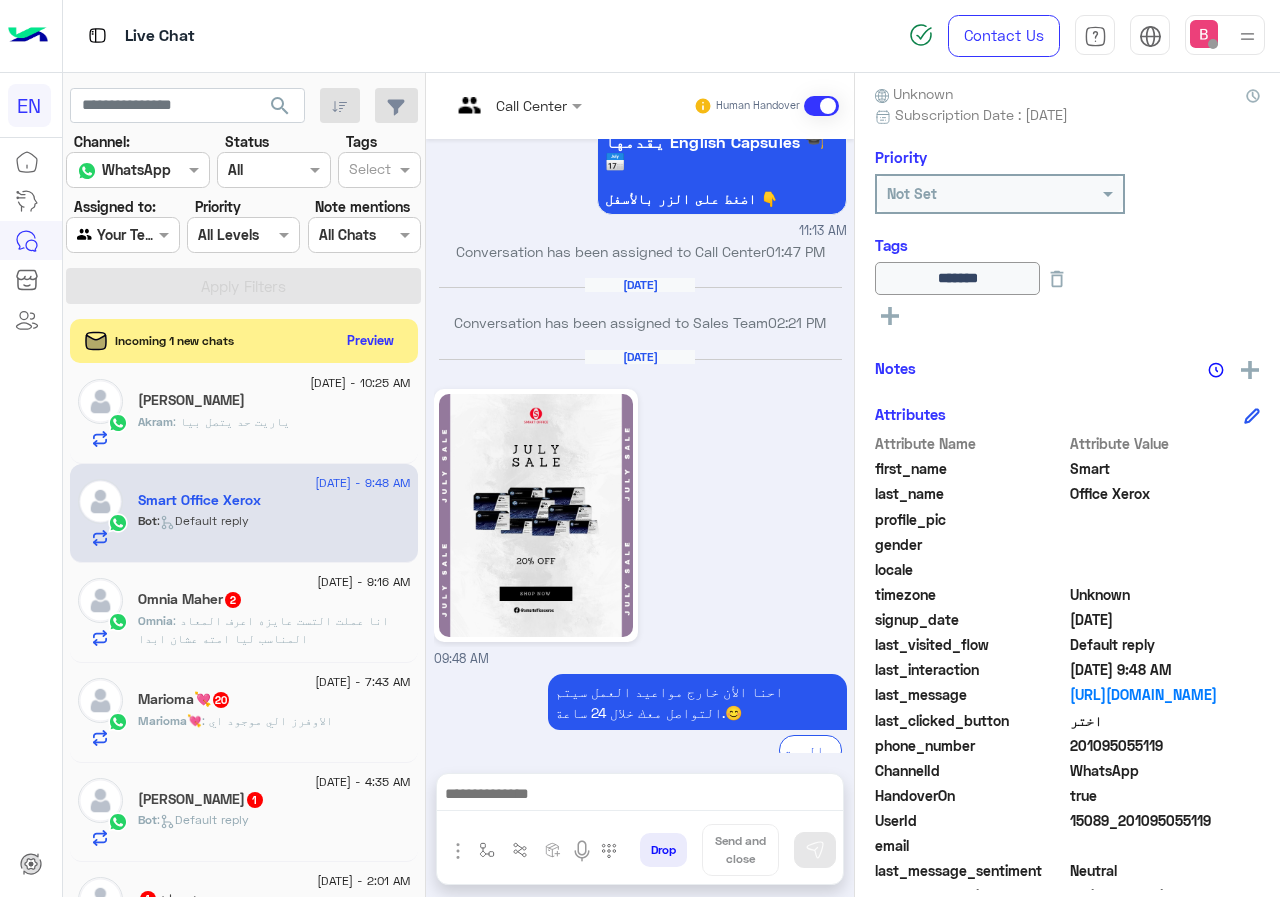 click on ": انا عملت التست عايزه اعرف المعاد المناسب ليا امته عشان ابدا" 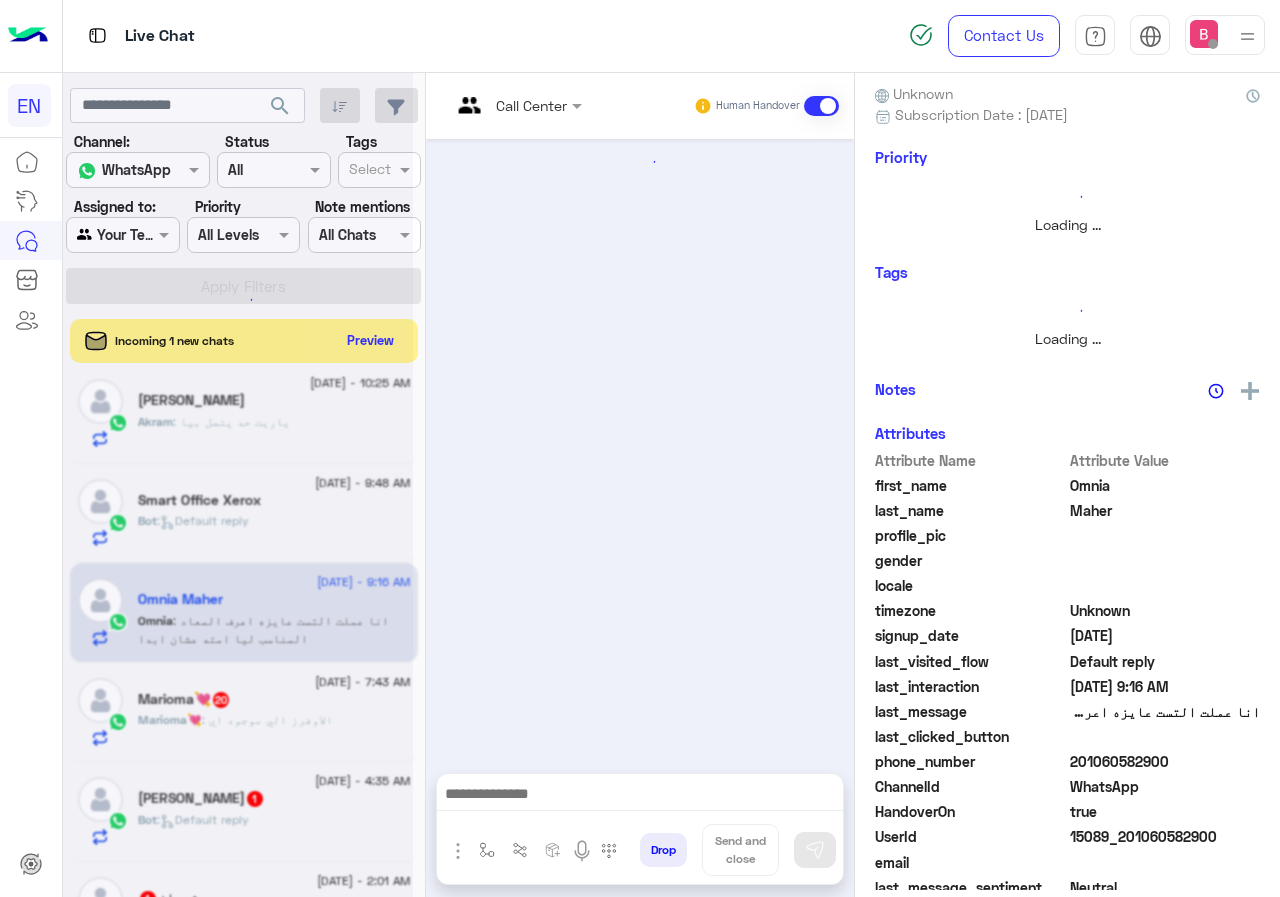 scroll, scrollTop: 137, scrollLeft: 0, axis: vertical 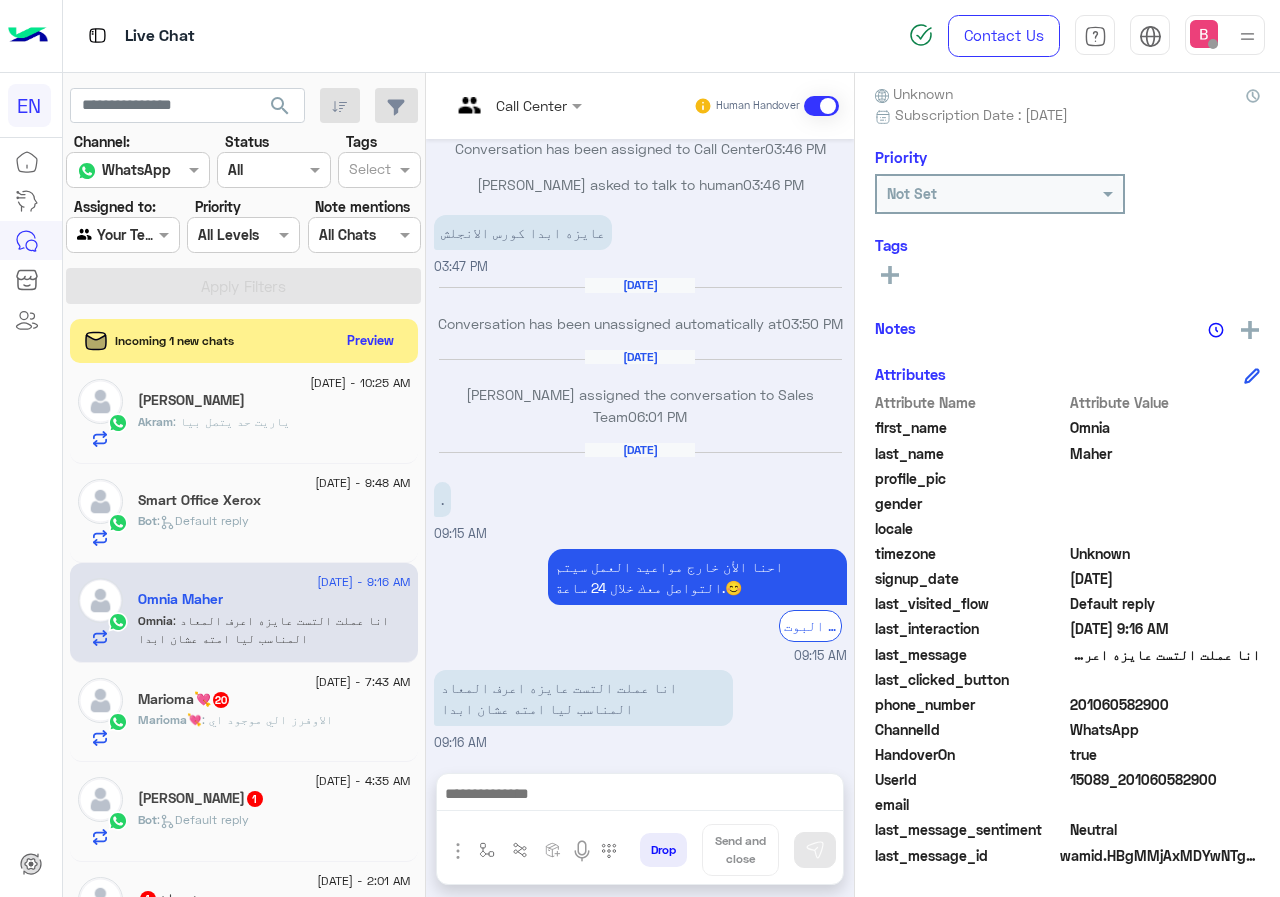 drag, startPoint x: 1078, startPoint y: 707, endPoint x: 1189, endPoint y: 701, distance: 111.16204 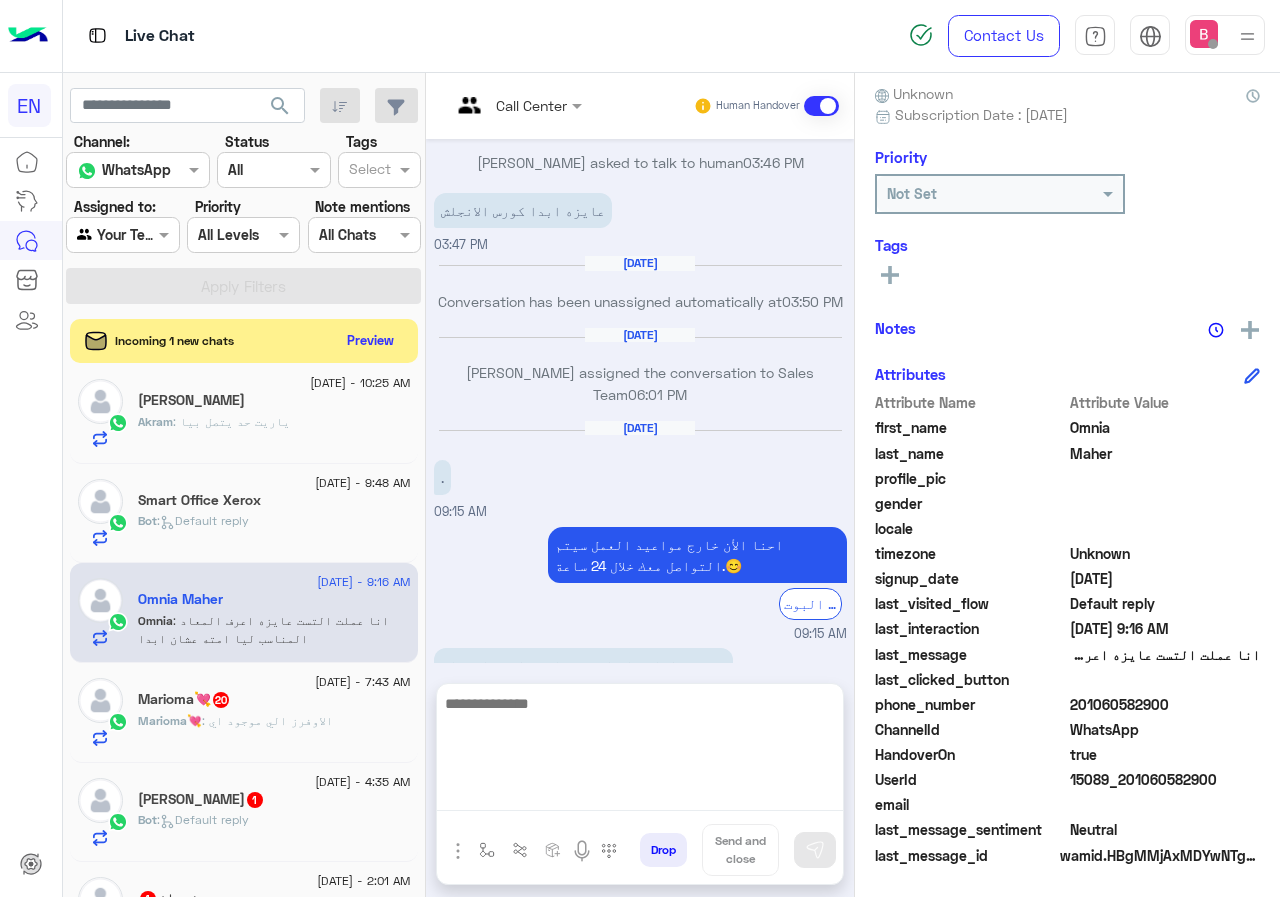 click at bounding box center [640, 751] 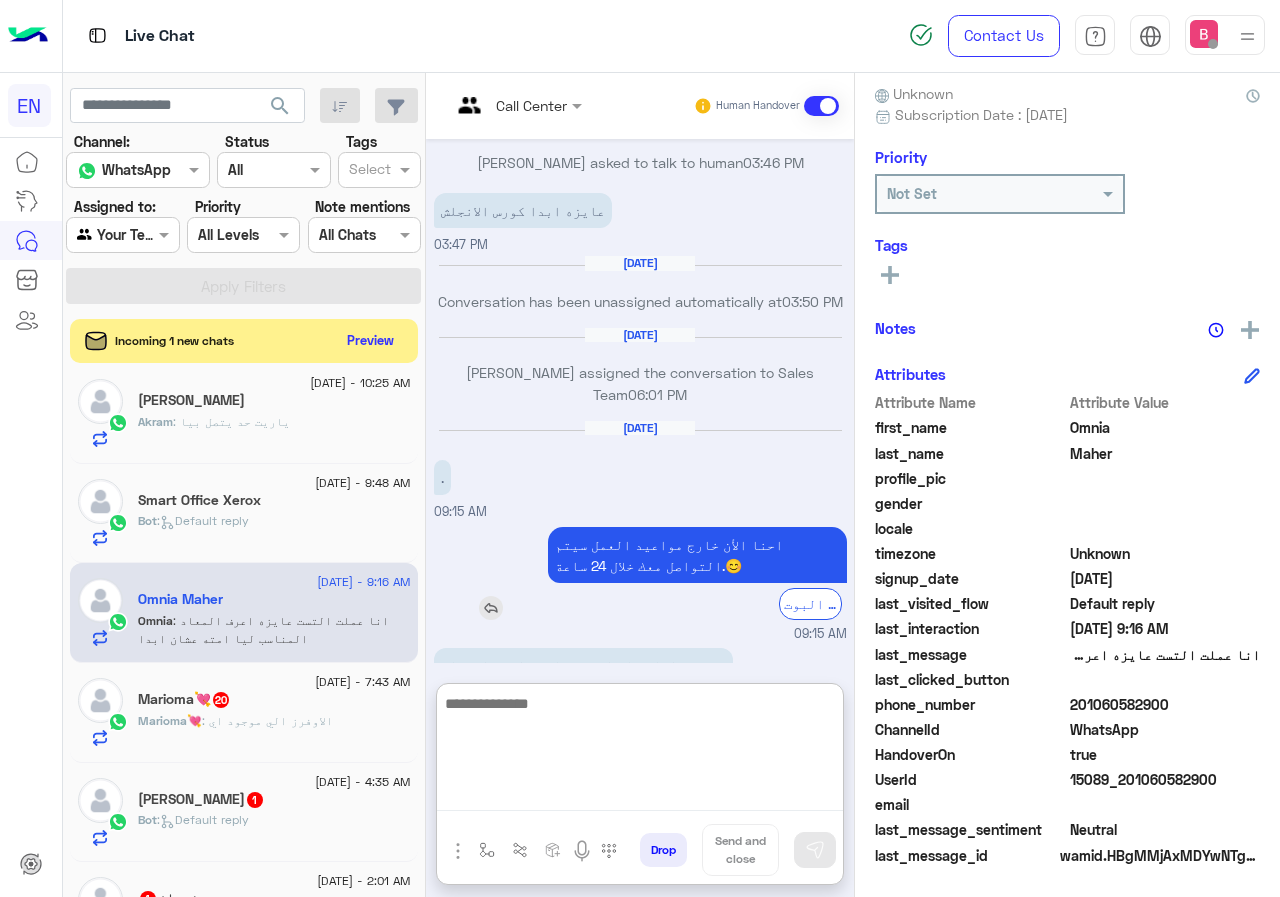 scroll, scrollTop: 335, scrollLeft: 0, axis: vertical 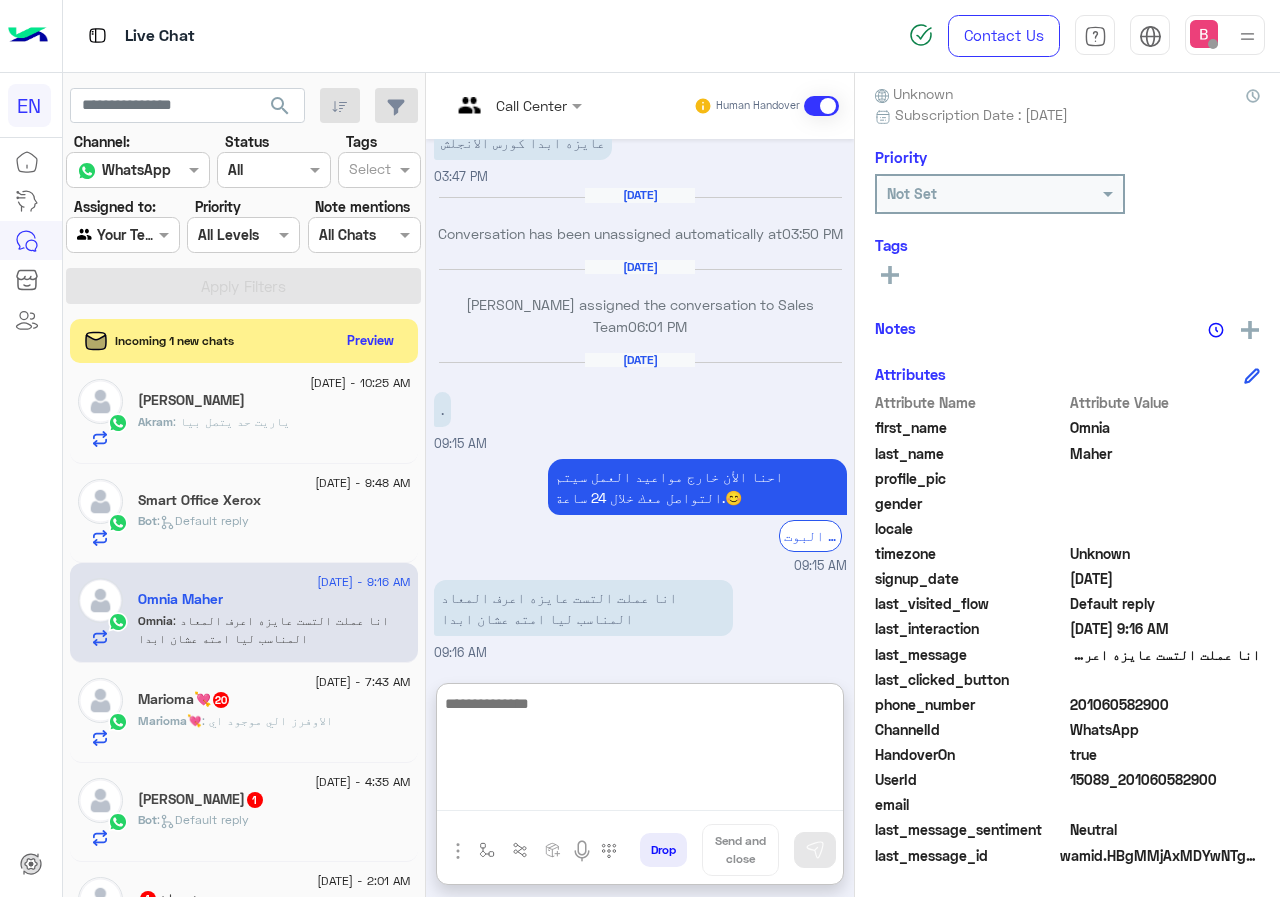 click at bounding box center (640, 751) 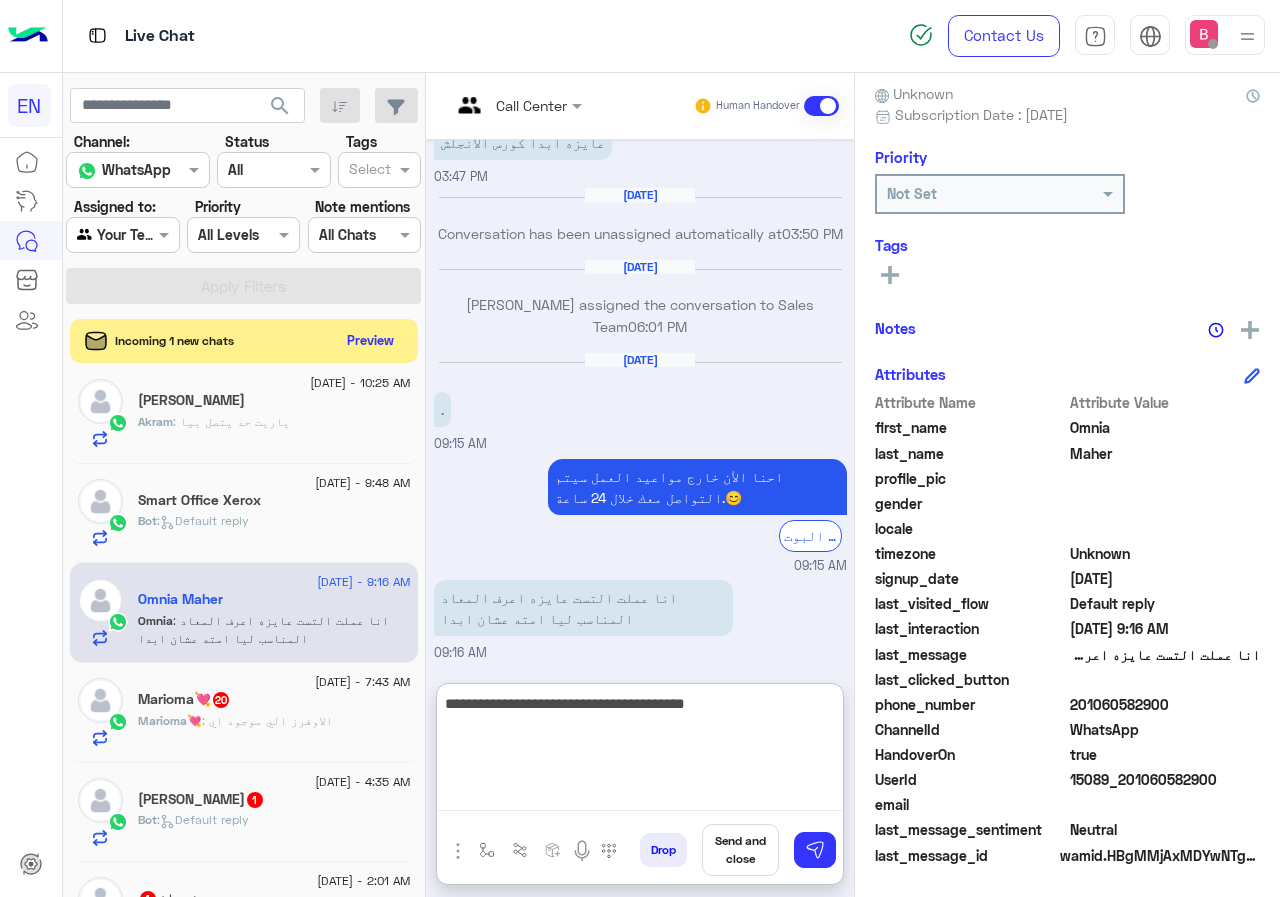 type on "**********" 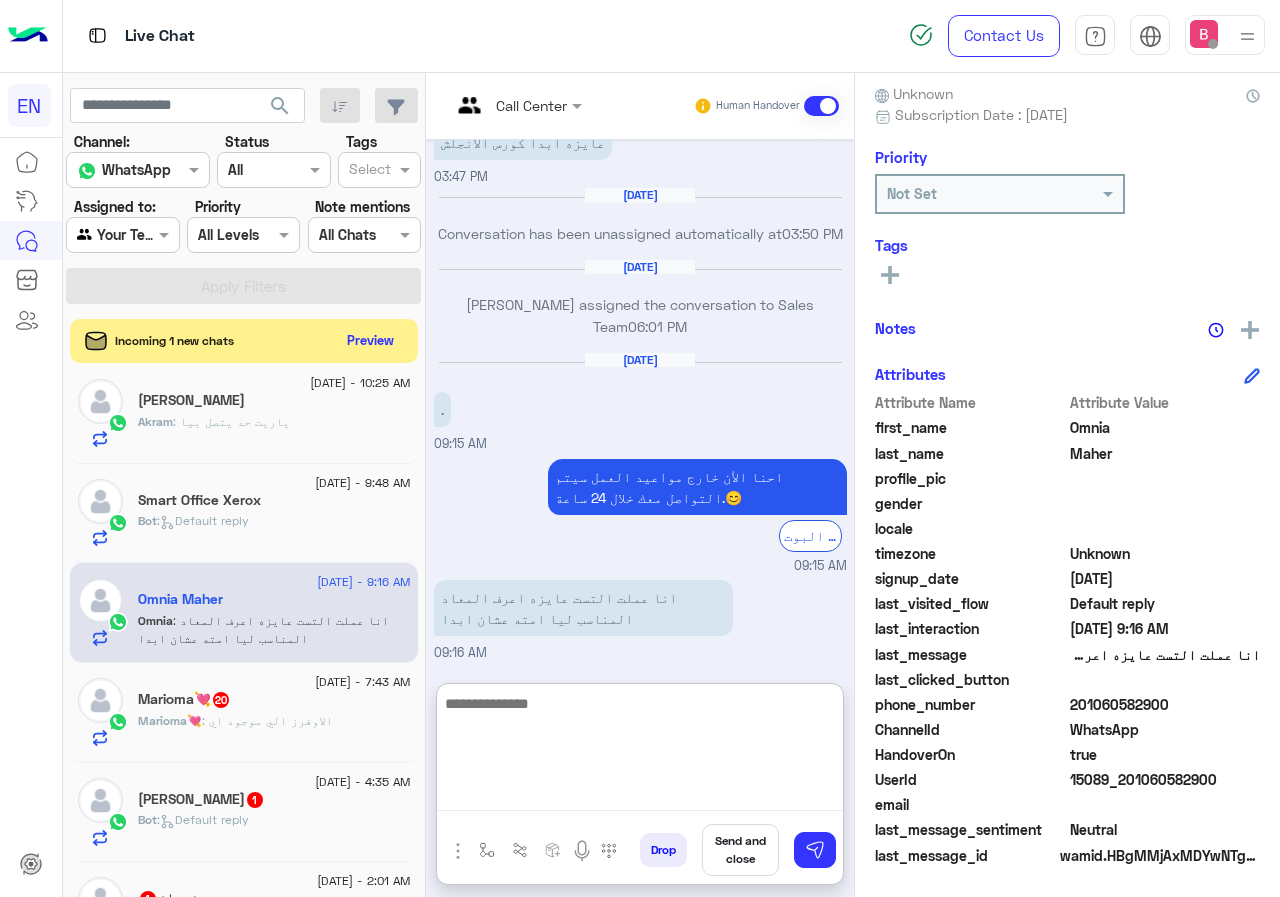 scroll, scrollTop: 399, scrollLeft: 0, axis: vertical 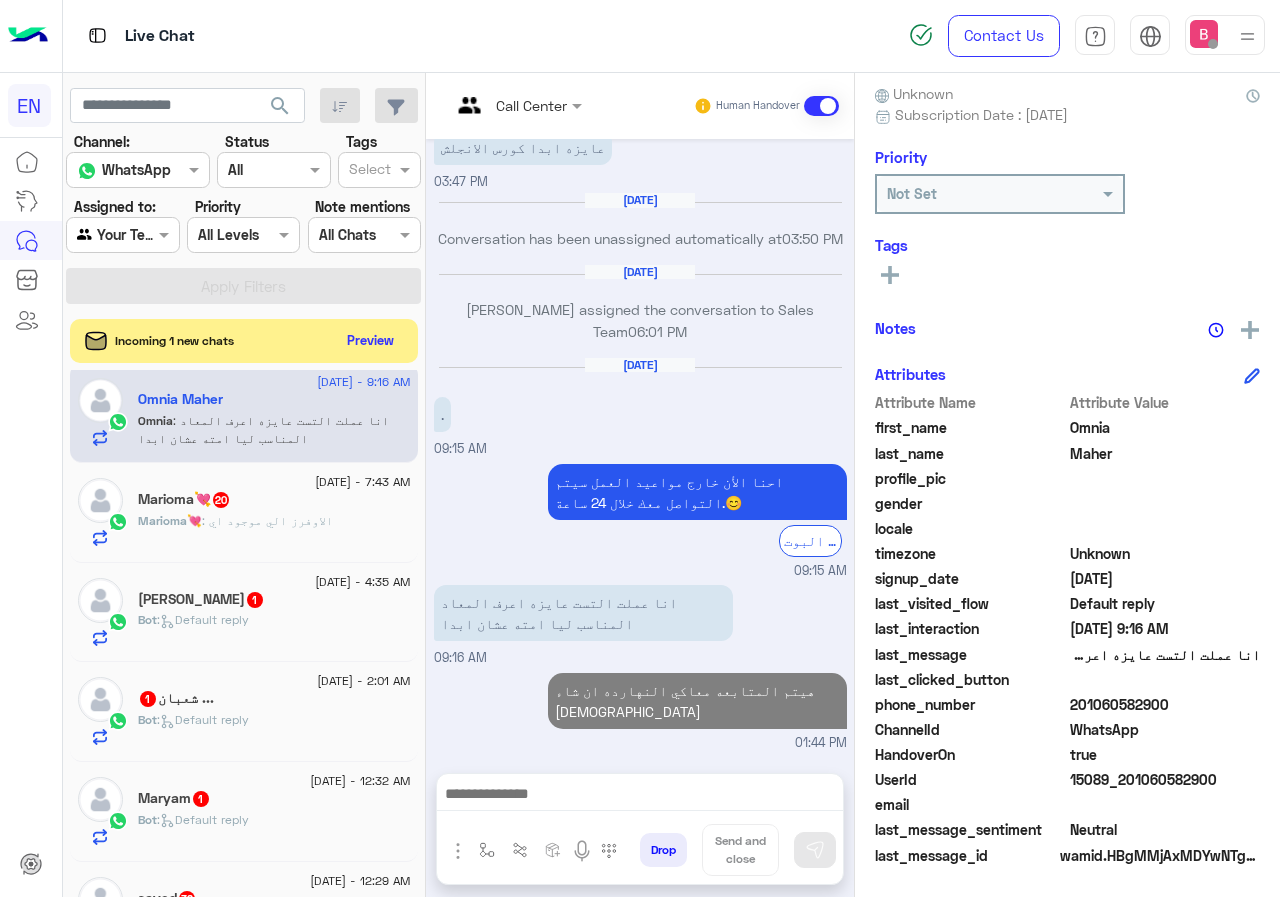 click on "Marioma💘 : الاوفرز الي موجود اي" 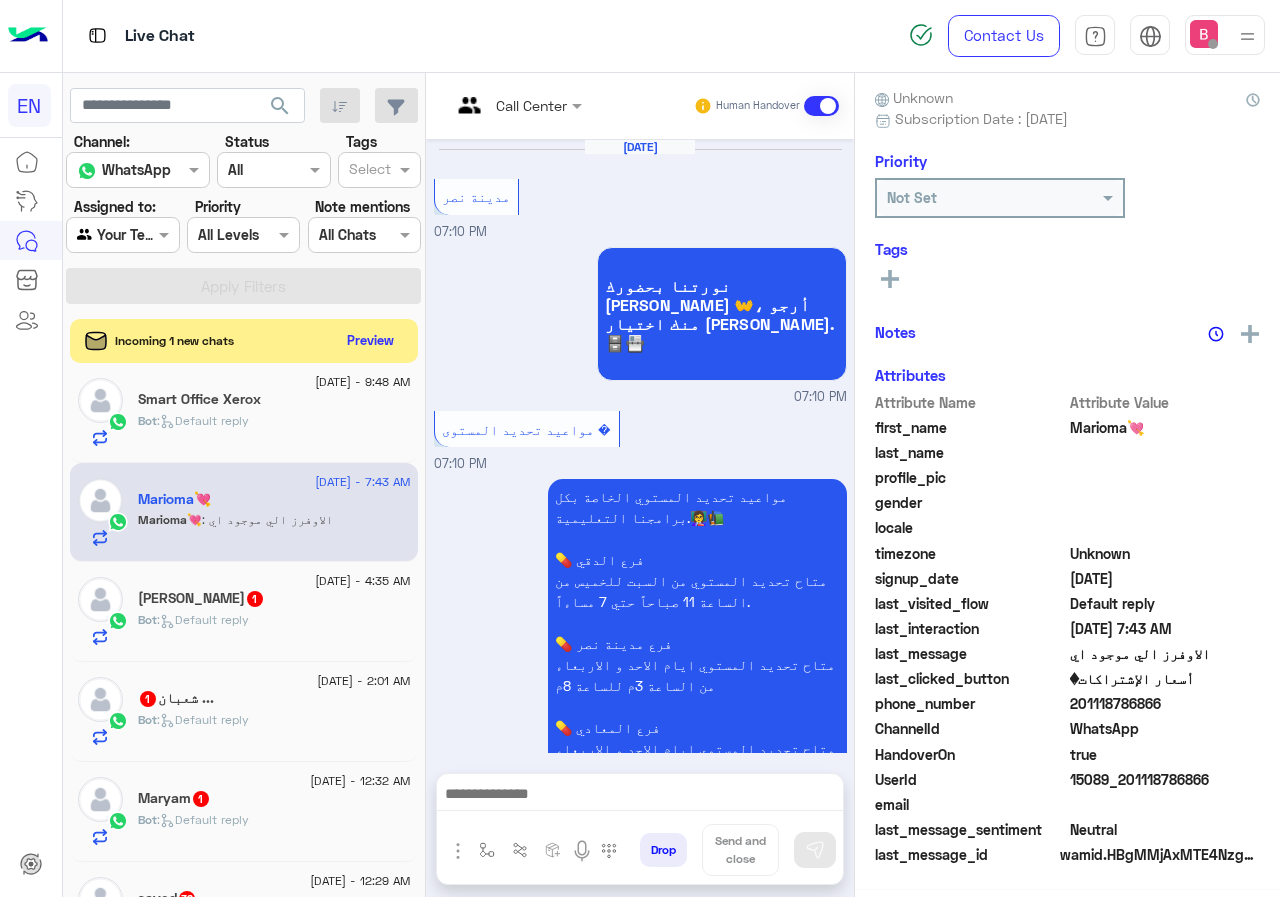 scroll, scrollTop: 1954, scrollLeft: 0, axis: vertical 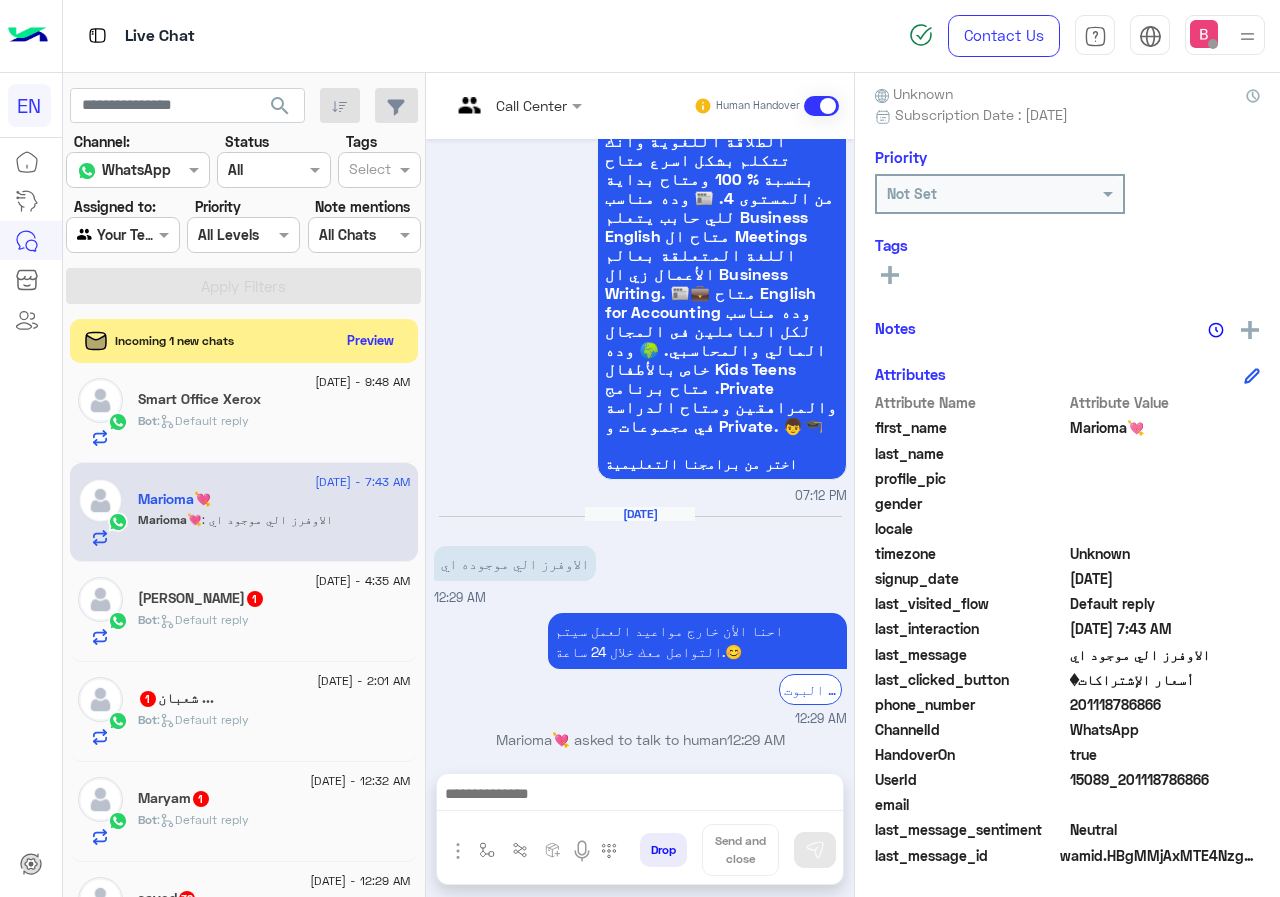 click on "Call Center" at bounding box center (509, 106) 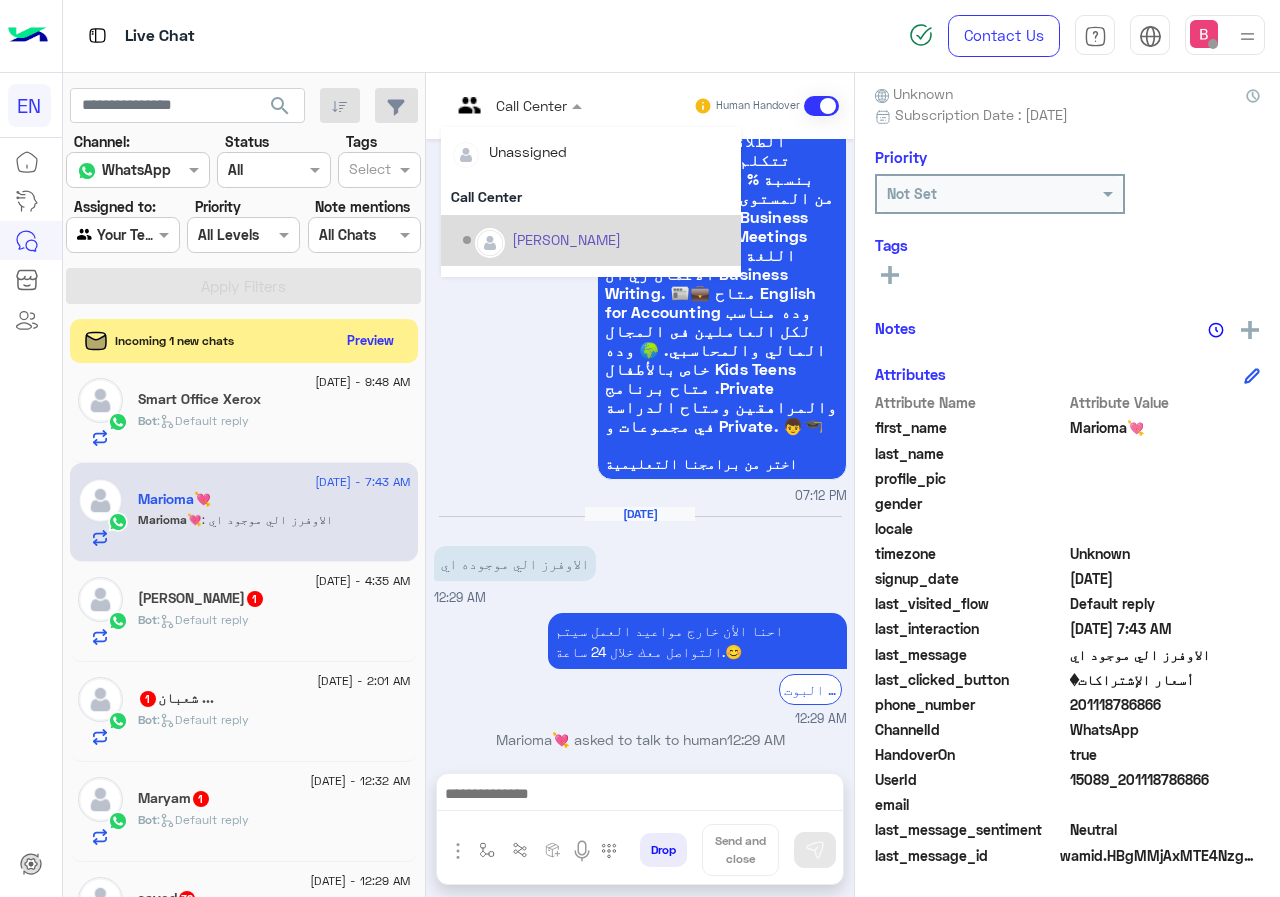 scroll, scrollTop: 332, scrollLeft: 0, axis: vertical 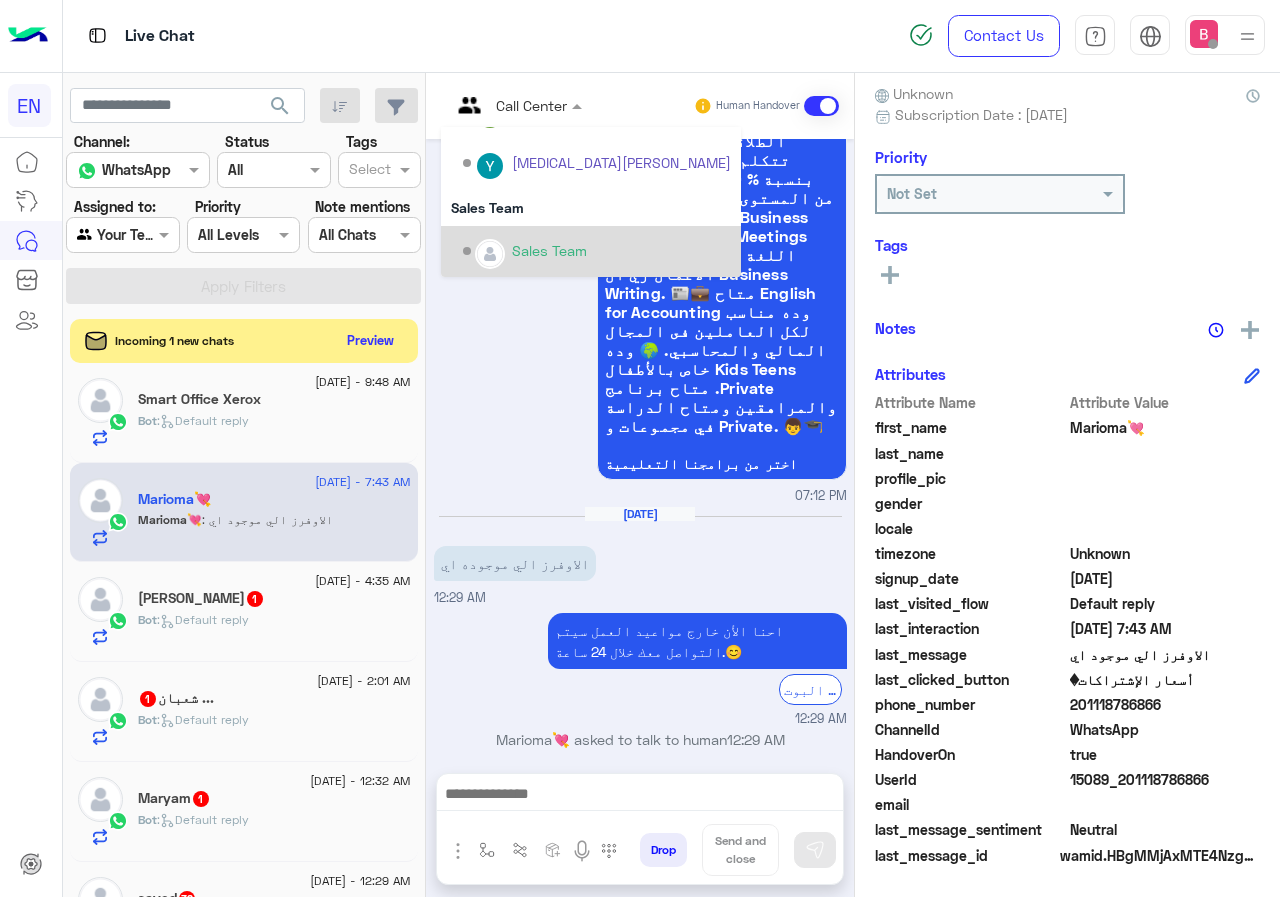 click on "Sales Team" at bounding box center (597, 251) 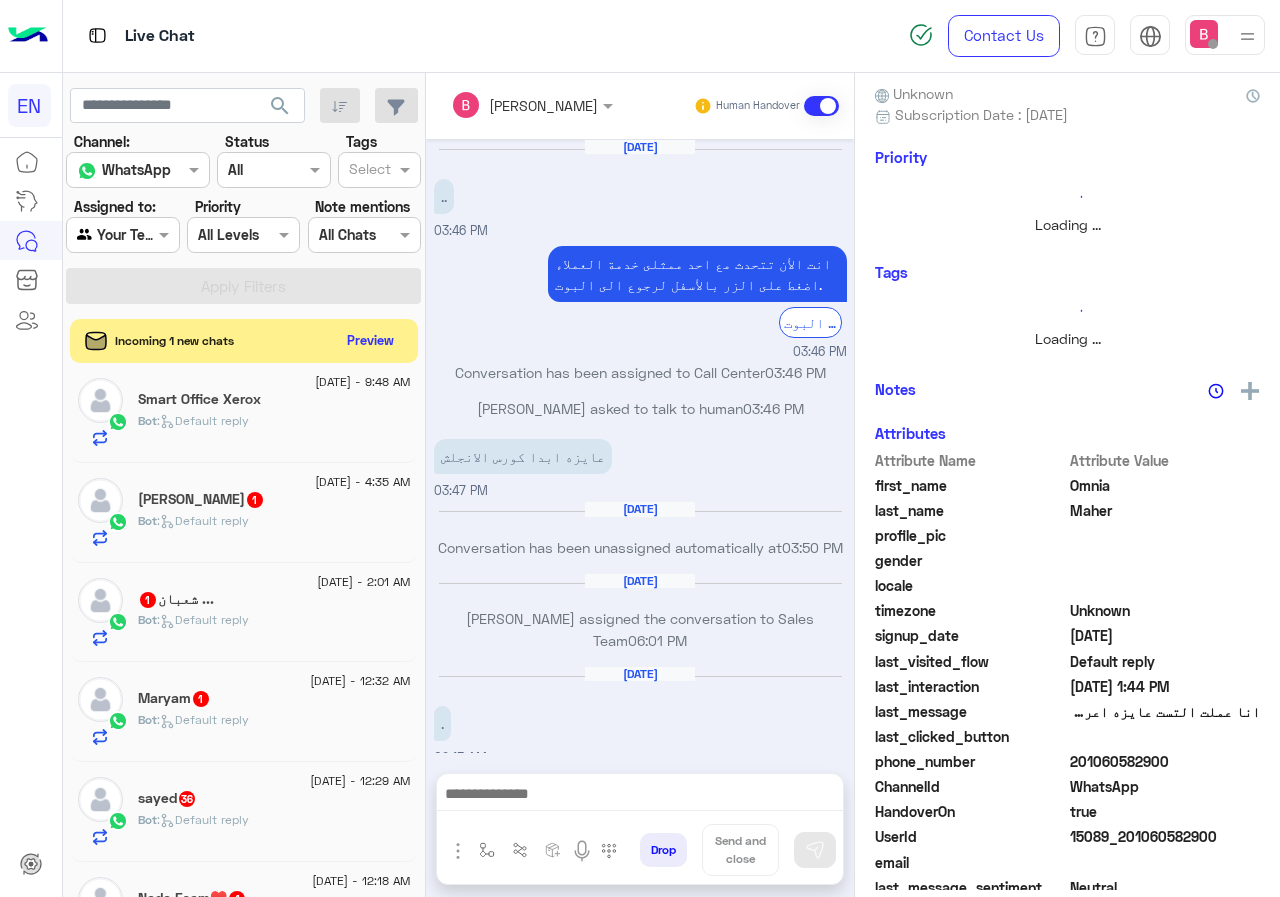 scroll, scrollTop: 346, scrollLeft: 0, axis: vertical 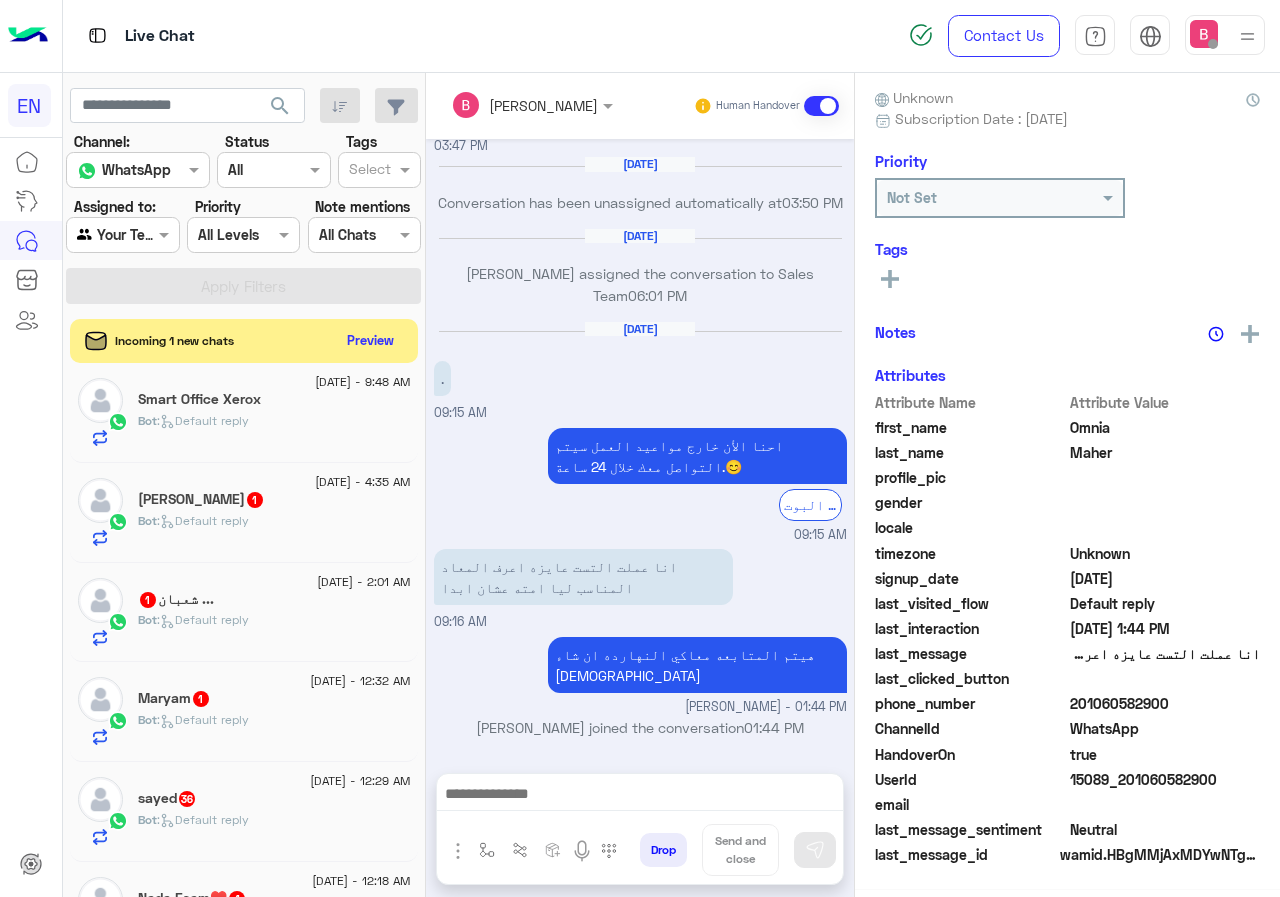 click on "Mary Youssef  1" 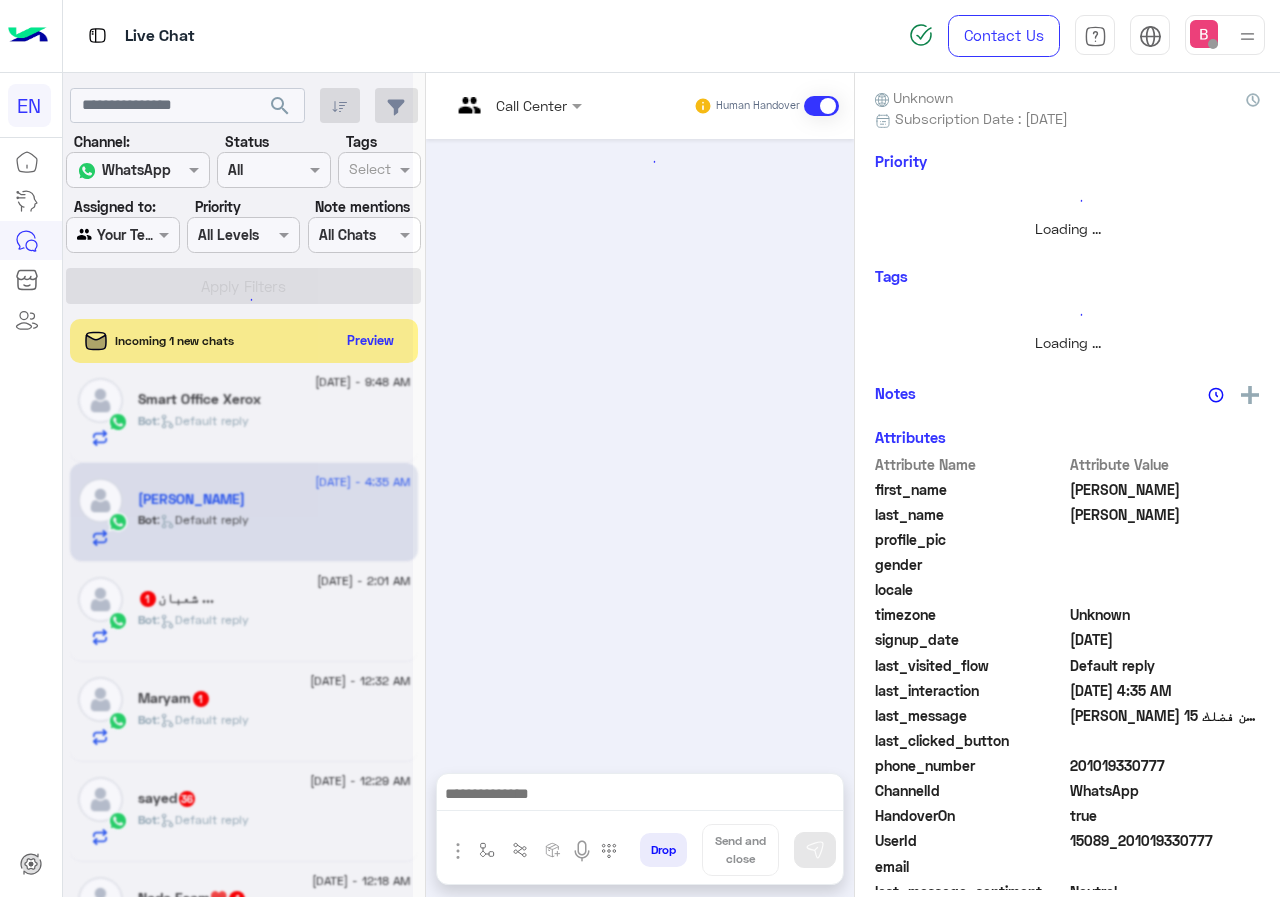 scroll, scrollTop: 180, scrollLeft: 0, axis: vertical 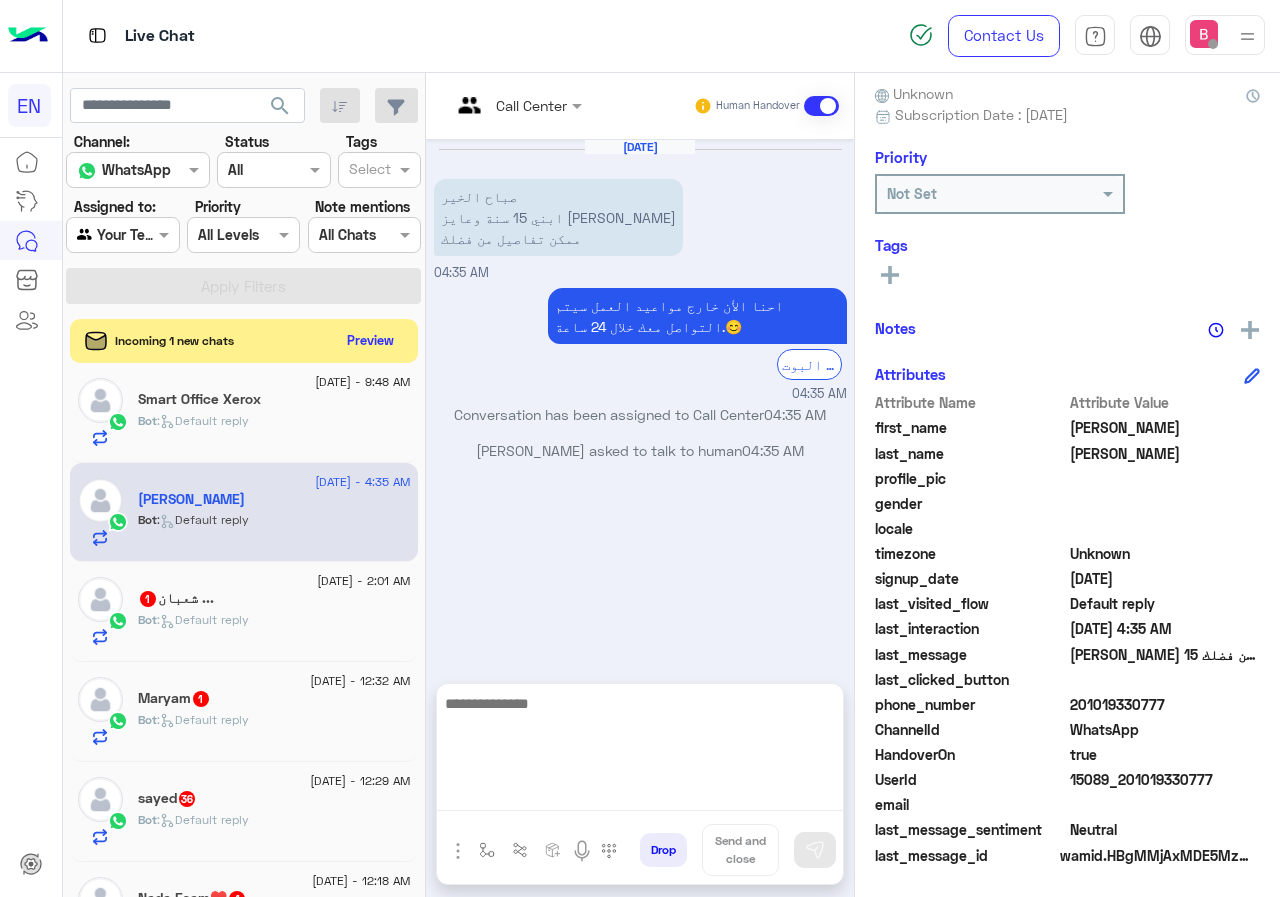 click at bounding box center [640, 751] 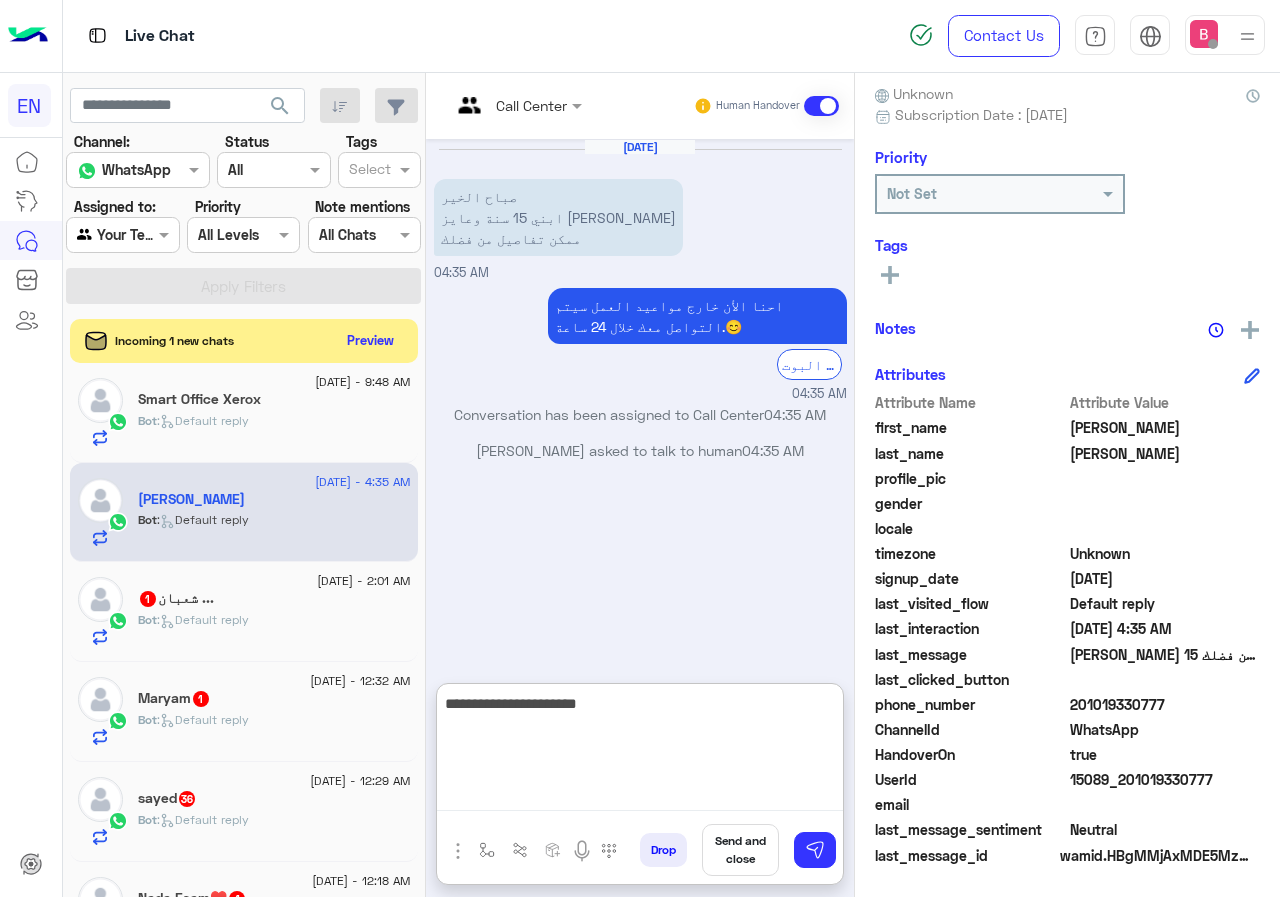 type on "**********" 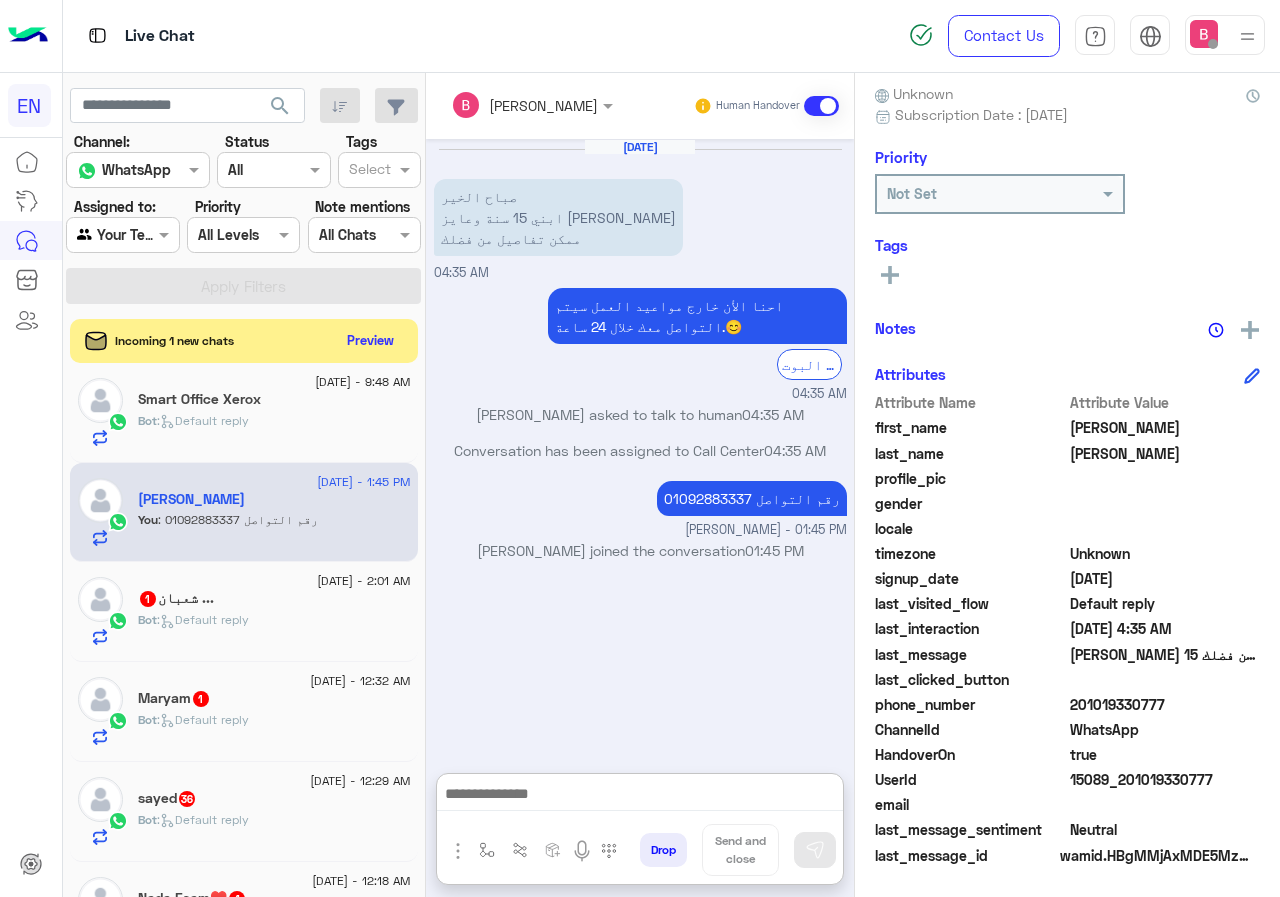 click on "Bot :   Default reply" 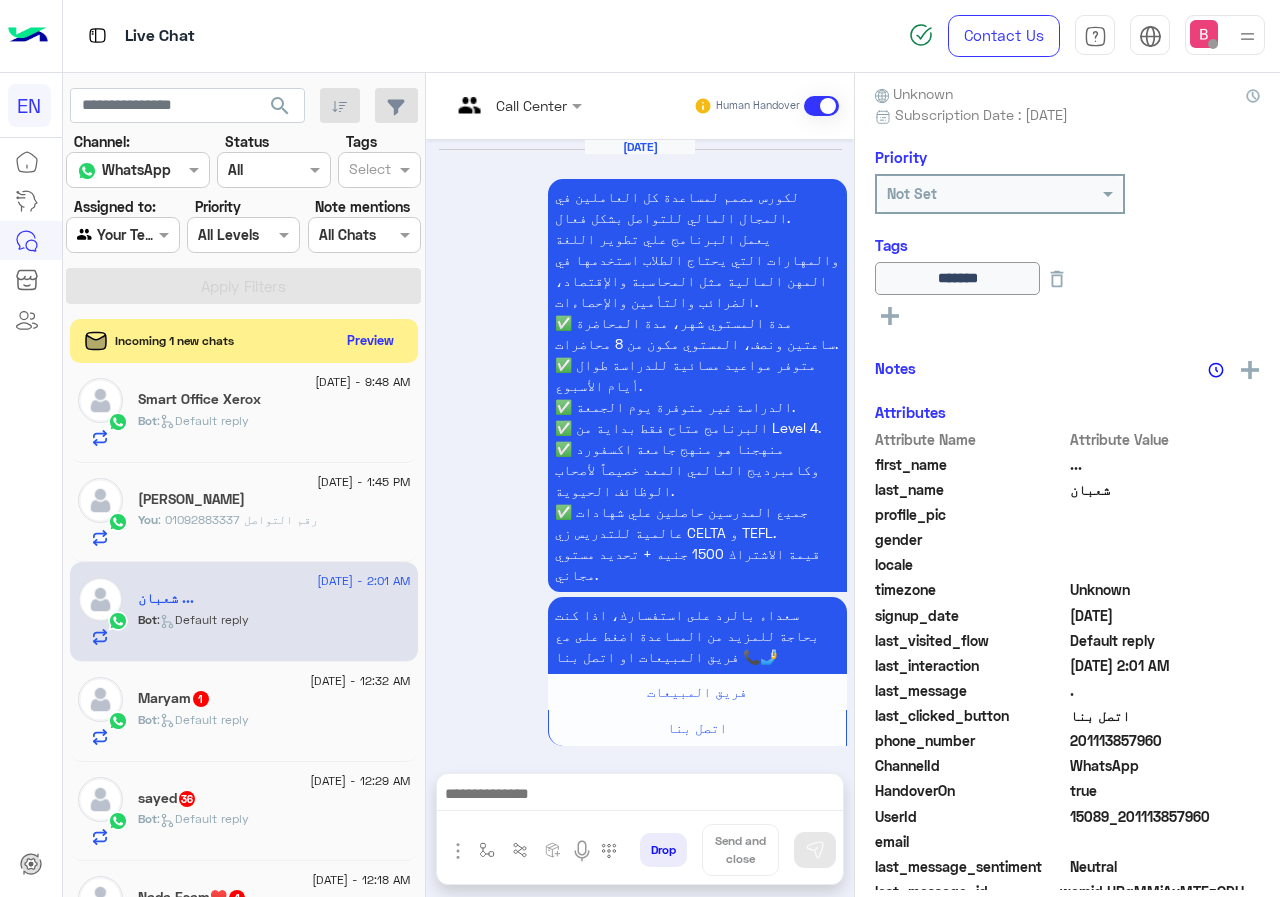 scroll, scrollTop: 1458, scrollLeft: 0, axis: vertical 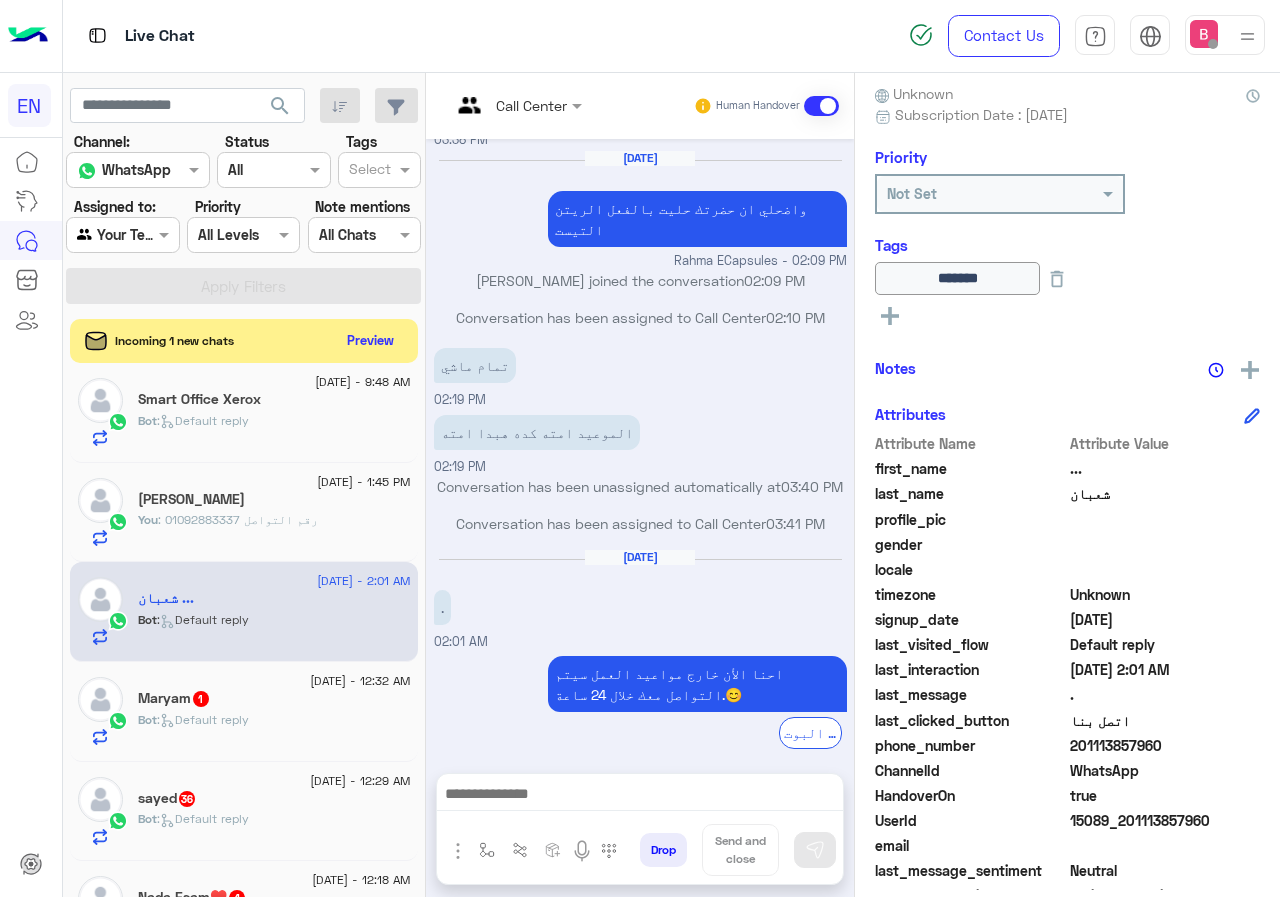 drag, startPoint x: 1075, startPoint y: 744, endPoint x: 1177, endPoint y: 748, distance: 102.0784 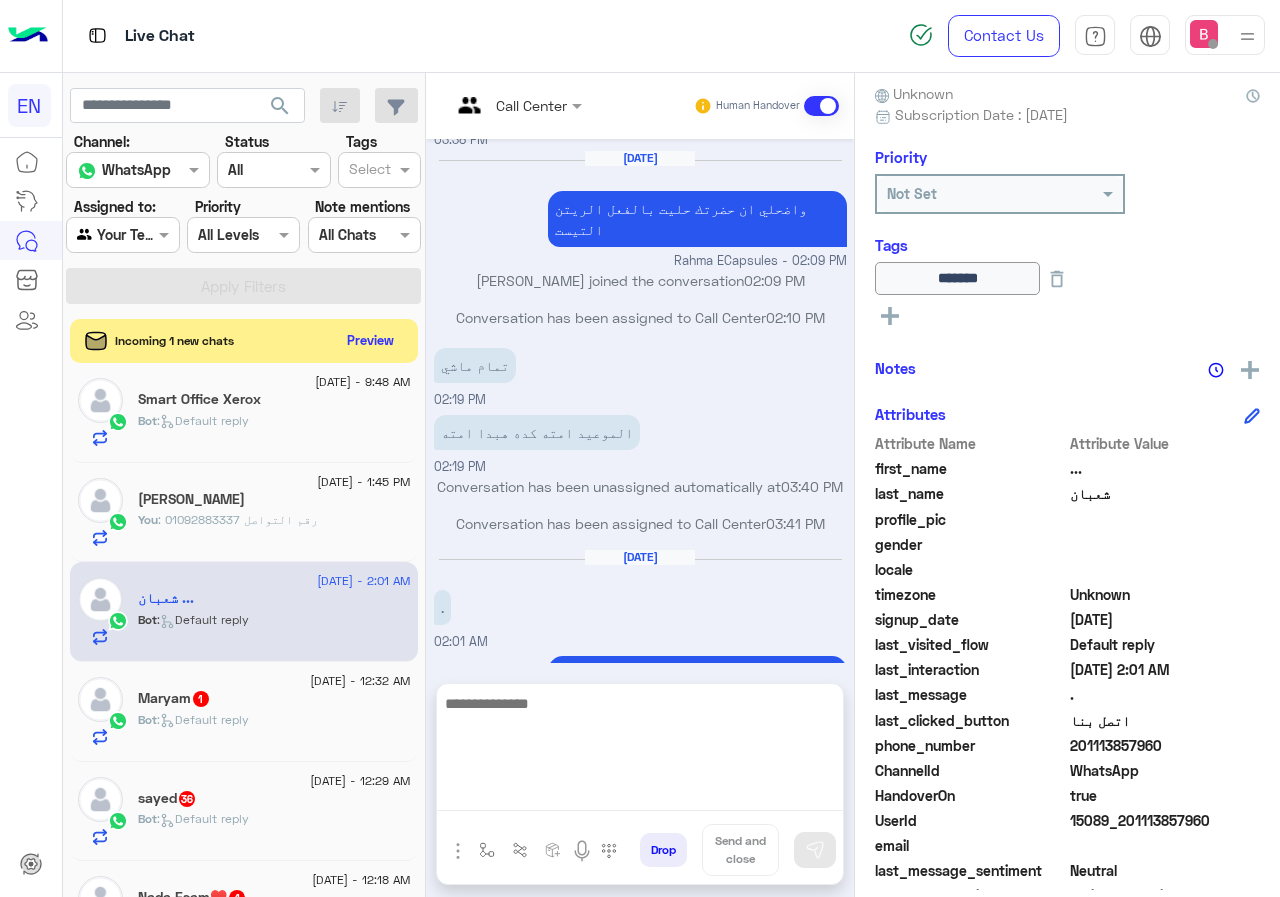 click at bounding box center (640, 751) 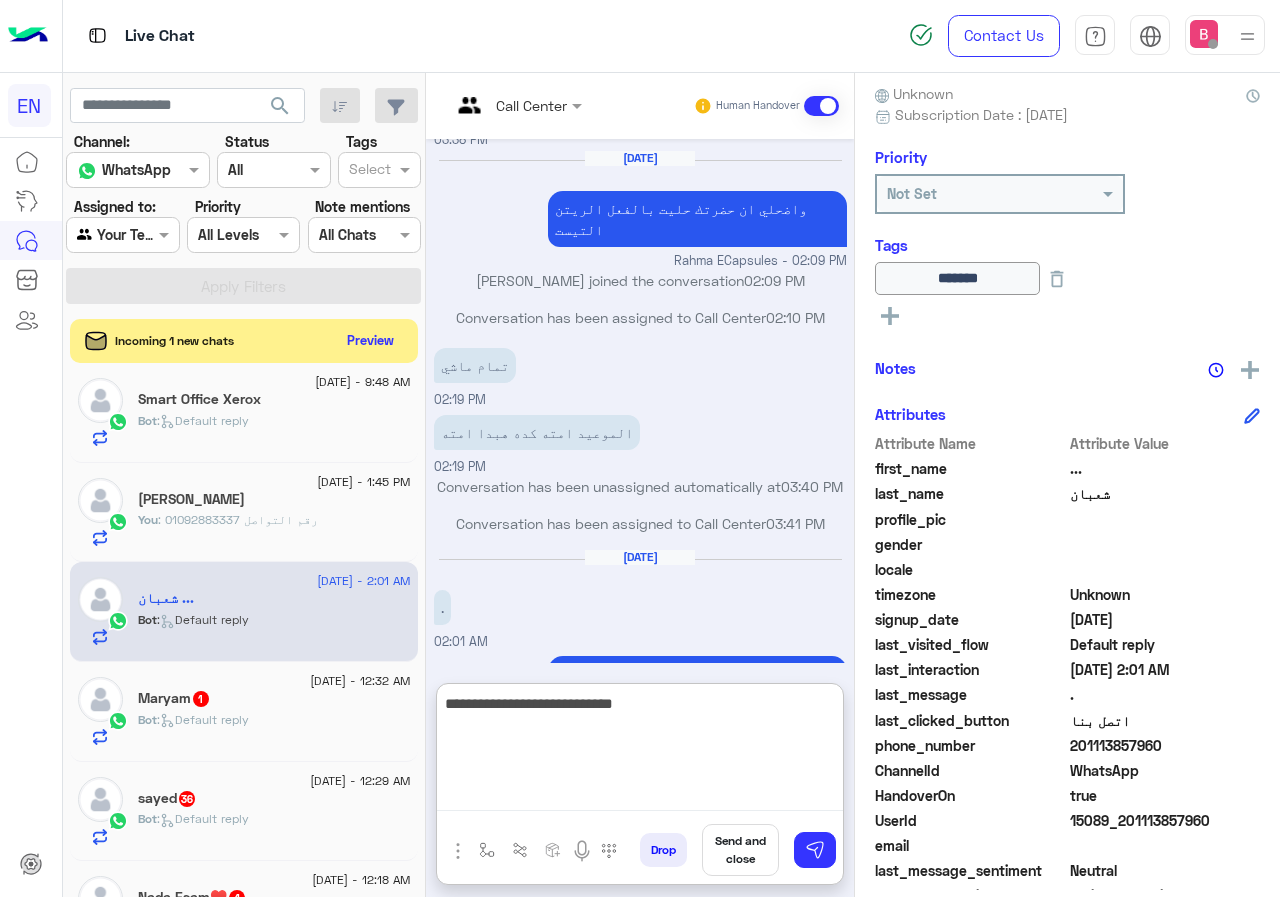 type on "**********" 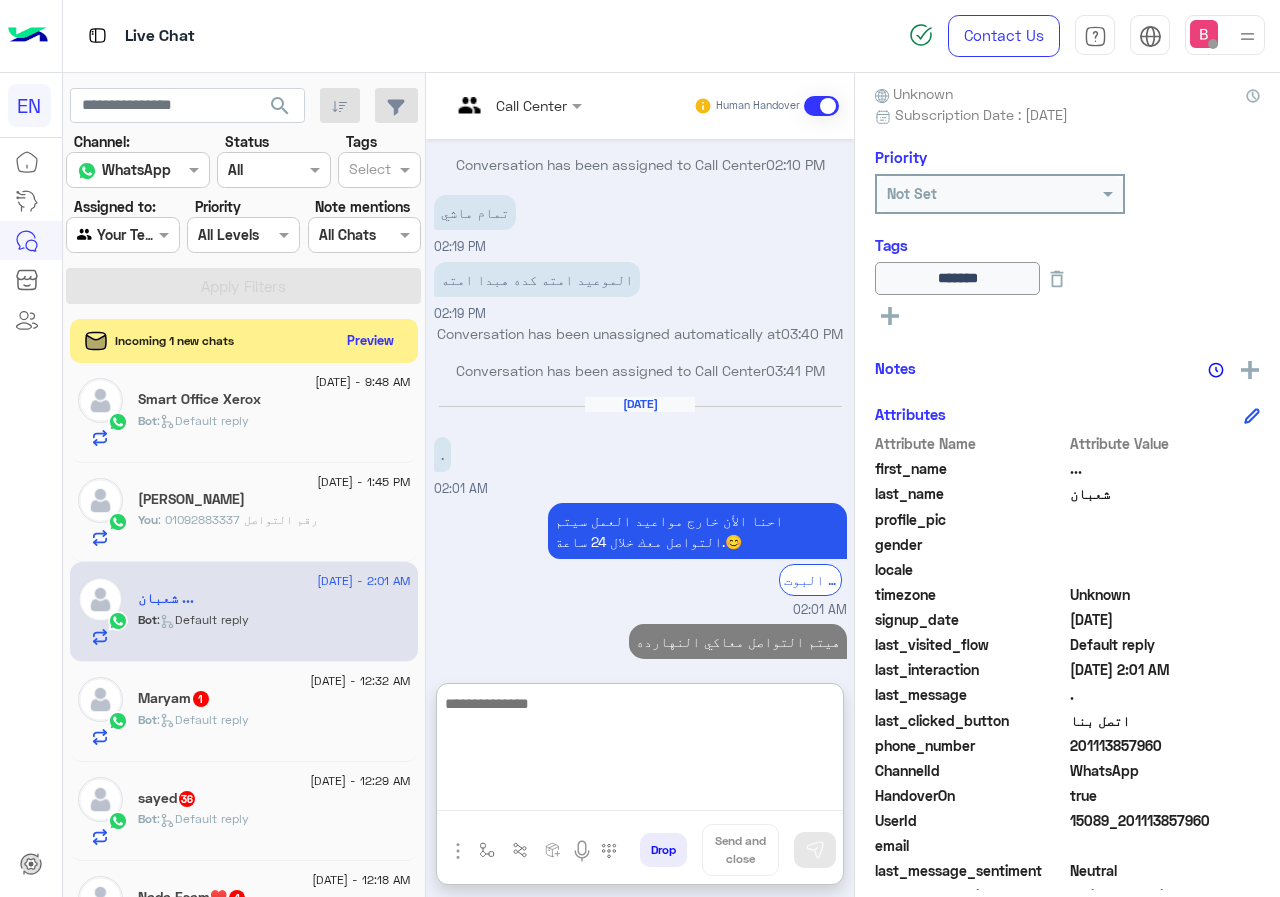 scroll, scrollTop: 1648, scrollLeft: 0, axis: vertical 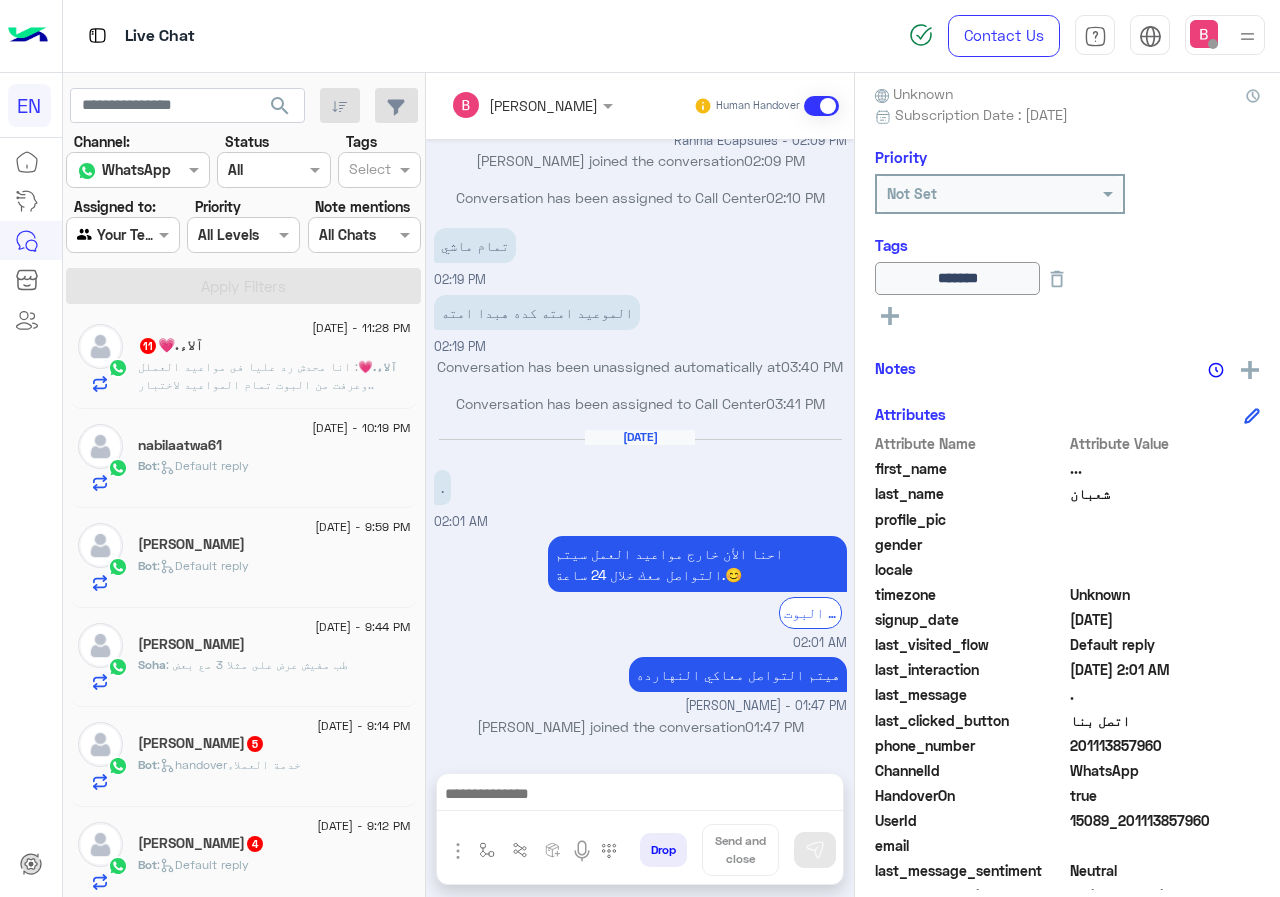 click on "Soha : طب مفيش عرض على مثلا 3 مع بعض" 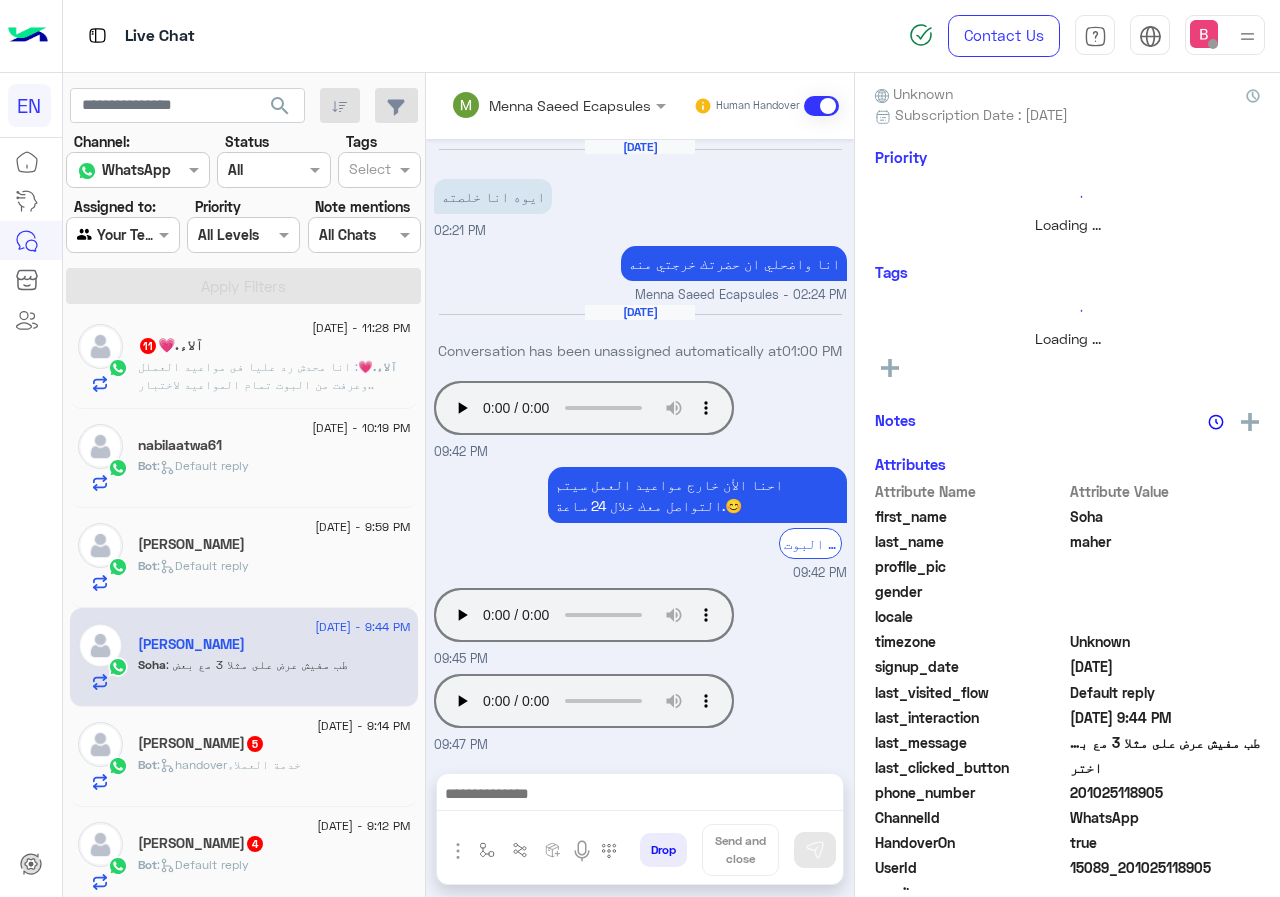 scroll, scrollTop: 1021, scrollLeft: 0, axis: vertical 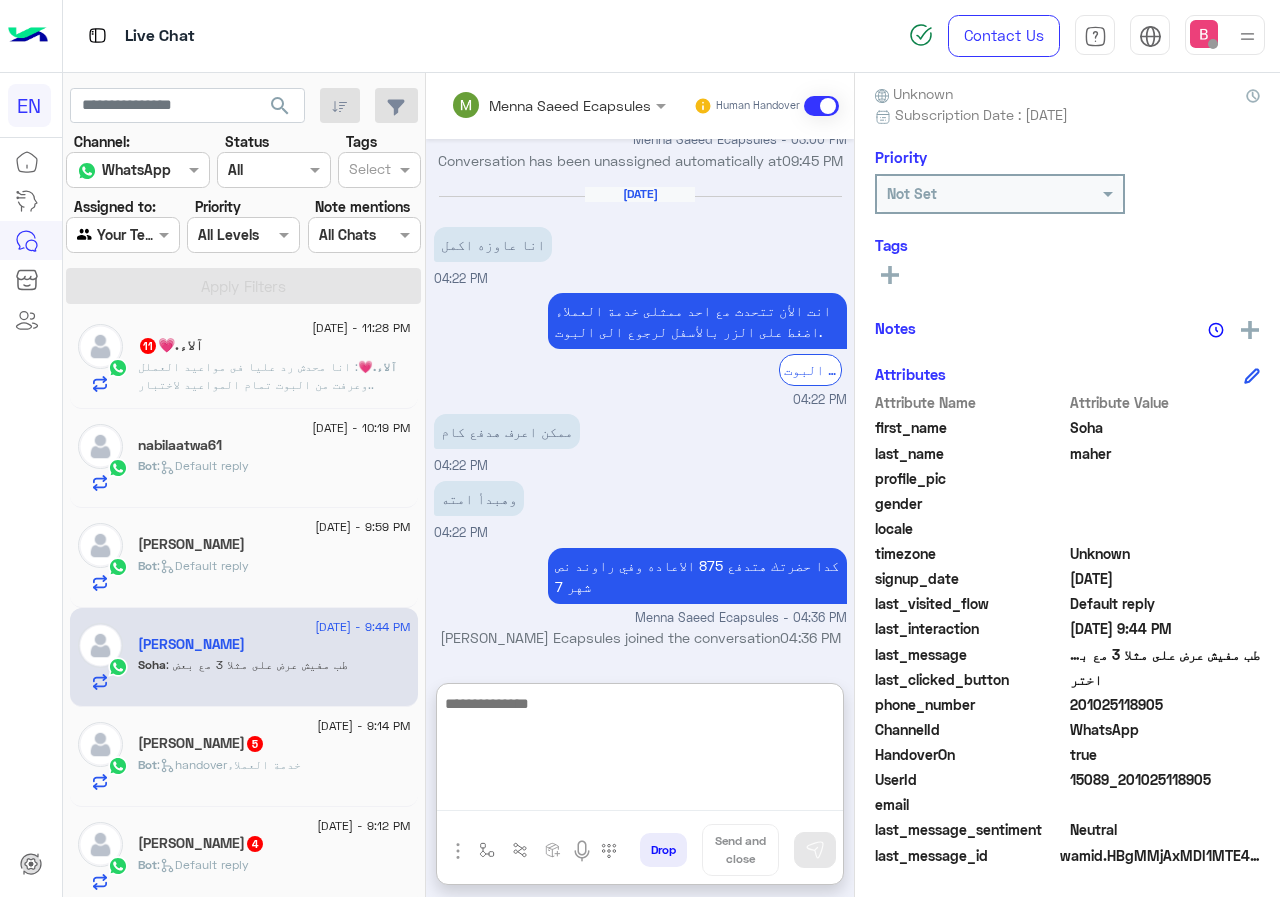 click at bounding box center (640, 751) 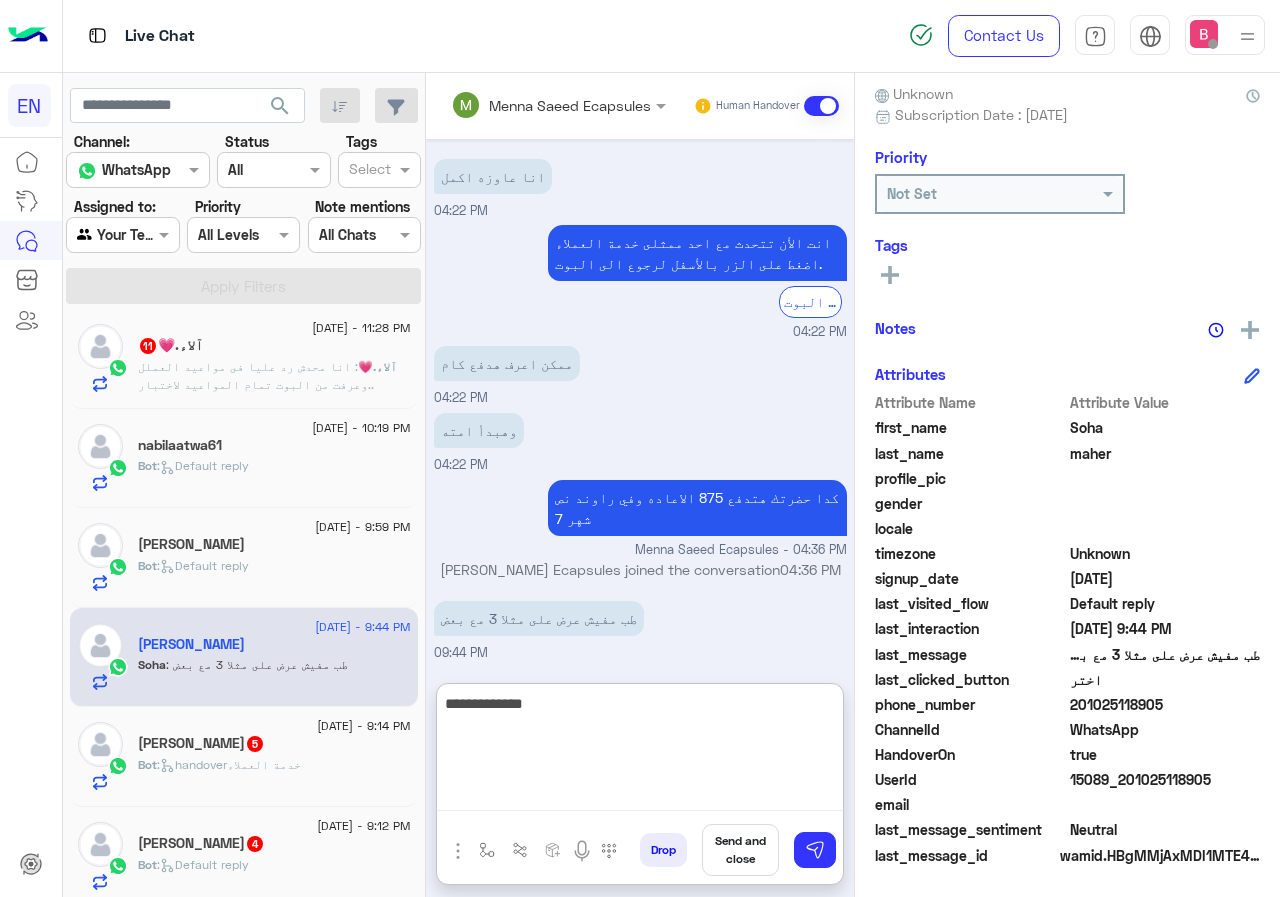 type on "**********" 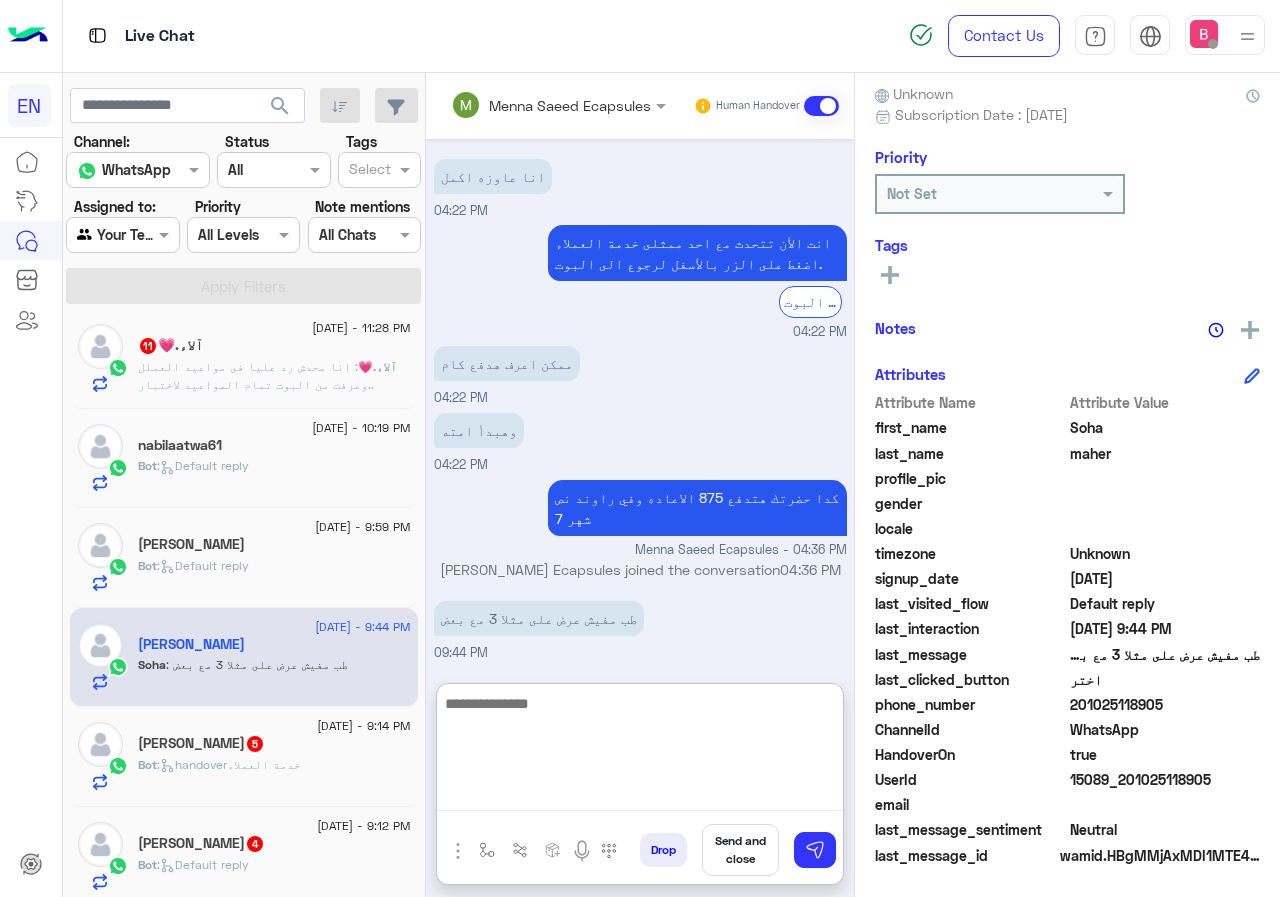 scroll, scrollTop: 1210, scrollLeft: 0, axis: vertical 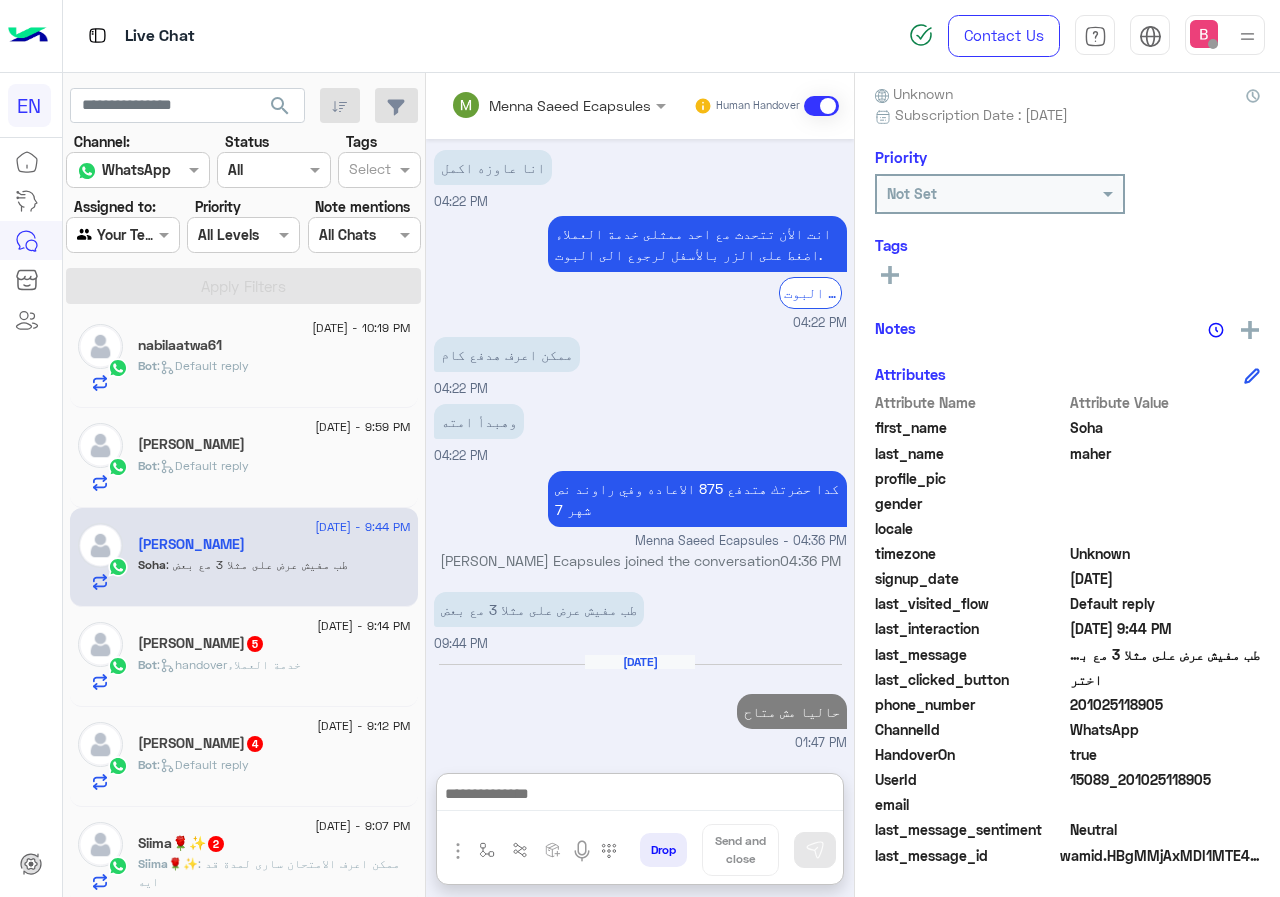 click on "Bot :   handoverخدمة العملاء" 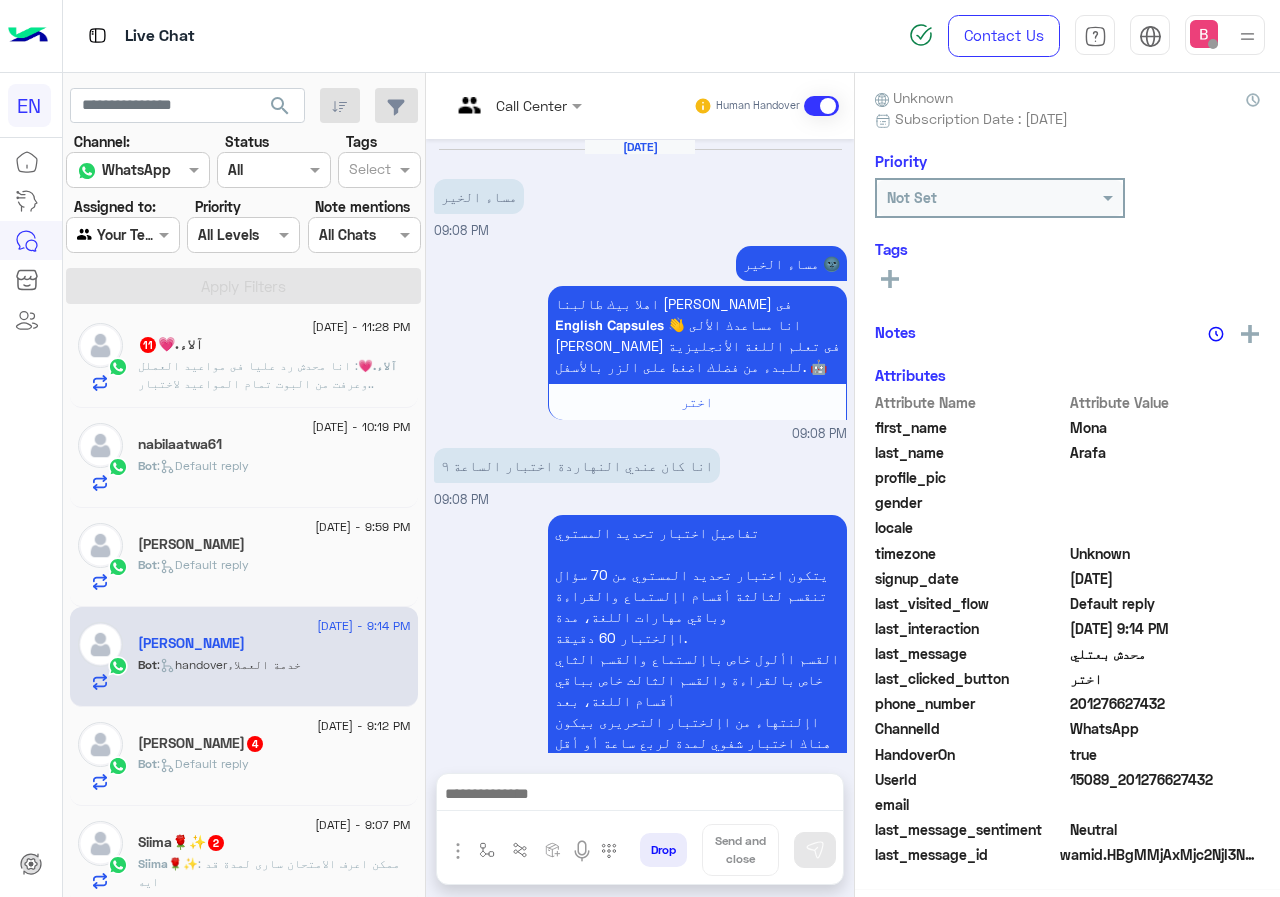scroll, scrollTop: 176, scrollLeft: 0, axis: vertical 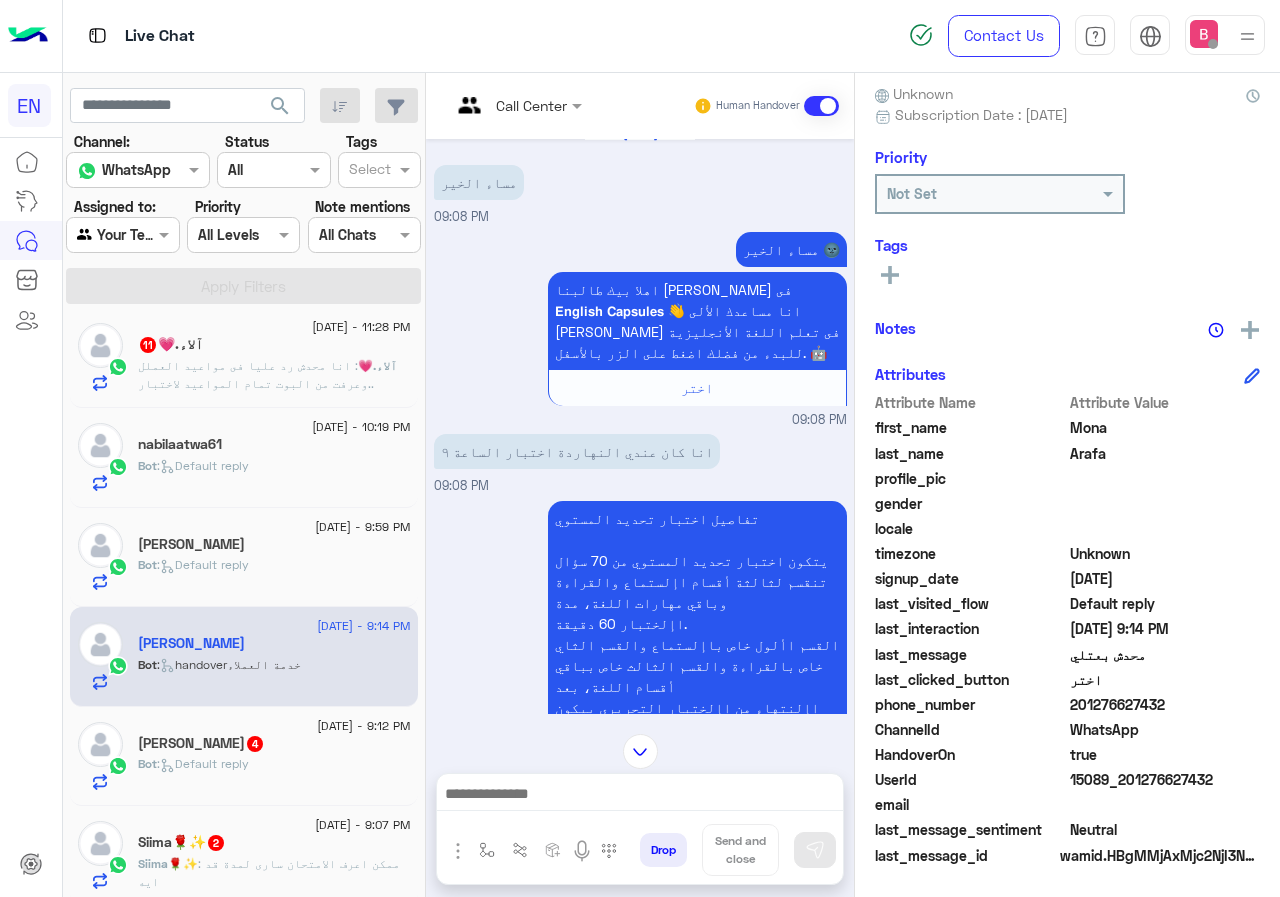 drag, startPoint x: 1072, startPoint y: 705, endPoint x: 1203, endPoint y: 712, distance: 131.18689 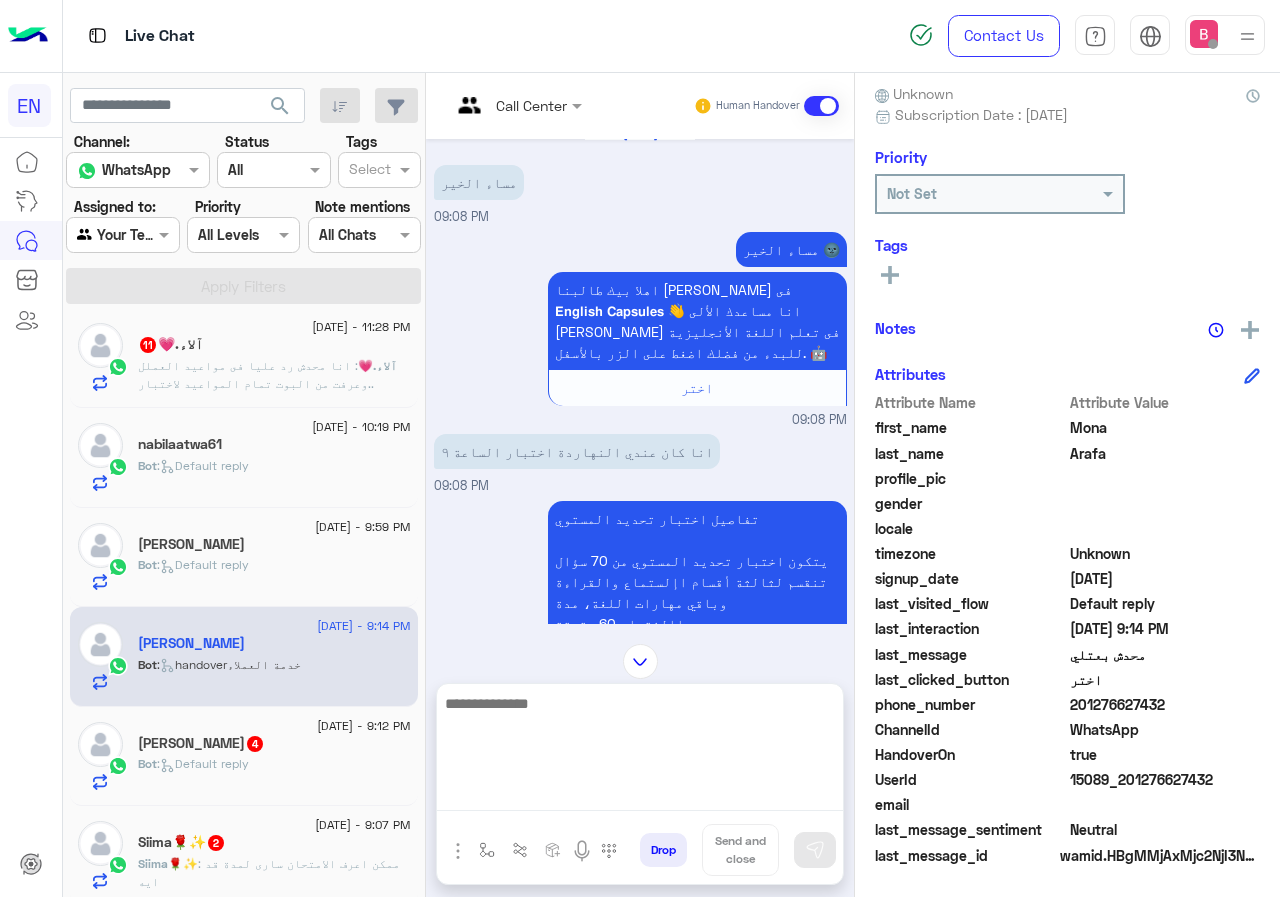 click at bounding box center (640, 751) 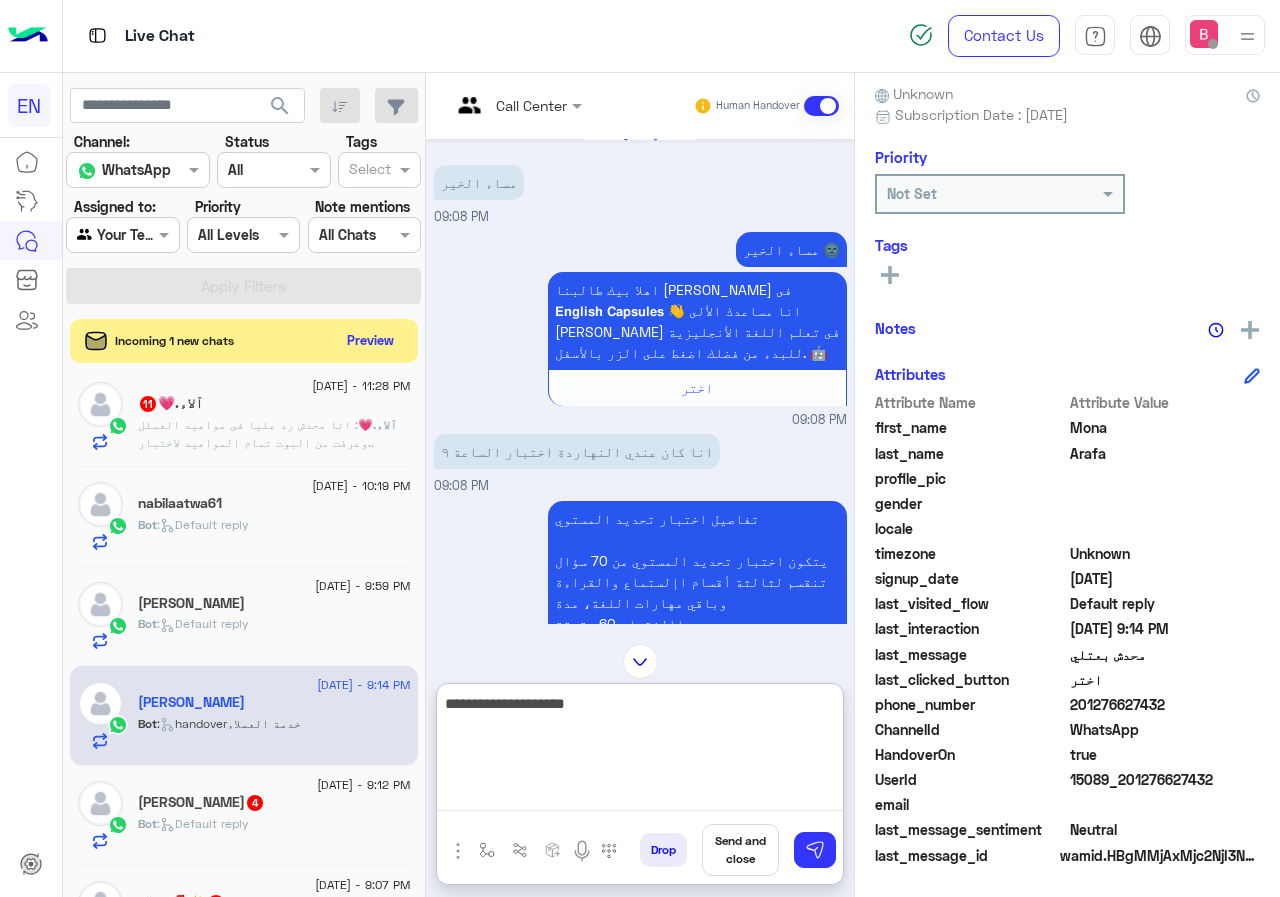 type on "**********" 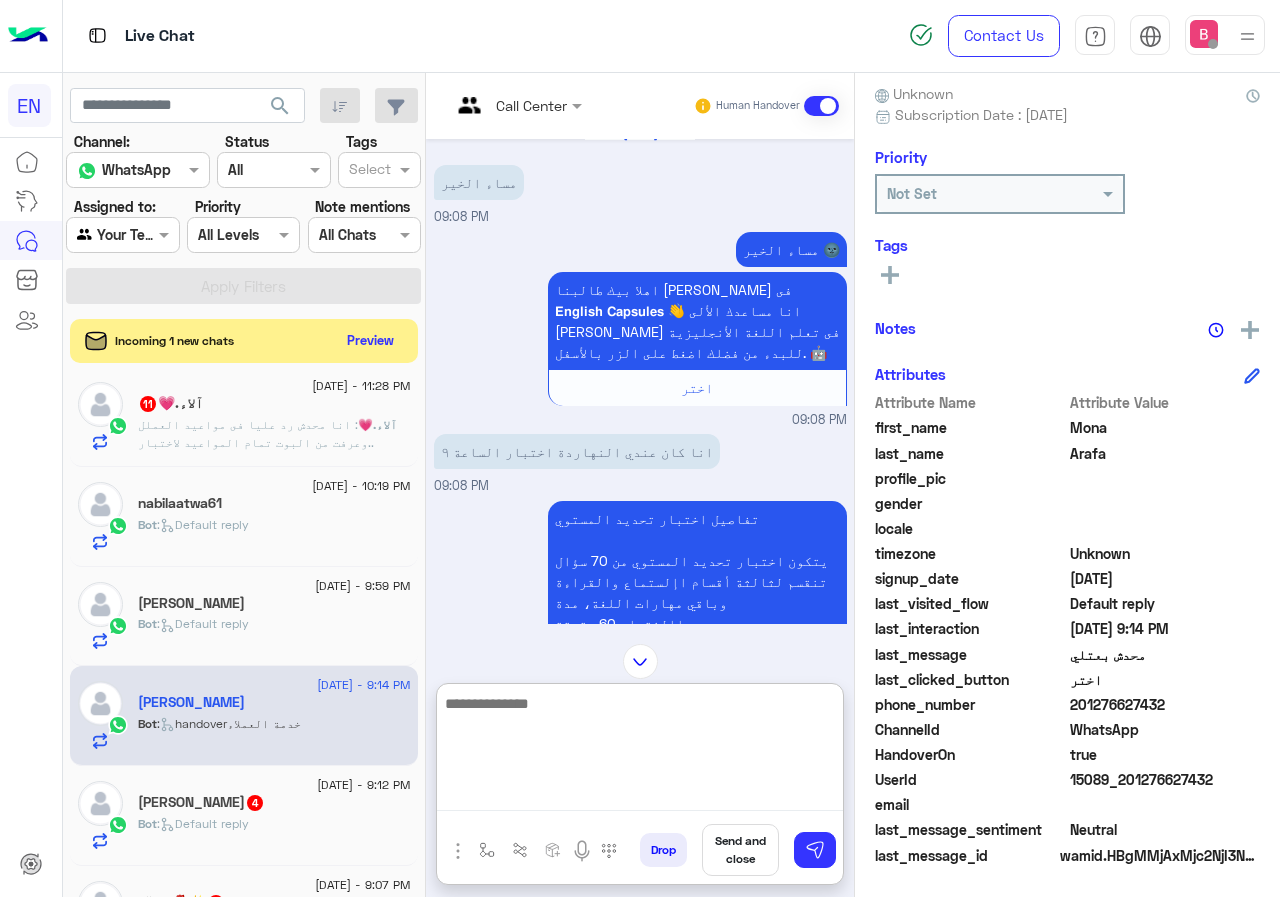 scroll, scrollTop: 1003, scrollLeft: 0, axis: vertical 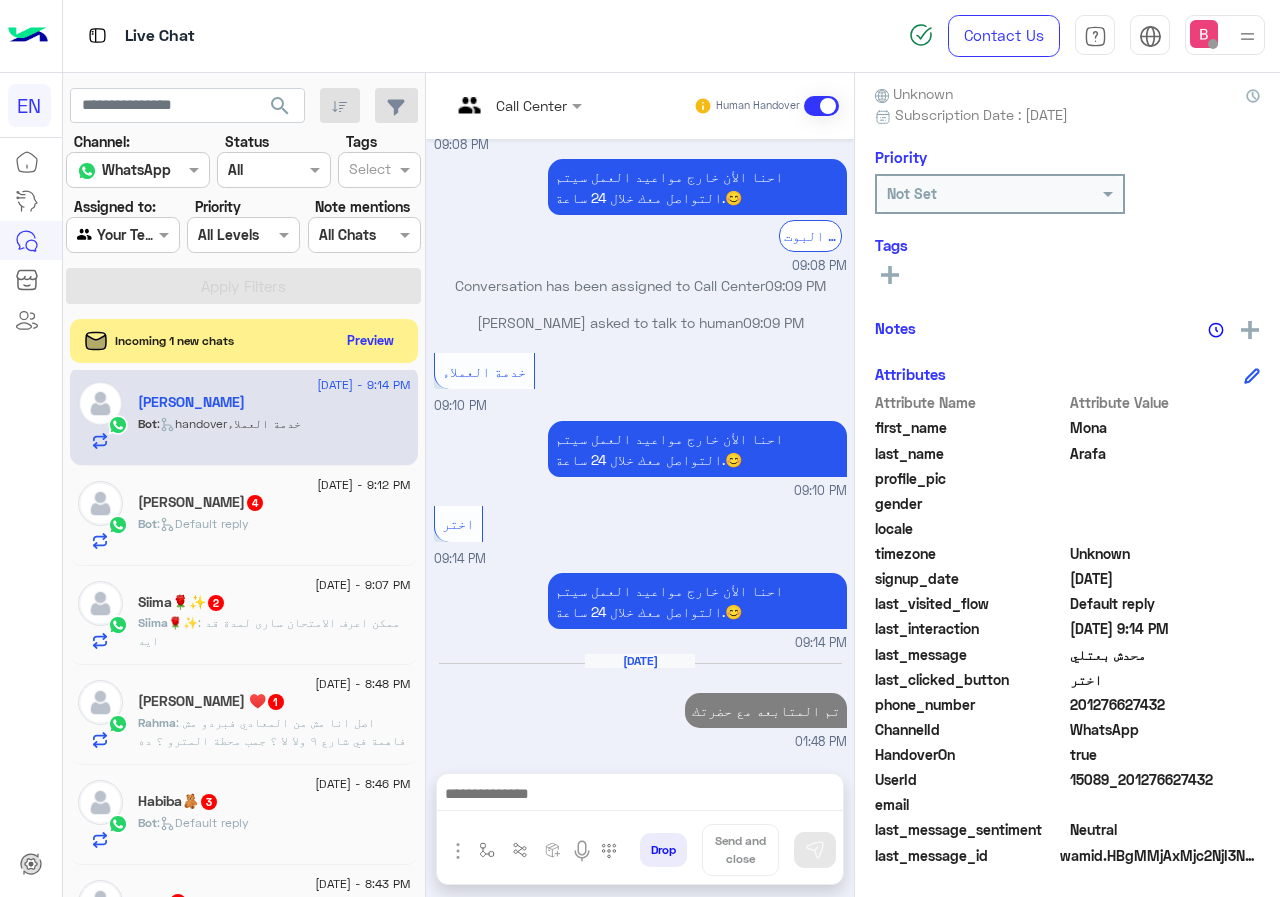 click on "Bot :   Default reply" 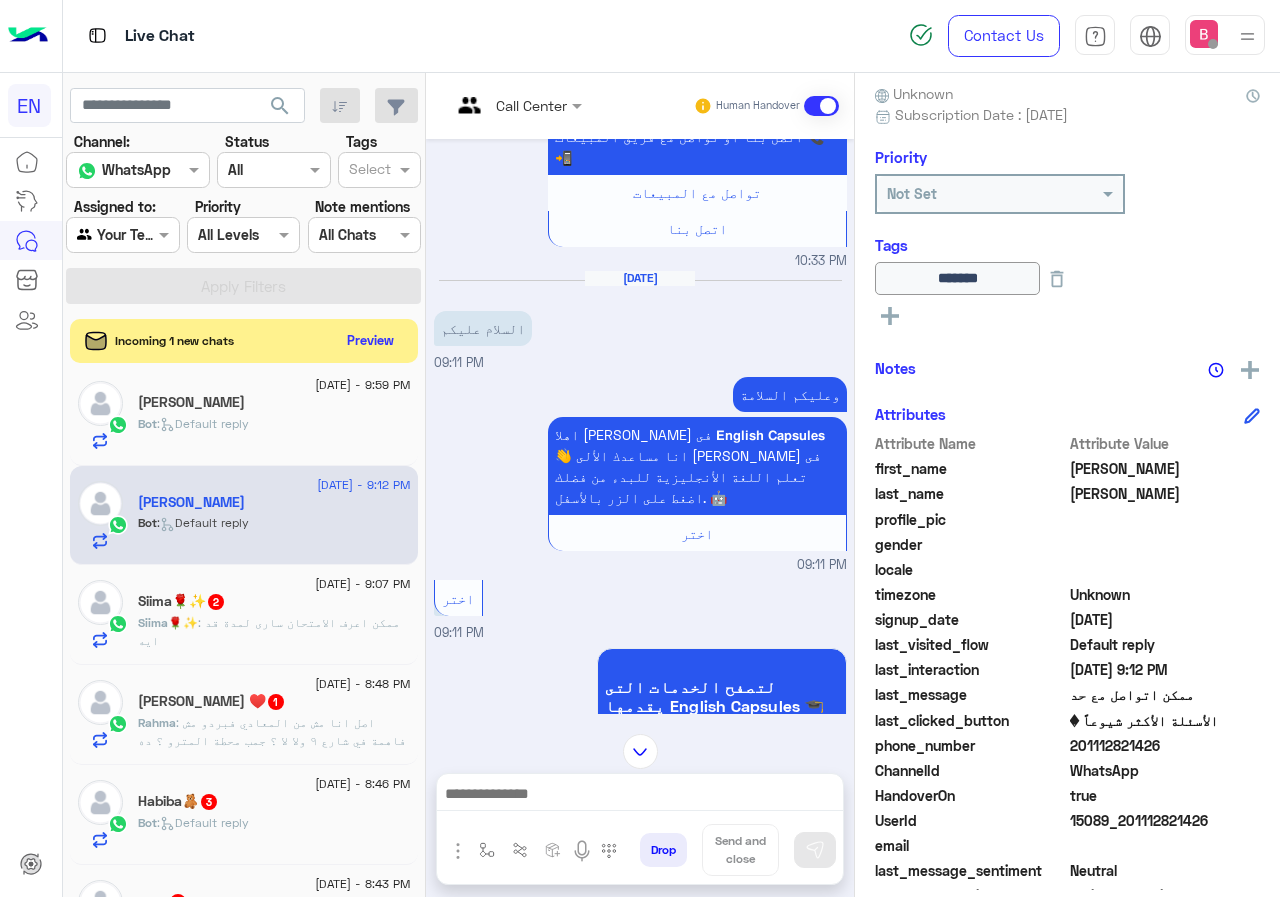scroll, scrollTop: 1288, scrollLeft: 0, axis: vertical 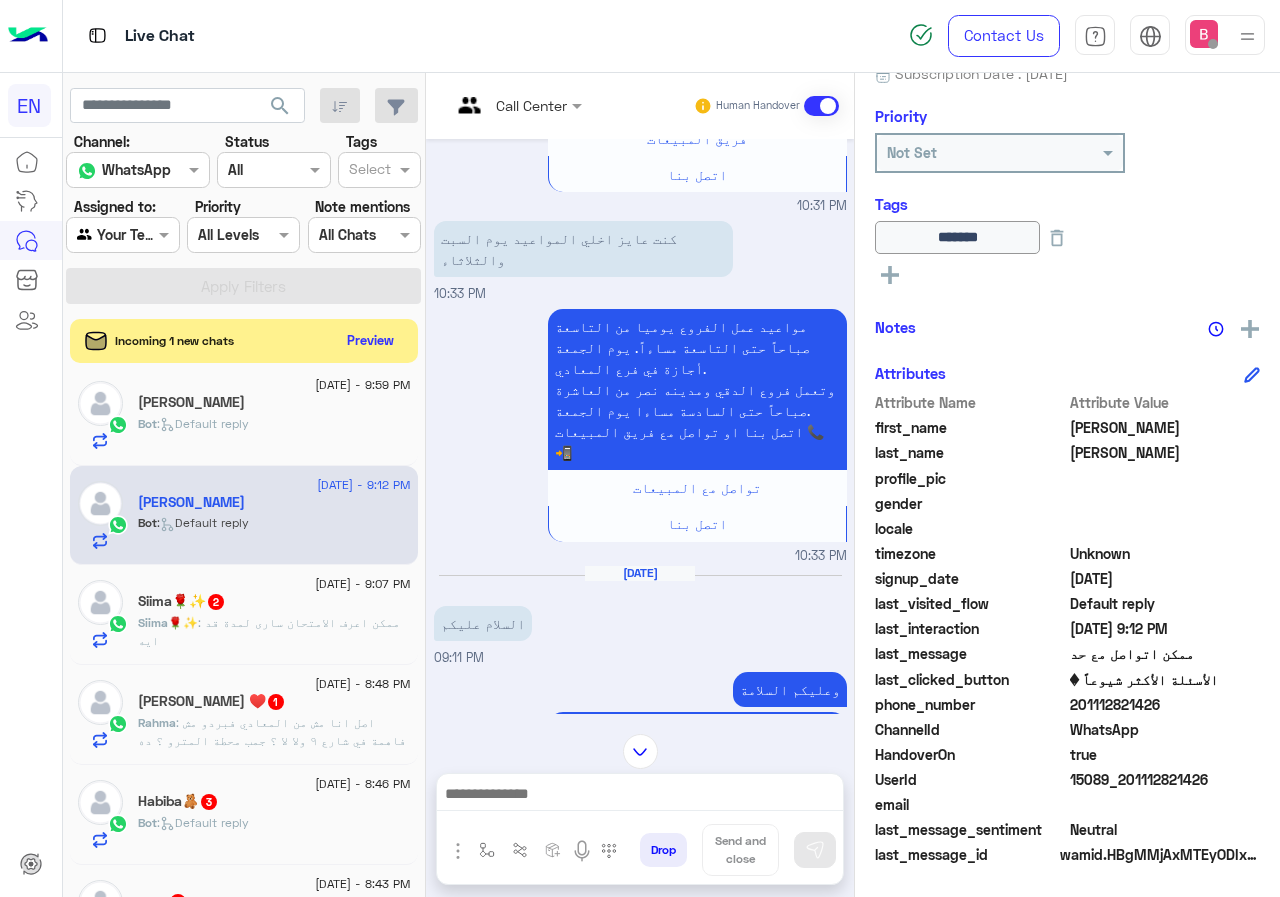 drag, startPoint x: 1075, startPoint y: 706, endPoint x: 1176, endPoint y: 705, distance: 101.00495 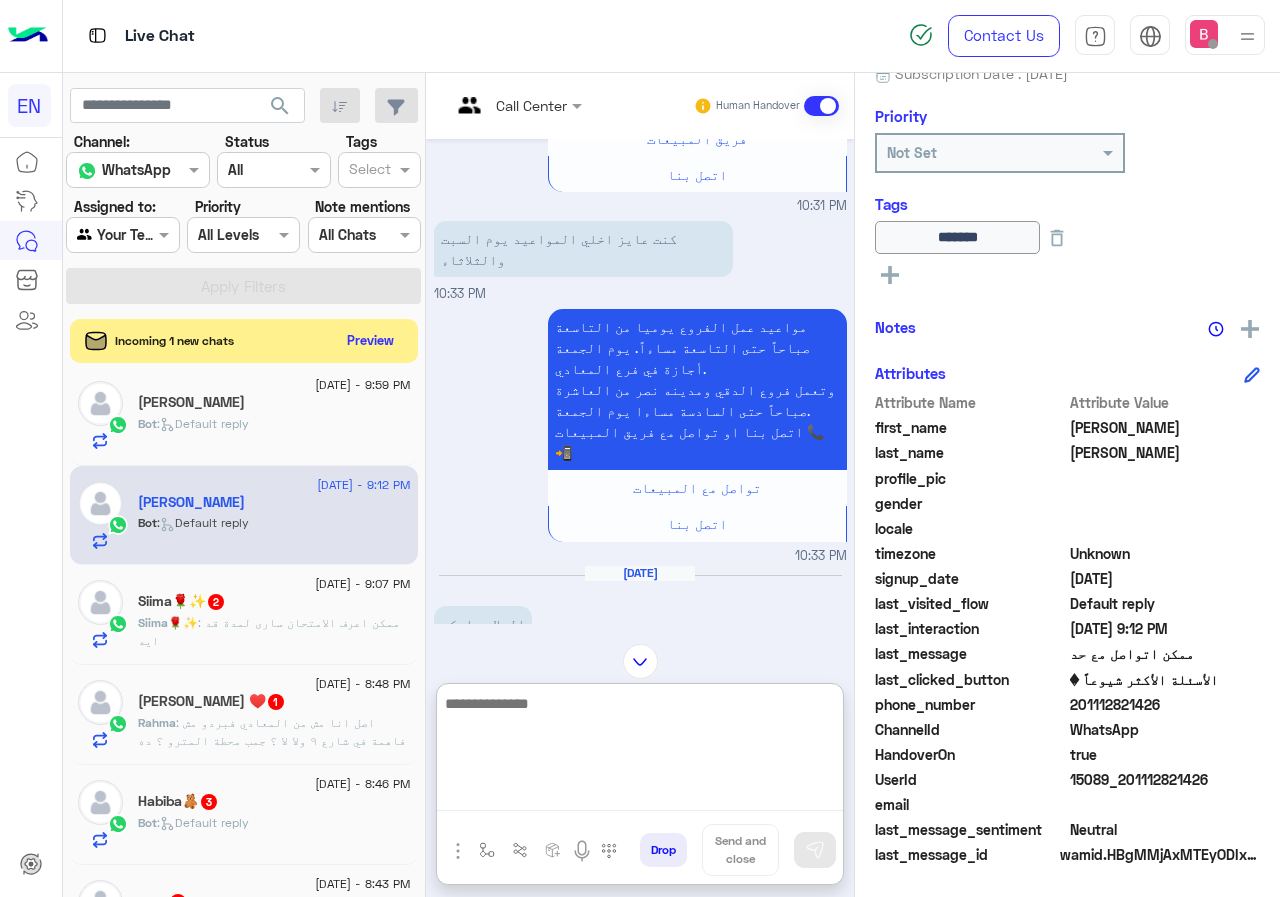 click at bounding box center [640, 751] 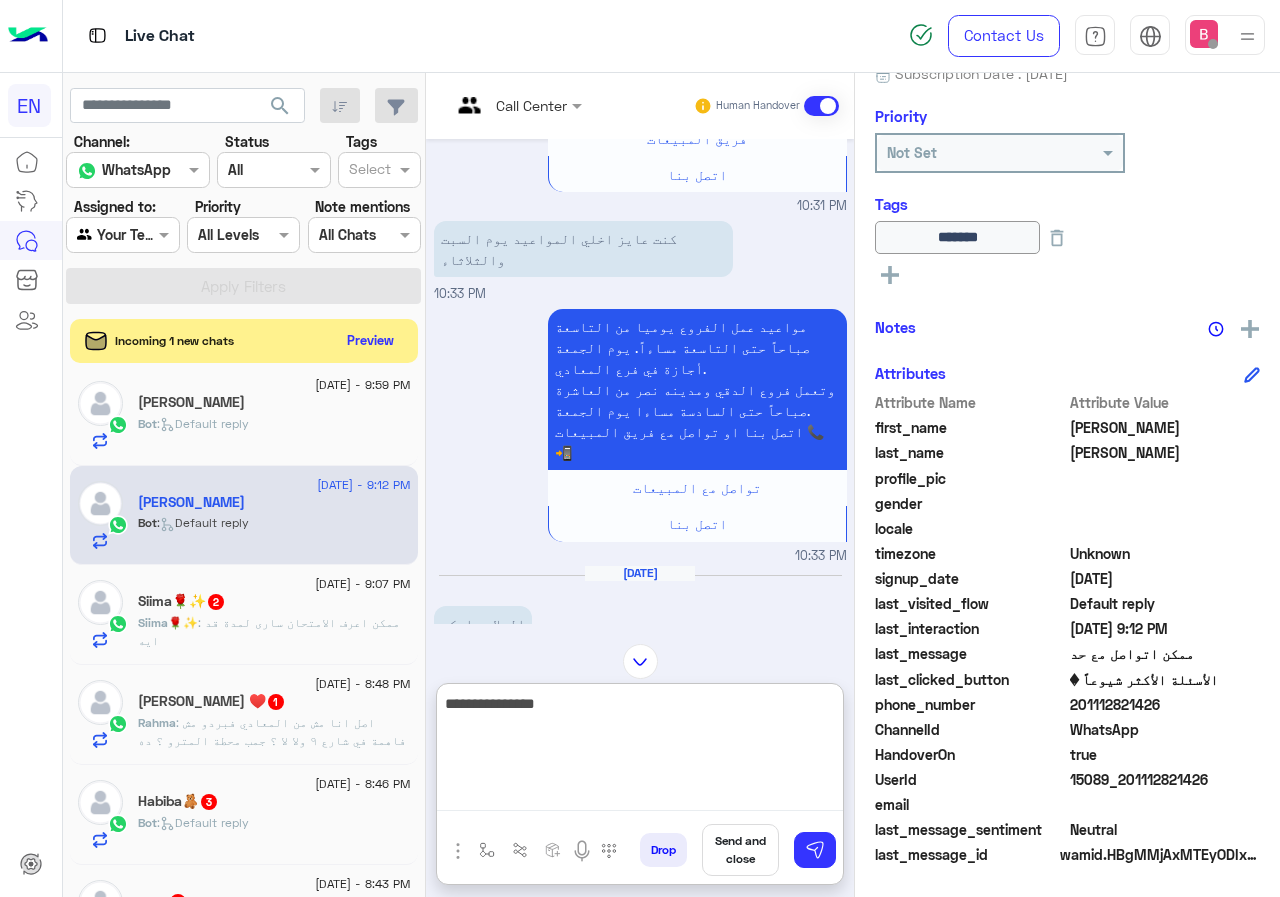 type on "**********" 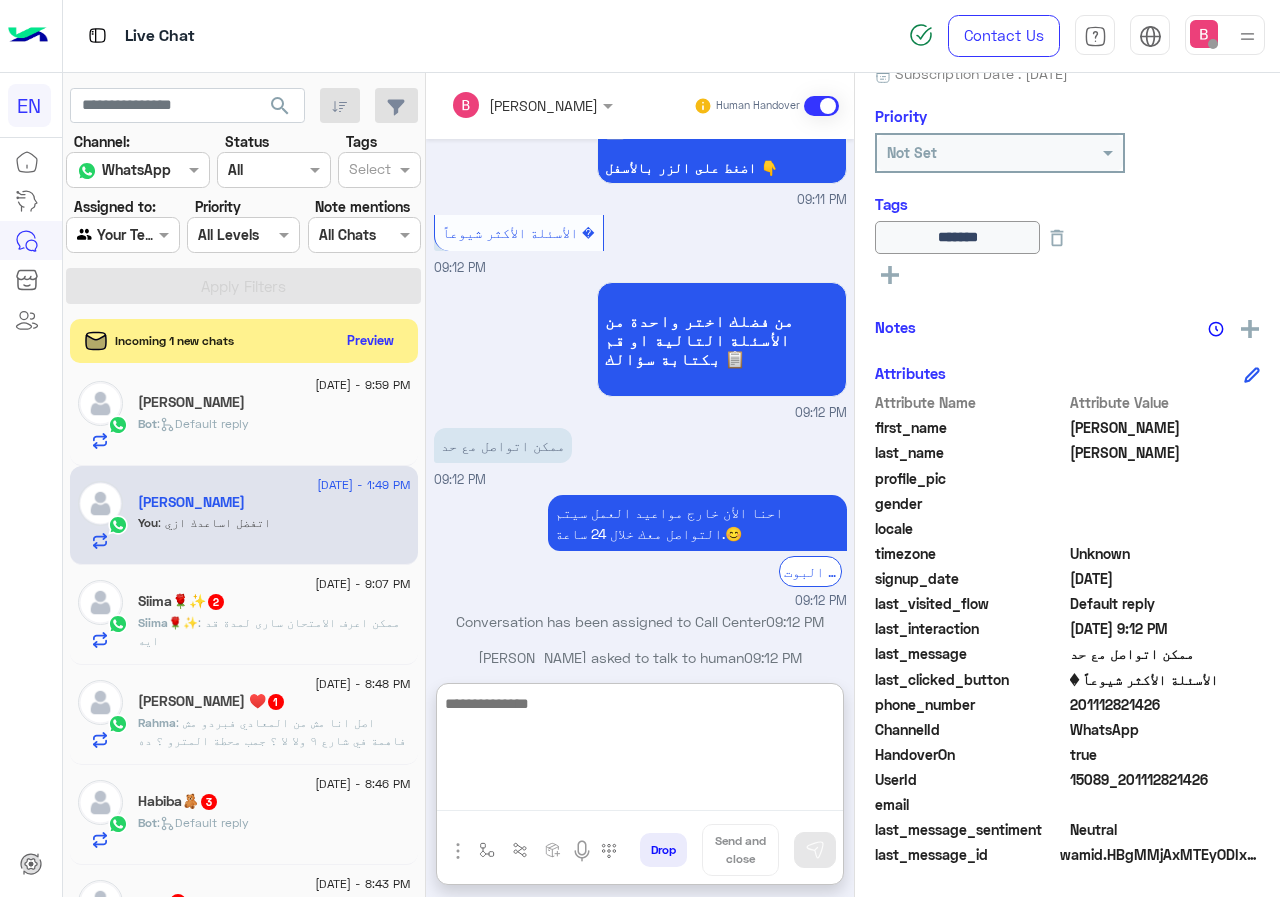 scroll, scrollTop: 2214, scrollLeft: 0, axis: vertical 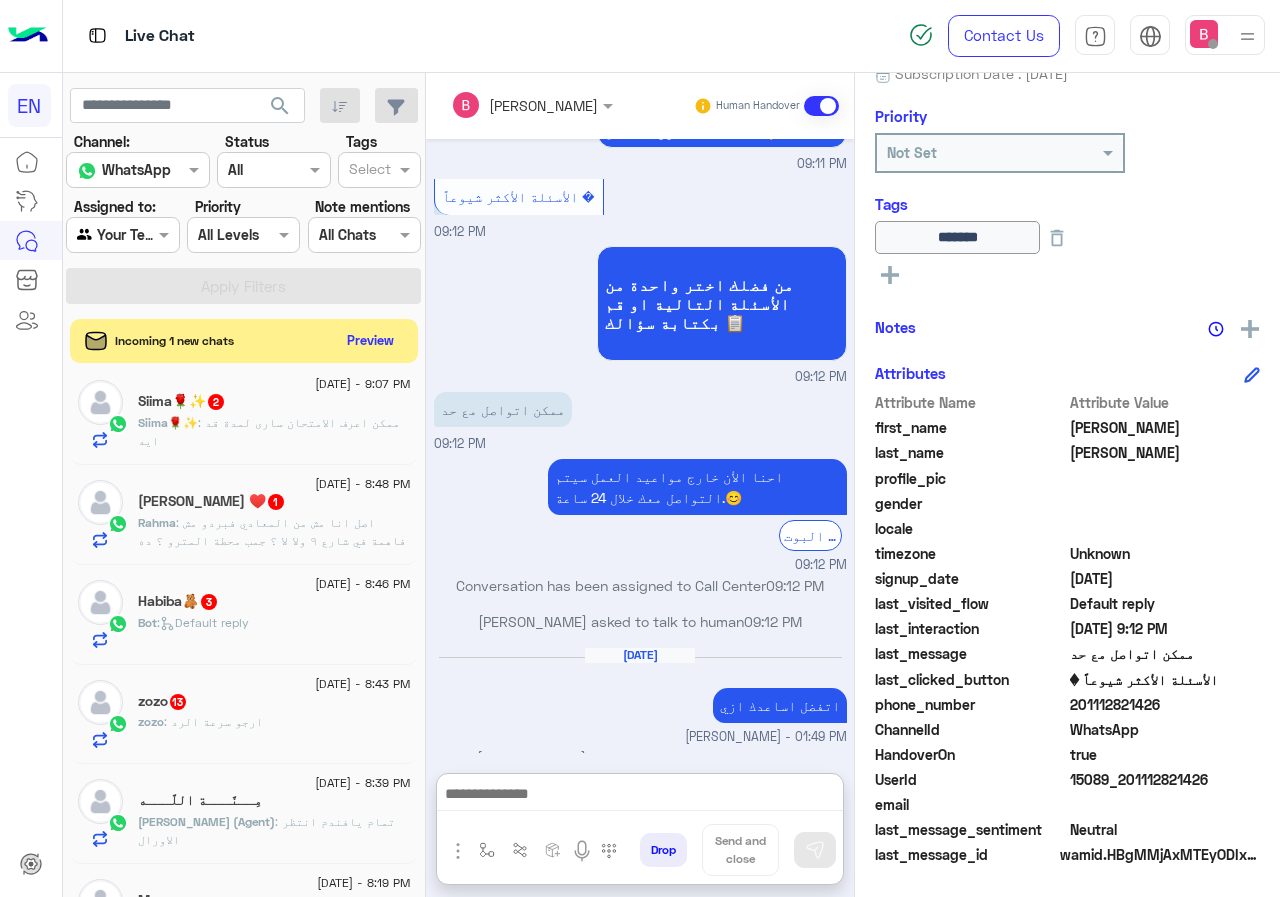 click on ": ممكن اعرف الامتحان سارى لمدة قد ايه" 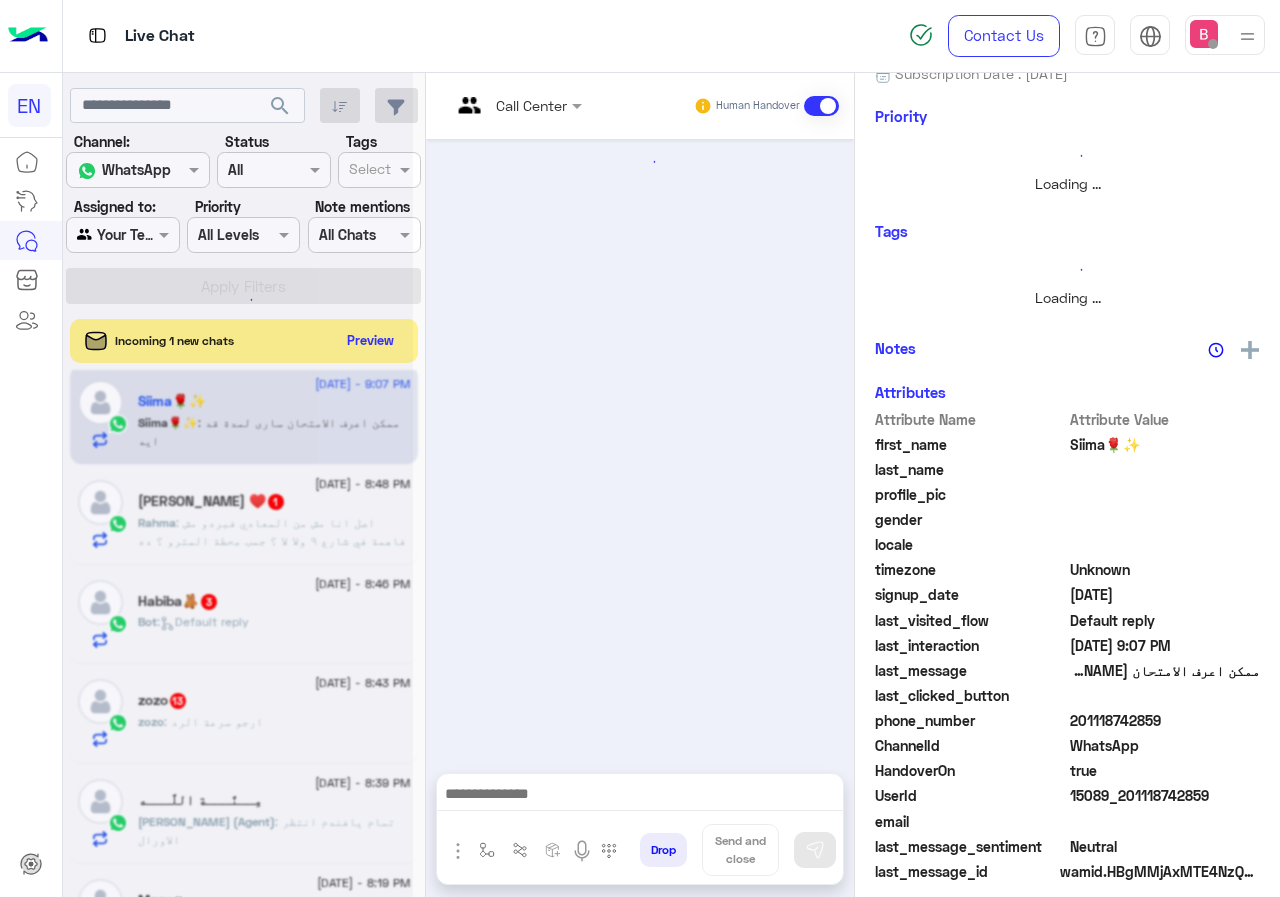 scroll, scrollTop: 0, scrollLeft: 0, axis: both 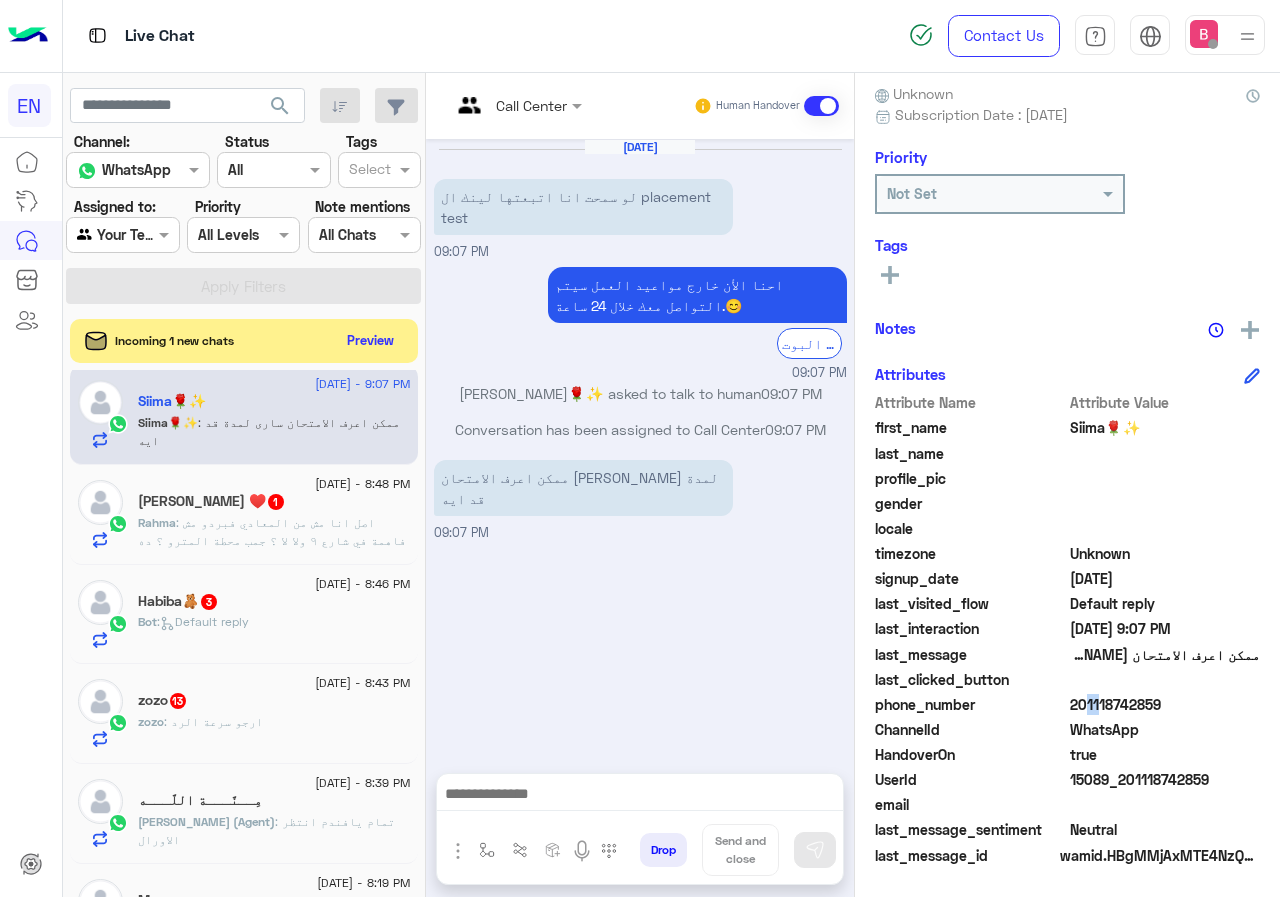 drag, startPoint x: 1073, startPoint y: 706, endPoint x: 1090, endPoint y: 706, distance: 17 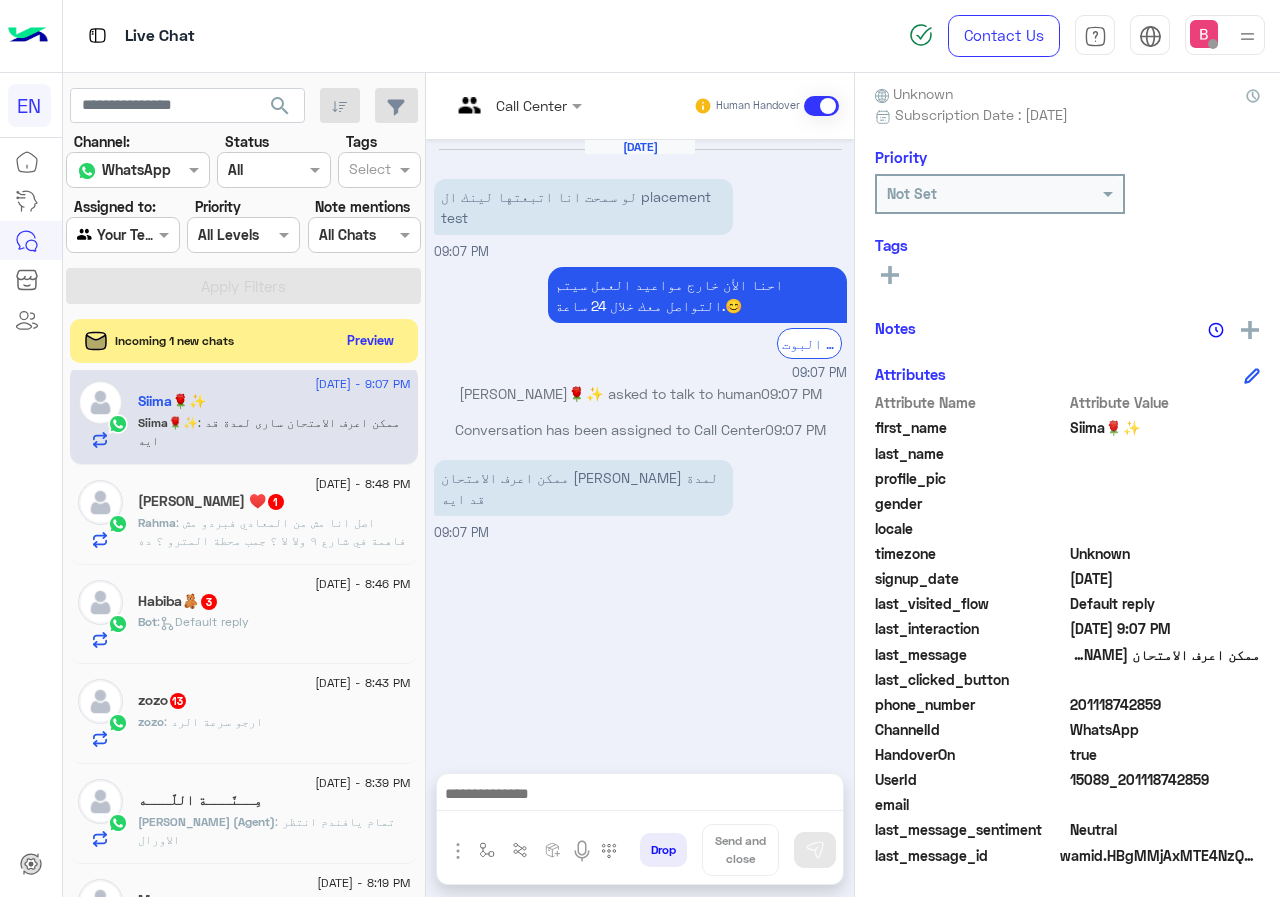 click 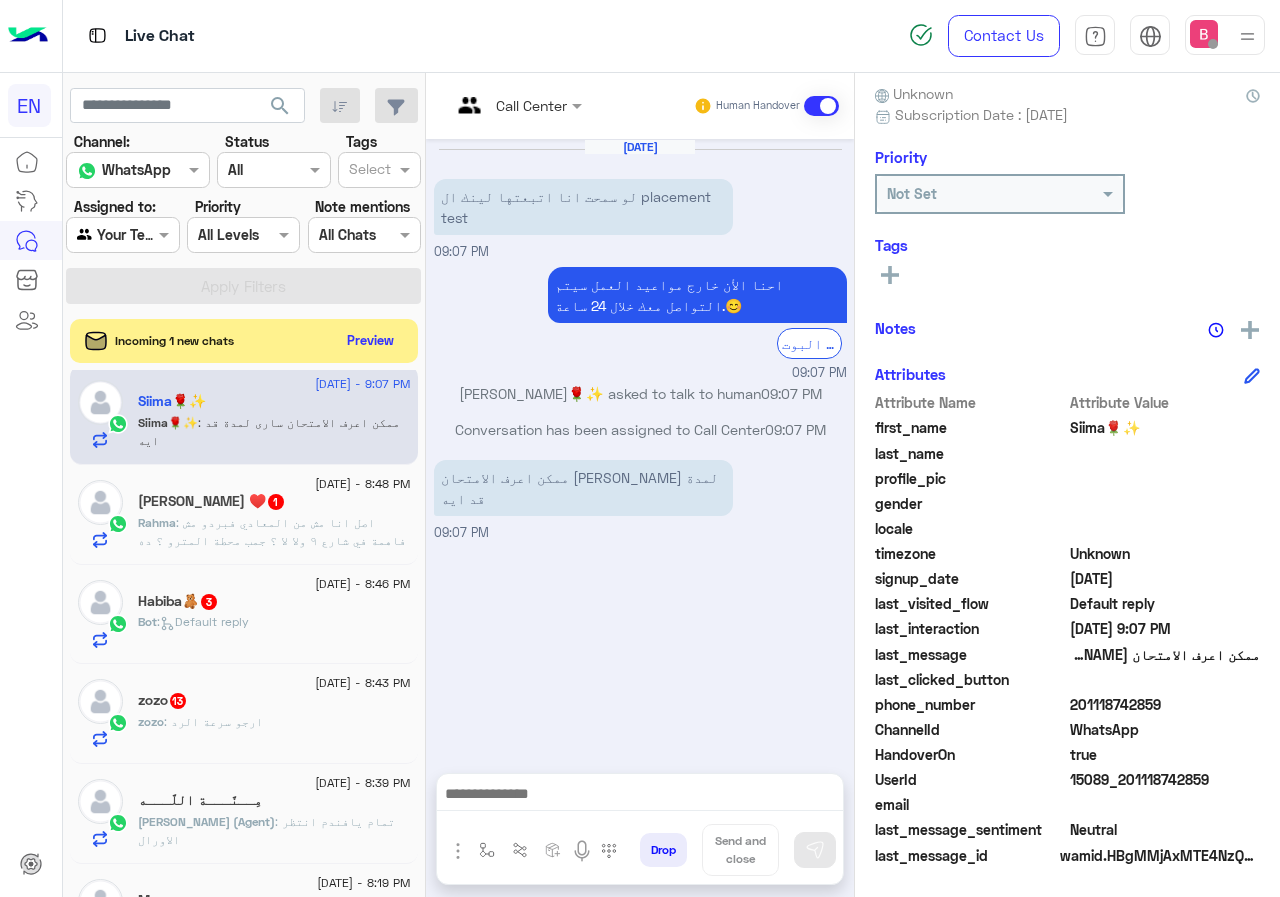 click at bounding box center (640, 799) 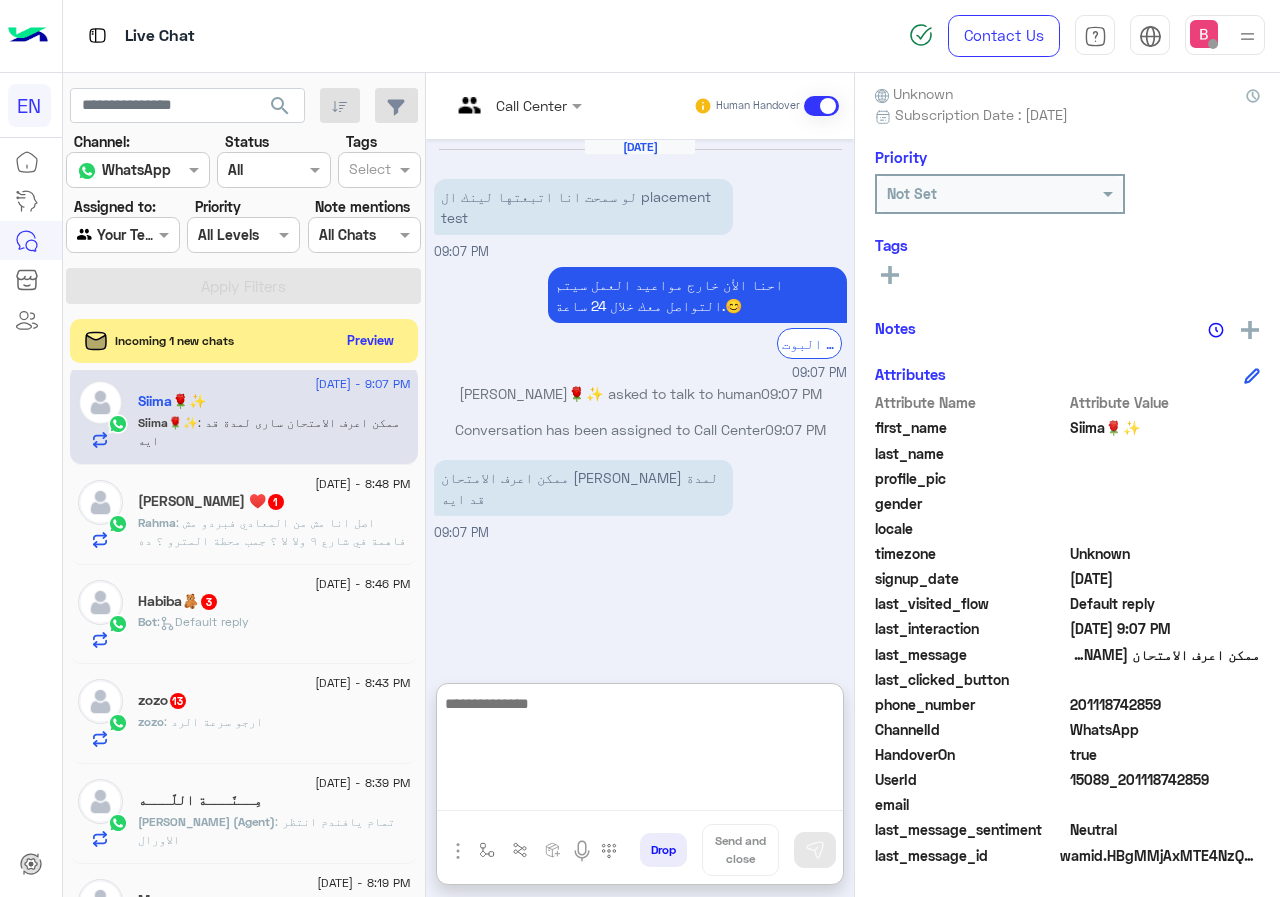 click at bounding box center (640, 751) 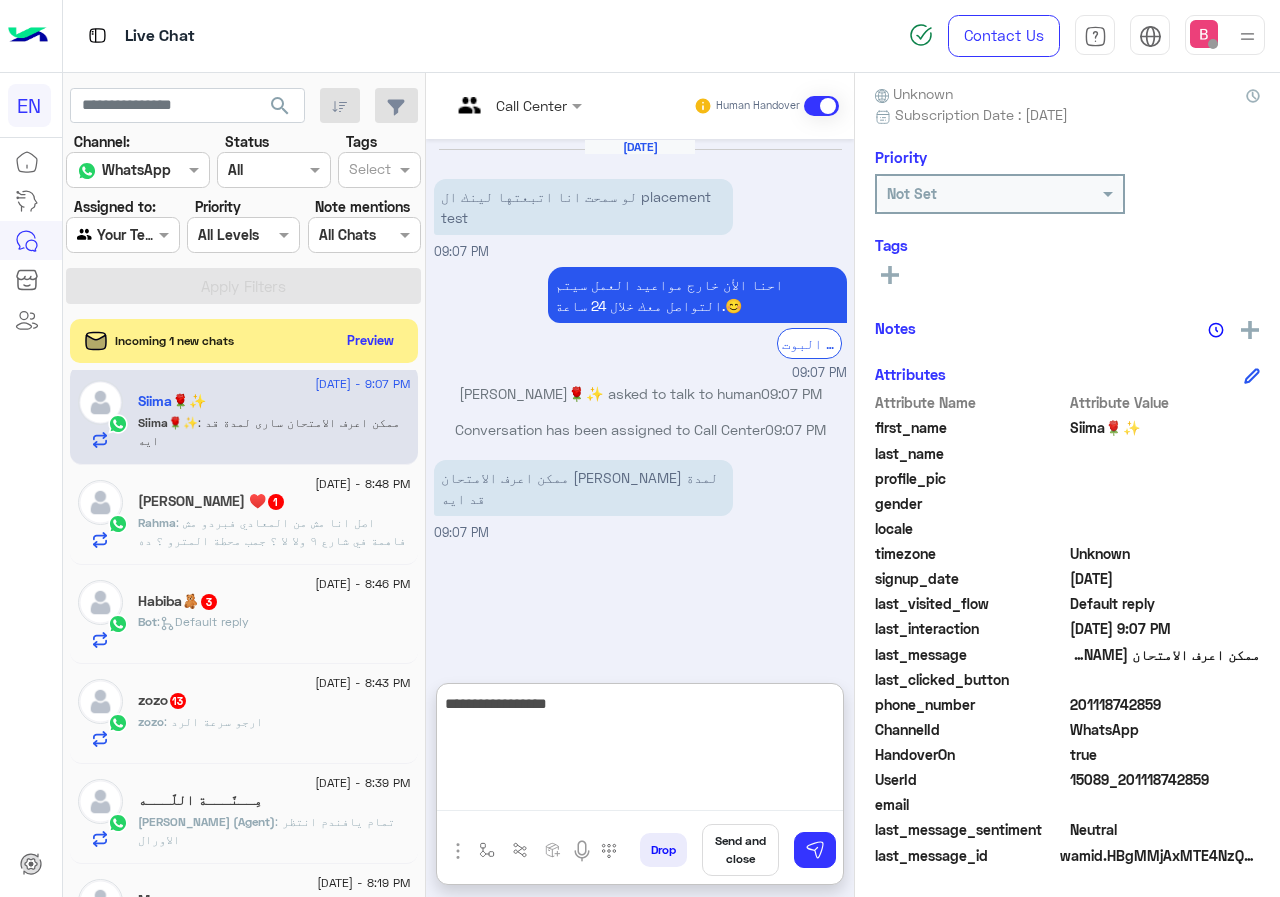 type on "**********" 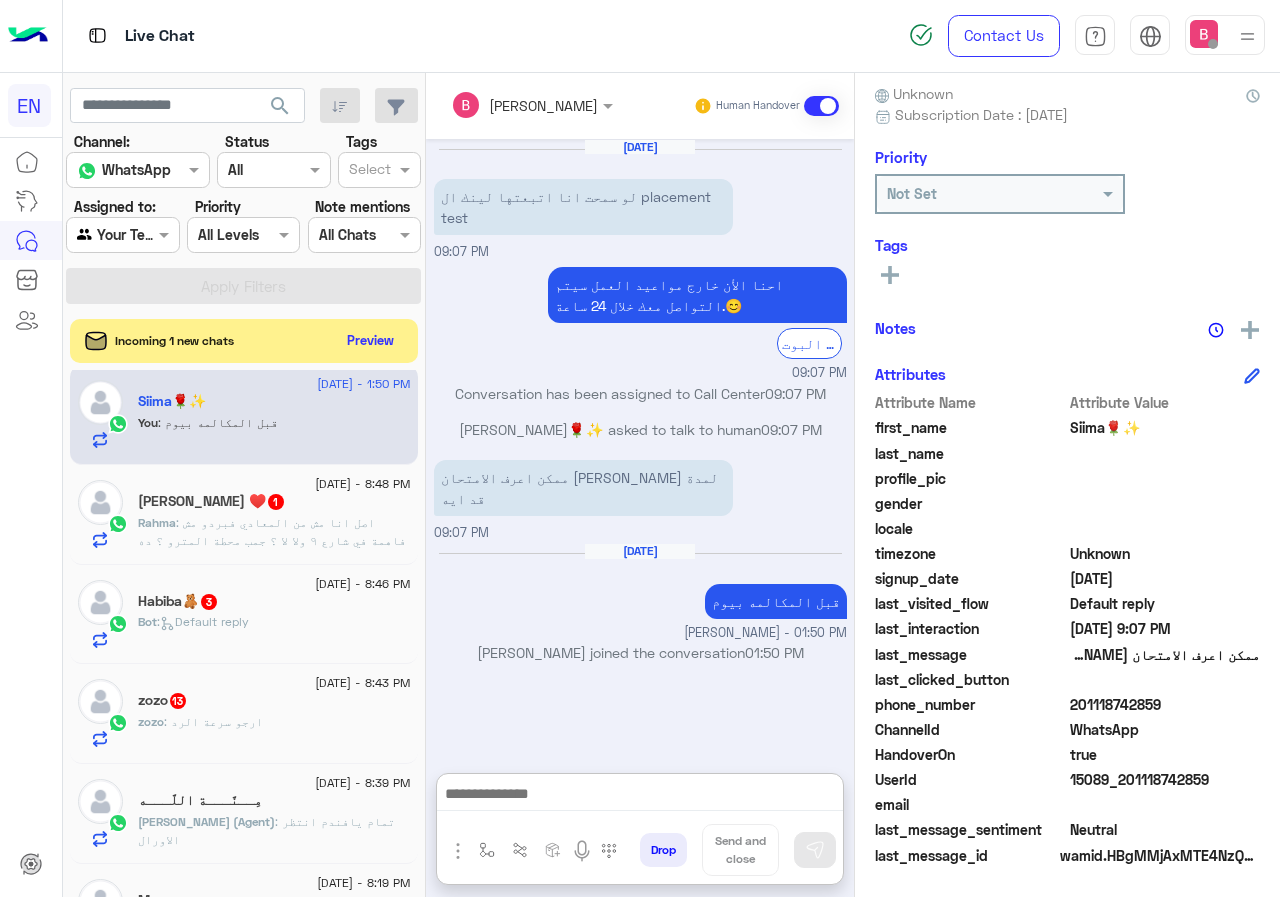 click on ": اصل انا مش من المعادي فبردو مش فاهمة في شارع ٩ ولا لا ؟
جمب محطة المترو ؟
ده المكان اللي انا كنت بروحوا" 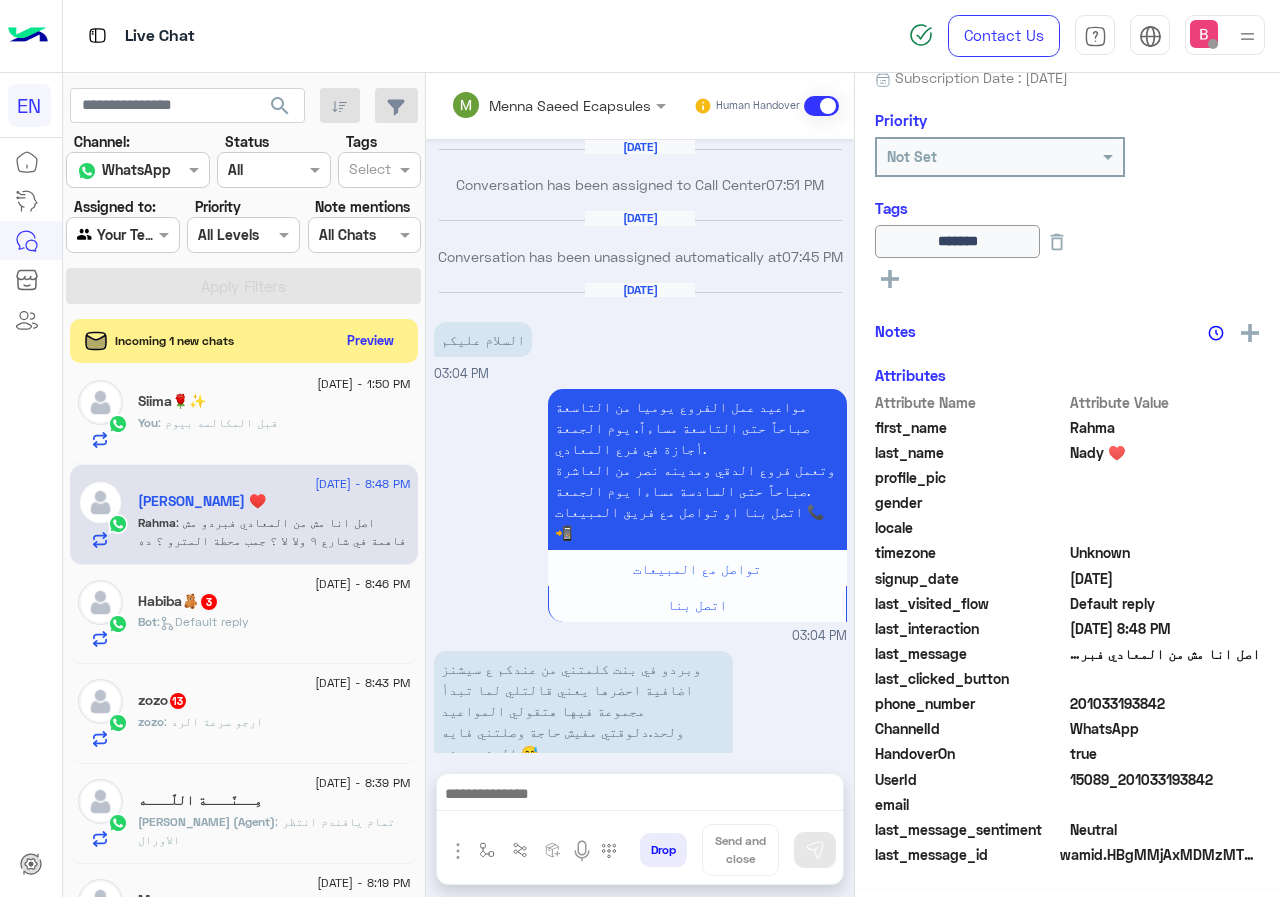 scroll, scrollTop: 217, scrollLeft: 0, axis: vertical 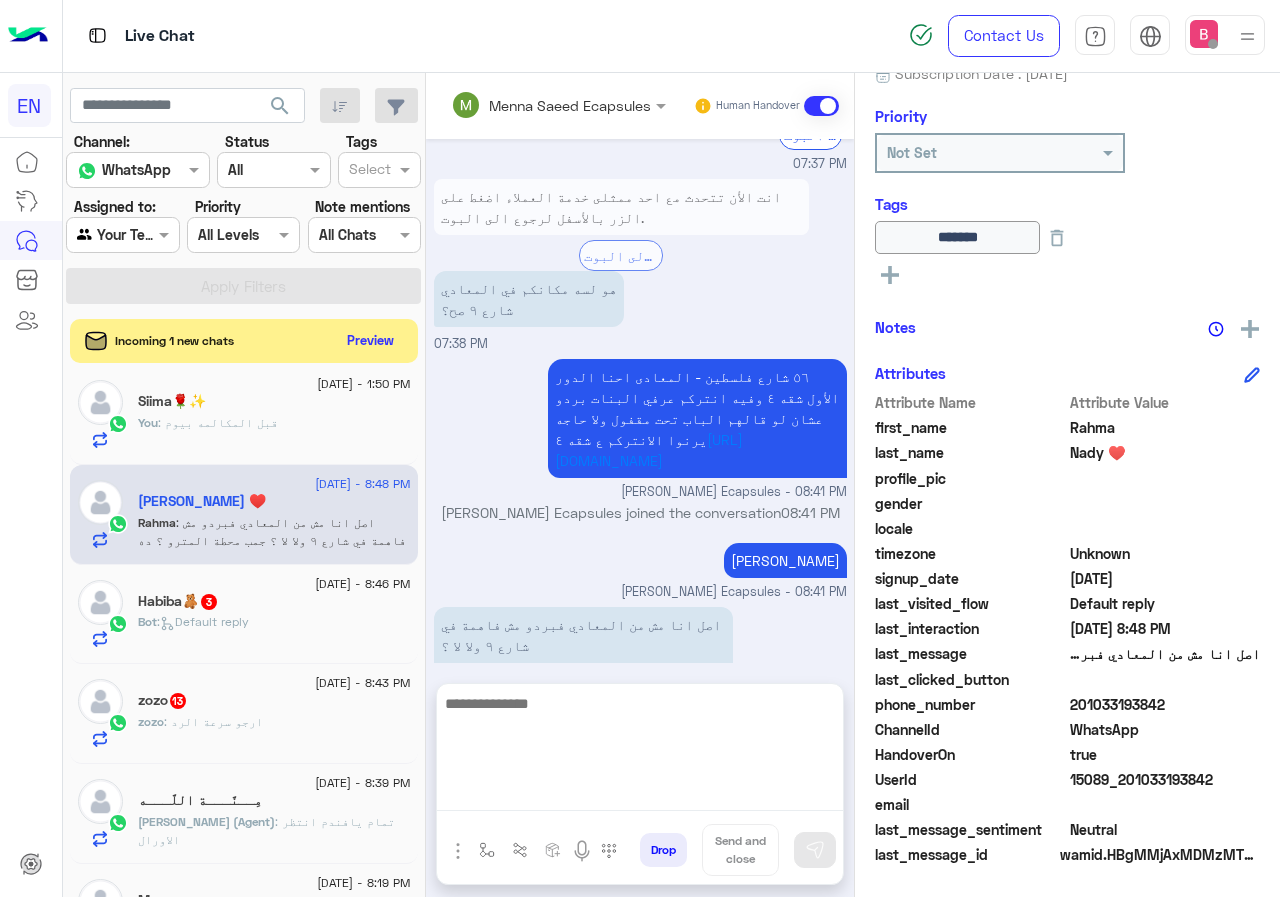 click at bounding box center (640, 751) 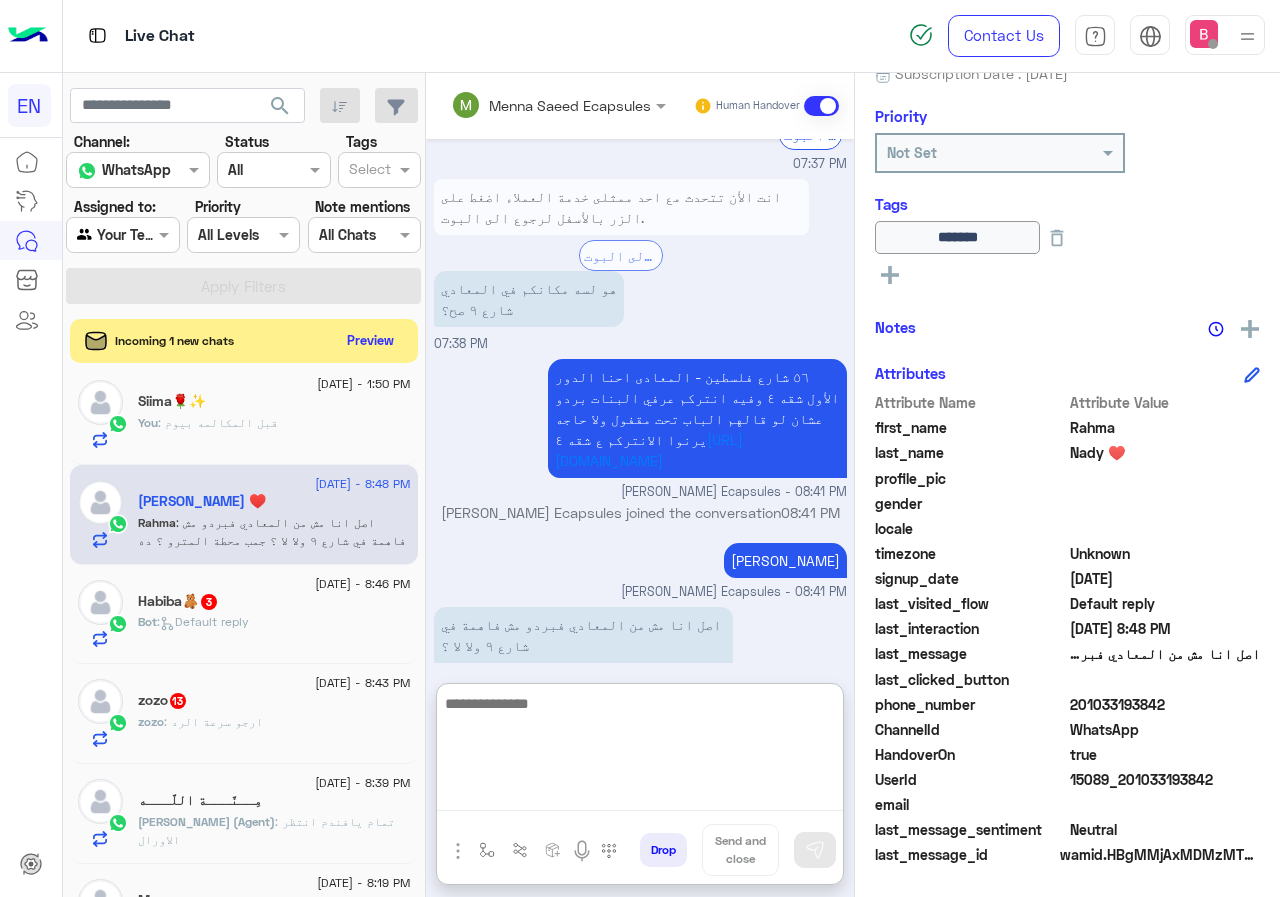 scroll, scrollTop: 2283, scrollLeft: 0, axis: vertical 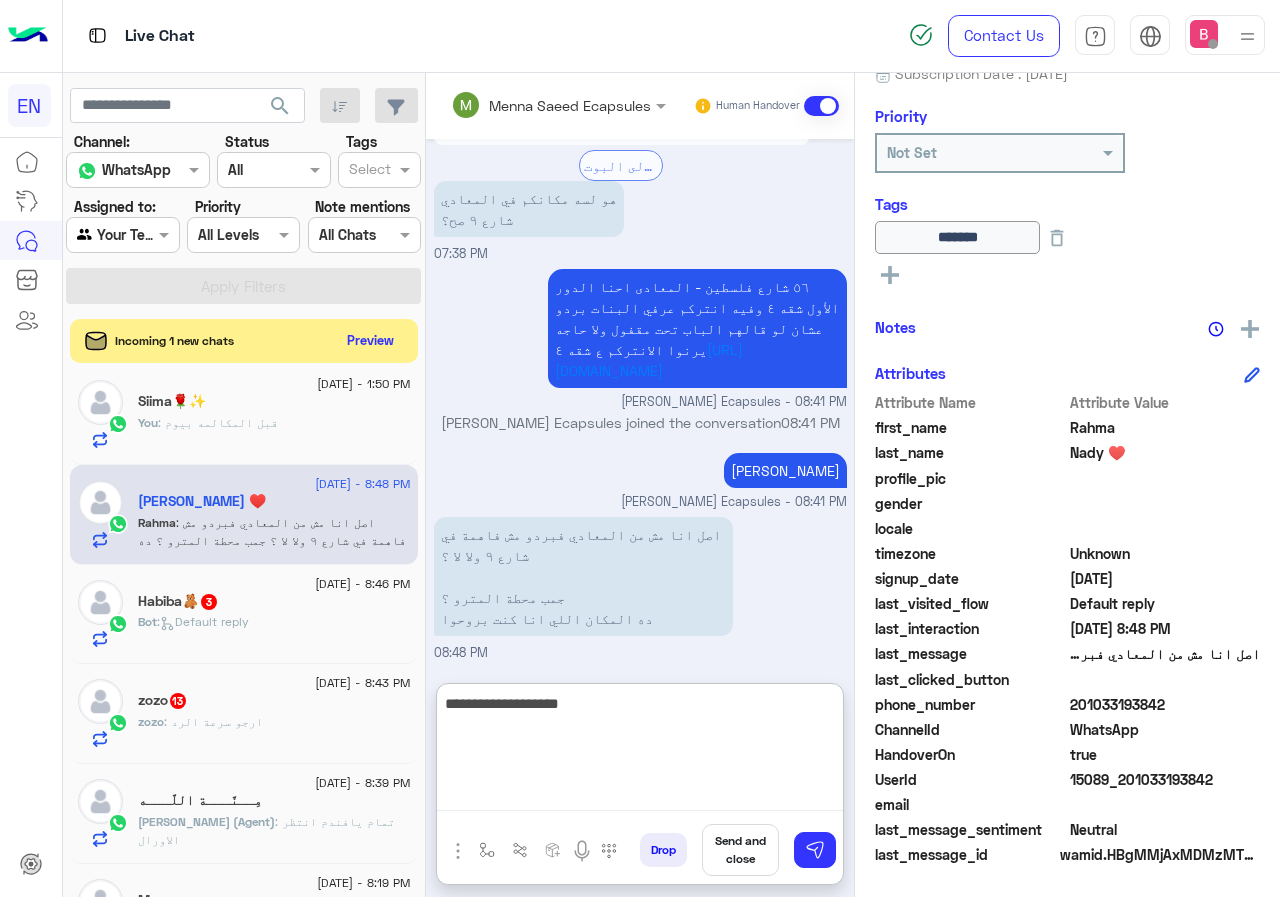type on "**********" 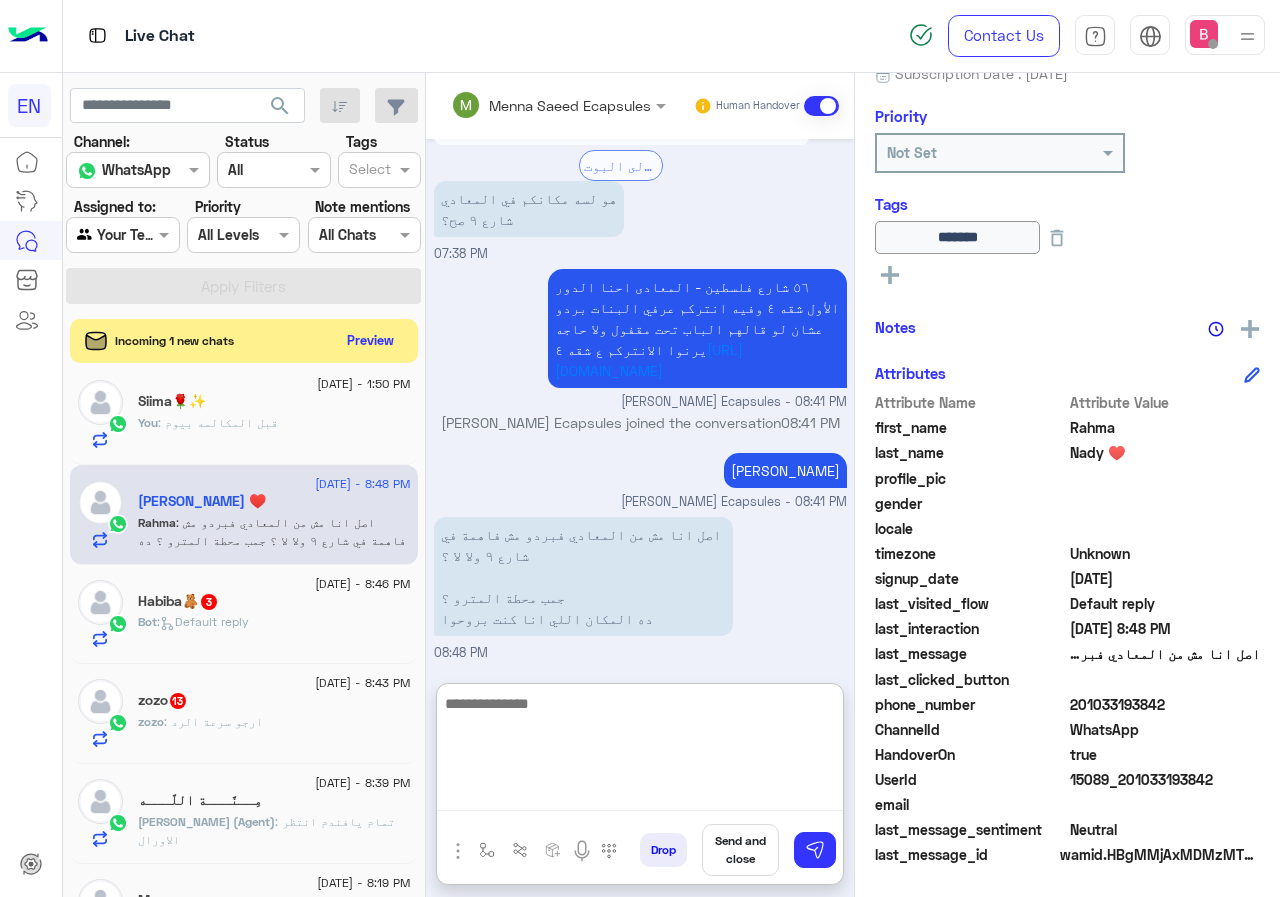 scroll, scrollTop: 2383, scrollLeft: 0, axis: vertical 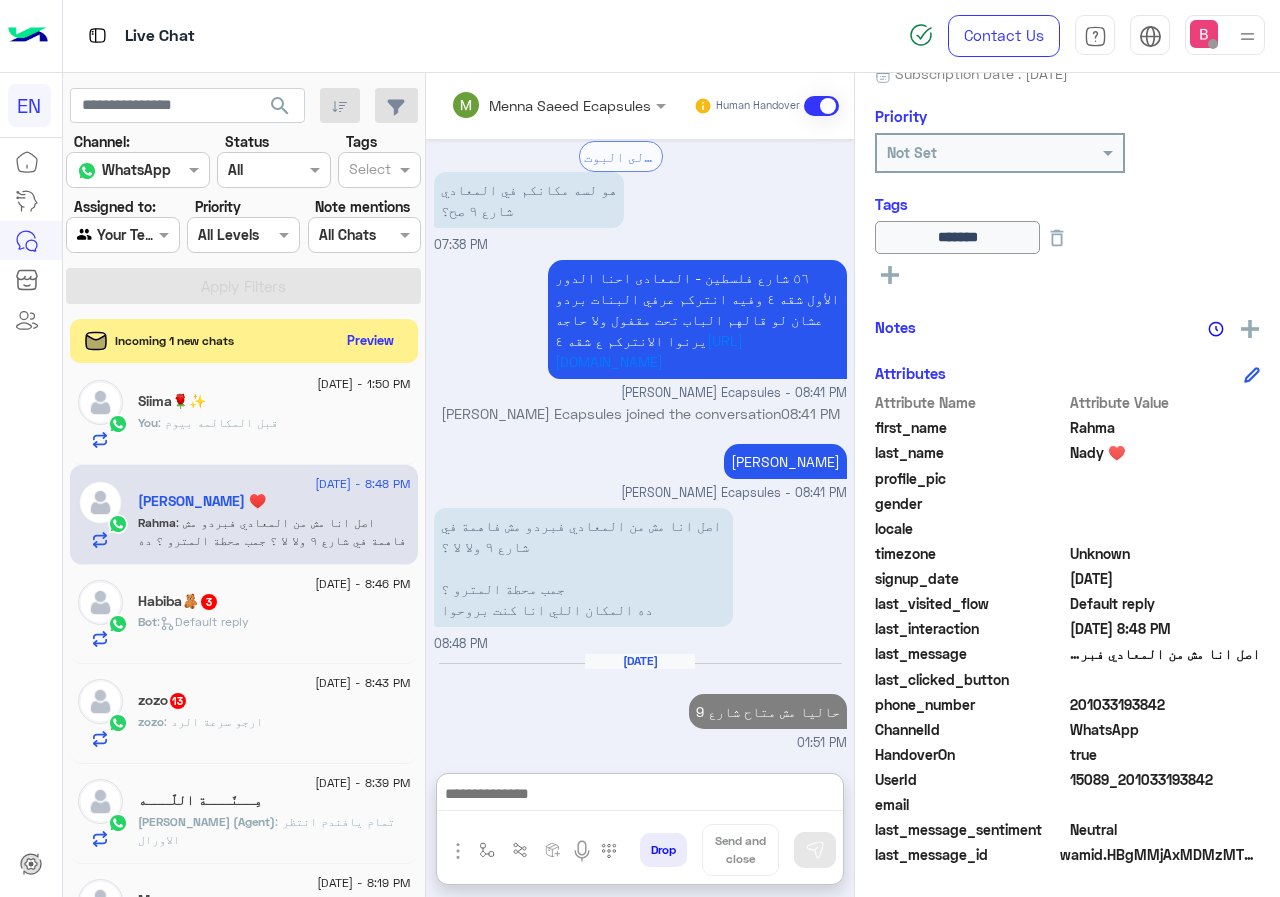 click on "Bot :   Default reply" 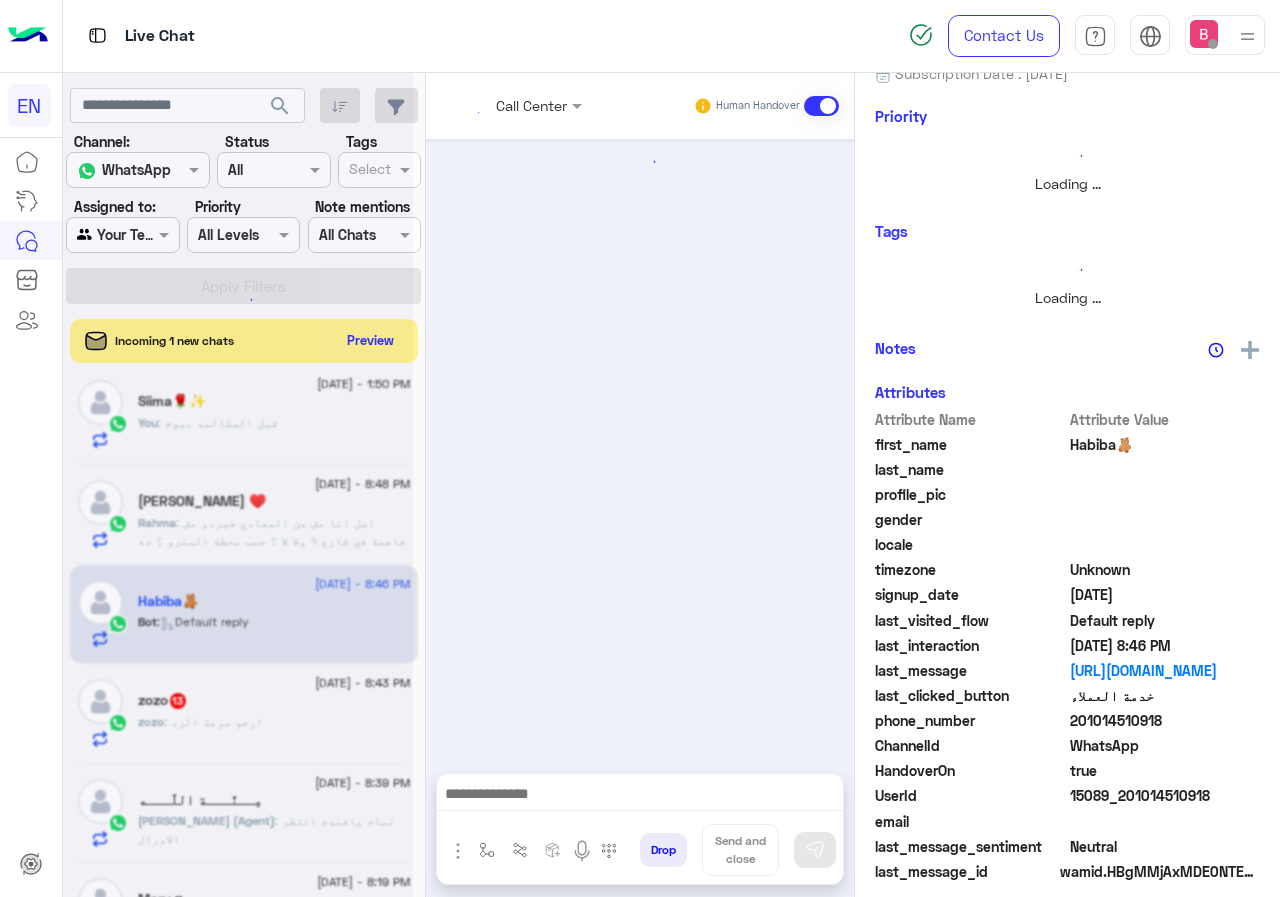 scroll, scrollTop: 0, scrollLeft: 0, axis: both 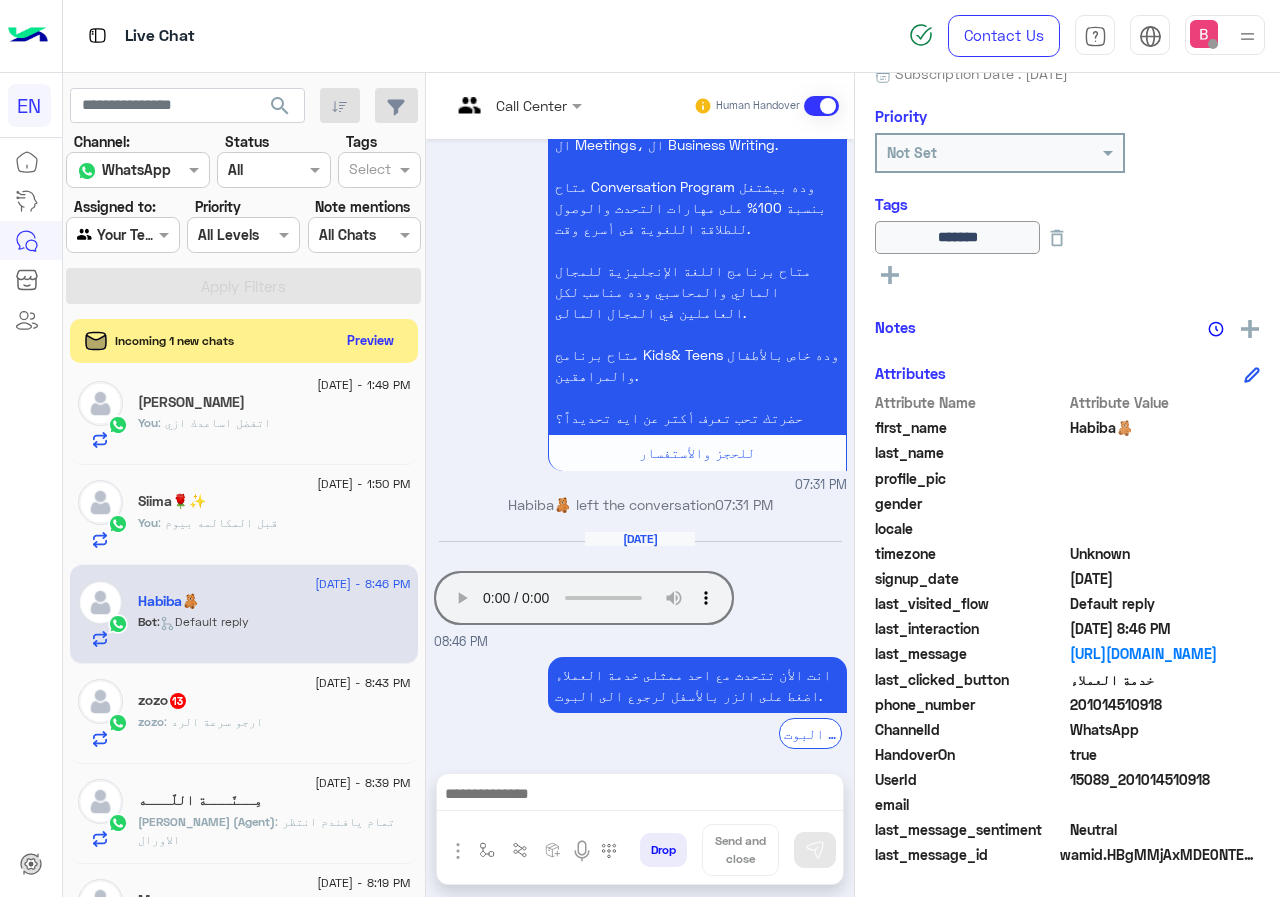 drag, startPoint x: 1076, startPoint y: 703, endPoint x: 1156, endPoint y: 705, distance: 80.024994 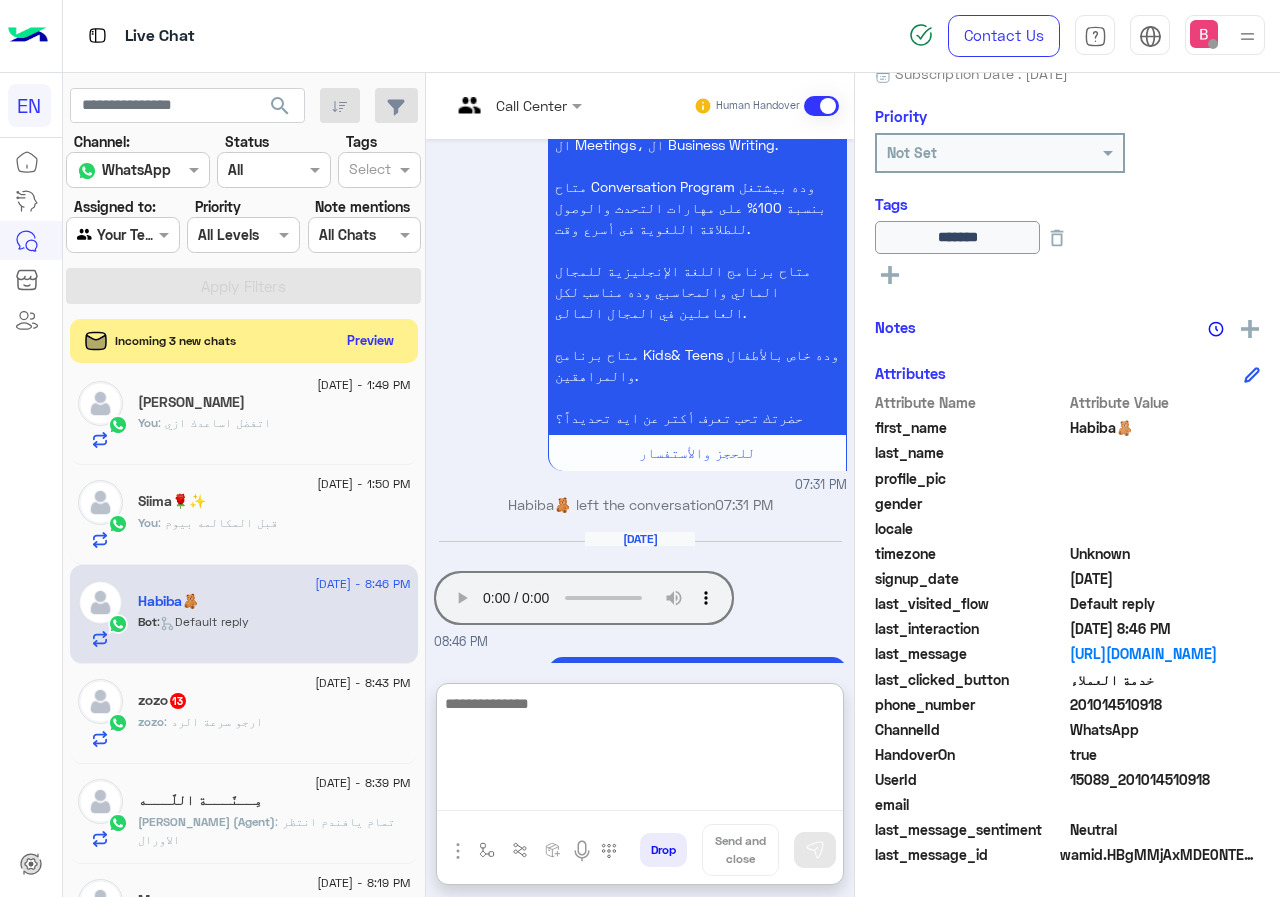 click at bounding box center [640, 751] 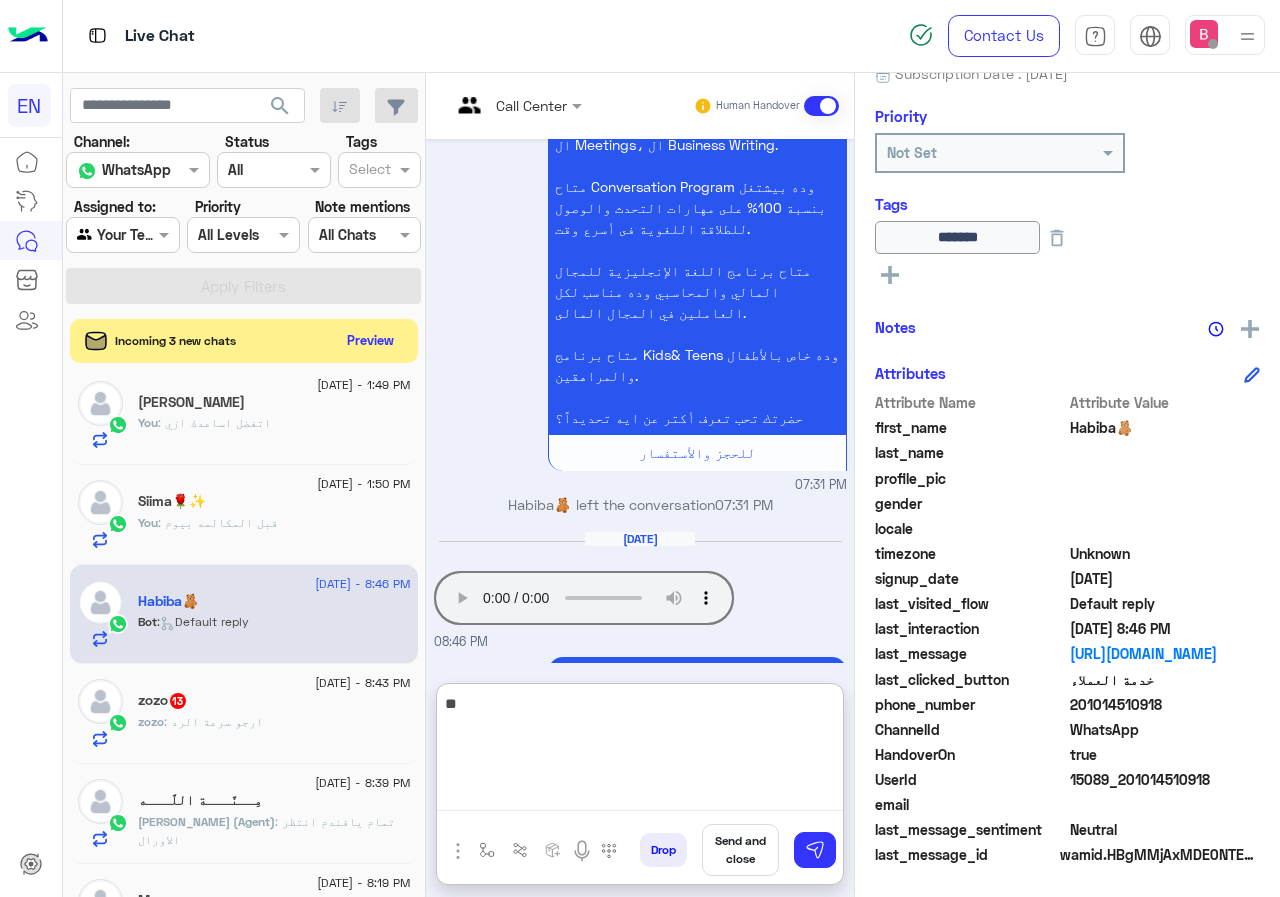 type on "*" 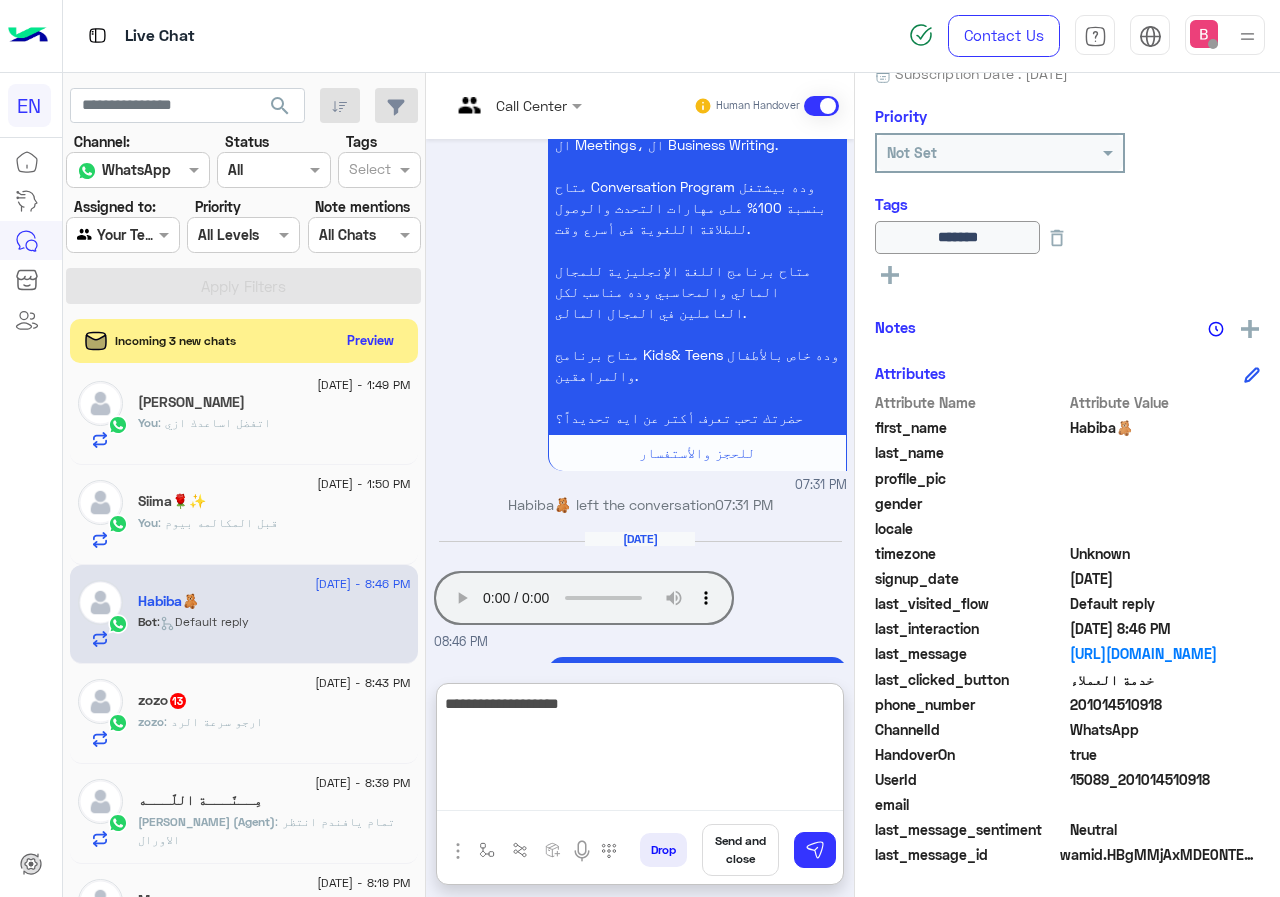 type on "**********" 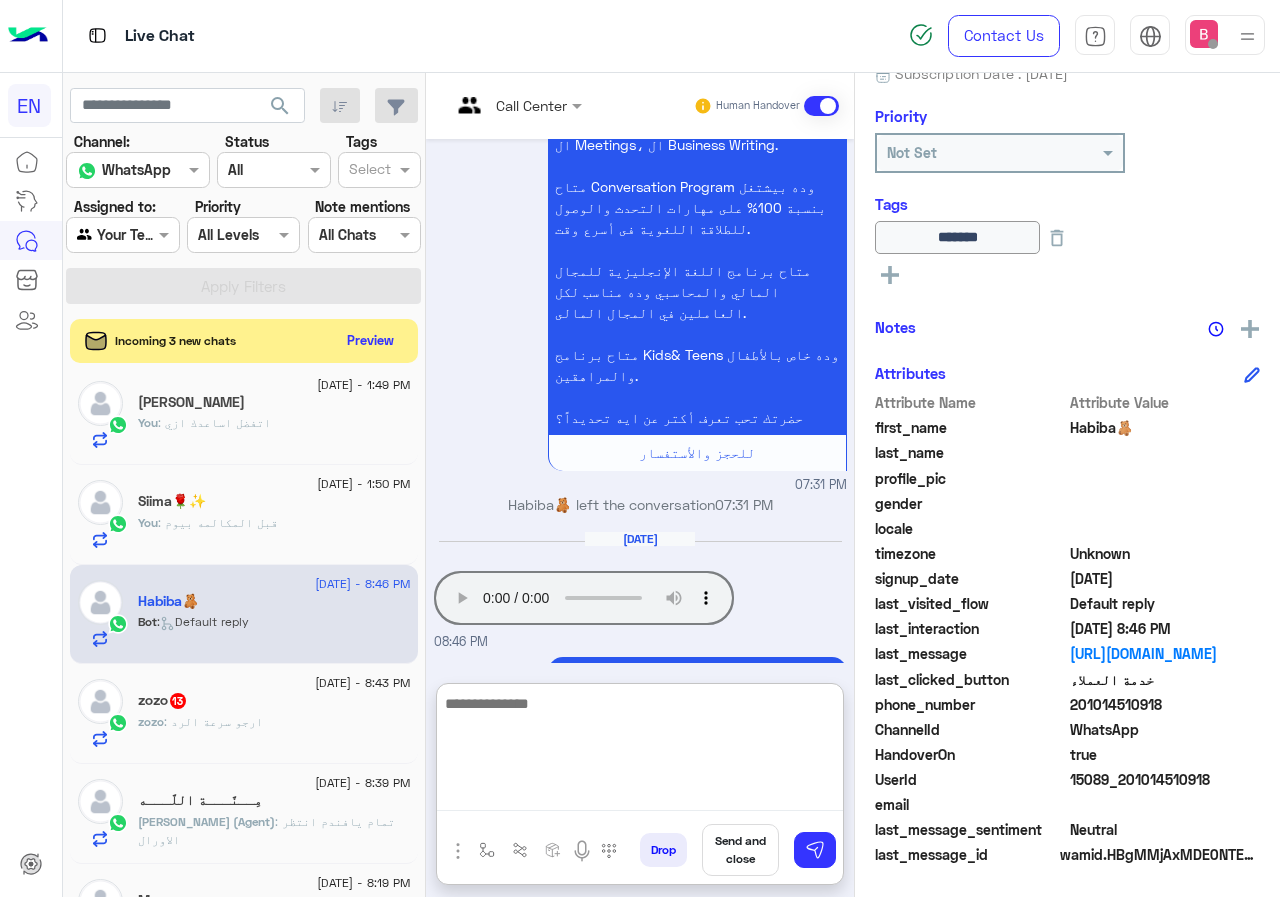 scroll, scrollTop: 2023, scrollLeft: 0, axis: vertical 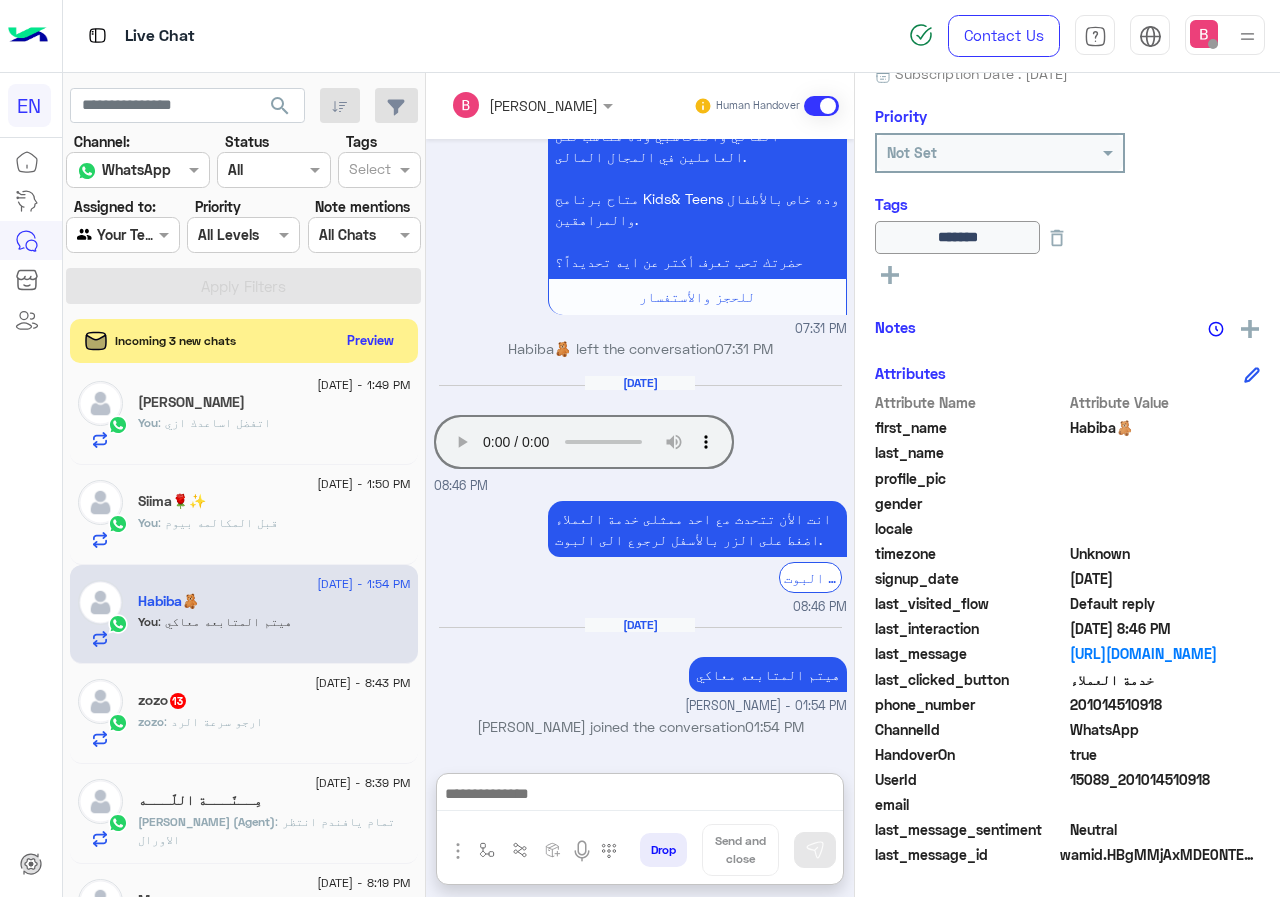 click on "zozo   13" 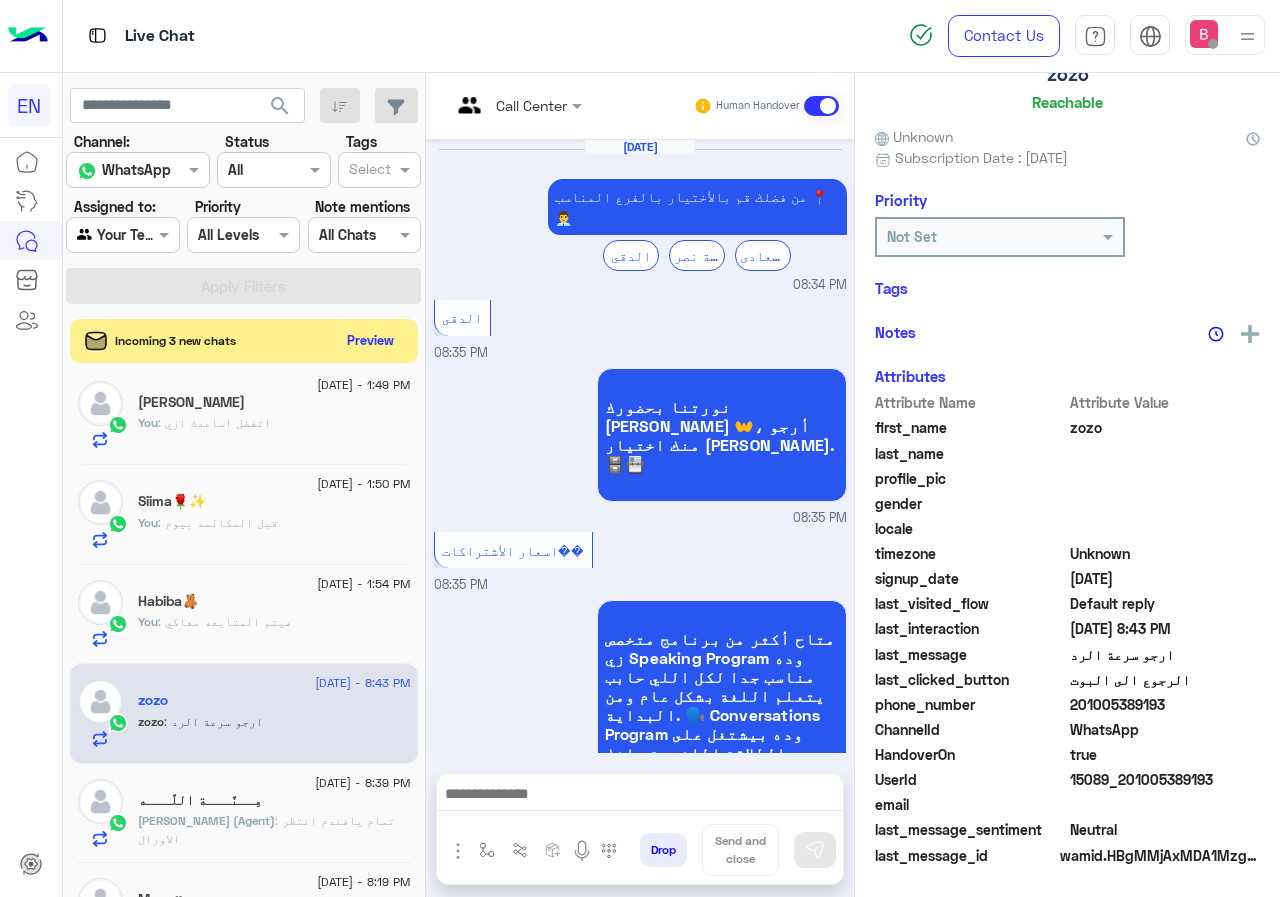 scroll, scrollTop: 137, scrollLeft: 0, axis: vertical 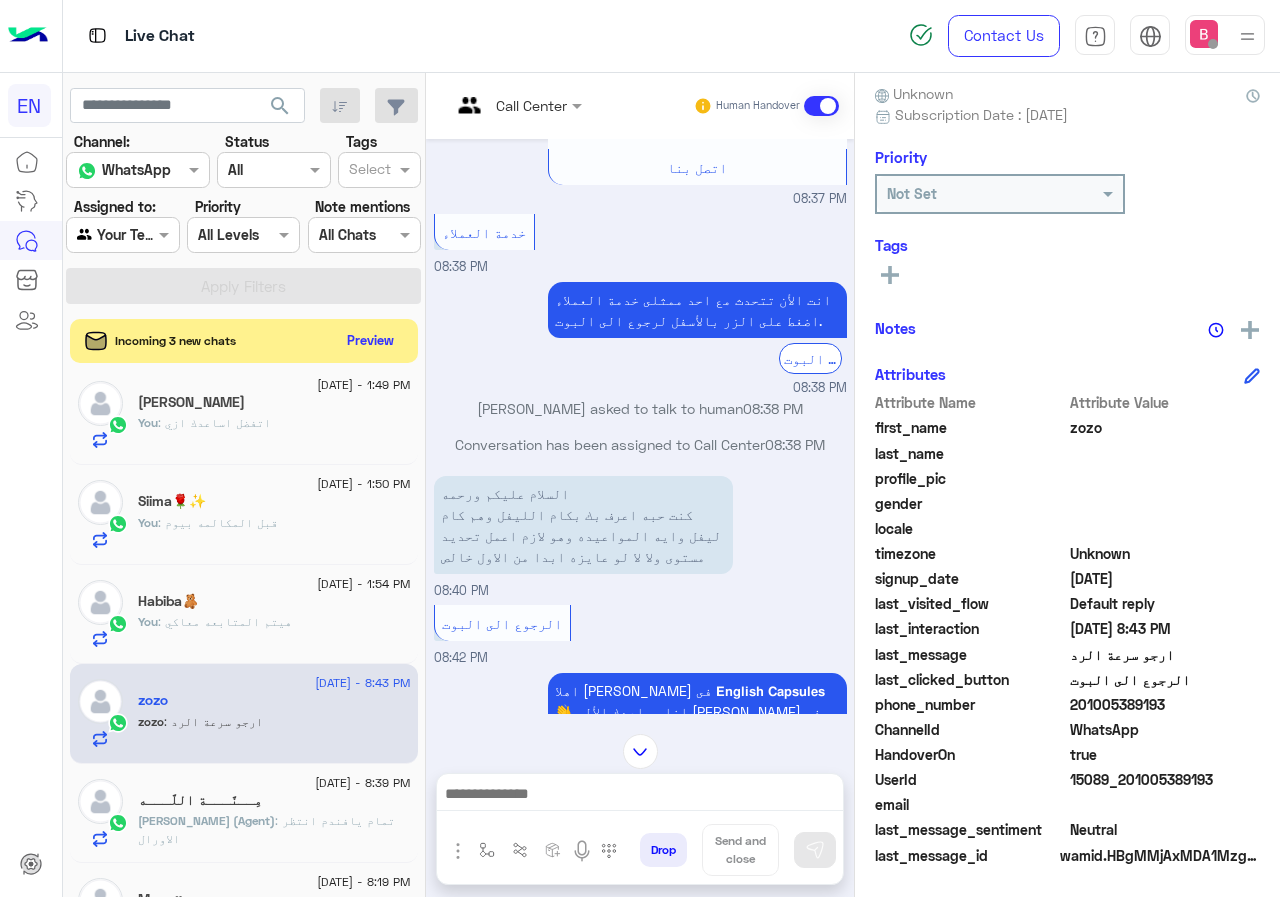 click on "Call Center Human Handover" at bounding box center [640, 106] 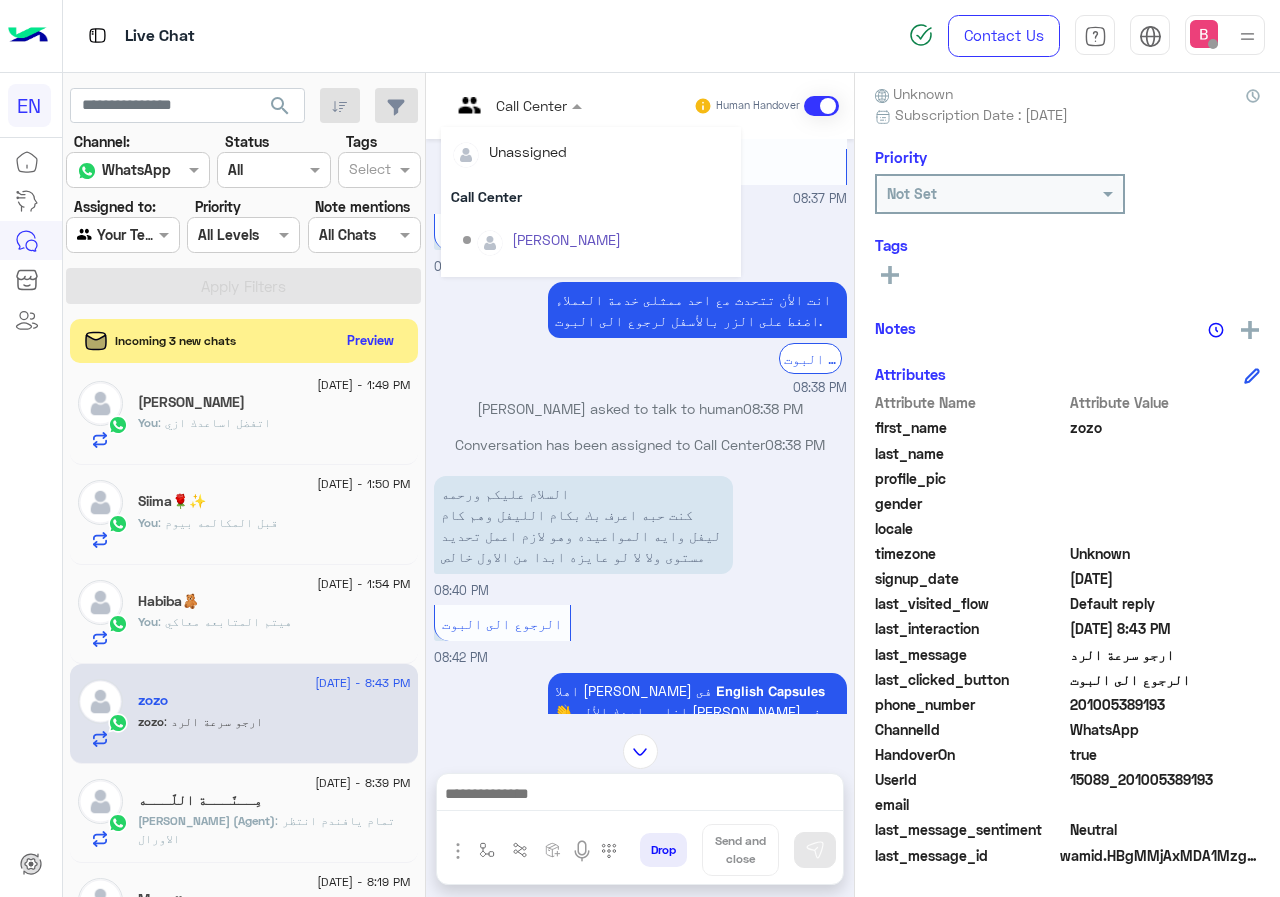 scroll, scrollTop: 332, scrollLeft: 0, axis: vertical 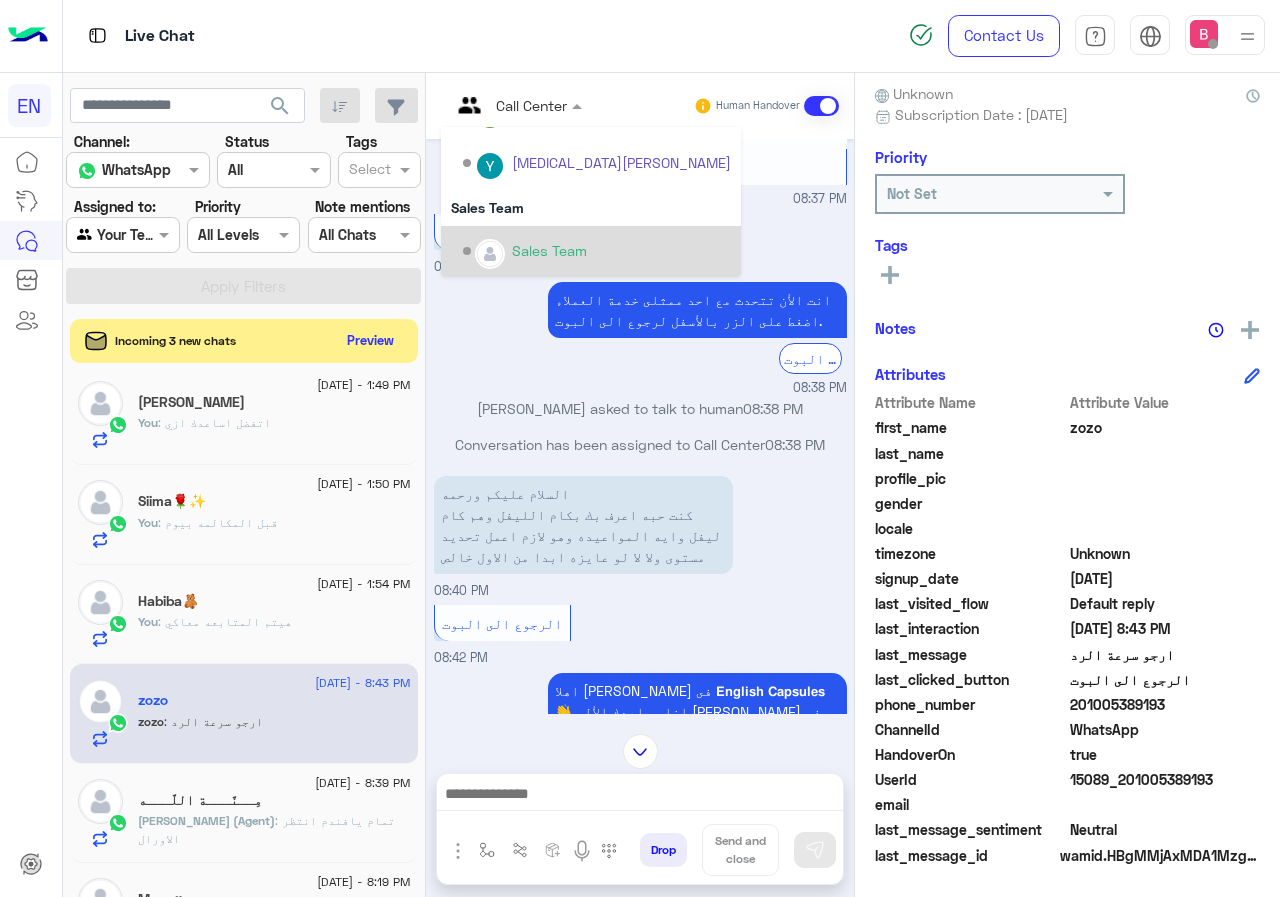 click on "Sales Team" at bounding box center (597, 251) 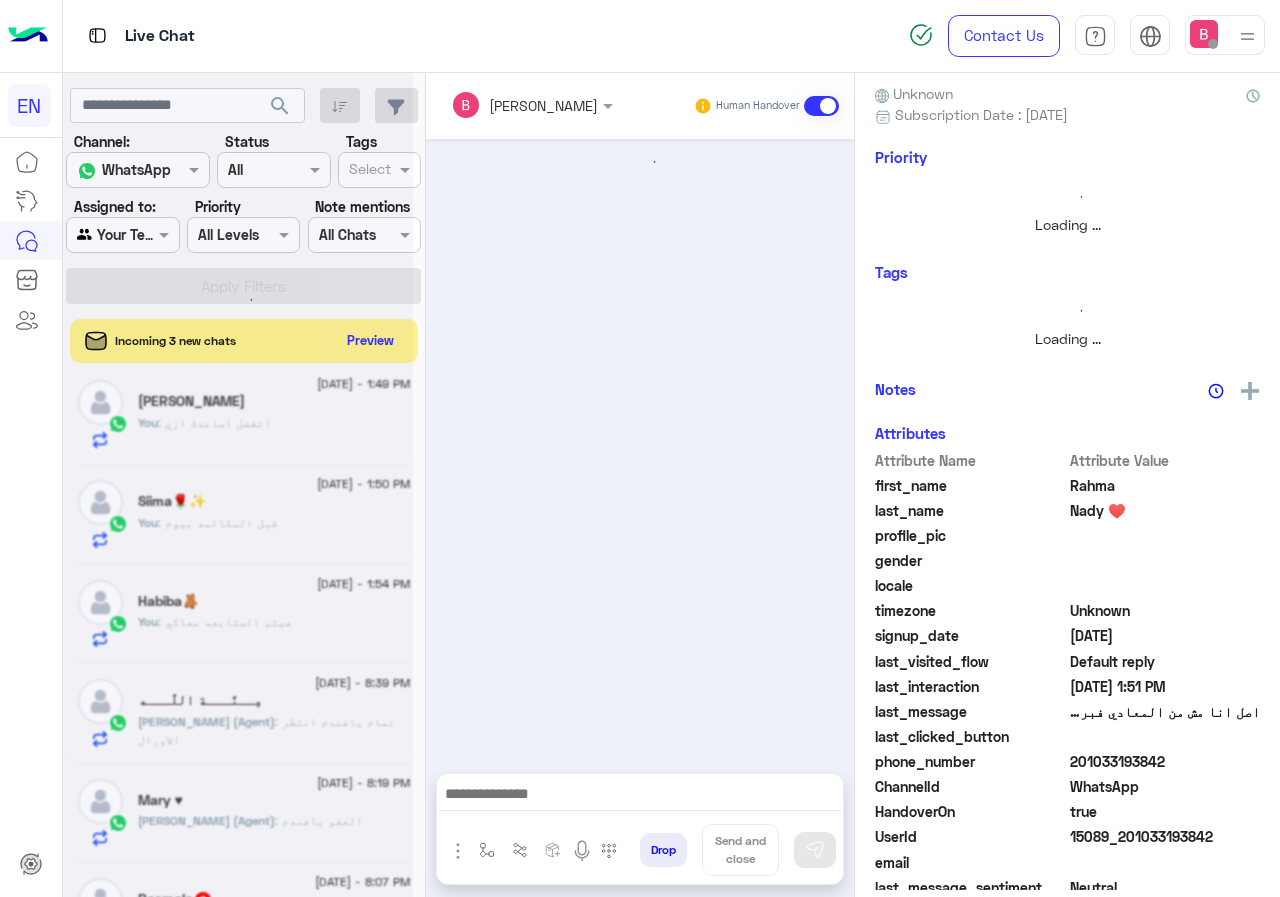 scroll, scrollTop: 221, scrollLeft: 0, axis: vertical 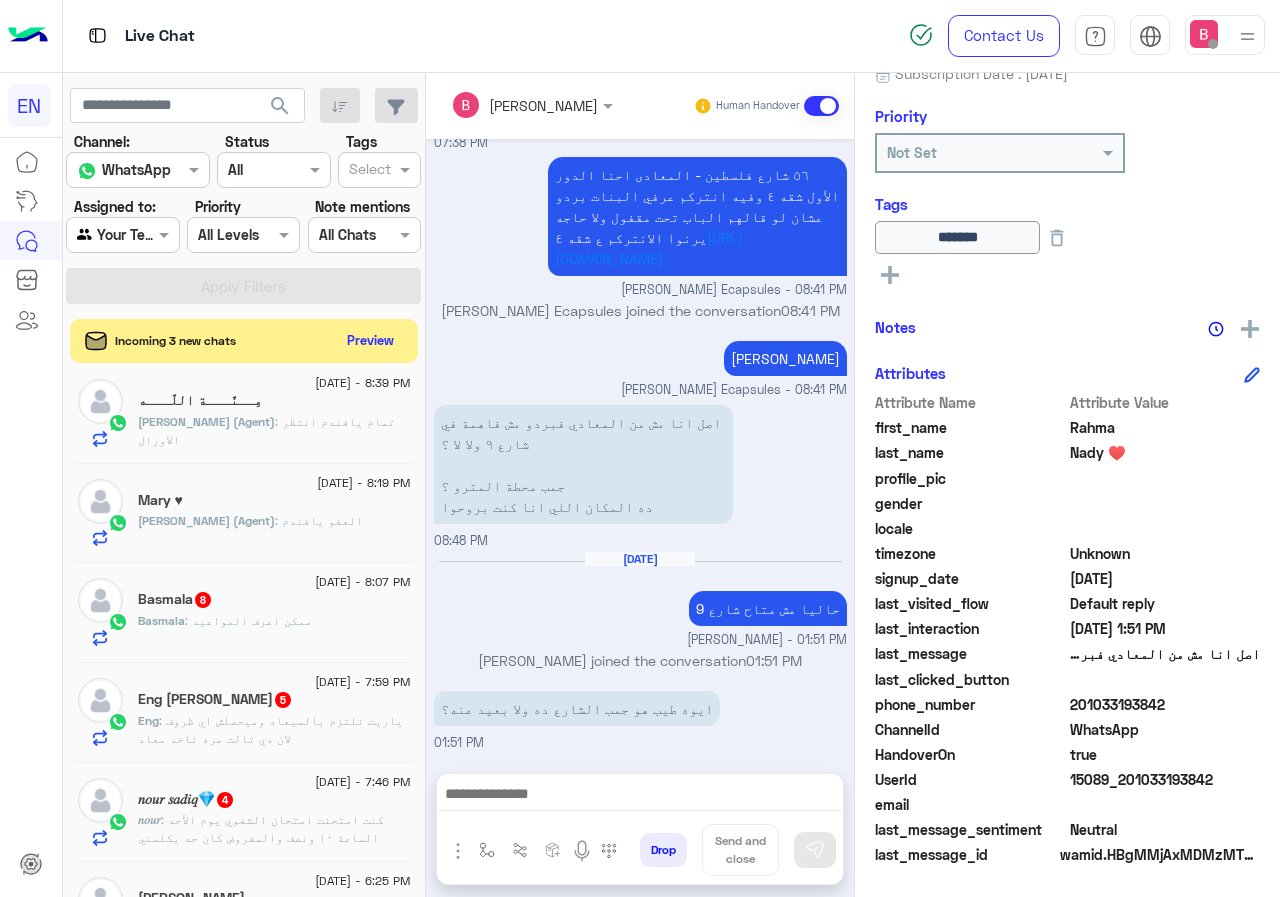 click on "Basmala : ممكن اعرف المواعيد" 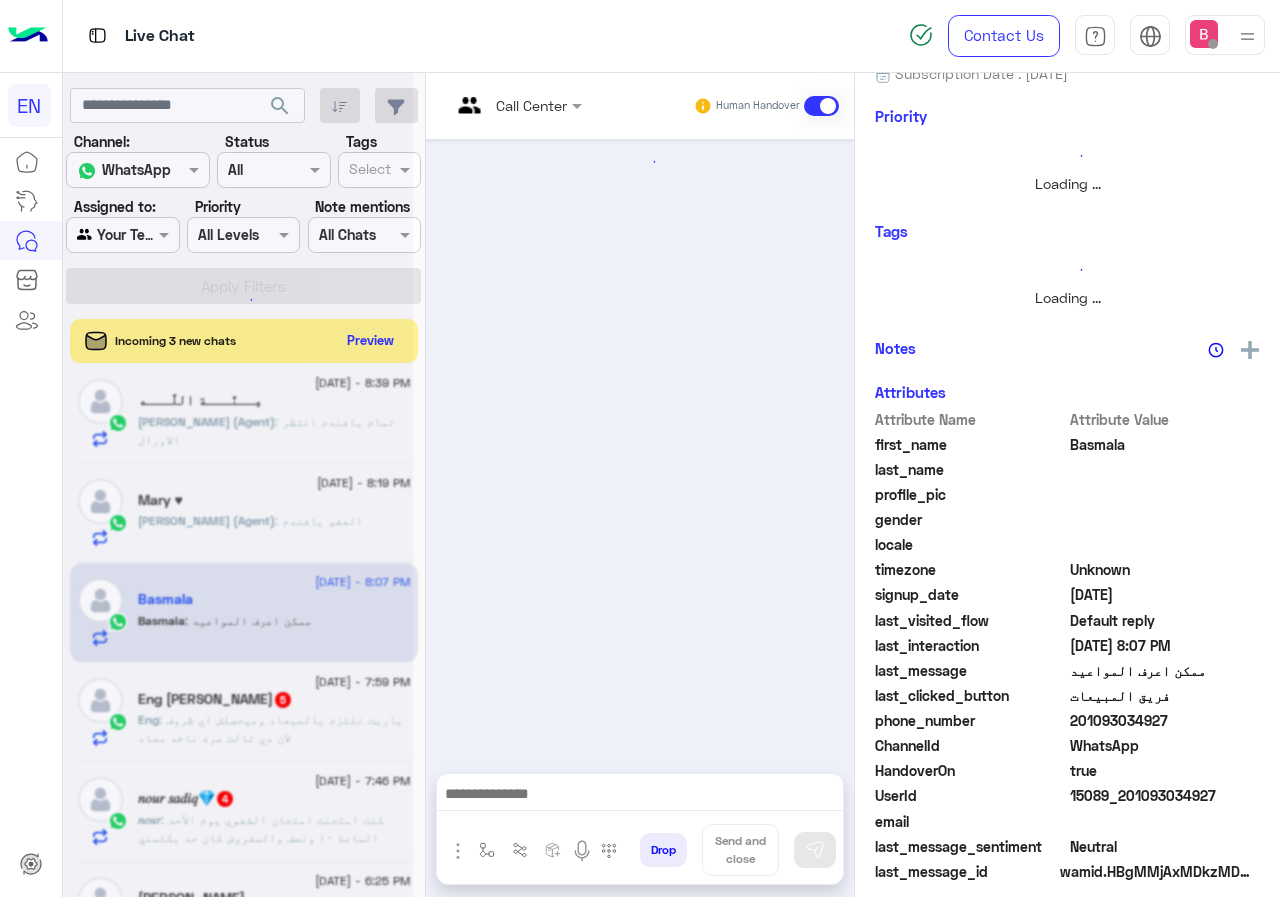 scroll, scrollTop: 217, scrollLeft: 0, axis: vertical 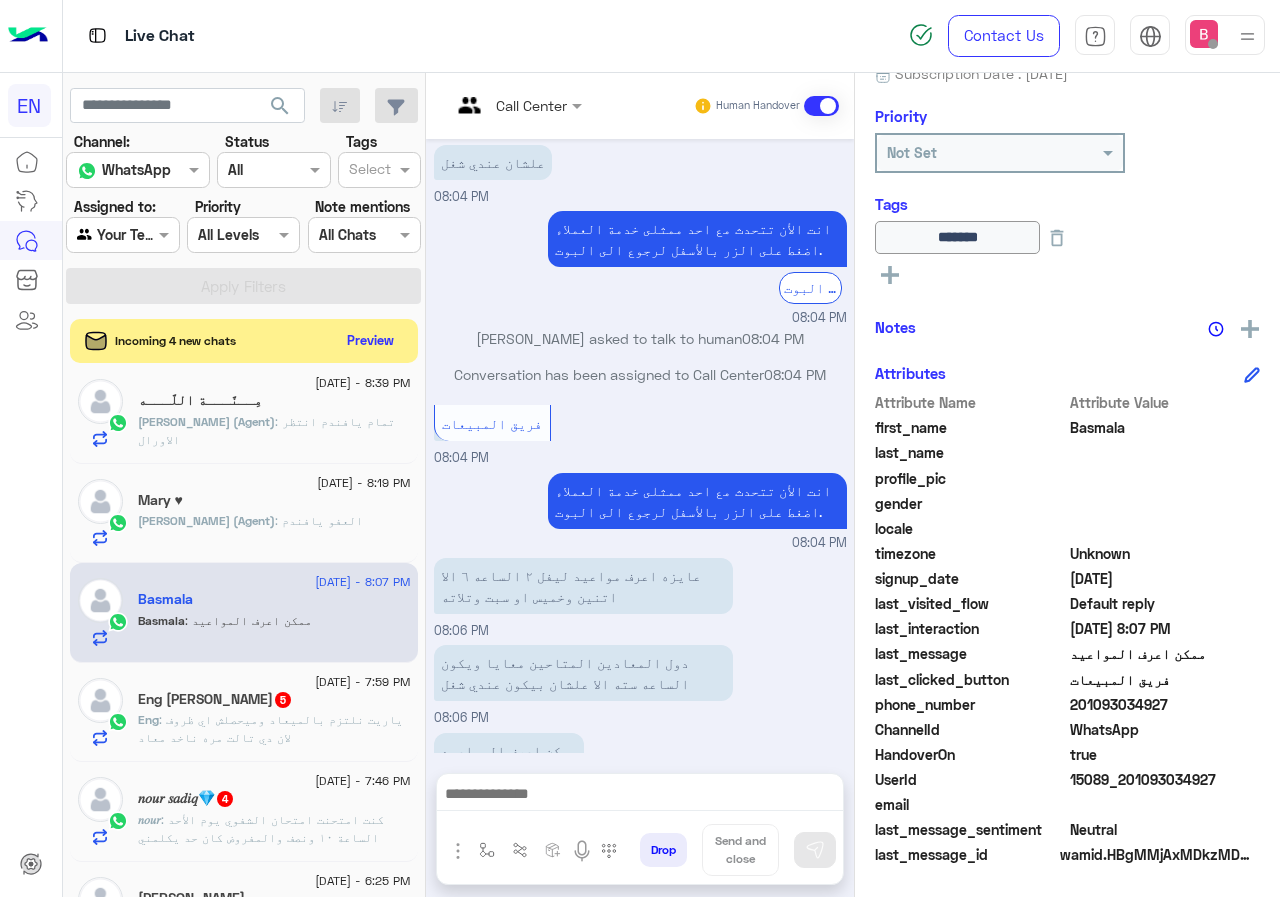 drag, startPoint x: 1073, startPoint y: 702, endPoint x: 1185, endPoint y: 698, distance: 112.0714 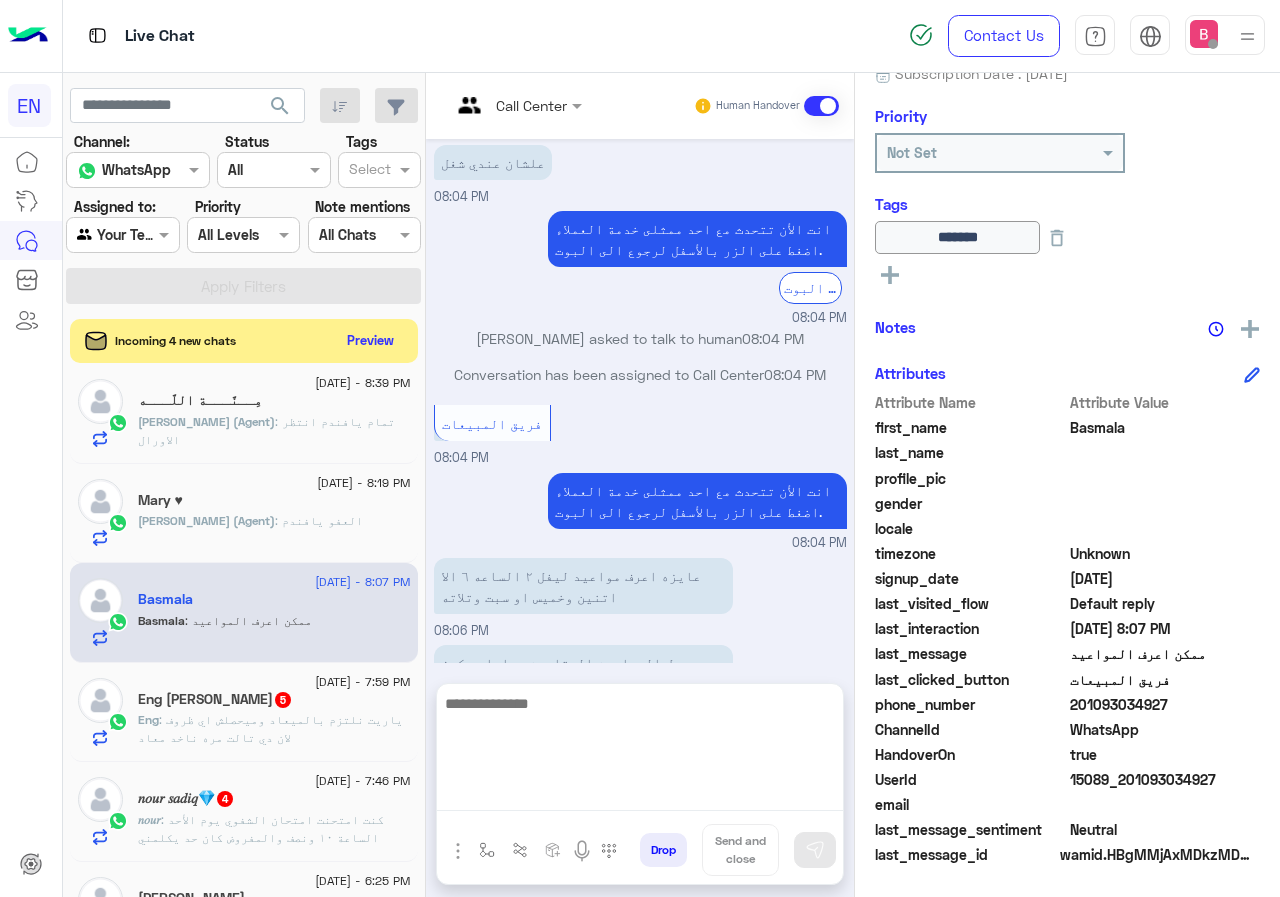 click at bounding box center [640, 751] 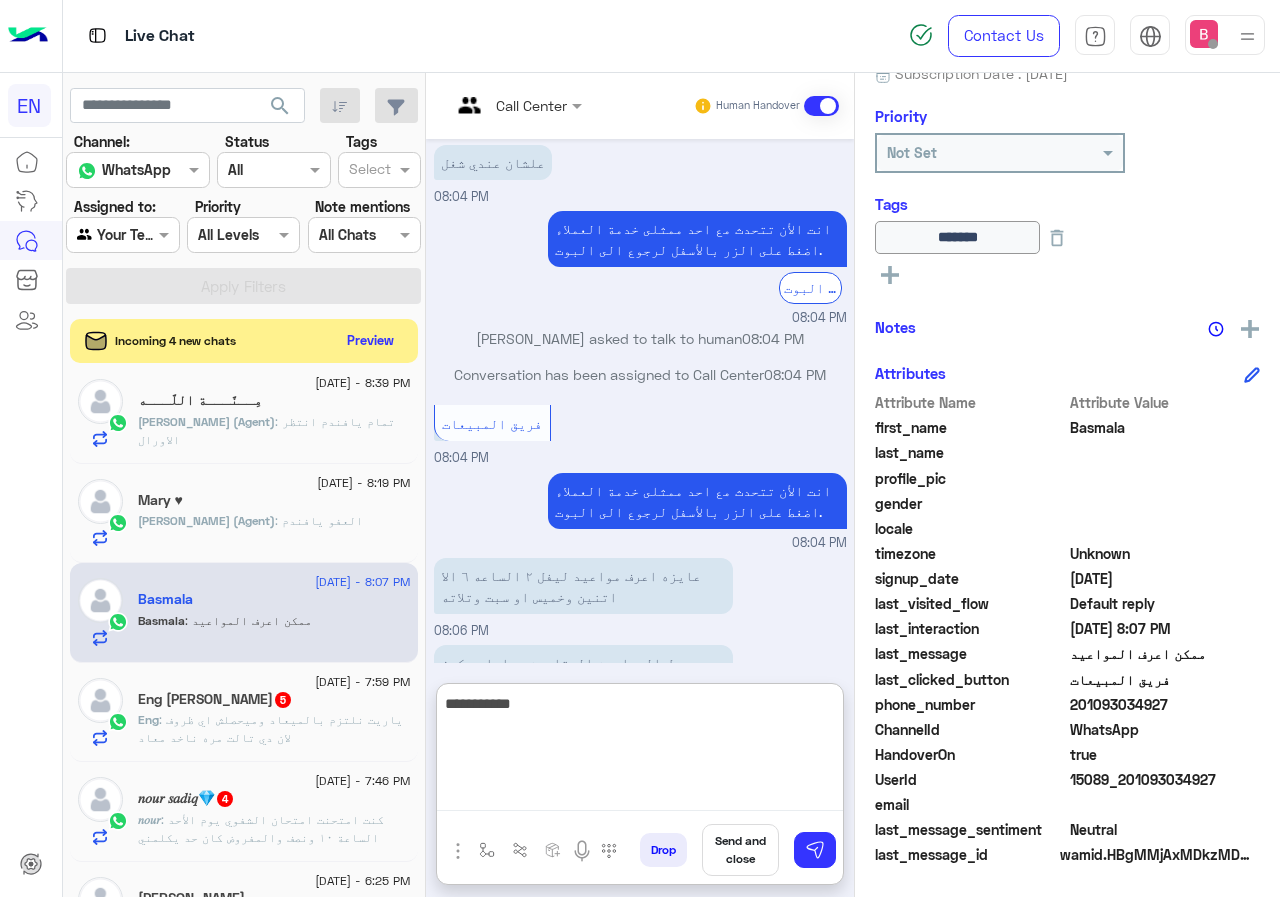 click on "**********" at bounding box center (640, 751) 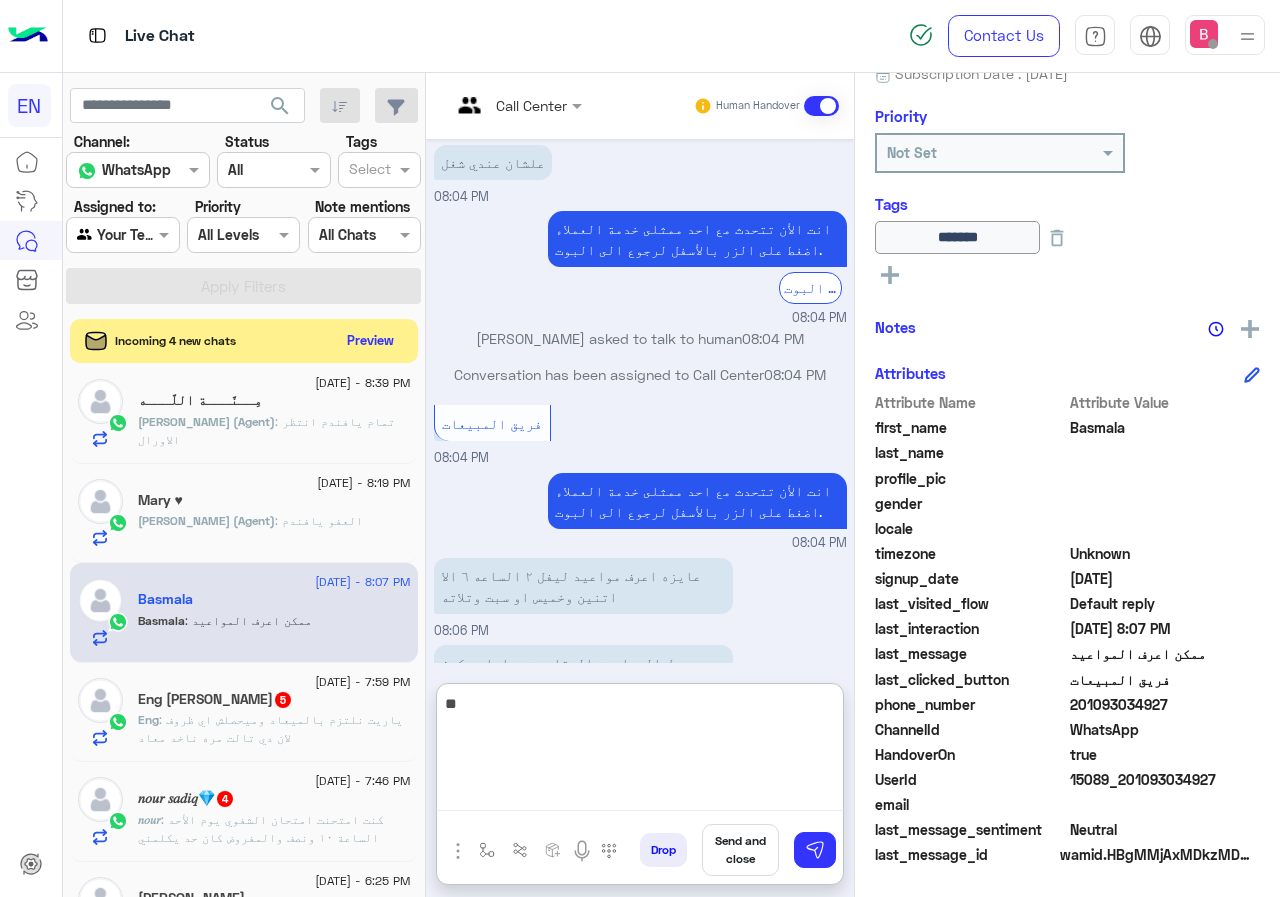type on "*" 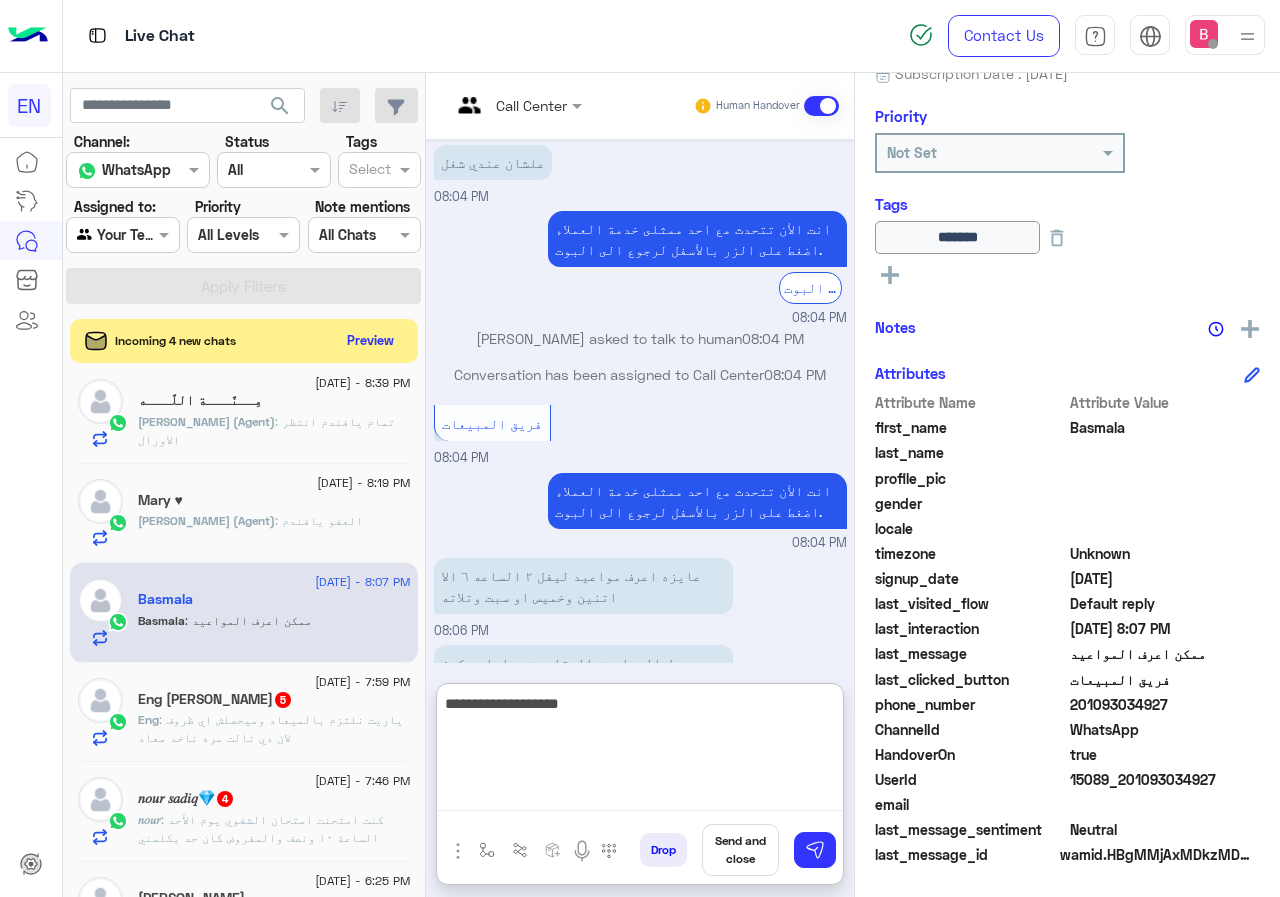 type on "**********" 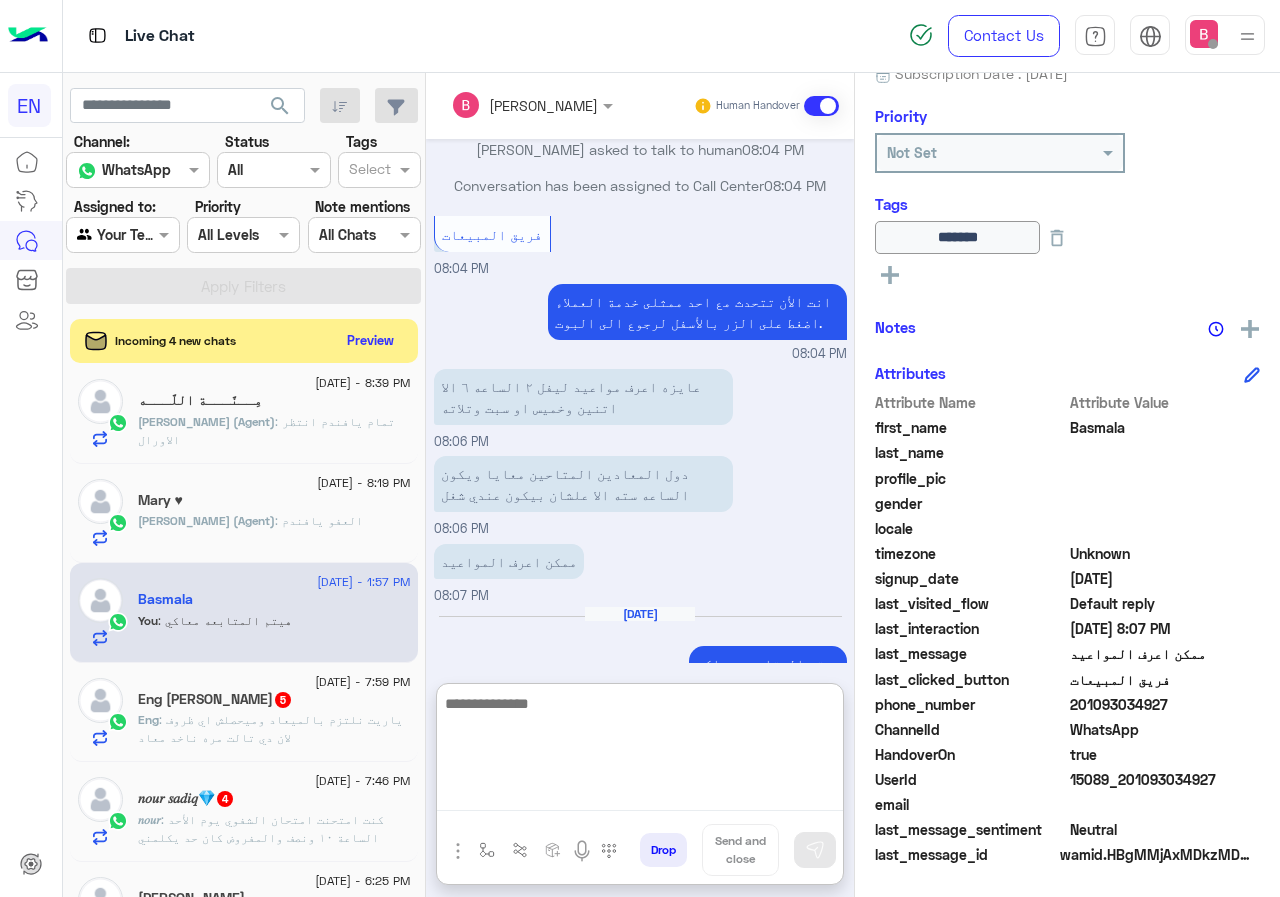 scroll, scrollTop: 1987, scrollLeft: 0, axis: vertical 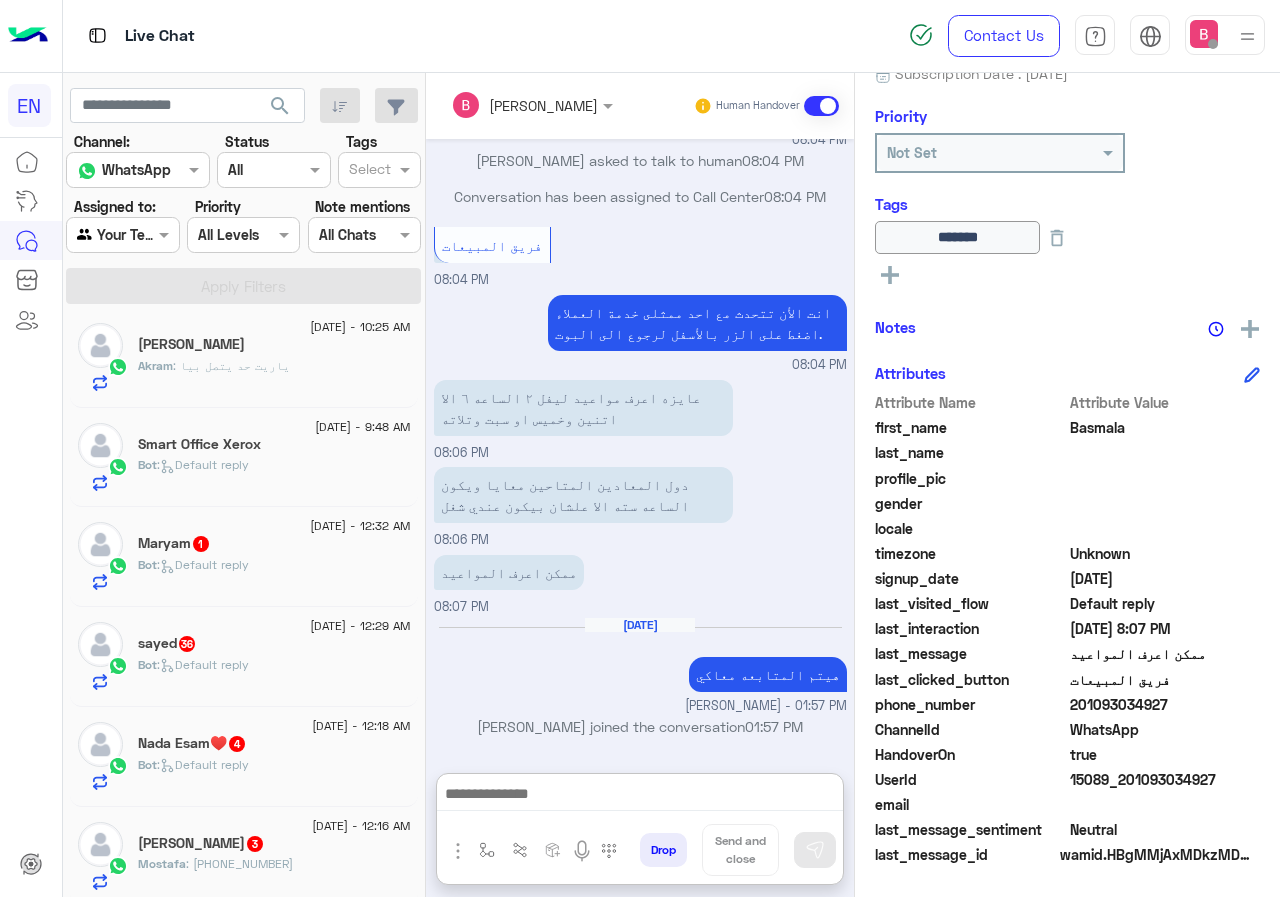 click on "Bot :   Default reply" 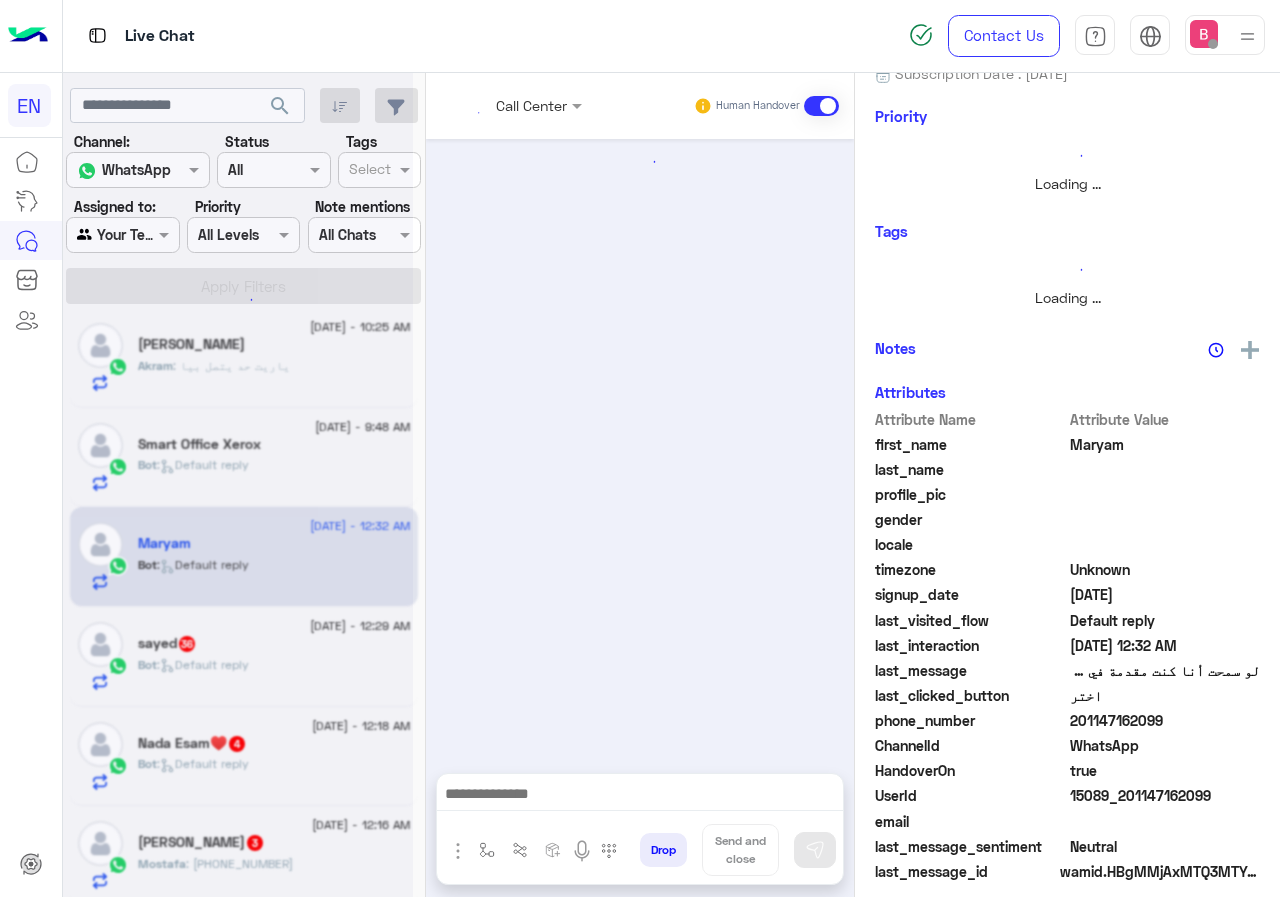 scroll, scrollTop: 0, scrollLeft: 0, axis: both 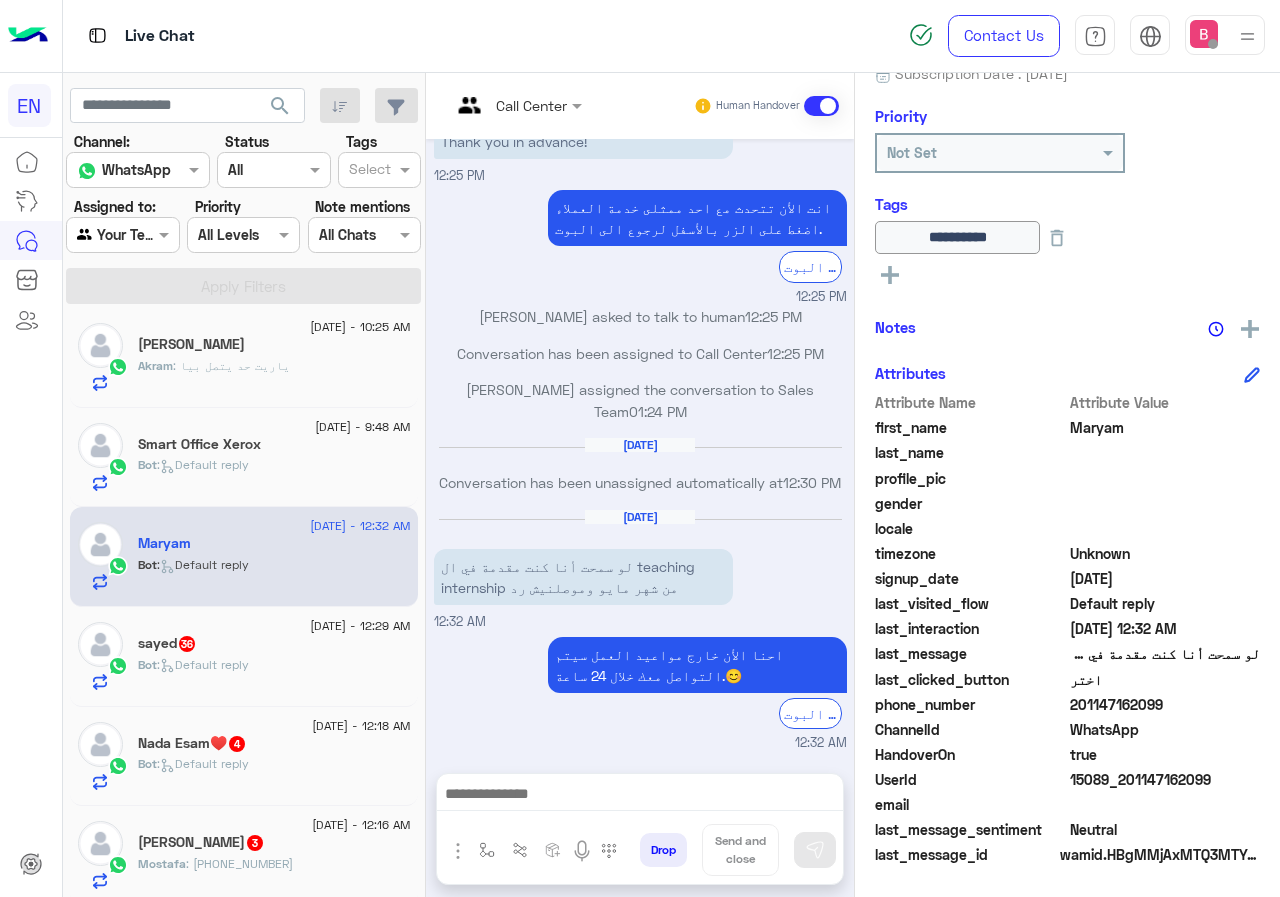 drag, startPoint x: 1076, startPoint y: 698, endPoint x: 1197, endPoint y: 702, distance: 121.0661 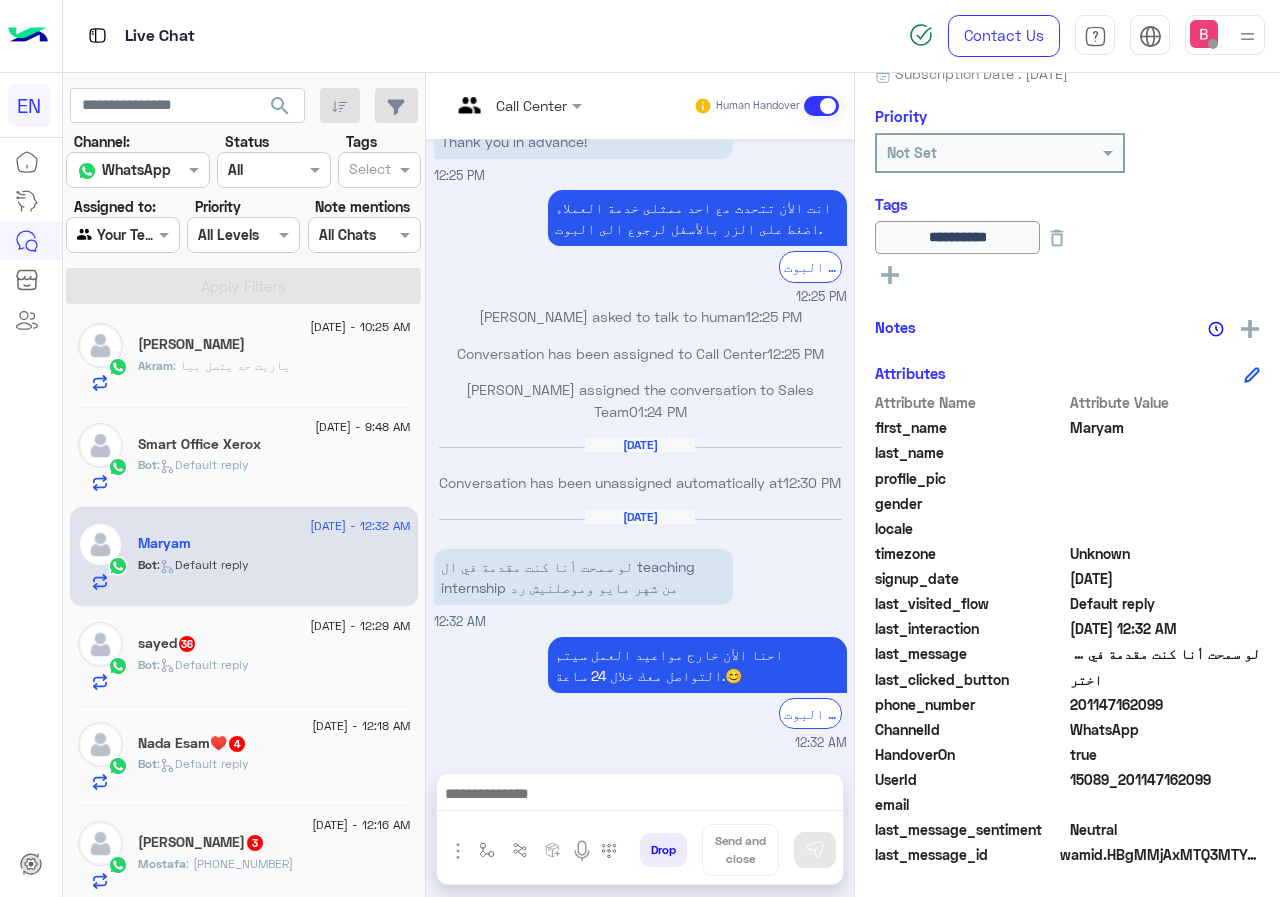 click at bounding box center [491, 105] 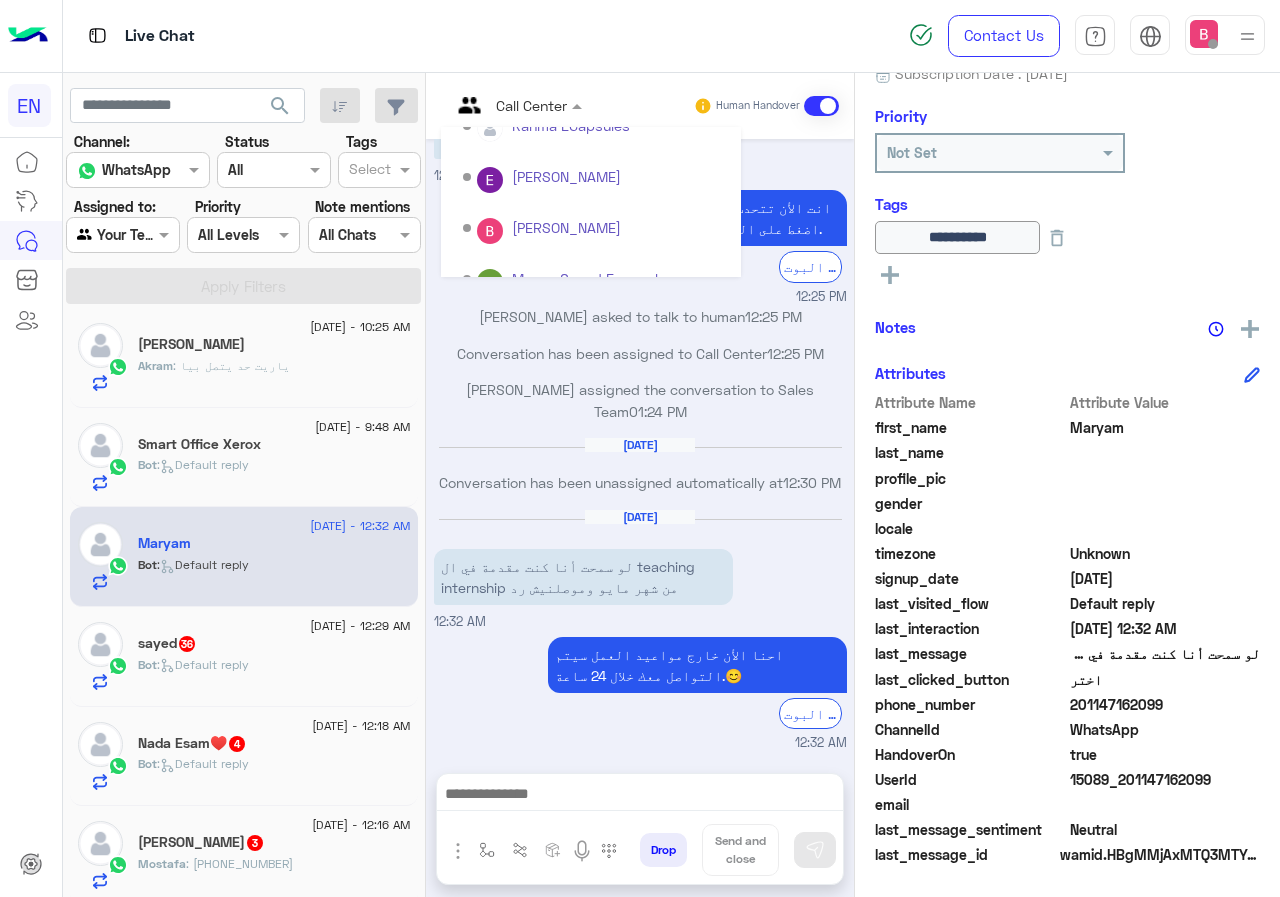 scroll, scrollTop: 332, scrollLeft: 0, axis: vertical 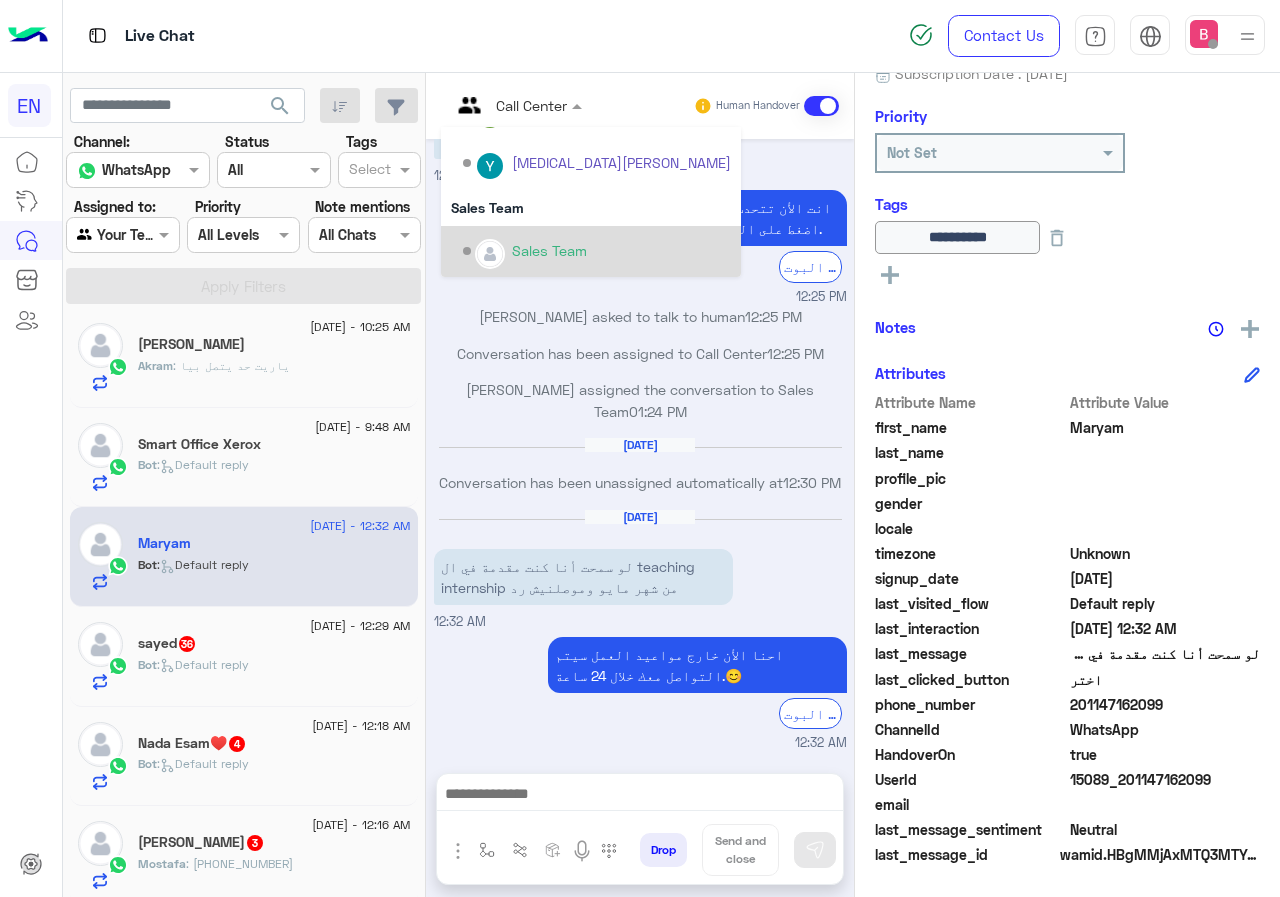 click on "Sales Team" at bounding box center (597, 251) 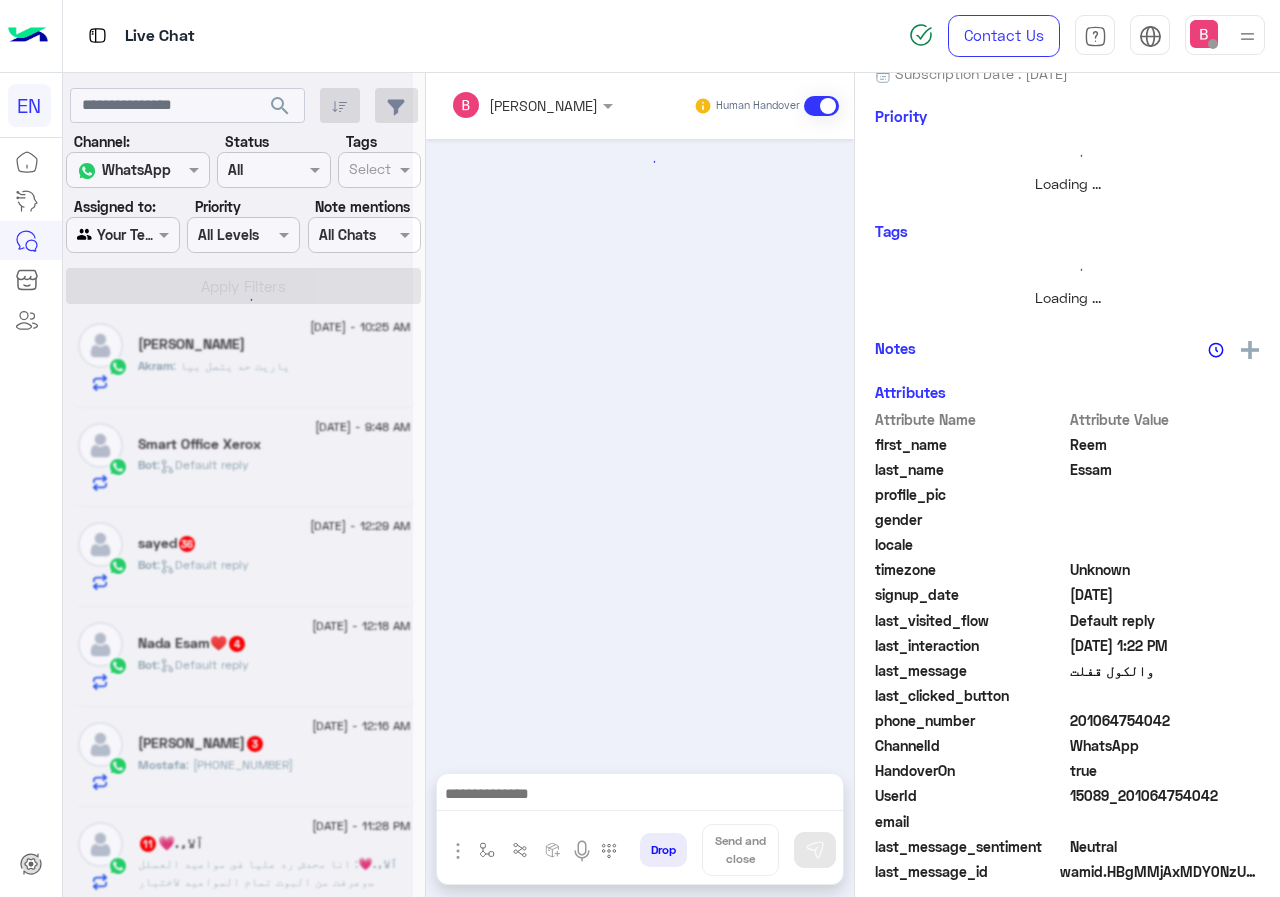 scroll, scrollTop: 0, scrollLeft: 0, axis: both 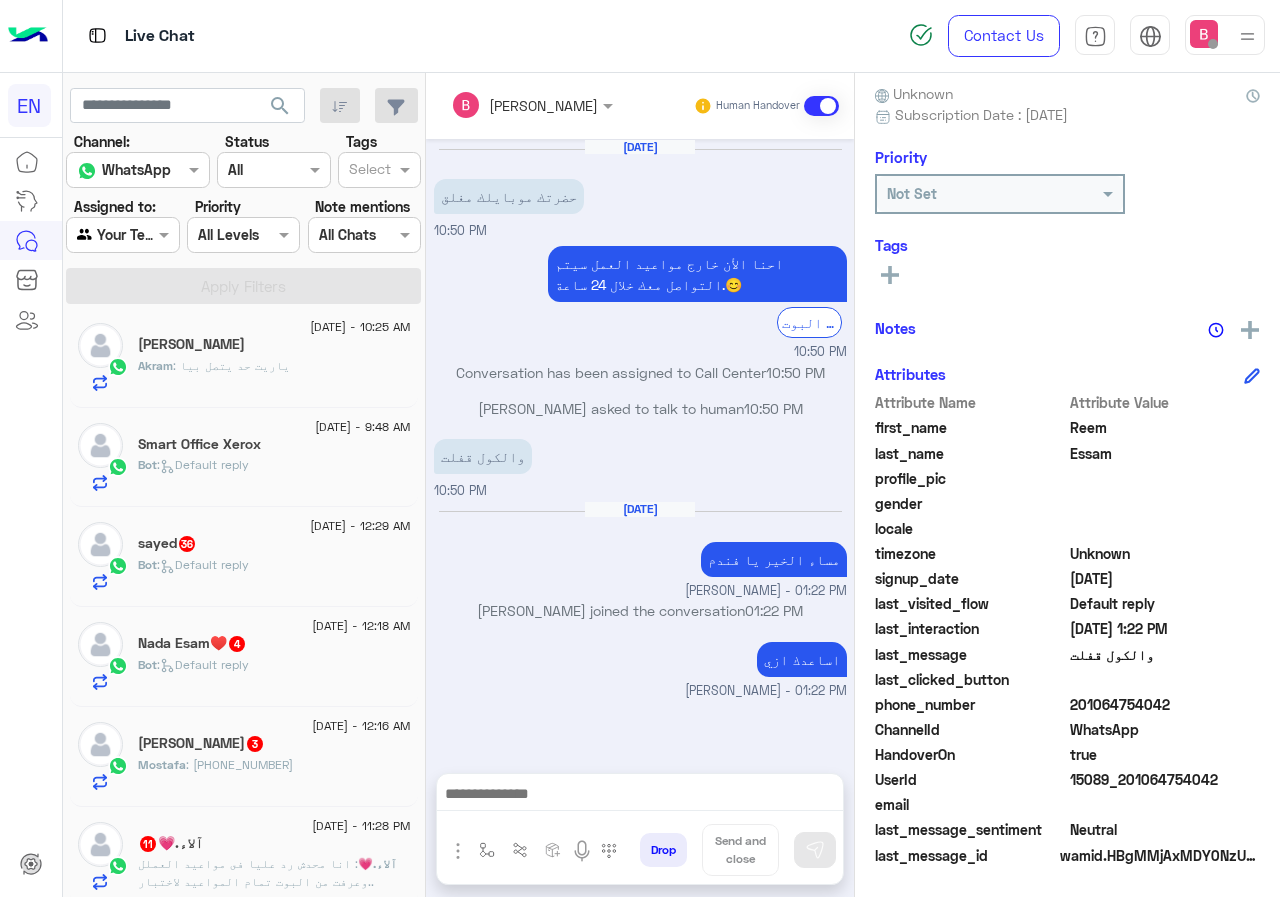 click on "Bot :   Default reply" 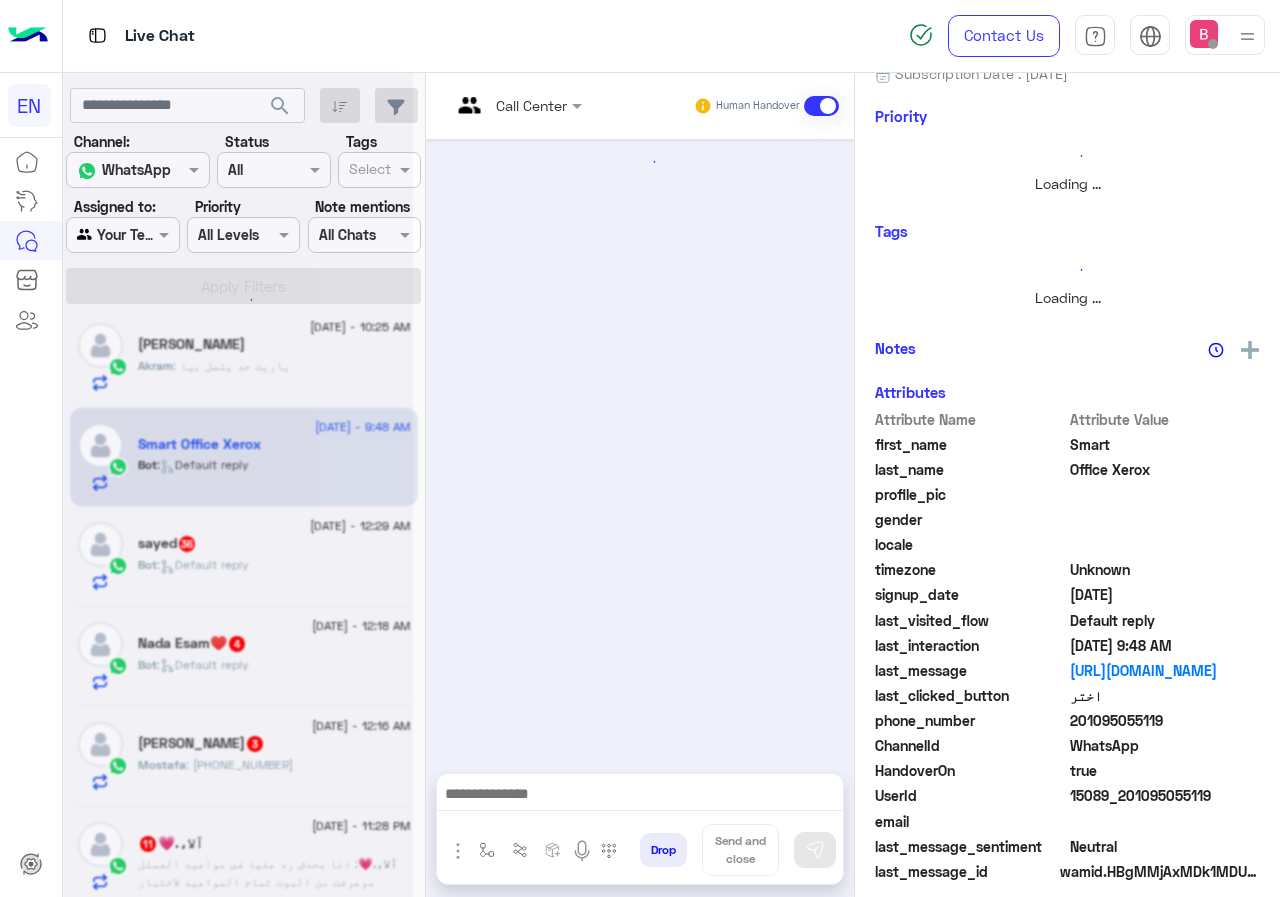 scroll, scrollTop: 217, scrollLeft: 0, axis: vertical 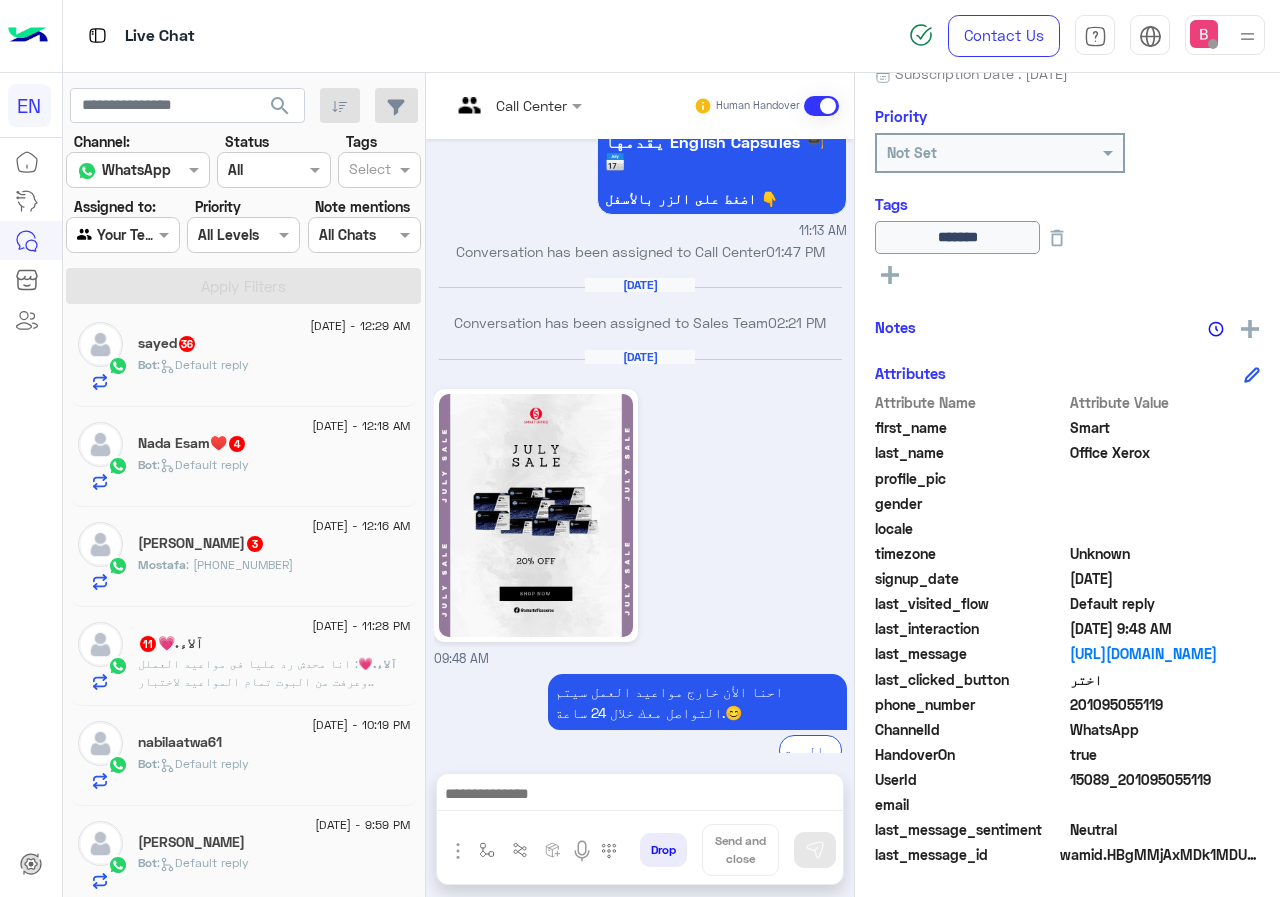 click on "Bot :   Default reply" 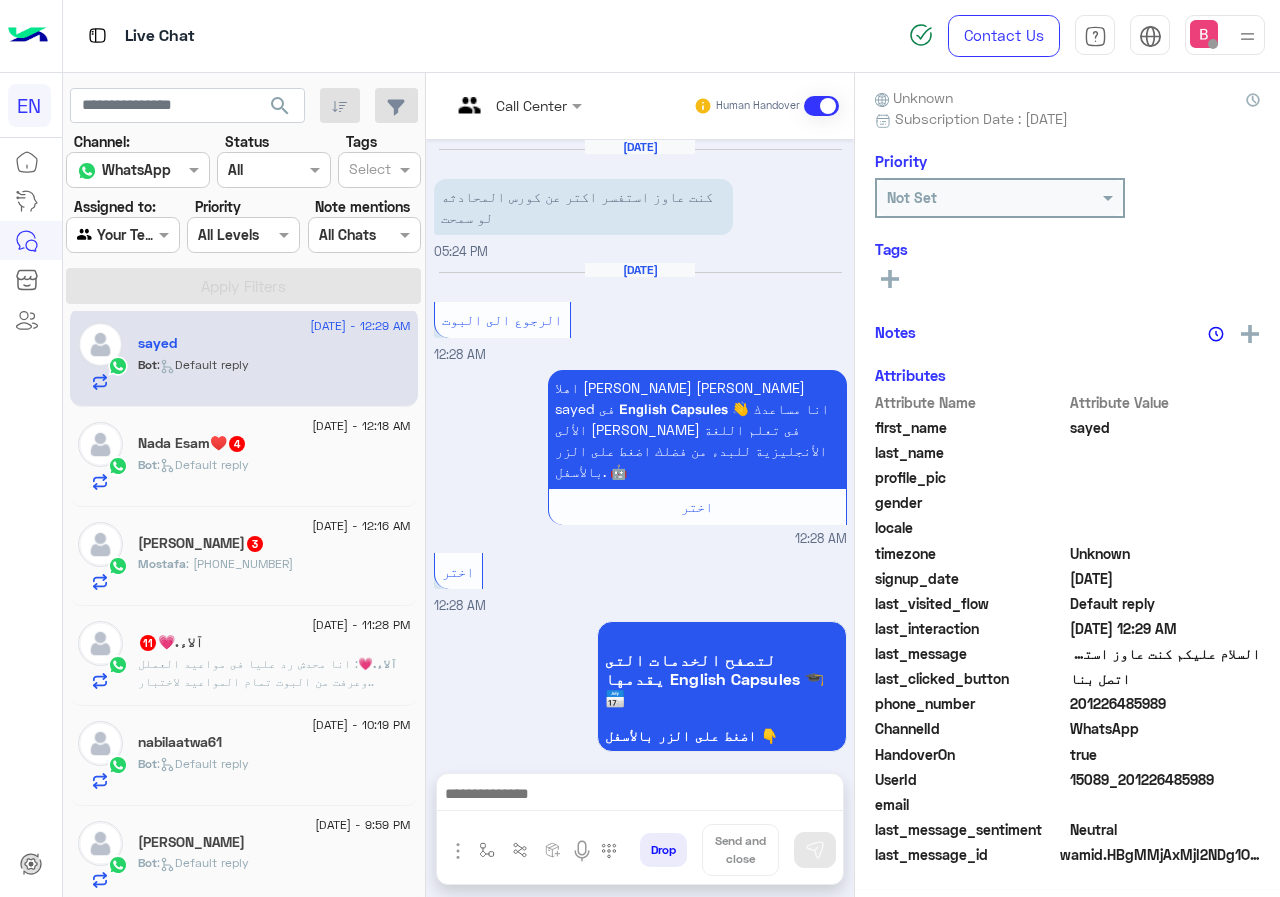 scroll, scrollTop: 176, scrollLeft: 0, axis: vertical 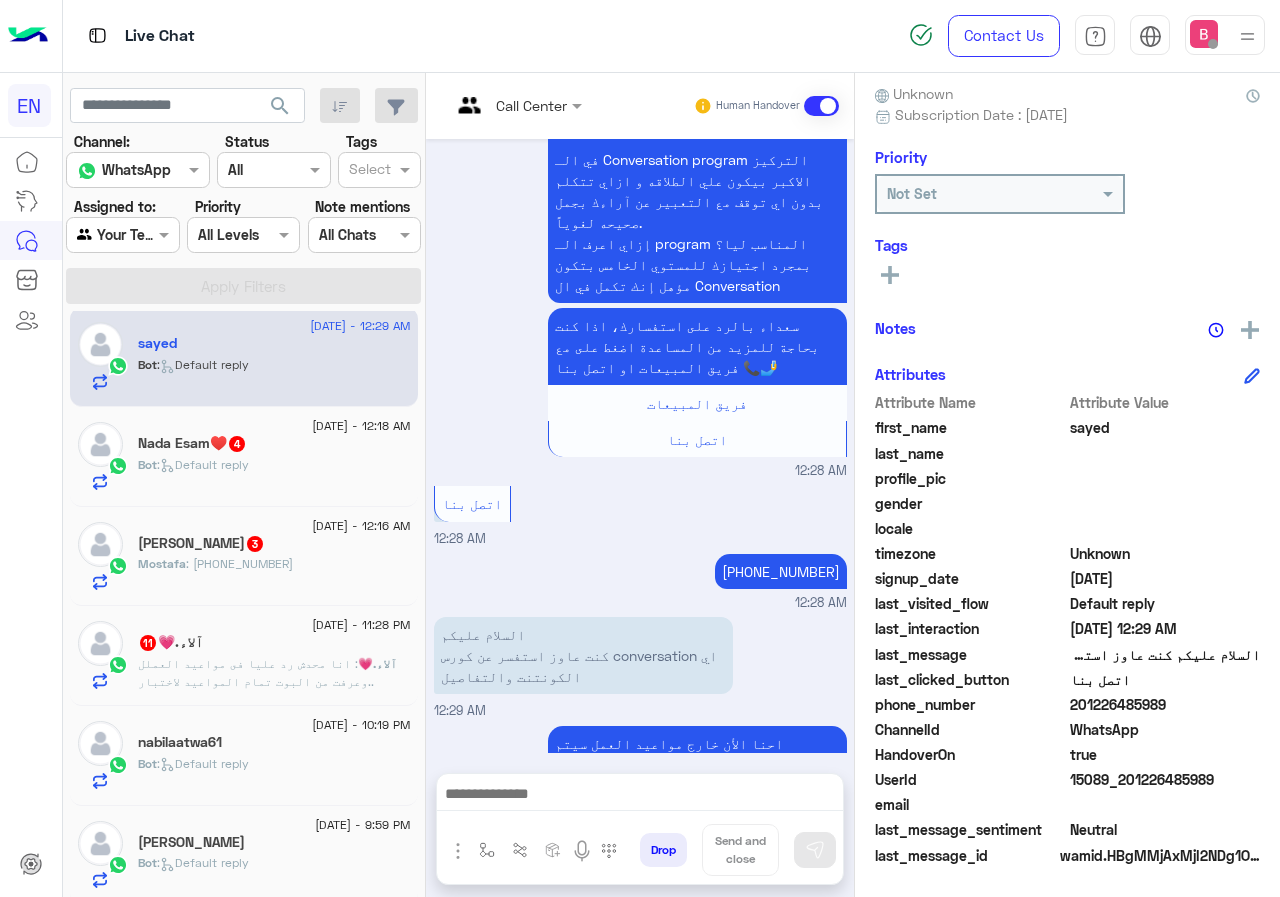 click at bounding box center [491, 105] 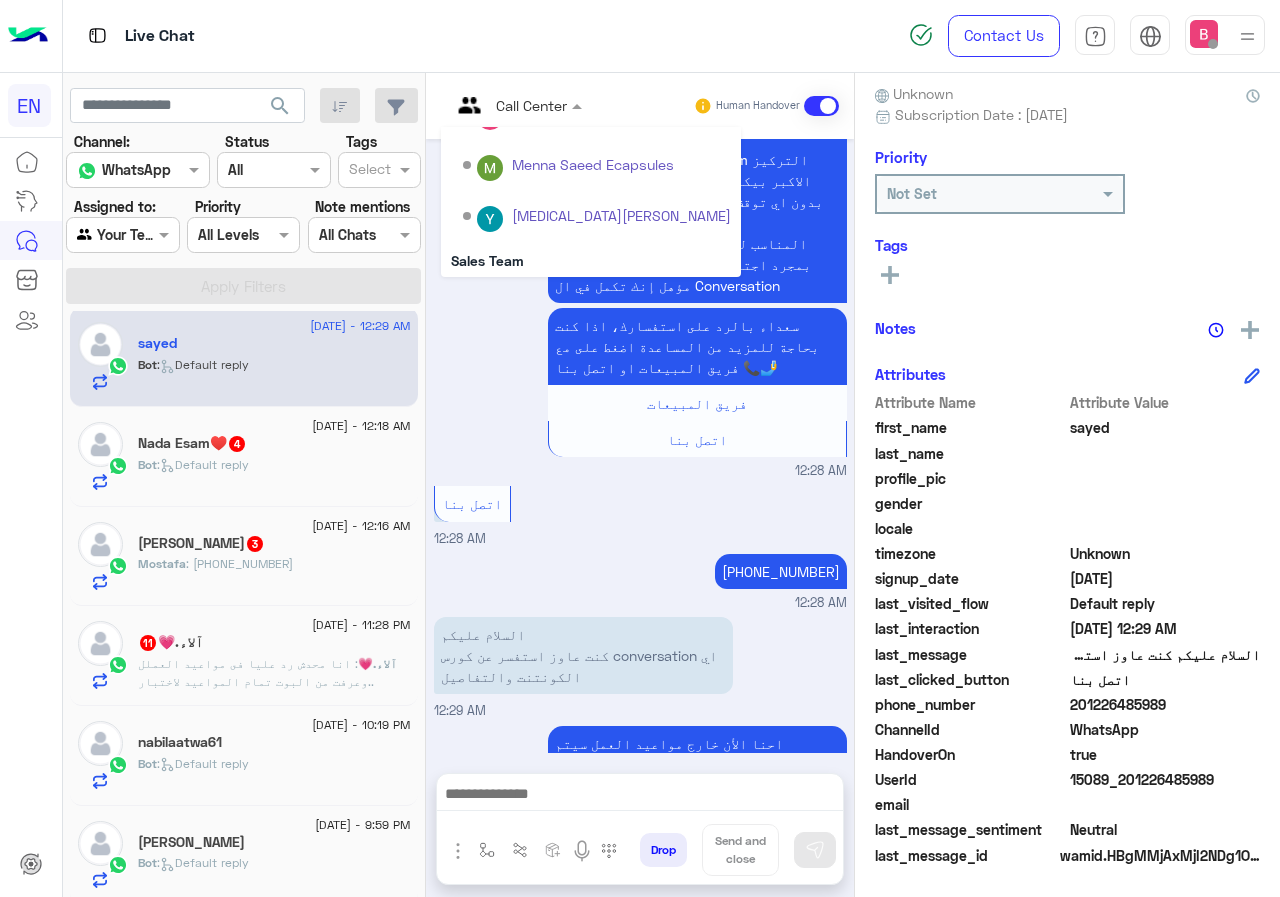 scroll, scrollTop: 332, scrollLeft: 0, axis: vertical 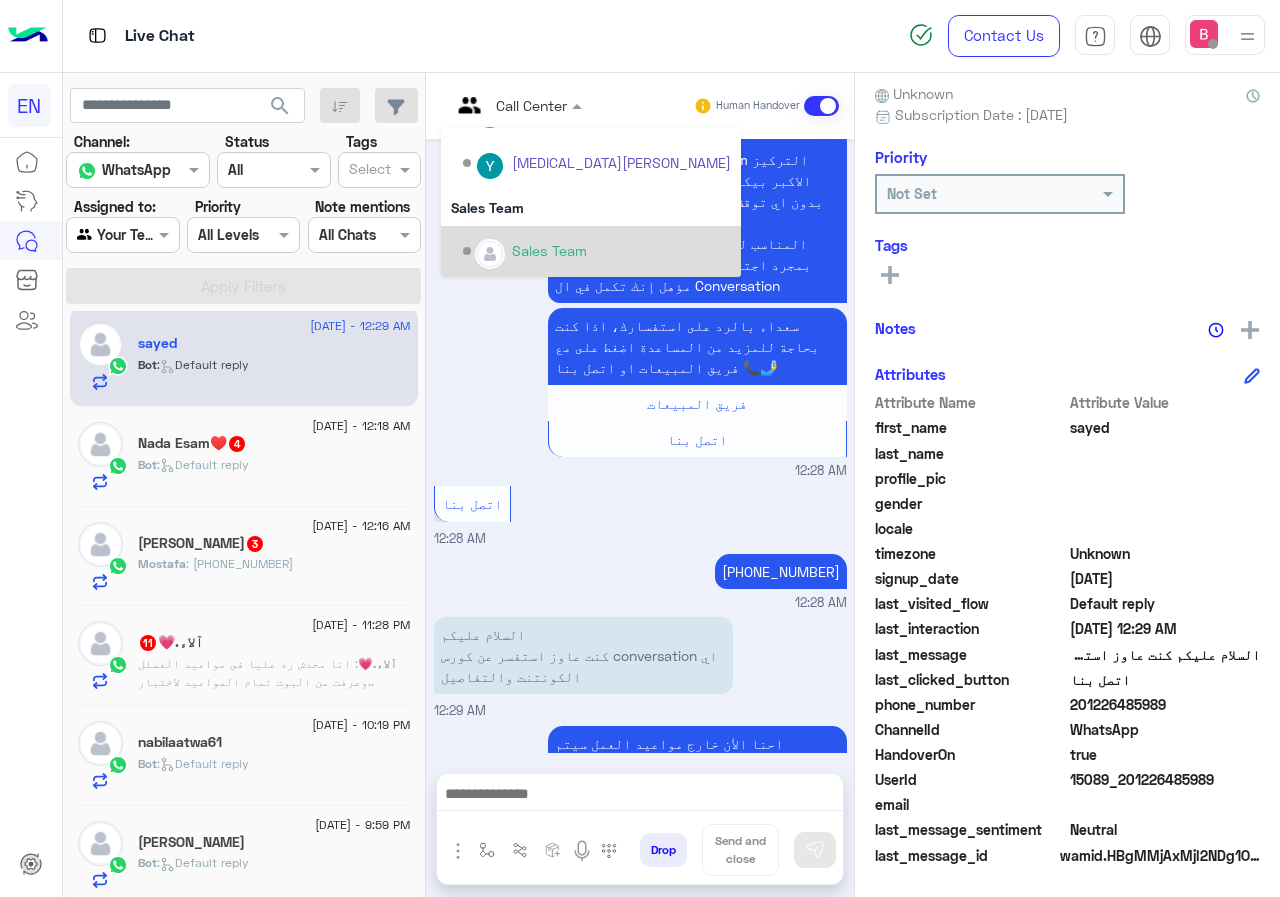 click on "Sales Team" at bounding box center [549, 250] 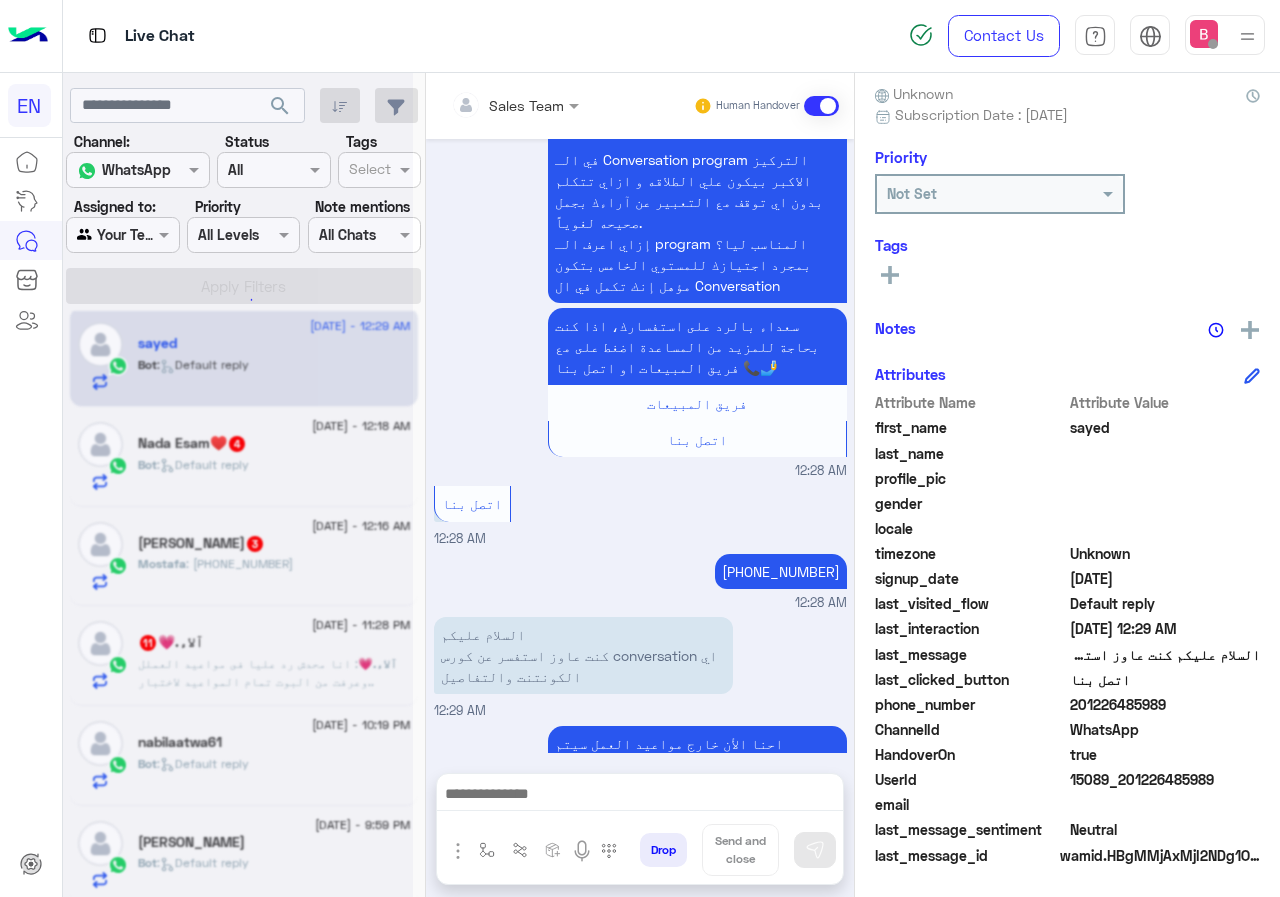 scroll, scrollTop: 221, scrollLeft: 0, axis: vertical 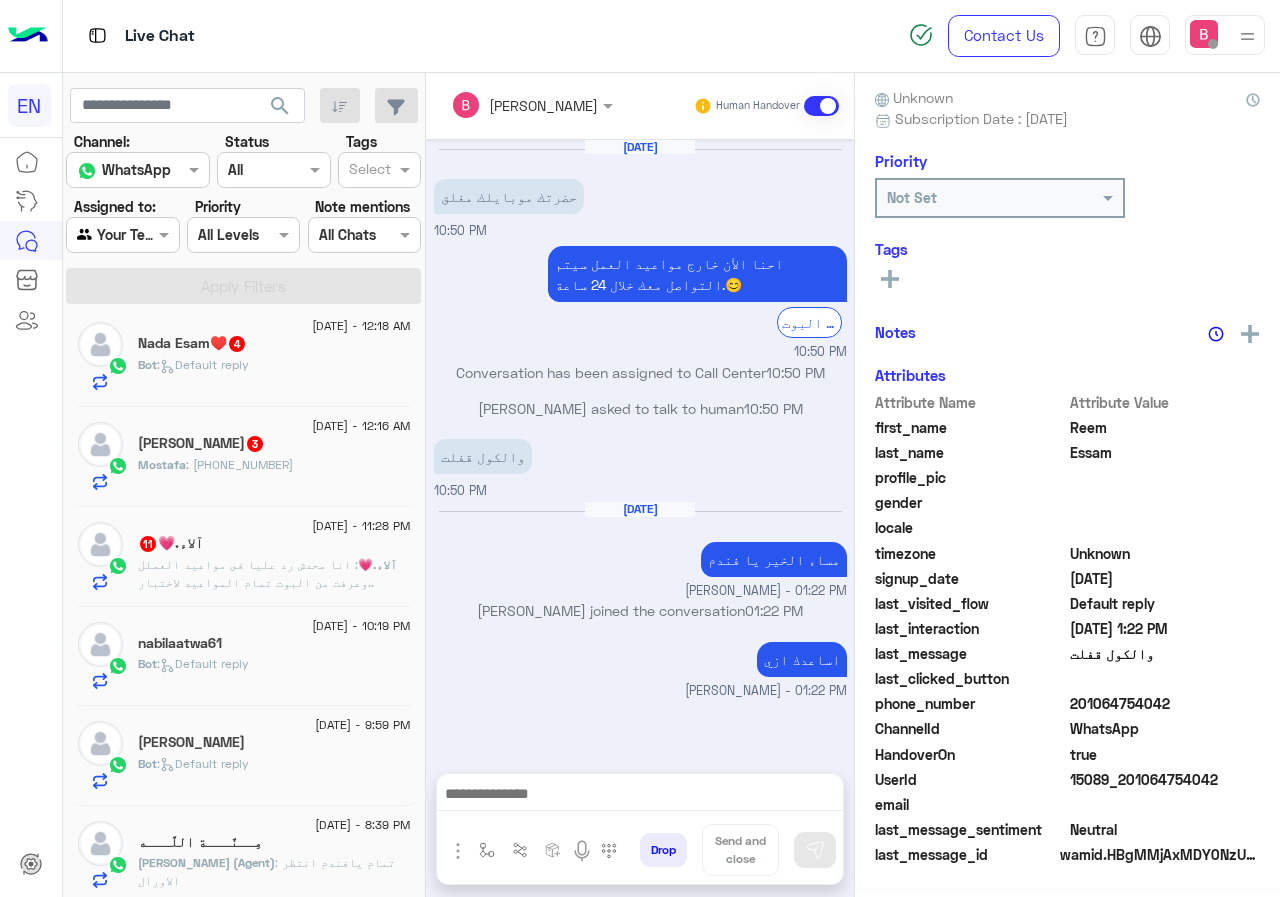 click on "Bot :   Default reply" 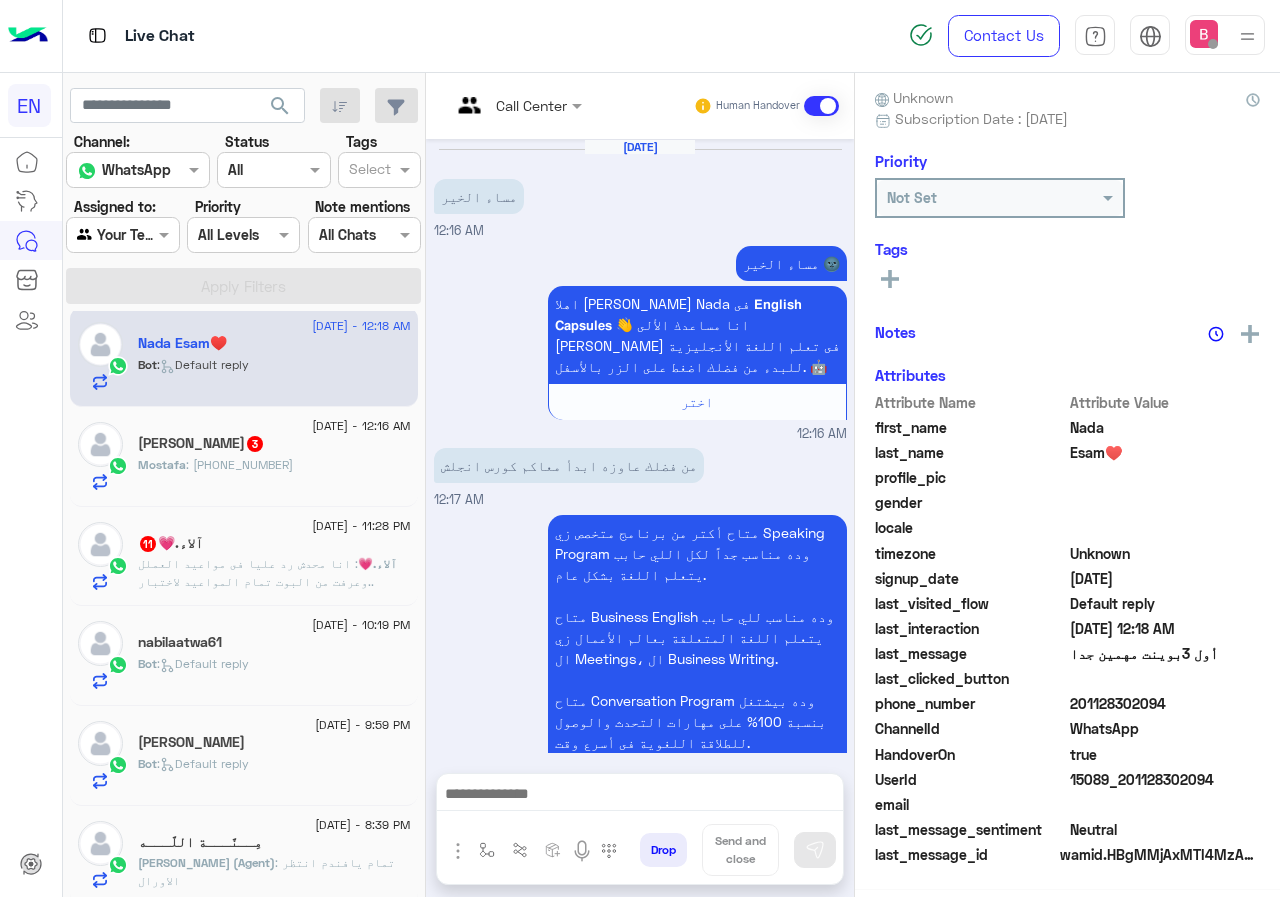 scroll, scrollTop: 176, scrollLeft: 0, axis: vertical 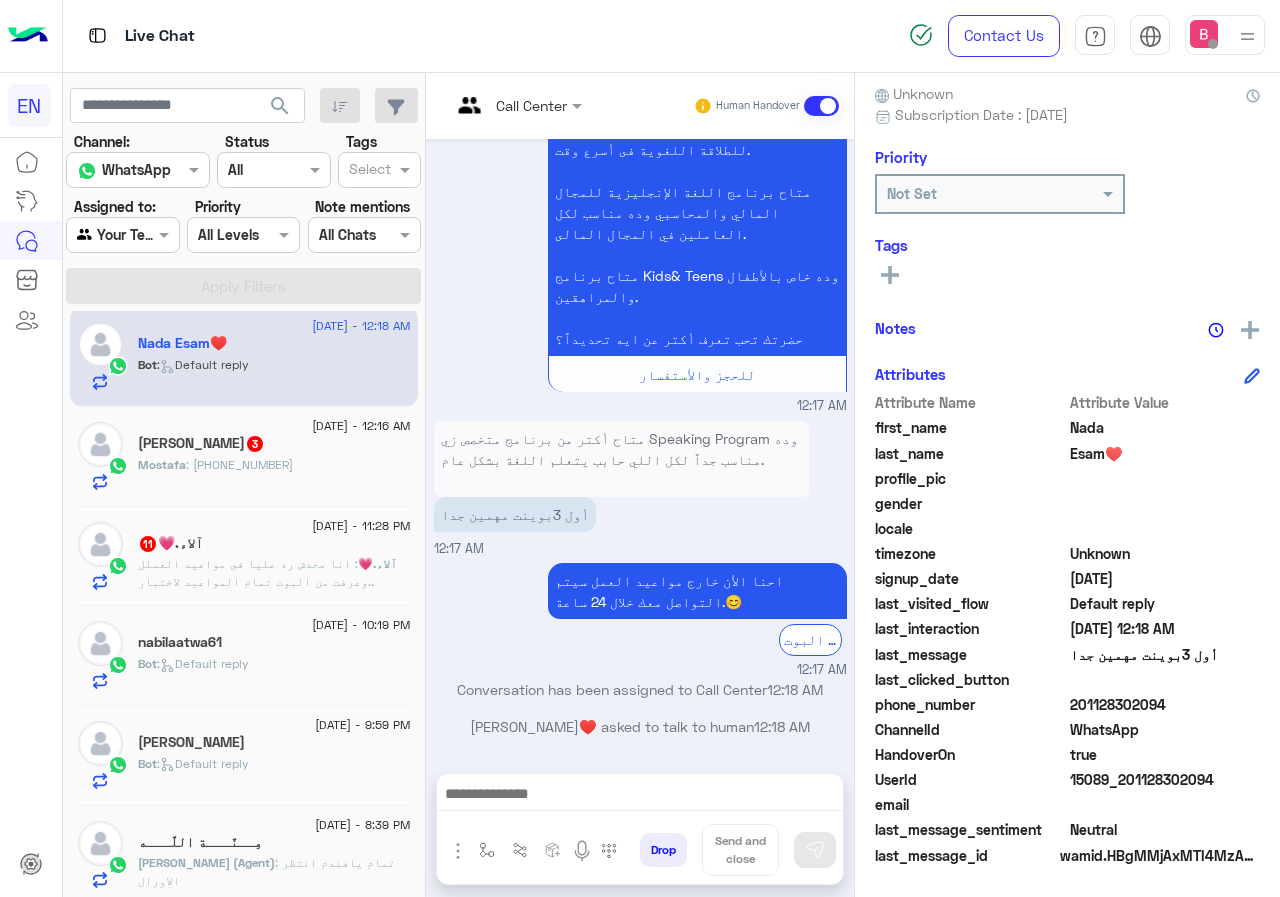 click on "Call Center" at bounding box center [504, 106] 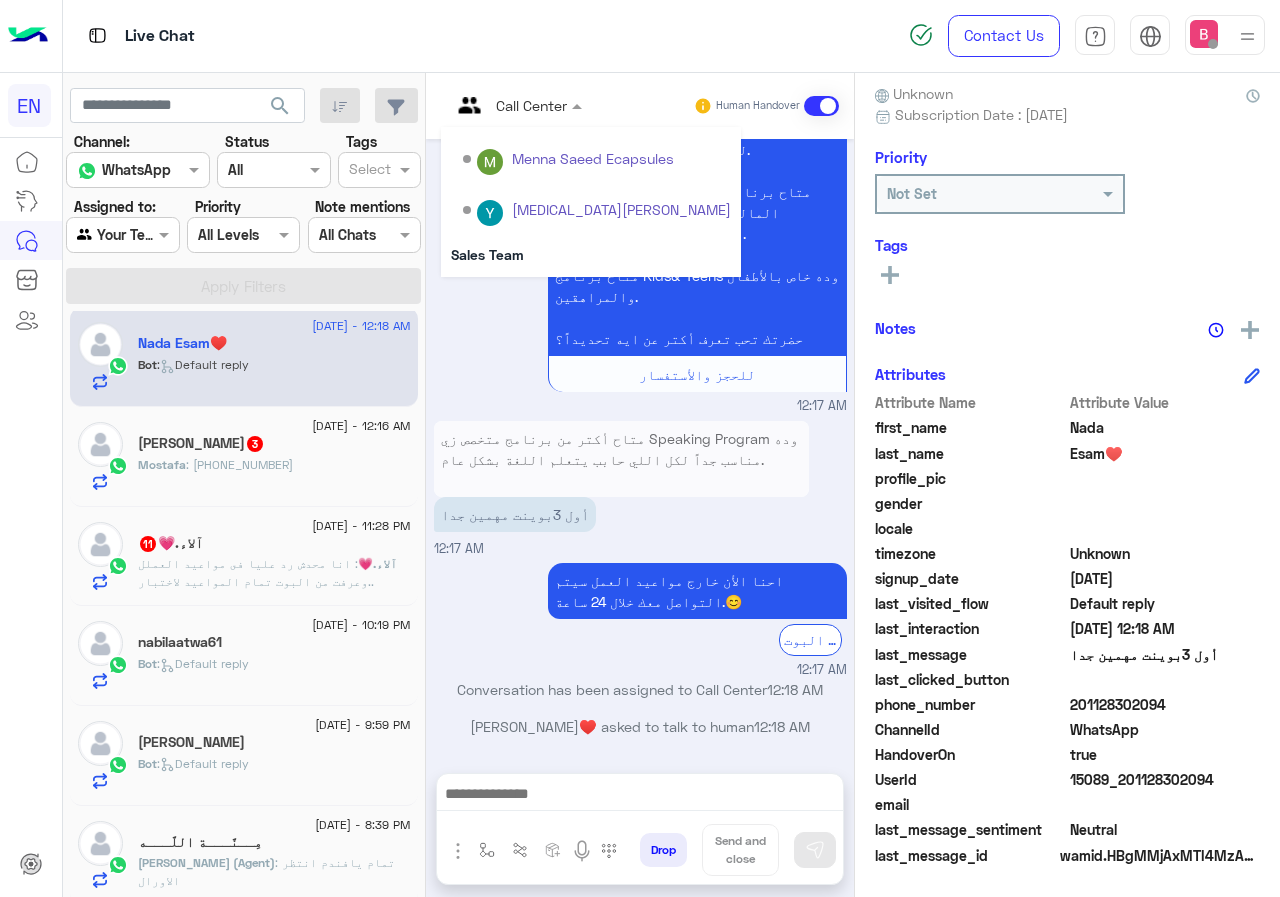 scroll, scrollTop: 332, scrollLeft: 0, axis: vertical 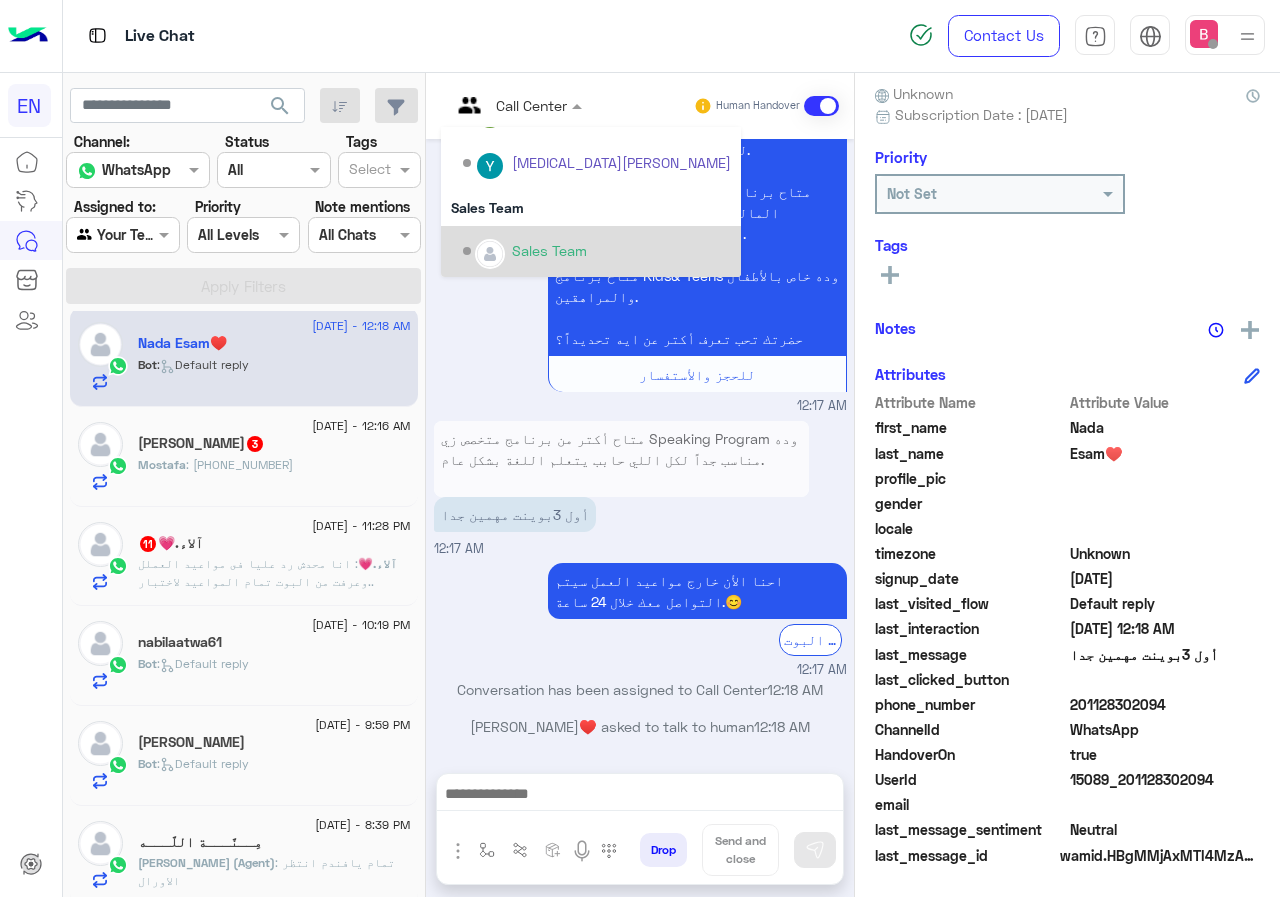 click on "Sales Team" at bounding box center [549, 250] 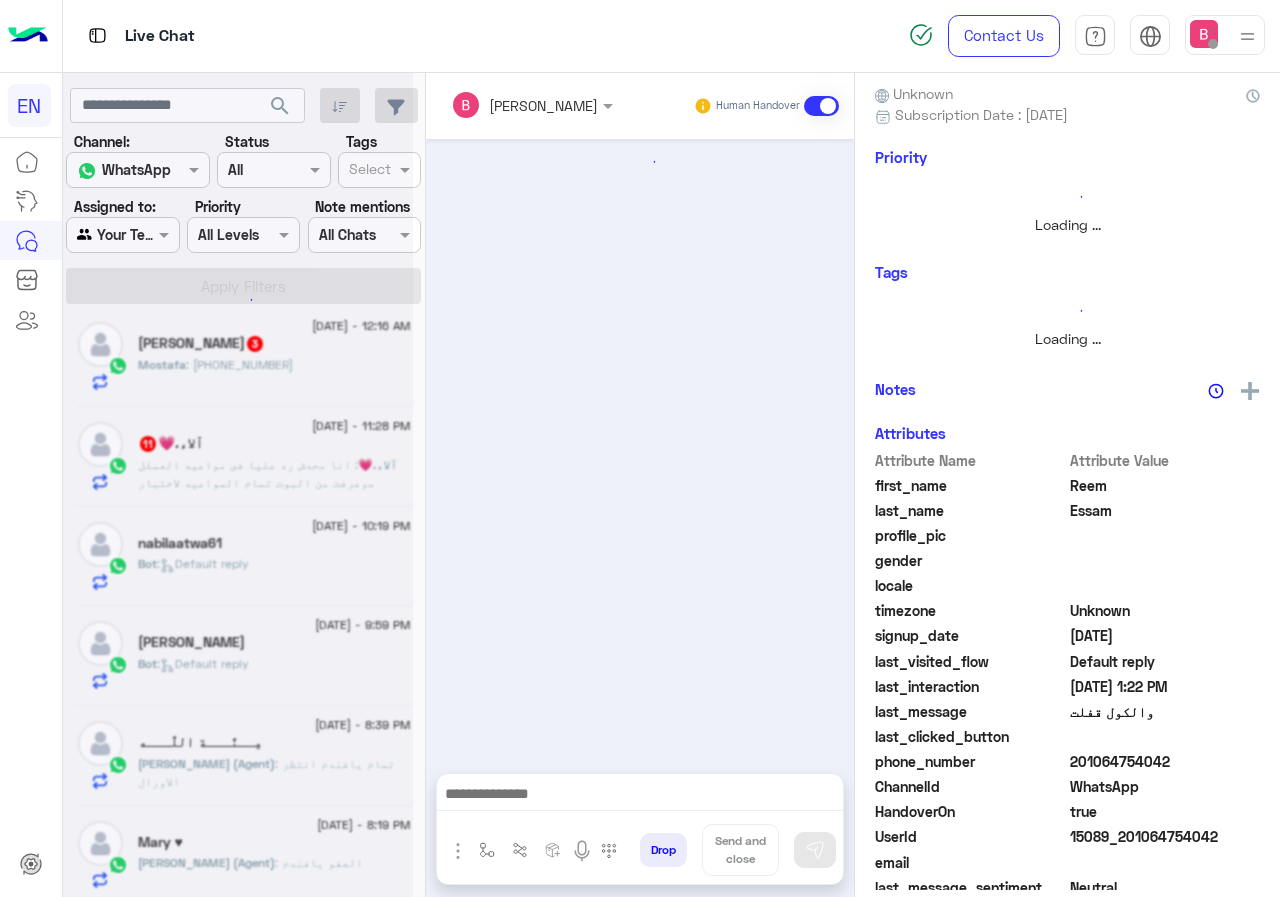 scroll, scrollTop: 221, scrollLeft: 0, axis: vertical 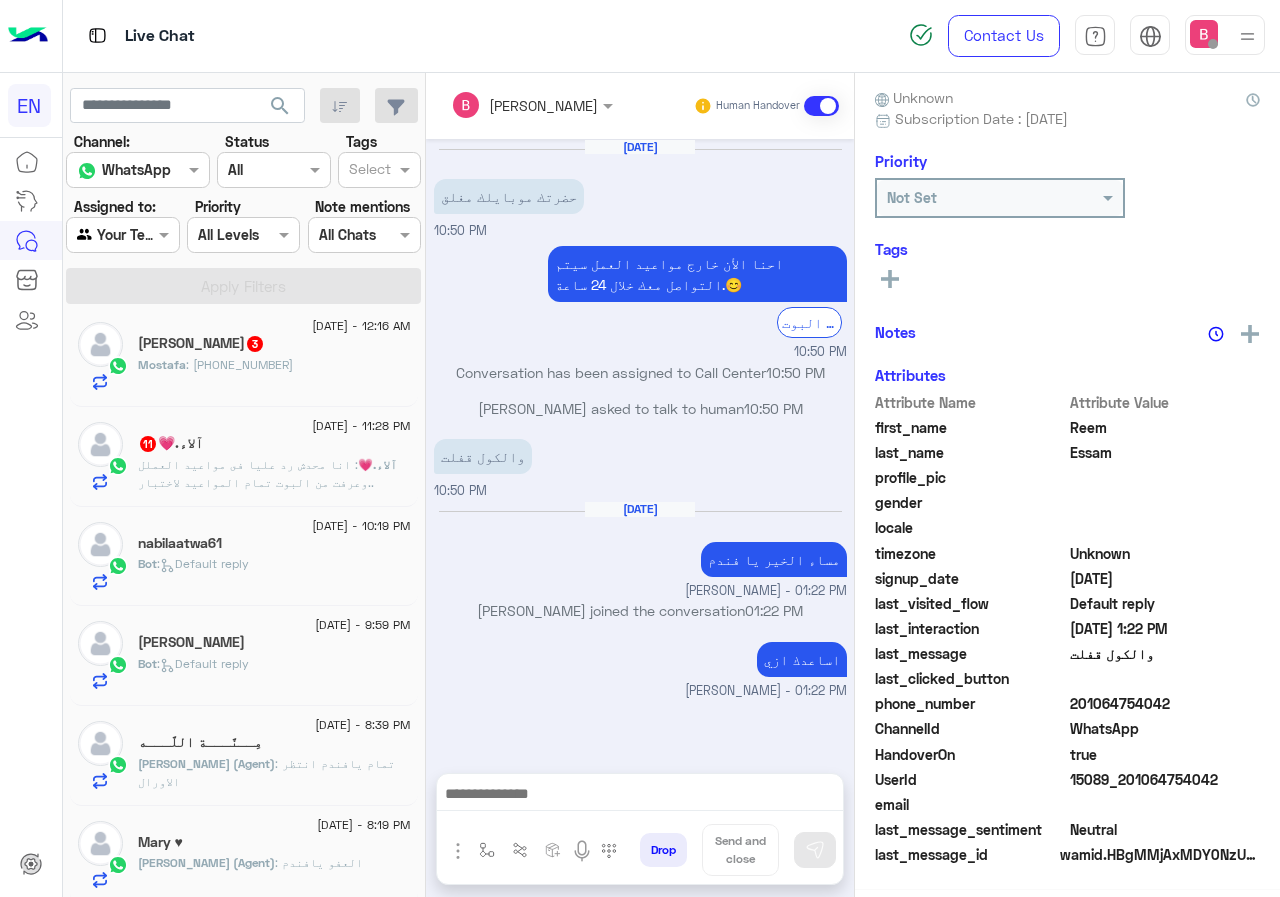 click on "Mostafa : +20 102 4136055" 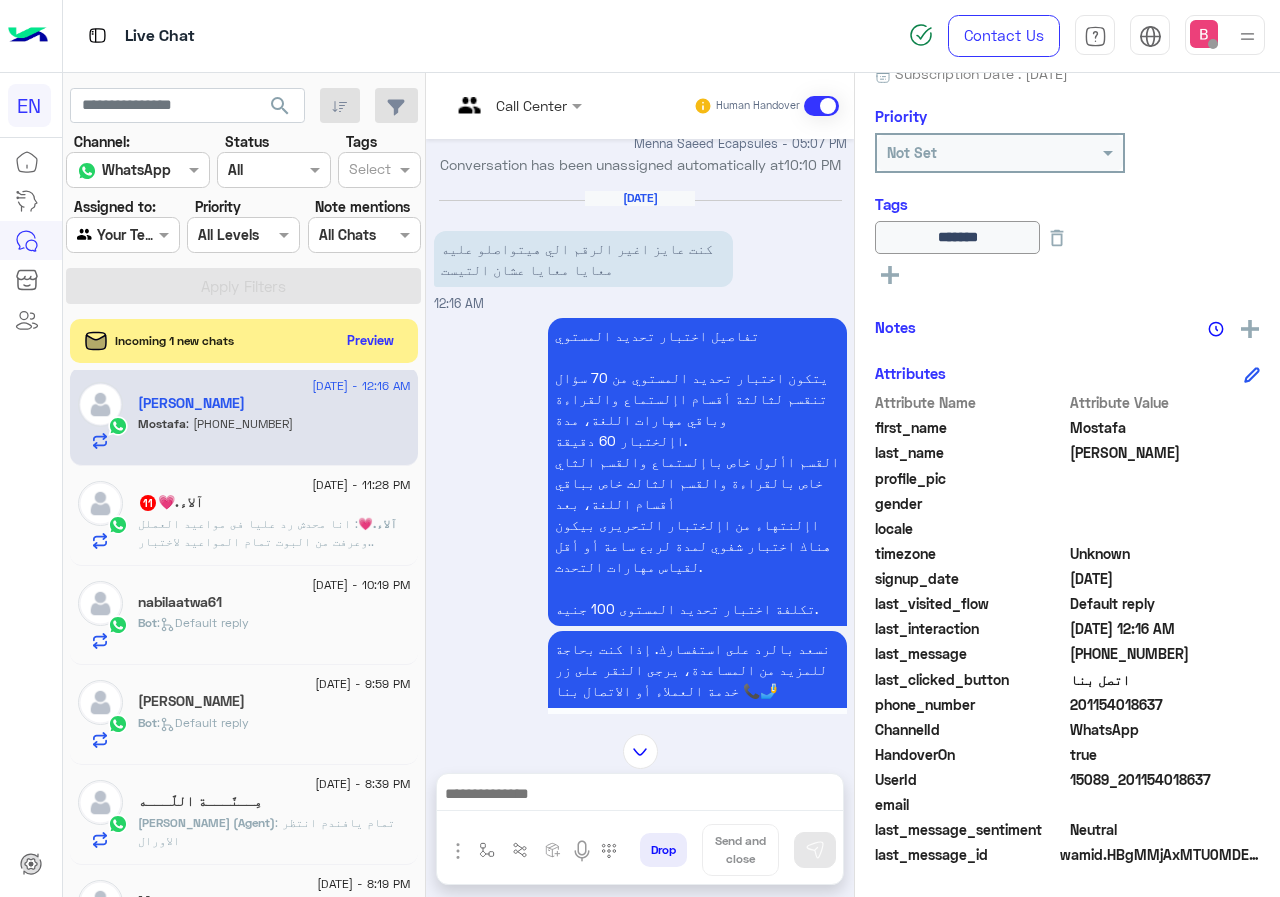 scroll, scrollTop: 1783, scrollLeft: 0, axis: vertical 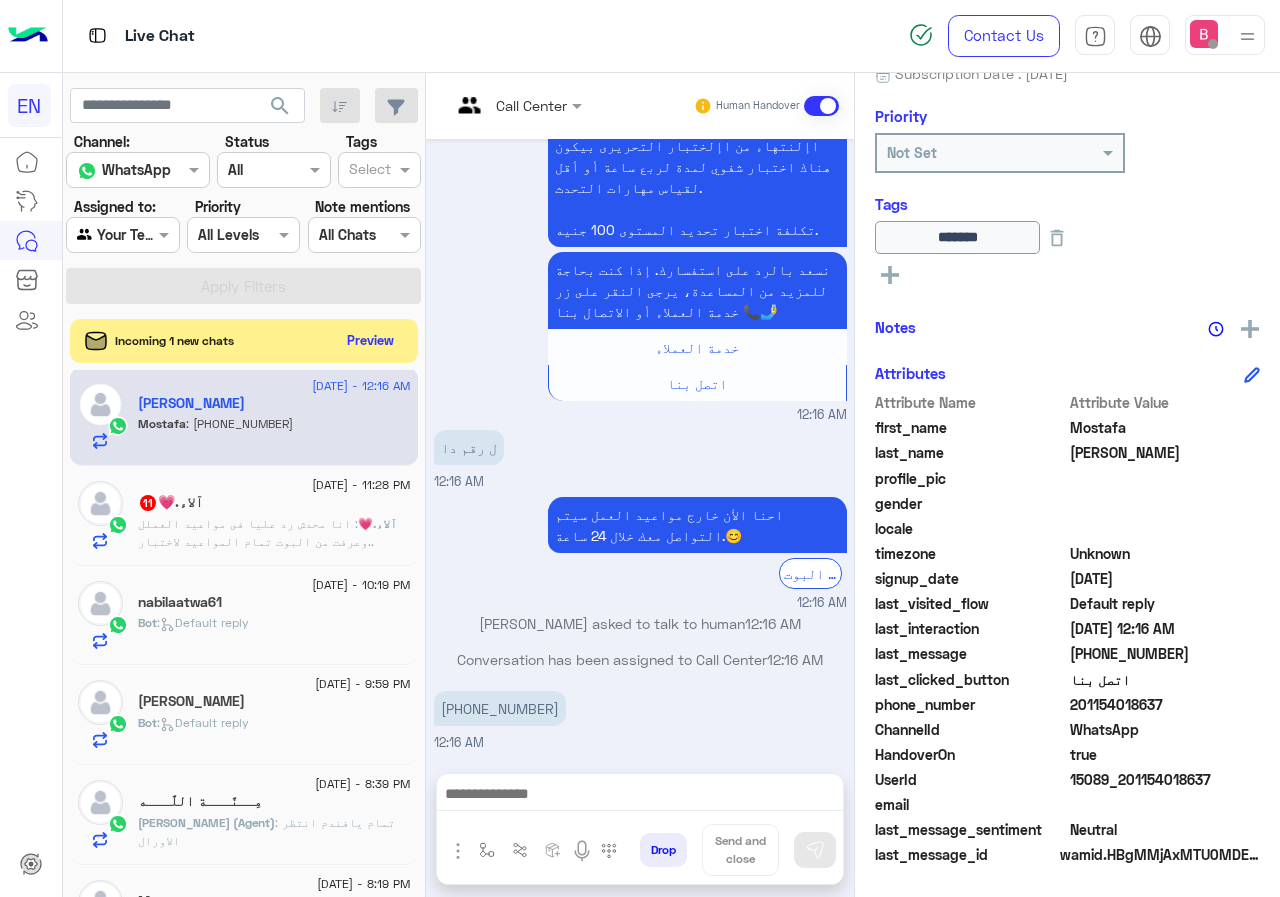 drag, startPoint x: 1071, startPoint y: 706, endPoint x: 1208, endPoint y: 709, distance: 137.03284 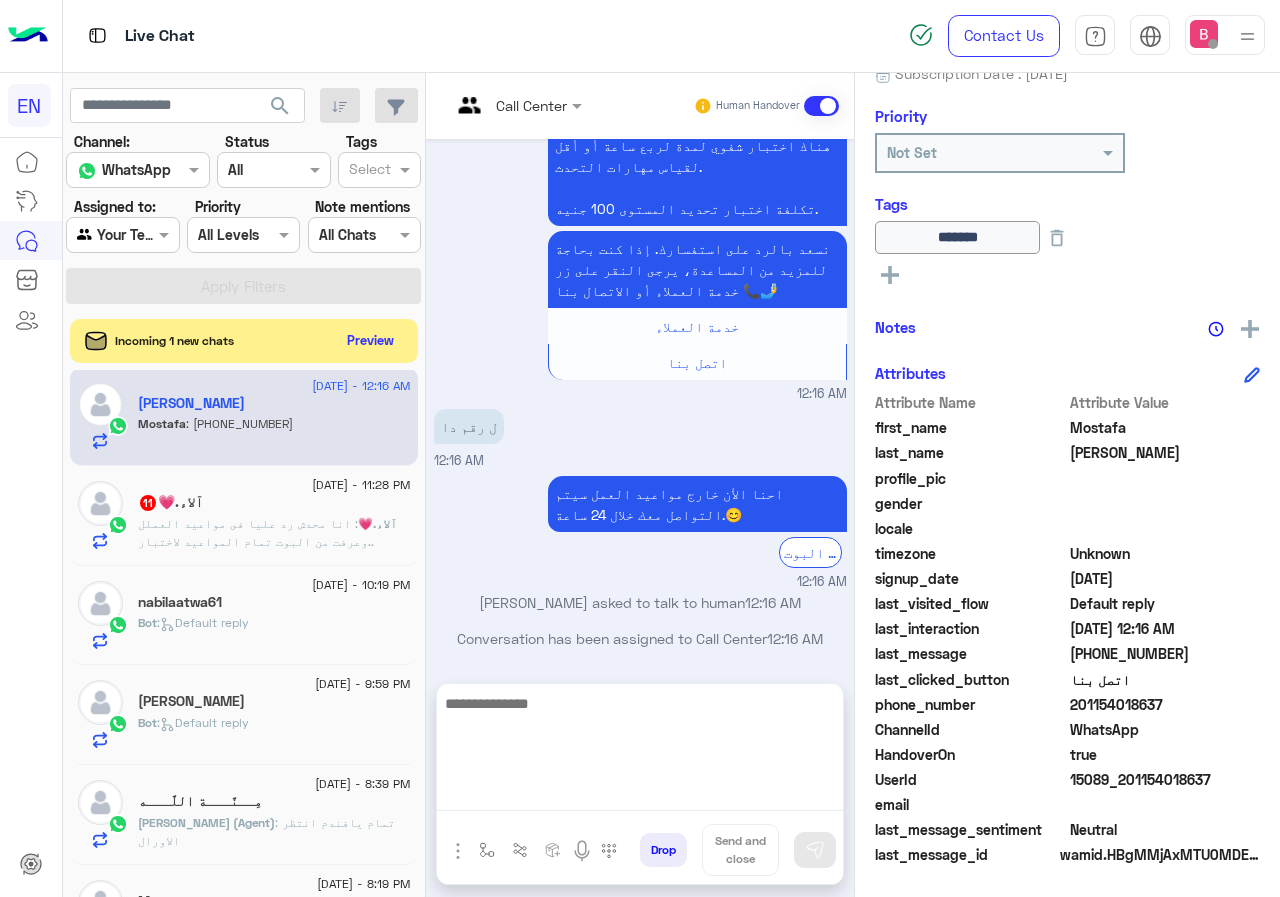 click at bounding box center [640, 751] 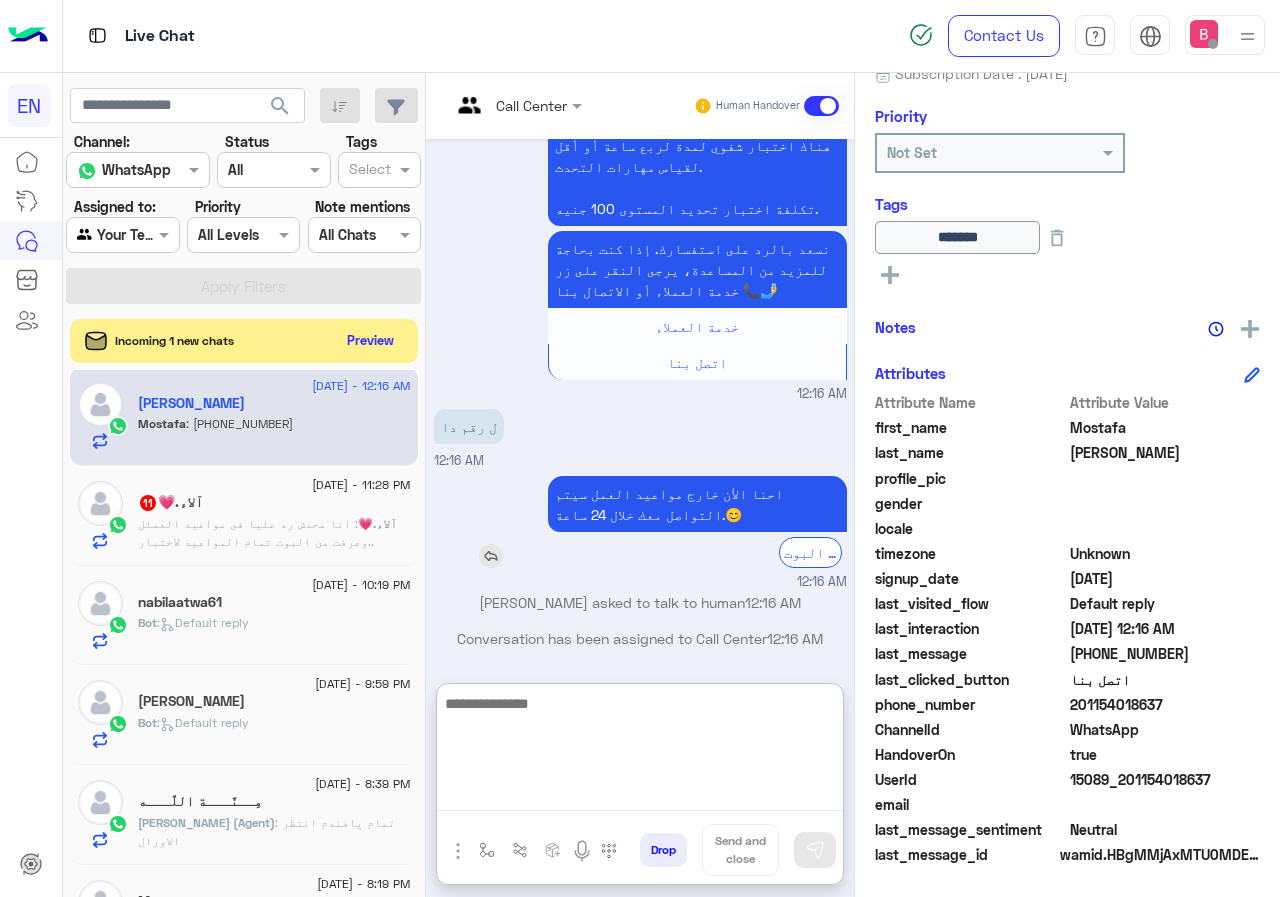 scroll, scrollTop: 1873, scrollLeft: 0, axis: vertical 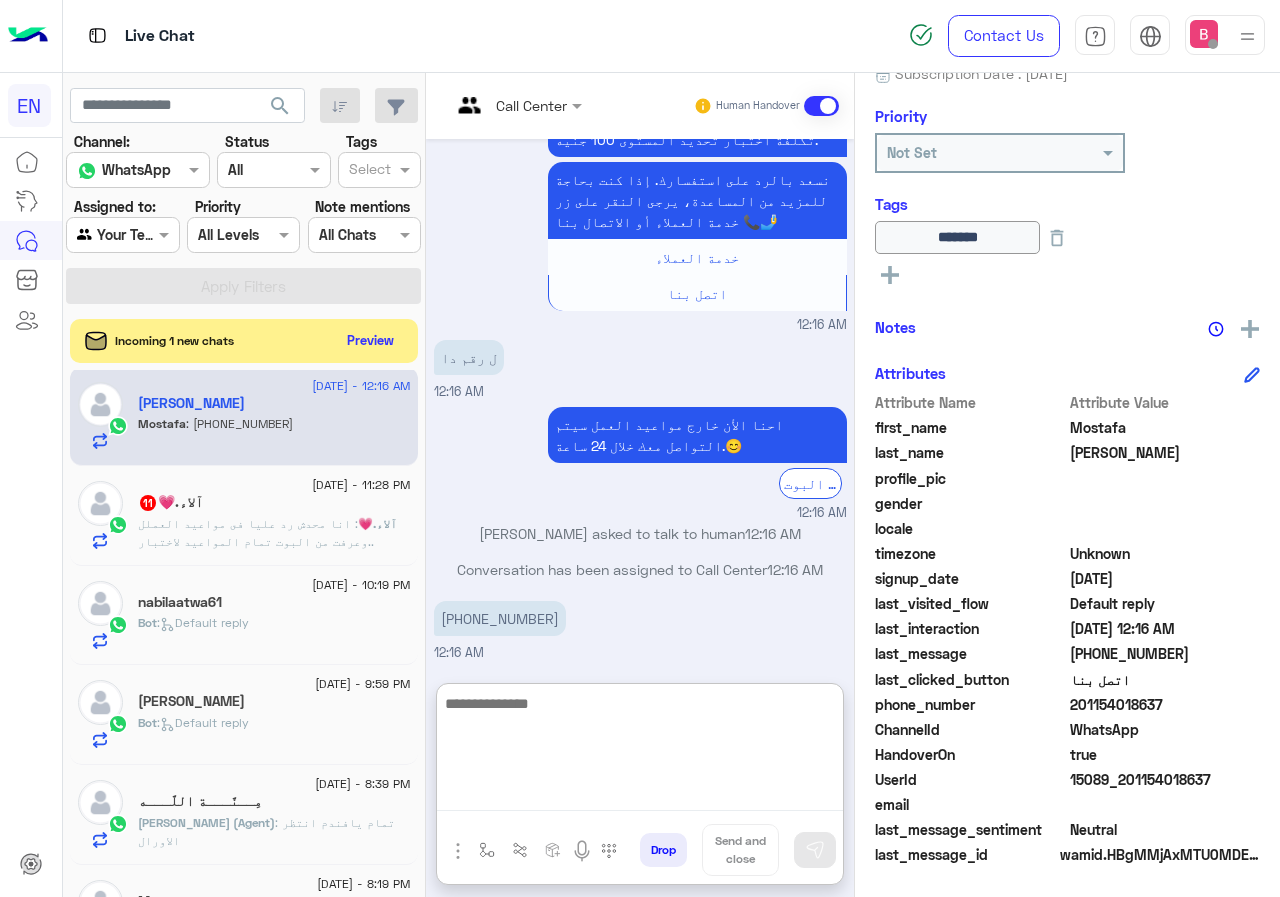 click at bounding box center (640, 751) 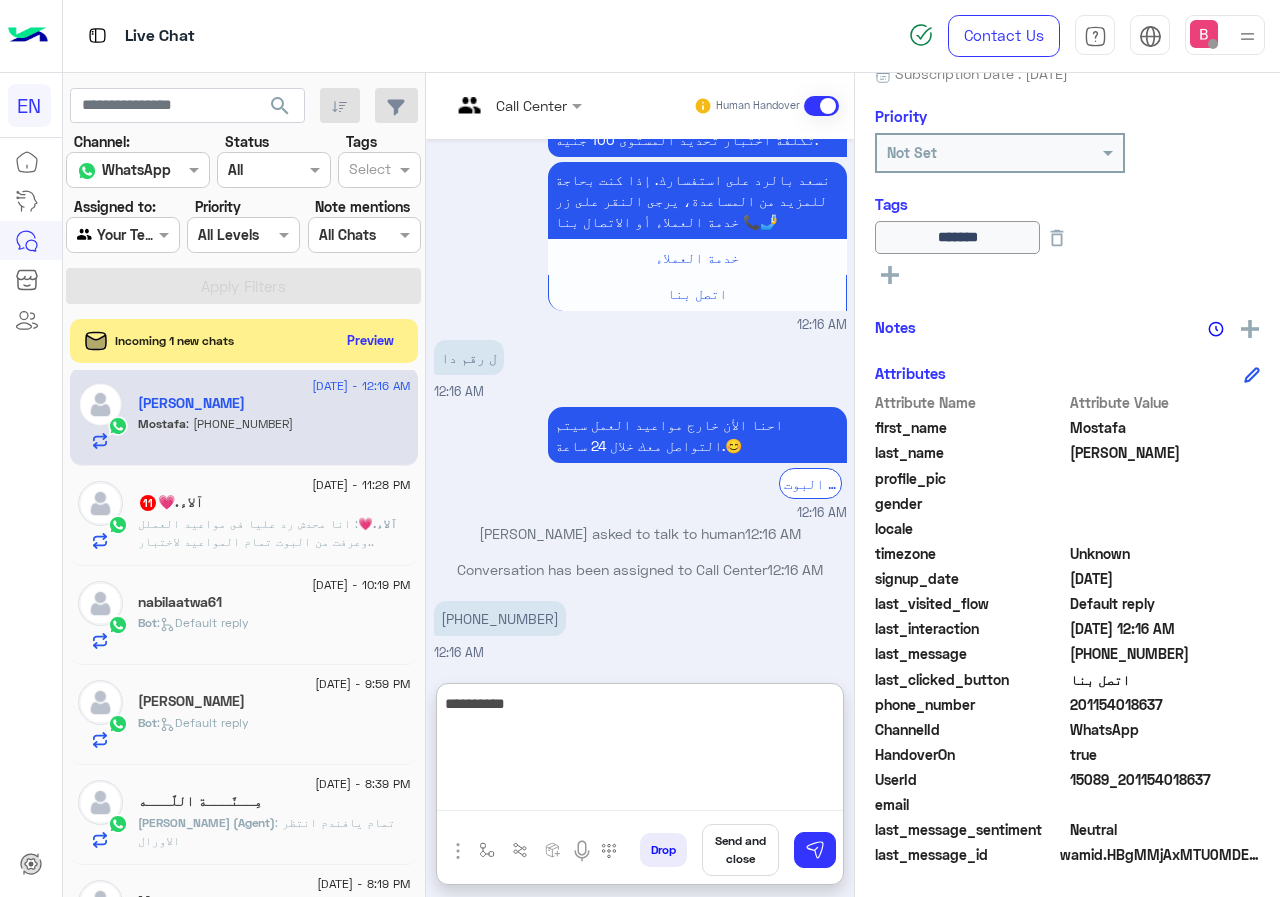 type on "**********" 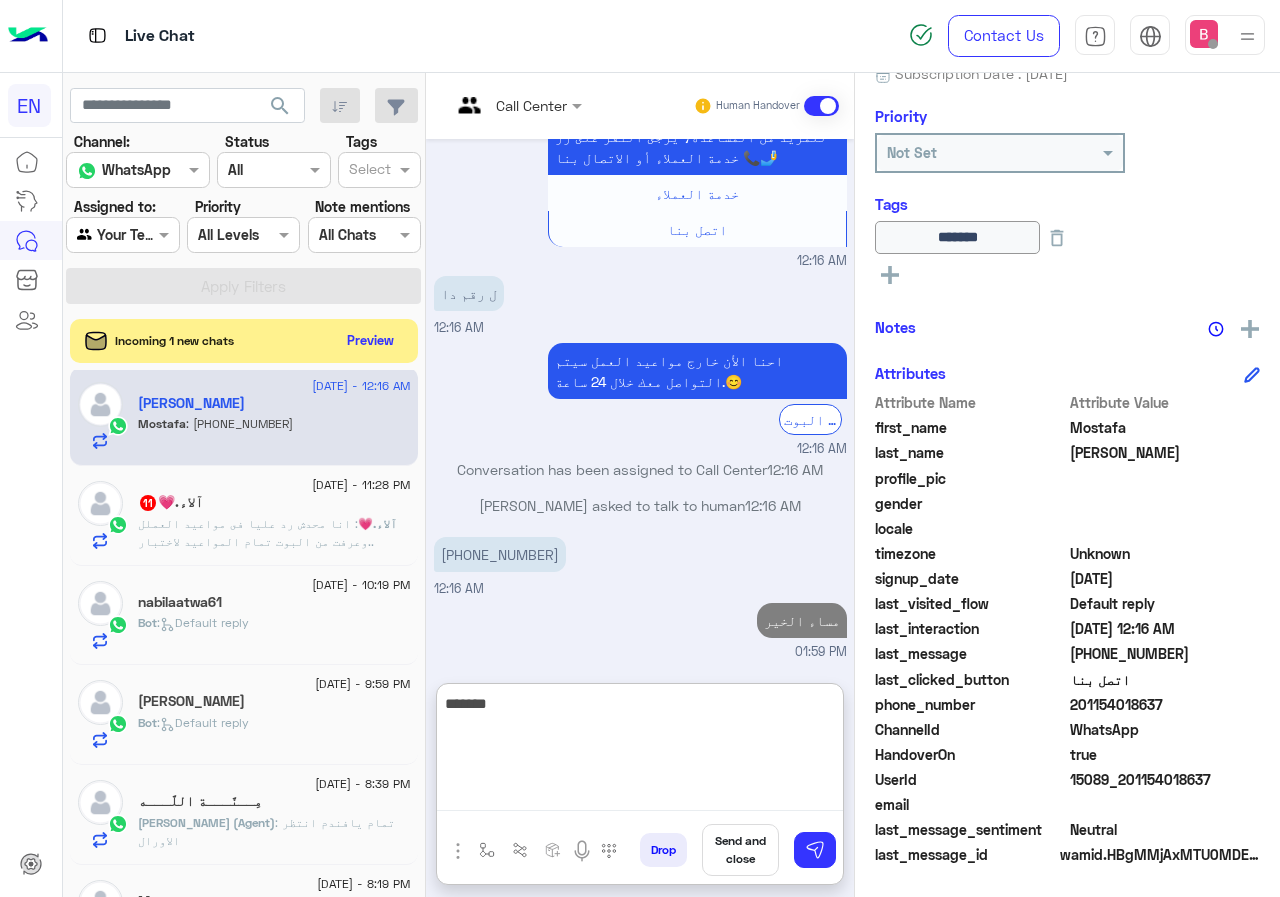 scroll, scrollTop: 1974, scrollLeft: 0, axis: vertical 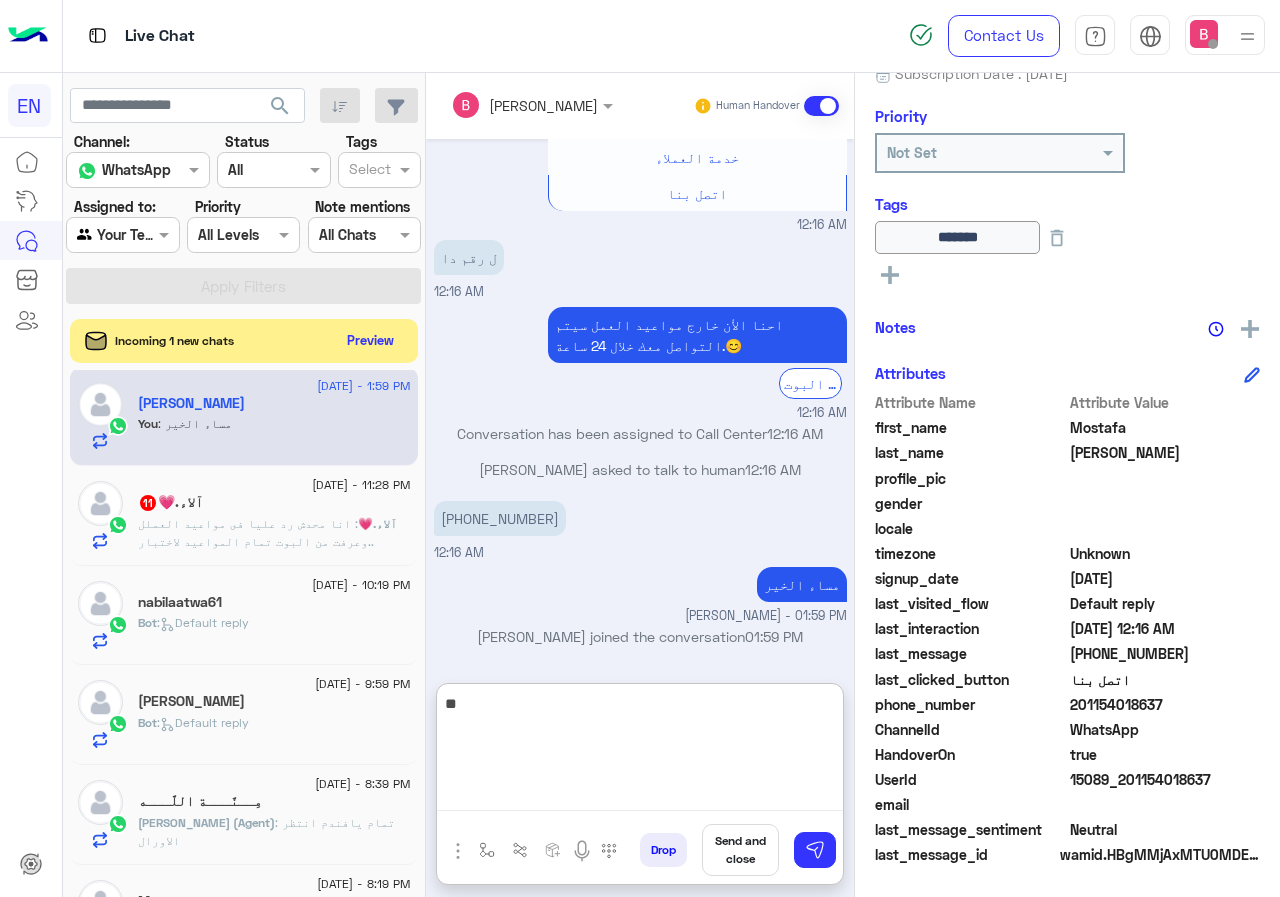 type on "*" 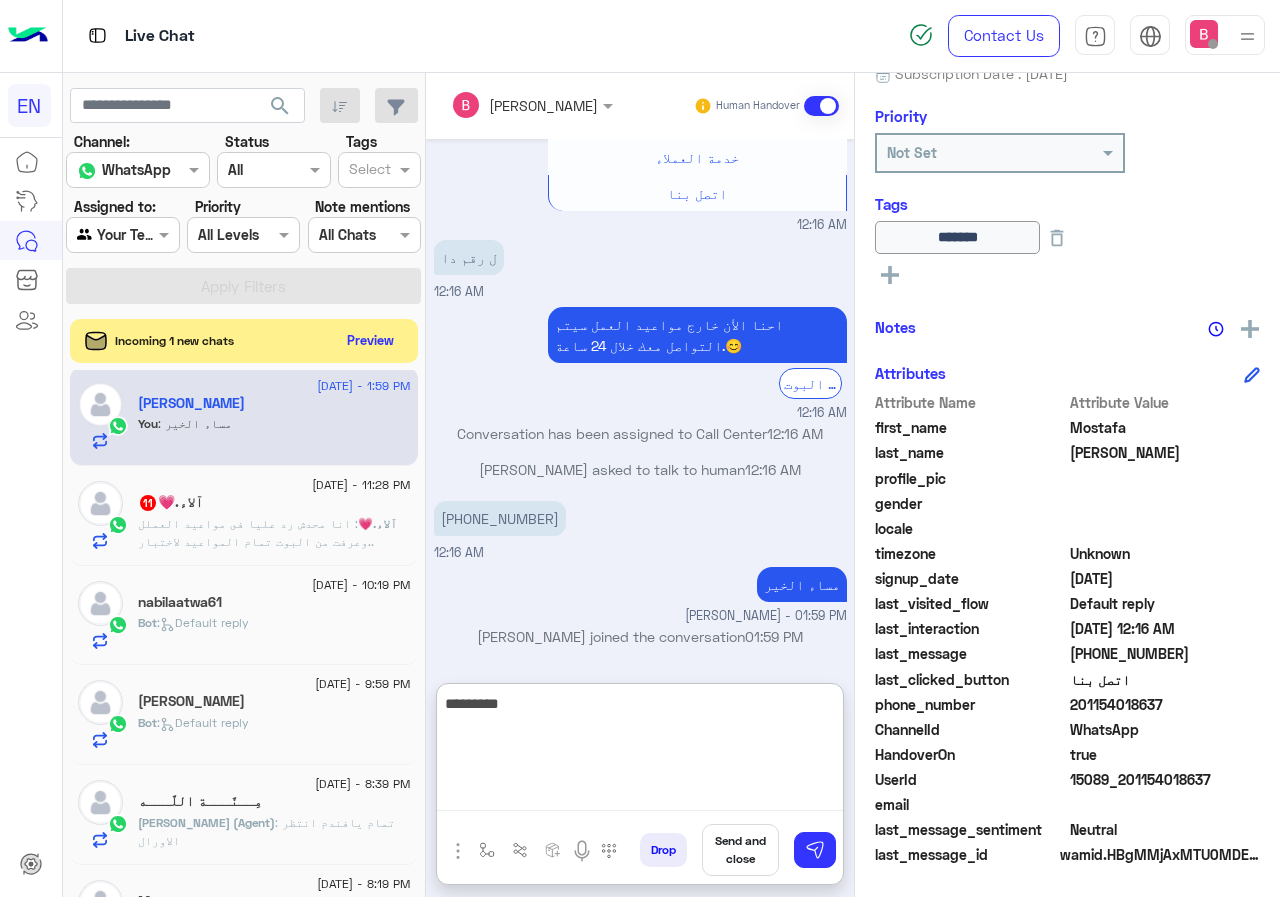 type on "**********" 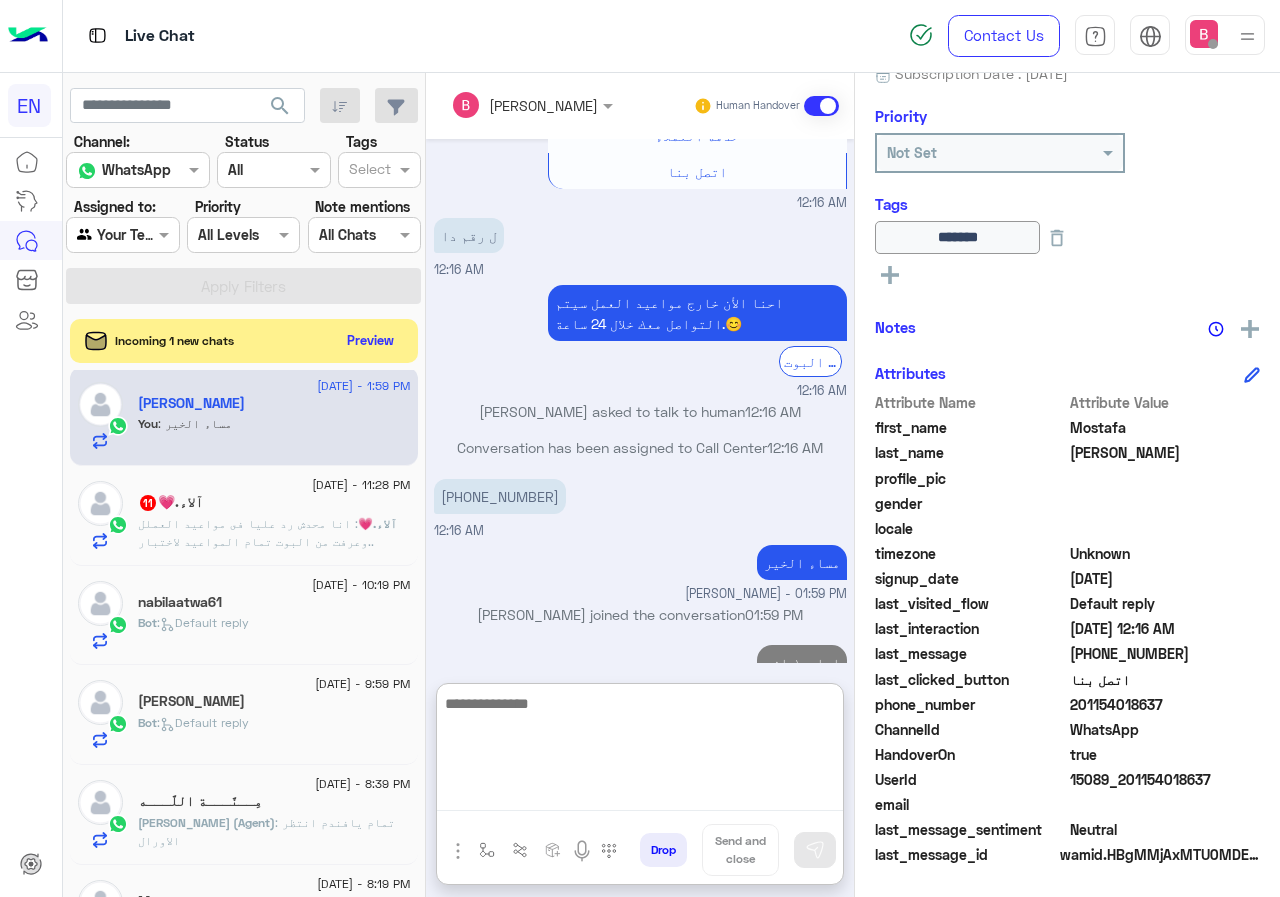 scroll, scrollTop: 2037, scrollLeft: 0, axis: vertical 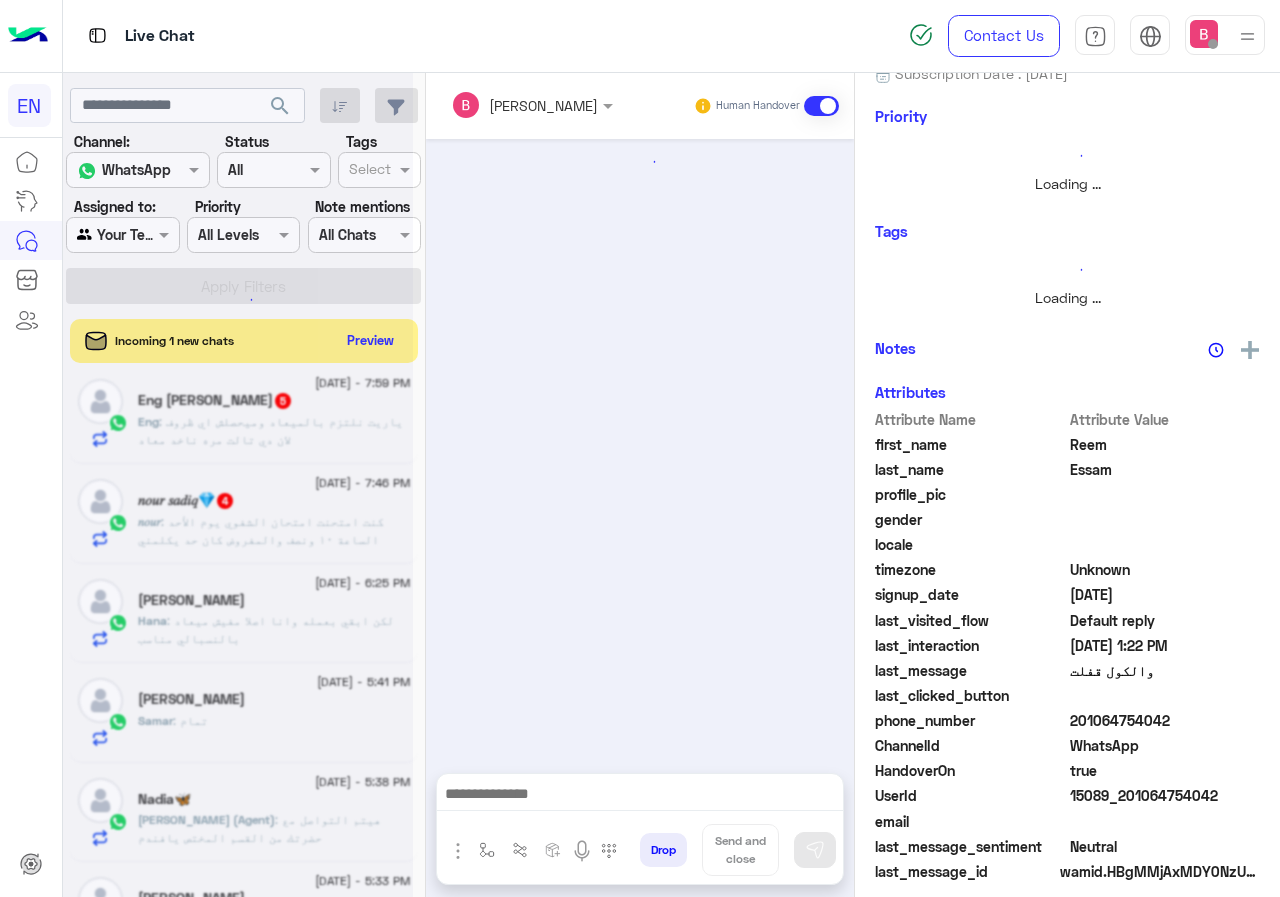 click 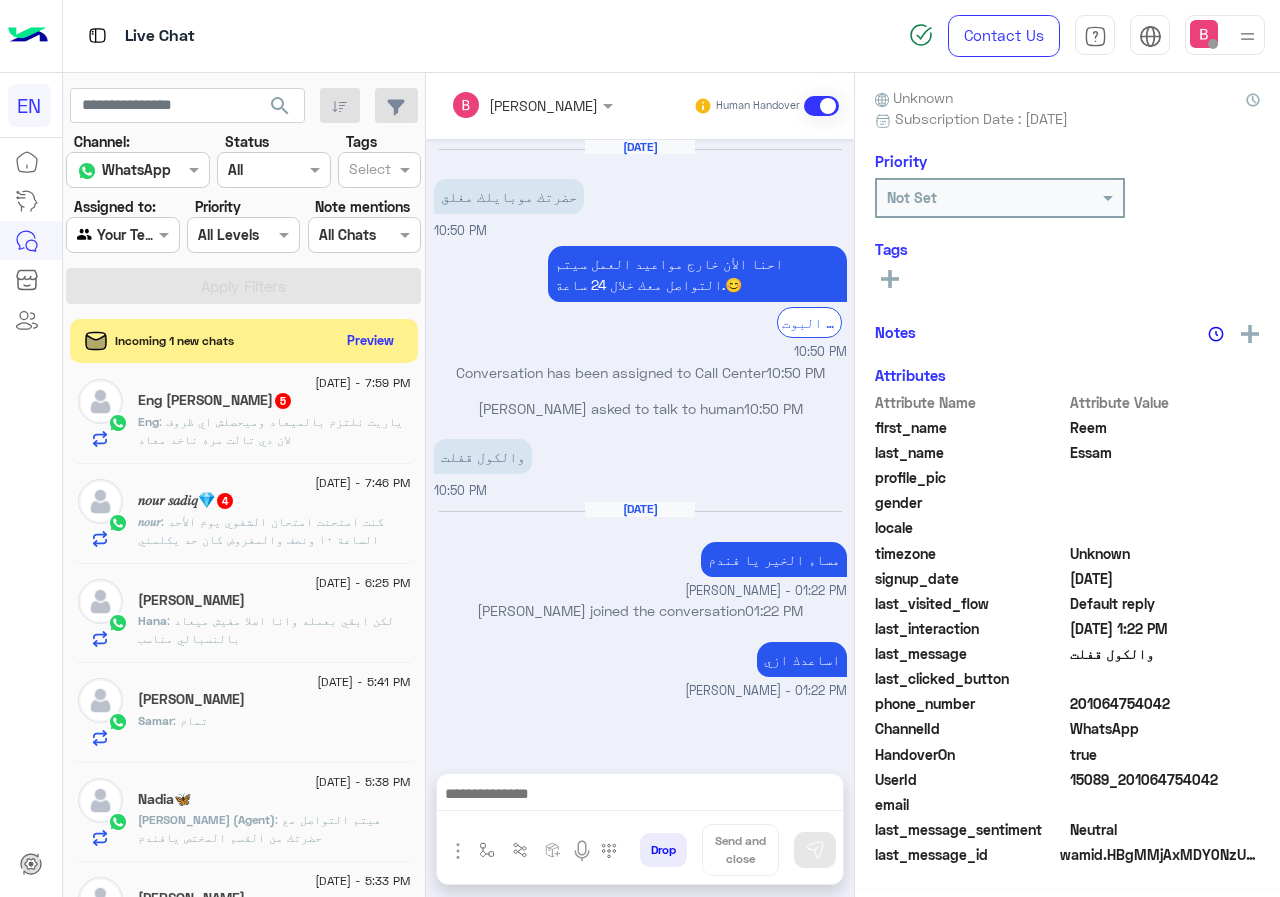 scroll, scrollTop: 180, scrollLeft: 0, axis: vertical 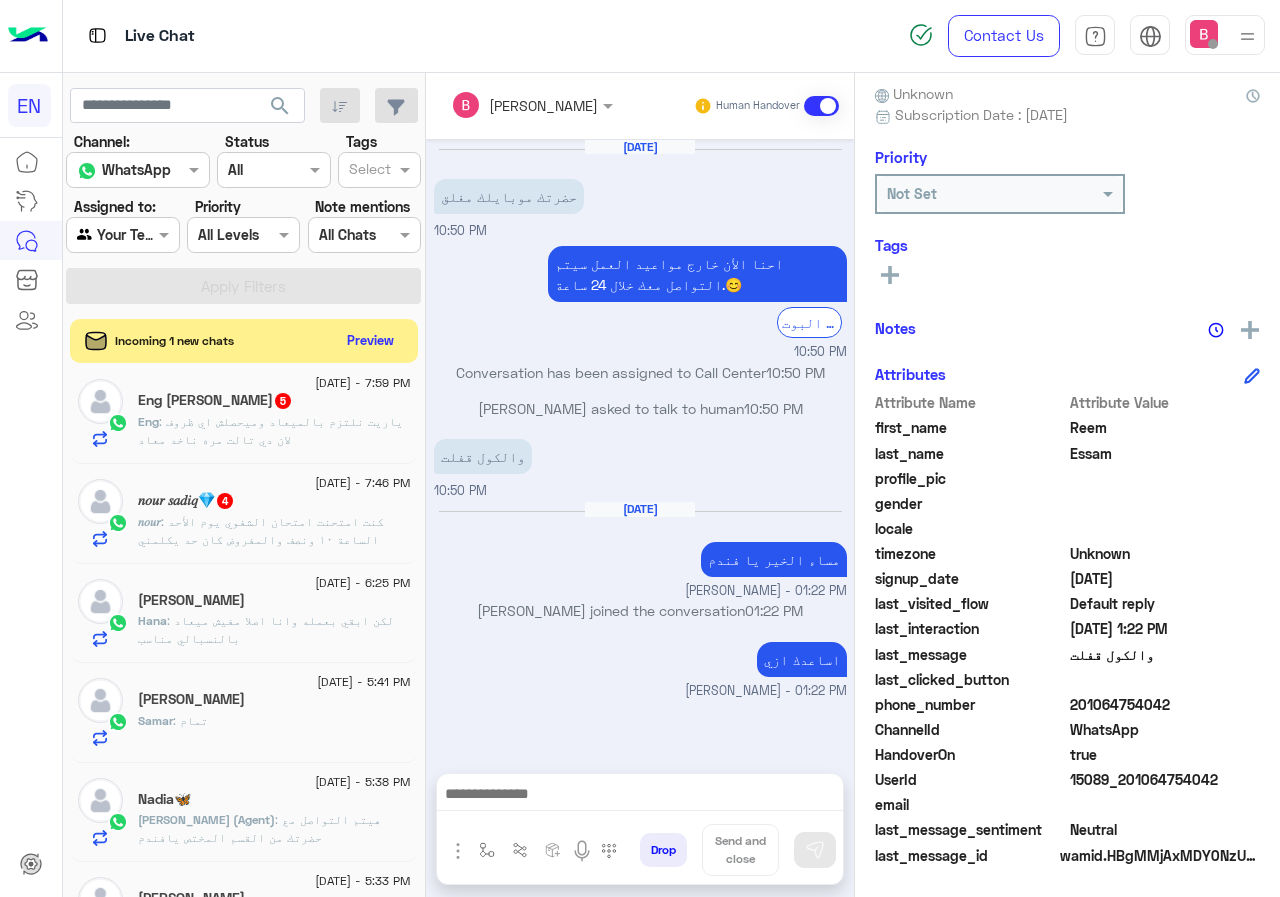 click on "1 July - 7:46 PM  𝑛𝑜𝑢𝑟 𝑠𝑎𝑑𝑖𝑞💎  4 𝑛𝑜𝑢𝑟 : كنت امتحنت امتحان الشفوي يوم الأحد الساعة ١٠ ونصف والمفروض كان حد يكلمني عشان نبدأ وكدة بس لحد دلوقتى مفيش تواصل" 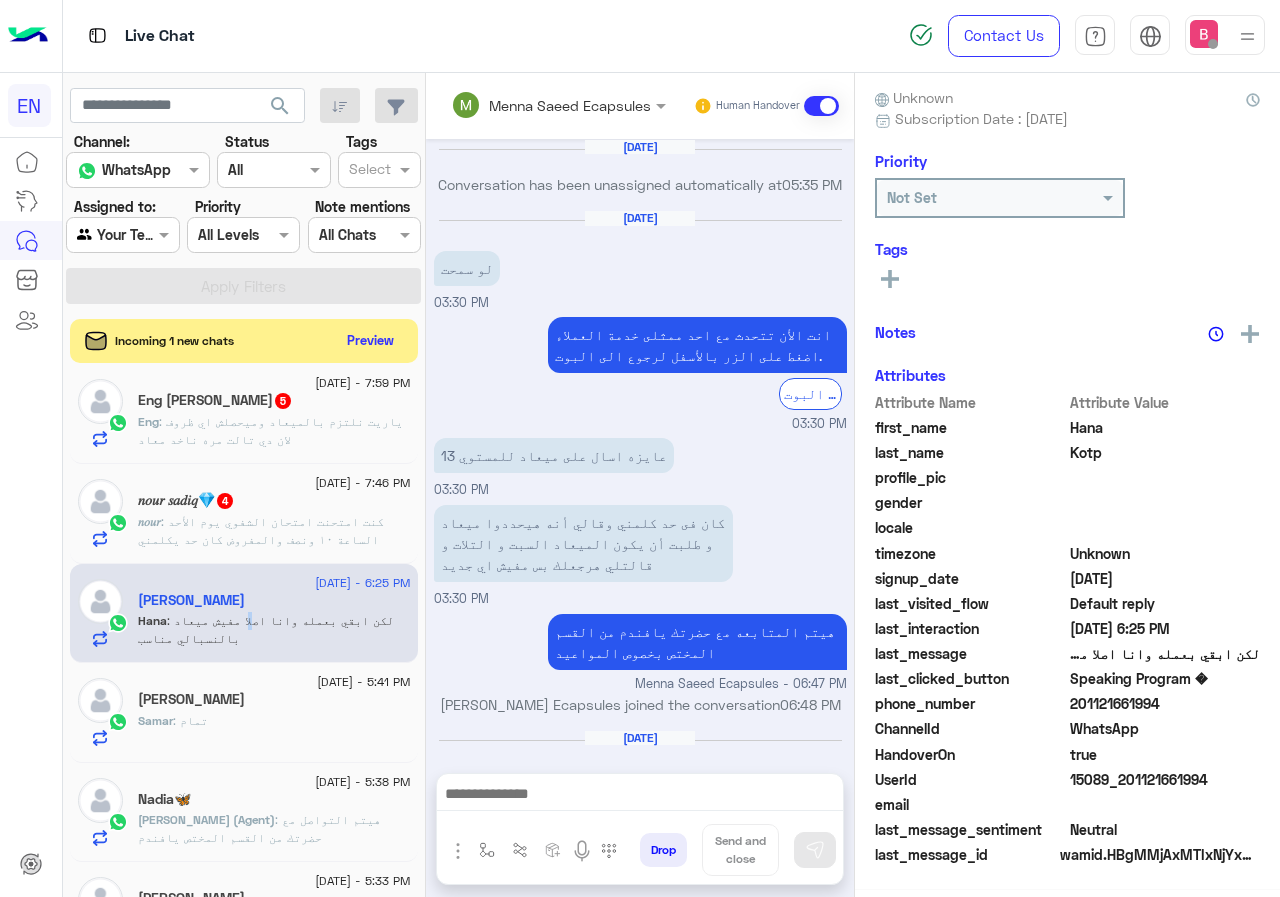 scroll, scrollTop: 176, scrollLeft: 0, axis: vertical 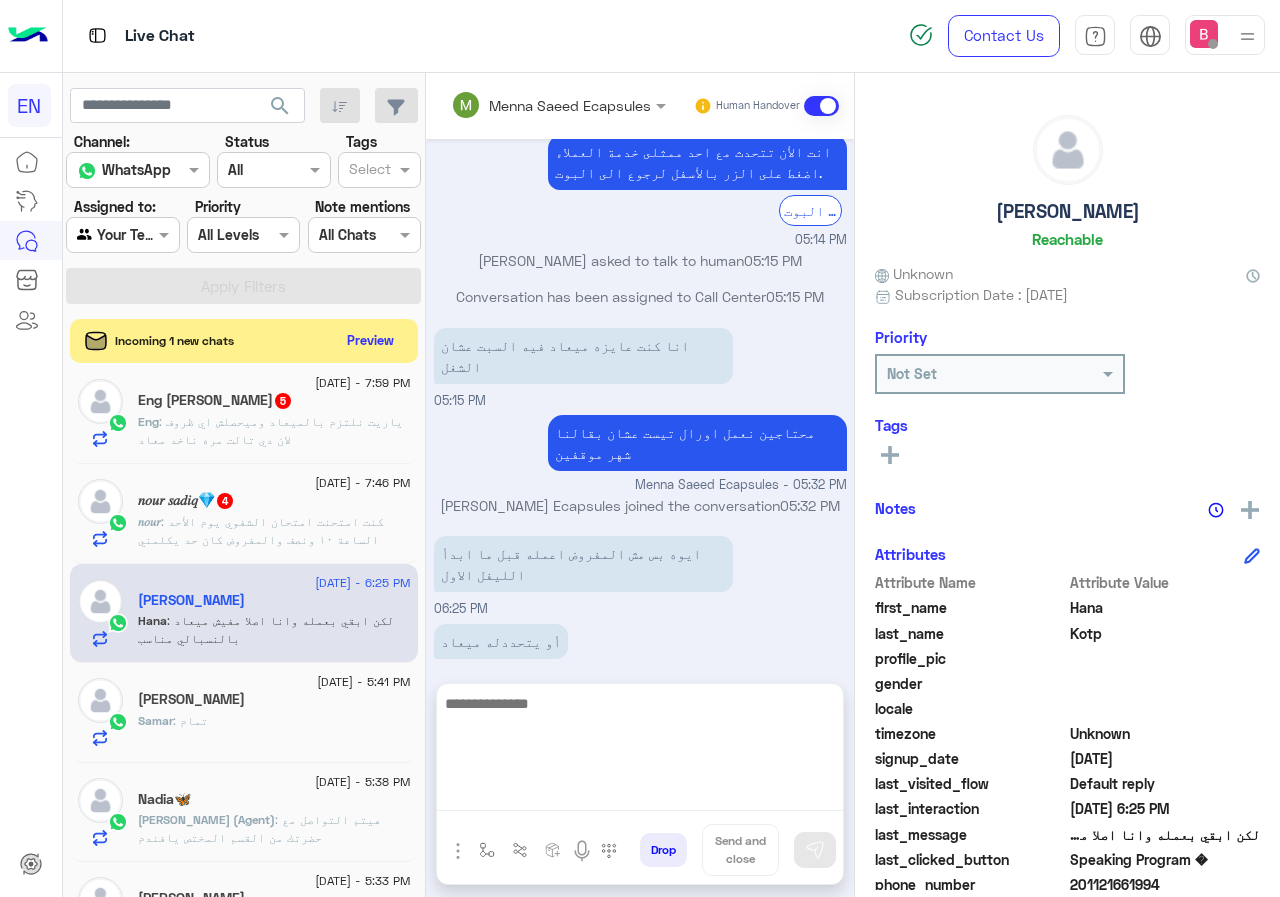 drag, startPoint x: 516, startPoint y: 787, endPoint x: 516, endPoint y: 799, distance: 12 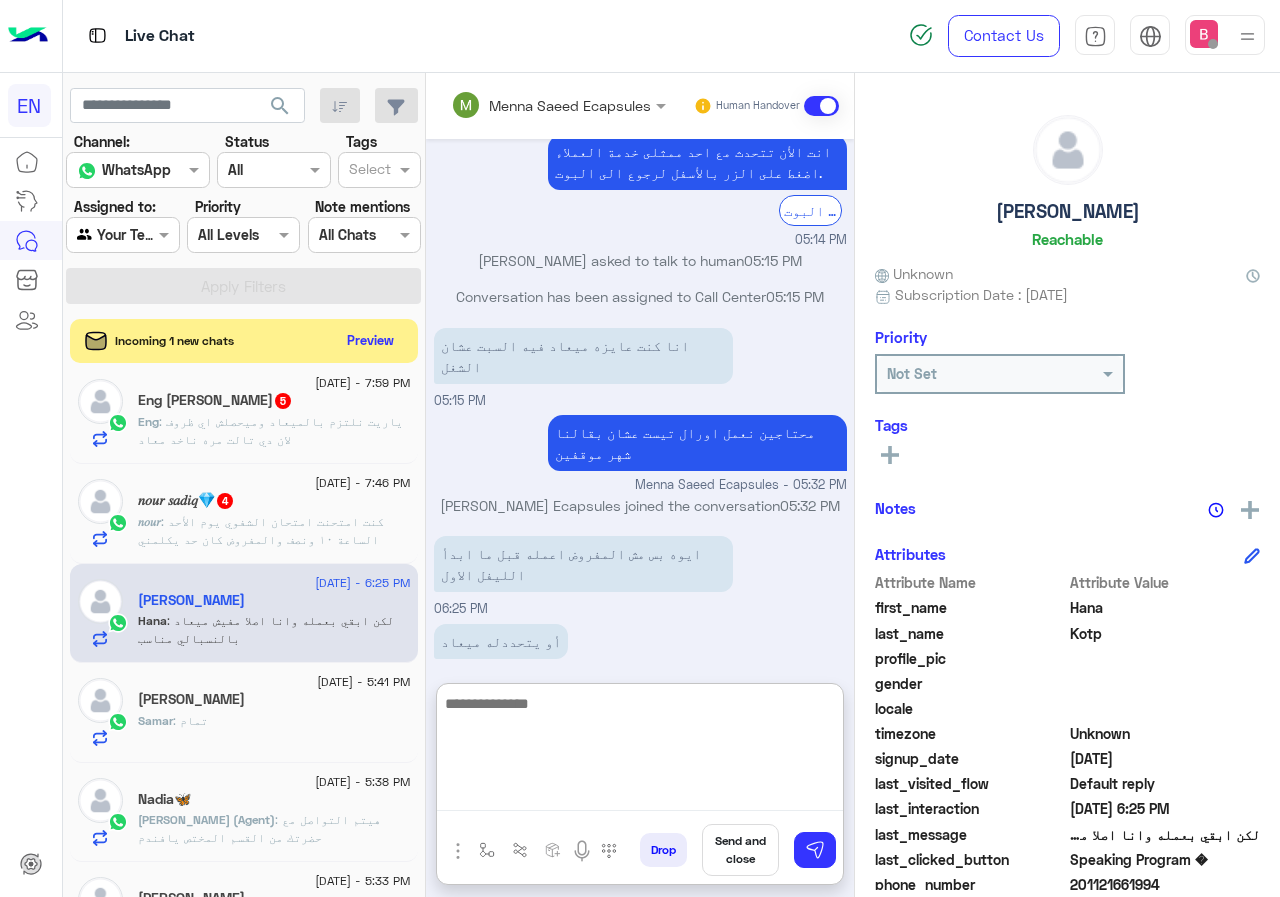 type on "*" 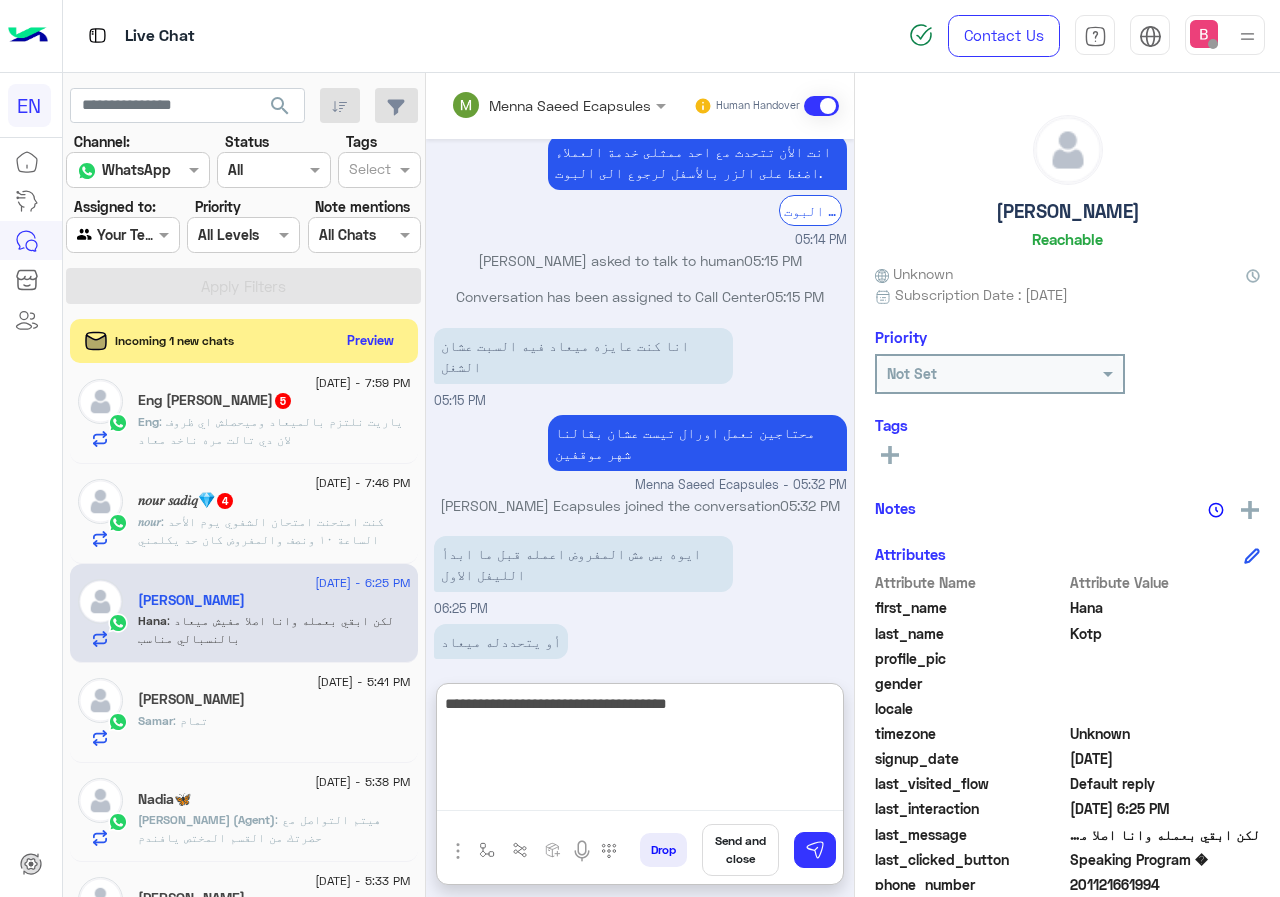 type on "**********" 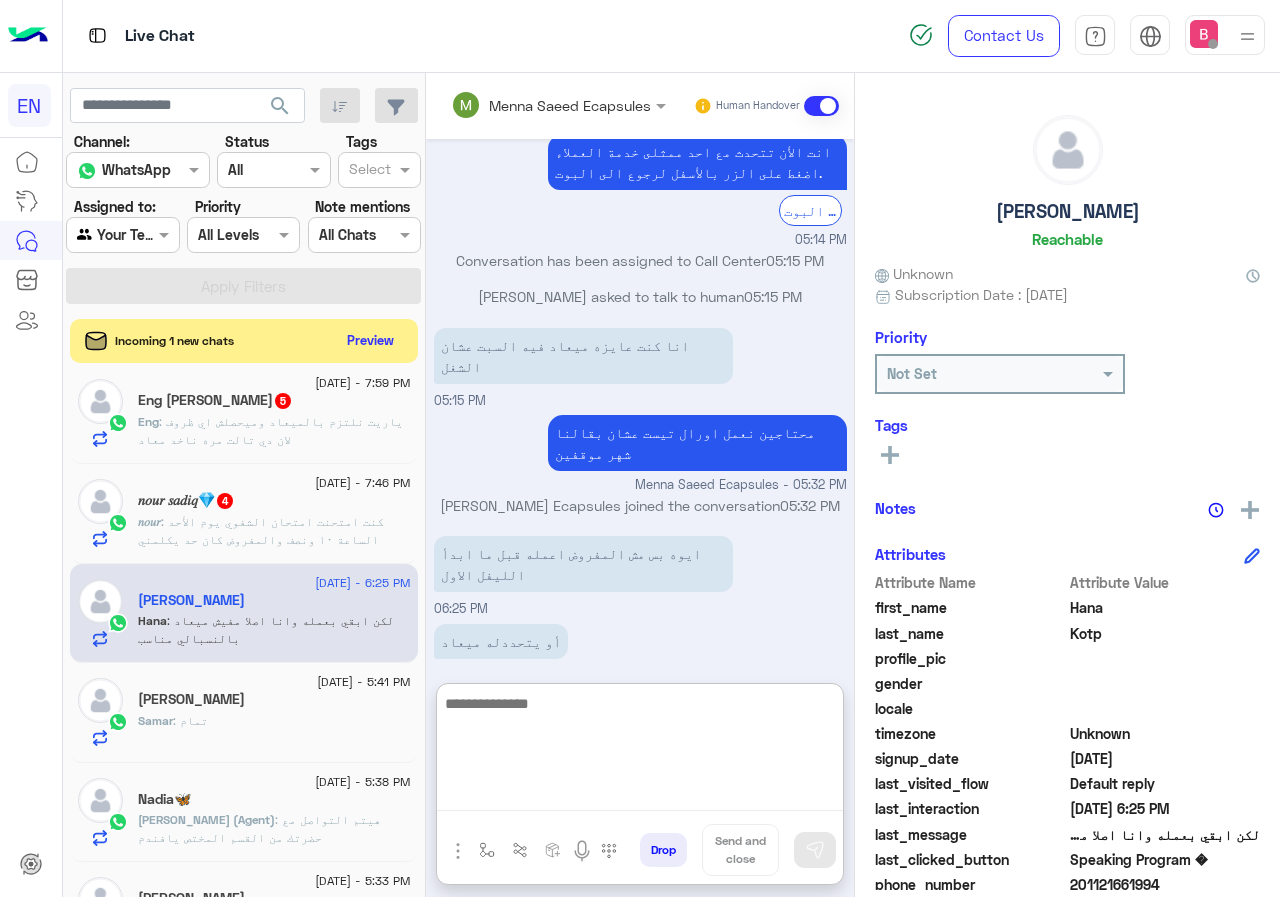 scroll, scrollTop: 1654, scrollLeft: 0, axis: vertical 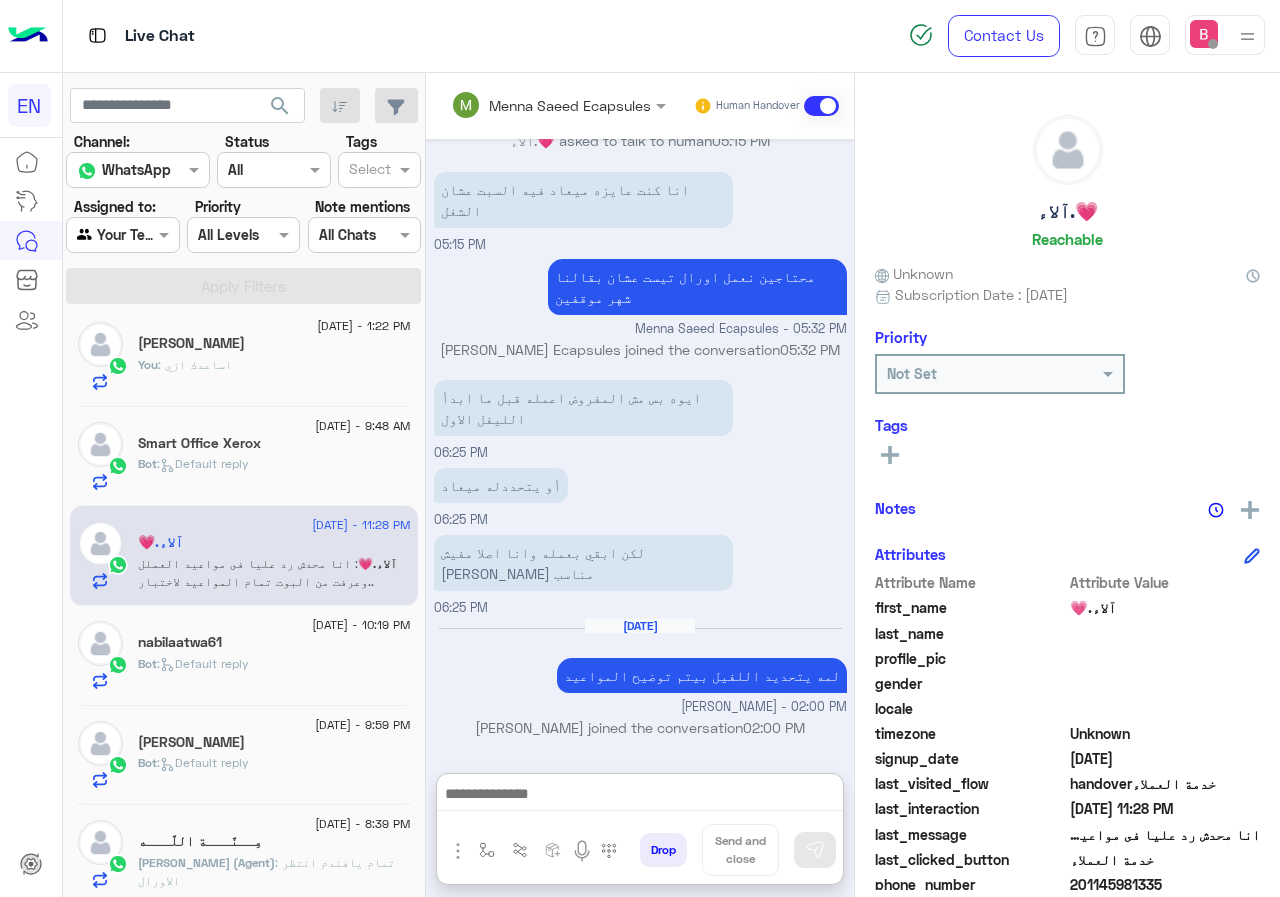 click on "Bot :   Default reply" 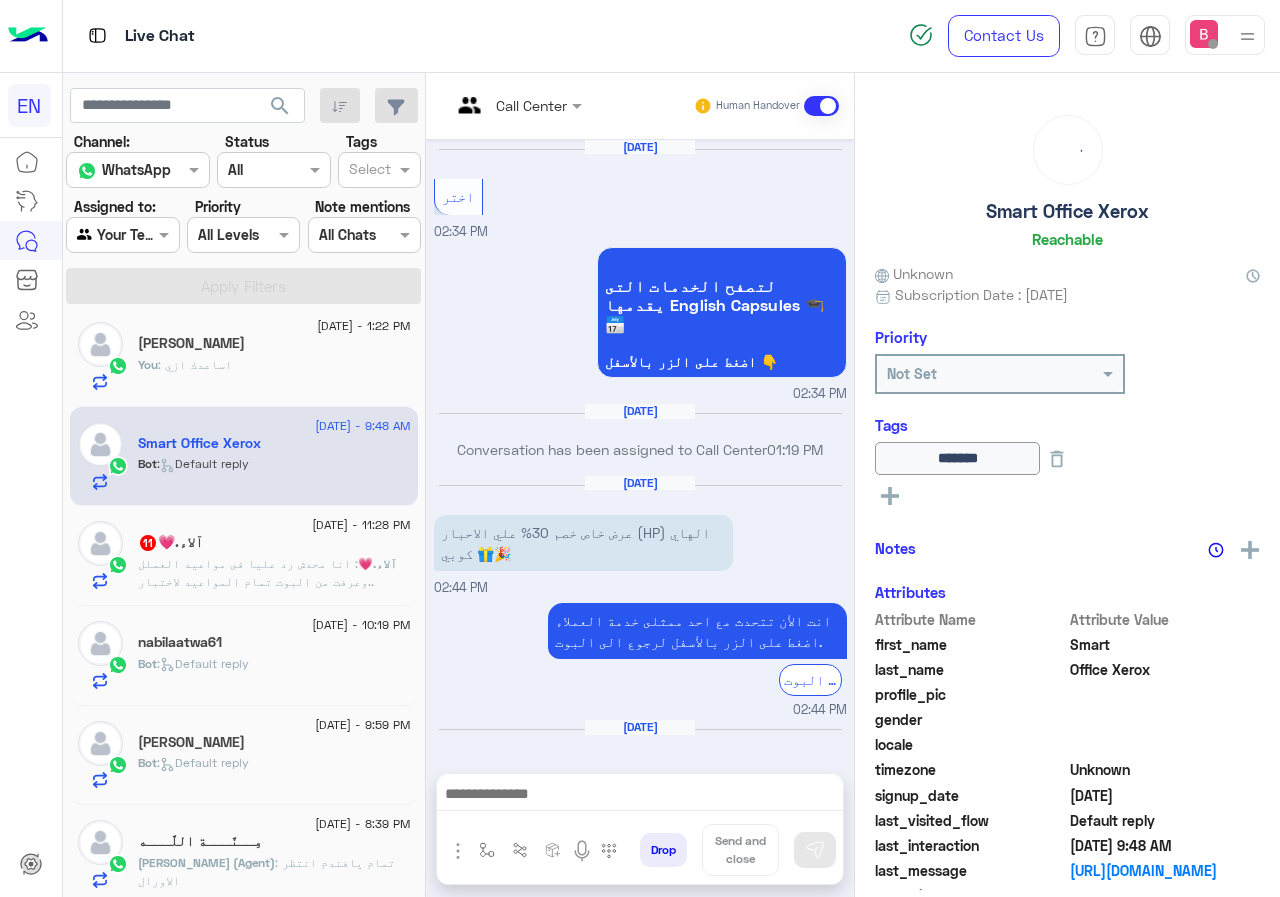 scroll, scrollTop: 1871, scrollLeft: 0, axis: vertical 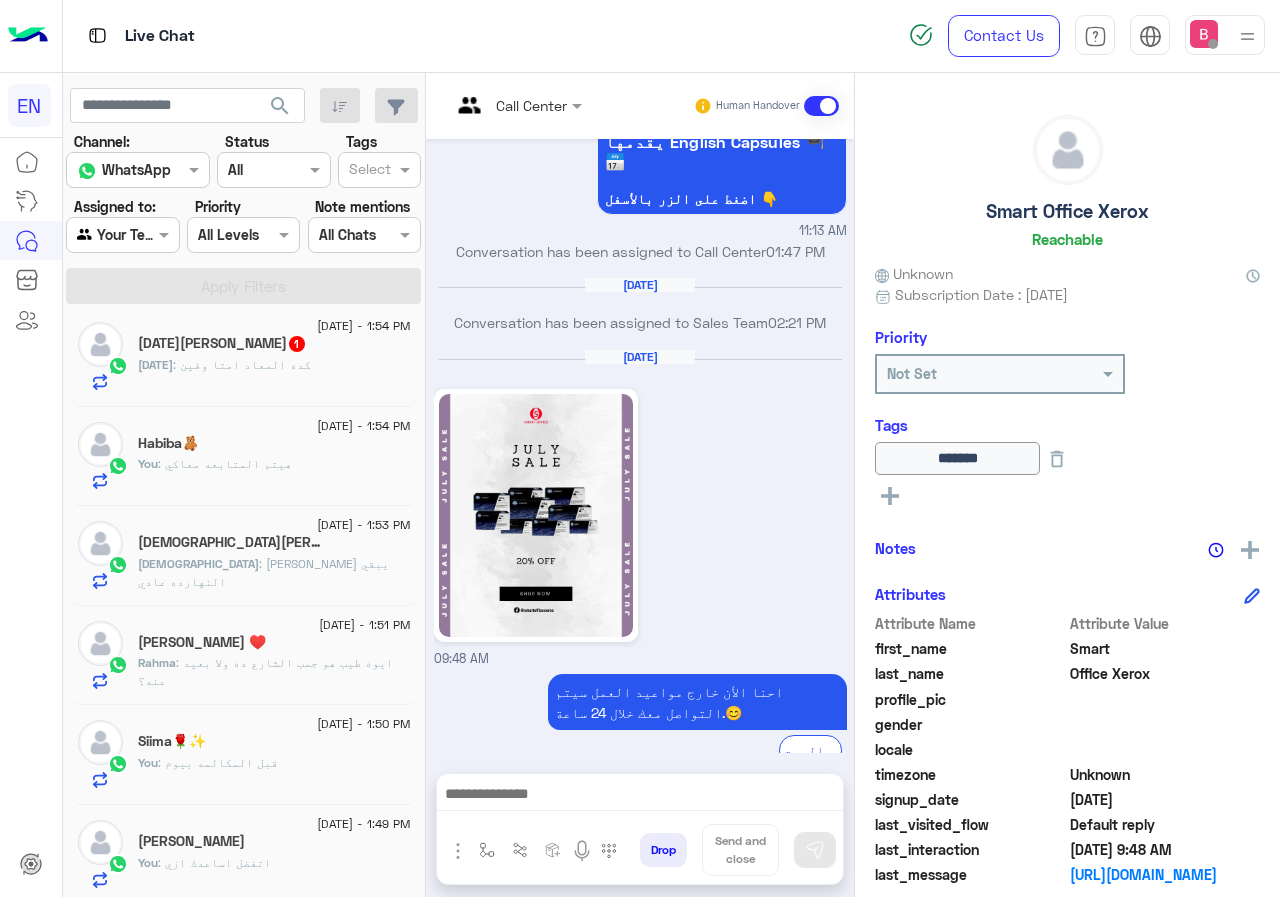 click on "Islam : لو مفيش يبقي النهارده عادي" 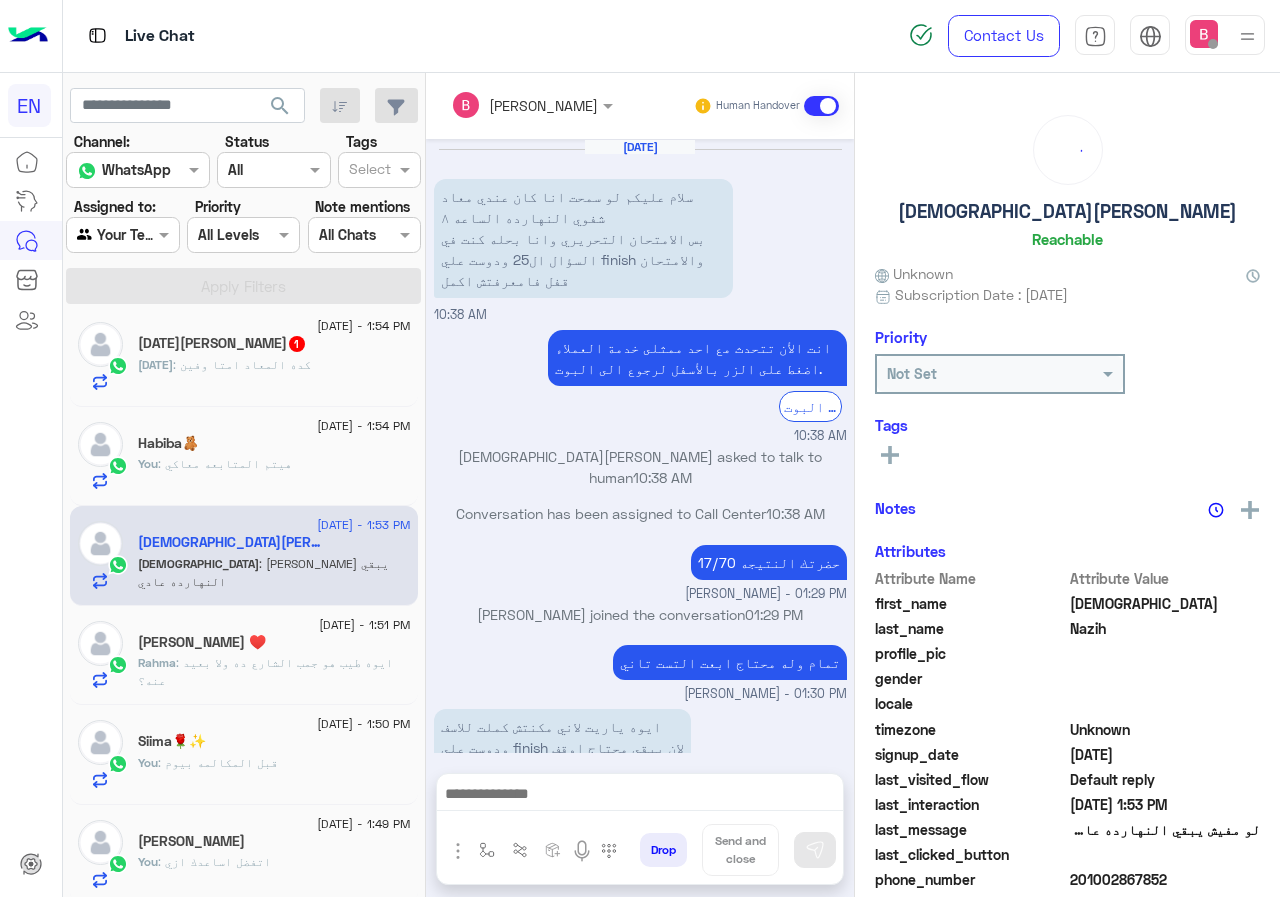 scroll, scrollTop: 253, scrollLeft: 0, axis: vertical 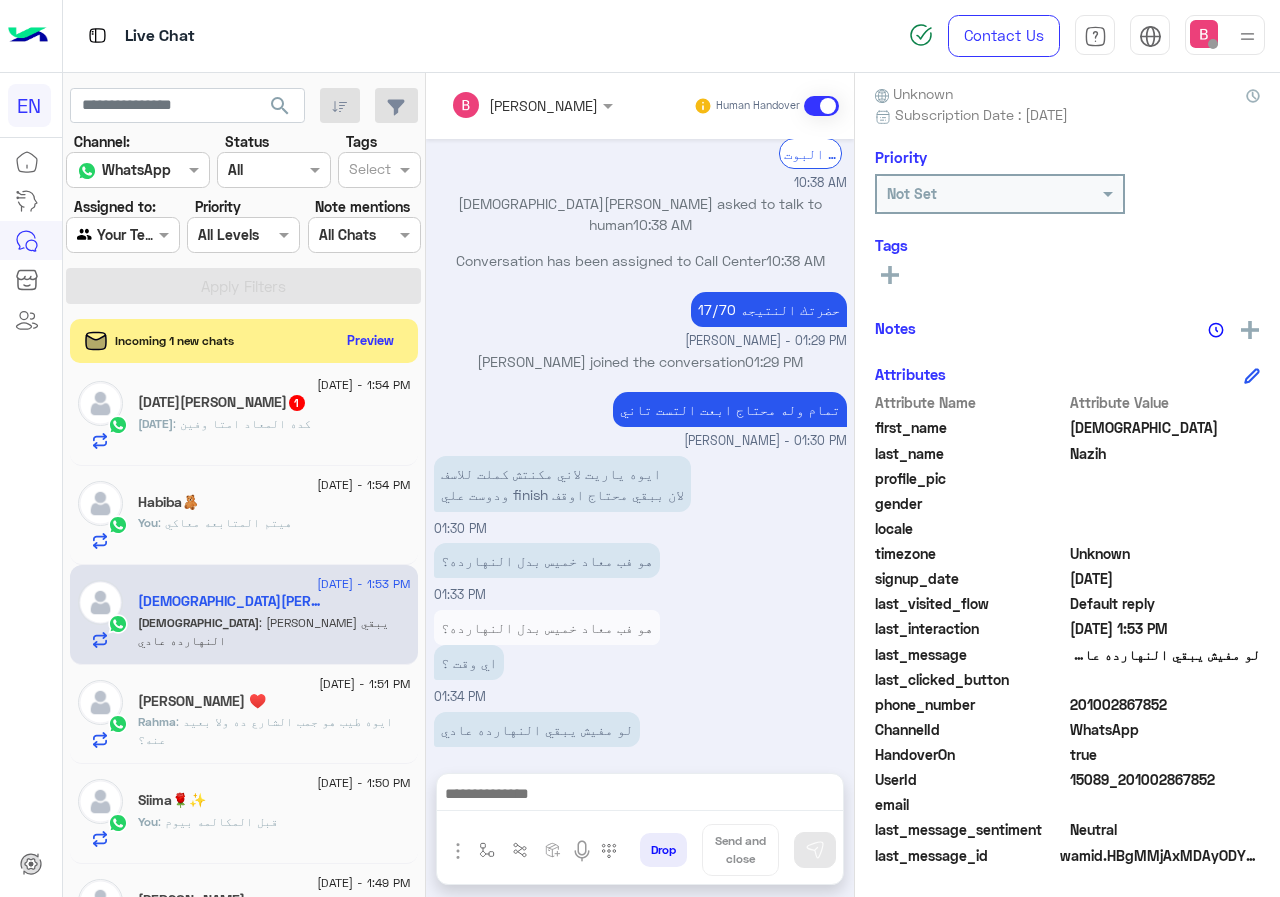 drag, startPoint x: 1076, startPoint y: 708, endPoint x: 1165, endPoint y: 710, distance: 89.02247 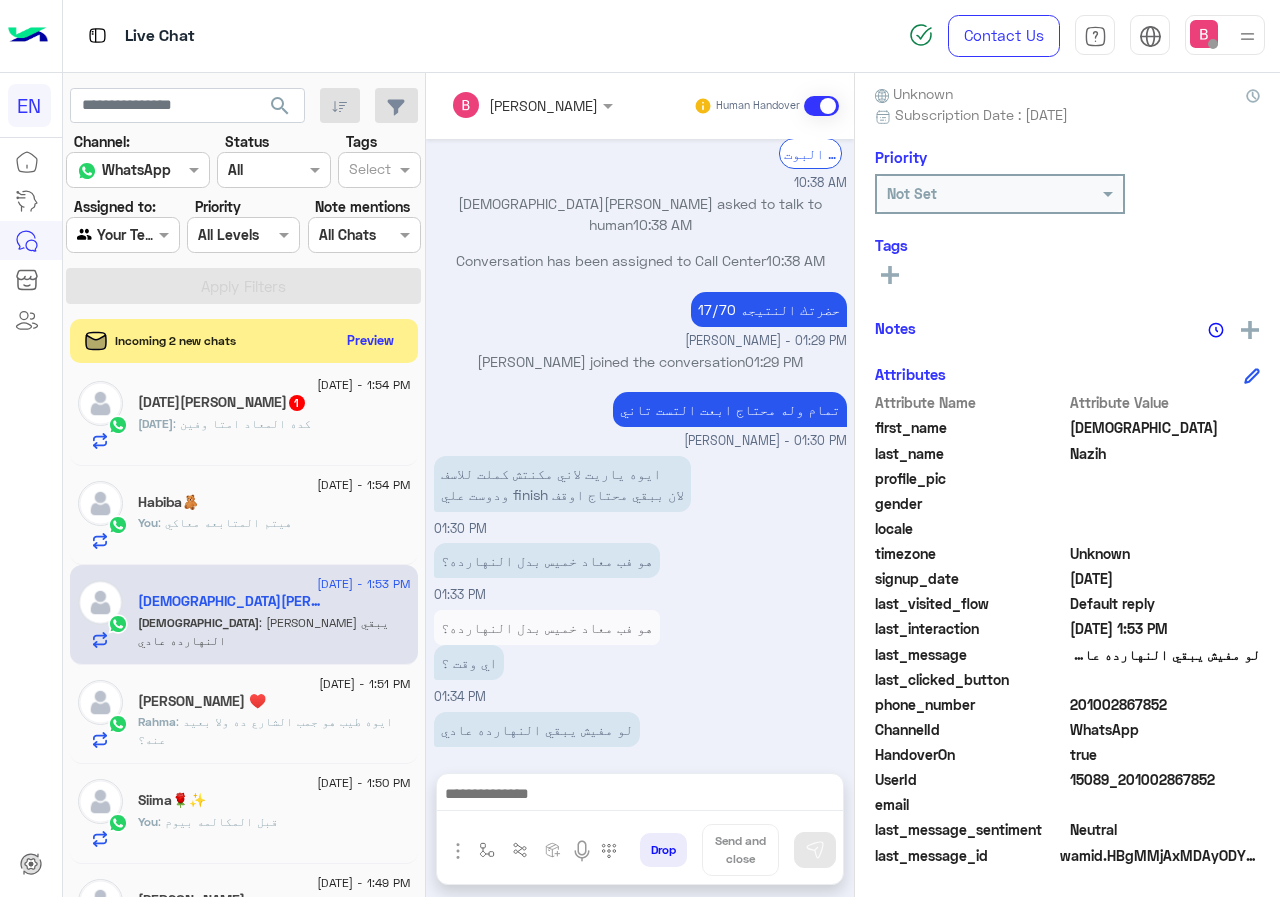 click on "Islam Nazih   Reachable   Unknown      Subscription Date : 07/02/2025  Priority Not Set  Tags   See All   Notes  Notes History No notes added yet.  Add note   Attributes  Attribute Name Attribute Value first_name  Islam  last_name  Nazih  profile_pic gender    locale    timezone  Unknown signup_date  07/02/2025  last_visited_flow  Default reply  last_interaction  07/02/2025, 1:53 PM  last_message  لو مفيش يبقي النهارده عادي  last_clicked_button    phone_number  201002867852  ChannelId  WhatsApp  HandoverOn  true  UserId  15089_201002867852  email    last_message_sentiment  Neutral  last_message_id  wamid.HBgMMjAxMDAyODY3ODUyFQIAEhgWM0VCMDM1MkMyNDQzNTlDNEMyMTVCNAA=" 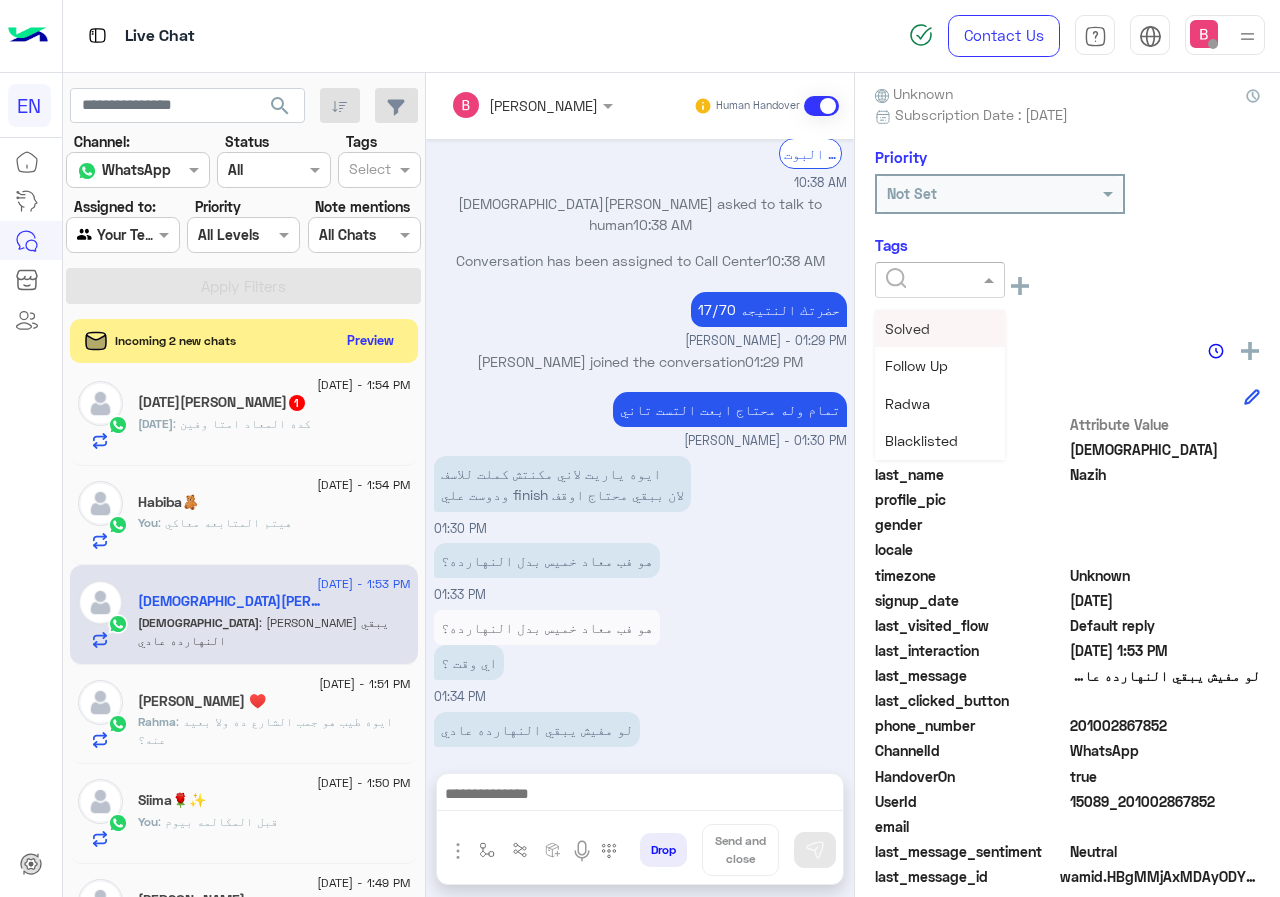 click 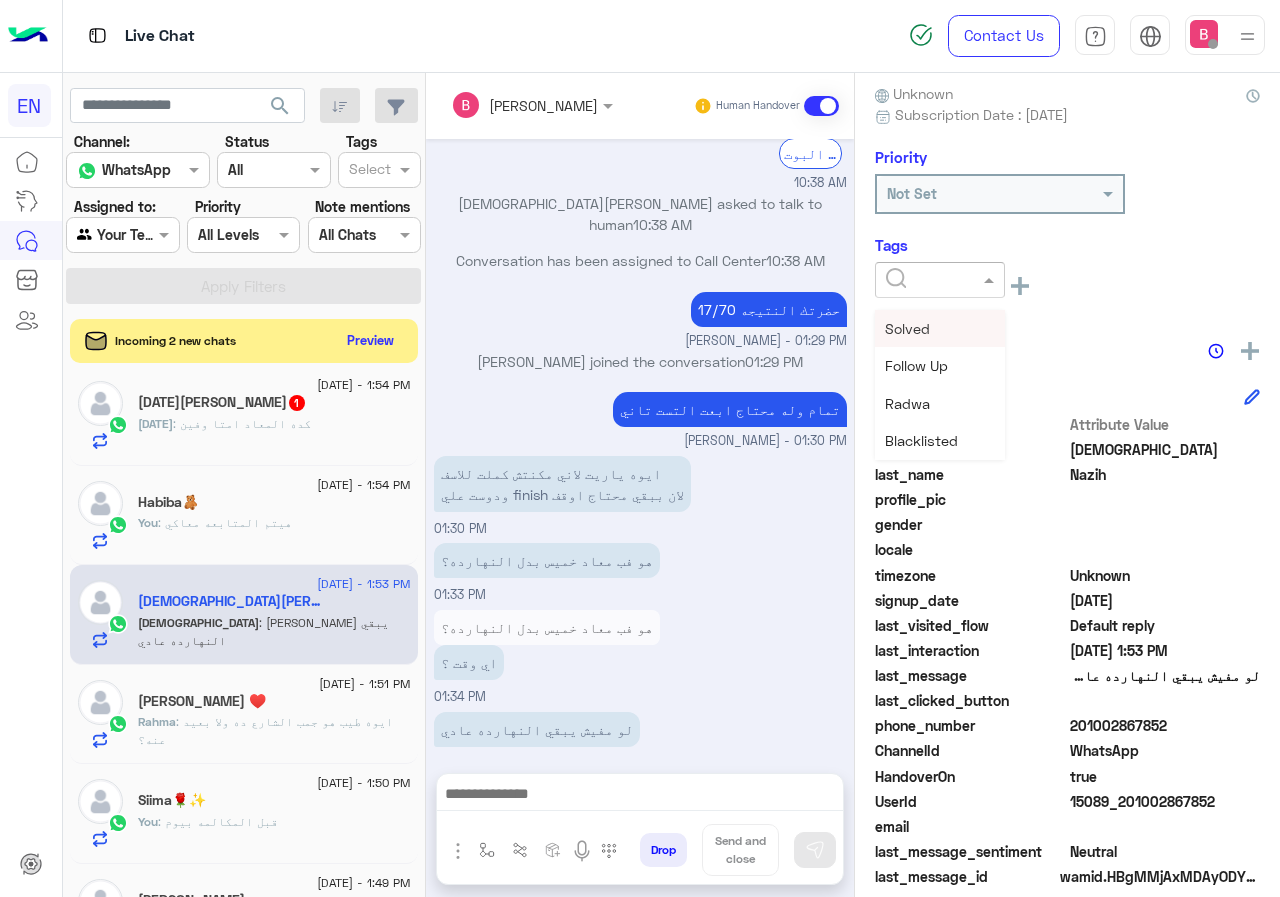 click on "Solved" at bounding box center [940, 328] 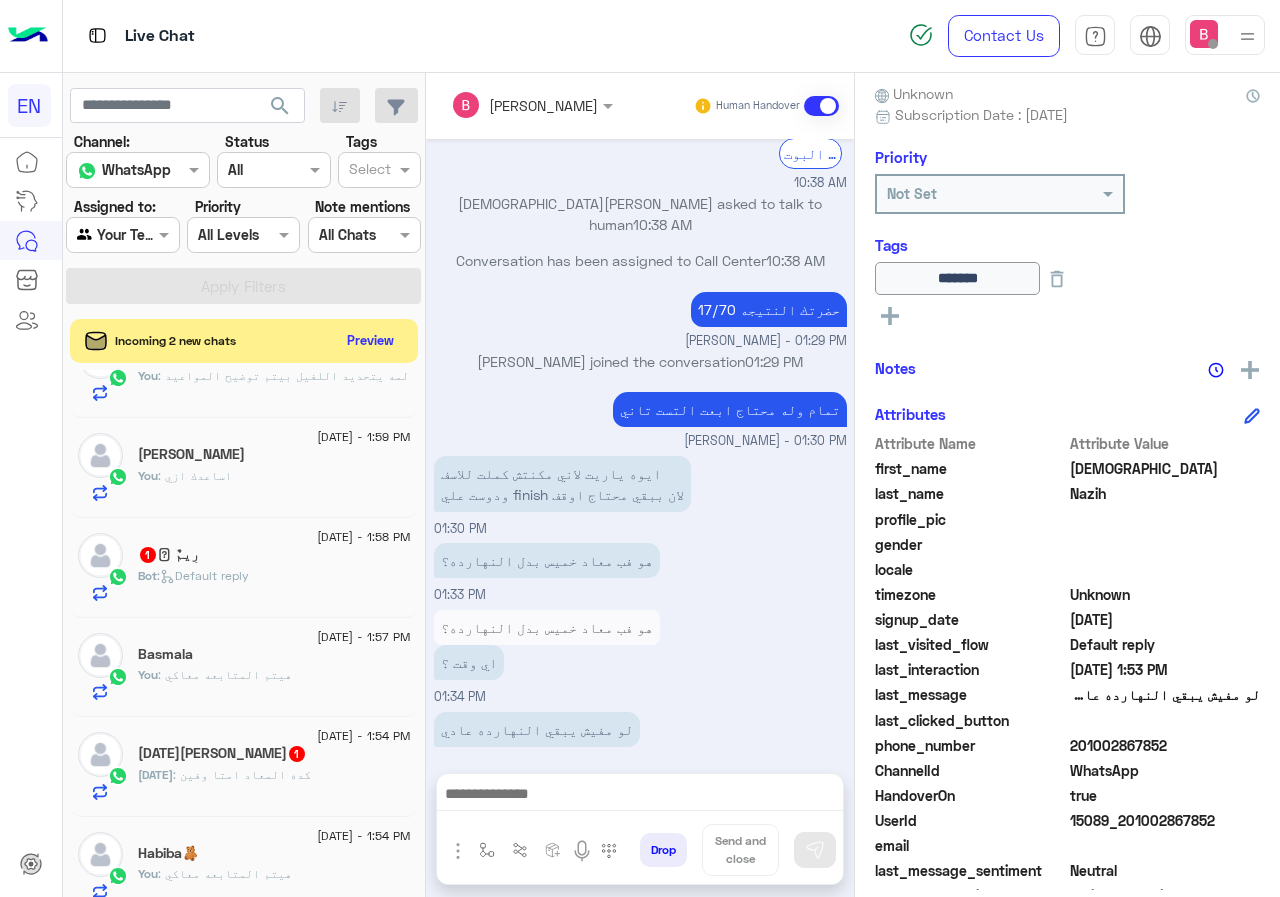 scroll, scrollTop: 110, scrollLeft: 0, axis: vertical 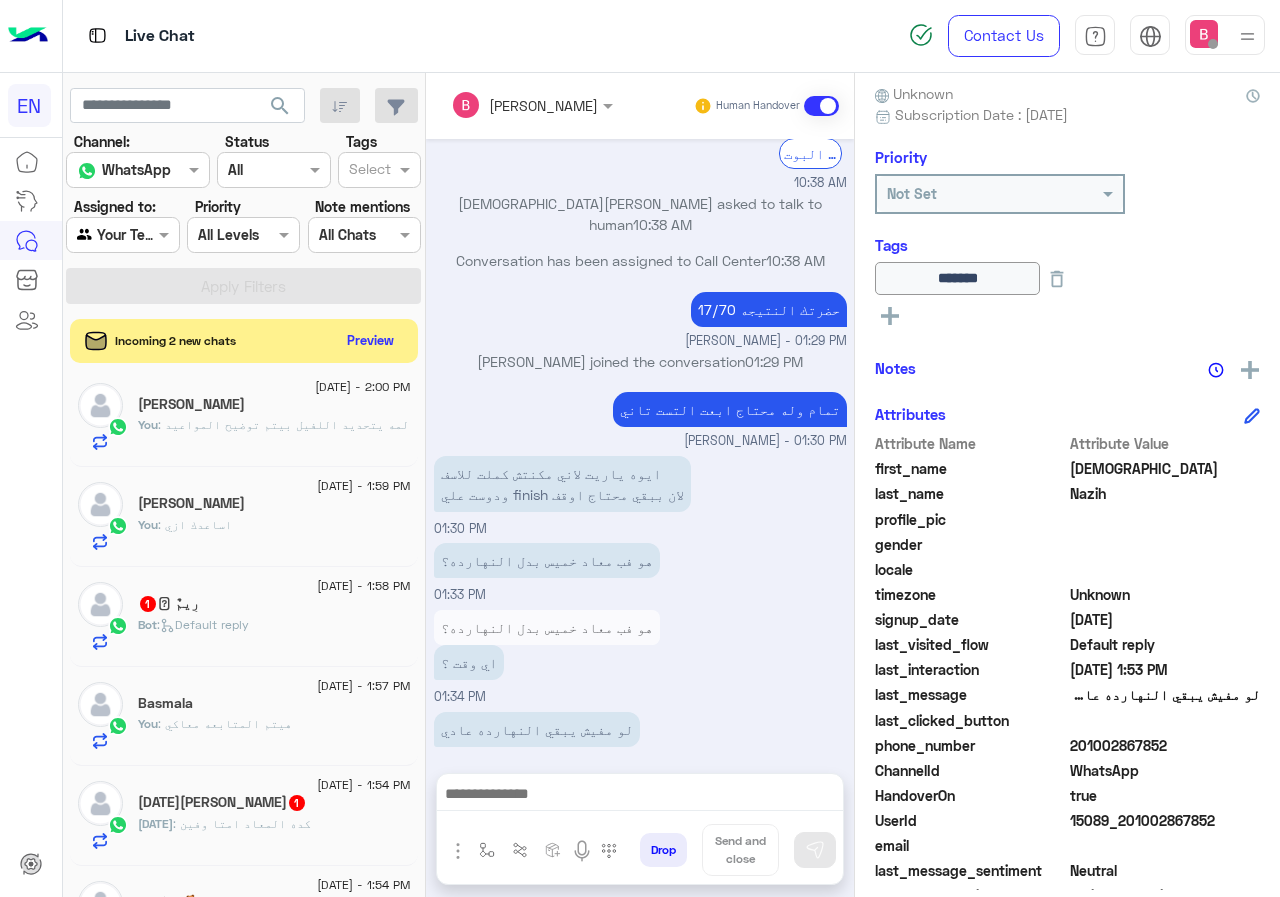 click on "رِيمٌ 🪻  1" 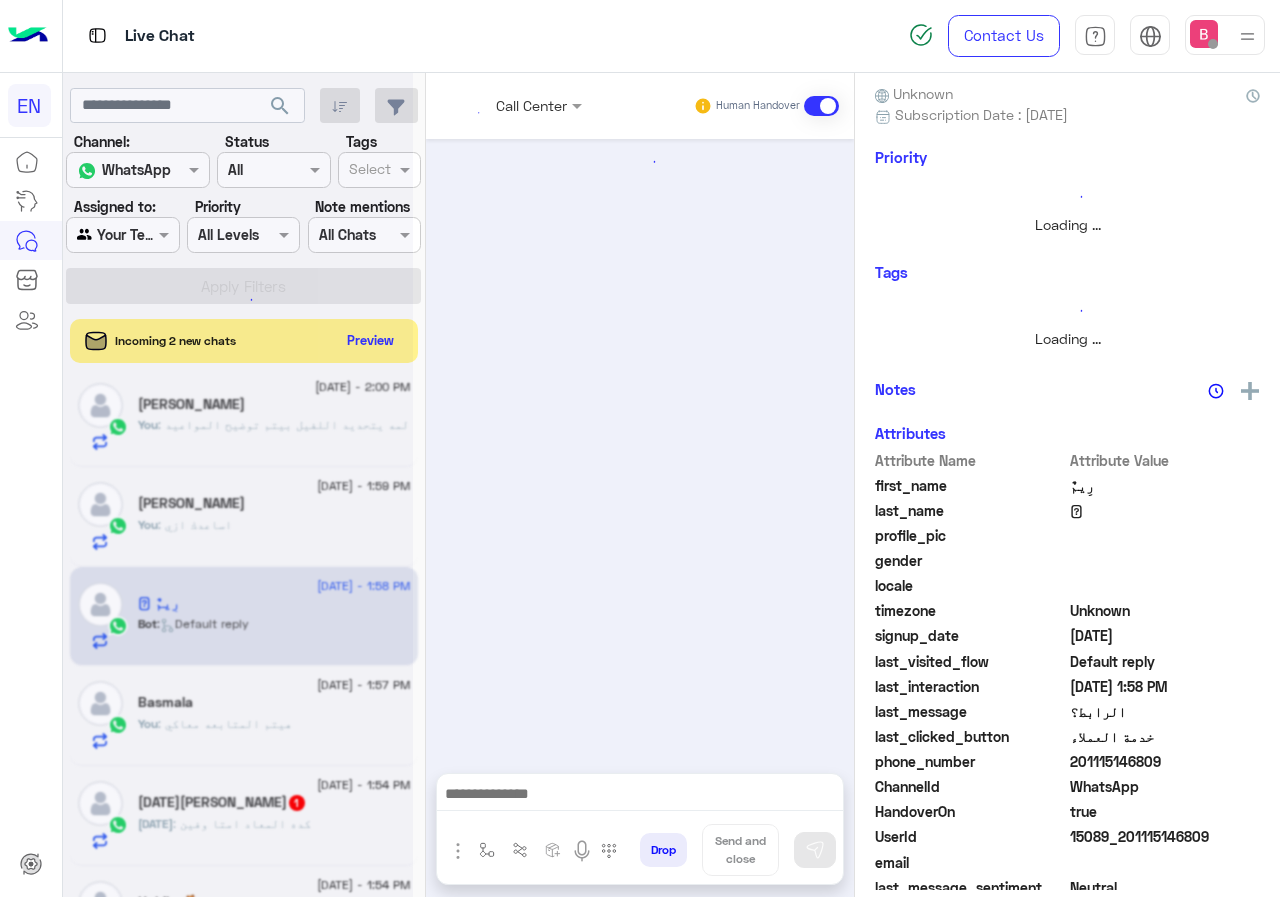scroll, scrollTop: 0, scrollLeft: 0, axis: both 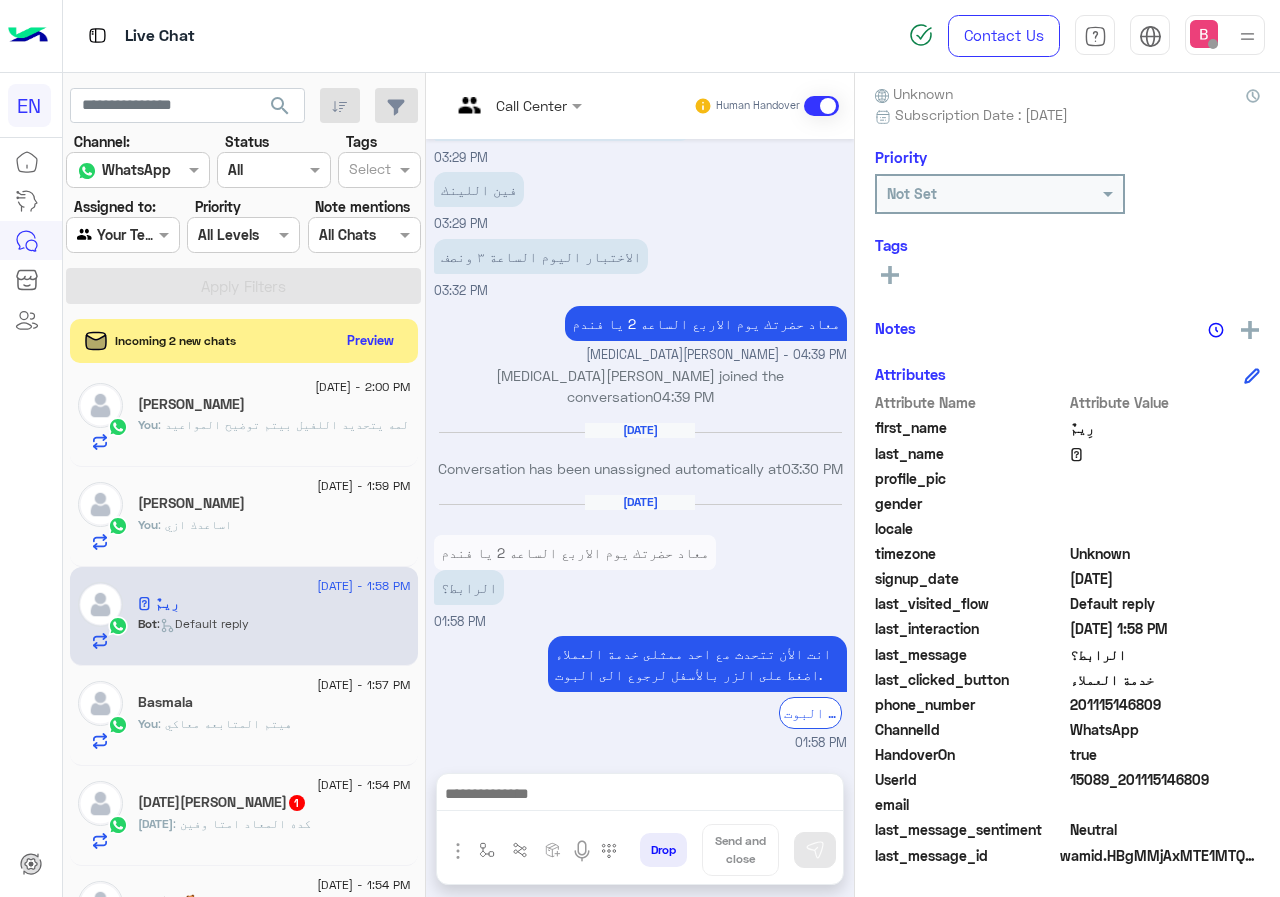 drag, startPoint x: 1074, startPoint y: 704, endPoint x: 1127, endPoint y: 706, distance: 53.037724 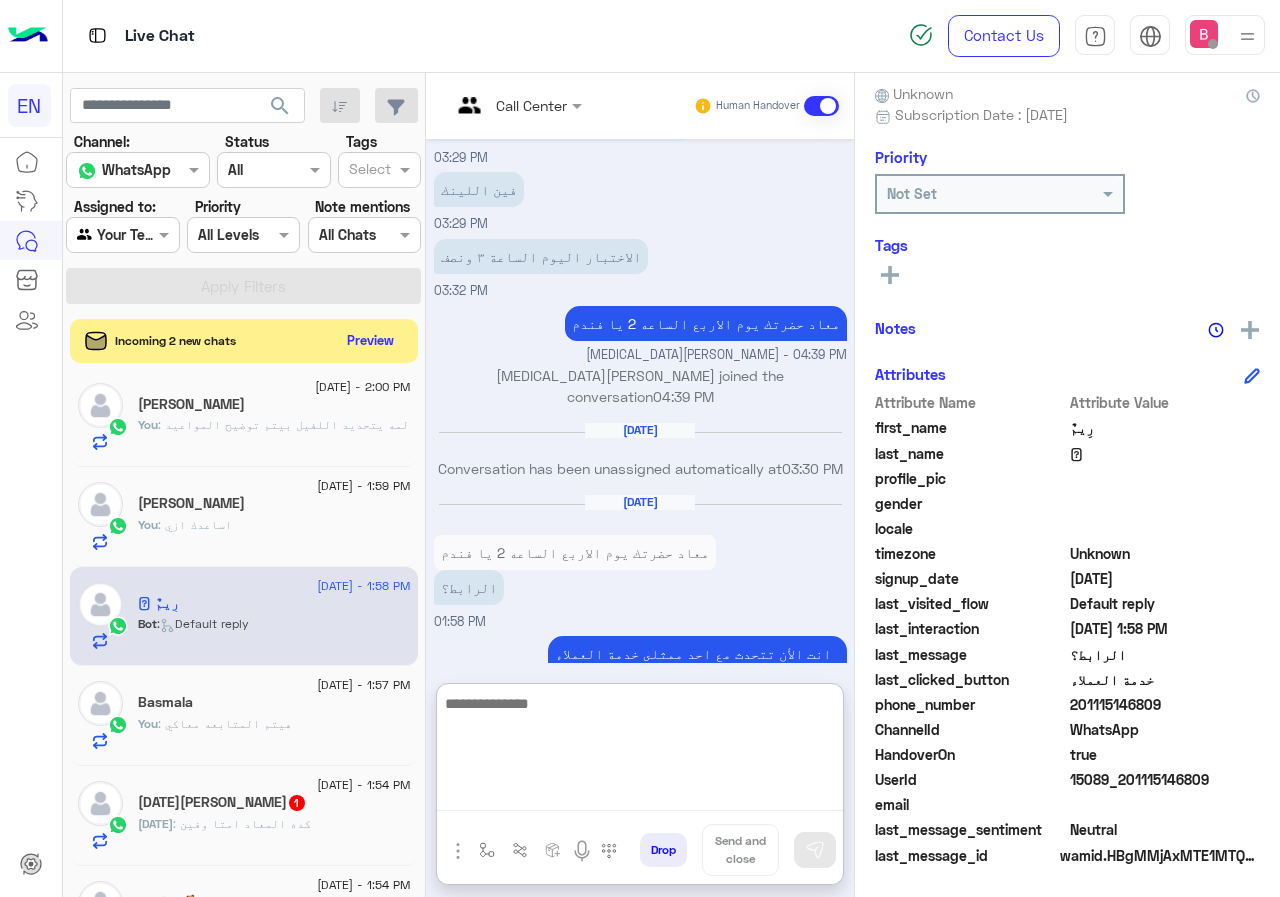 paste on "**********" 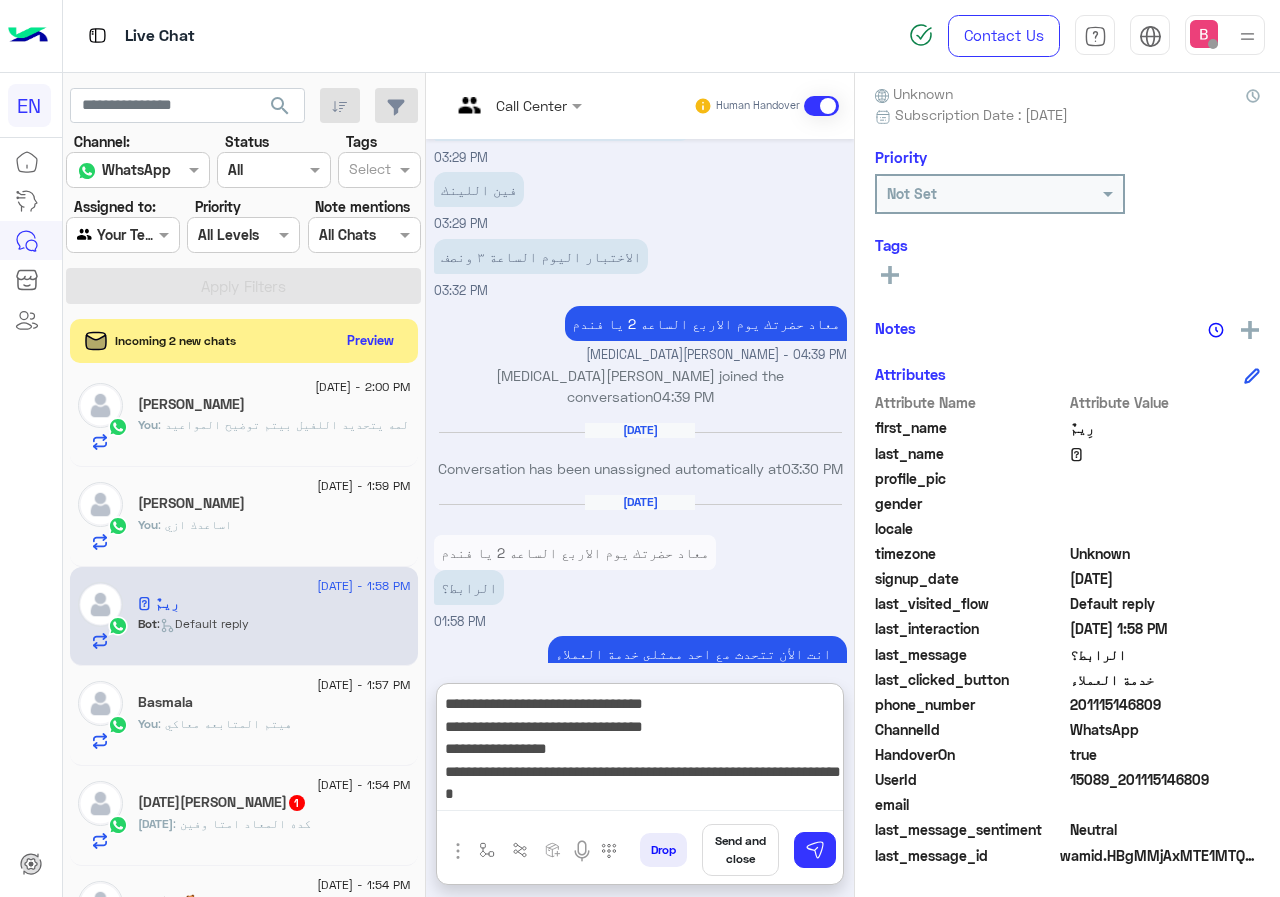 scroll, scrollTop: 61, scrollLeft: 0, axis: vertical 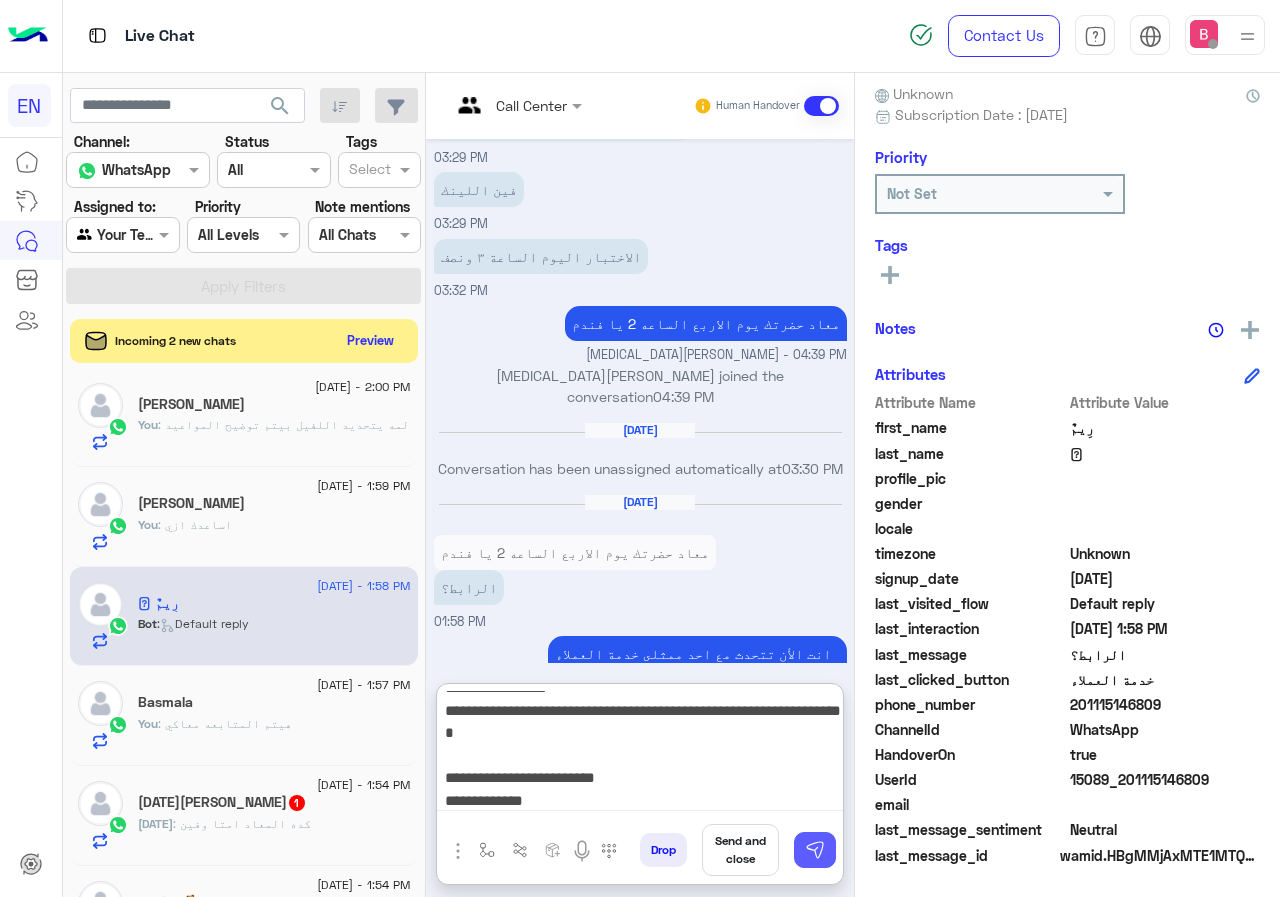 type on "**********" 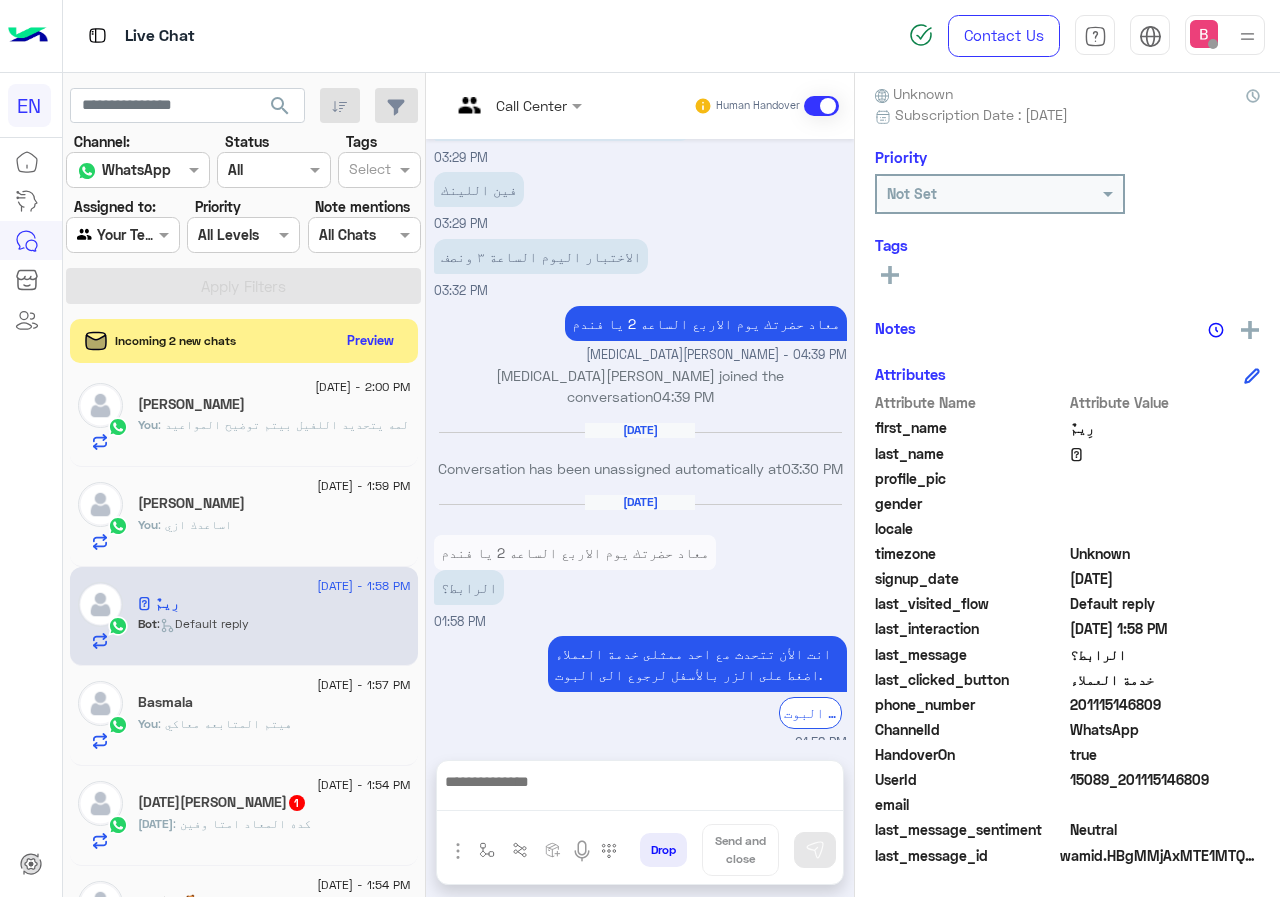 scroll, scrollTop: 0, scrollLeft: 0, axis: both 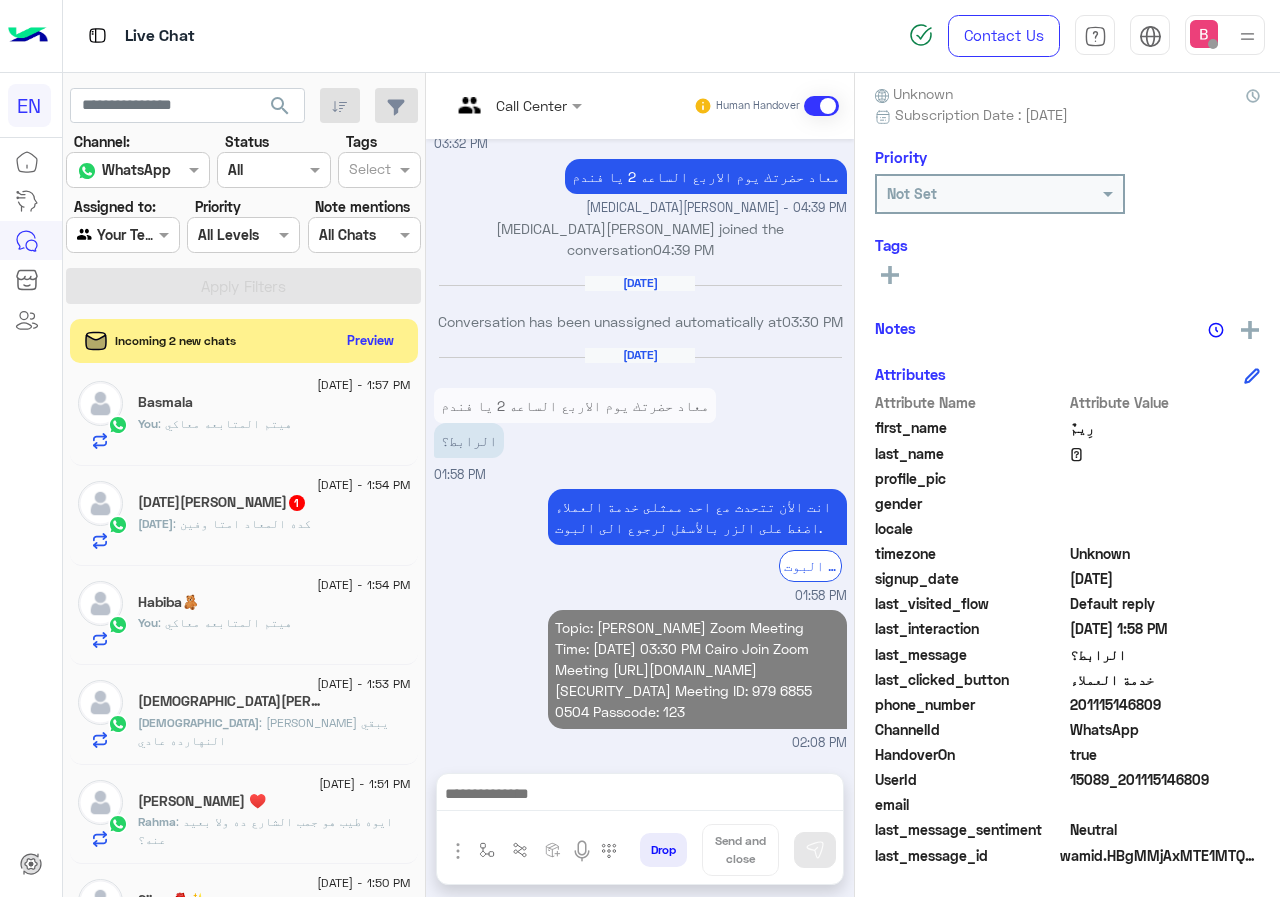 click on "Ramadan : كده المعاد امتا وفين" 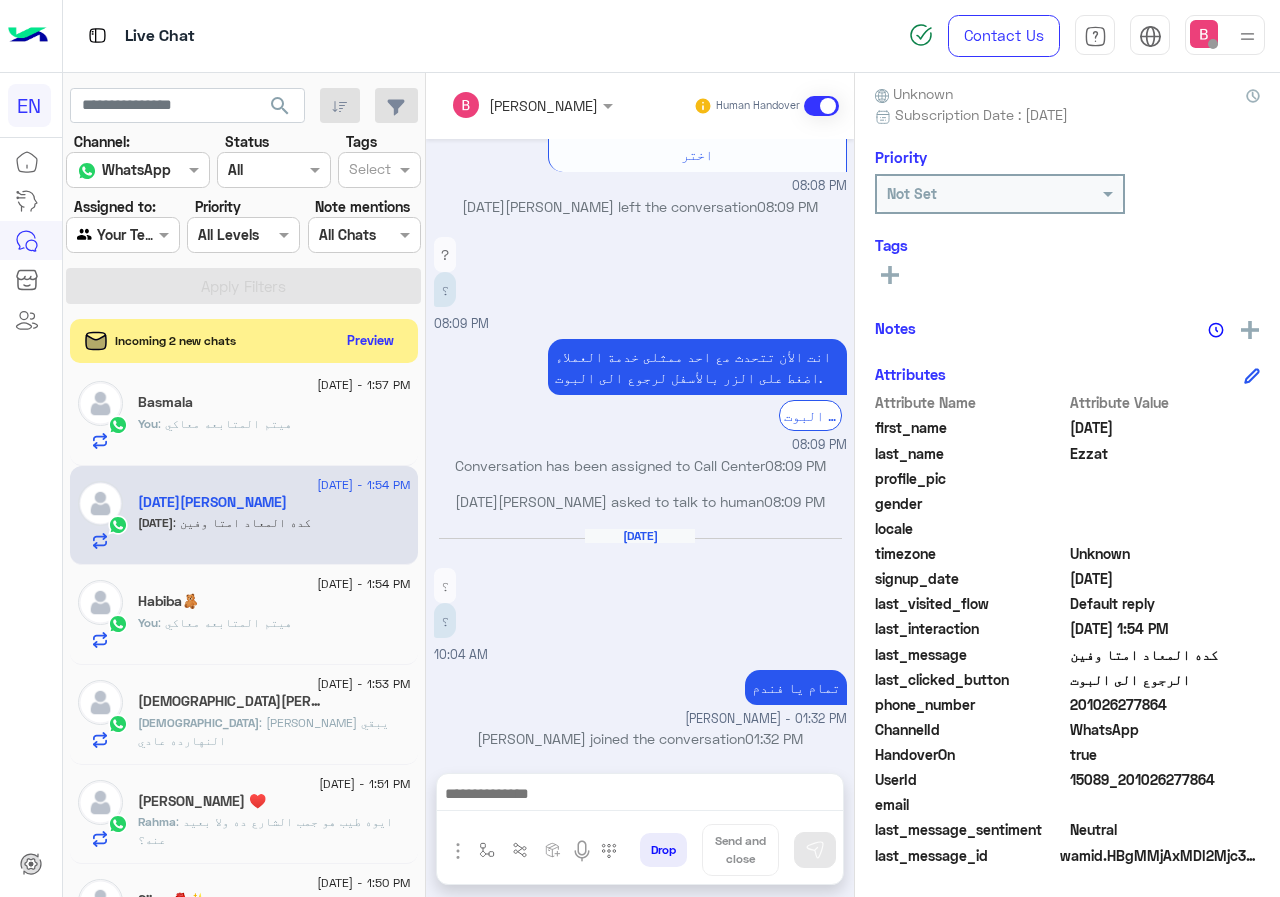 scroll, scrollTop: 1185, scrollLeft: 0, axis: vertical 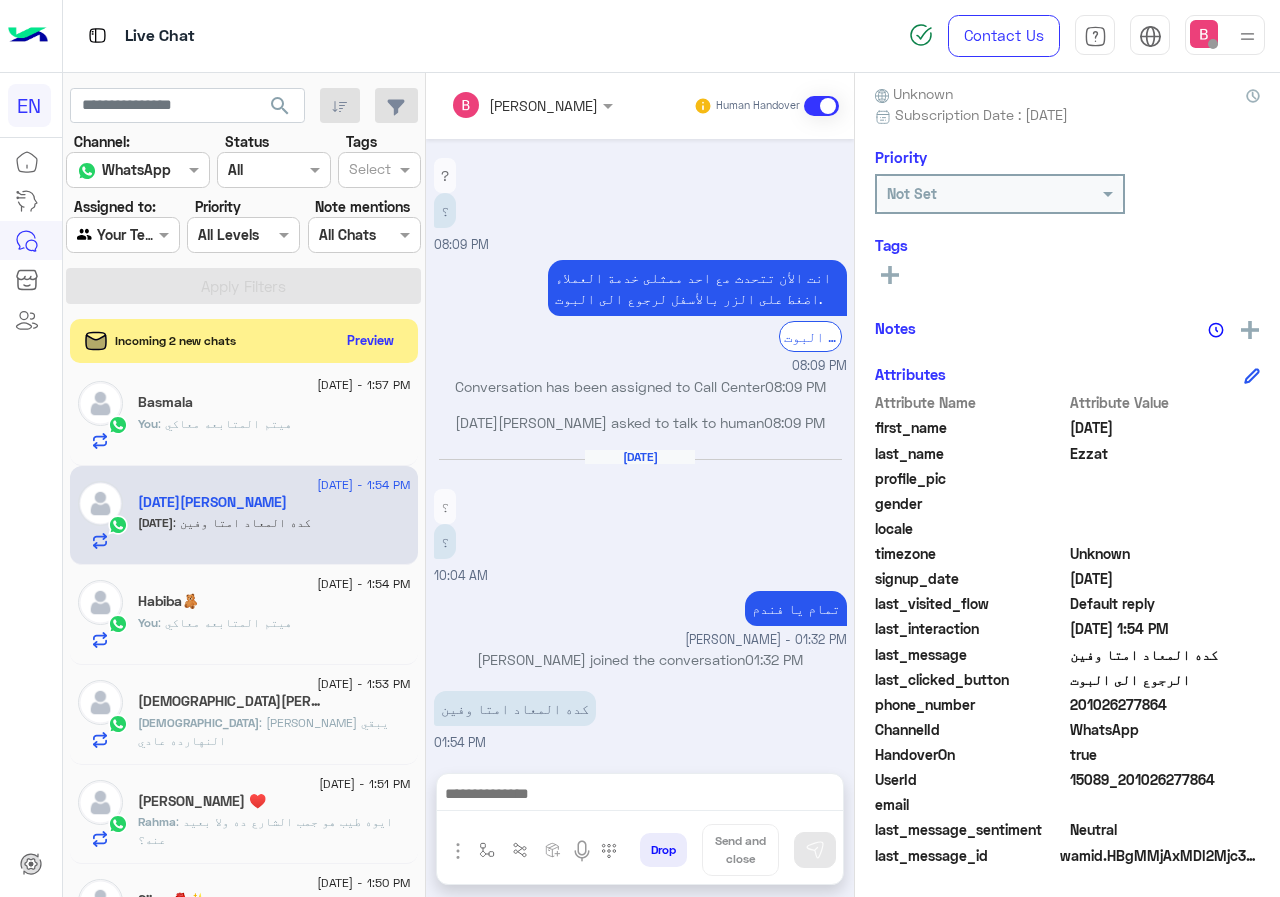 drag, startPoint x: 1073, startPoint y: 705, endPoint x: 1159, endPoint y: 707, distance: 86.023254 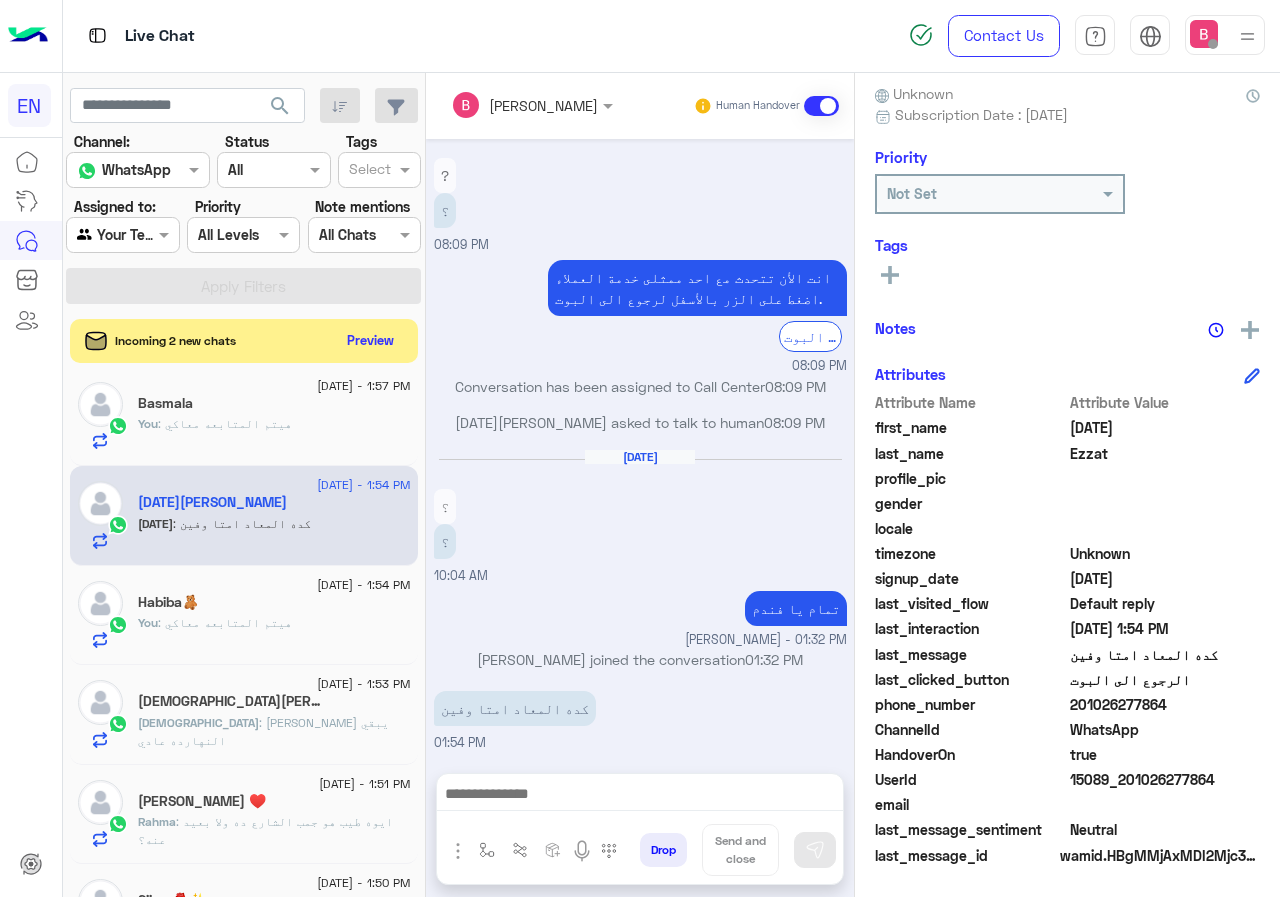 click at bounding box center [640, 796] 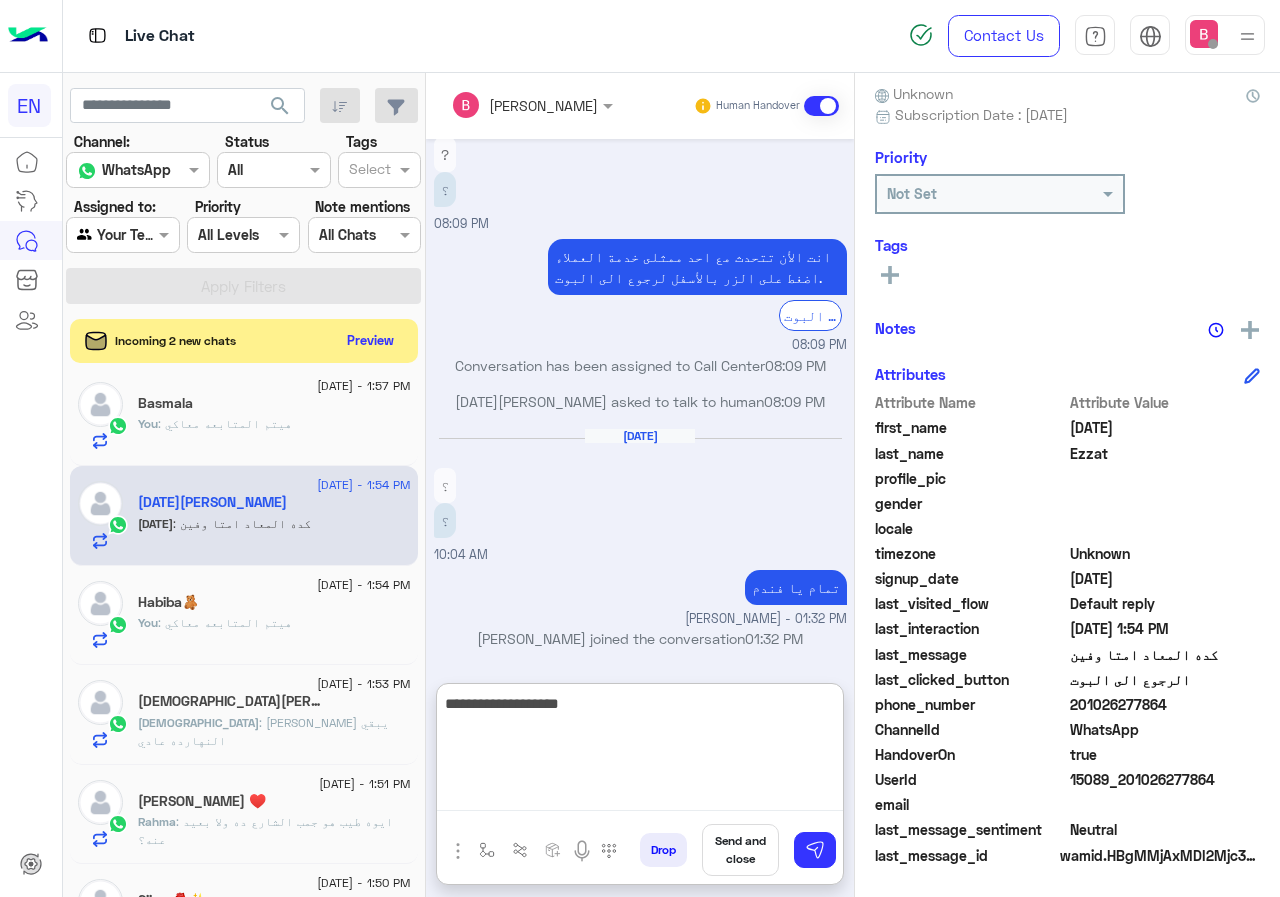 type on "**********" 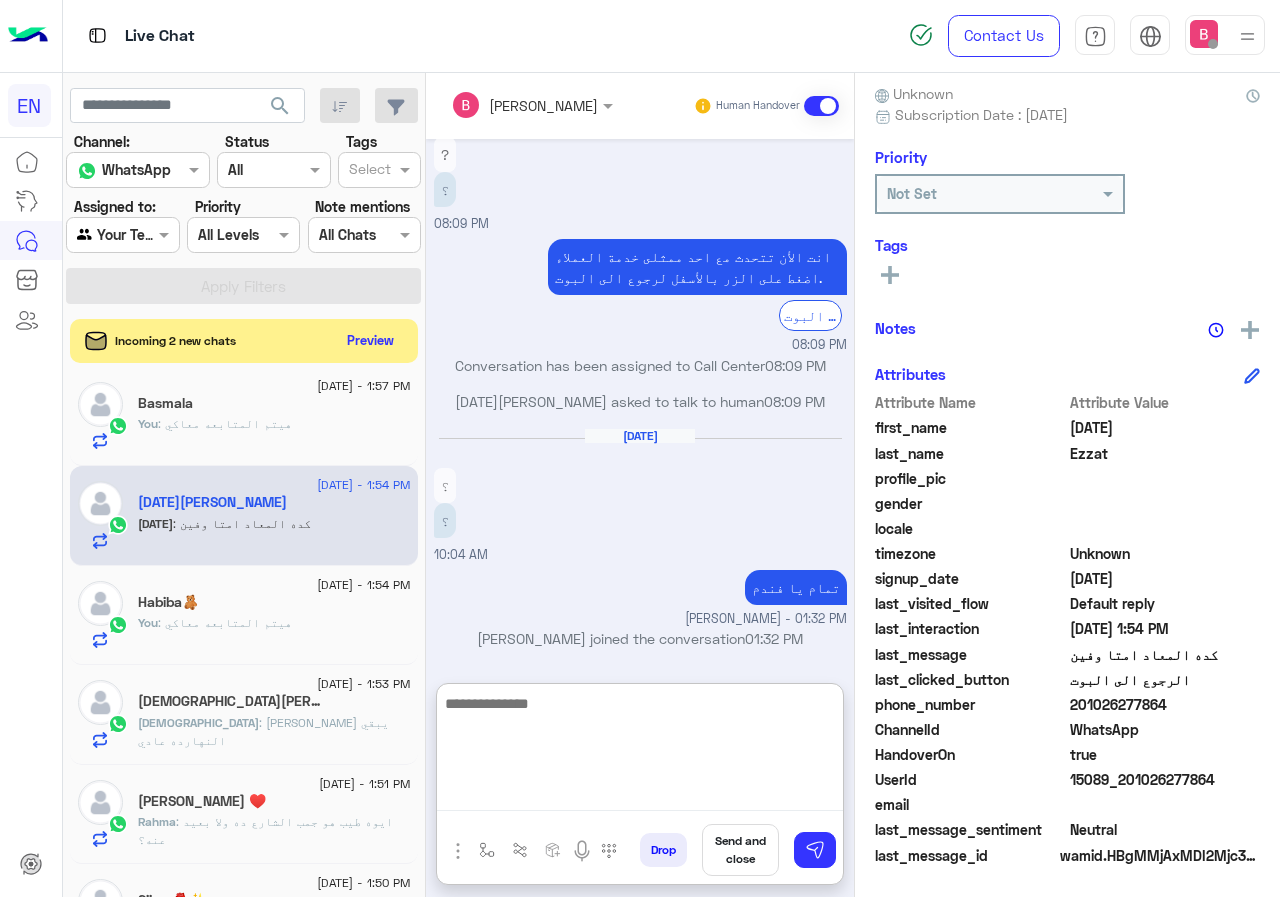 scroll, scrollTop: 1339, scrollLeft: 0, axis: vertical 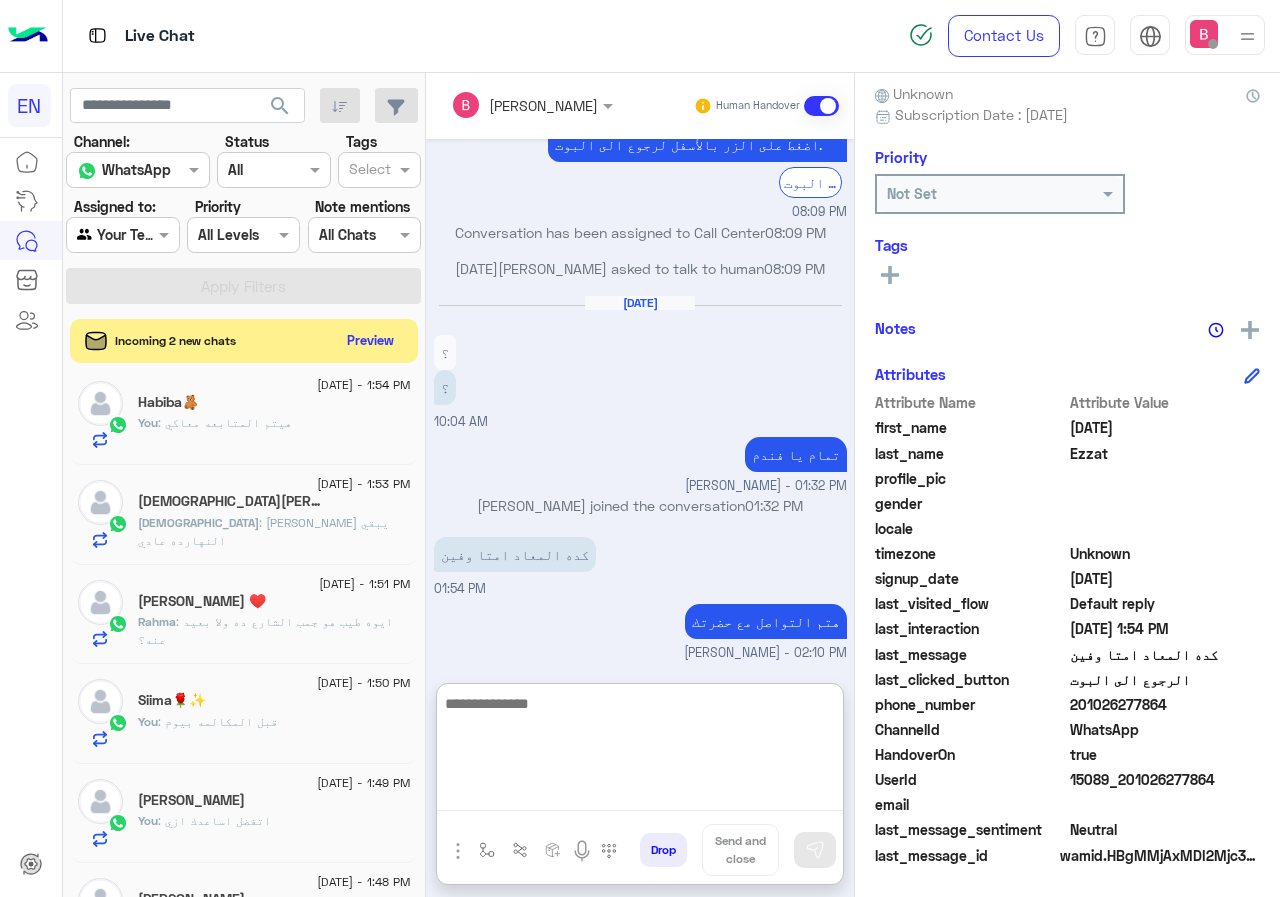 click on "Rahma : ايوه طيب هو جمب الشارع ده ولا بعيد عنه؟" 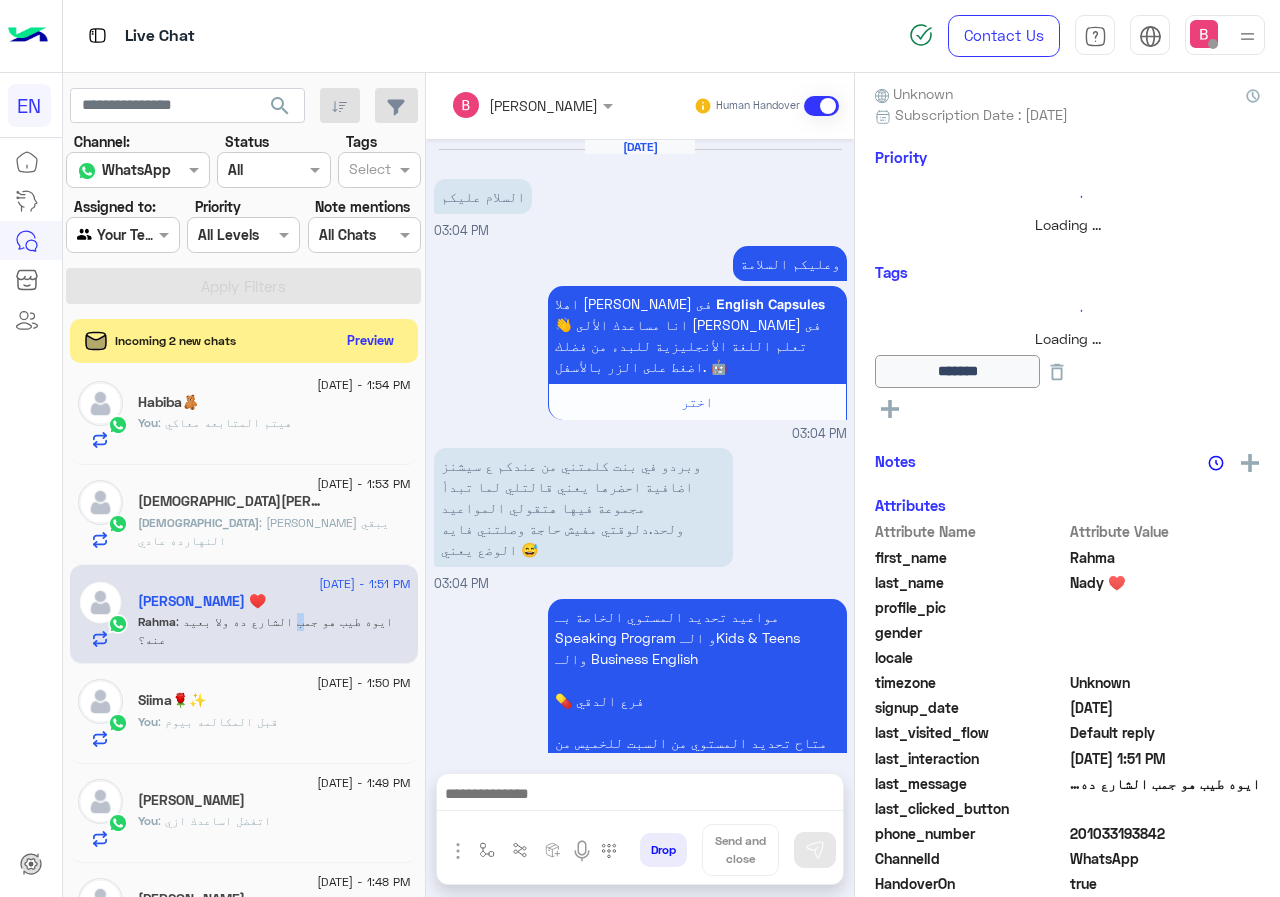 scroll, scrollTop: 2193, scrollLeft: 0, axis: vertical 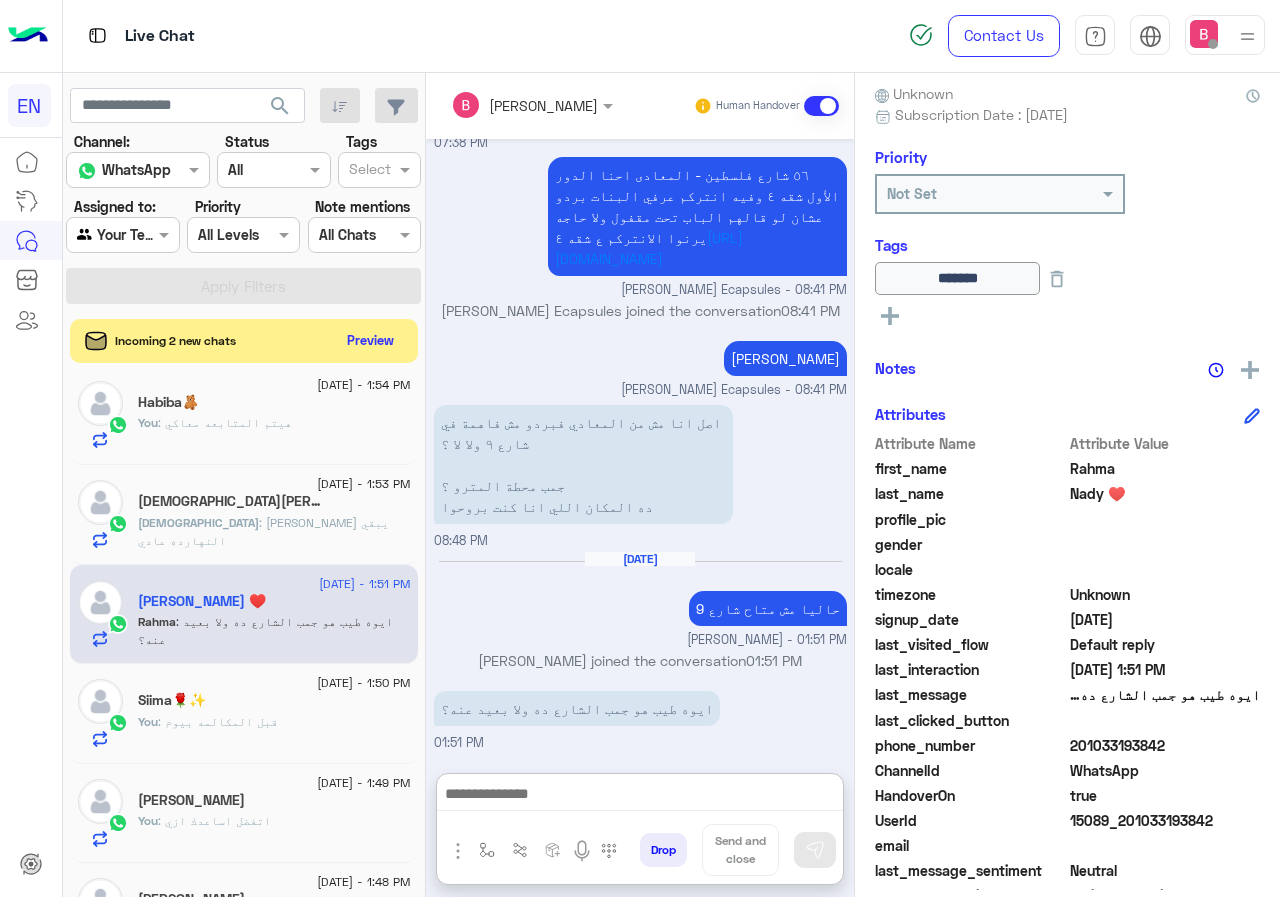 click at bounding box center [640, 796] 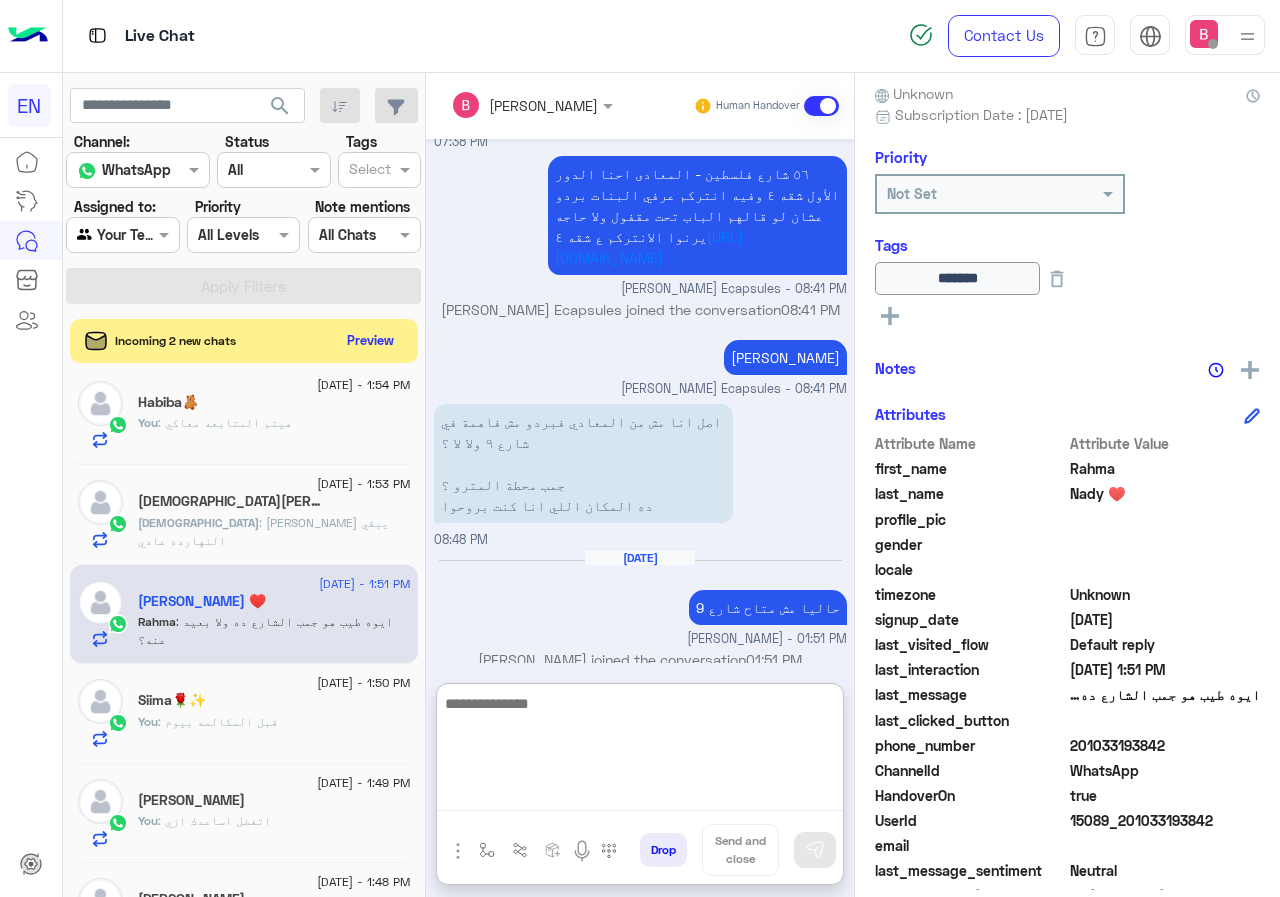 scroll, scrollTop: 2282, scrollLeft: 0, axis: vertical 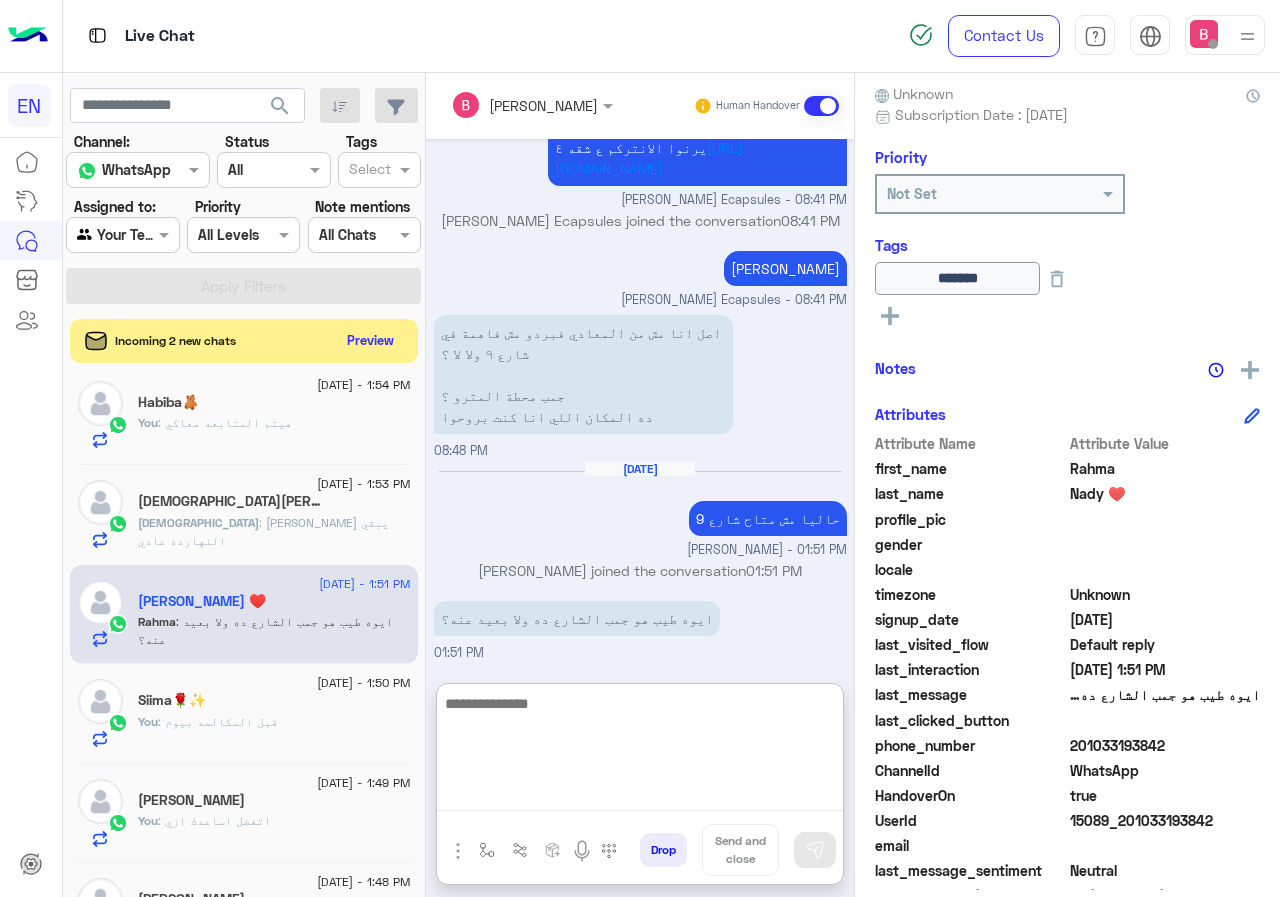 click at bounding box center (640, 751) 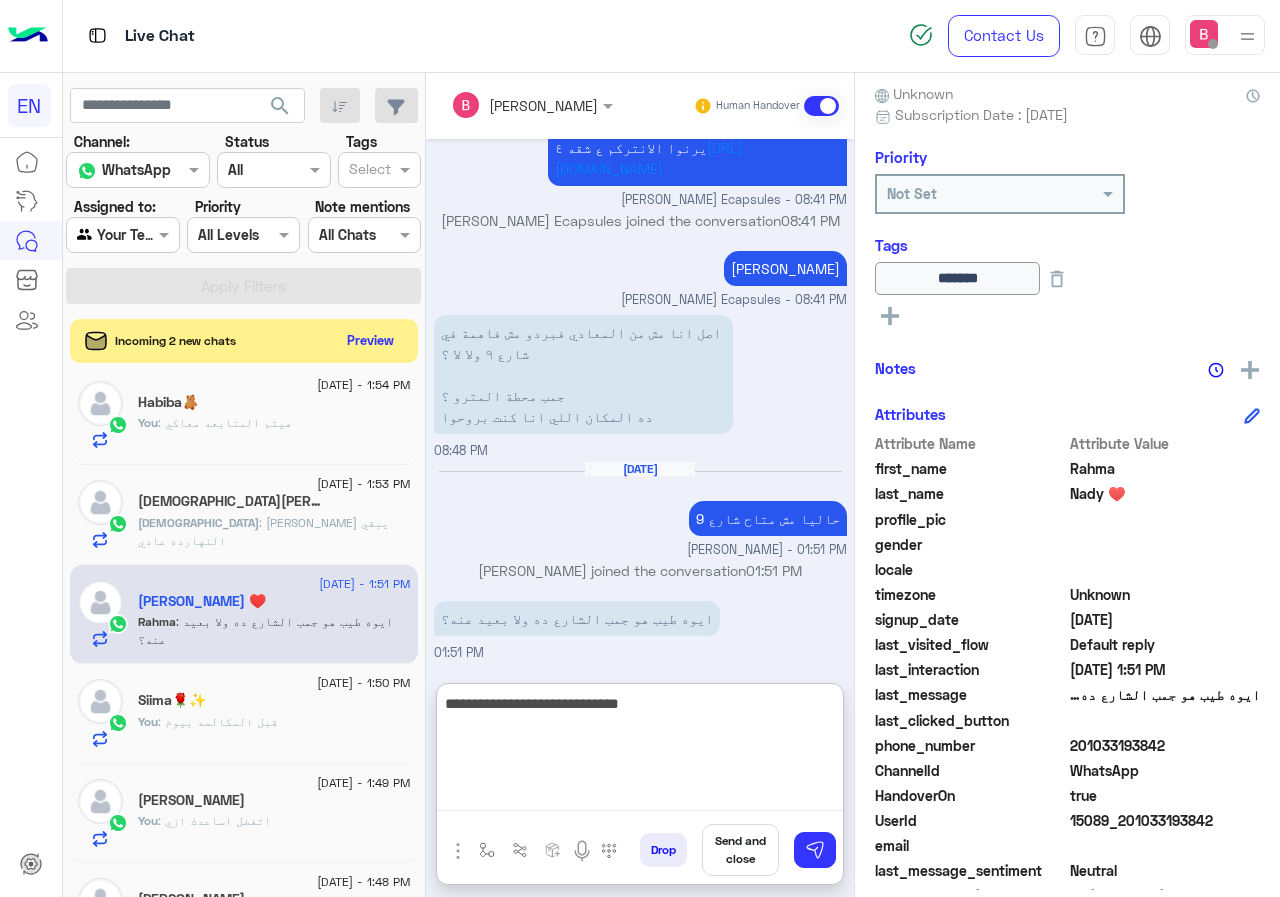 type on "**********" 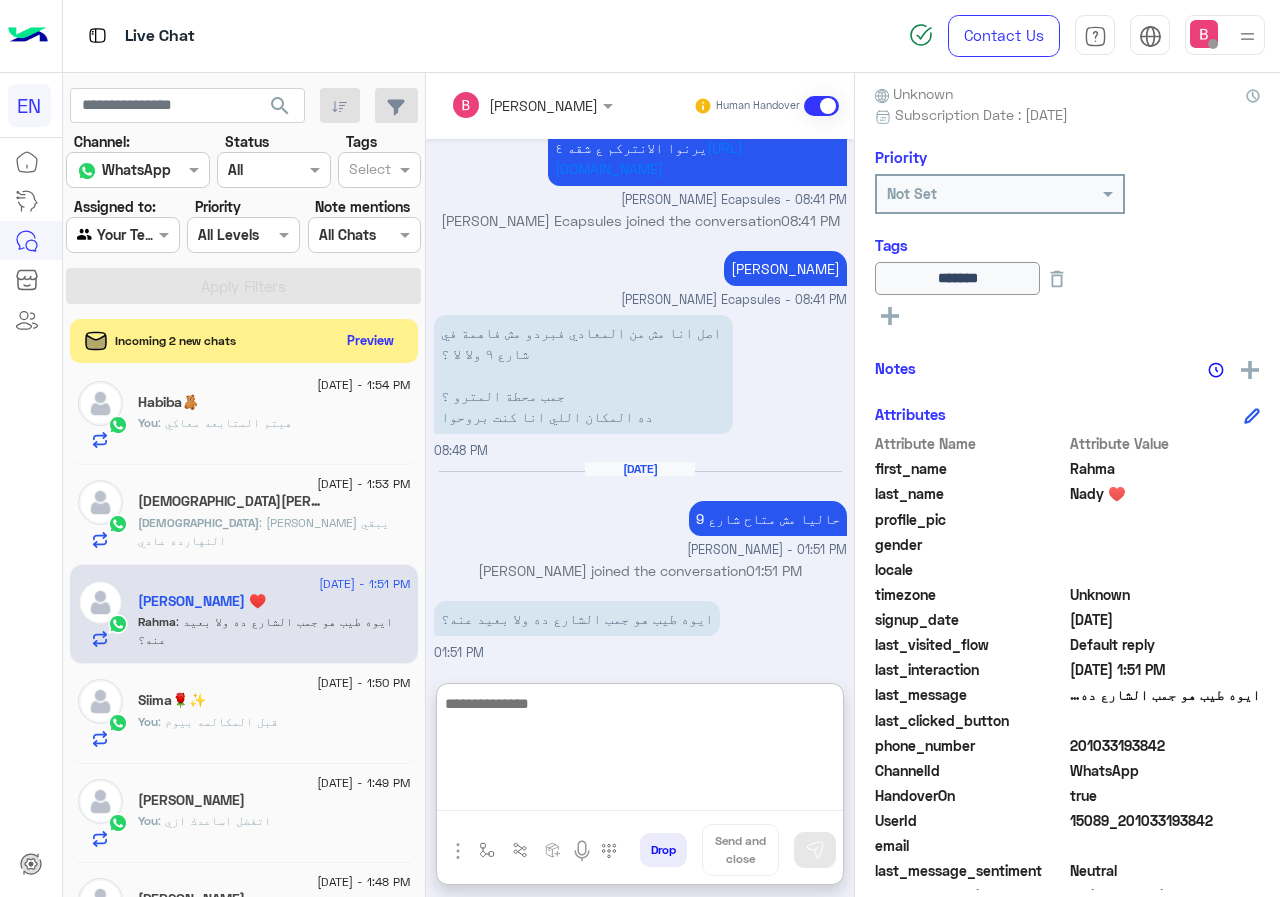 scroll, scrollTop: 2347, scrollLeft: 0, axis: vertical 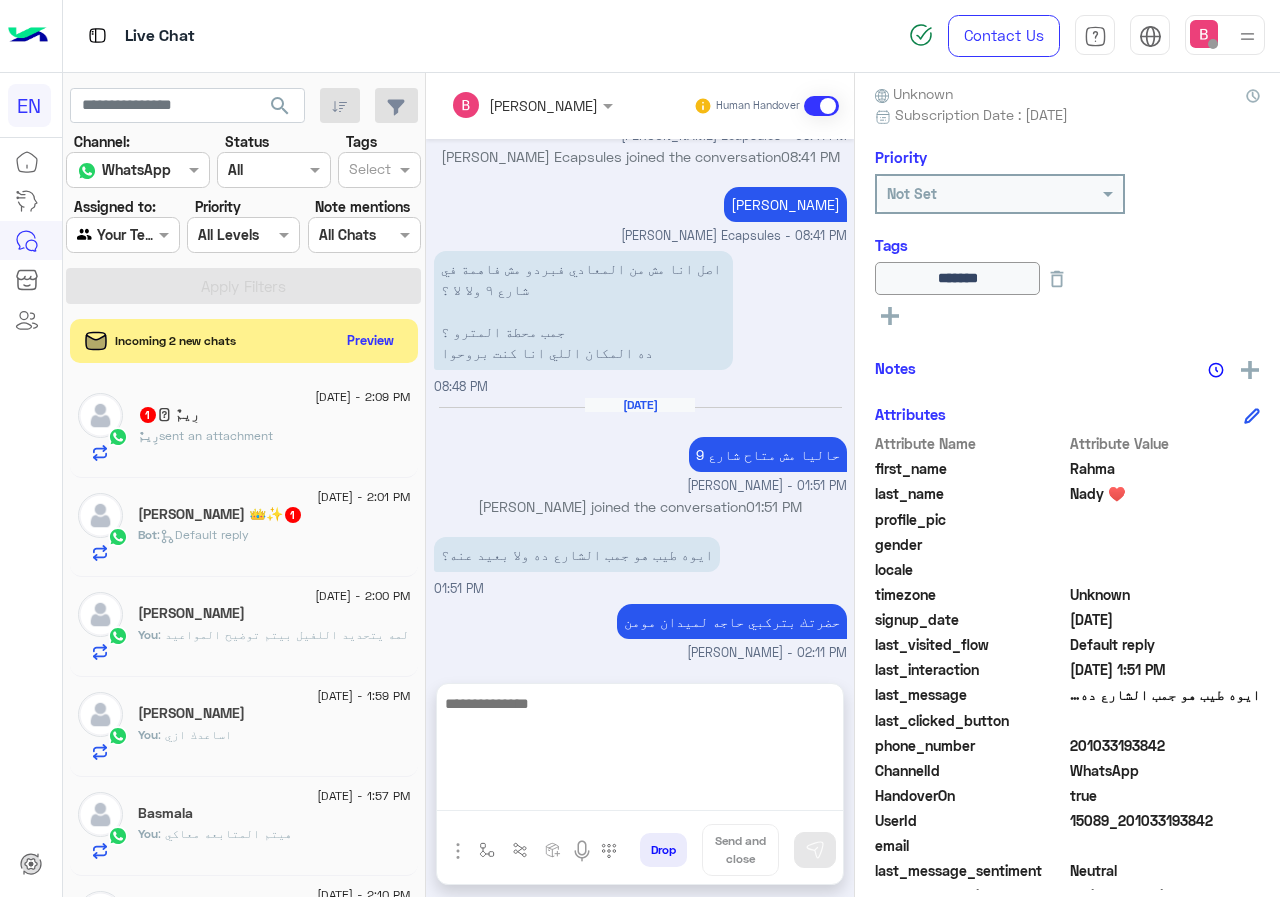 click on "رِيمٌ  sent an attachment" 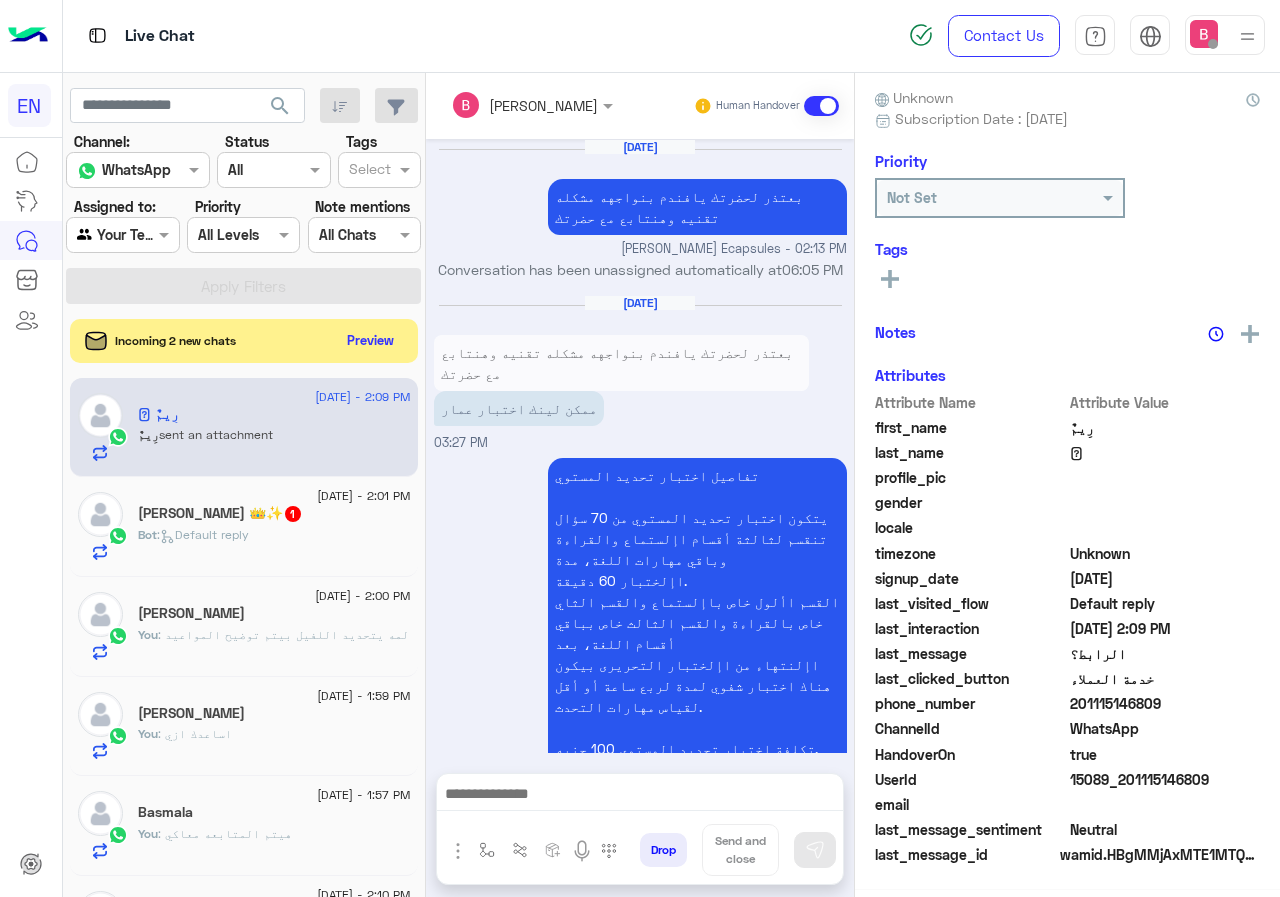 scroll, scrollTop: 176, scrollLeft: 0, axis: vertical 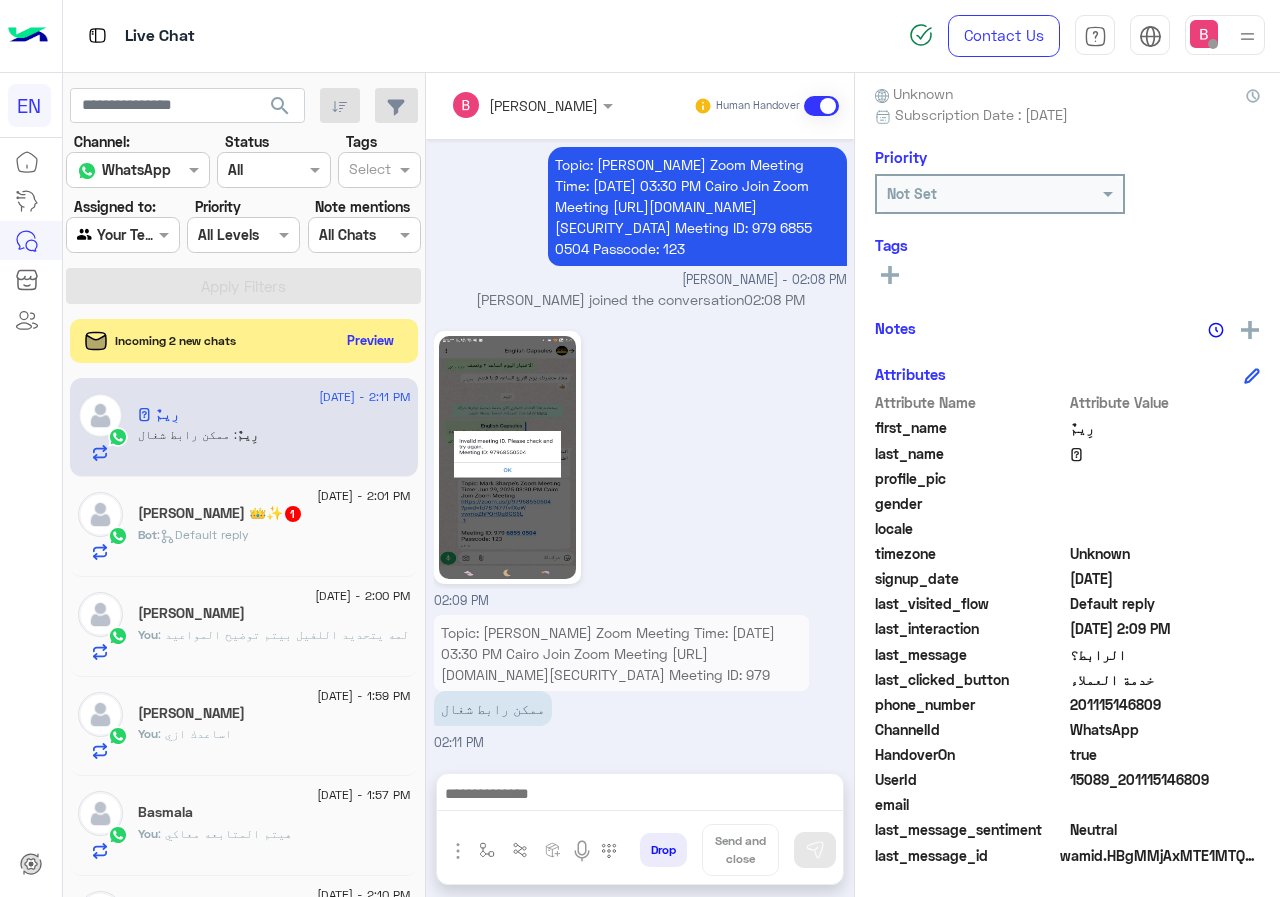 drag, startPoint x: 1073, startPoint y: 704, endPoint x: 1222, endPoint y: 698, distance: 149.12076 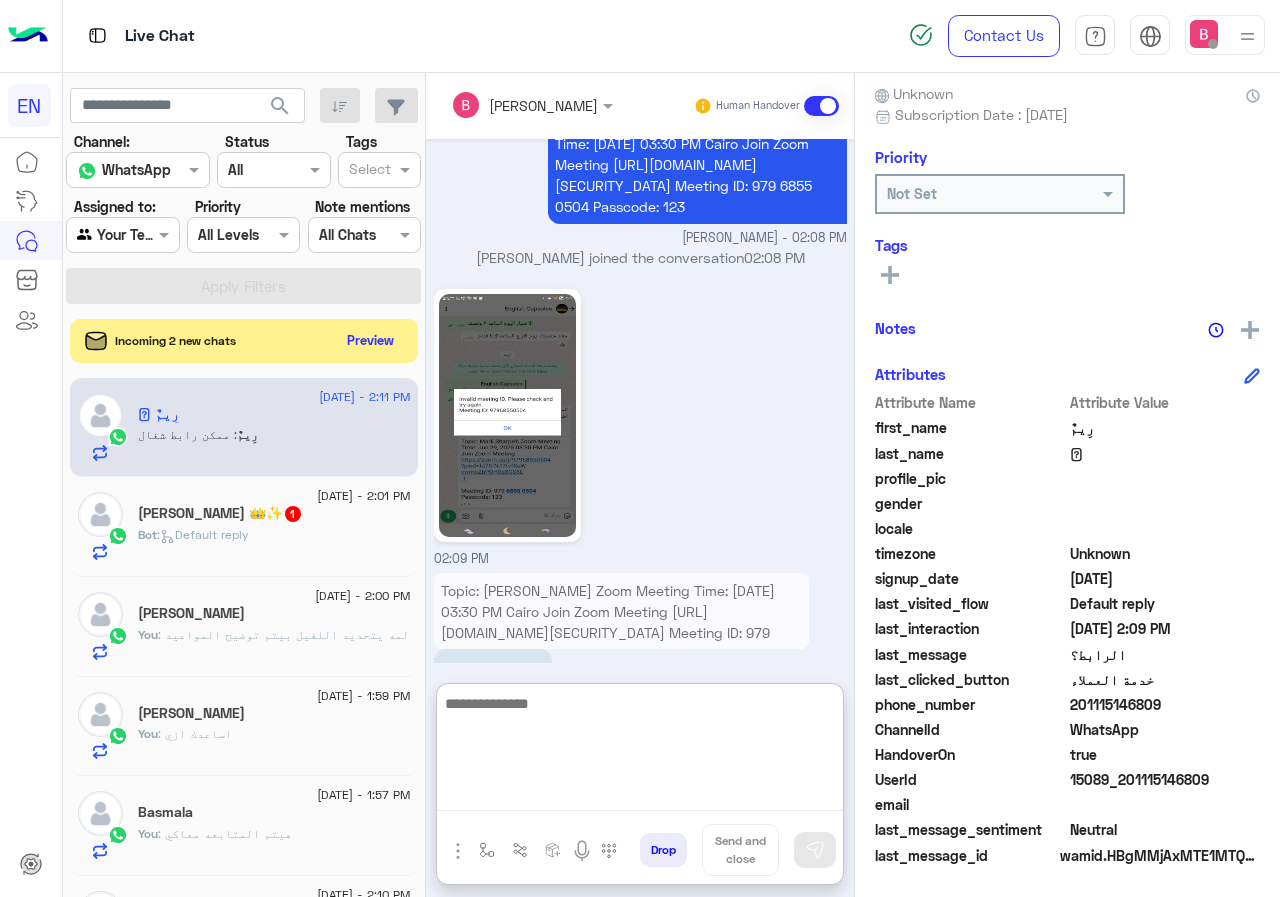 paste on "**********" 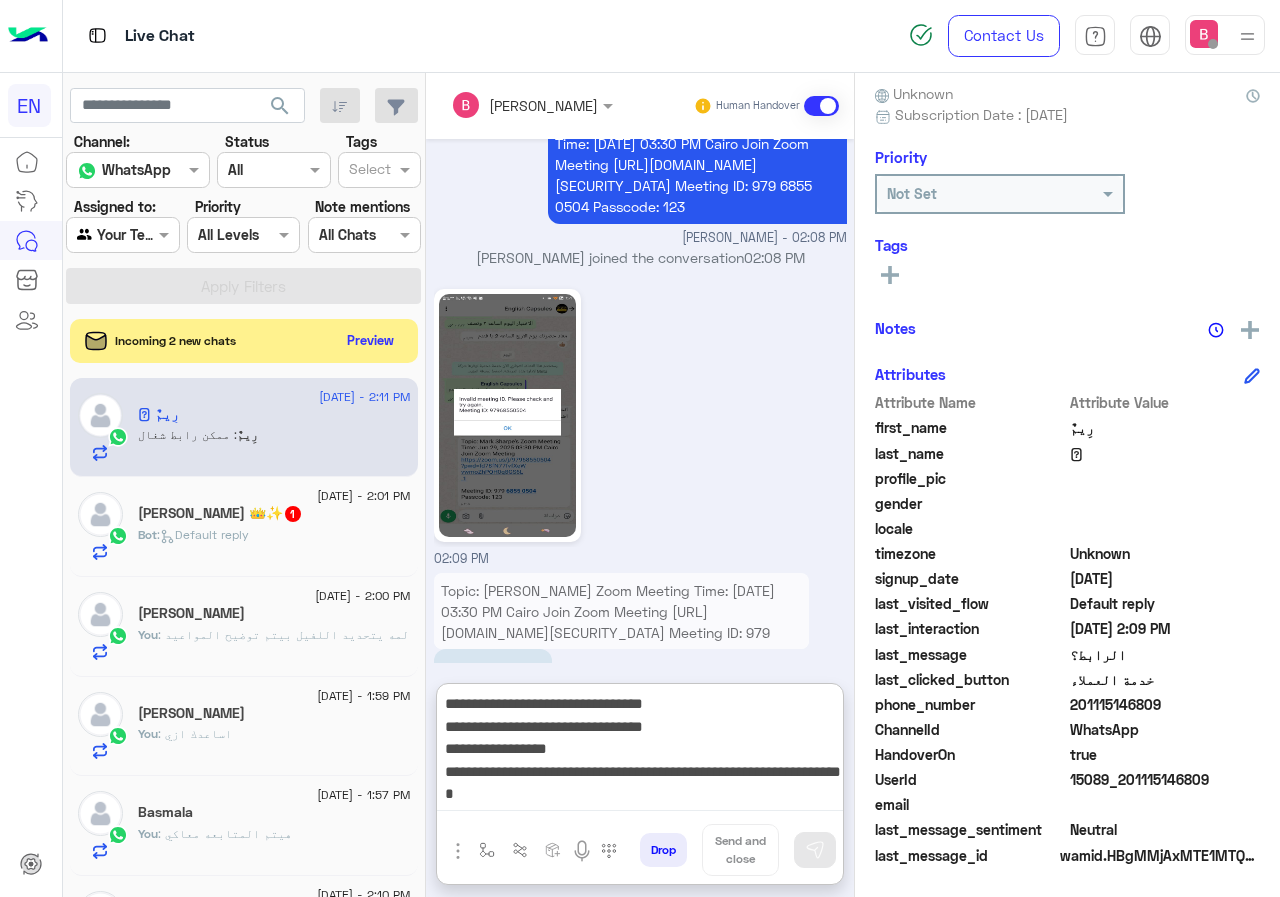 scroll, scrollTop: 61, scrollLeft: 0, axis: vertical 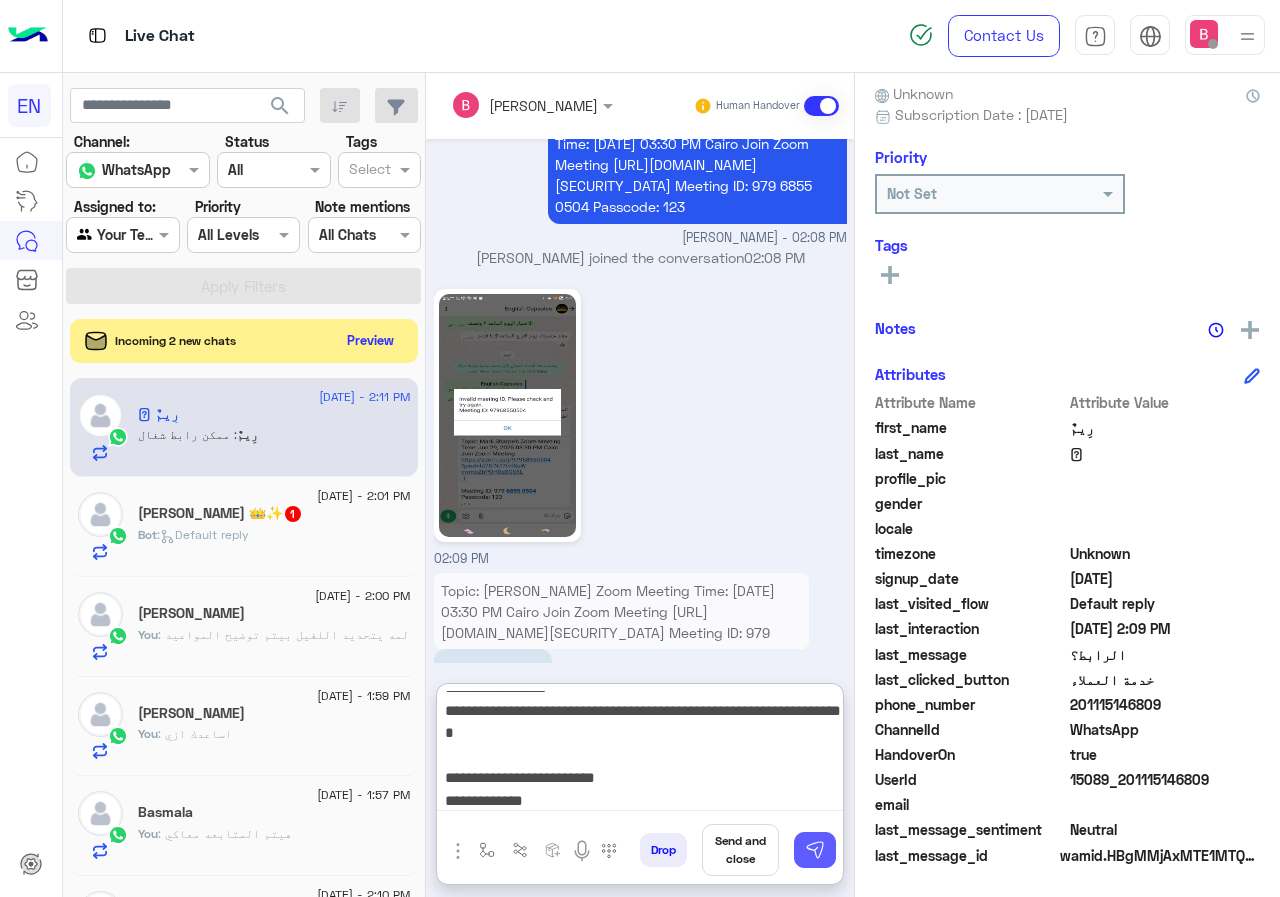 type on "**********" 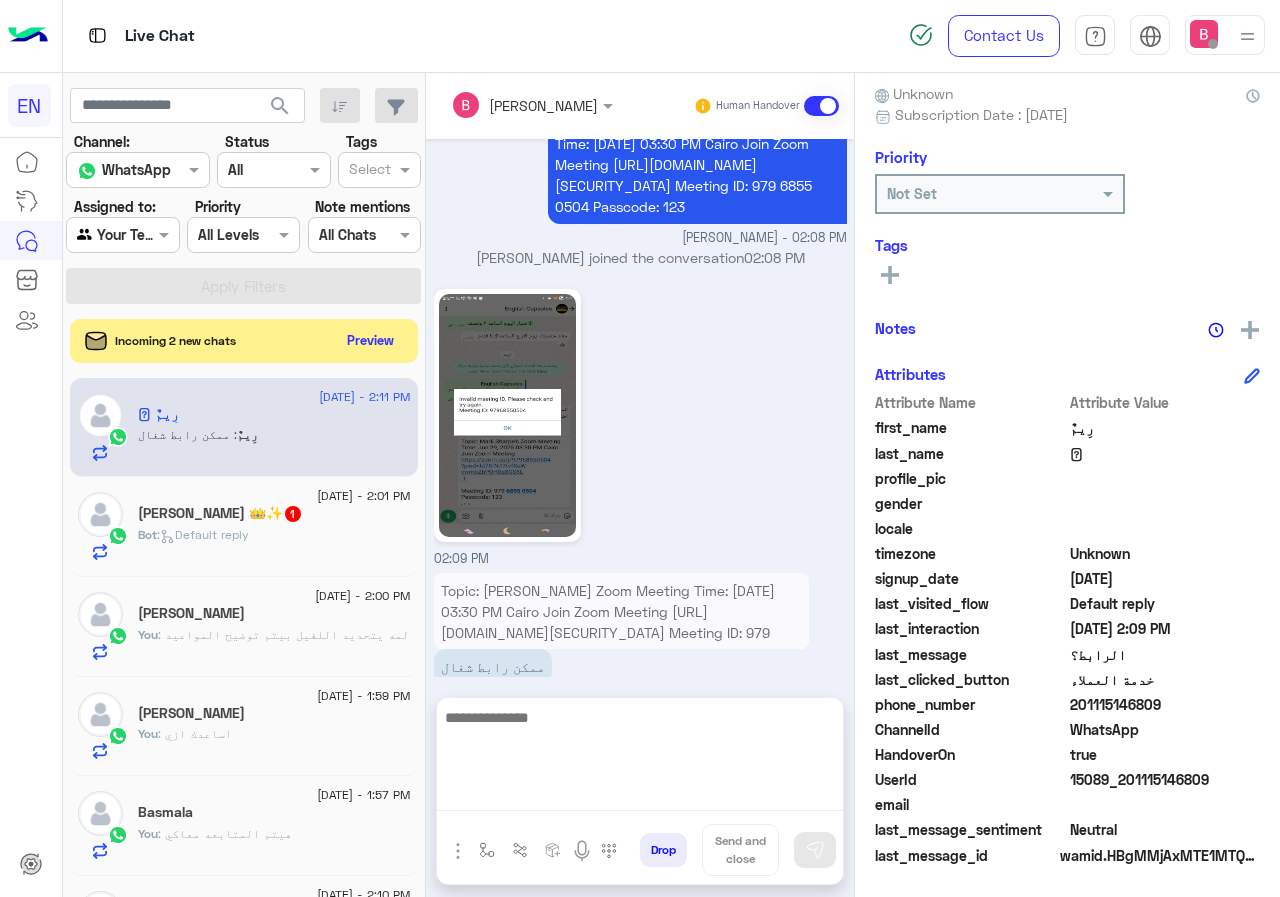 scroll, scrollTop: 0, scrollLeft: 0, axis: both 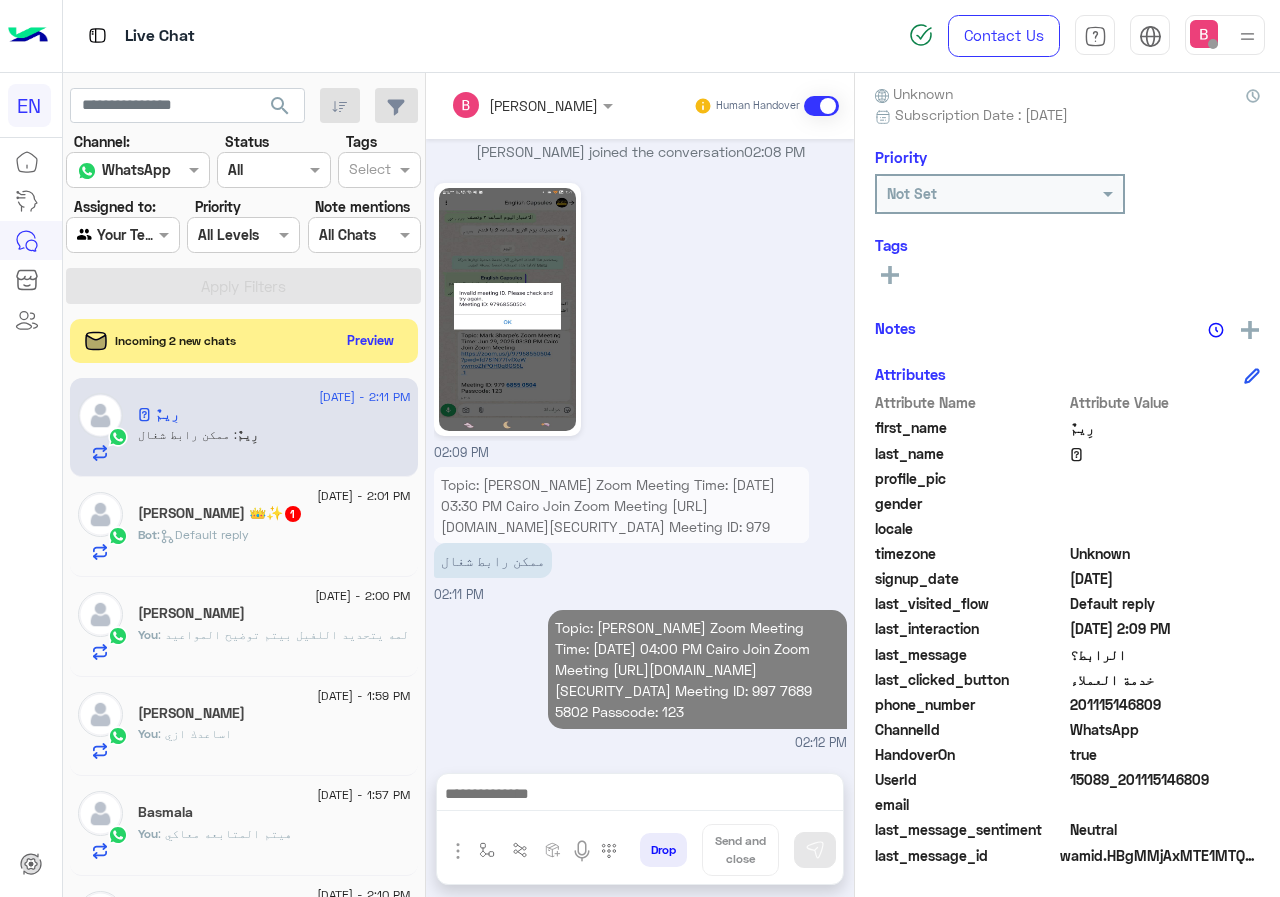 click on "Bot :   Default reply" 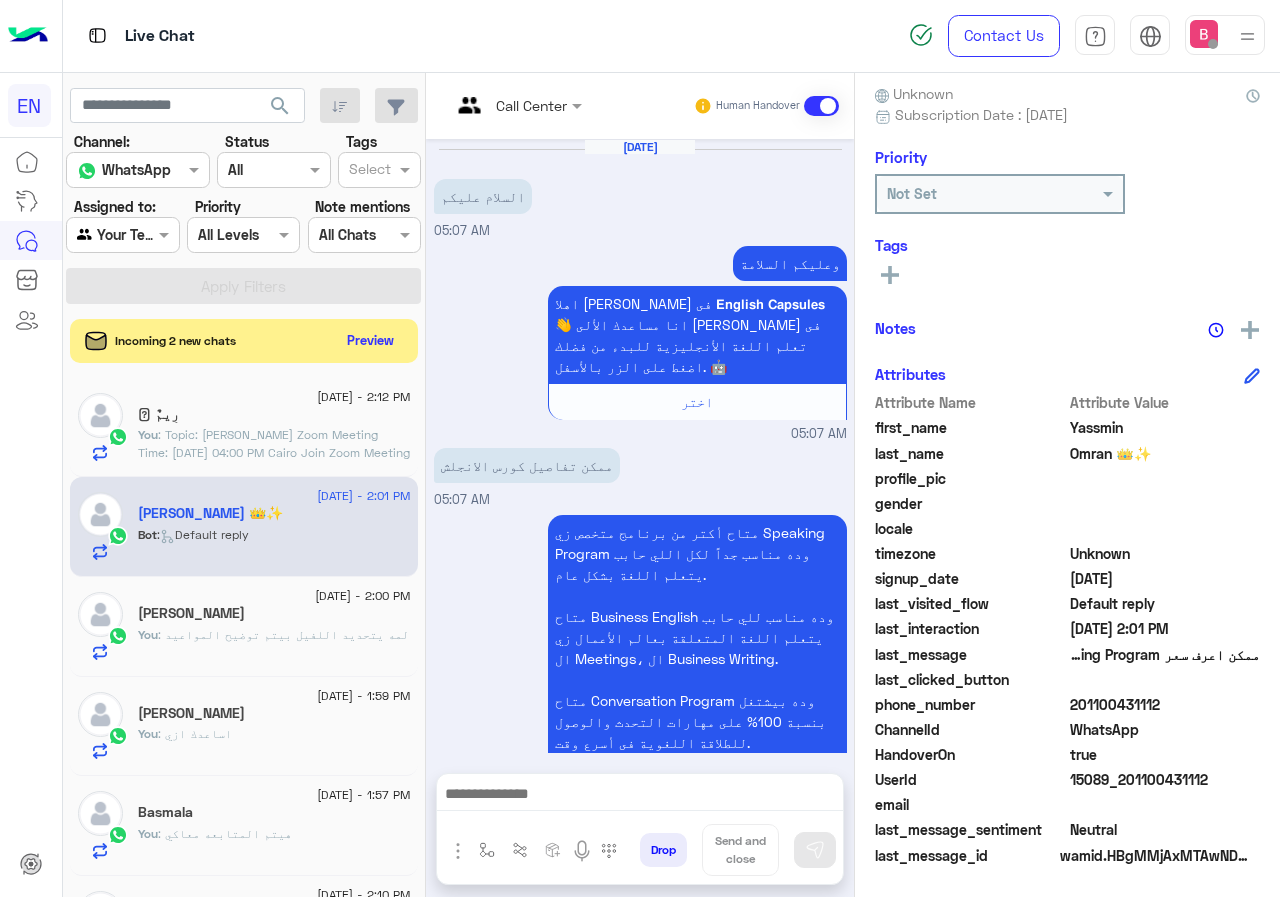 scroll, scrollTop: 891, scrollLeft: 0, axis: vertical 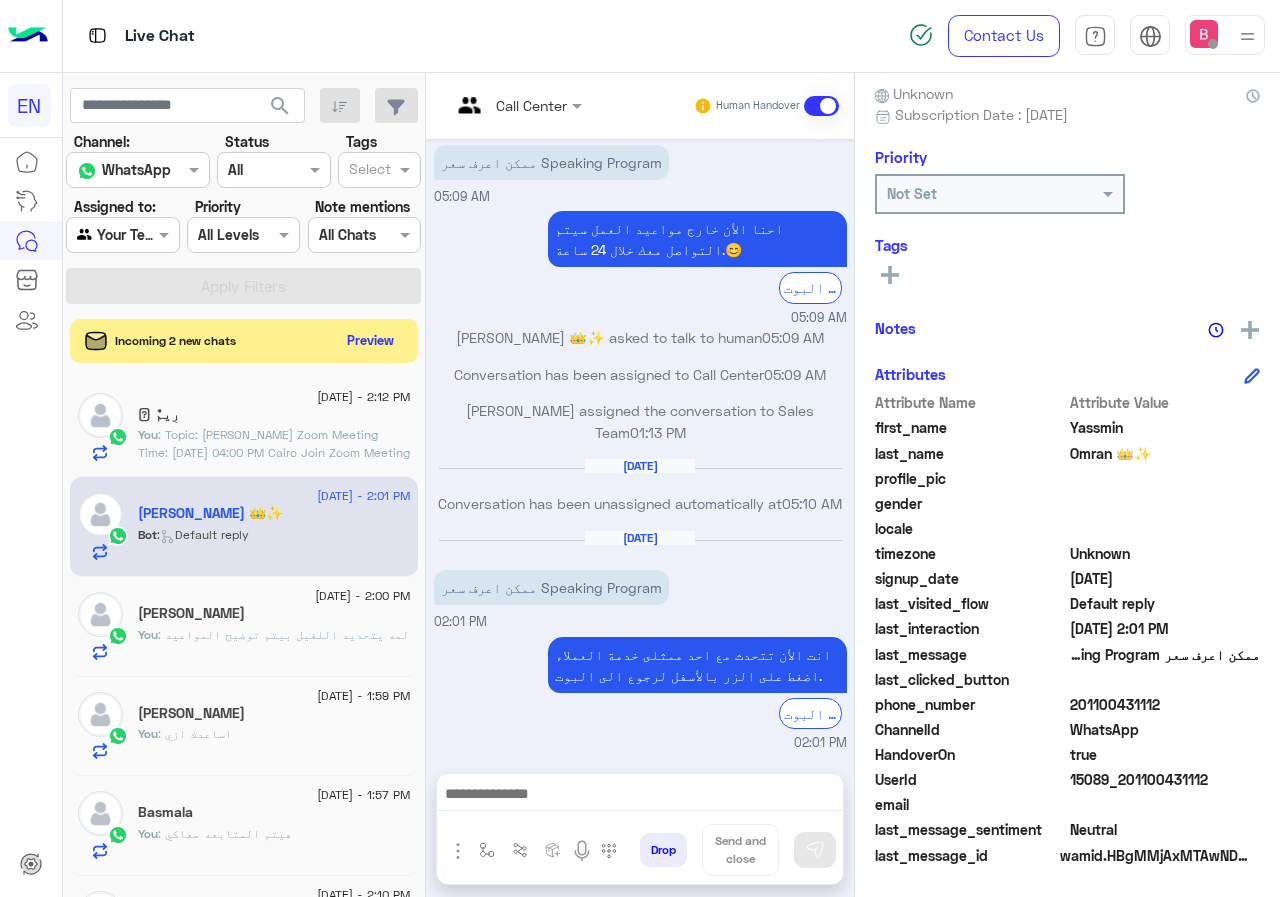 click at bounding box center (469, 106) 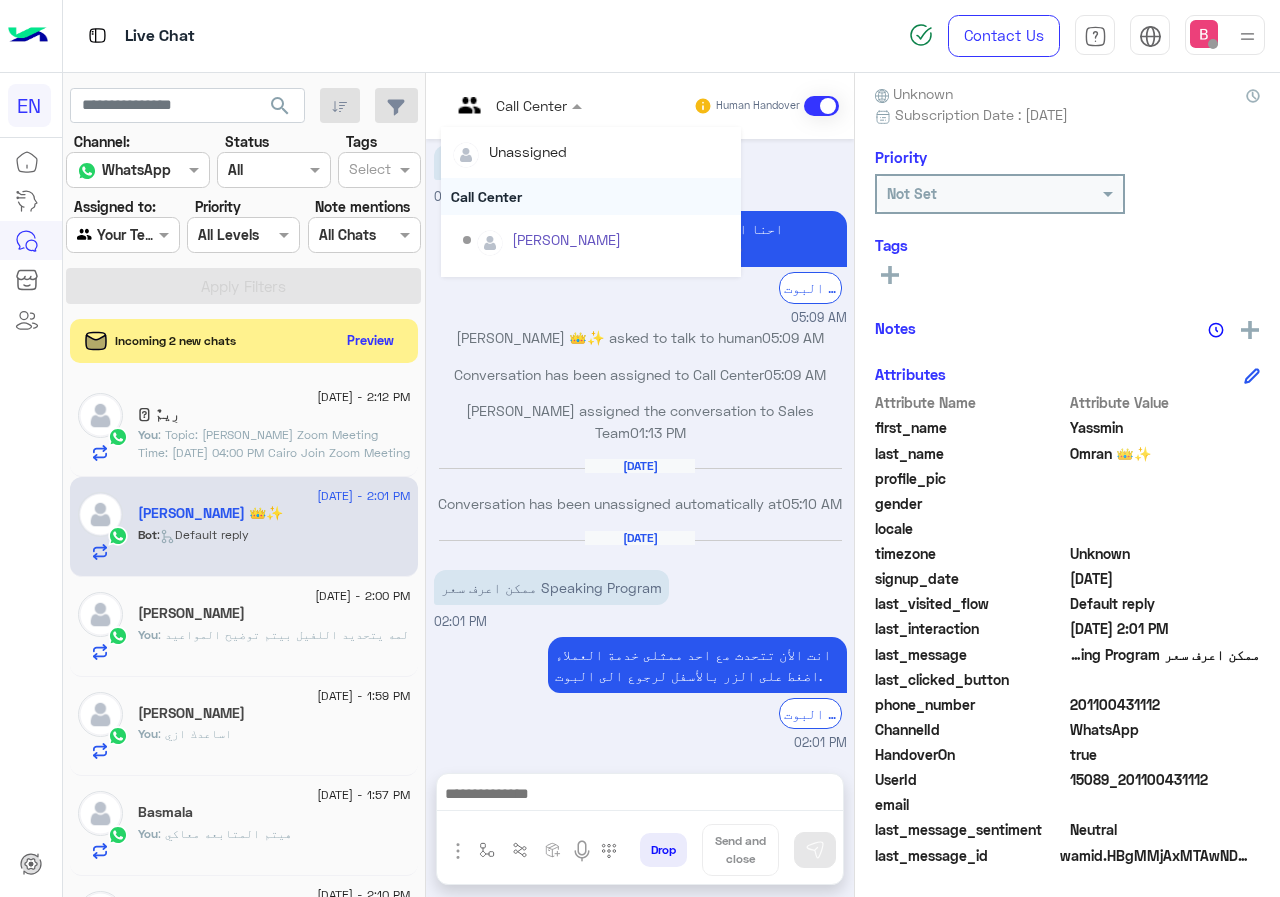 scroll, scrollTop: 332, scrollLeft: 0, axis: vertical 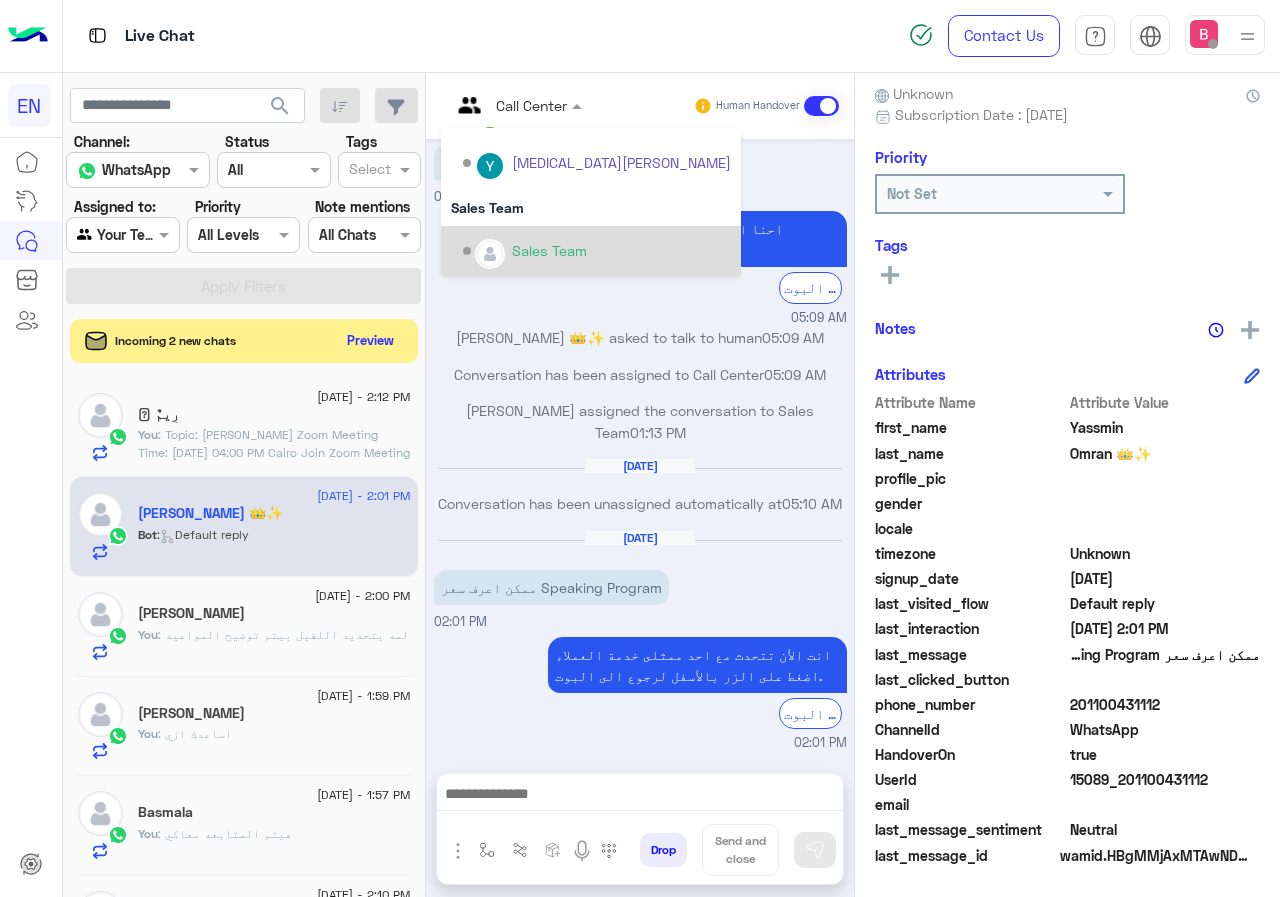 click at bounding box center [490, 254] 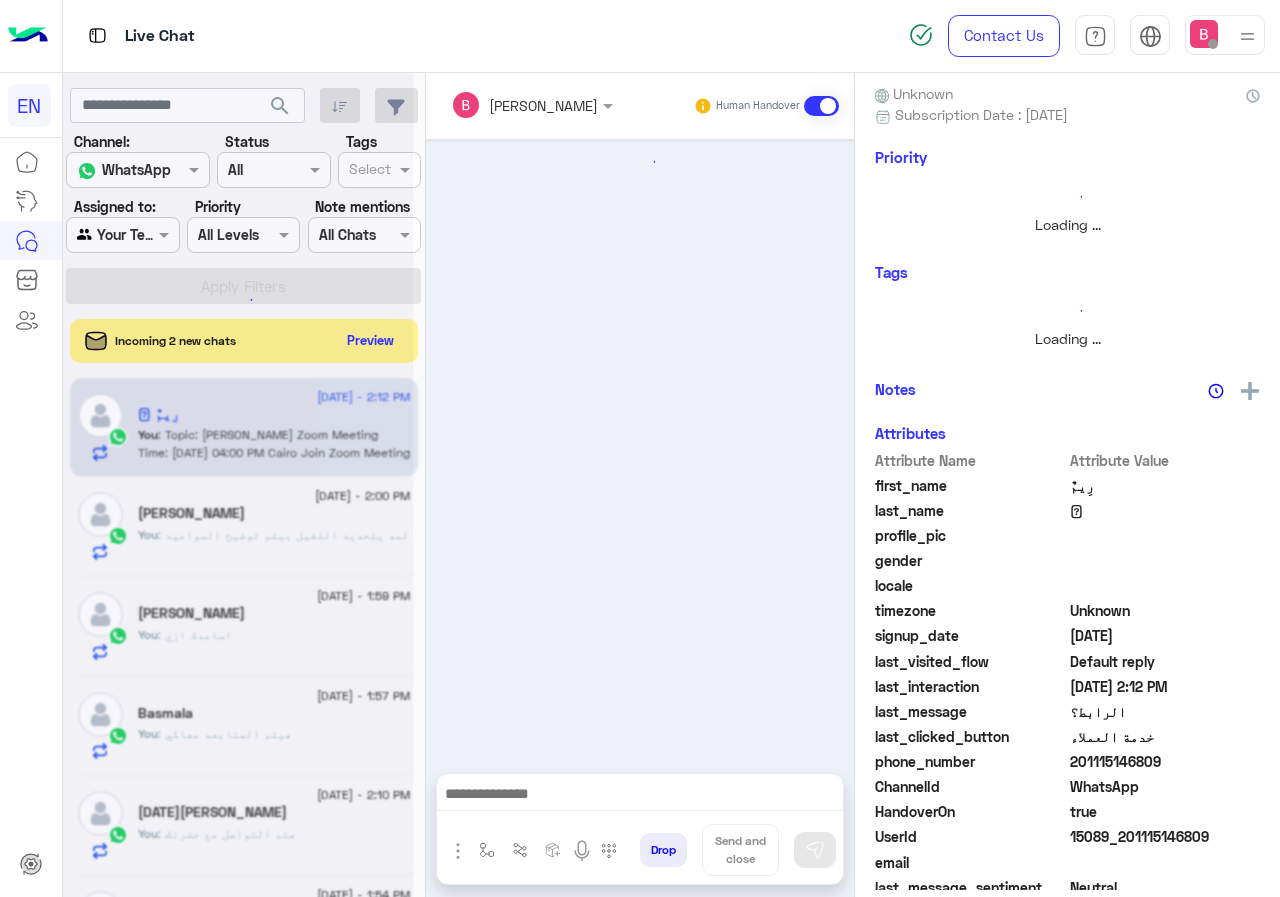 scroll, scrollTop: 0, scrollLeft: 0, axis: both 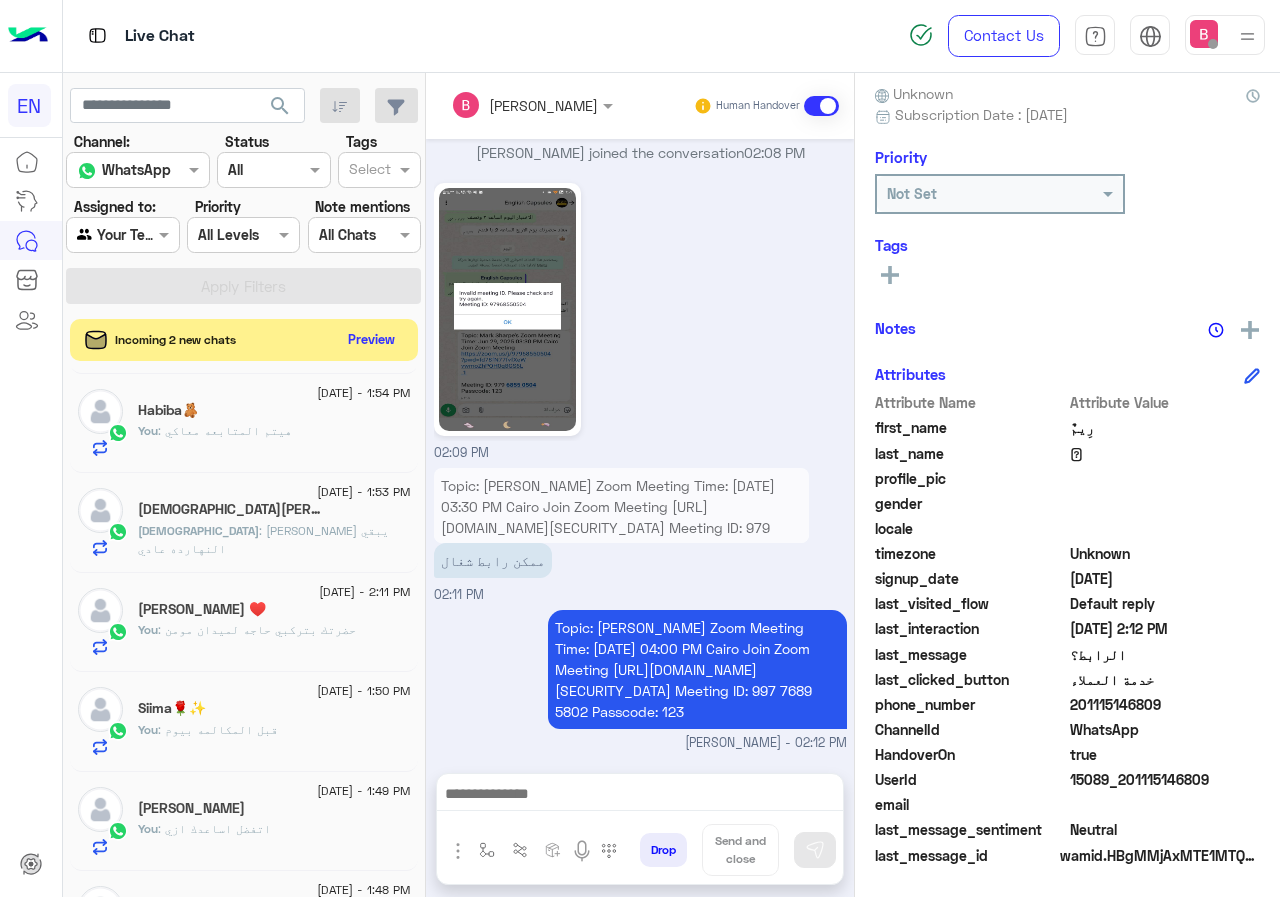 click on "Preview" 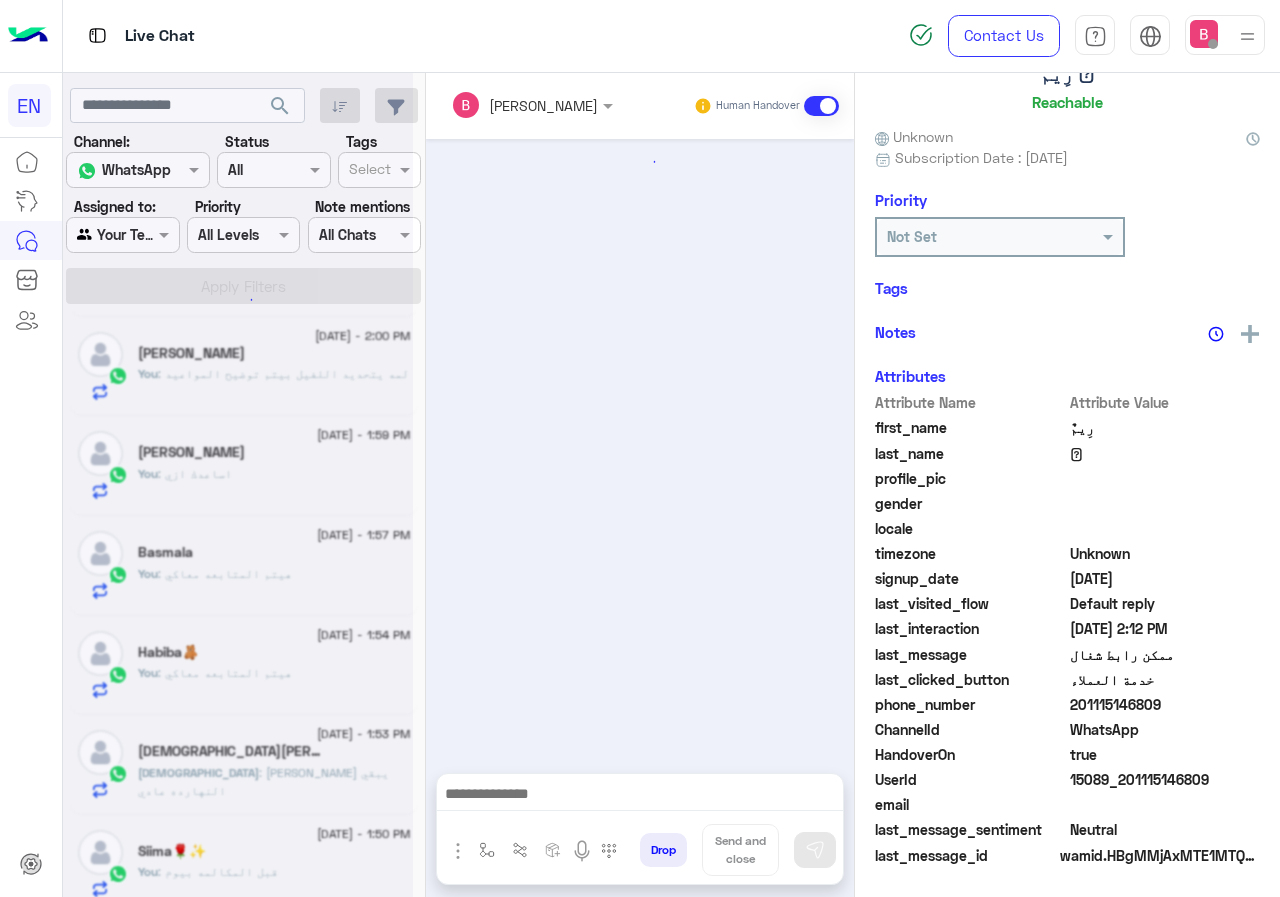 scroll, scrollTop: 0, scrollLeft: 0, axis: both 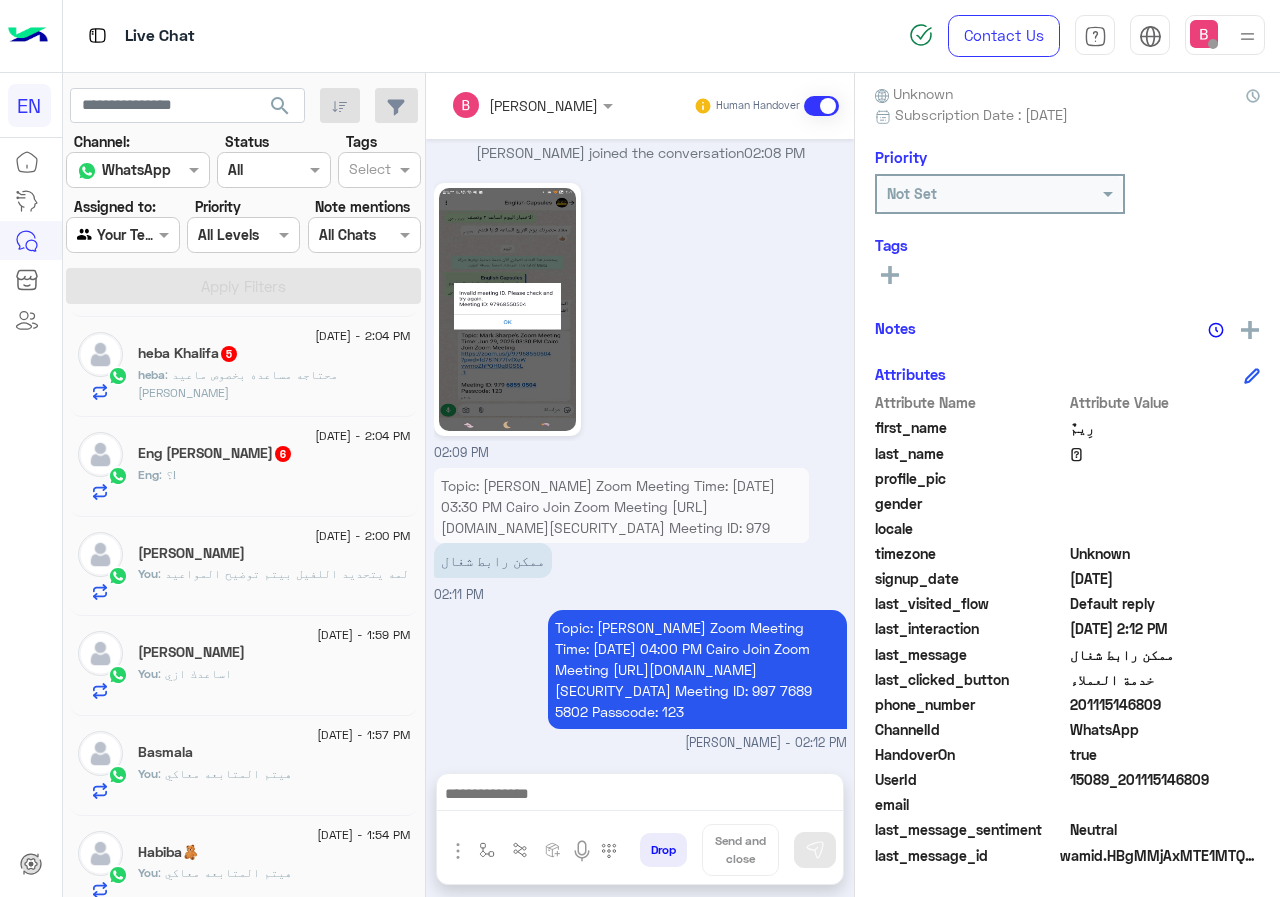 click on ": محتاجه مساعده بخصوص ماعيد لي فريده" 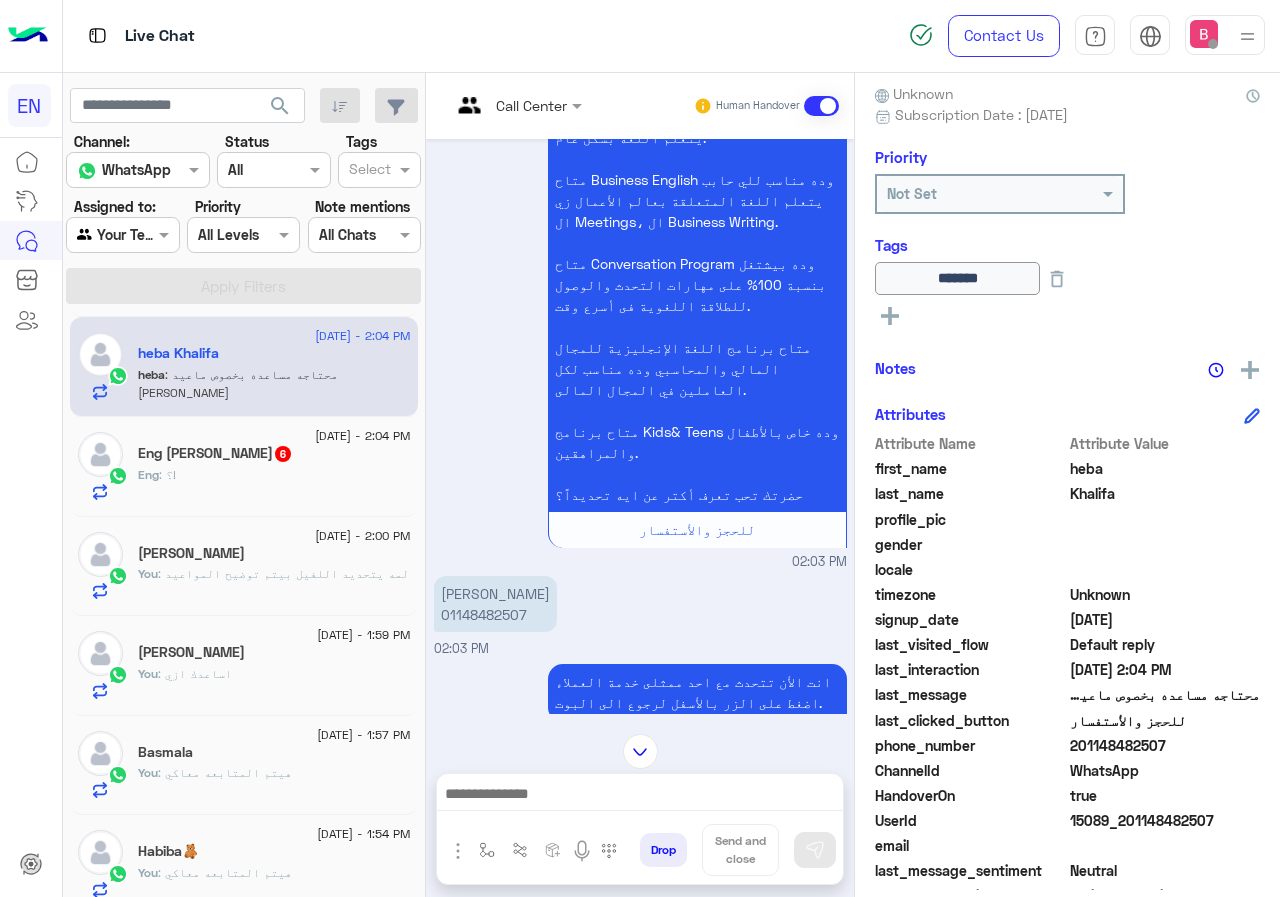 scroll, scrollTop: 1312, scrollLeft: 0, axis: vertical 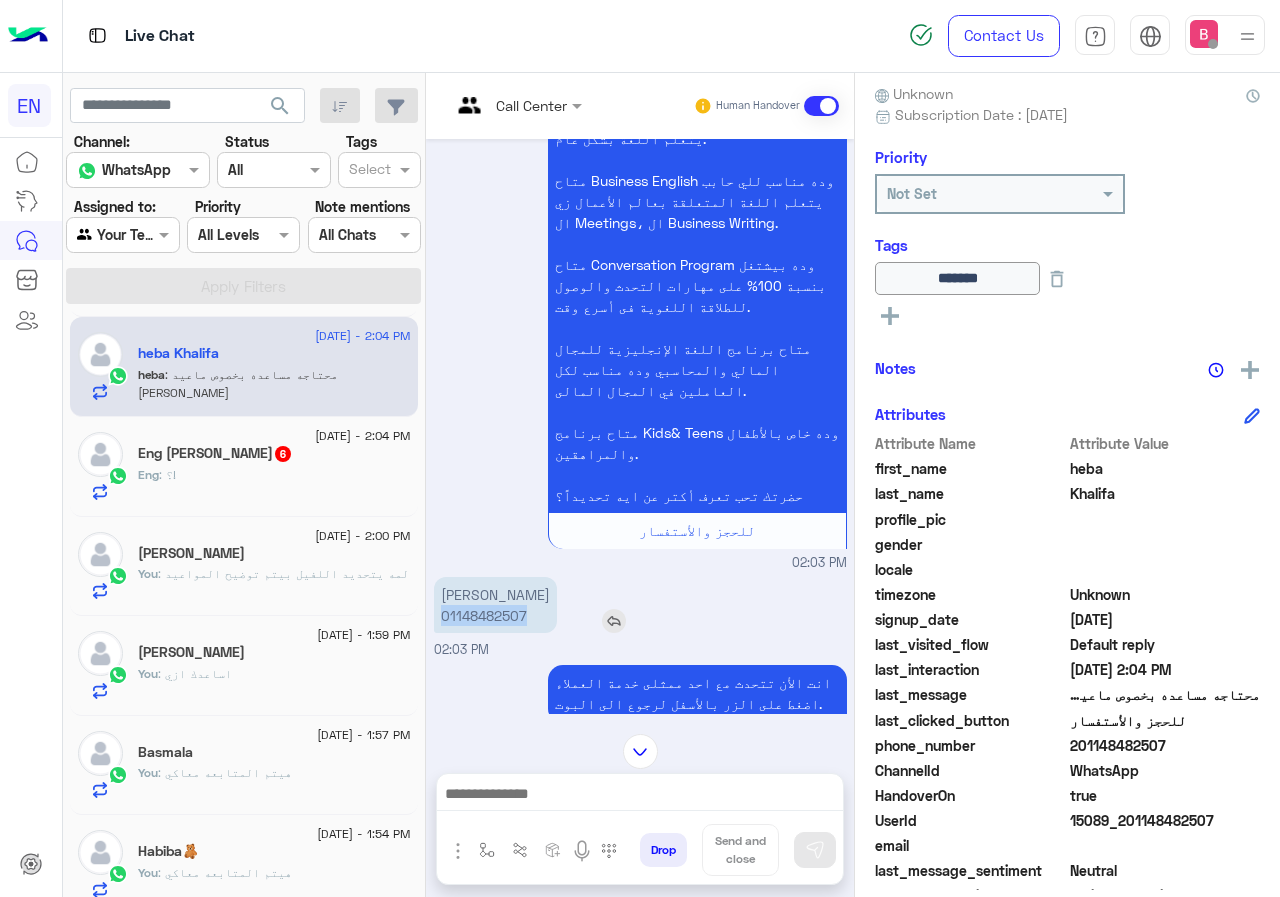 drag, startPoint x: 443, startPoint y: 600, endPoint x: 541, endPoint y: 598, distance: 98.02041 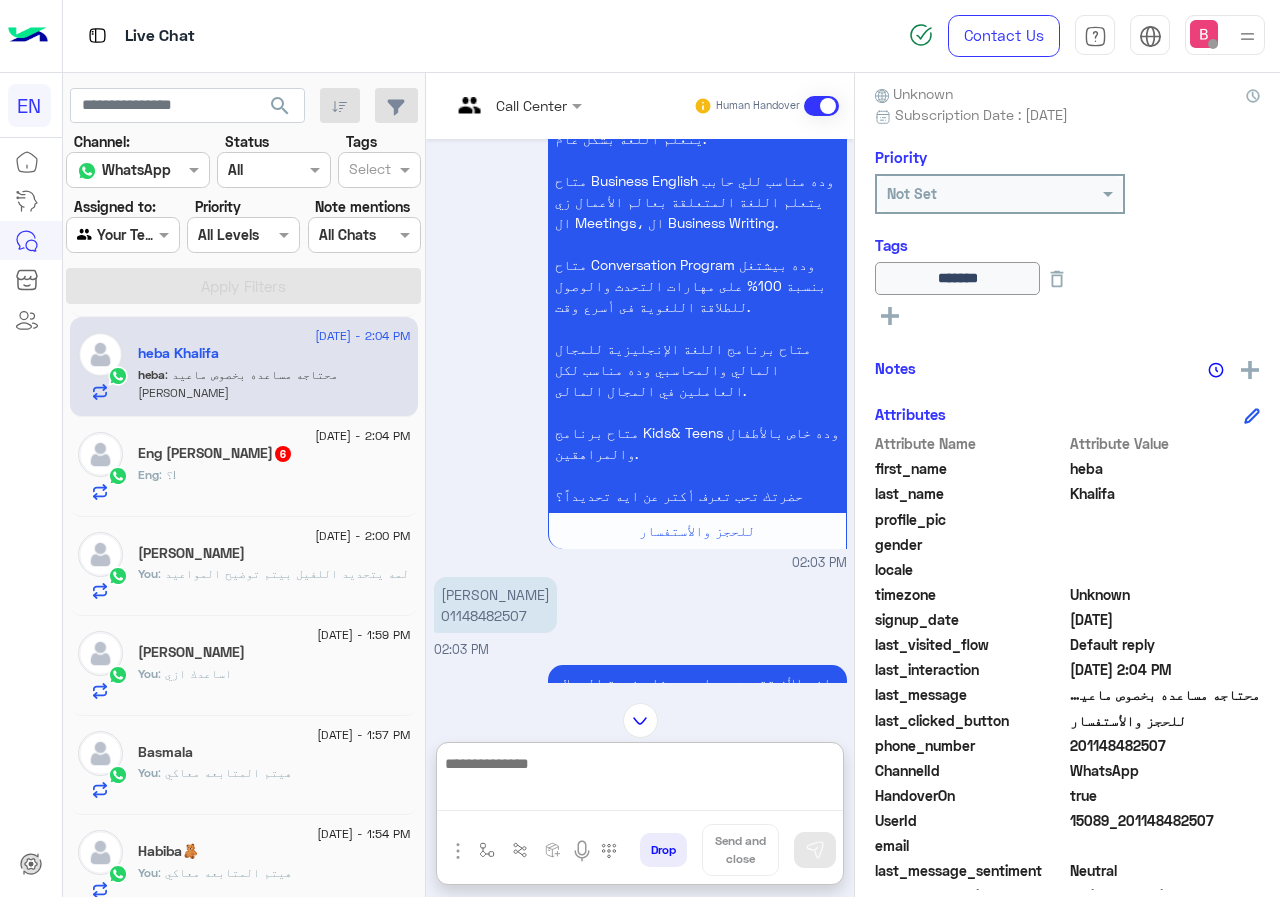 click at bounding box center [640, 781] 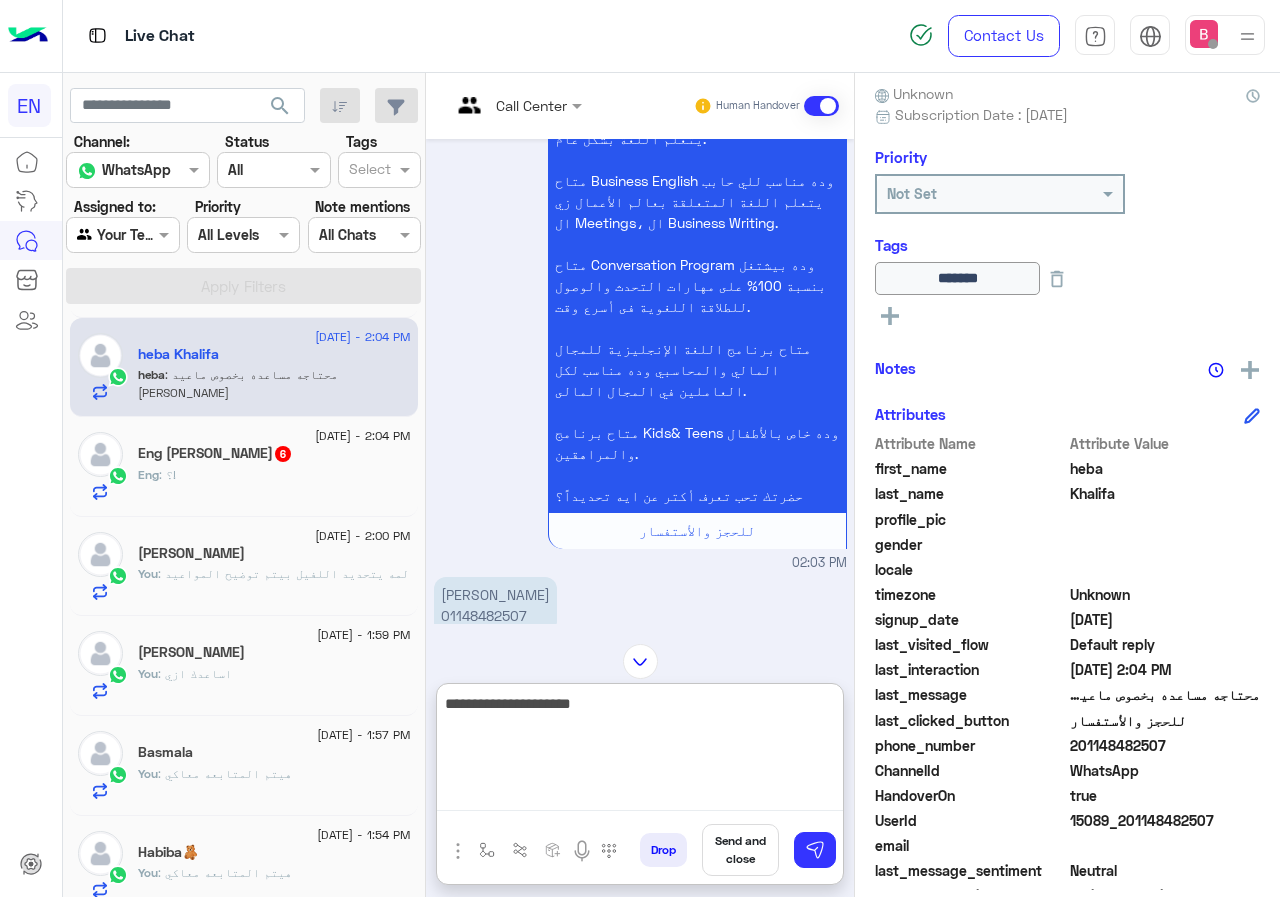 type on "**********" 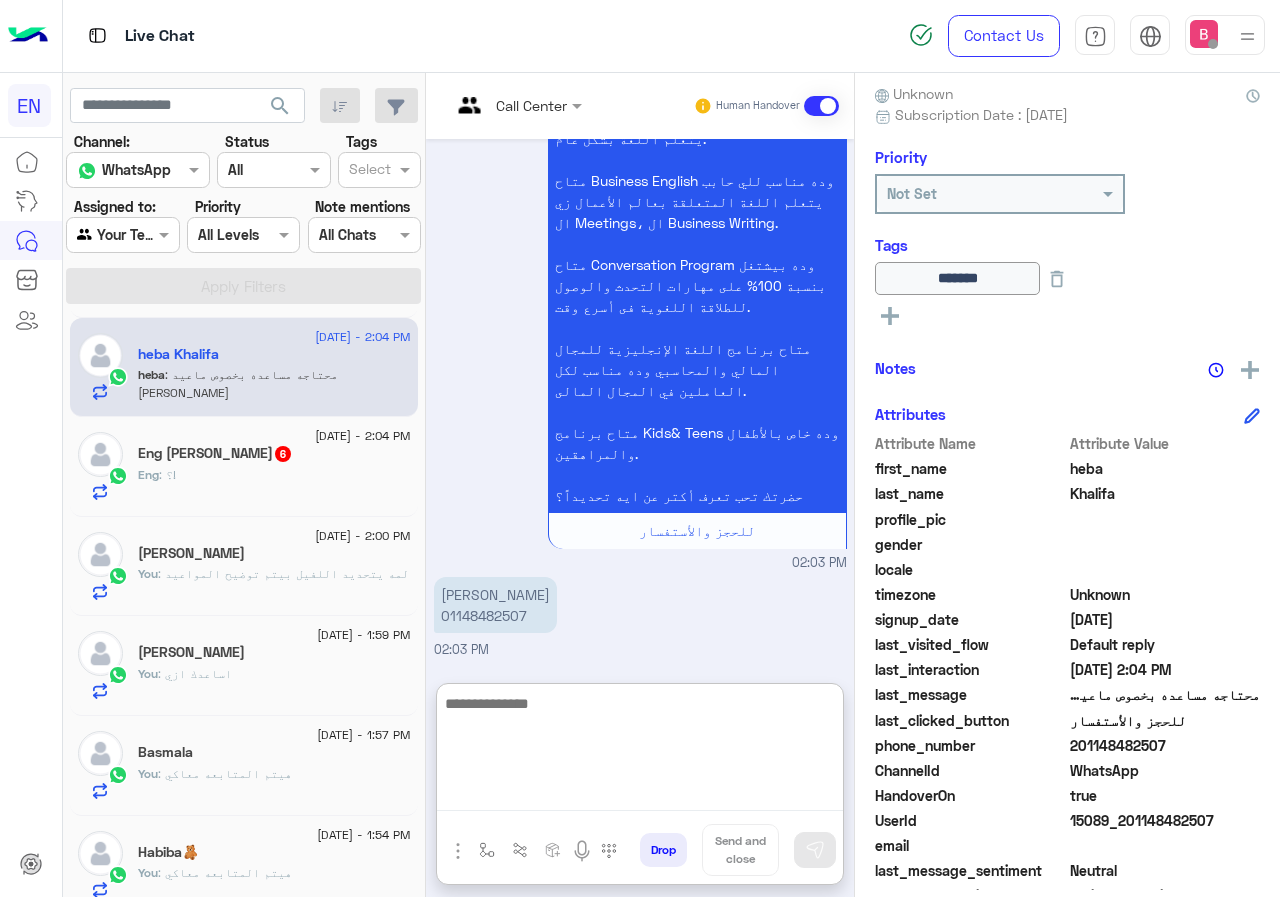 scroll, scrollTop: 1765, scrollLeft: 0, axis: vertical 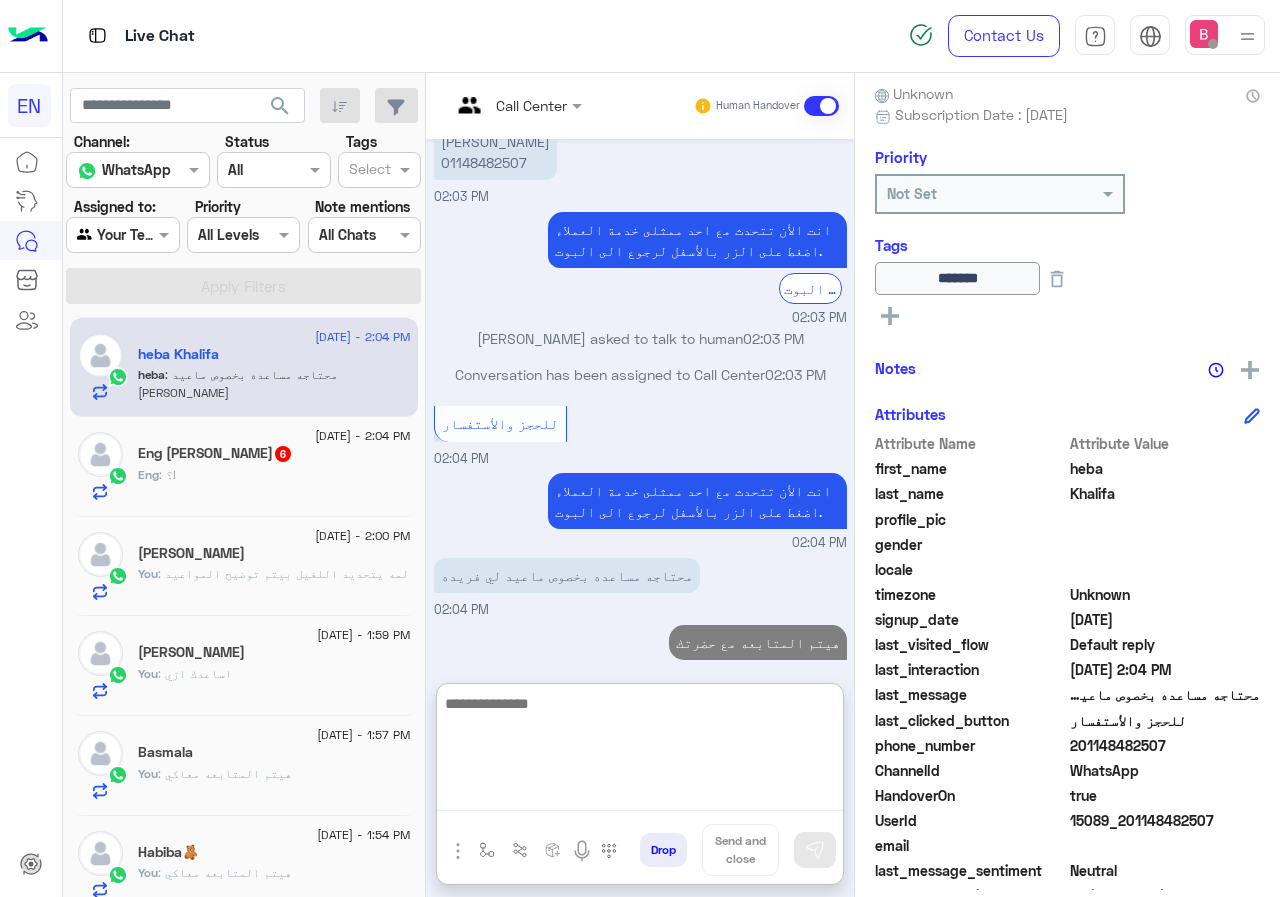 click on "Eng Sara  6" 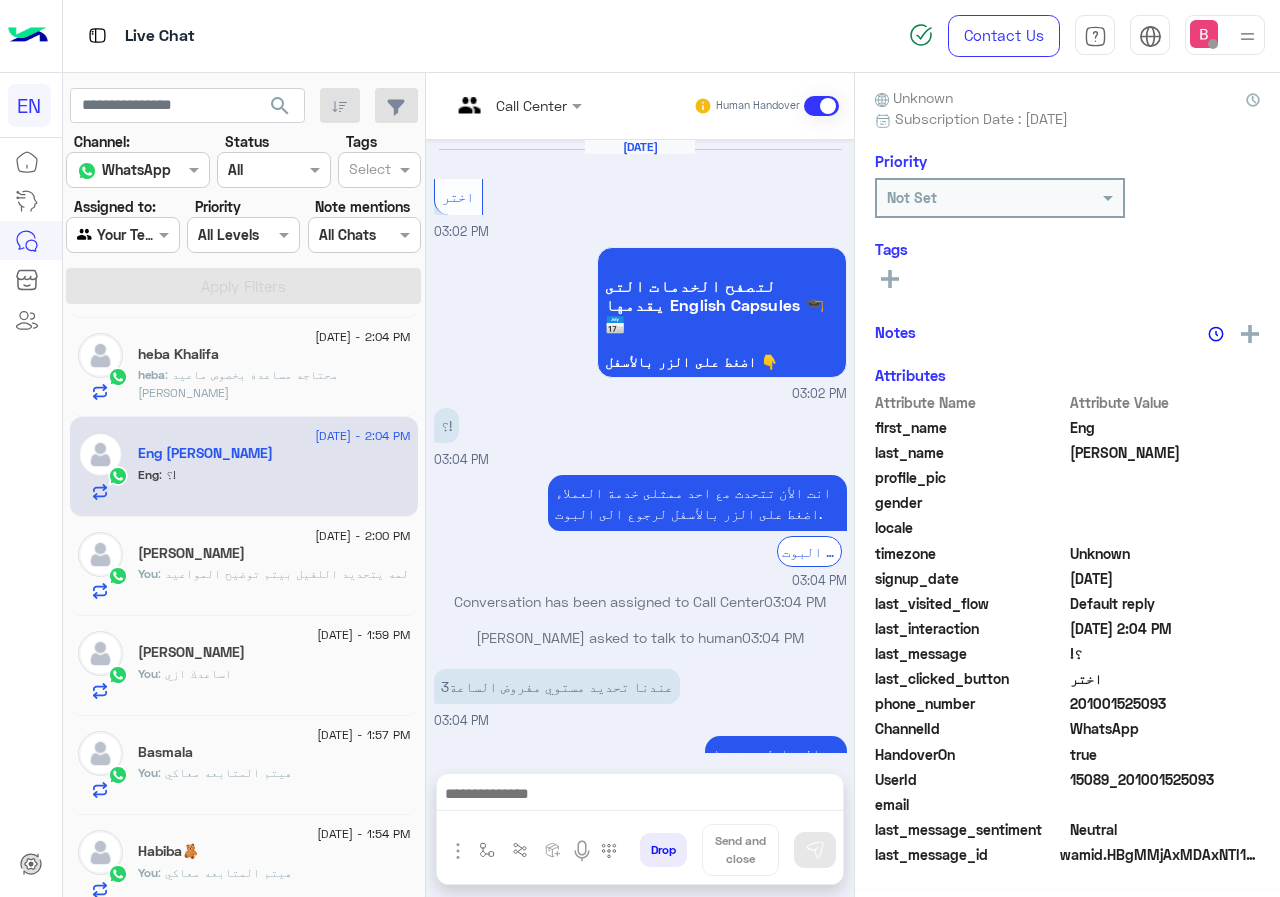 scroll, scrollTop: 176, scrollLeft: 0, axis: vertical 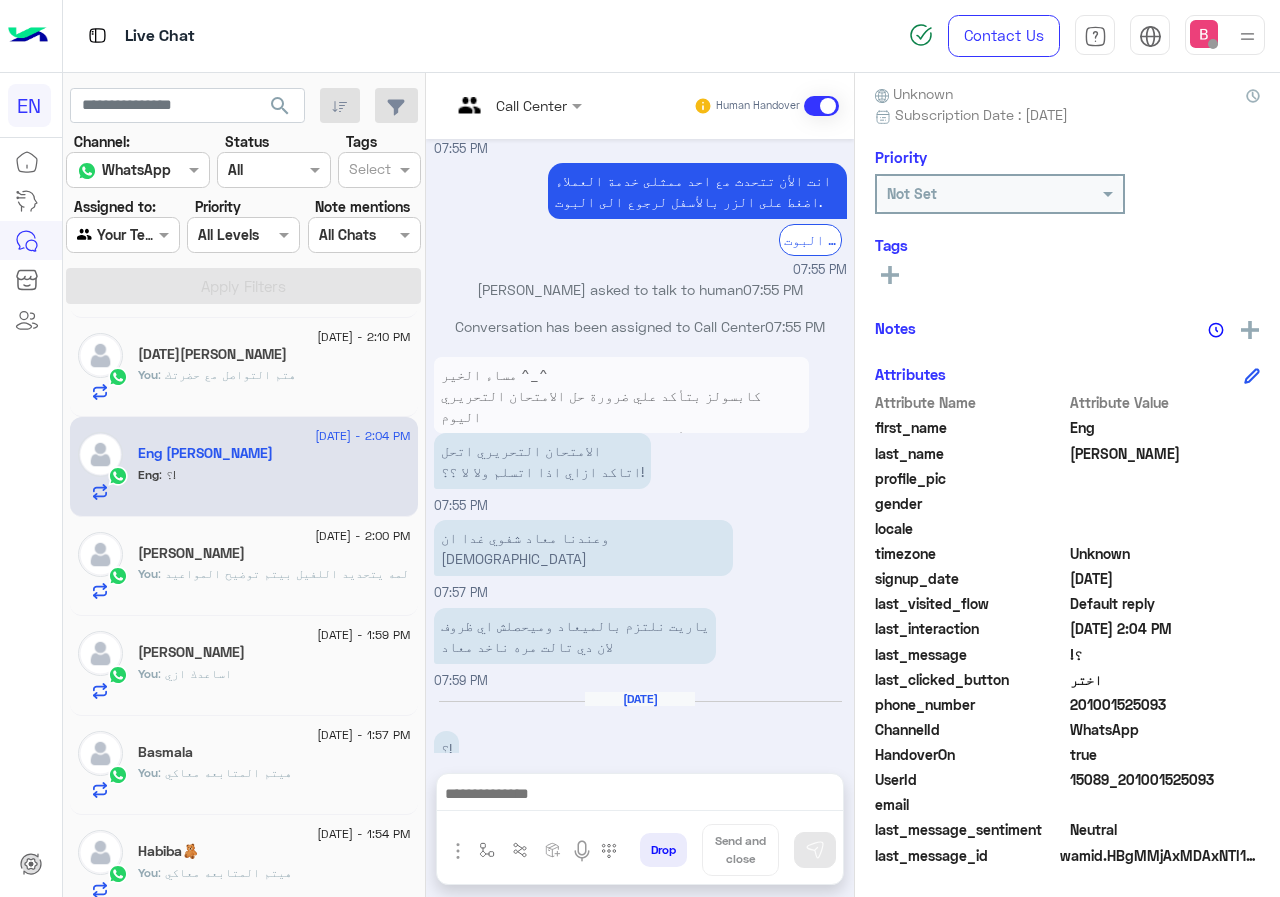 drag, startPoint x: 1072, startPoint y: 701, endPoint x: 1223, endPoint y: 711, distance: 151.33076 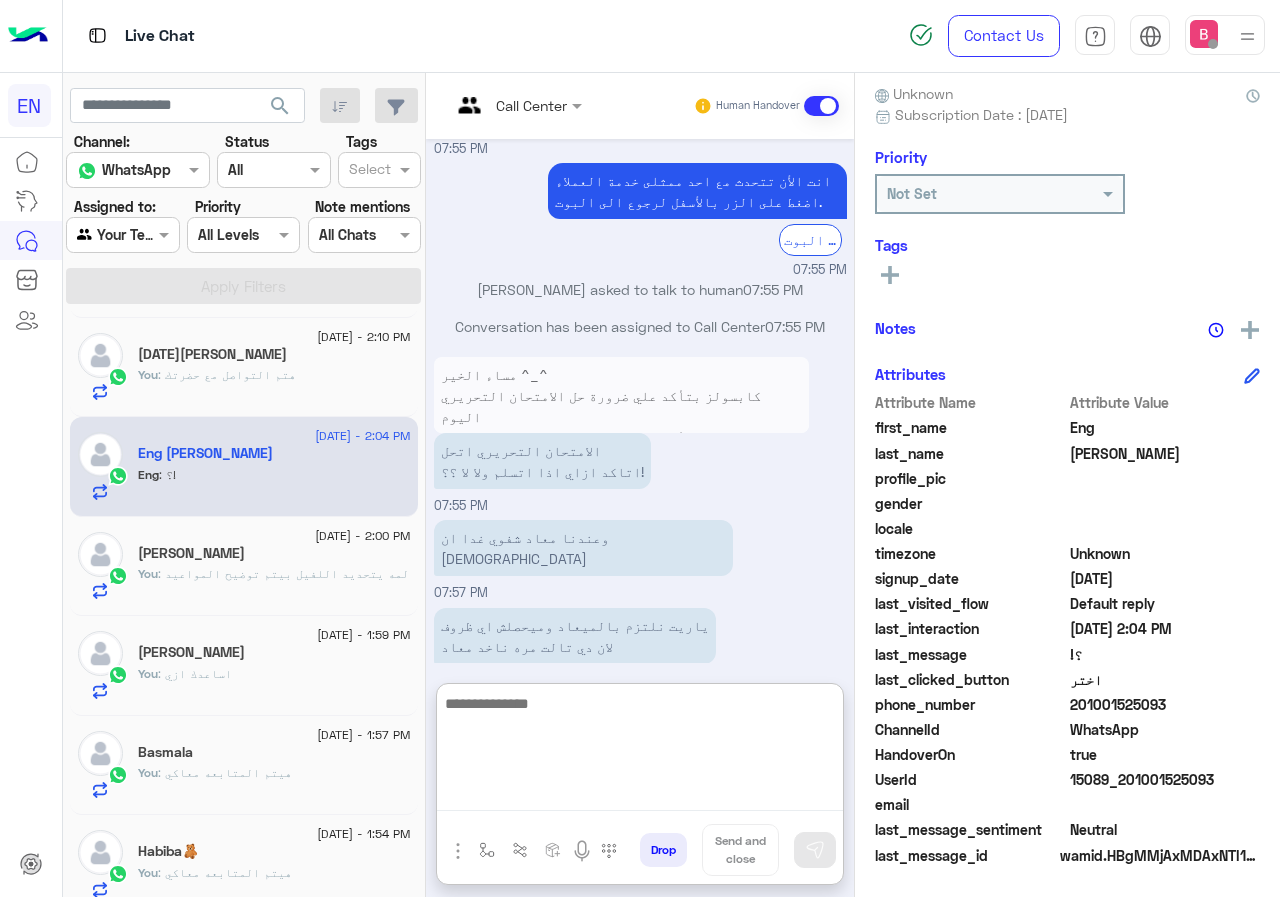 paste on "*******" 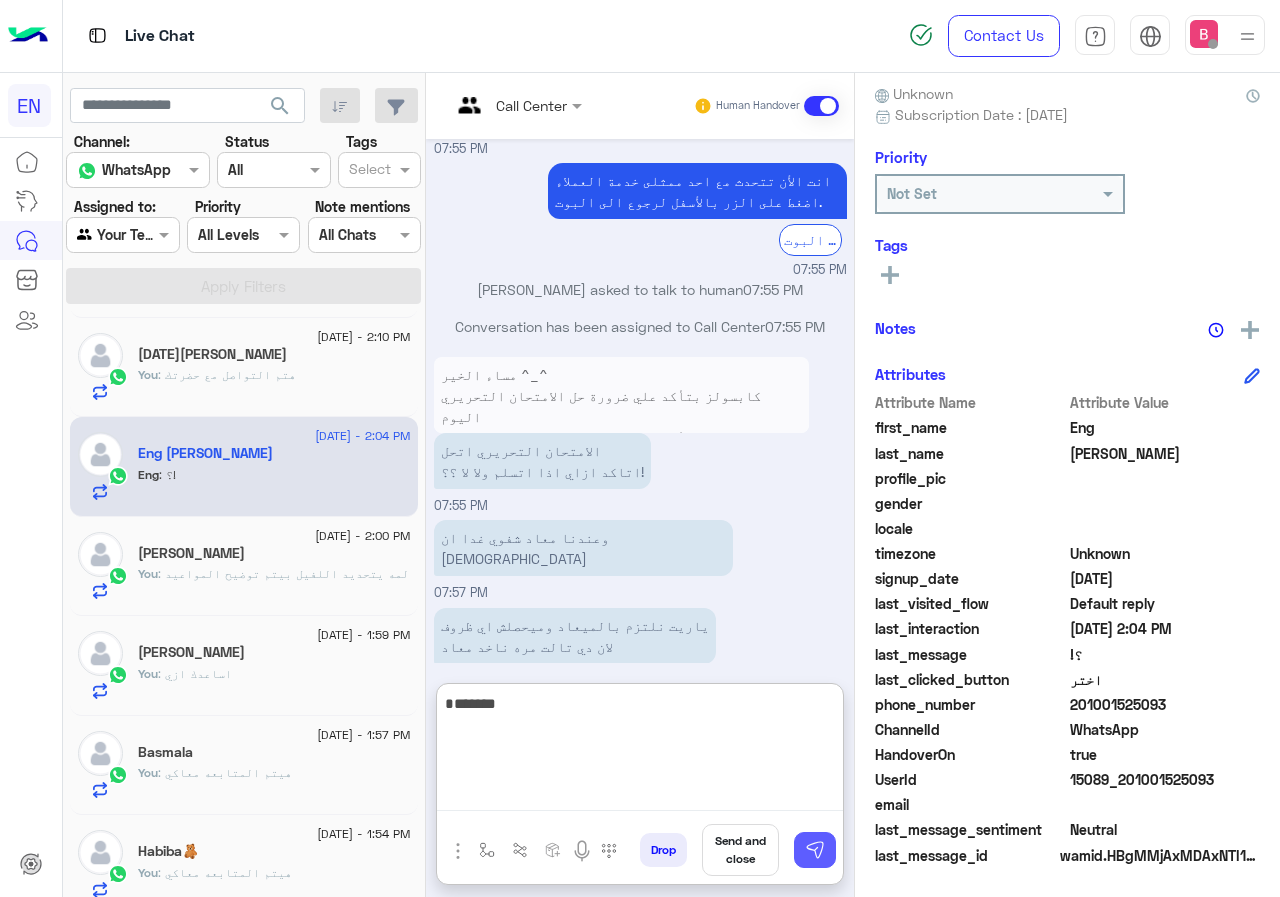 type on "*******" 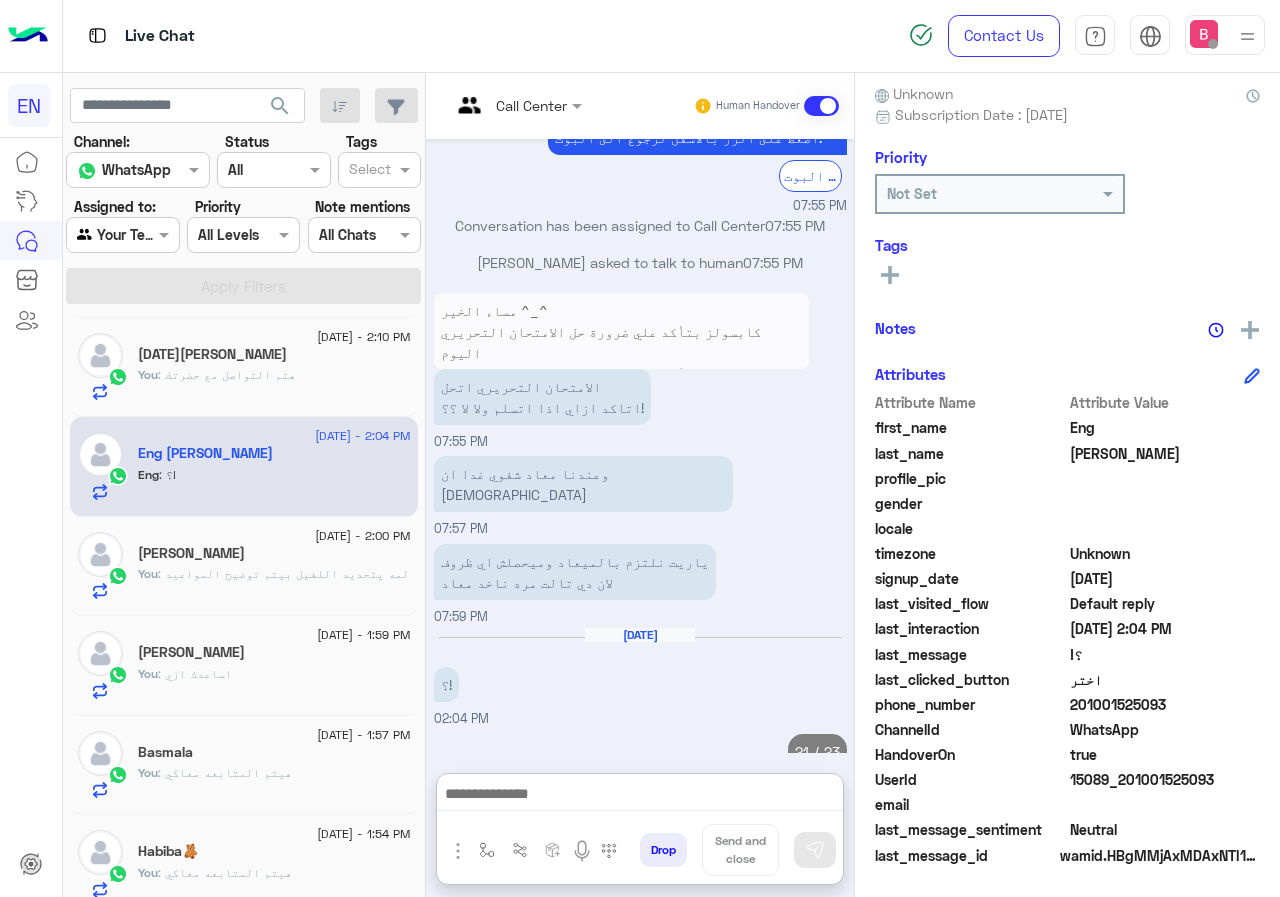 click at bounding box center [640, 796] 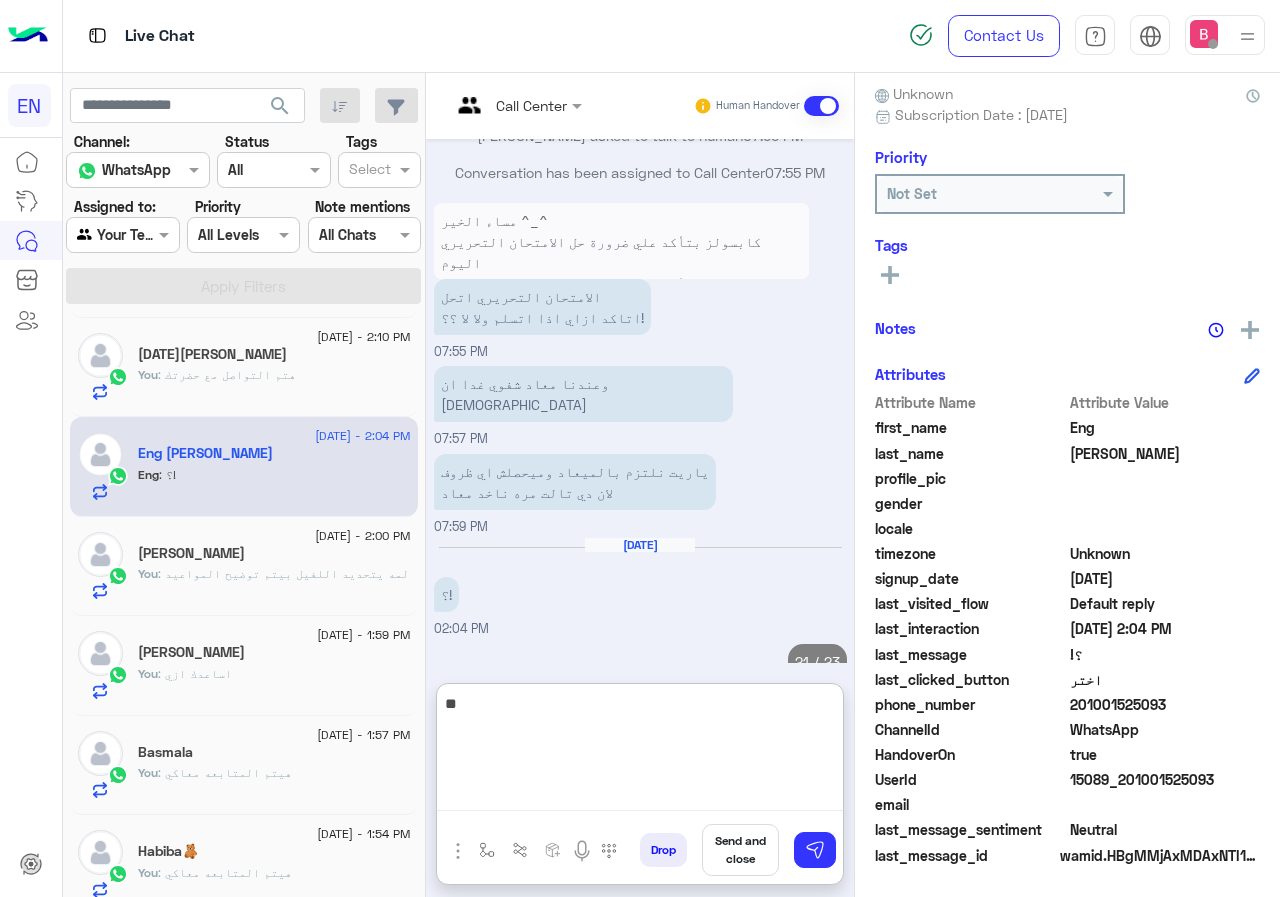 scroll, scrollTop: 1432, scrollLeft: 0, axis: vertical 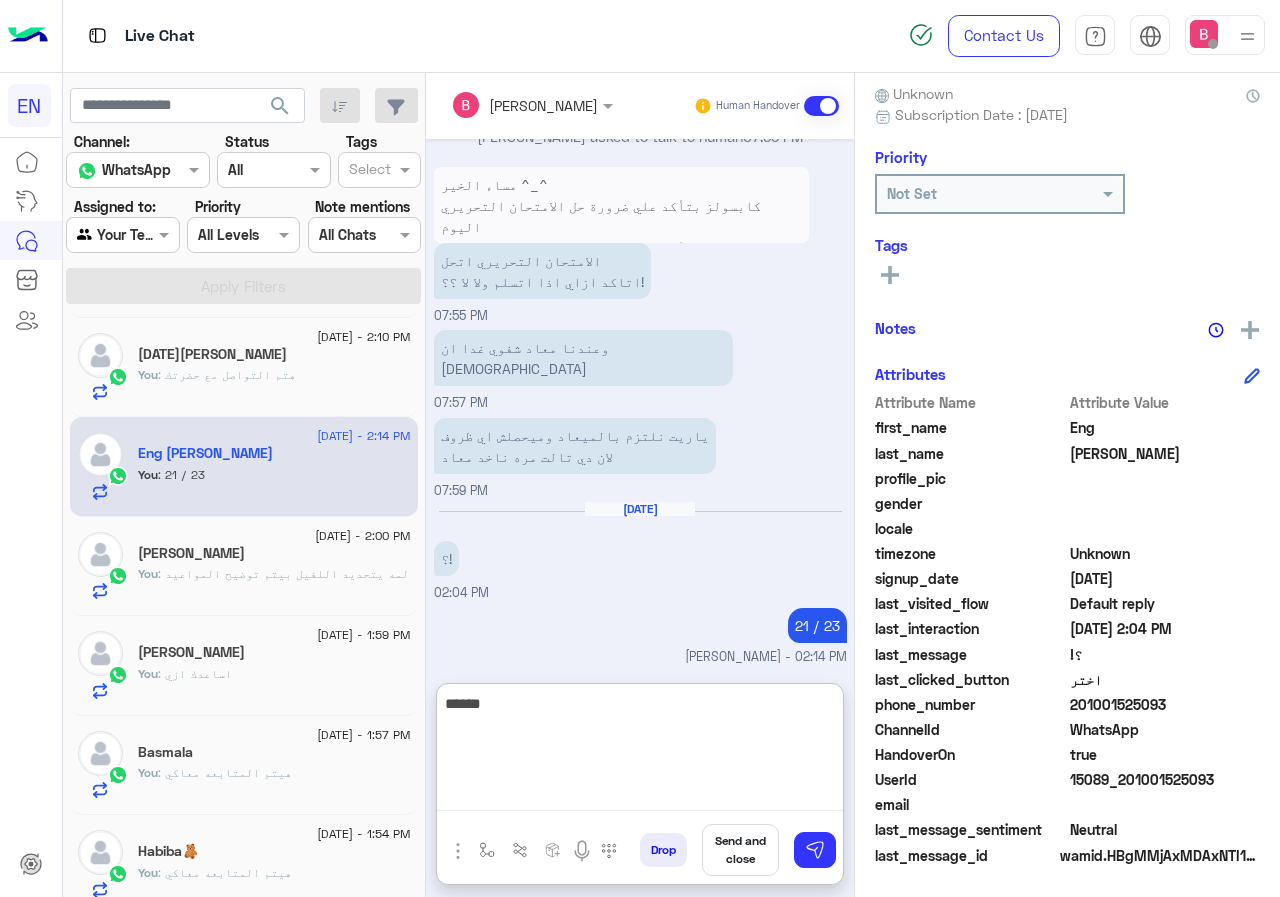type on "******" 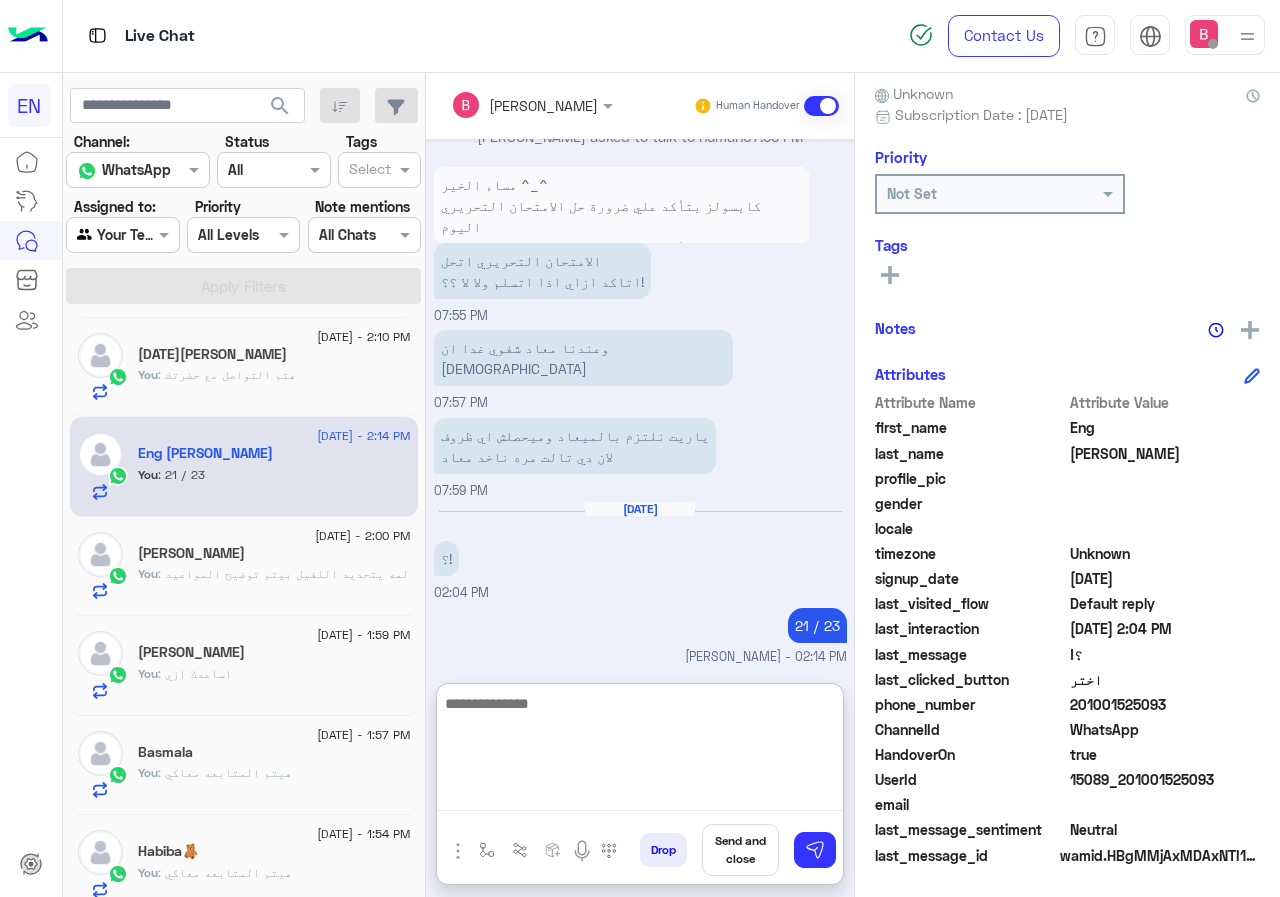 scroll, scrollTop: 1496, scrollLeft: 0, axis: vertical 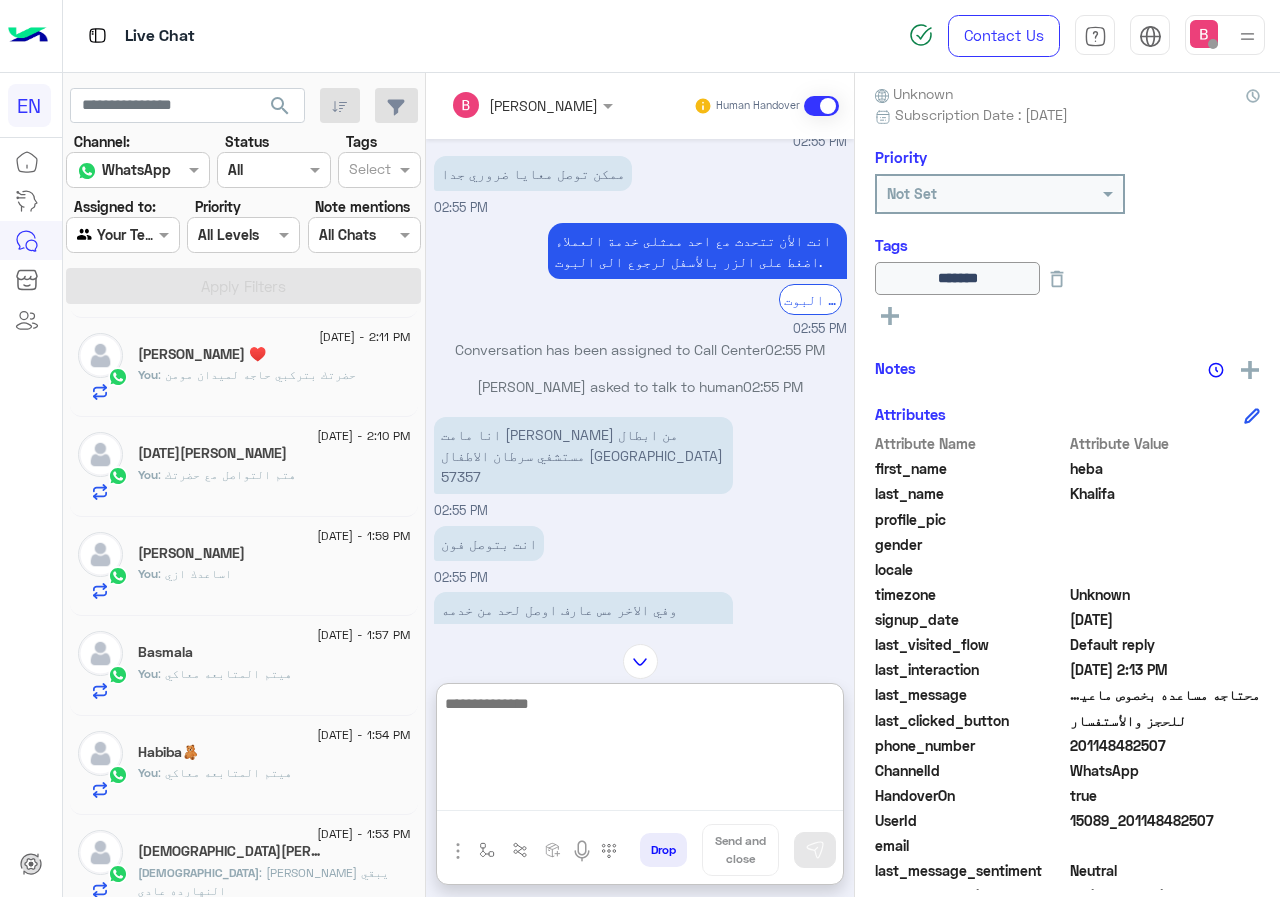 click at bounding box center [640, 751] 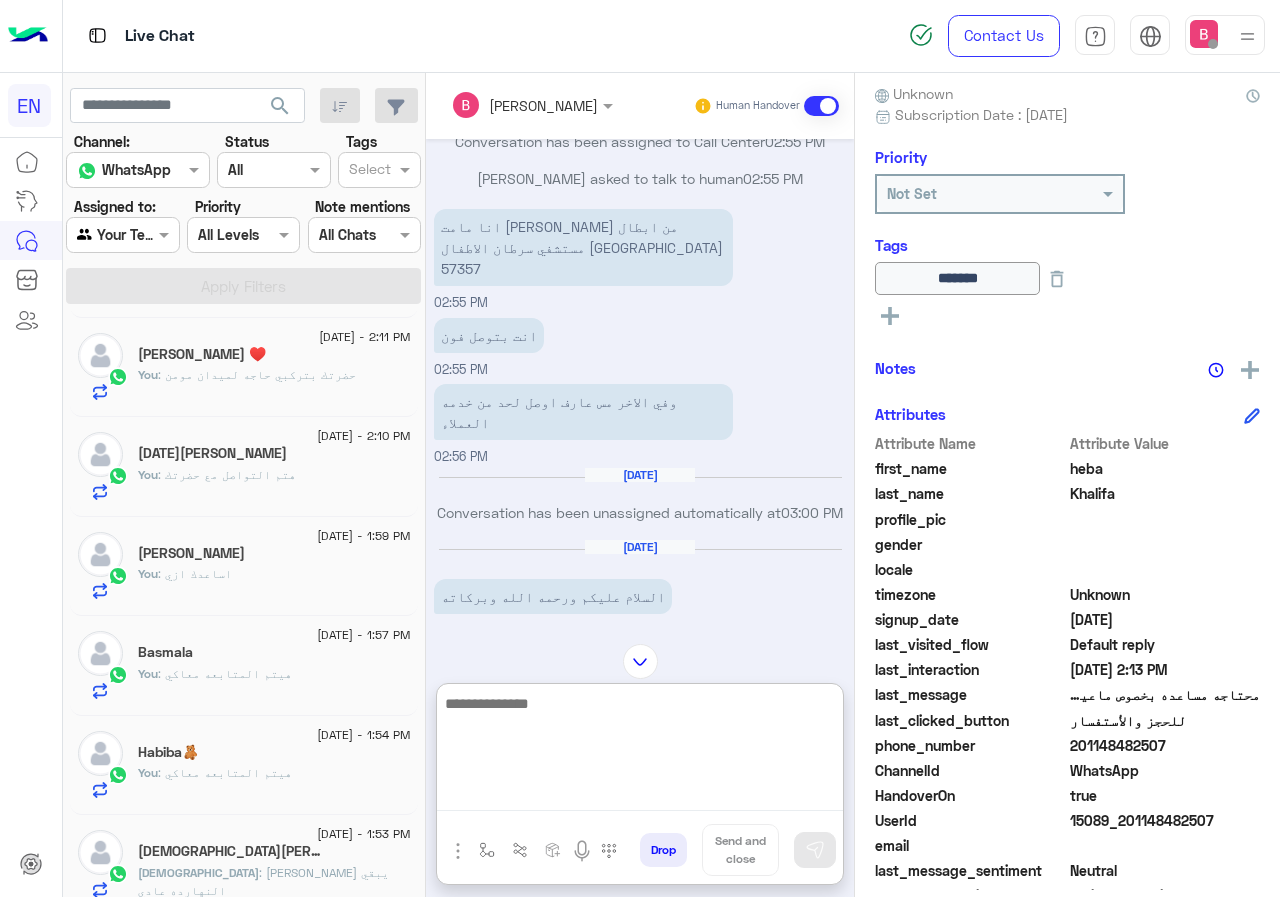 scroll, scrollTop: 2260, scrollLeft: 0, axis: vertical 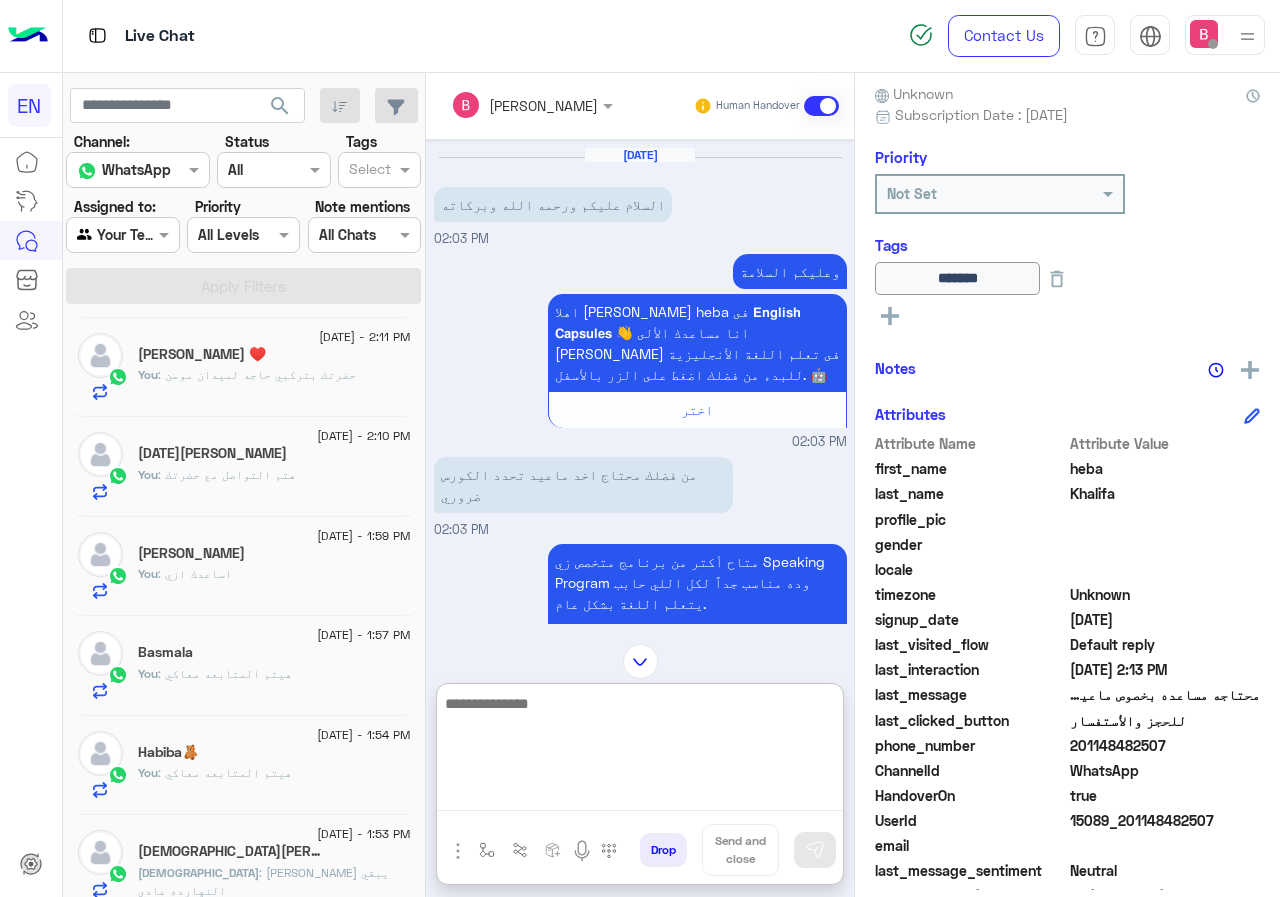 click at bounding box center [505, 105] 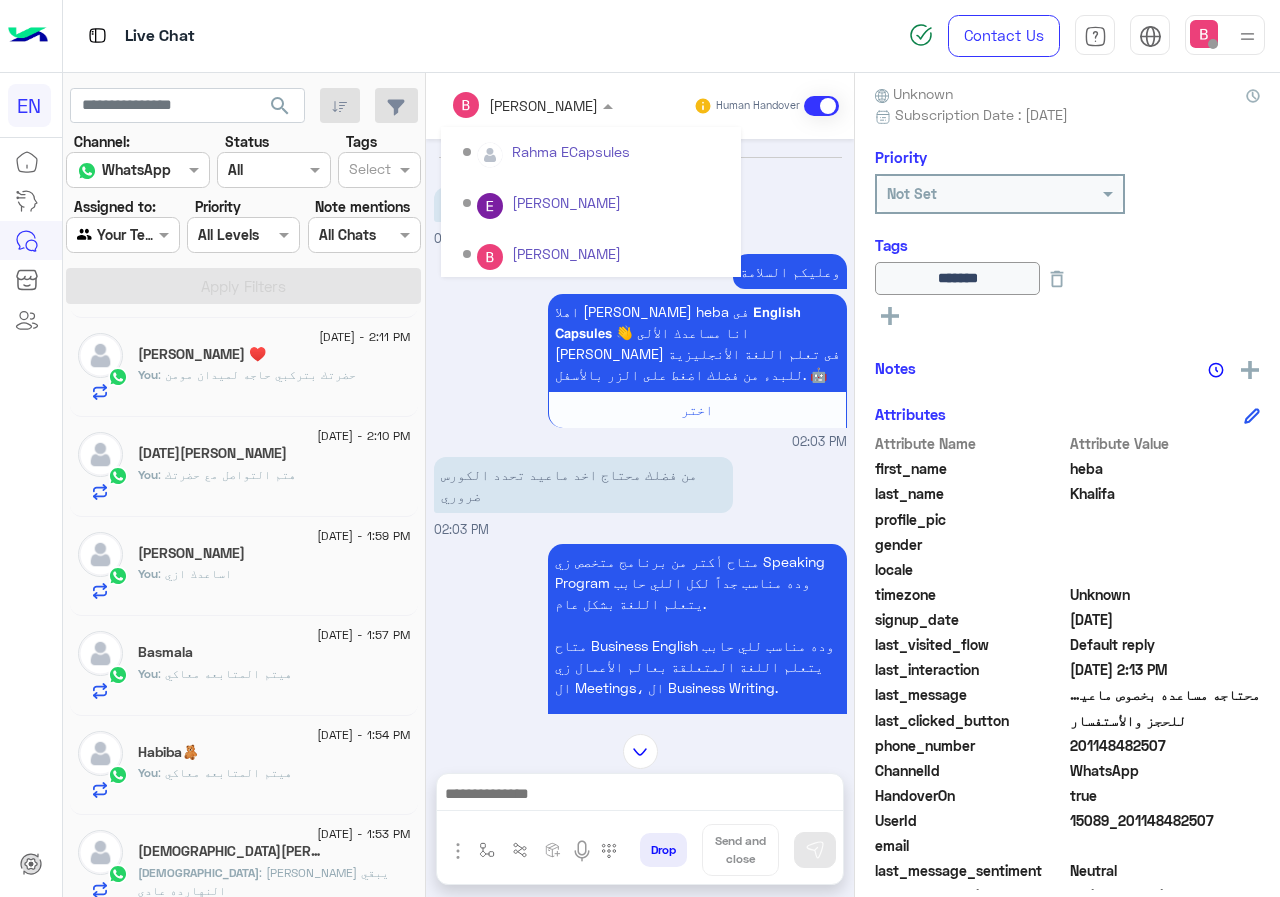 scroll, scrollTop: 332, scrollLeft: 0, axis: vertical 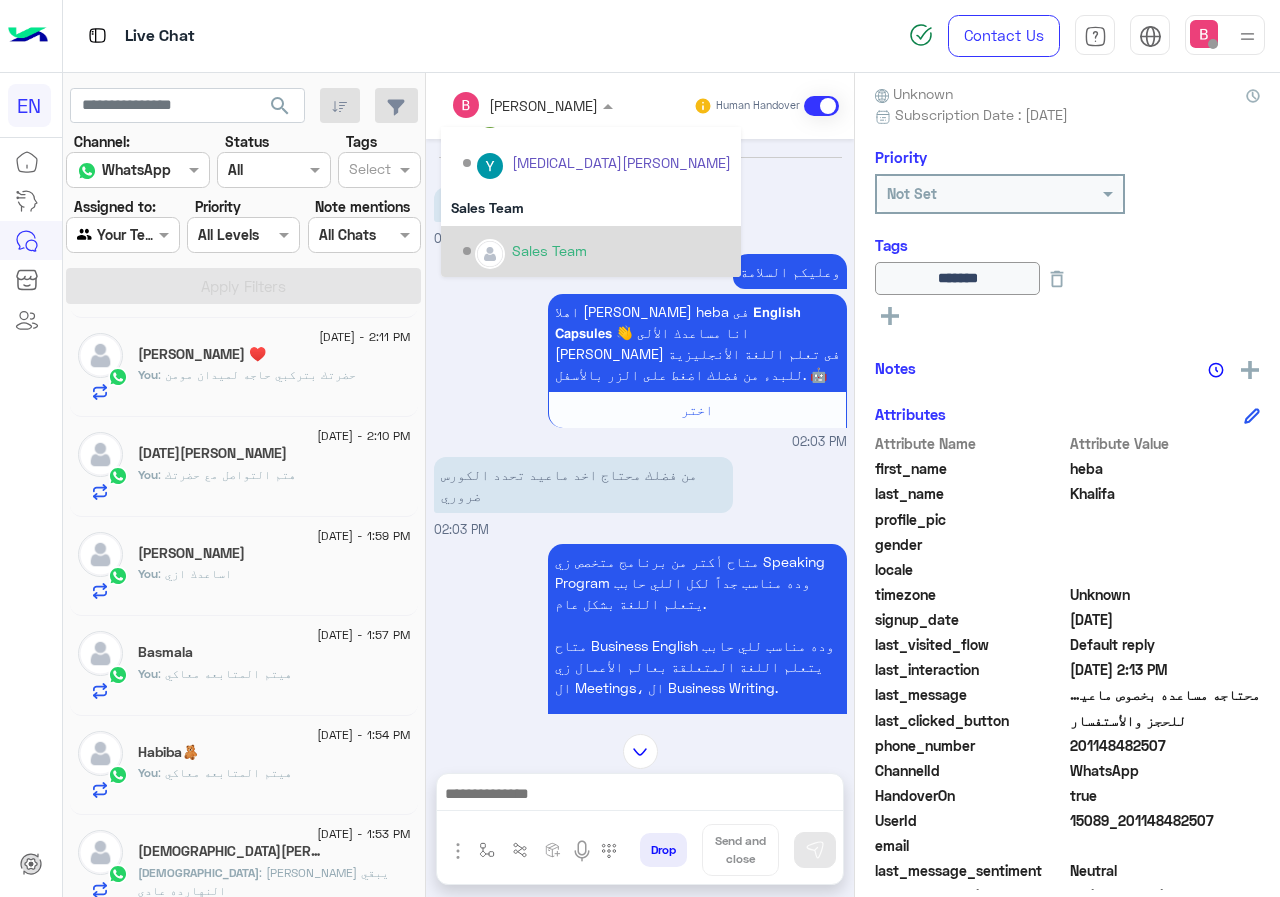 click on "Sales Team" at bounding box center [597, 251] 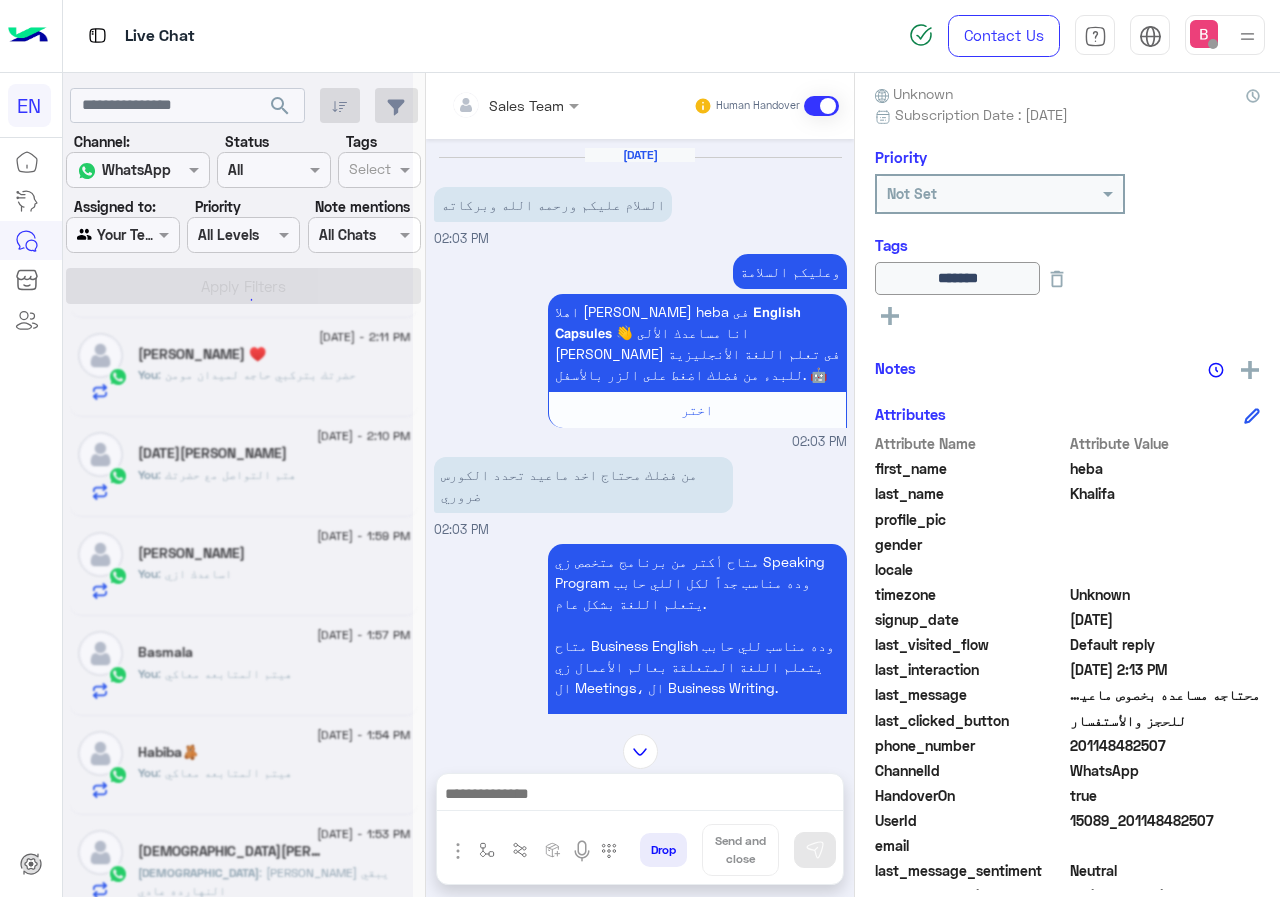 scroll, scrollTop: 0, scrollLeft: 0, axis: both 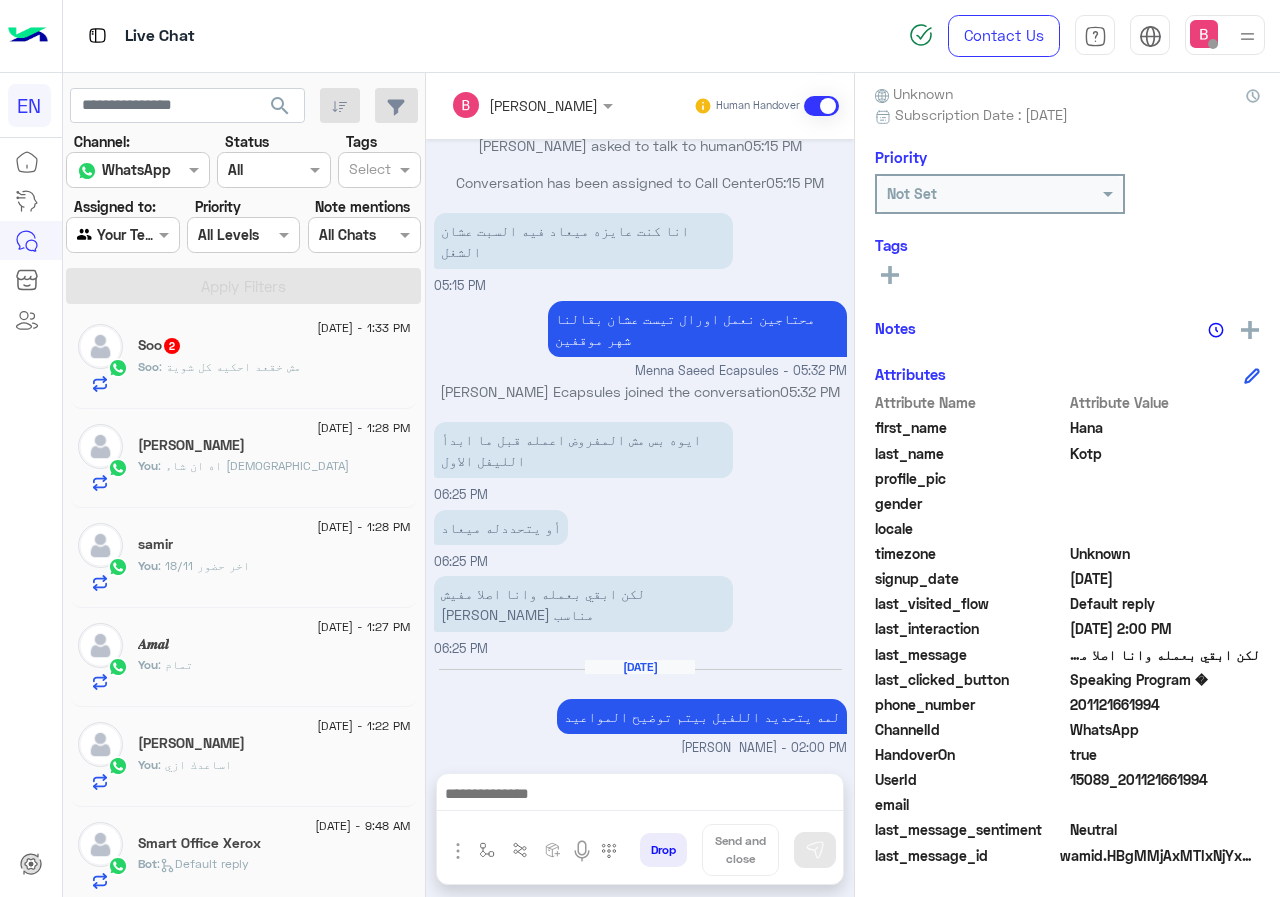 click on "Soo   2" 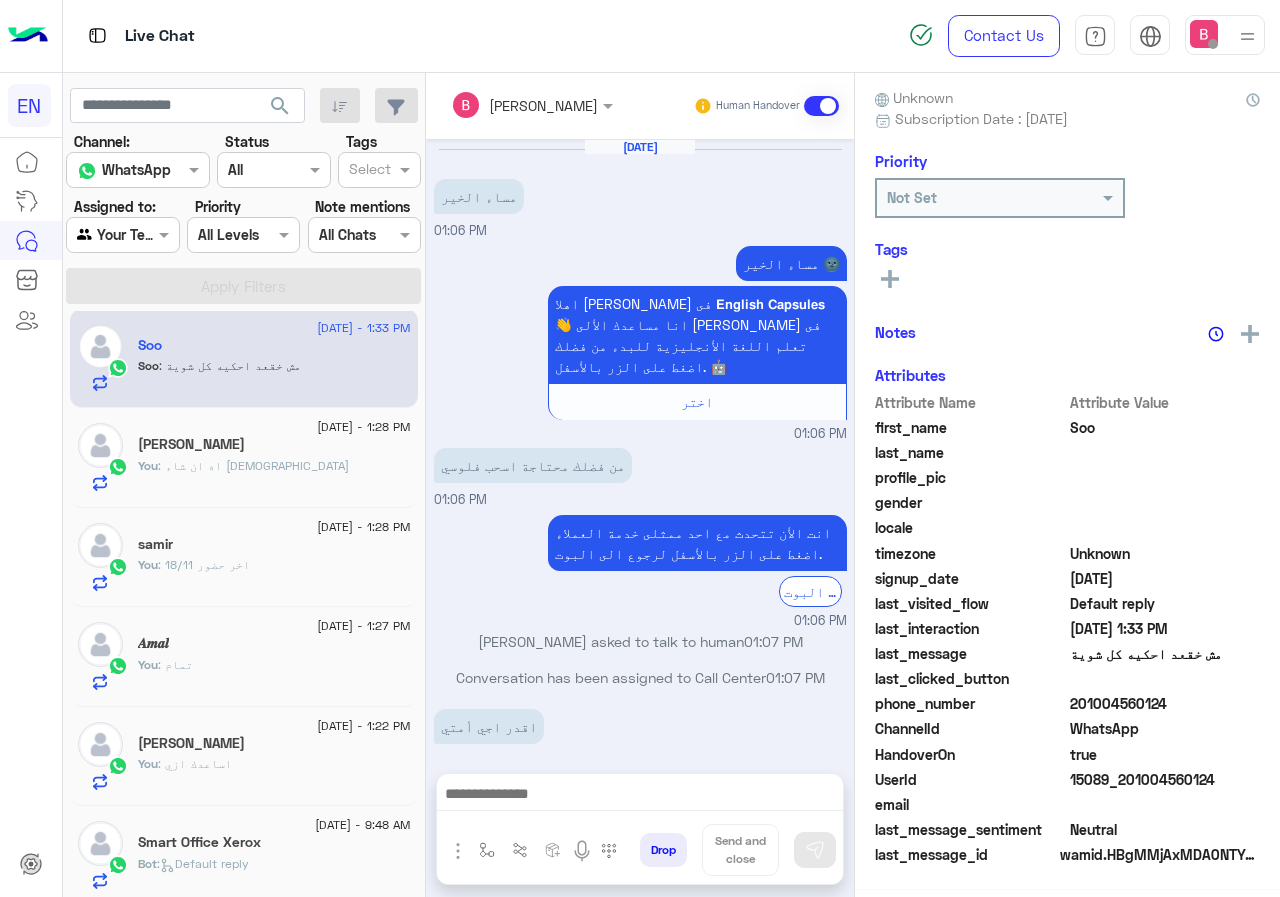 scroll, scrollTop: 176, scrollLeft: 0, axis: vertical 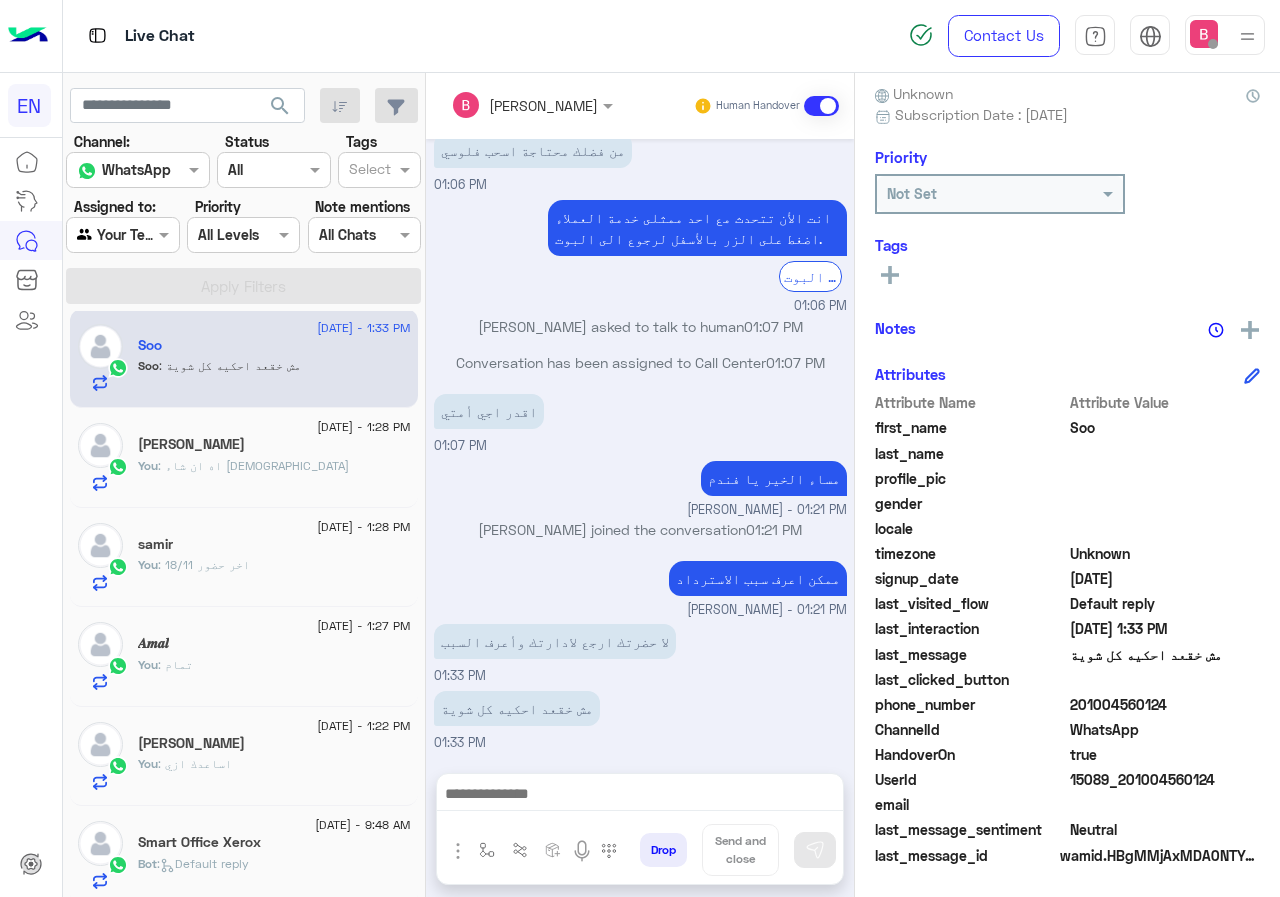 drag, startPoint x: 1075, startPoint y: 701, endPoint x: 1192, endPoint y: 699, distance: 117.01709 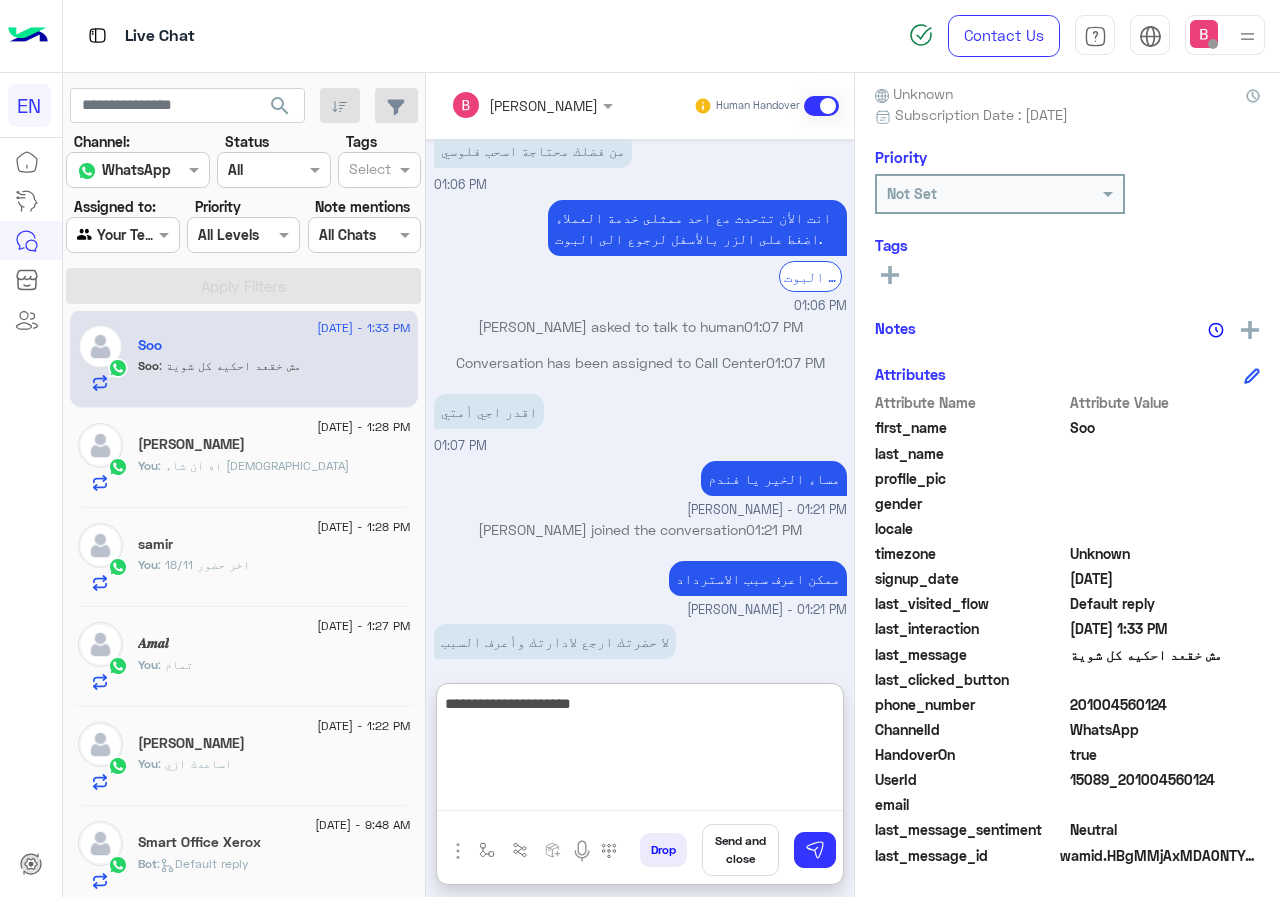 type on "**********" 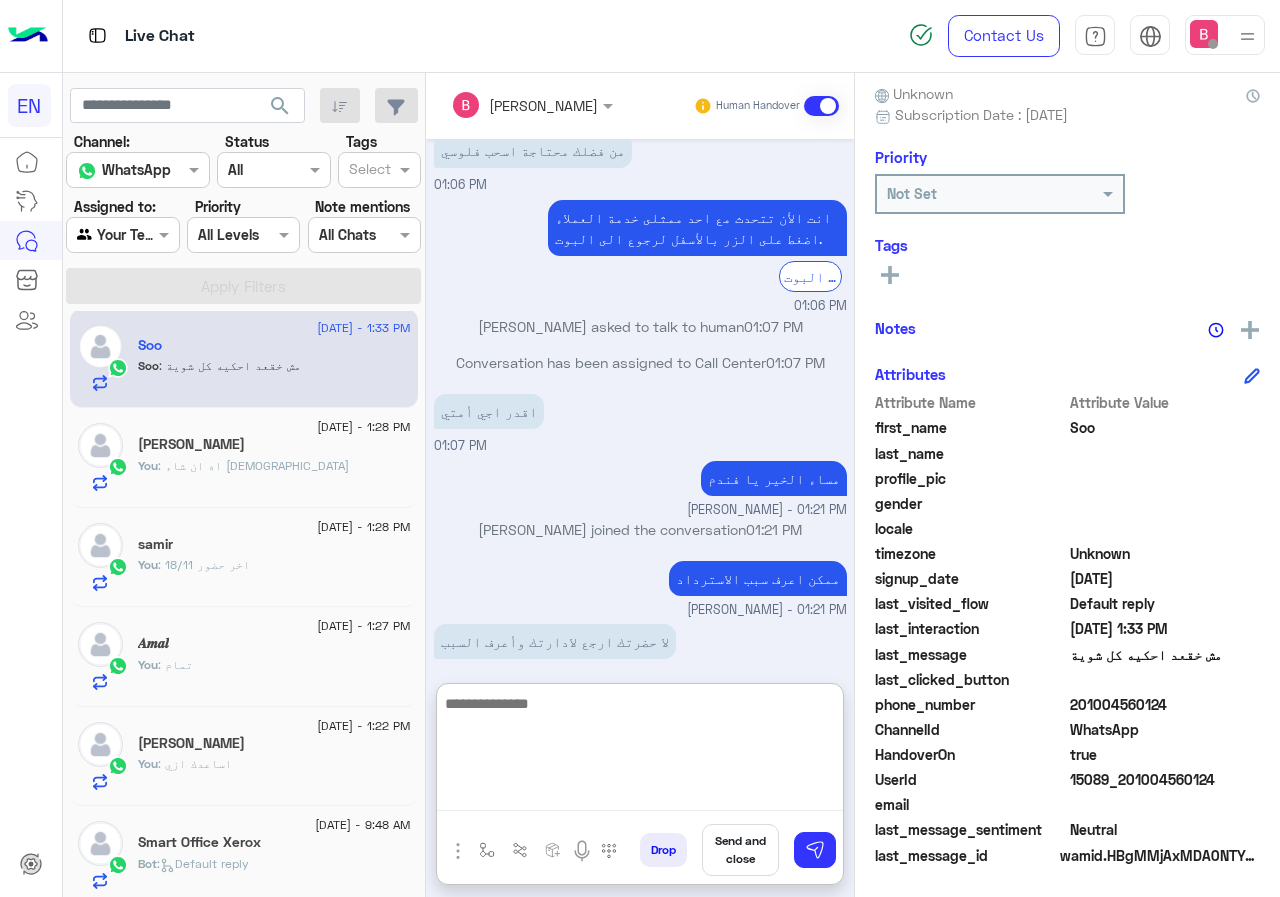 scroll, scrollTop: 469, scrollLeft: 0, axis: vertical 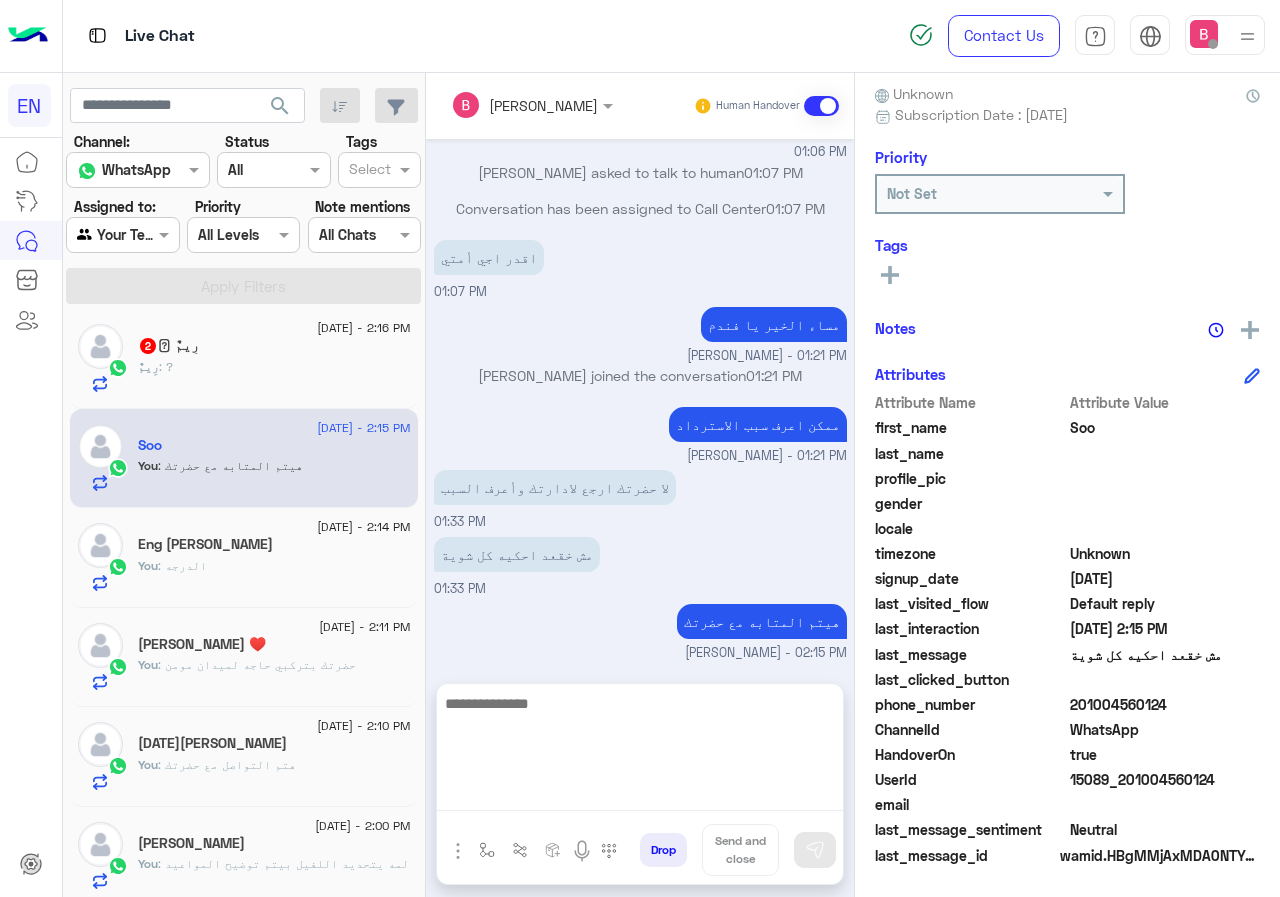 click on "رِيمٌ : ?" 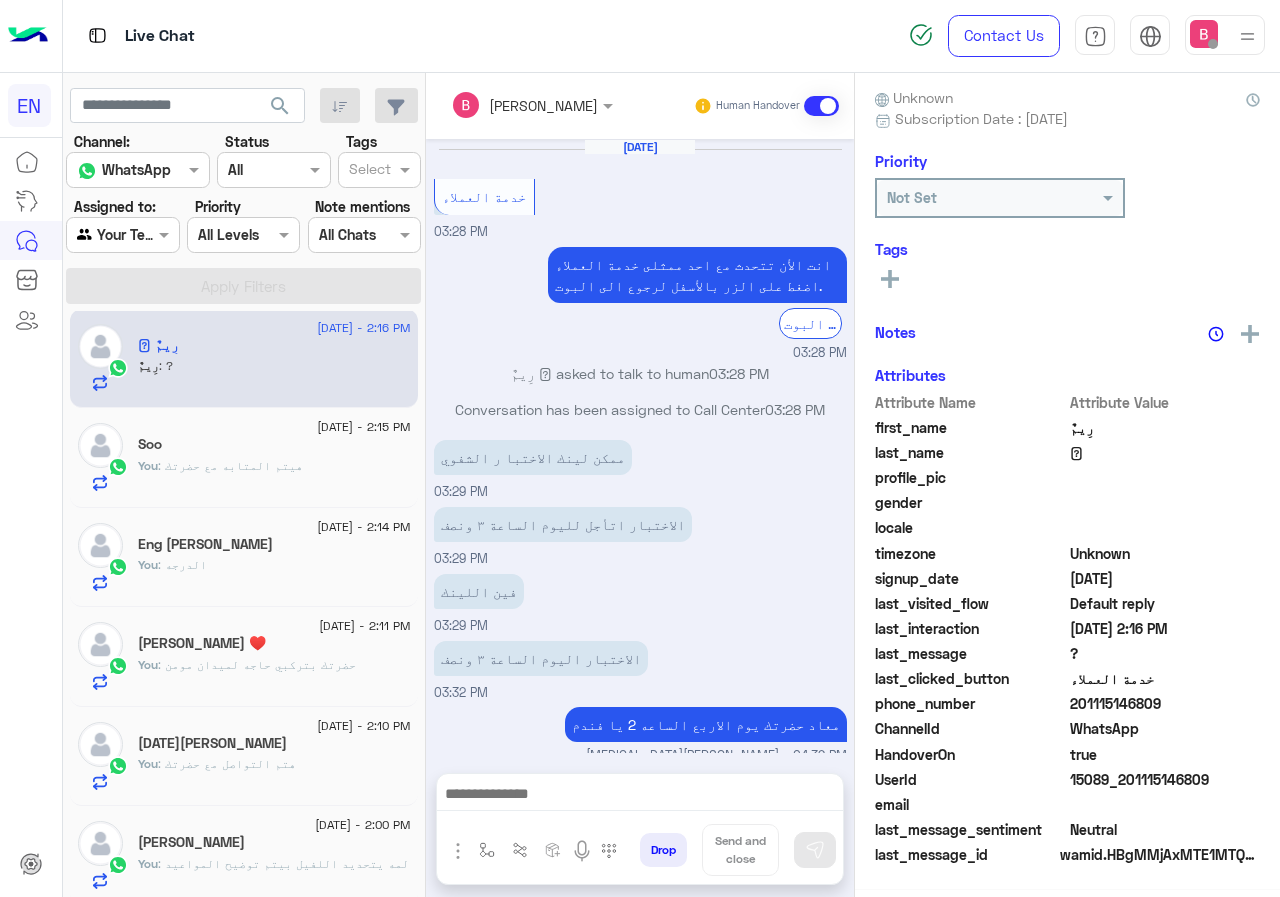 scroll, scrollTop: 176, scrollLeft: 0, axis: vertical 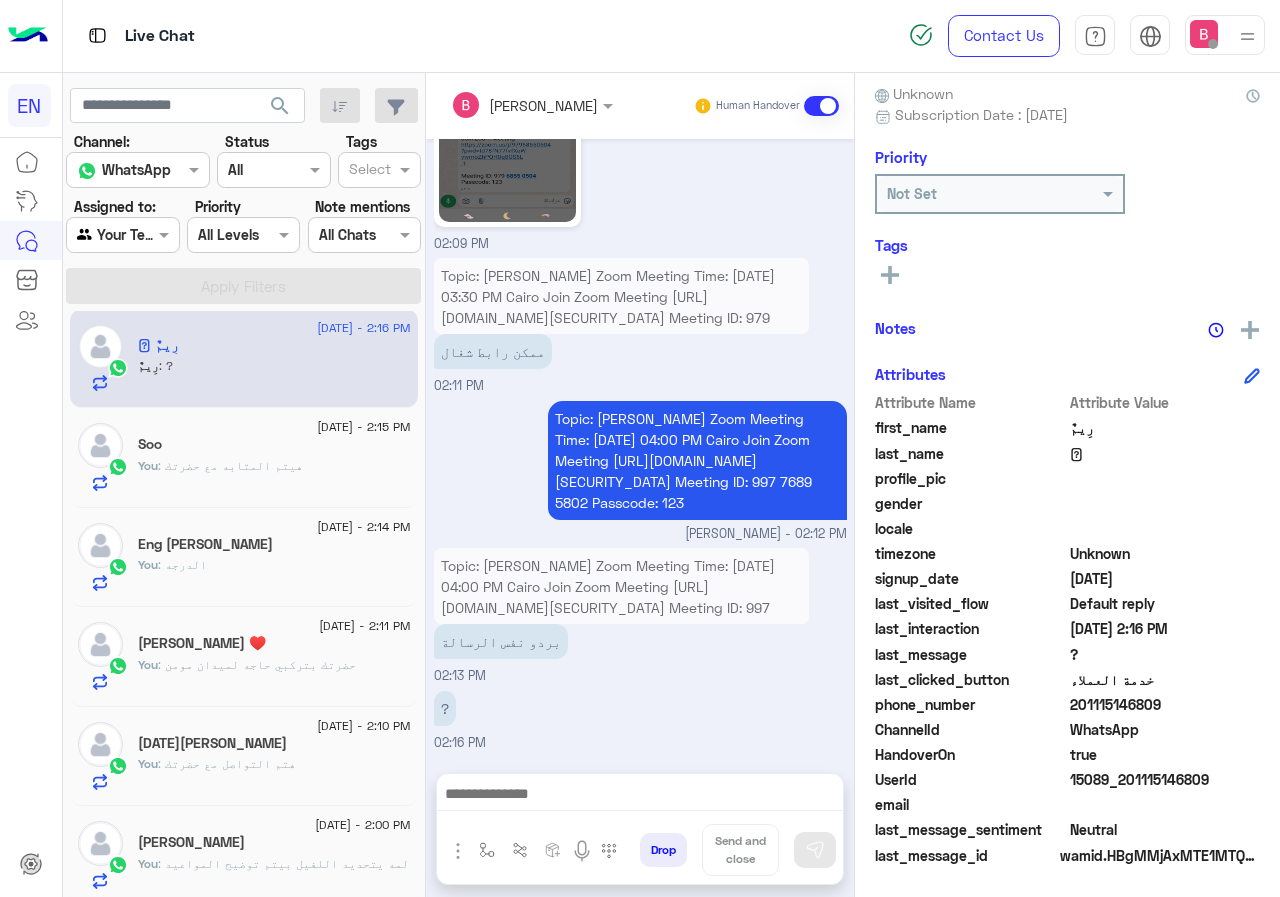 drag, startPoint x: 1074, startPoint y: 704, endPoint x: 1194, endPoint y: 715, distance: 120.50311 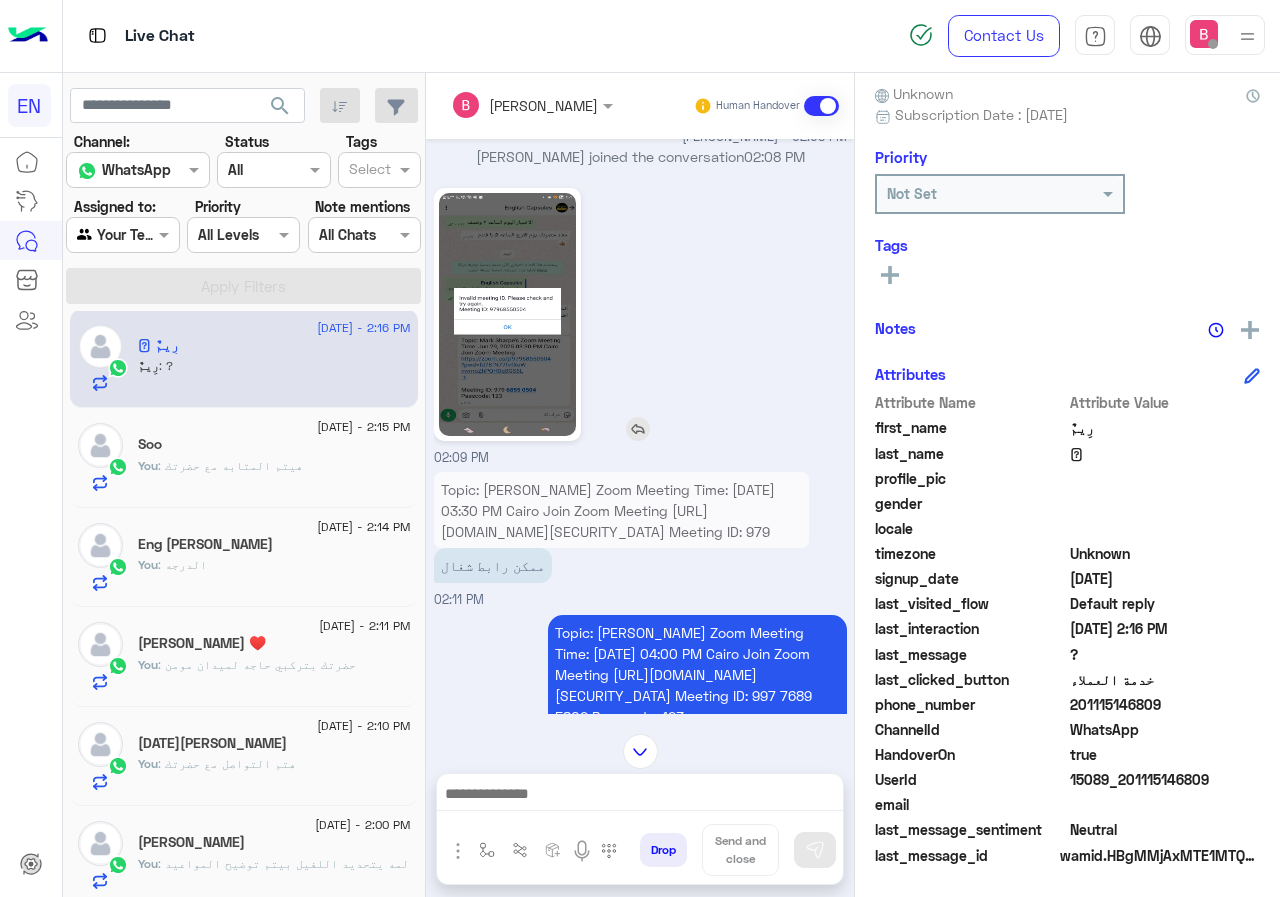 scroll, scrollTop: 1153, scrollLeft: 0, axis: vertical 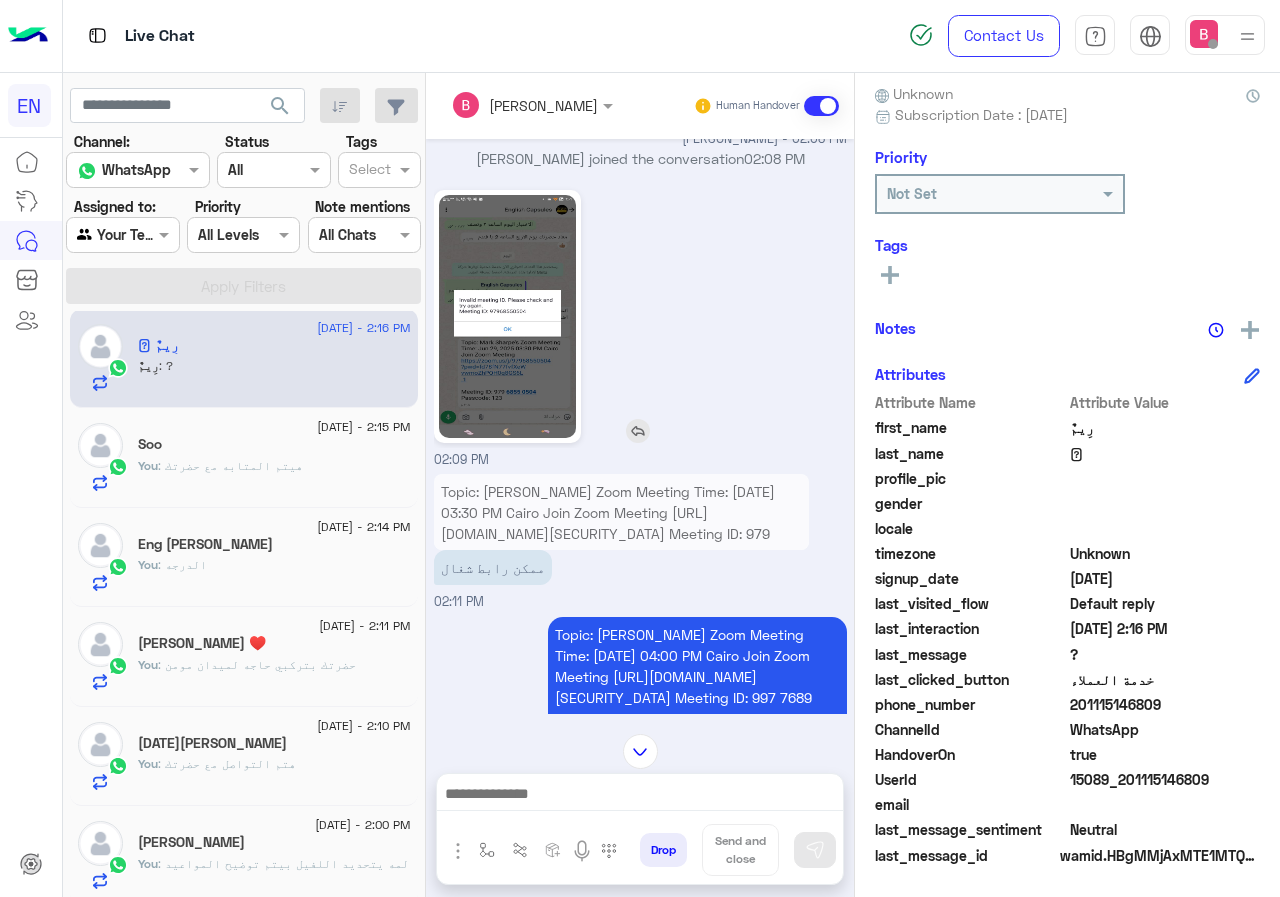 click 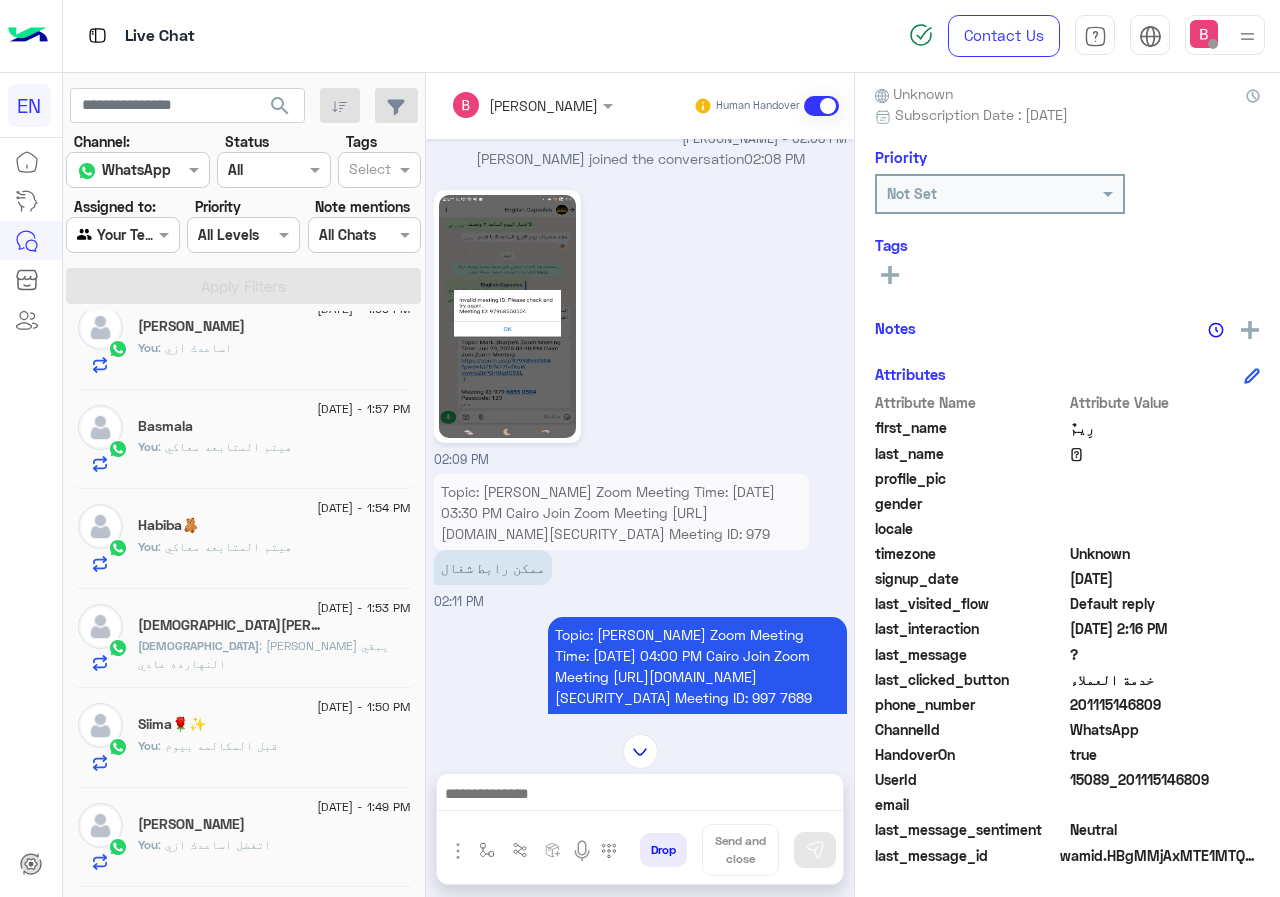 scroll, scrollTop: 710, scrollLeft: 0, axis: vertical 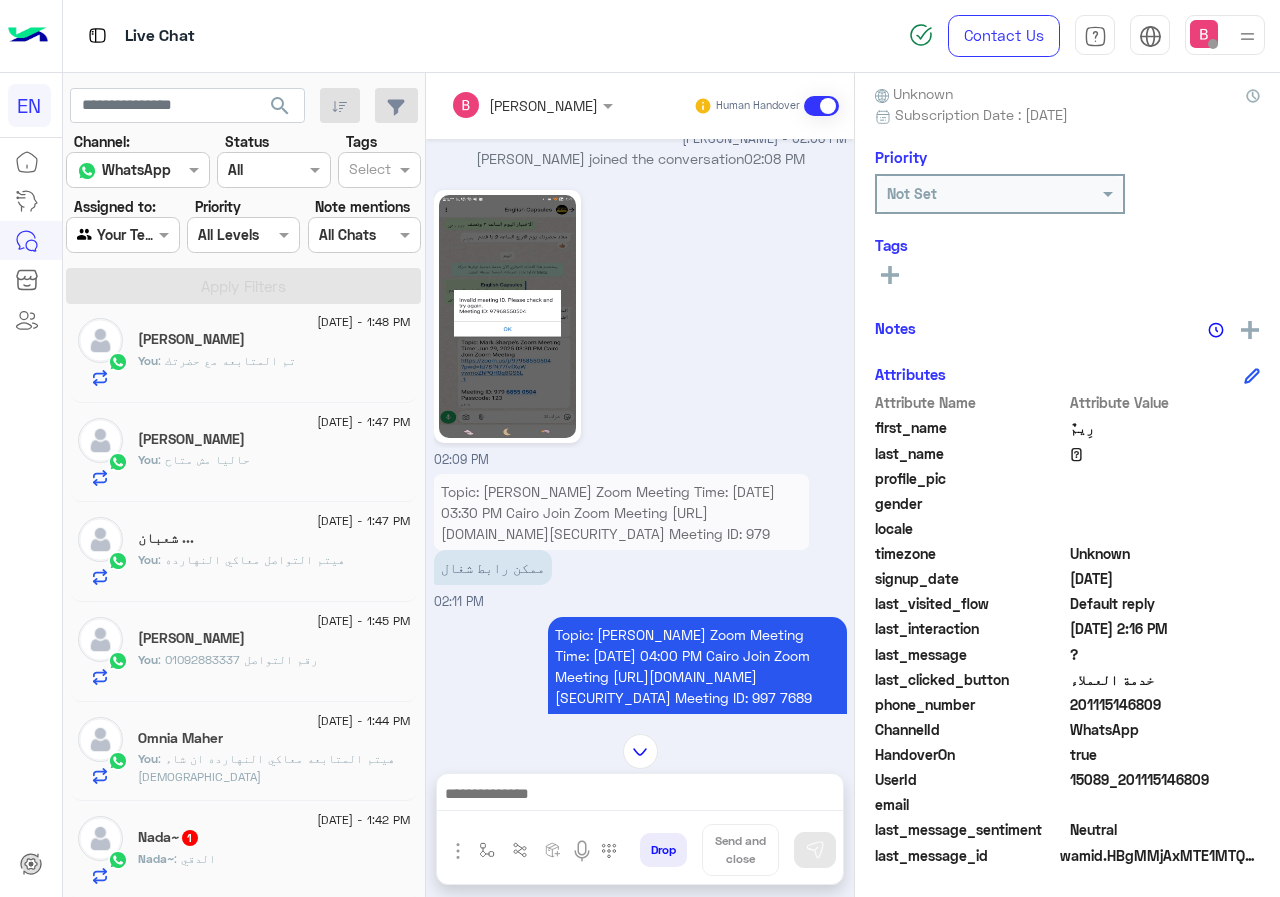 click on "Nada~ : الدقي" 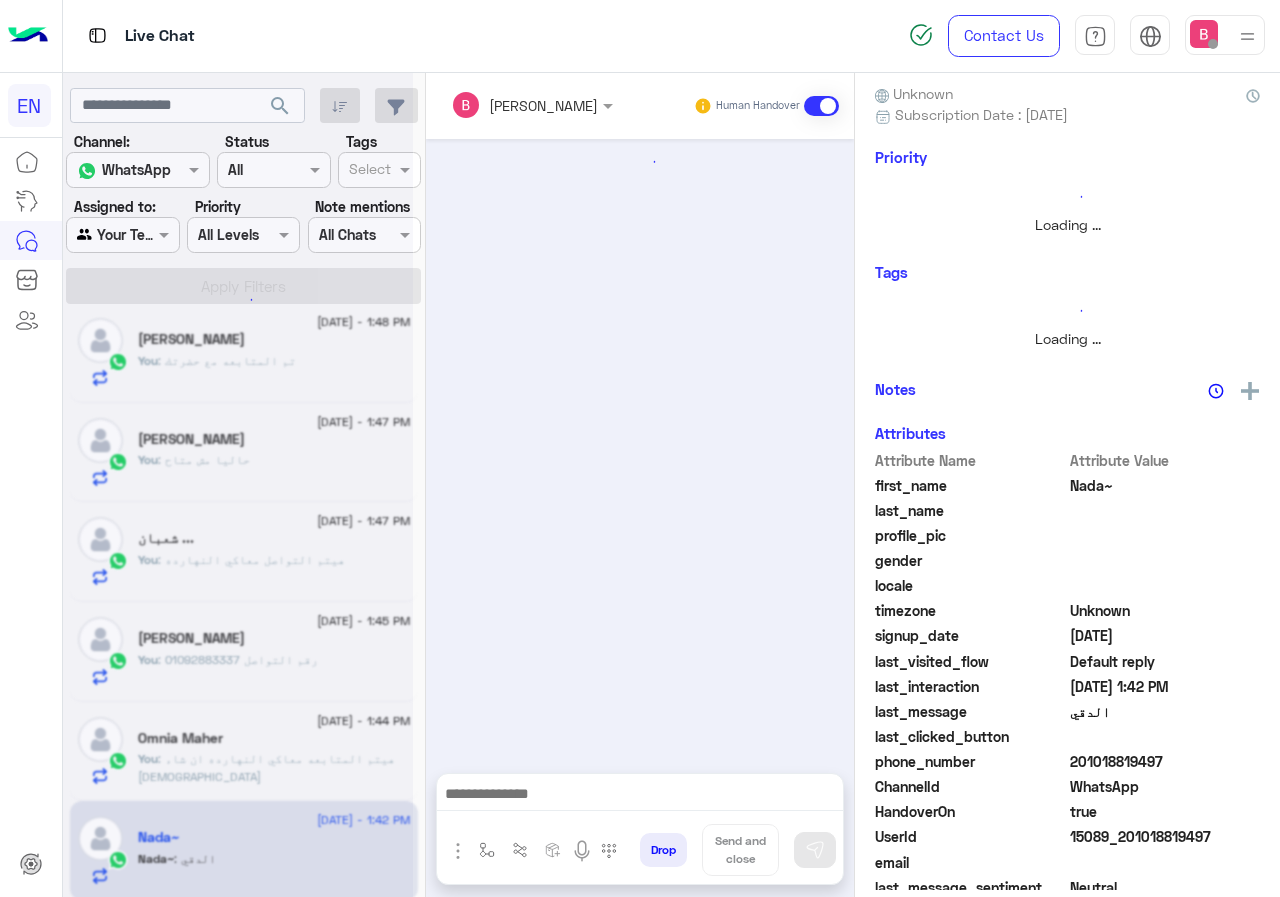 scroll, scrollTop: 0, scrollLeft: 0, axis: both 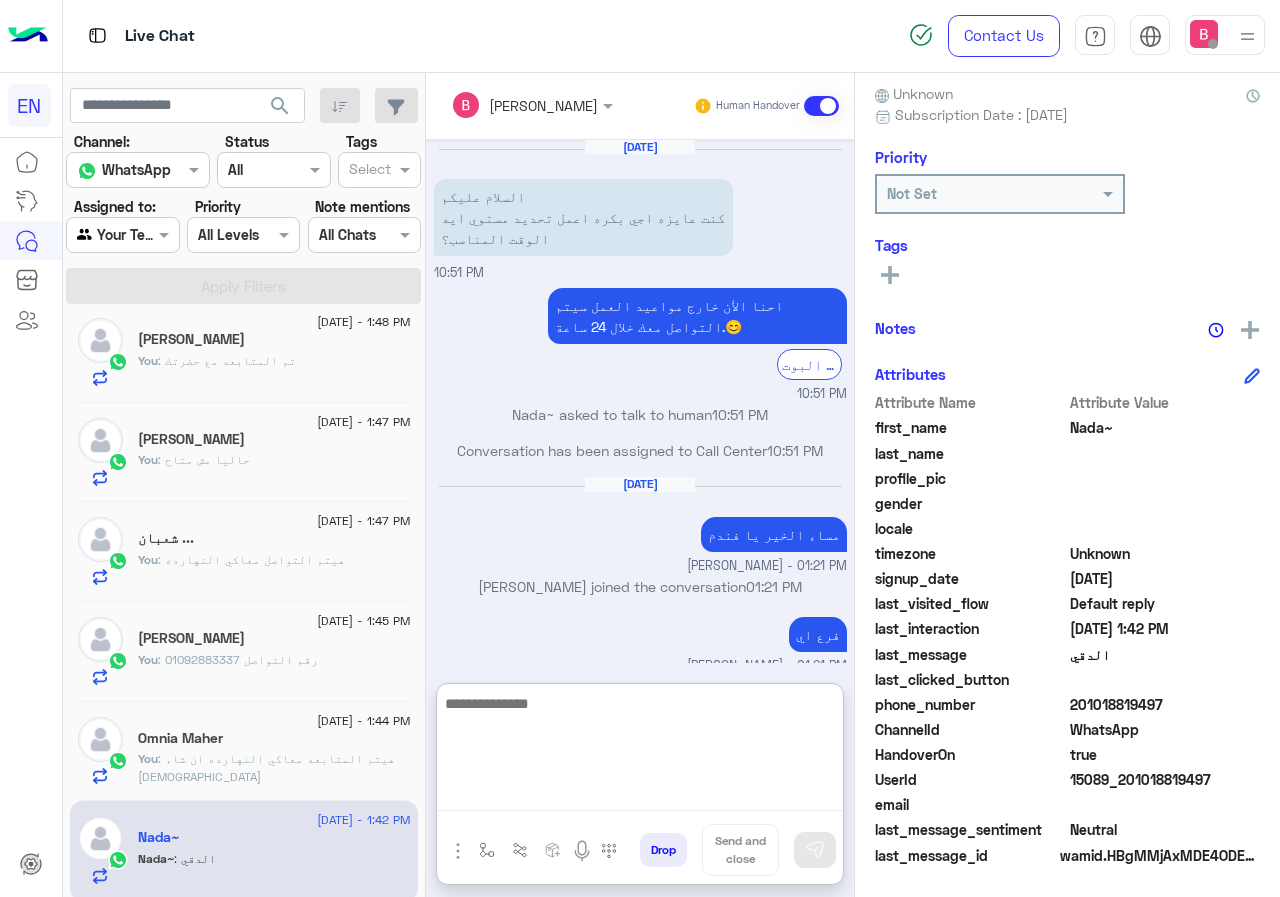 paste on "**********" 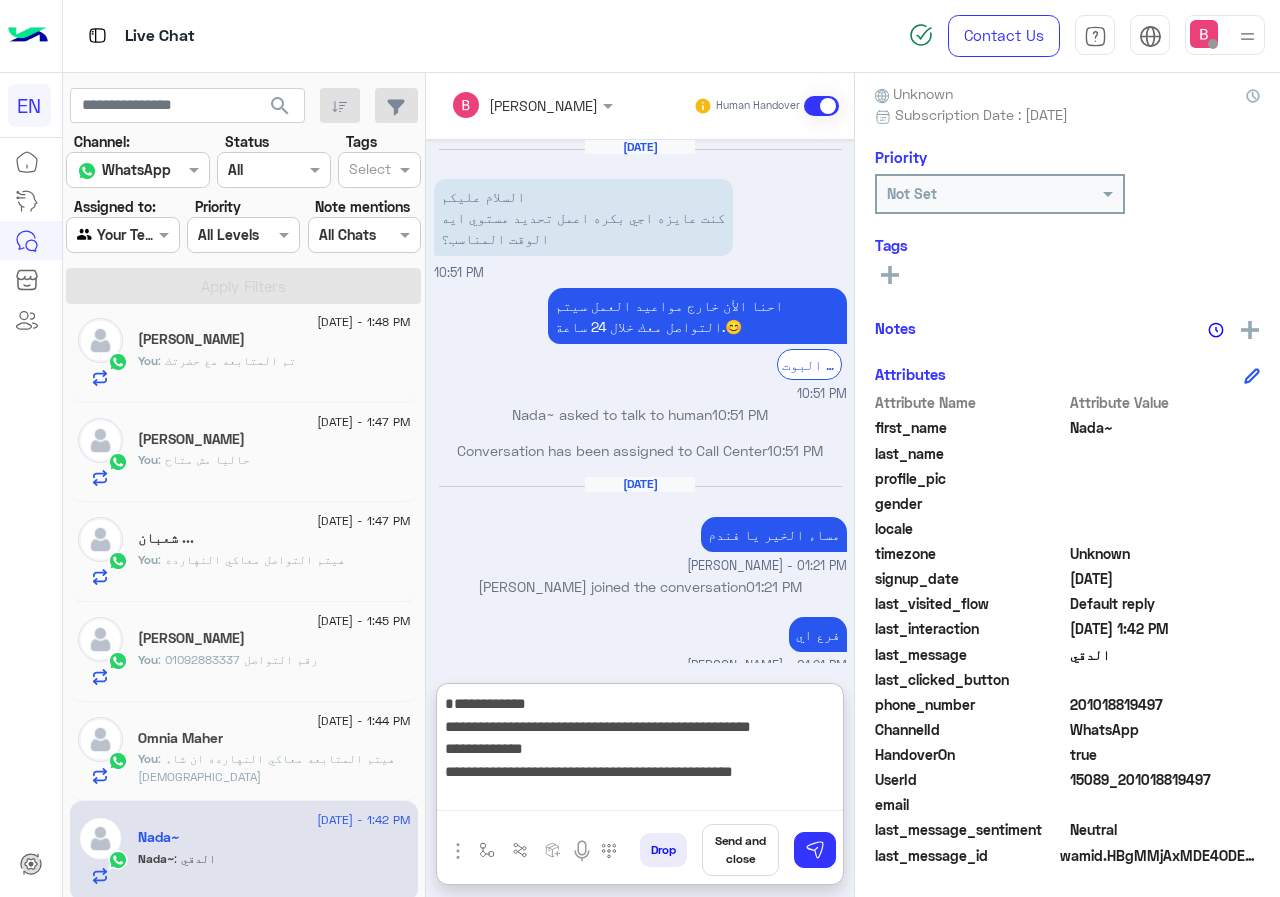 scroll, scrollTop: 16, scrollLeft: 0, axis: vertical 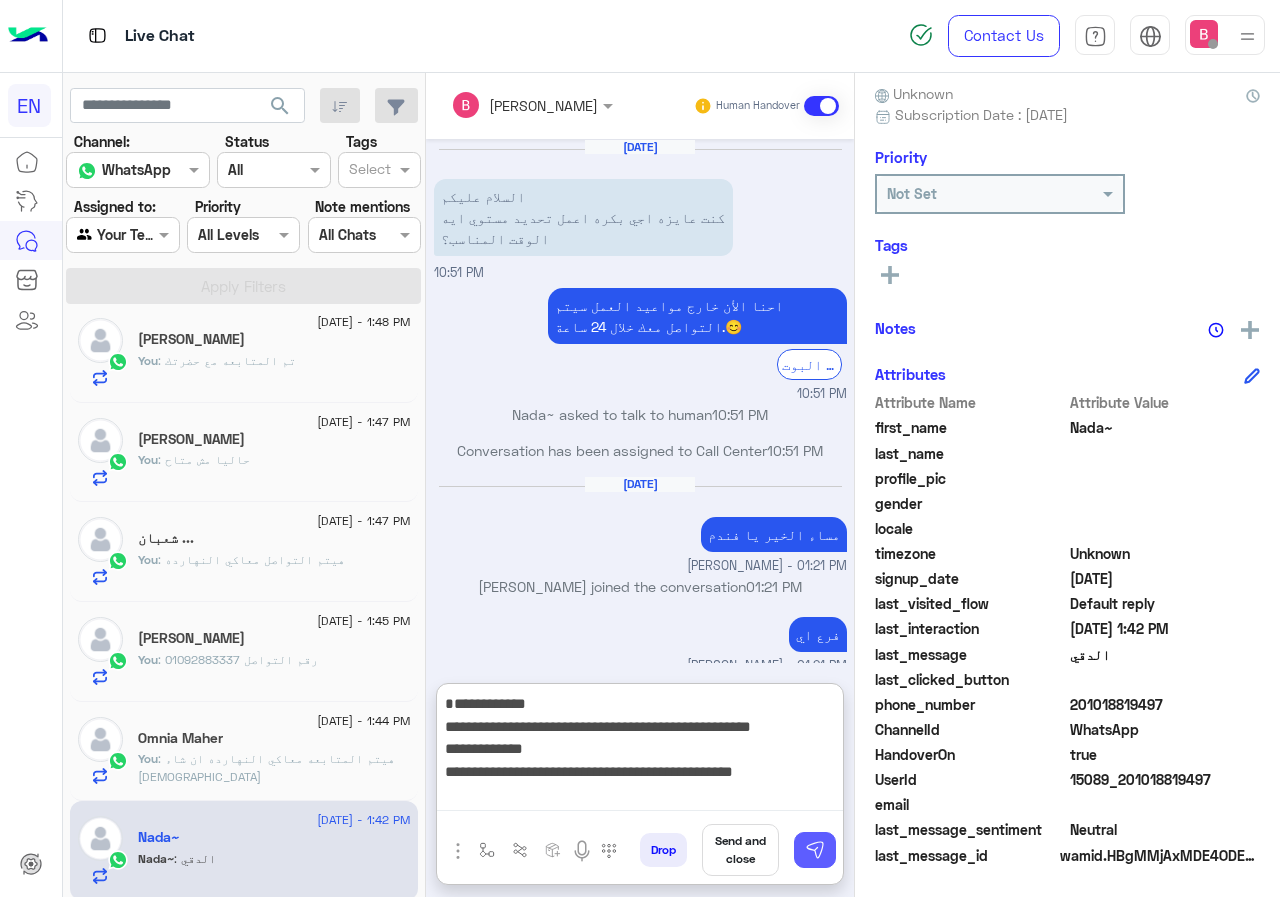 type on "**********" 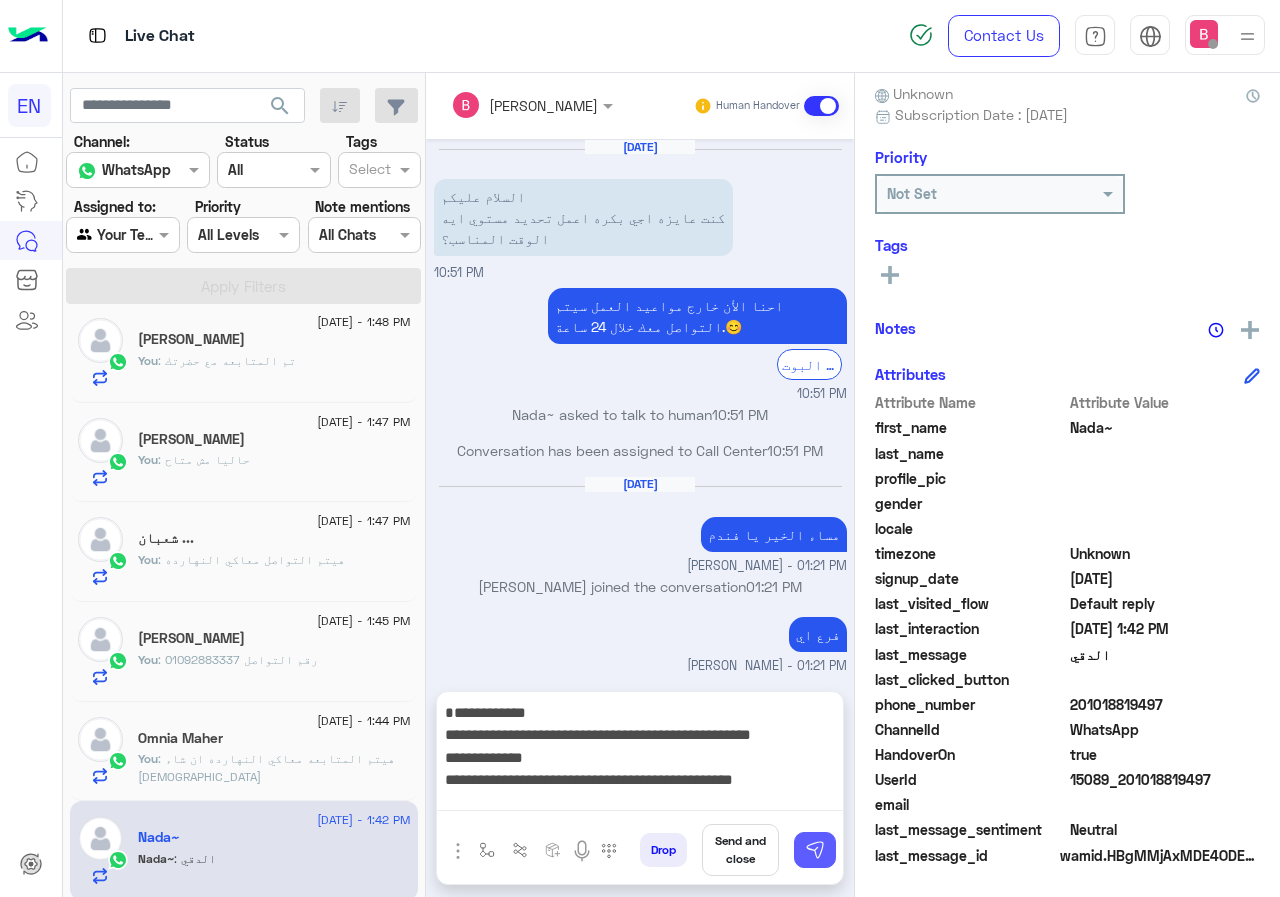 click at bounding box center [815, 850] 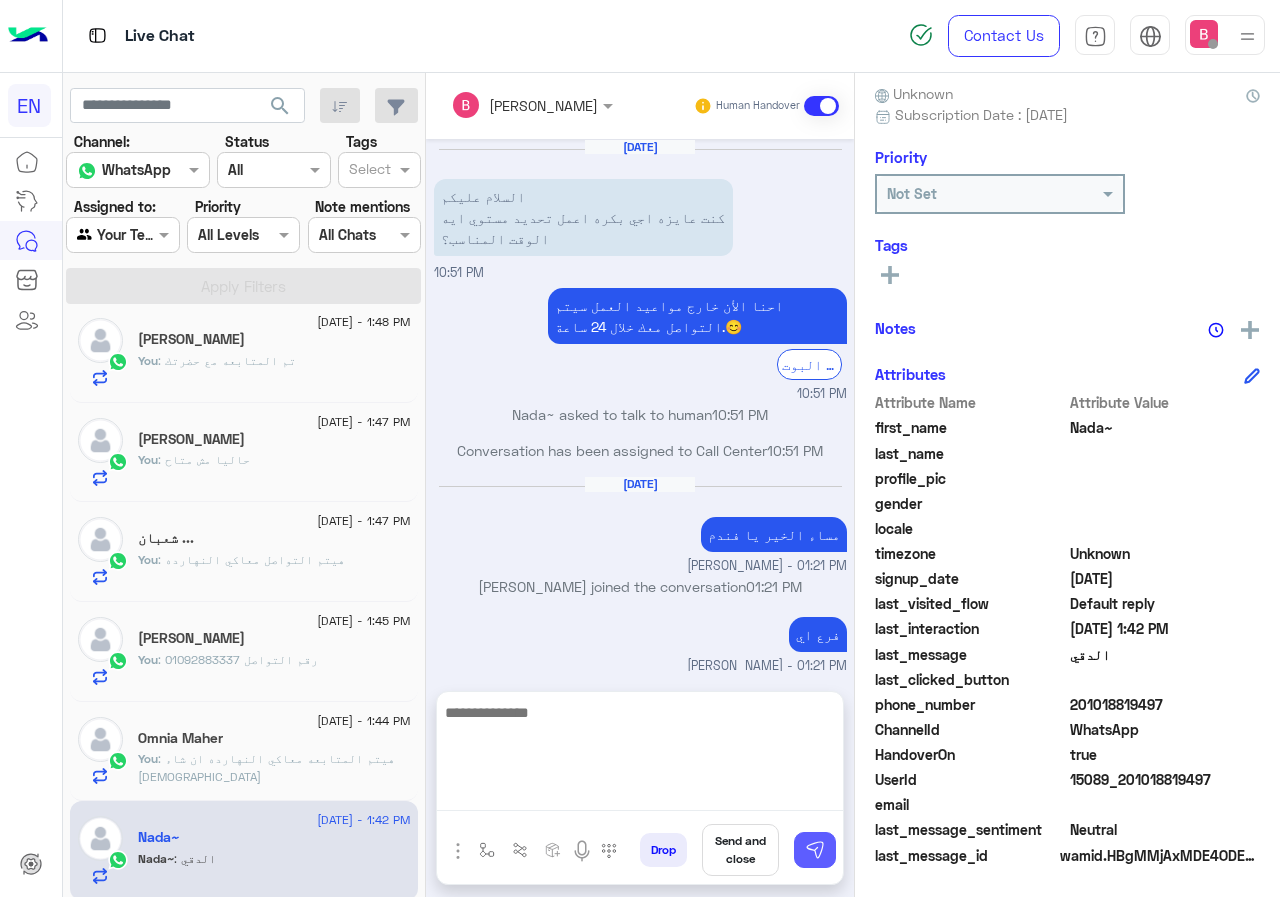 scroll, scrollTop: 0, scrollLeft: 0, axis: both 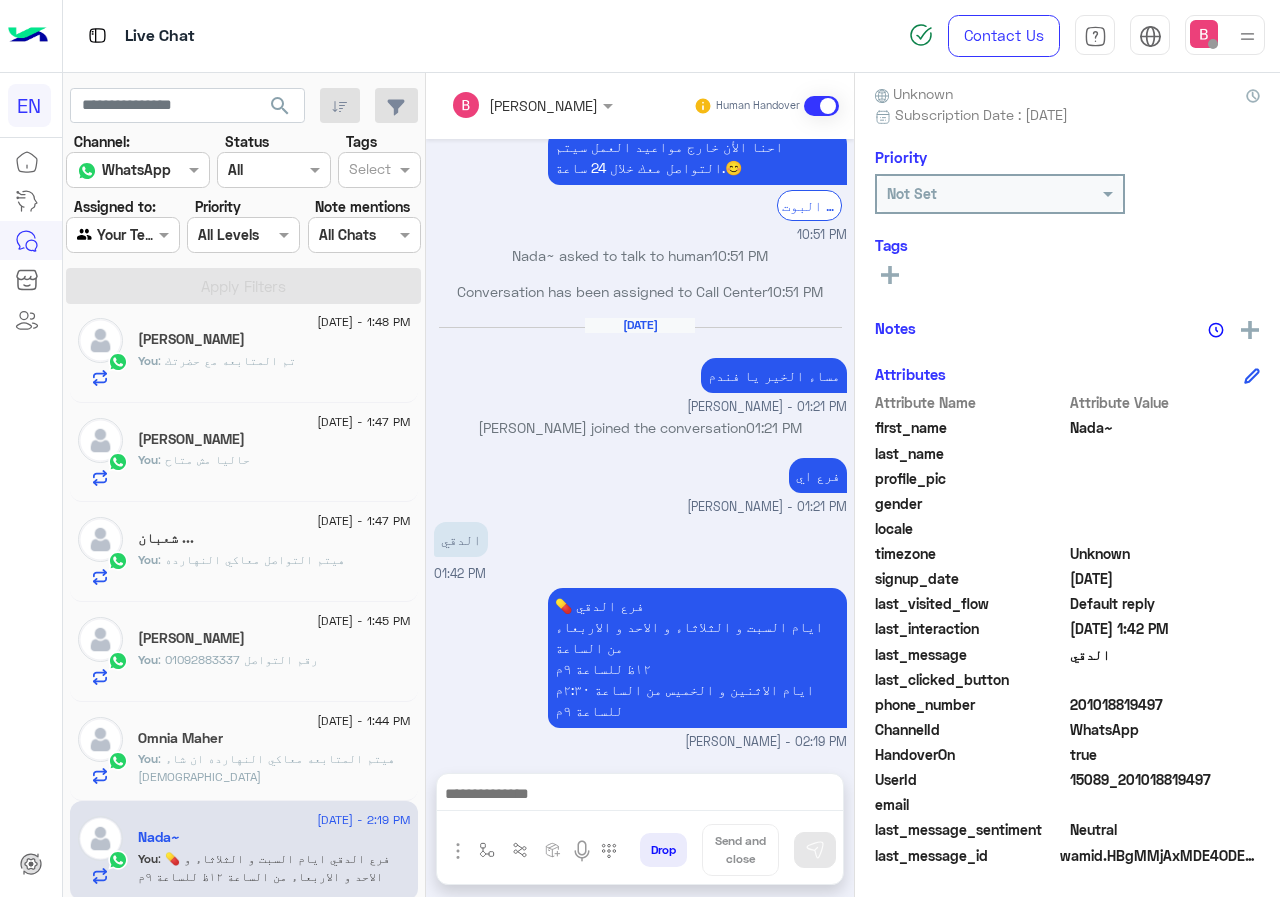 drag, startPoint x: 589, startPoint y: 777, endPoint x: 582, endPoint y: 786, distance: 11.401754 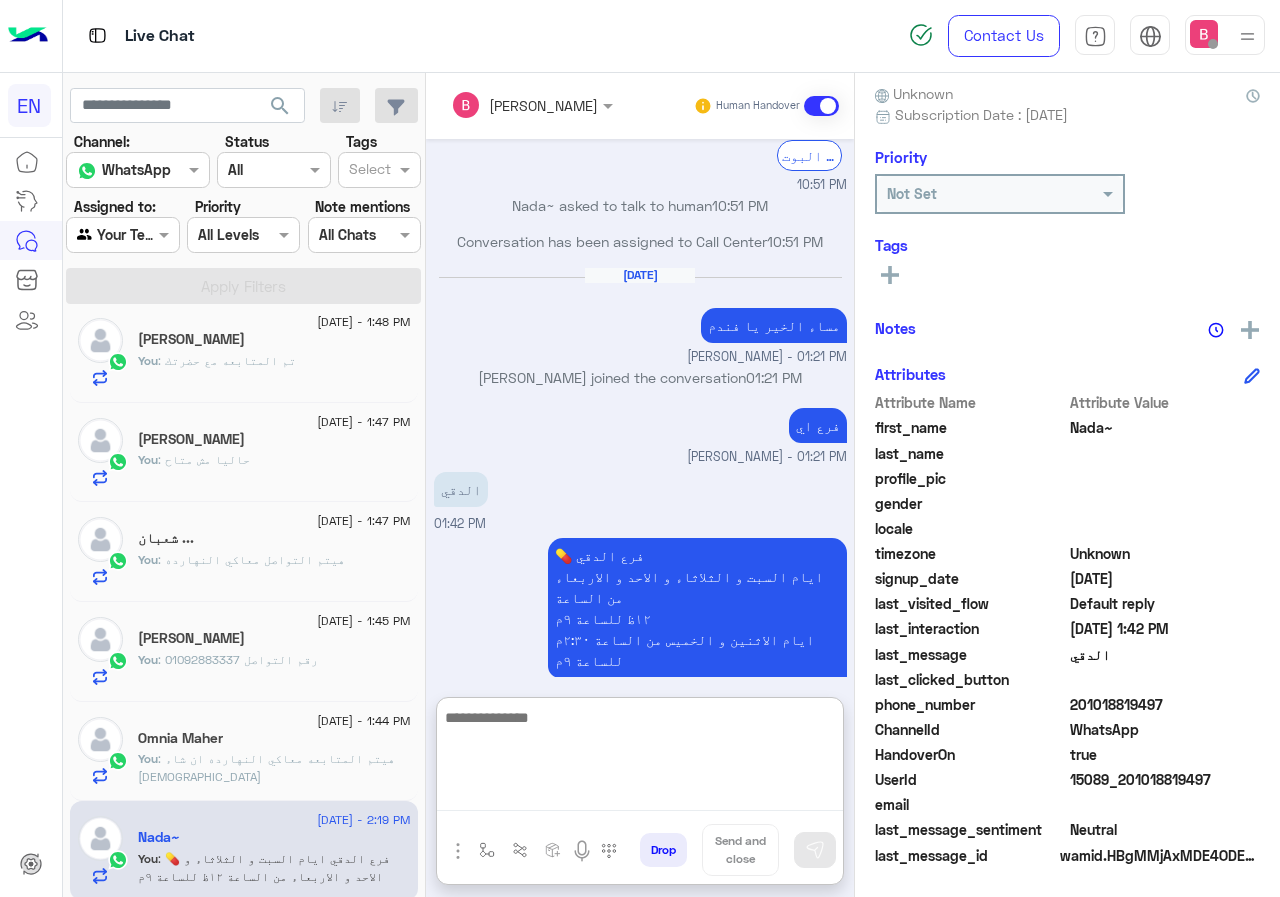 scroll, scrollTop: 221, scrollLeft: 0, axis: vertical 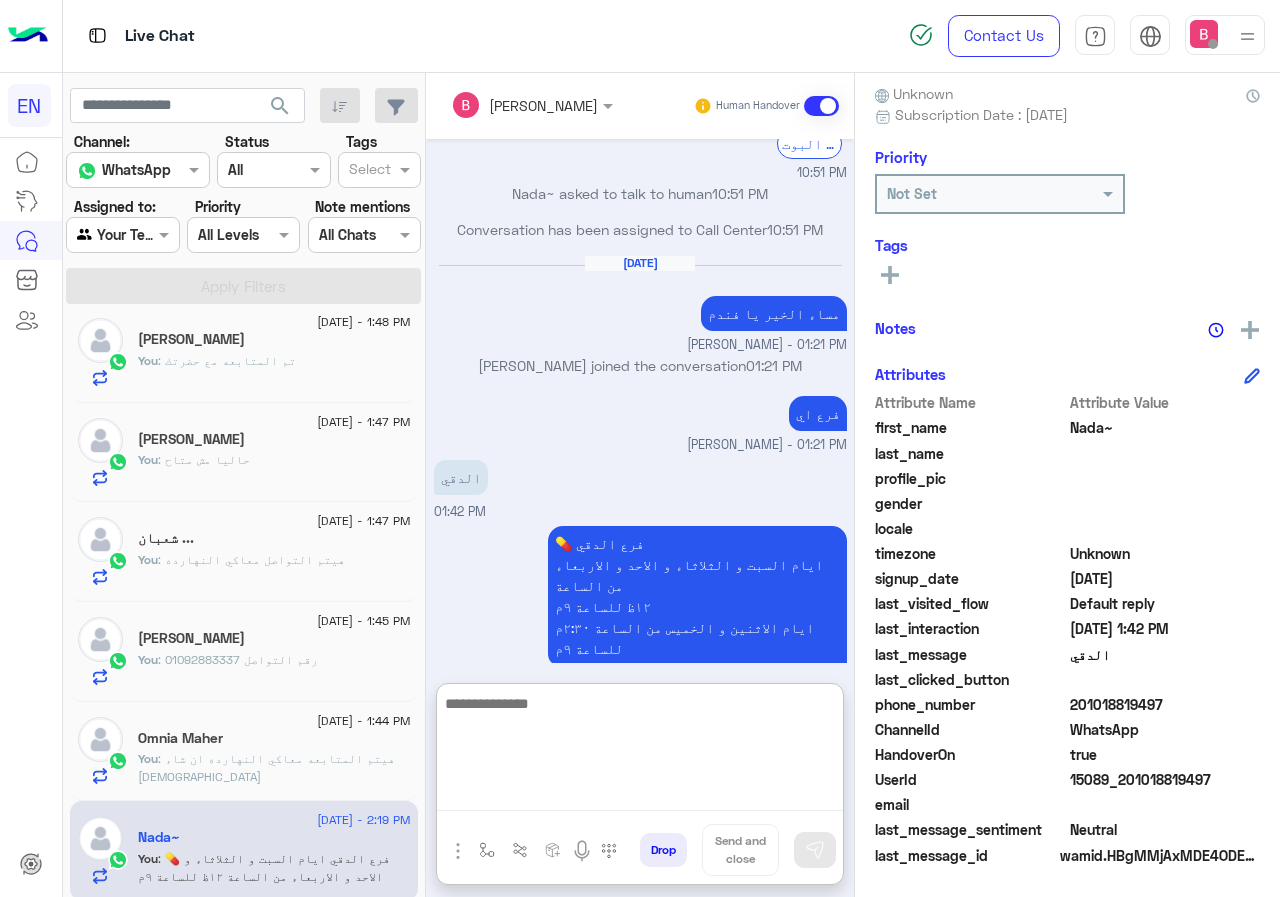 drag, startPoint x: 582, startPoint y: 786, endPoint x: 501, endPoint y: 764, distance: 83.9345 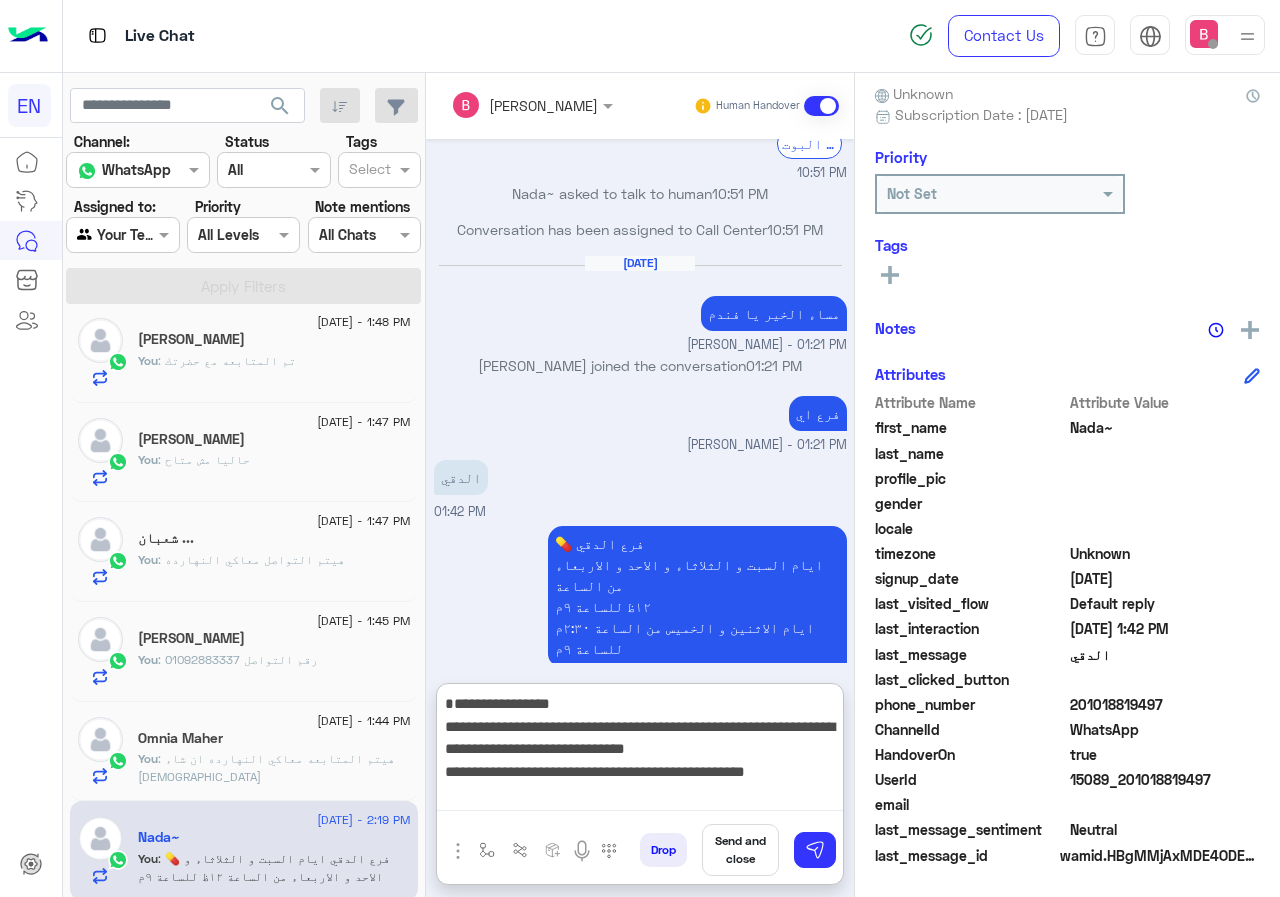scroll, scrollTop: 16, scrollLeft: 0, axis: vertical 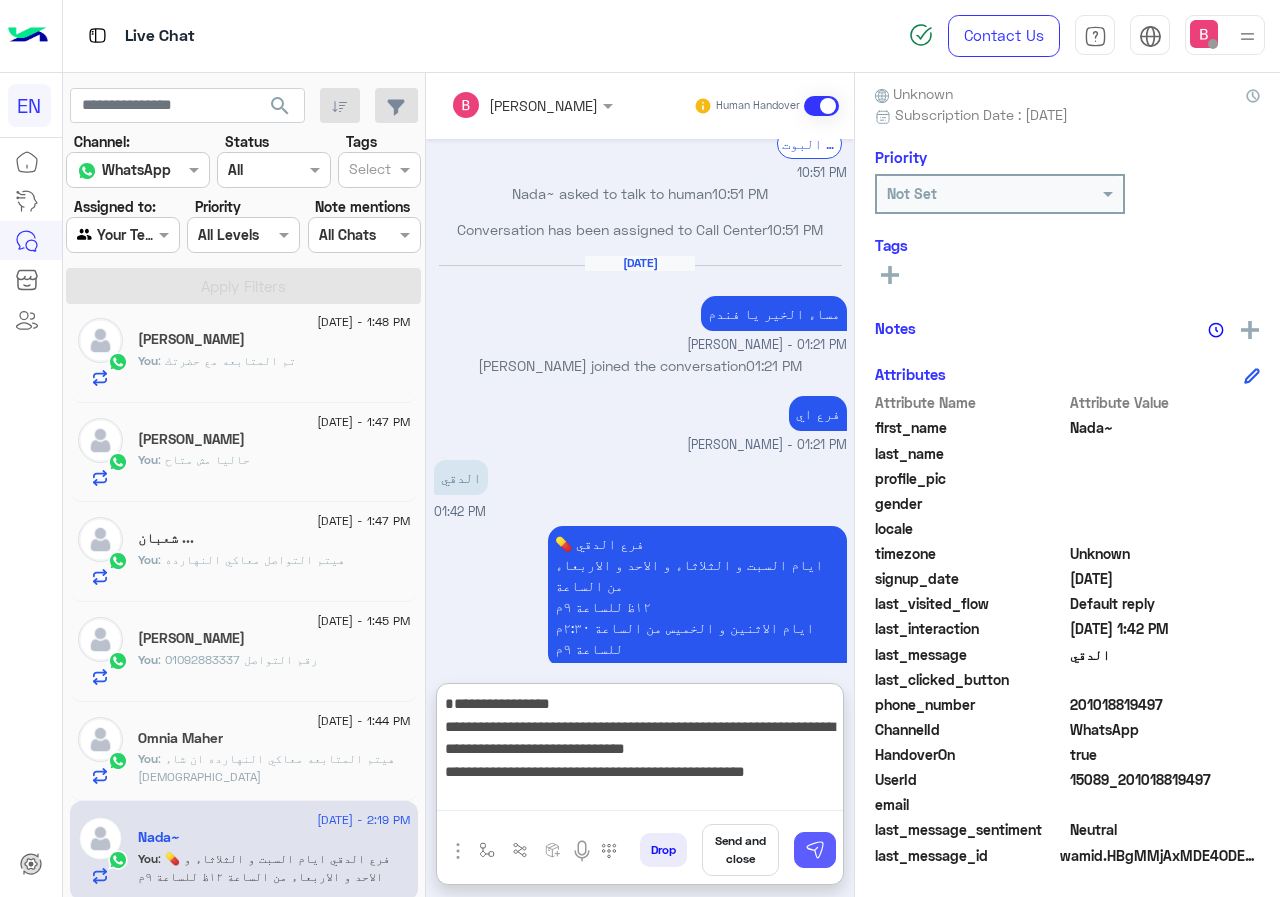 type on "**********" 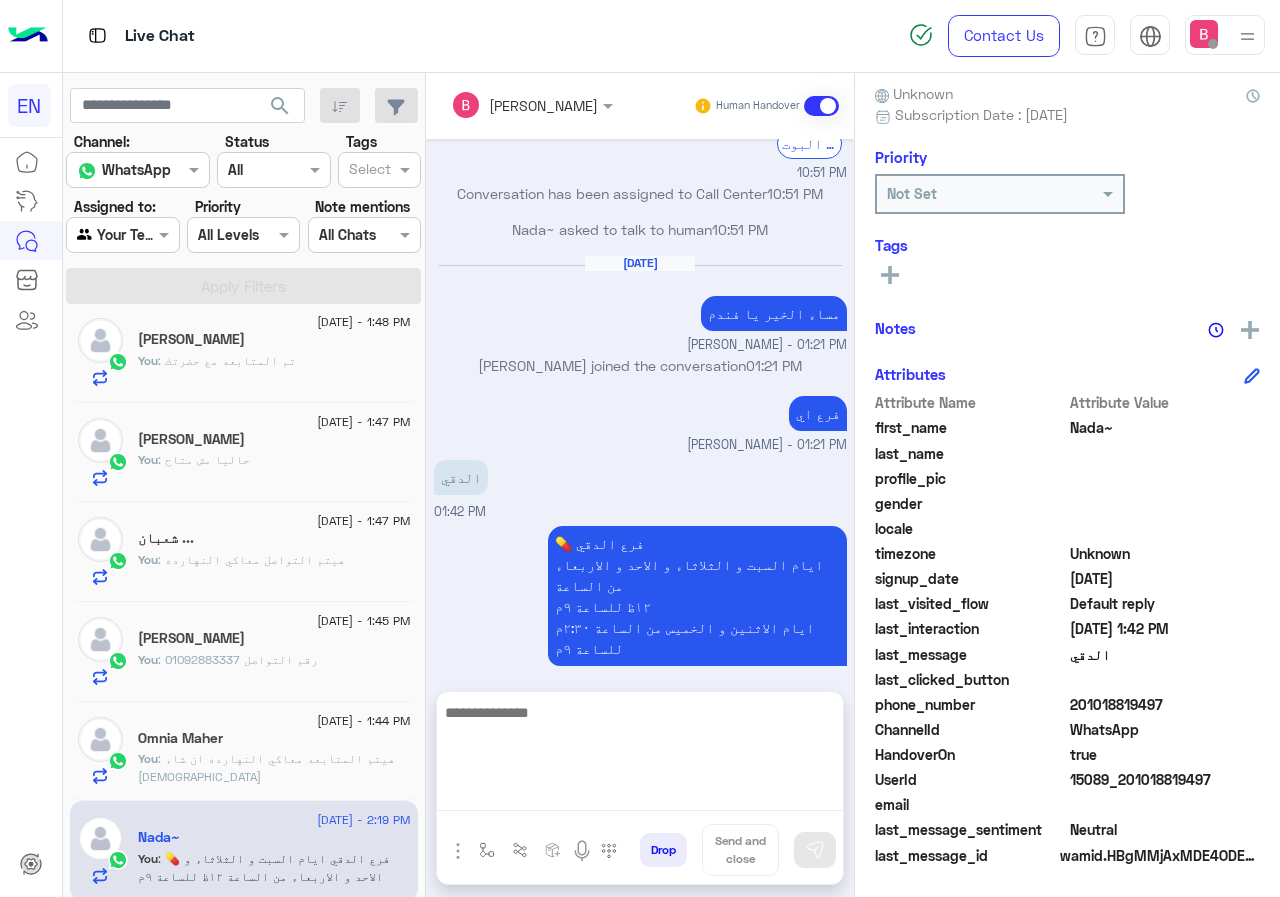 scroll, scrollTop: 0, scrollLeft: 0, axis: both 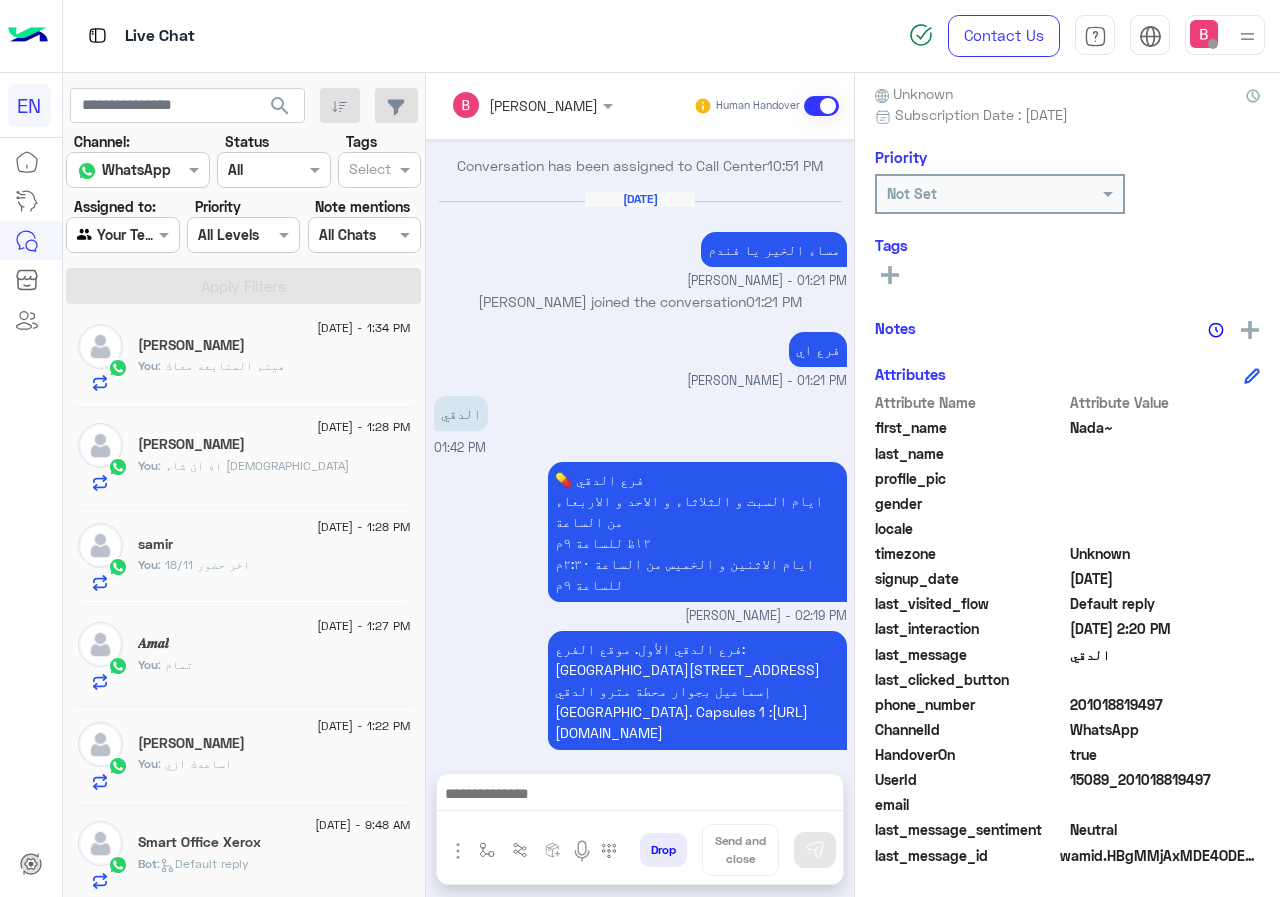 click on "2 July - 9:48 AM" 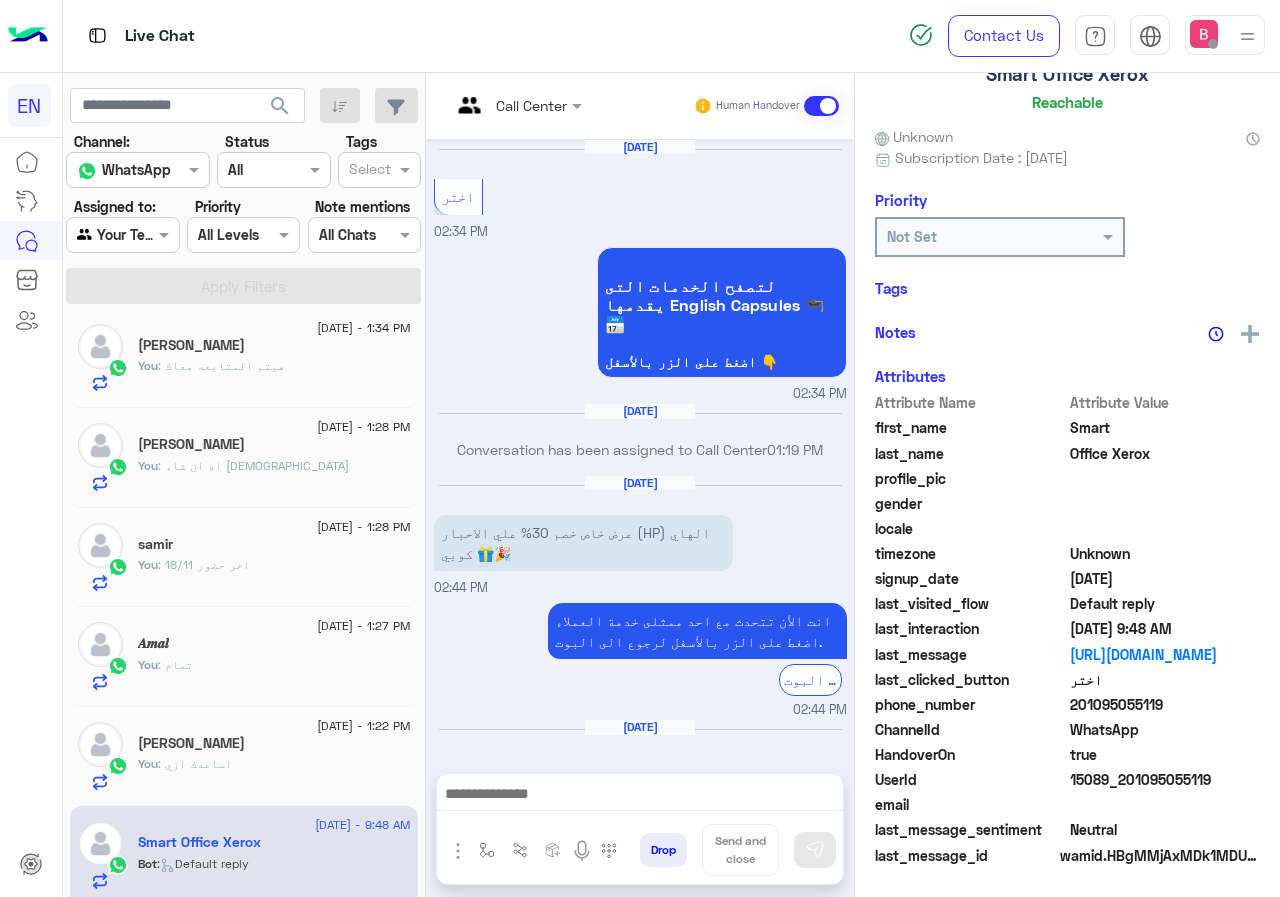 scroll, scrollTop: 1871, scrollLeft: 0, axis: vertical 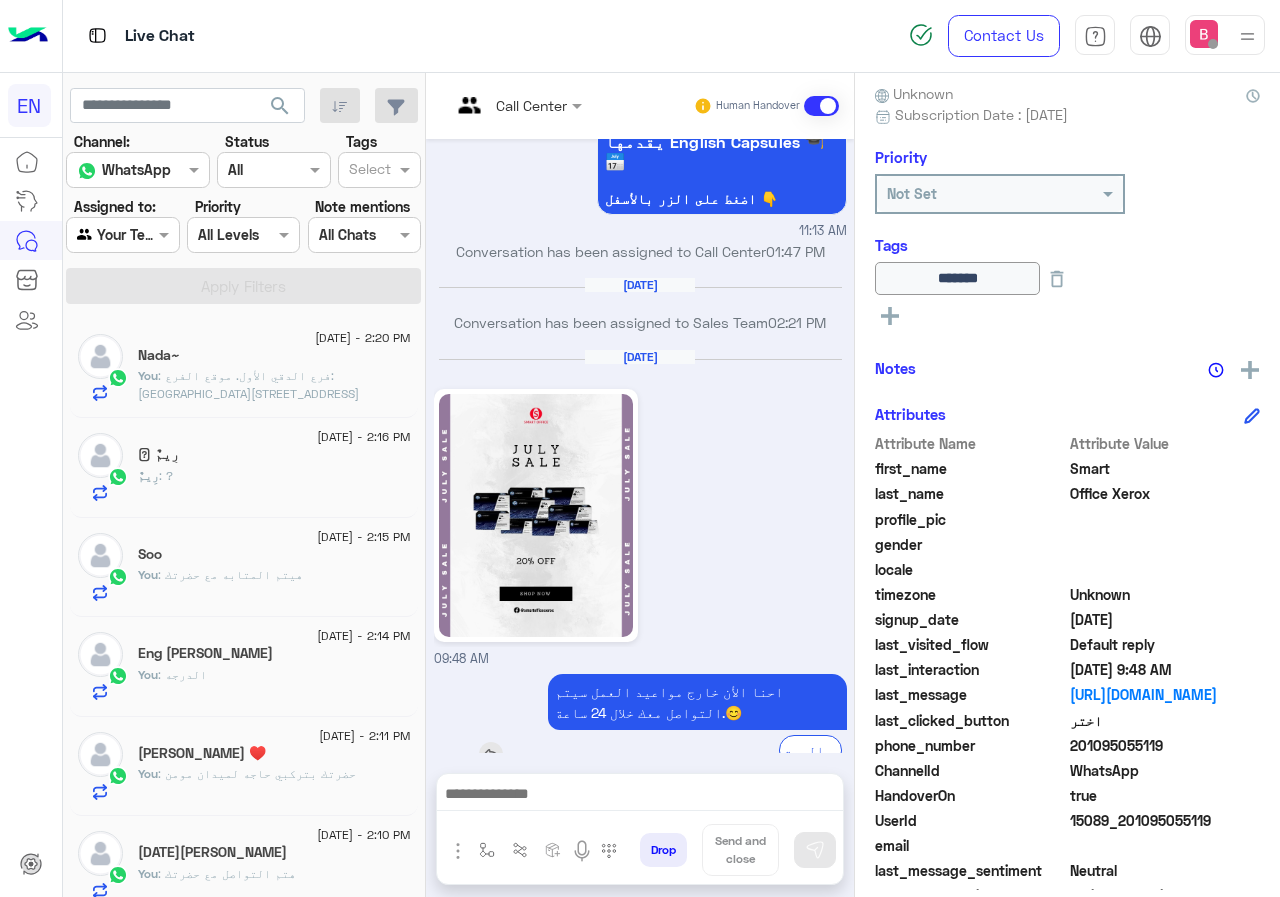 click on "احنا الأن خارج مواعيد العمل سيتم التواصل معك خلال 24 ساعة.😊  الرجوع الى البوت" at bounding box center [640, 720] 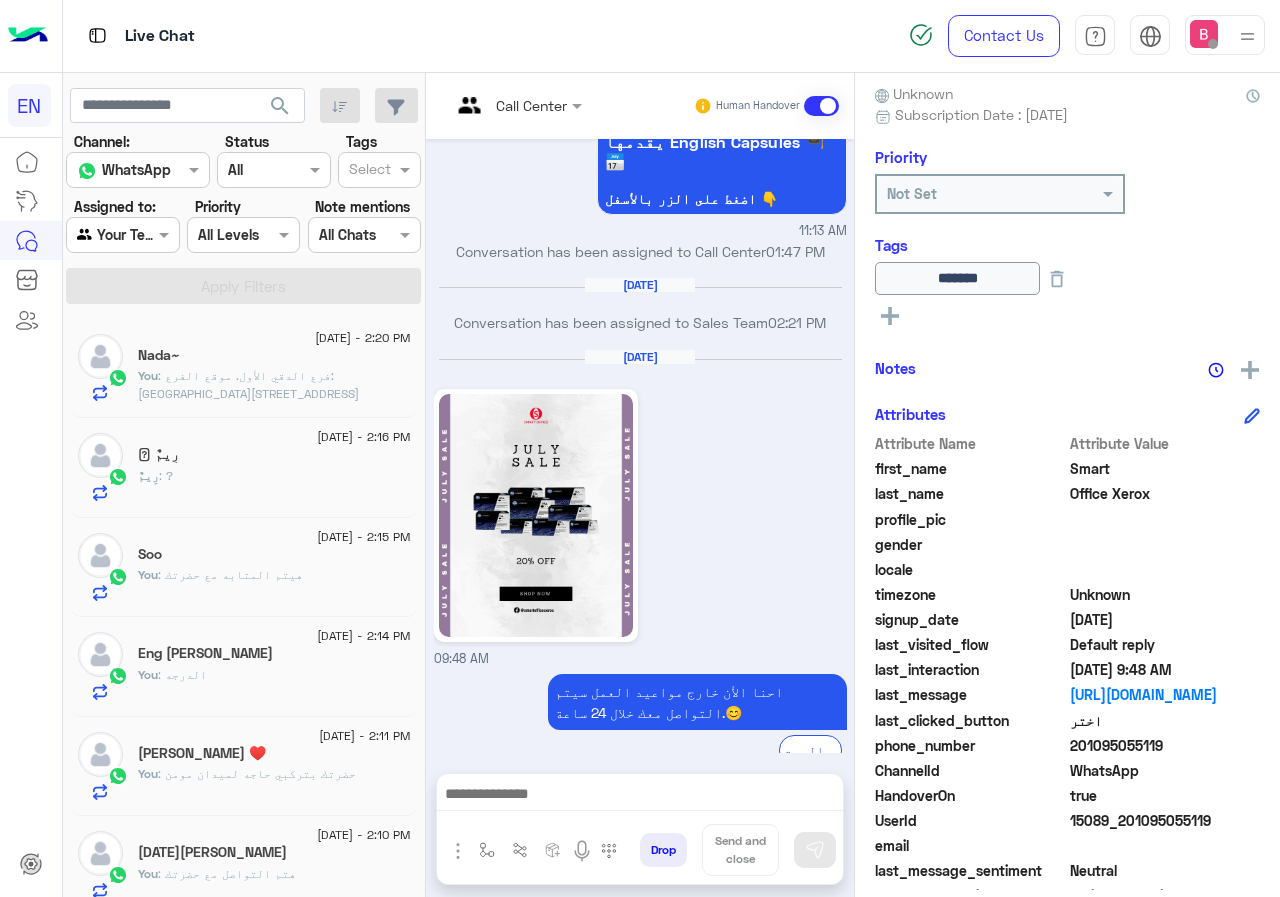click on "locale" 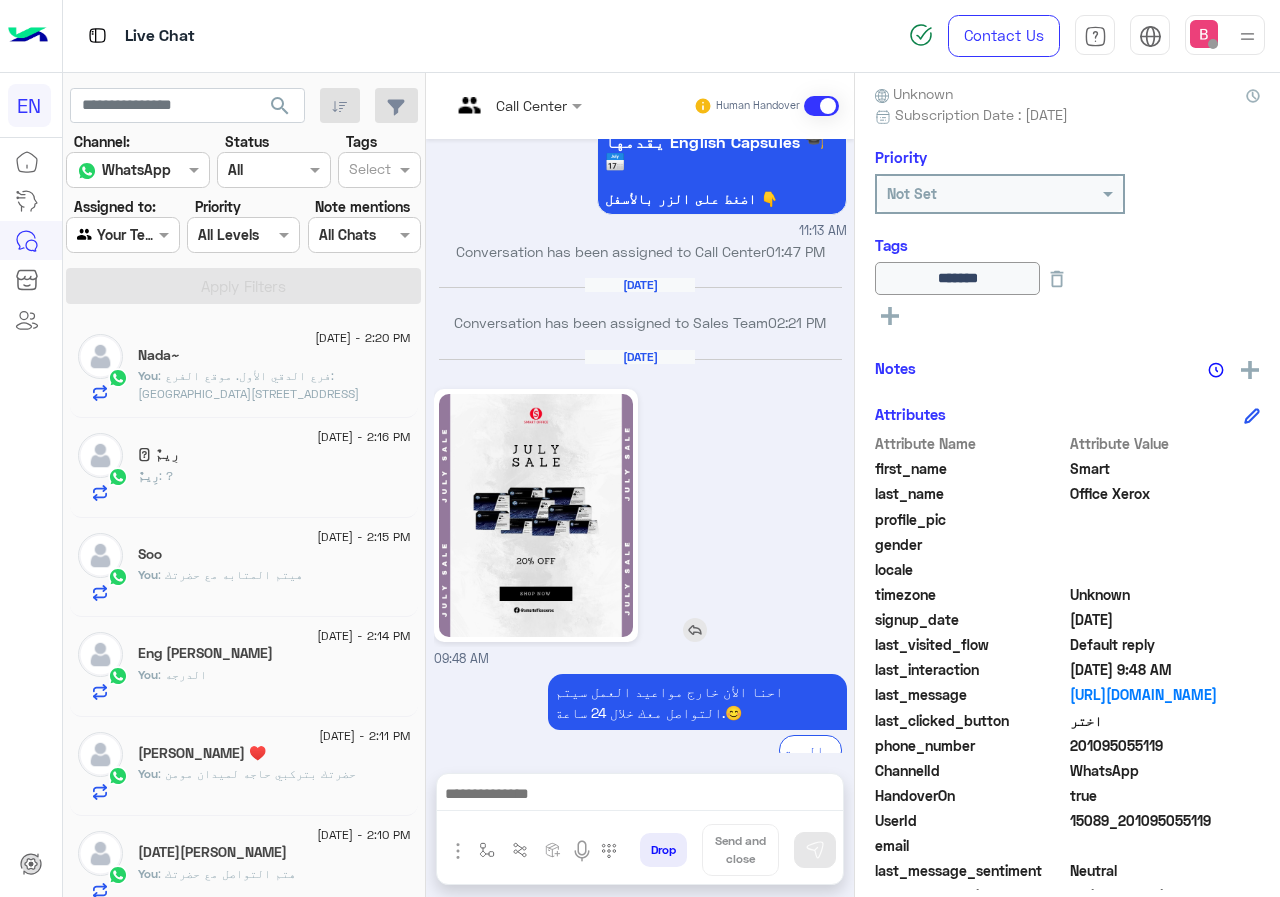 click at bounding box center (593, 515) 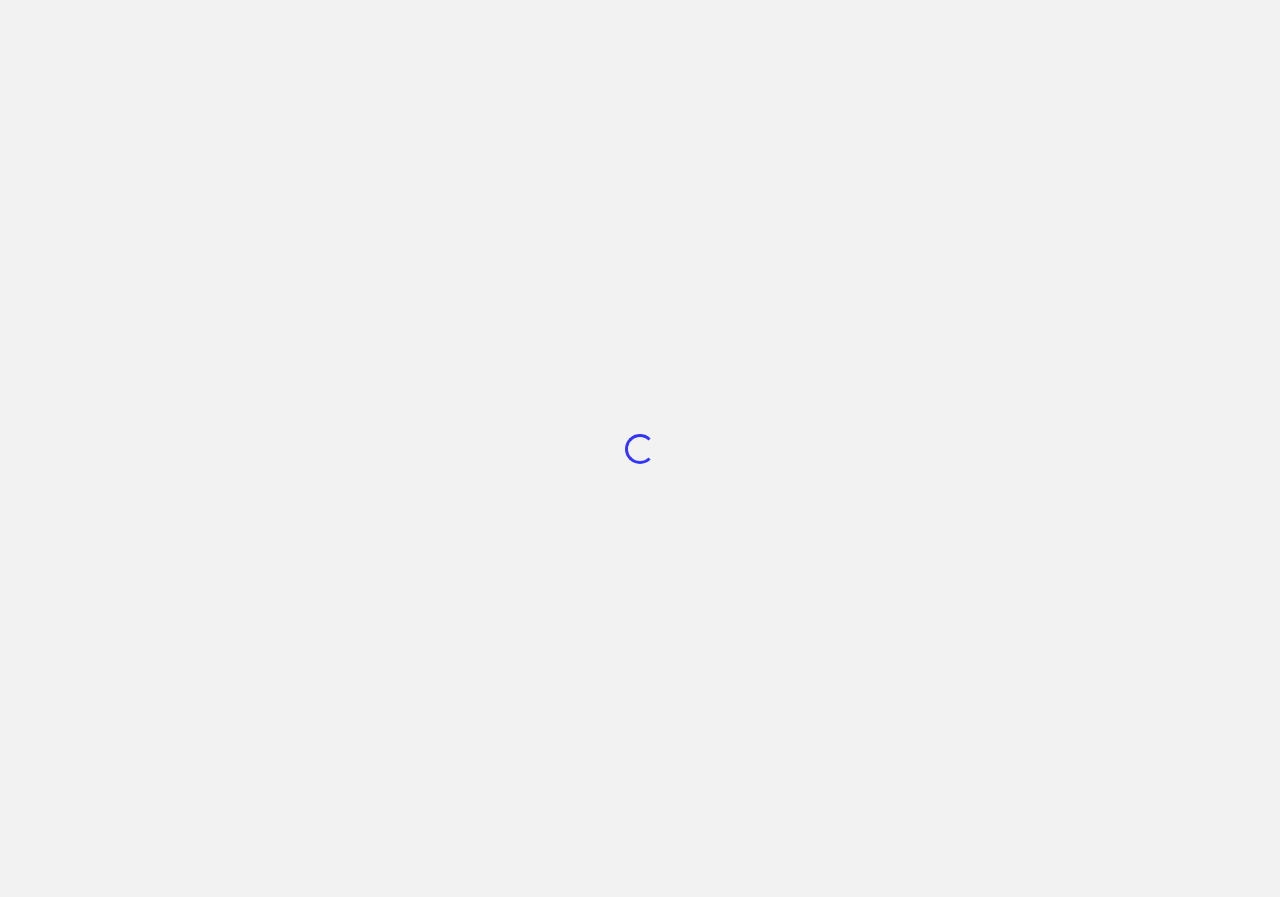 scroll, scrollTop: 0, scrollLeft: 0, axis: both 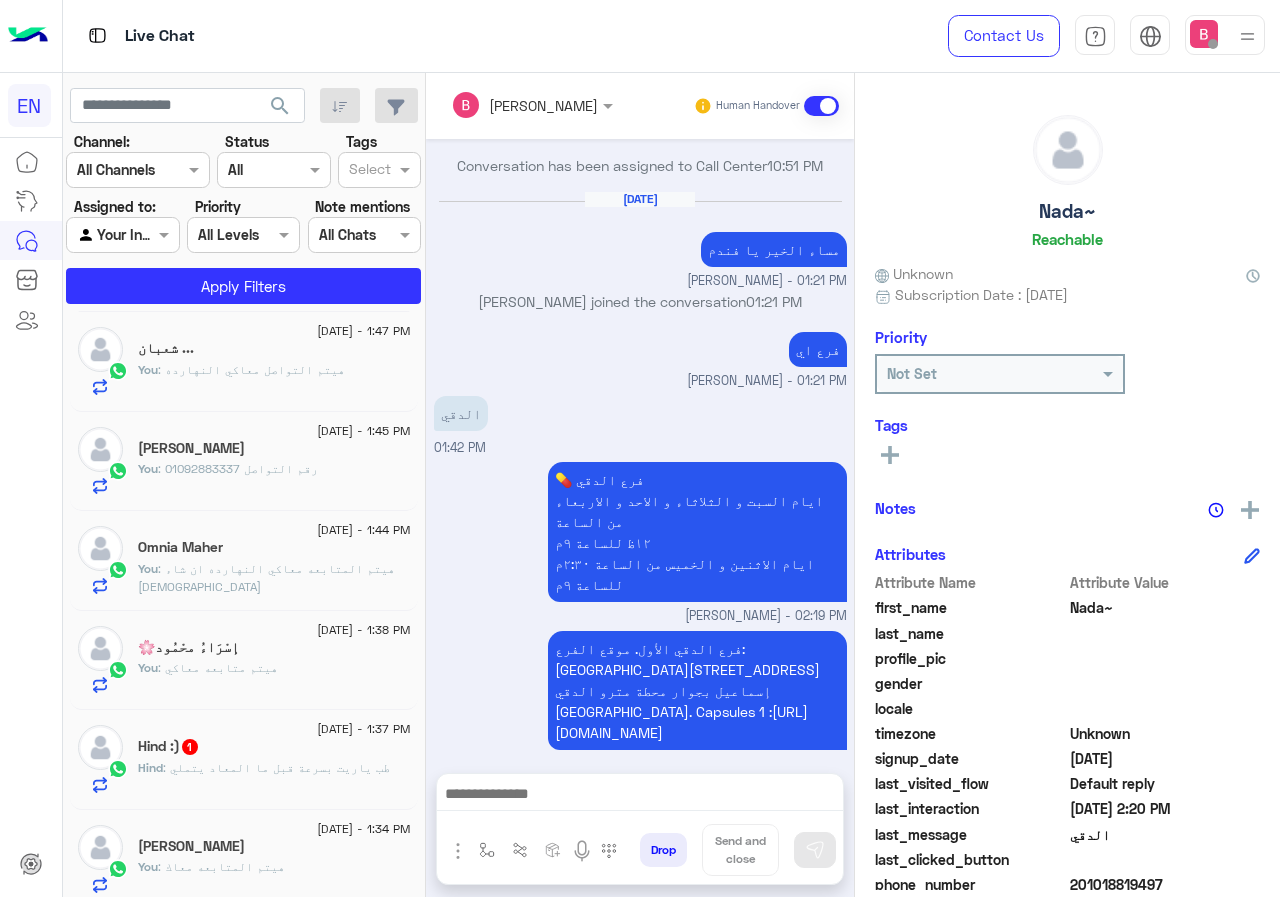 click on "1" 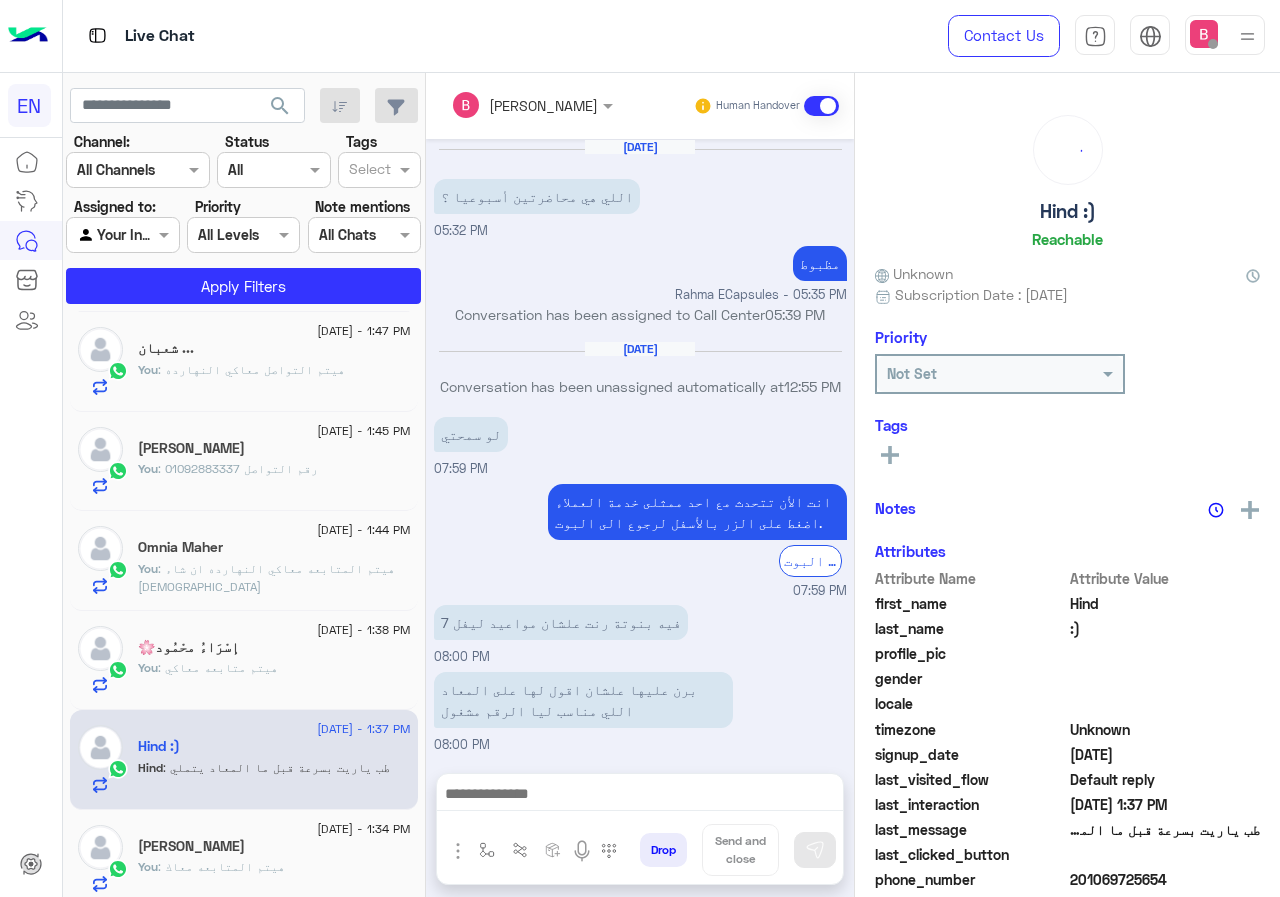 scroll, scrollTop: 932, scrollLeft: 0, axis: vertical 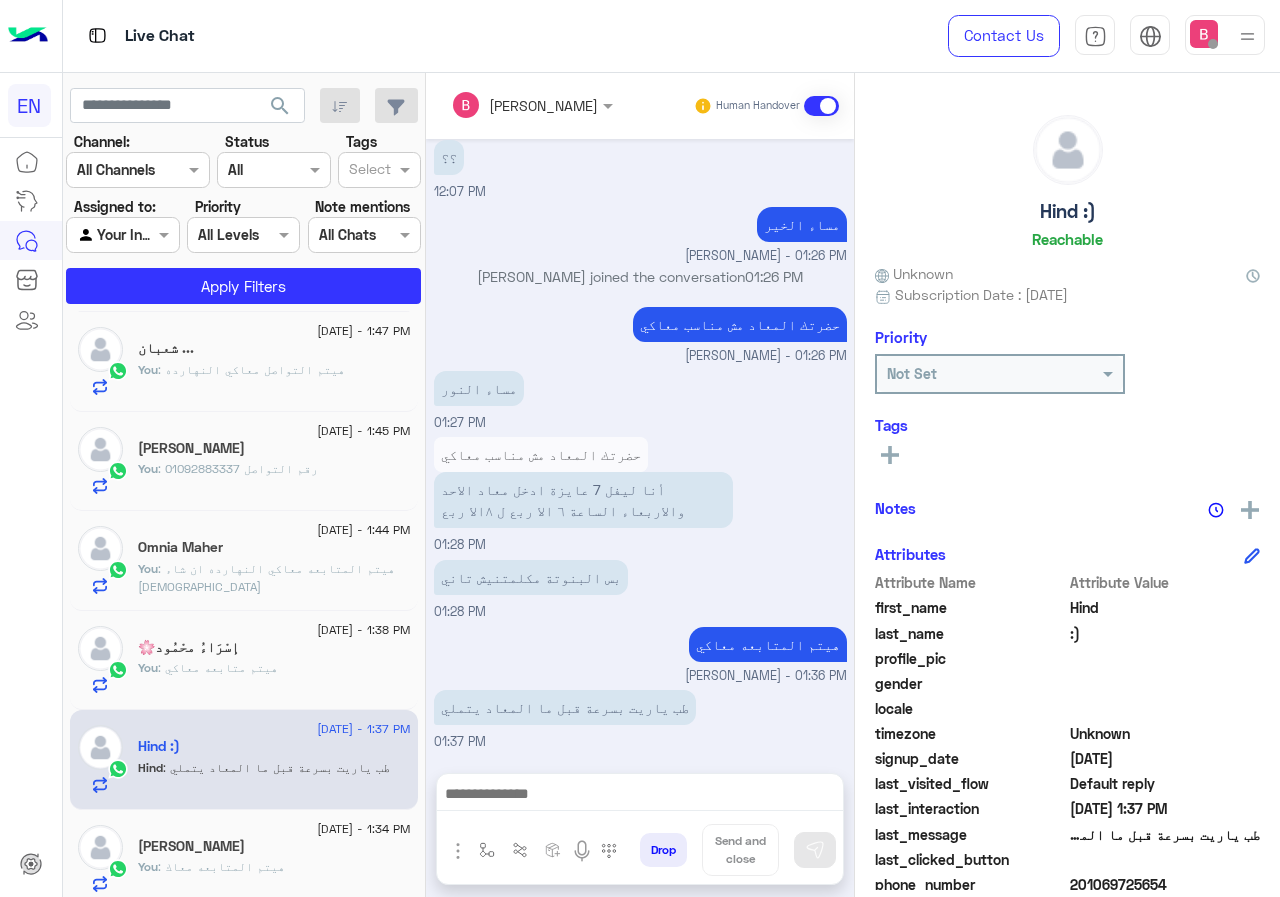 click 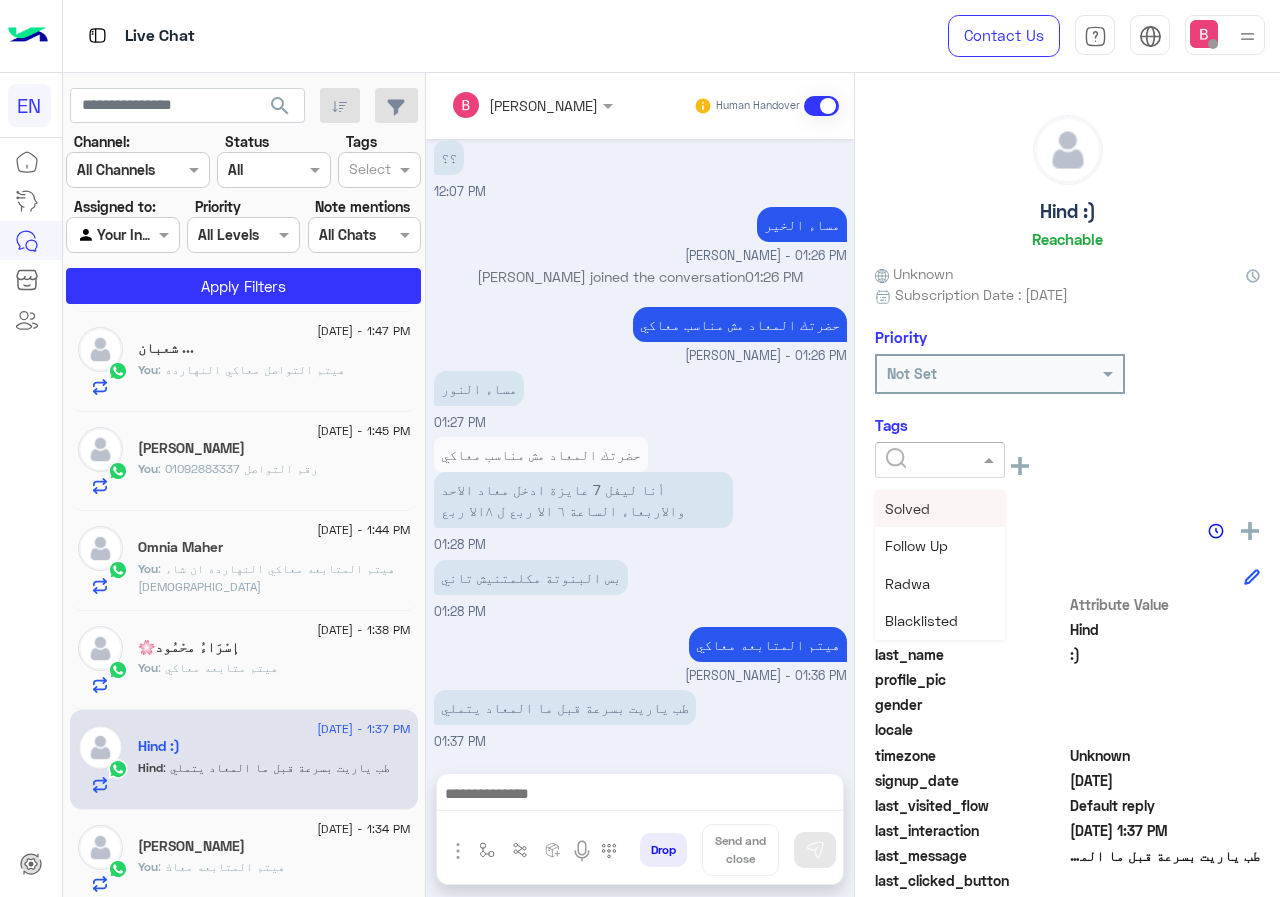 click 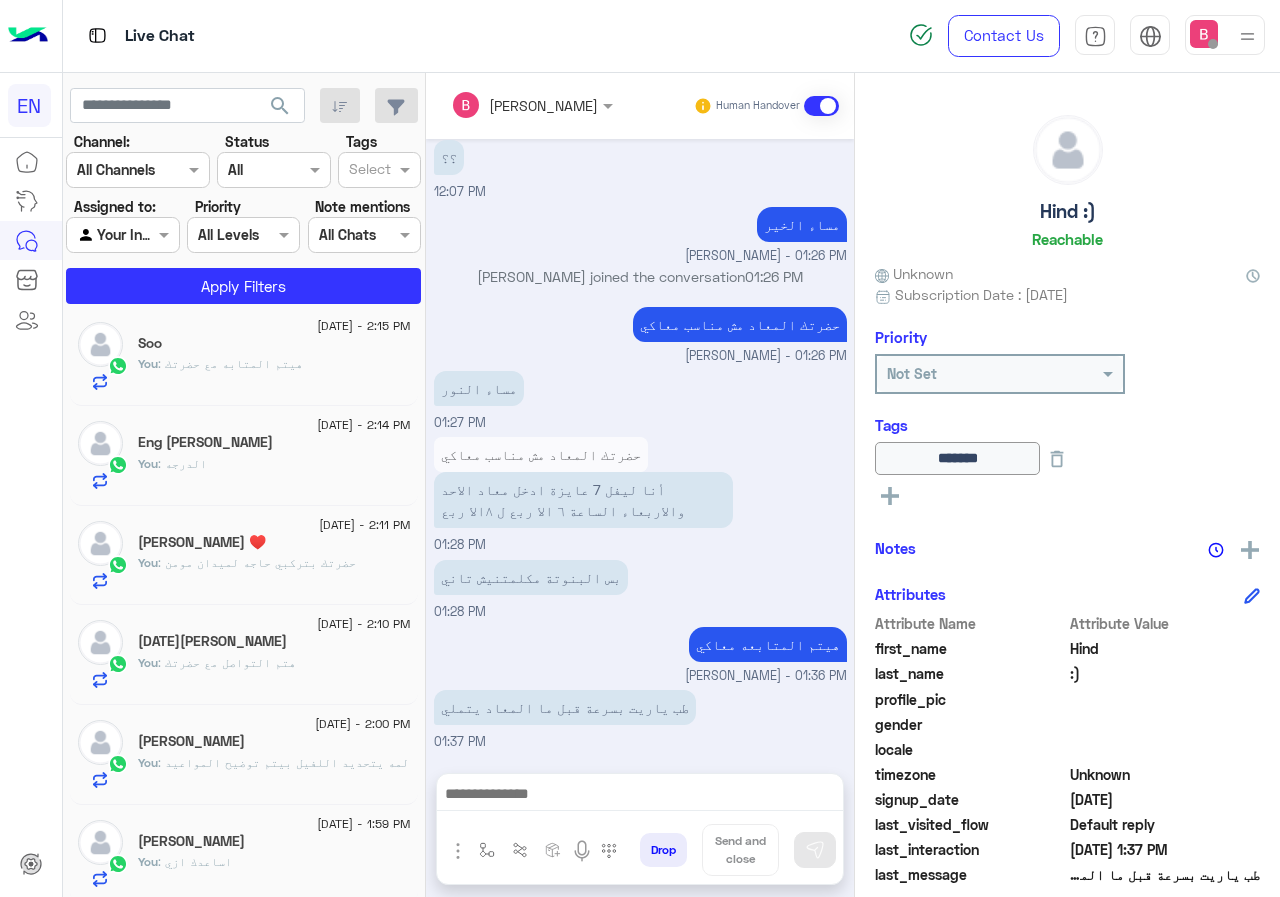 scroll, scrollTop: 0, scrollLeft: 0, axis: both 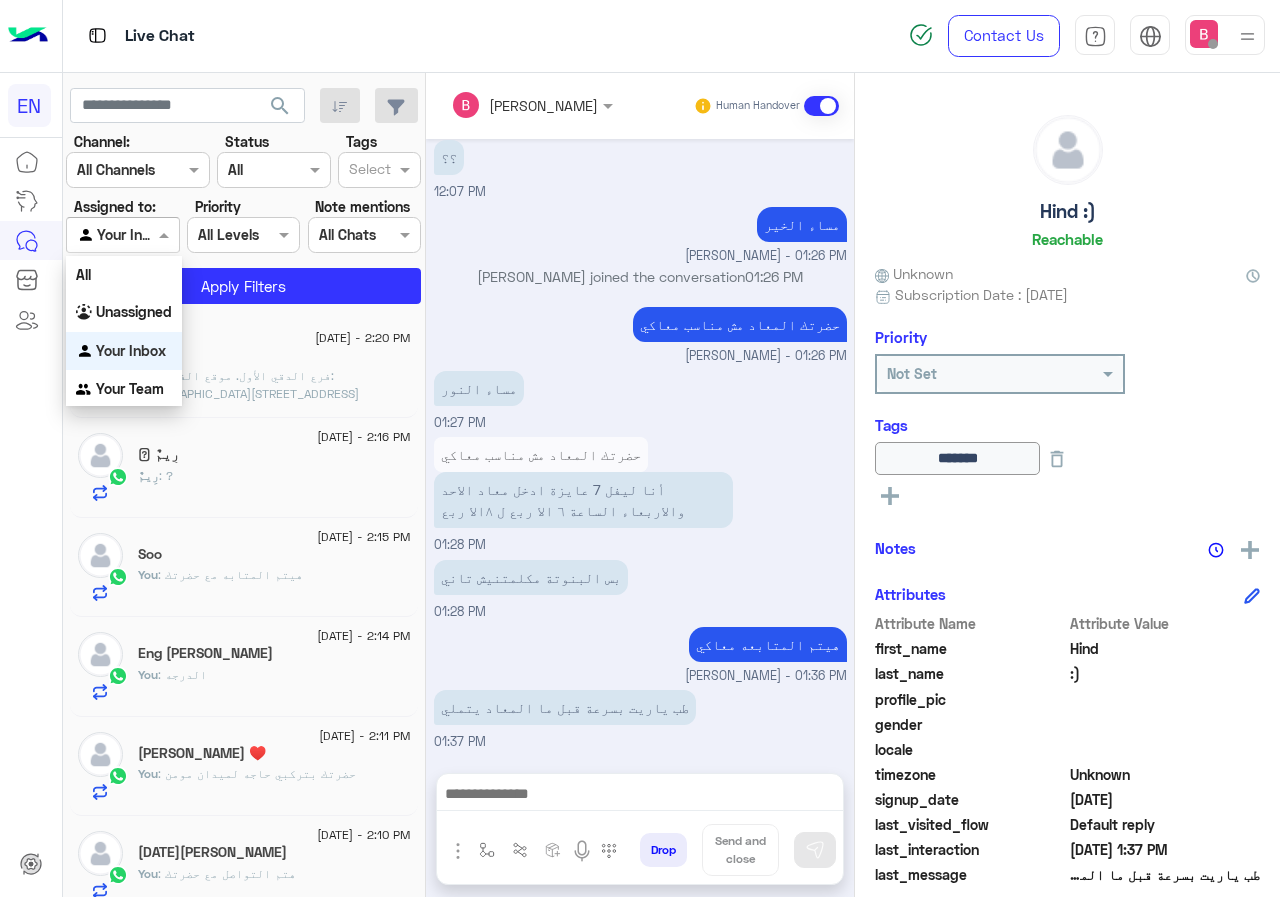 click at bounding box center [122, 234] 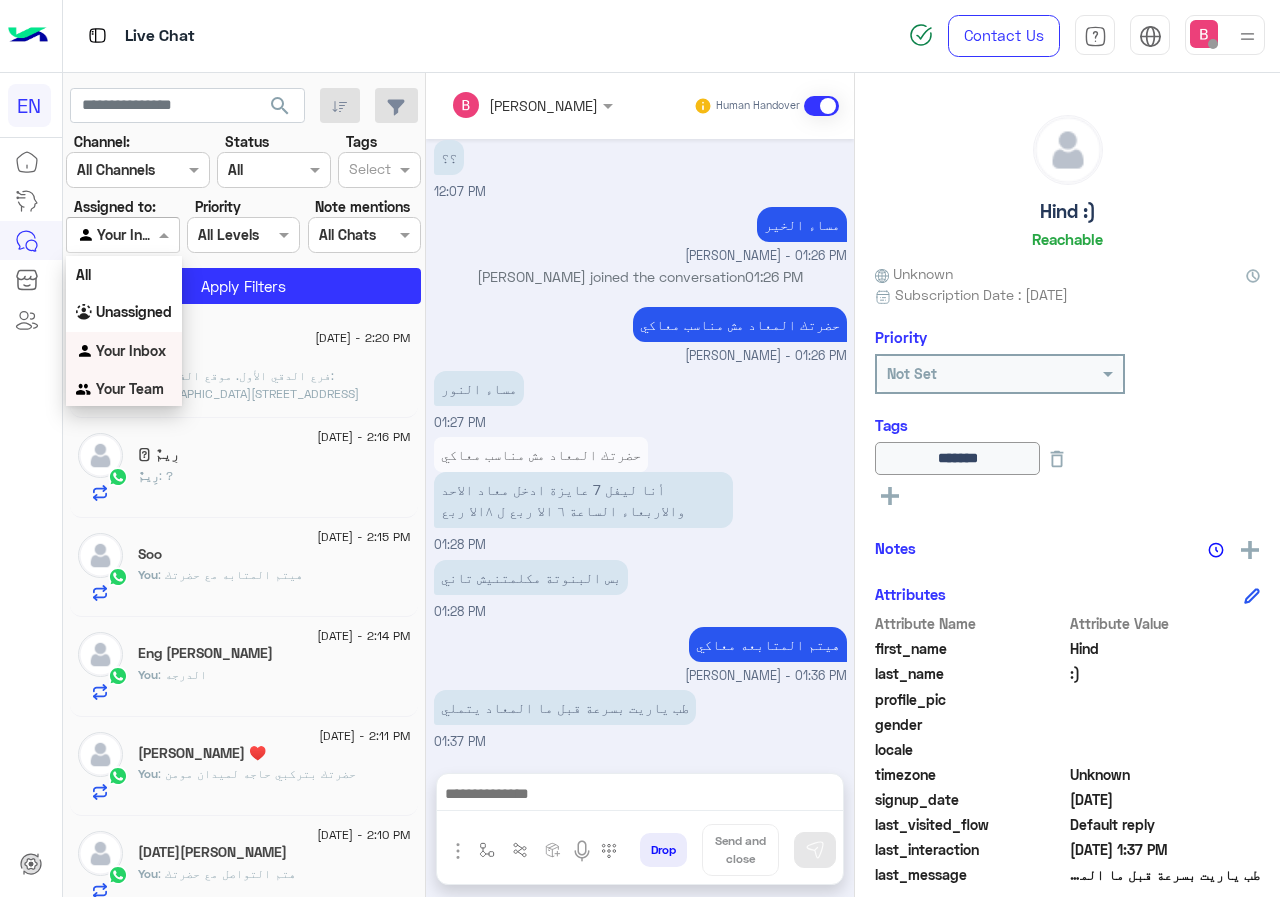 click on "Your Team" at bounding box center [130, 388] 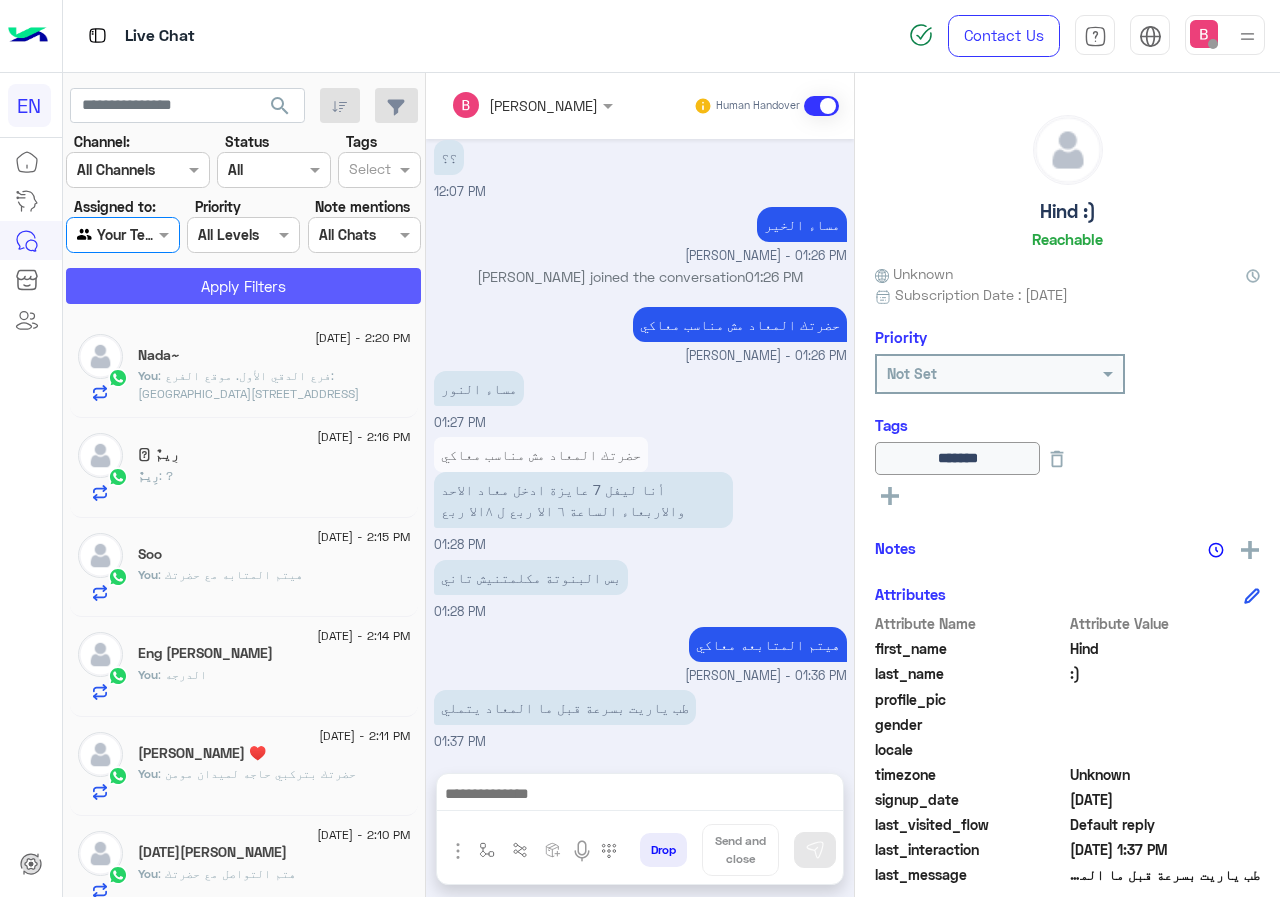click on "Apply Filters" 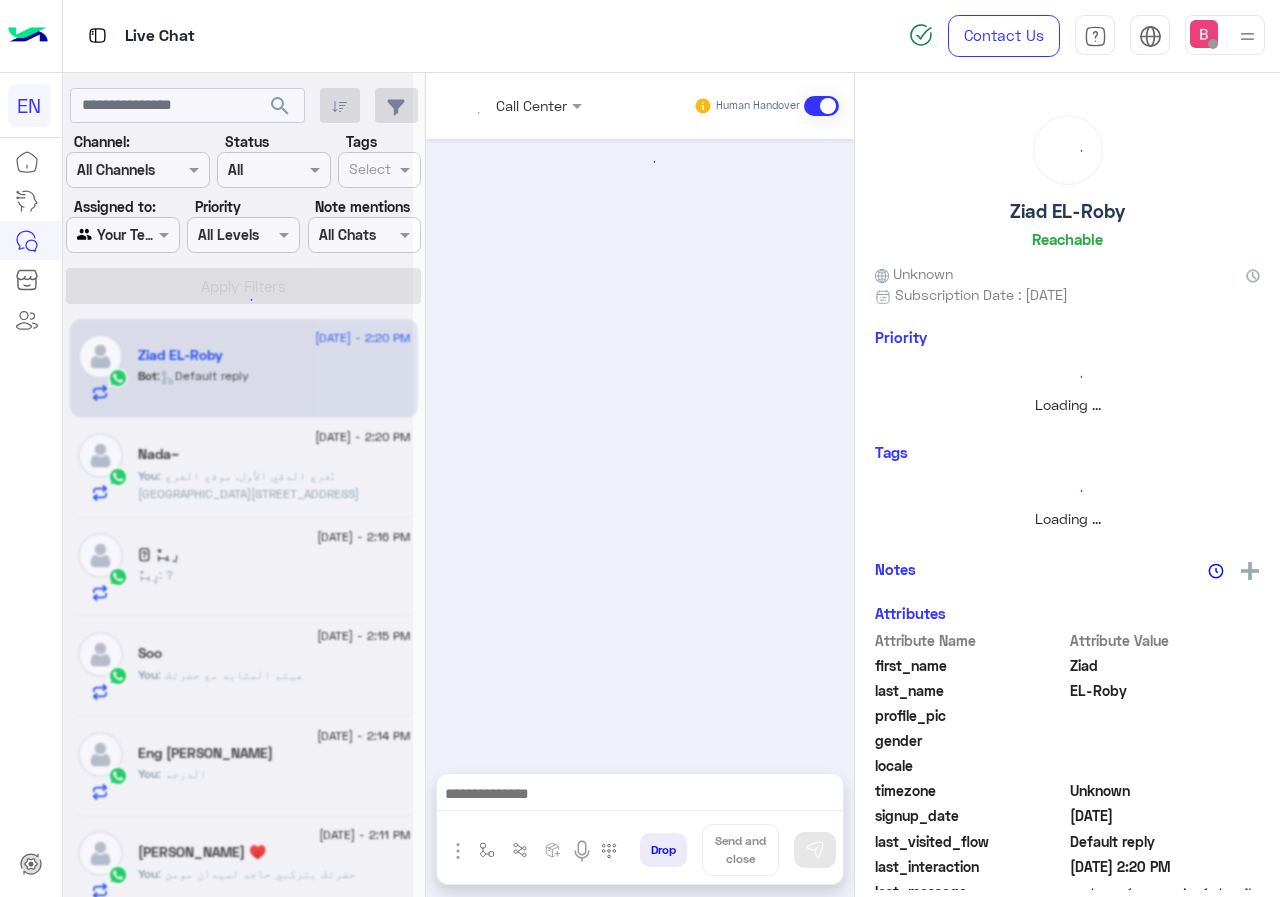 scroll, scrollTop: 0, scrollLeft: 0, axis: both 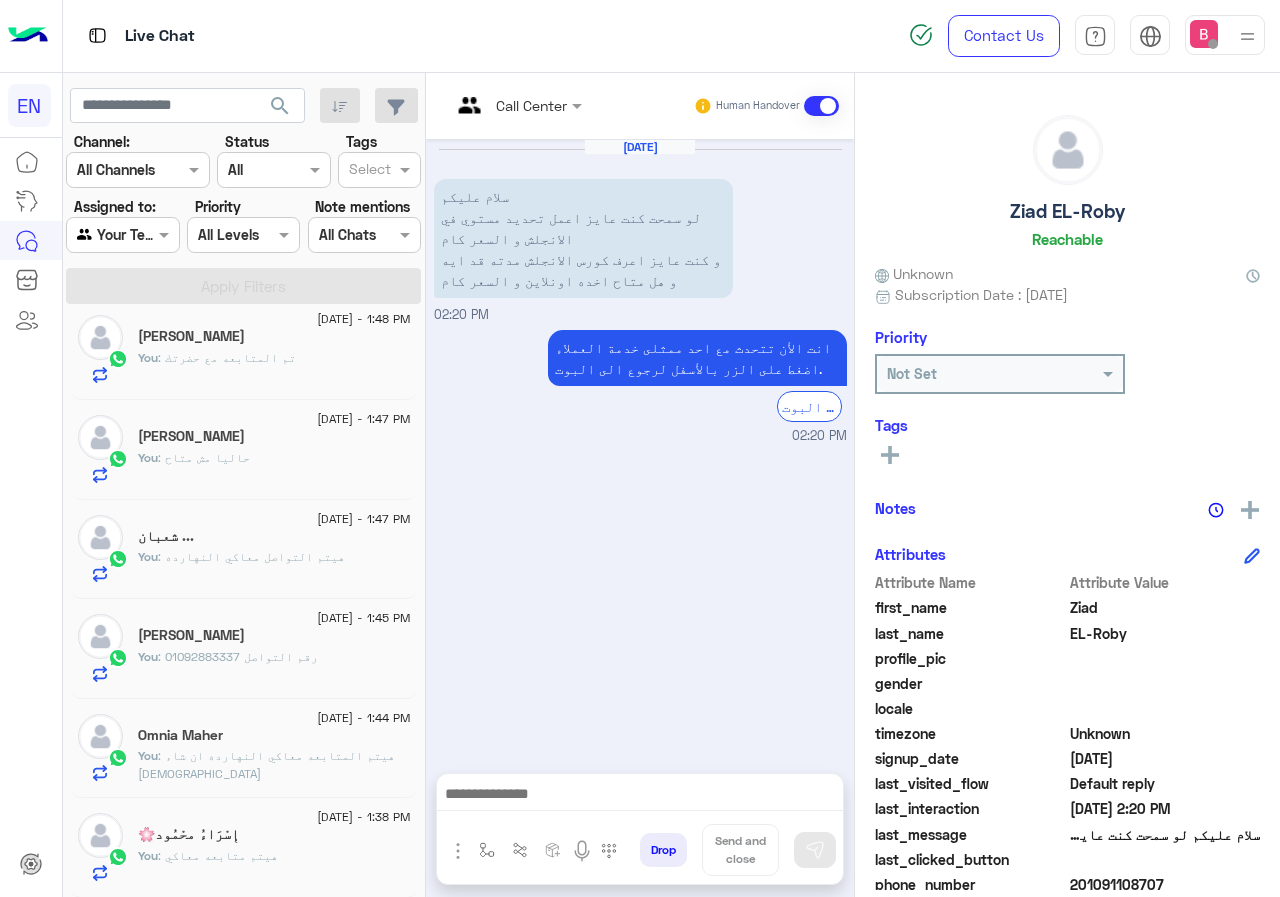 click at bounding box center (491, 105) 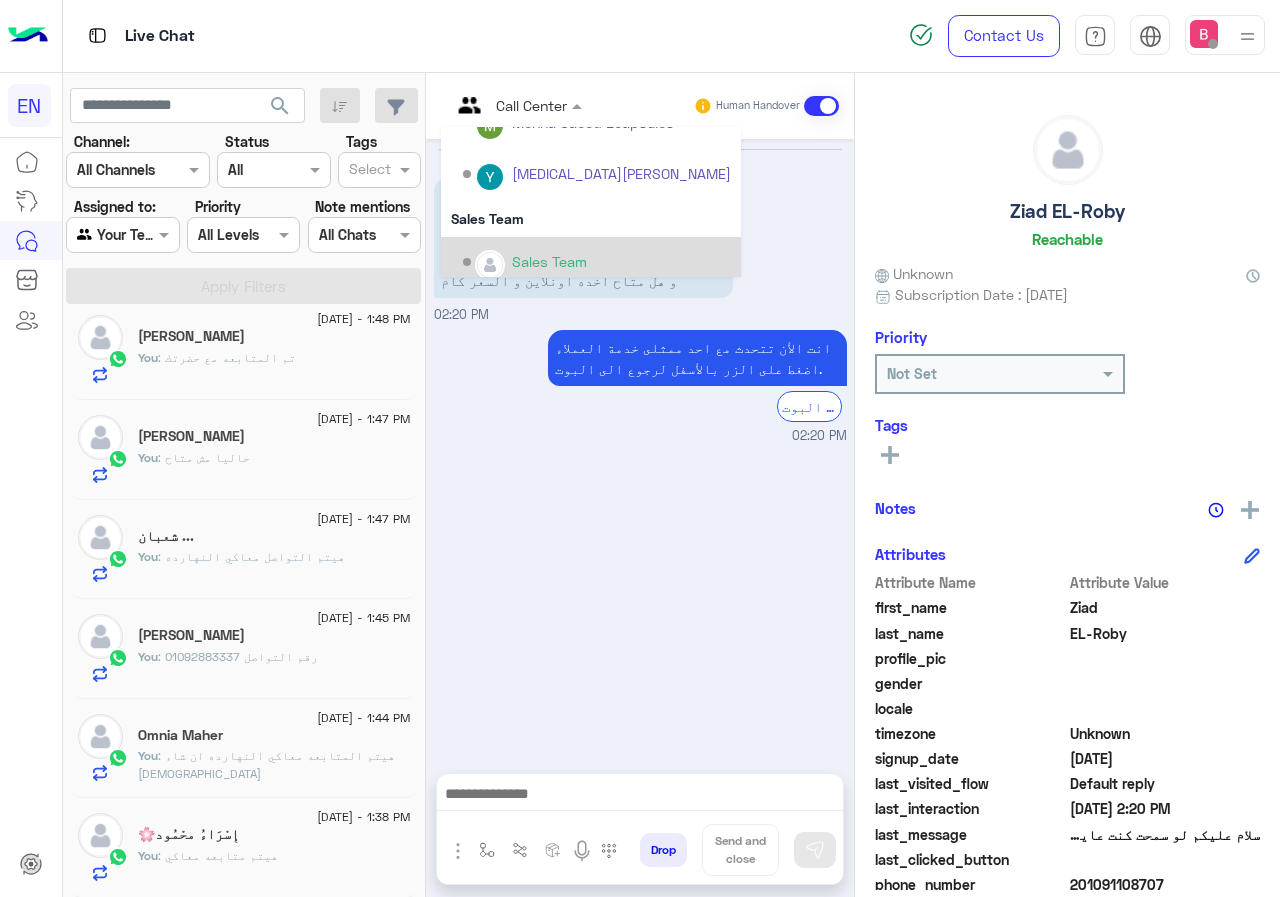 scroll, scrollTop: 332, scrollLeft: 0, axis: vertical 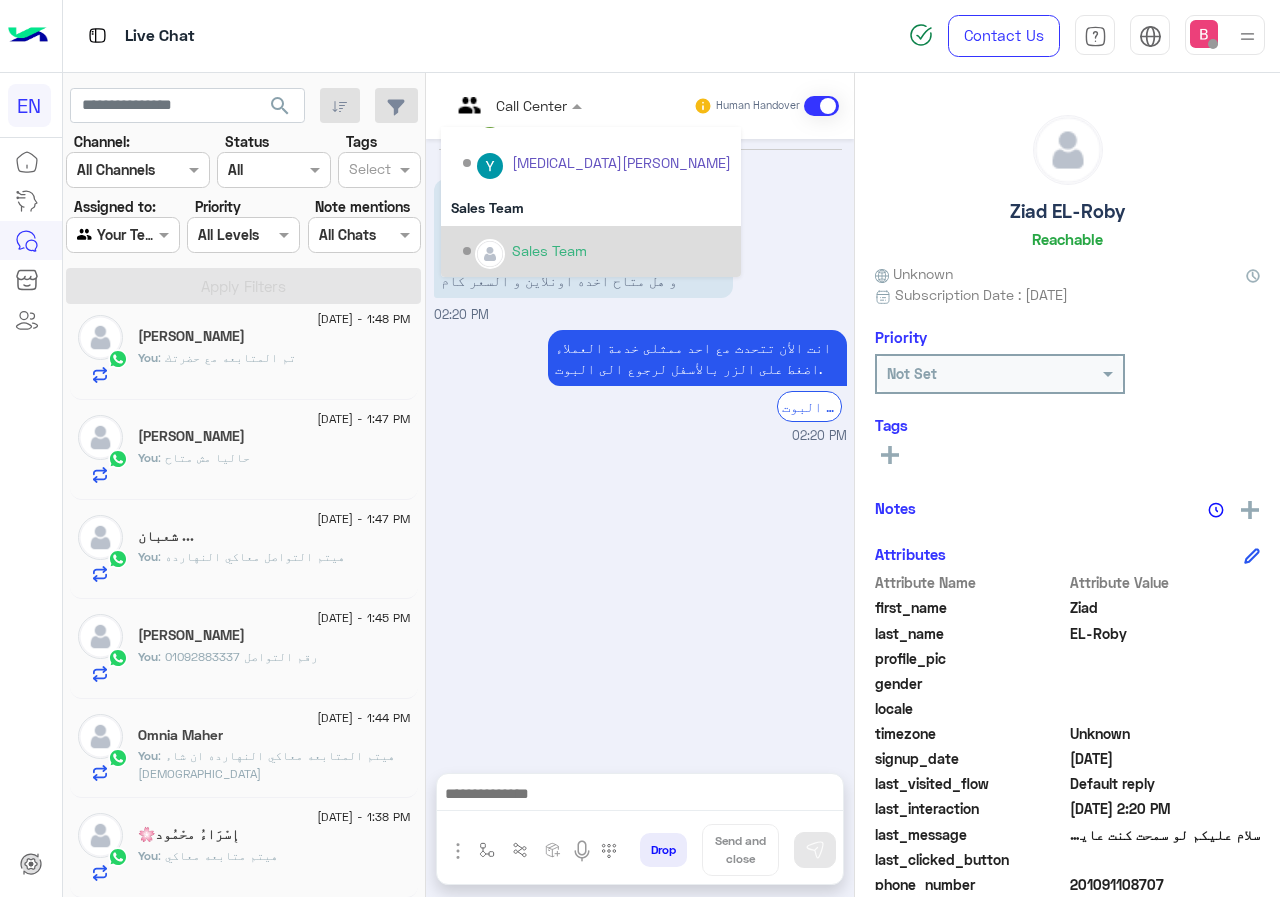 click on "Sales Team" at bounding box center [549, 250] 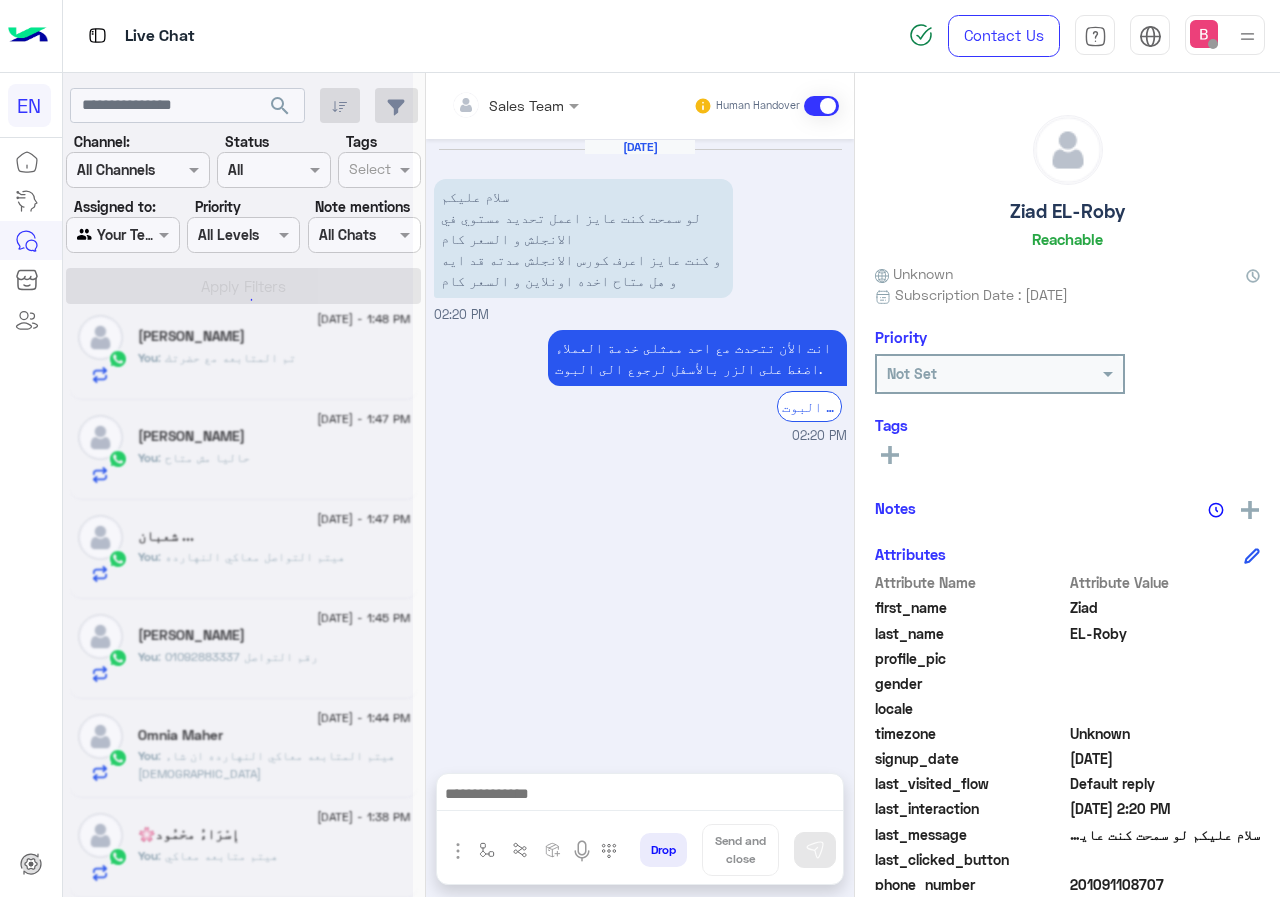 scroll, scrollTop: 1313, scrollLeft: 0, axis: vertical 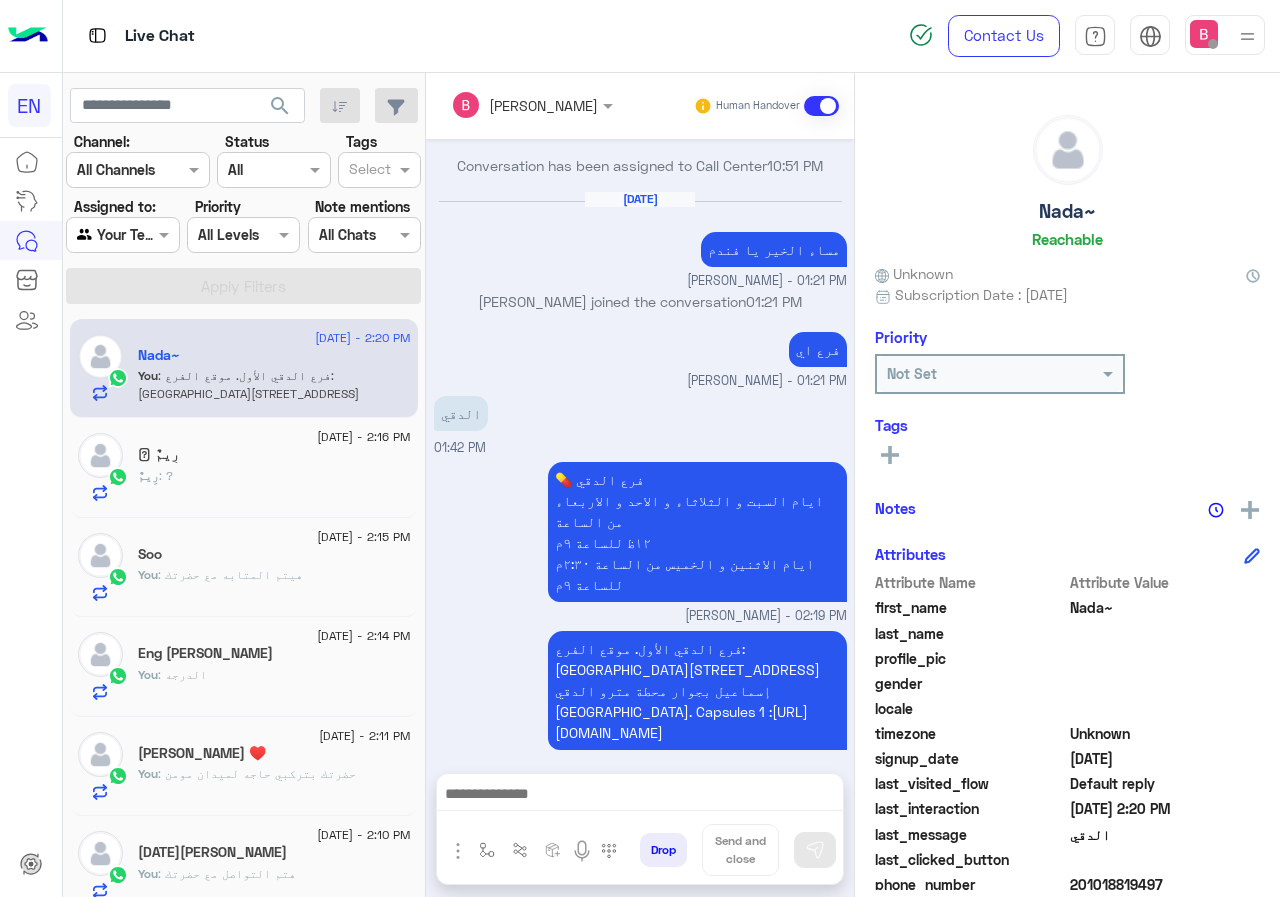 click on "Agent Filter Your Team" at bounding box center [122, 235] 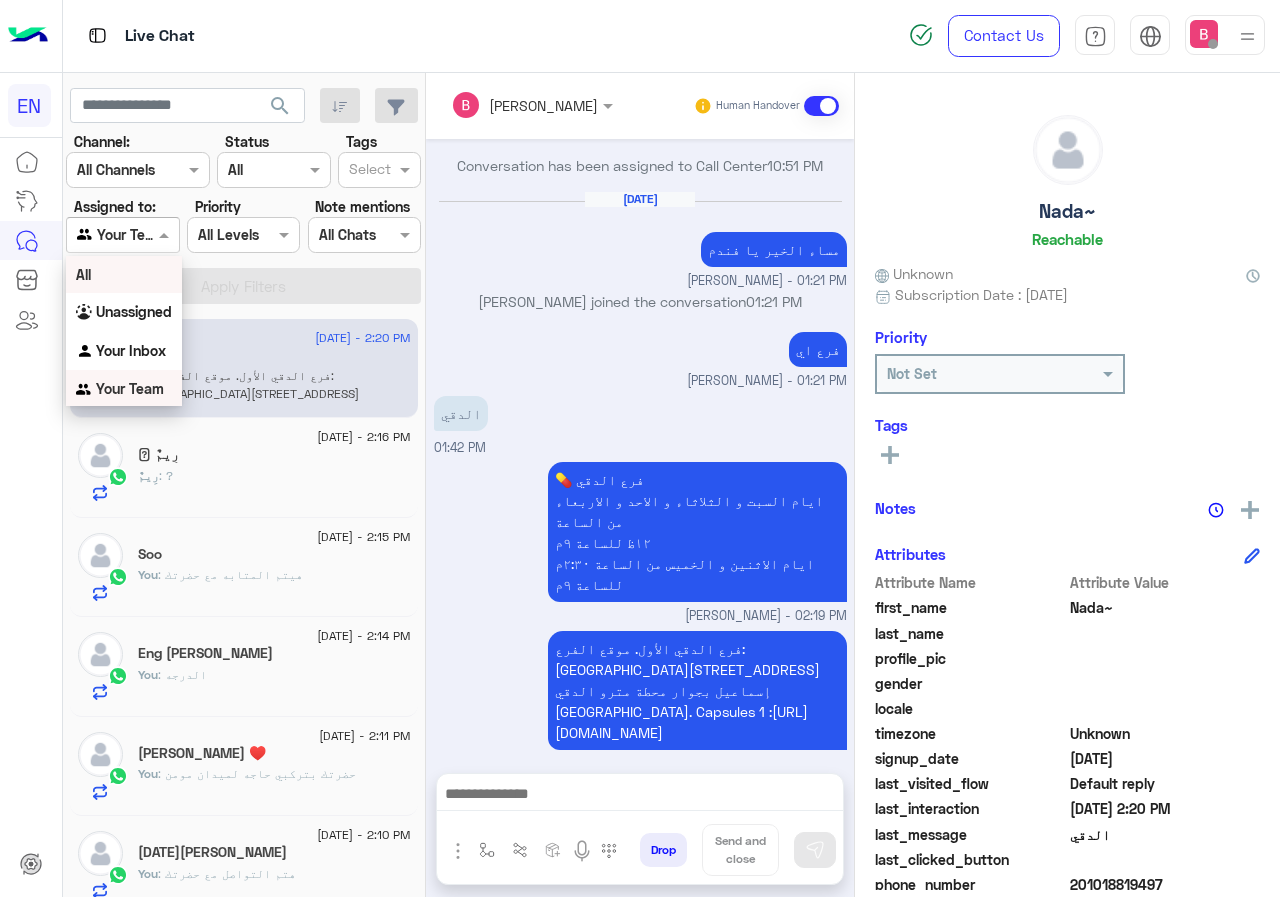 scroll, scrollTop: 1, scrollLeft: 0, axis: vertical 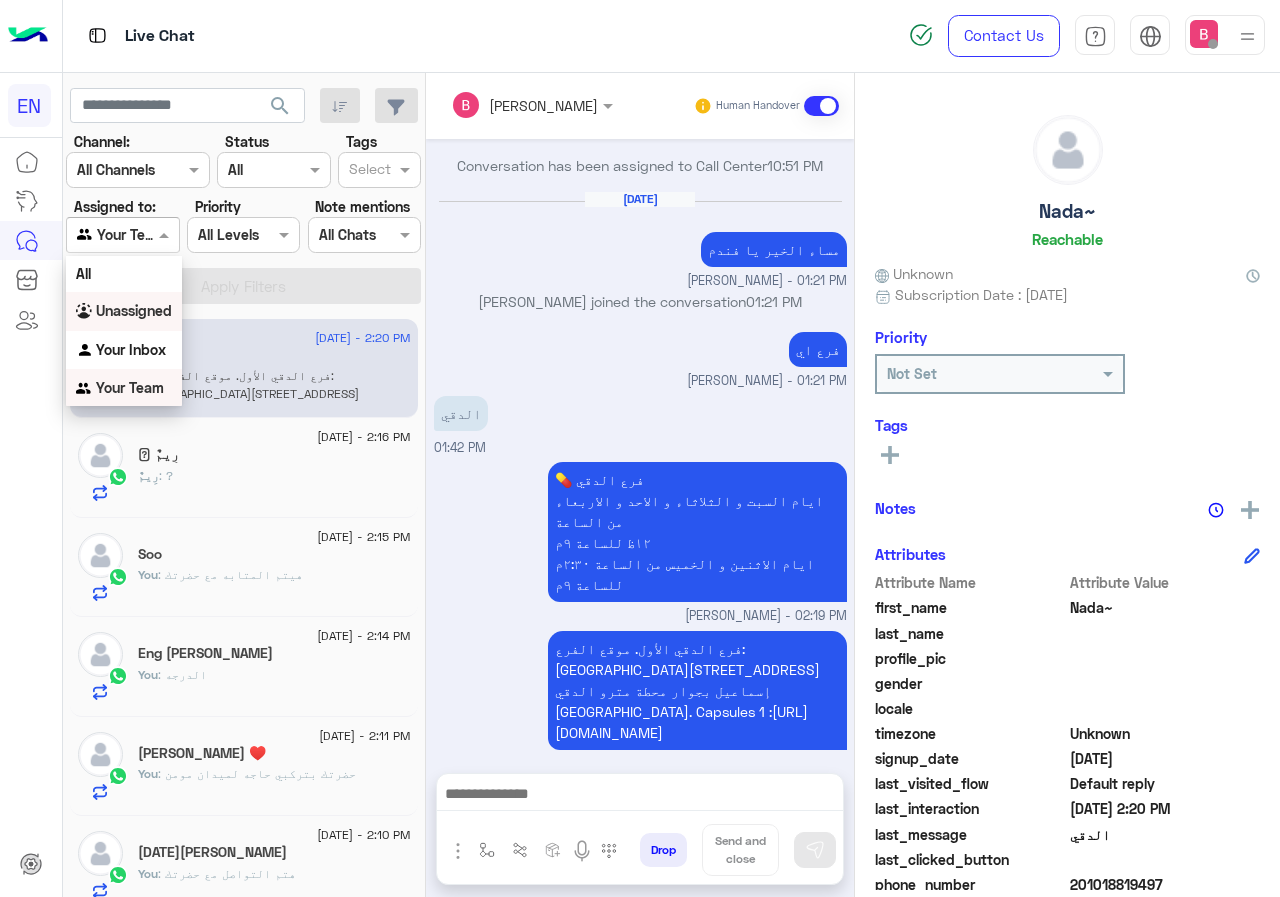 click on "Unassigned" at bounding box center (134, 310) 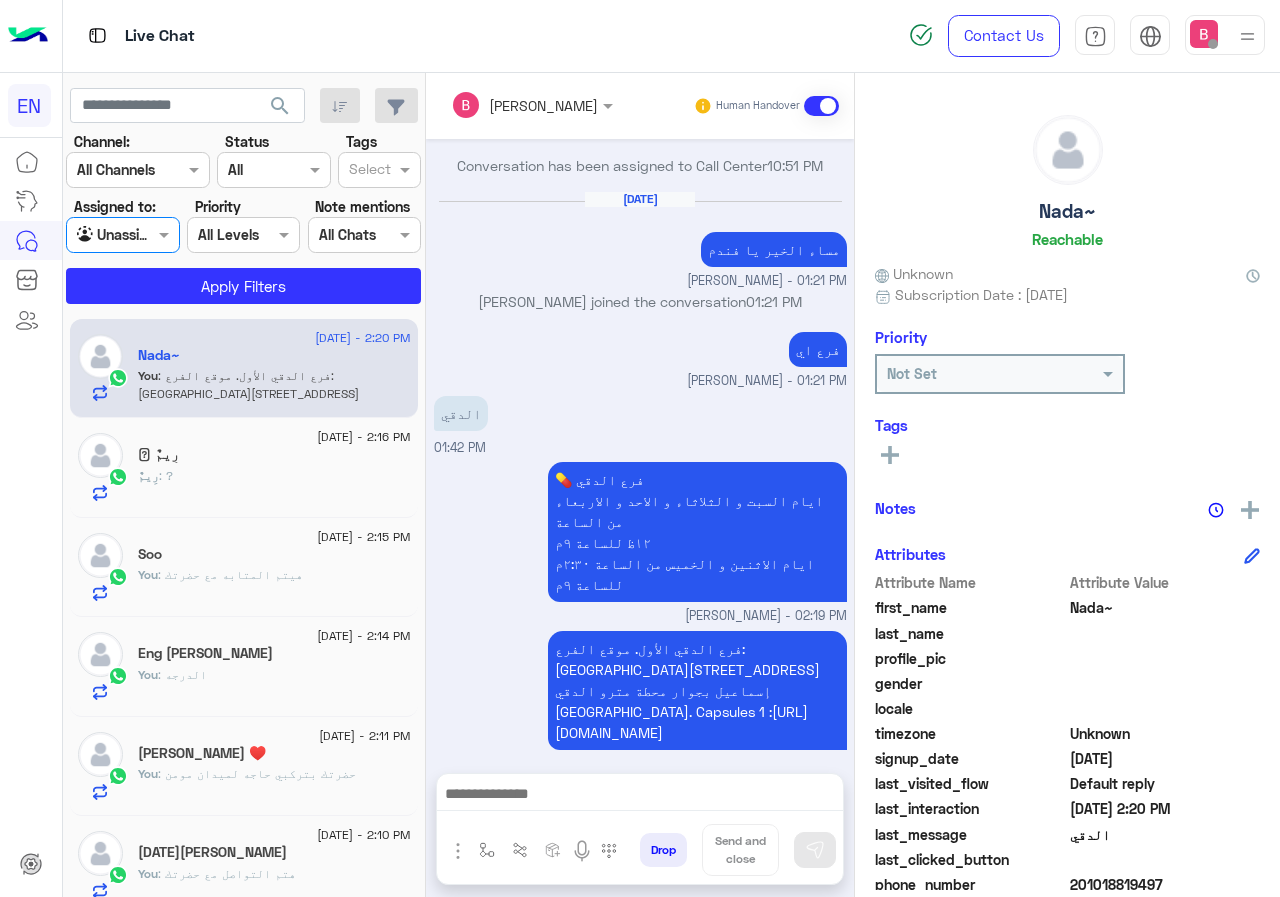 click at bounding box center (113, 170) 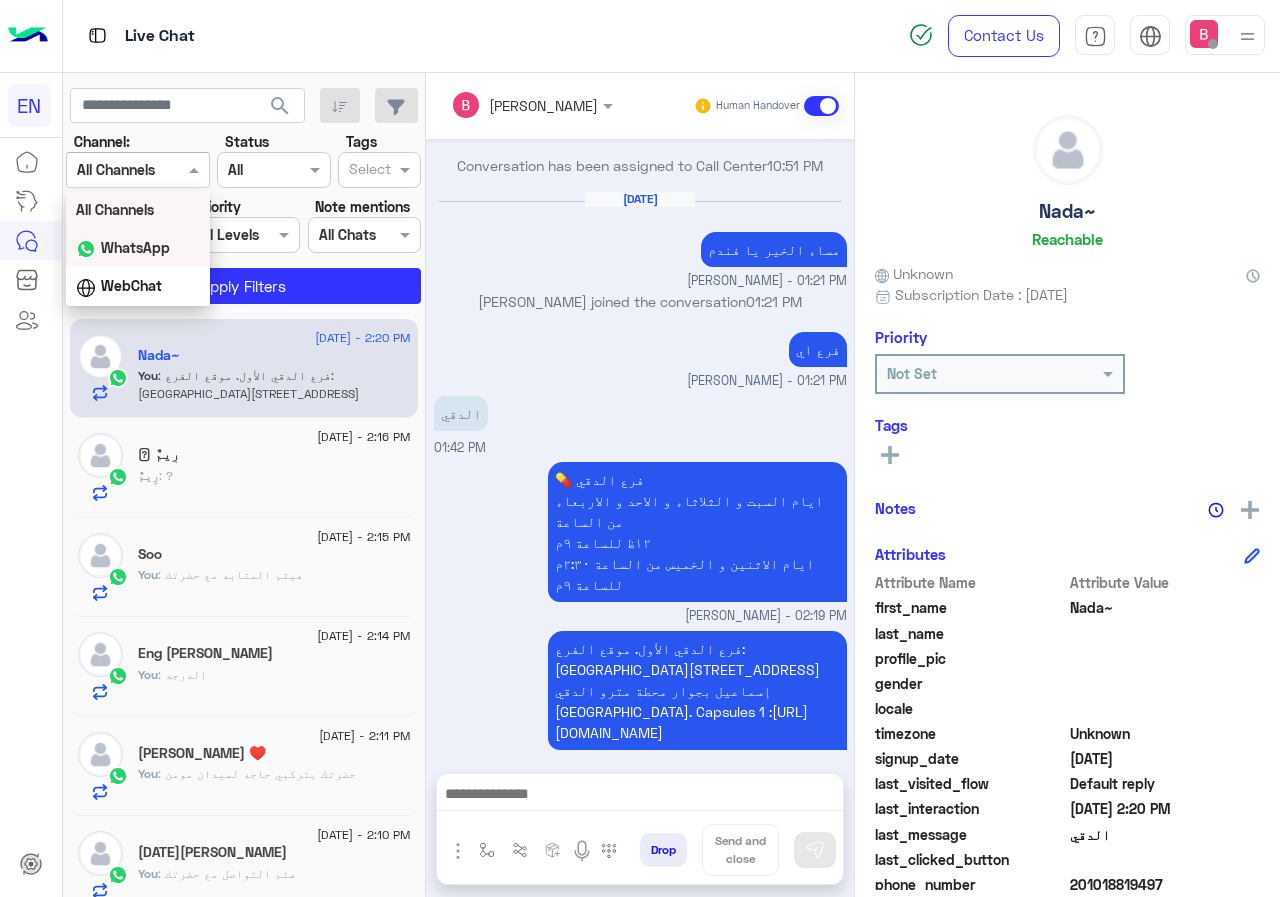 click on "WhatsApp" at bounding box center (138, 248) 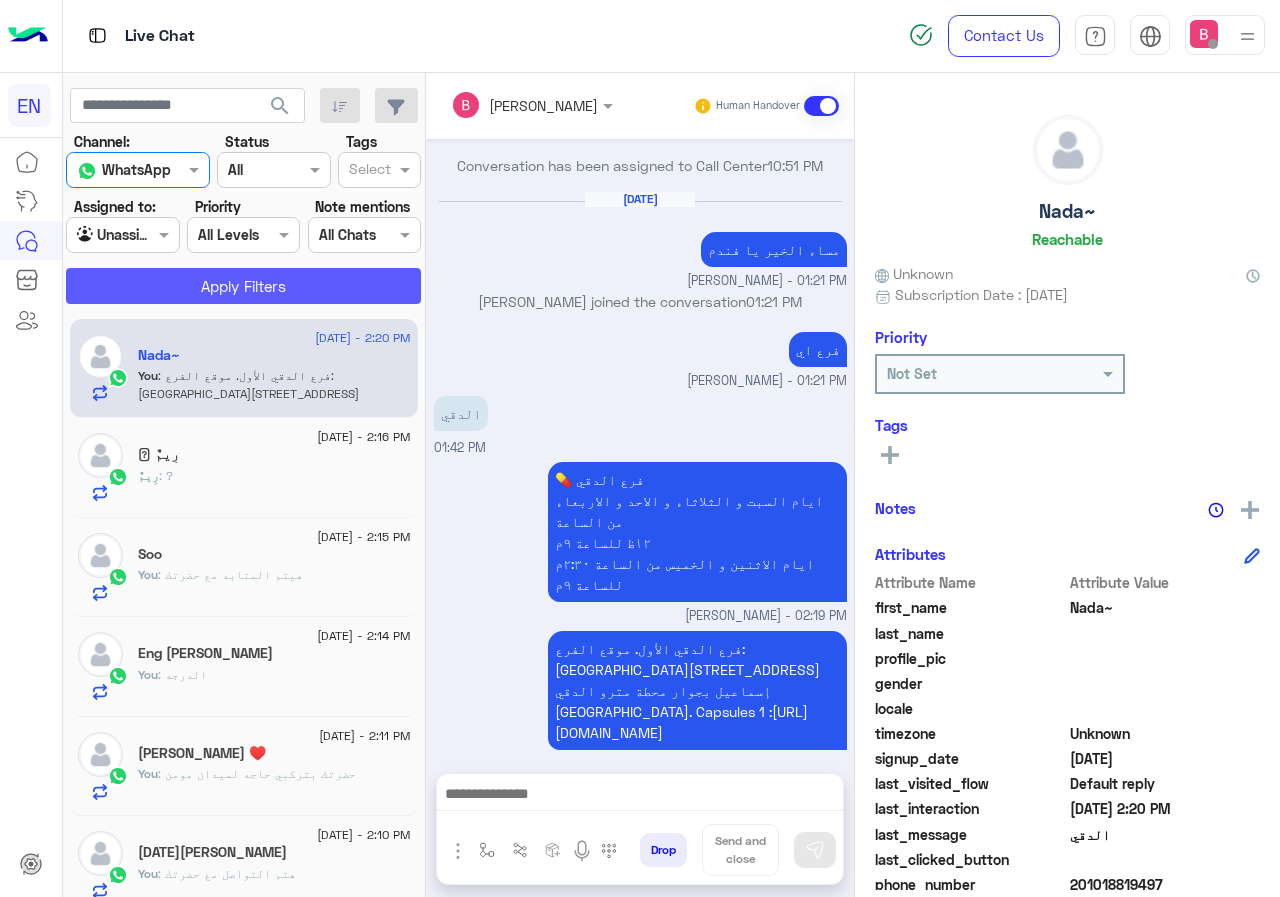 click on "Apply Filters" 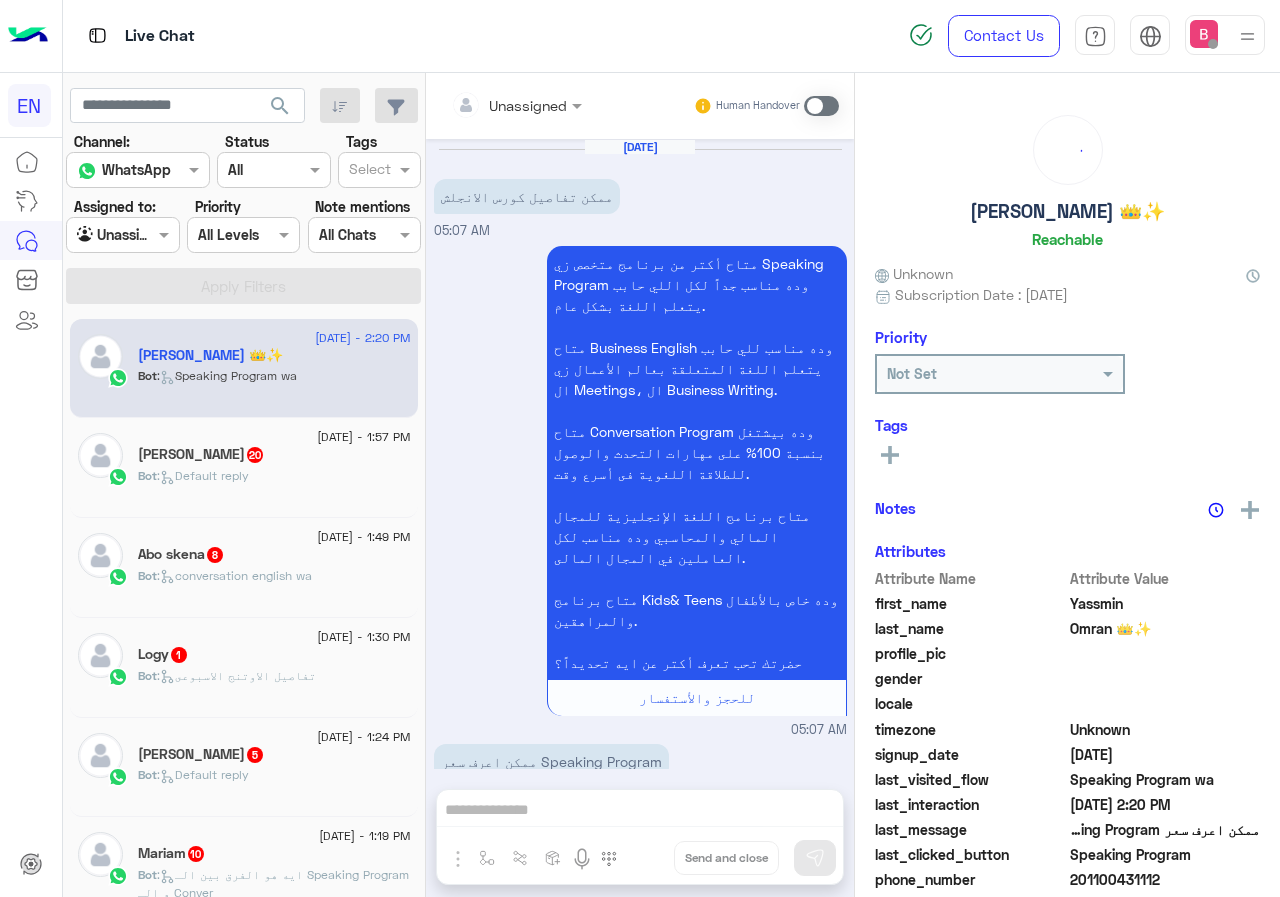 scroll, scrollTop: 2671, scrollLeft: 0, axis: vertical 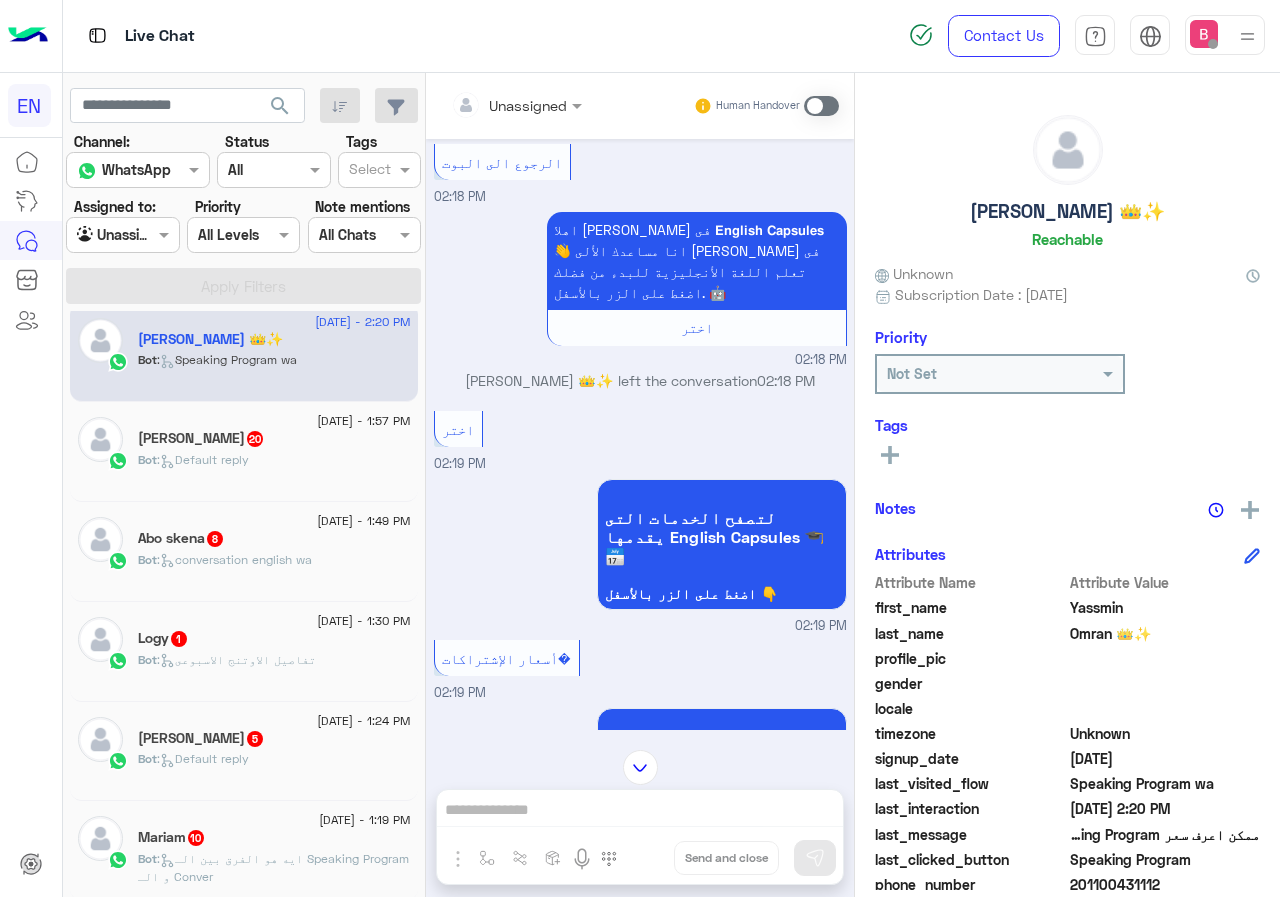 click on "Unassigned Human Handover" at bounding box center [640, 106] 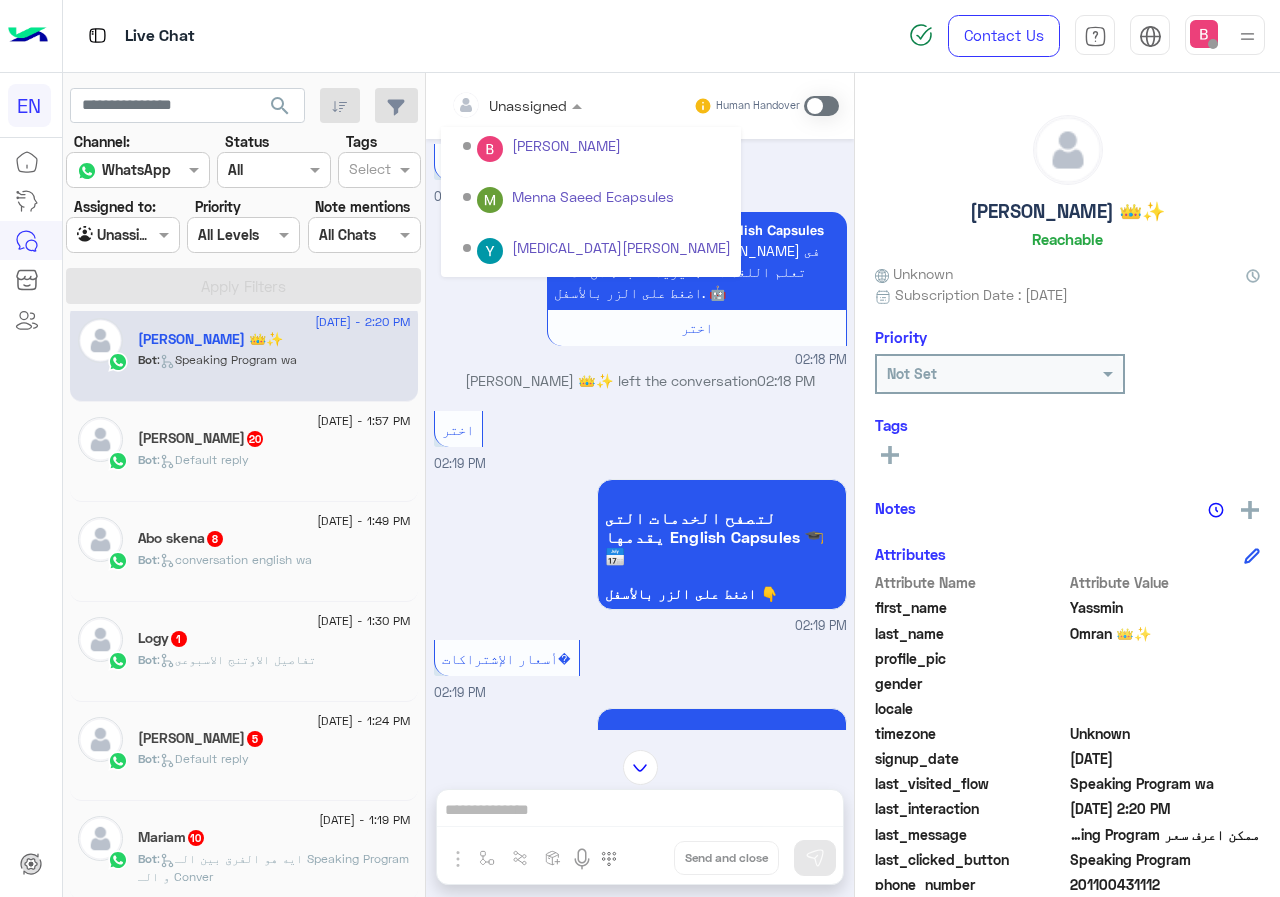 scroll, scrollTop: 332, scrollLeft: 0, axis: vertical 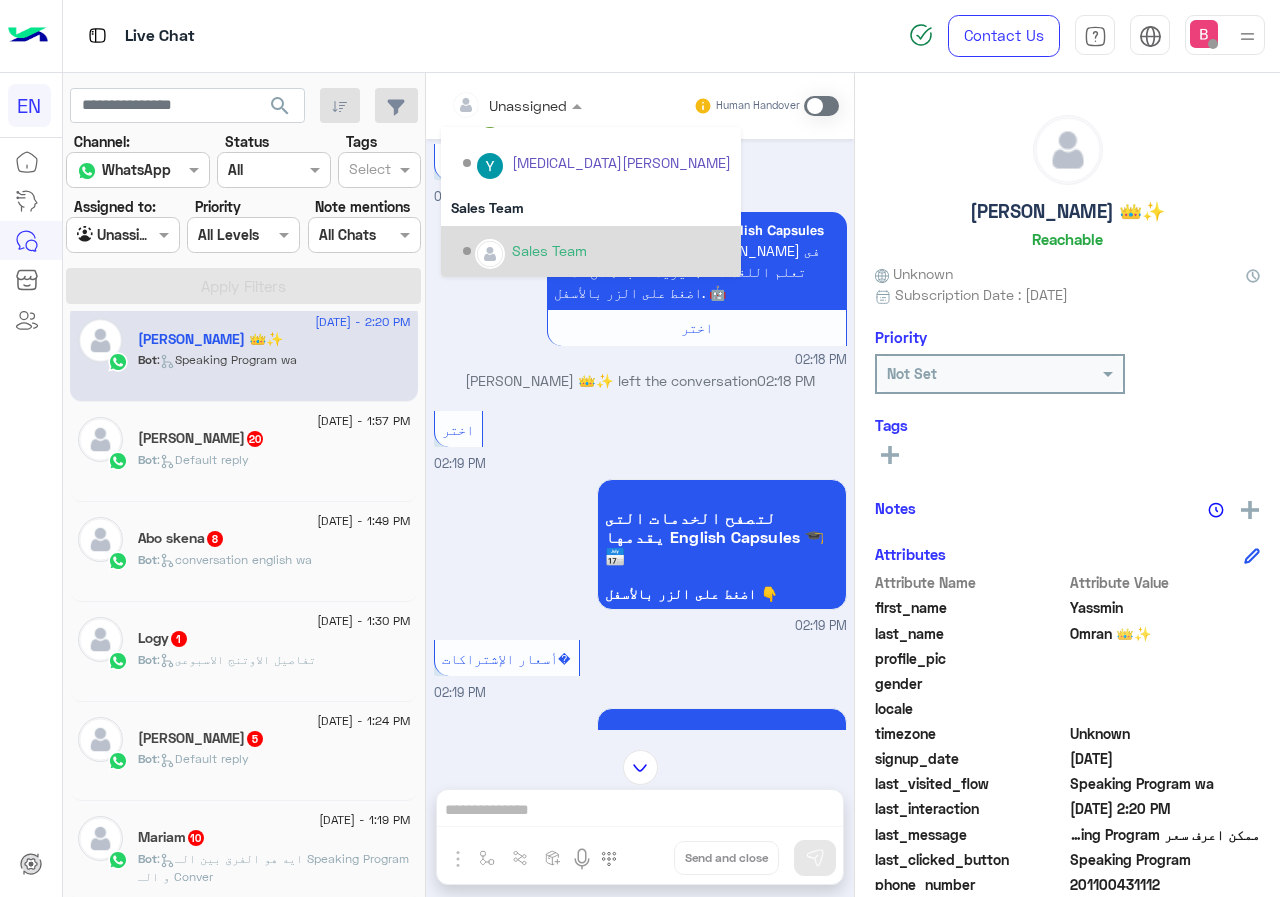 click at bounding box center [490, 254] 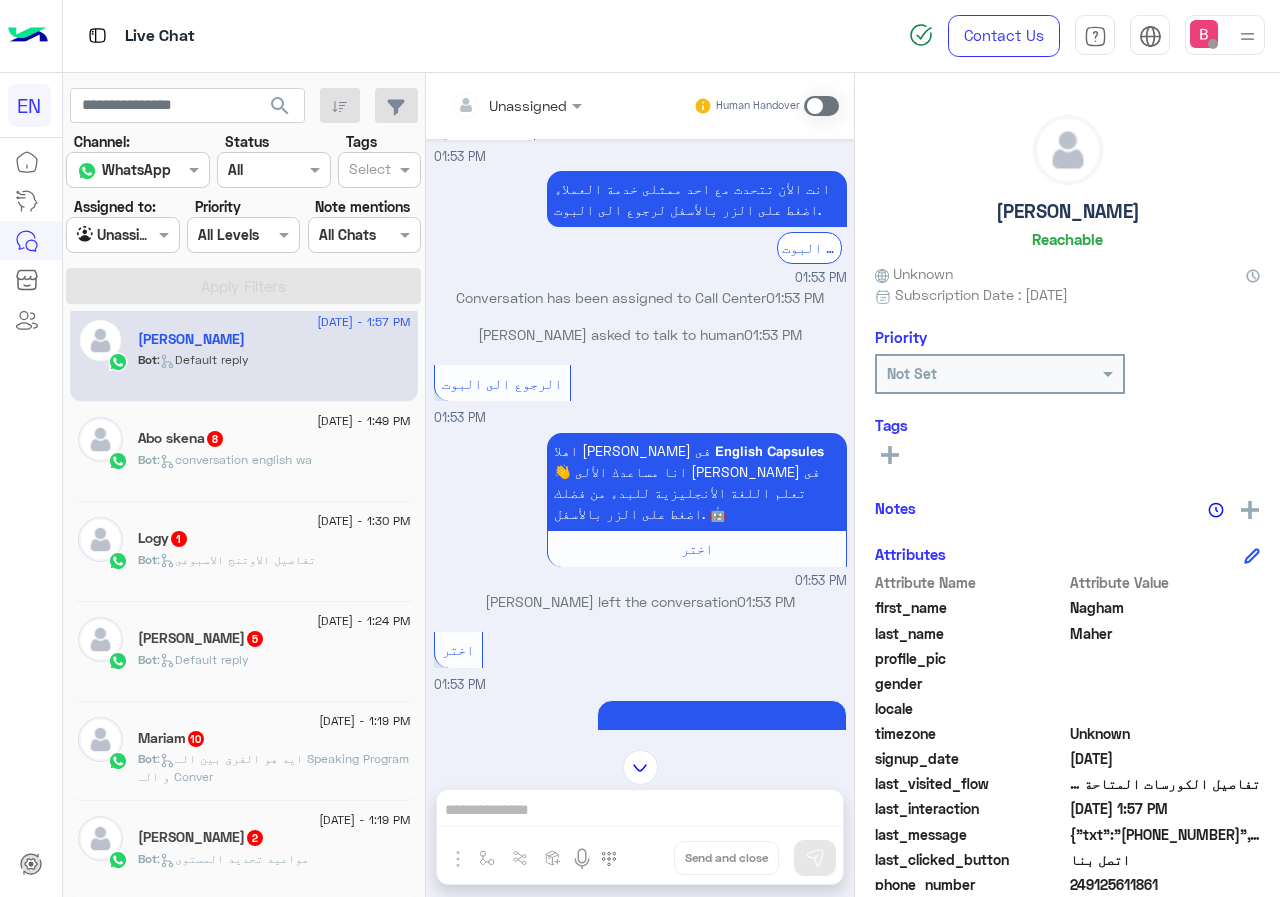 scroll, scrollTop: 166, scrollLeft: 0, axis: vertical 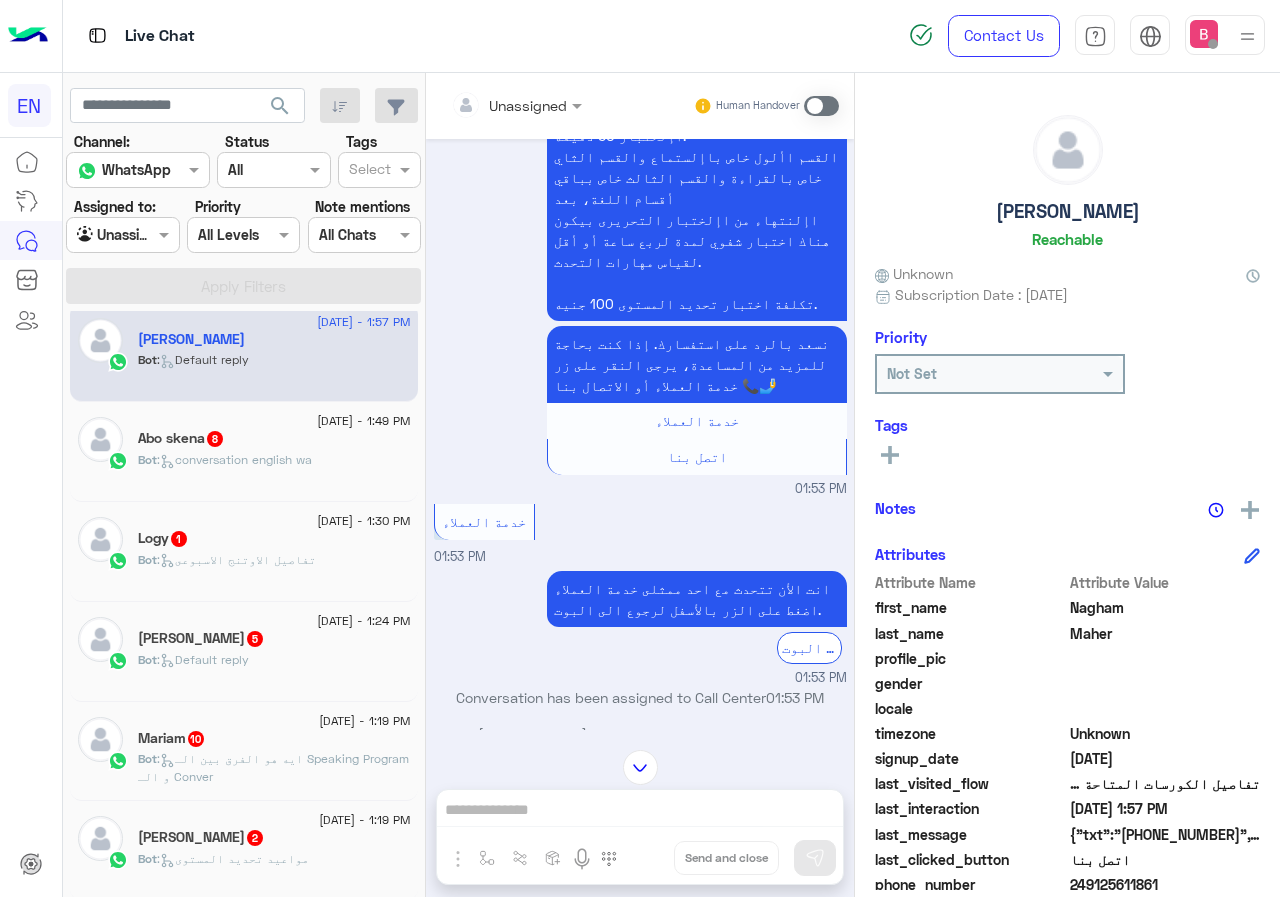 click at bounding box center [516, 104] 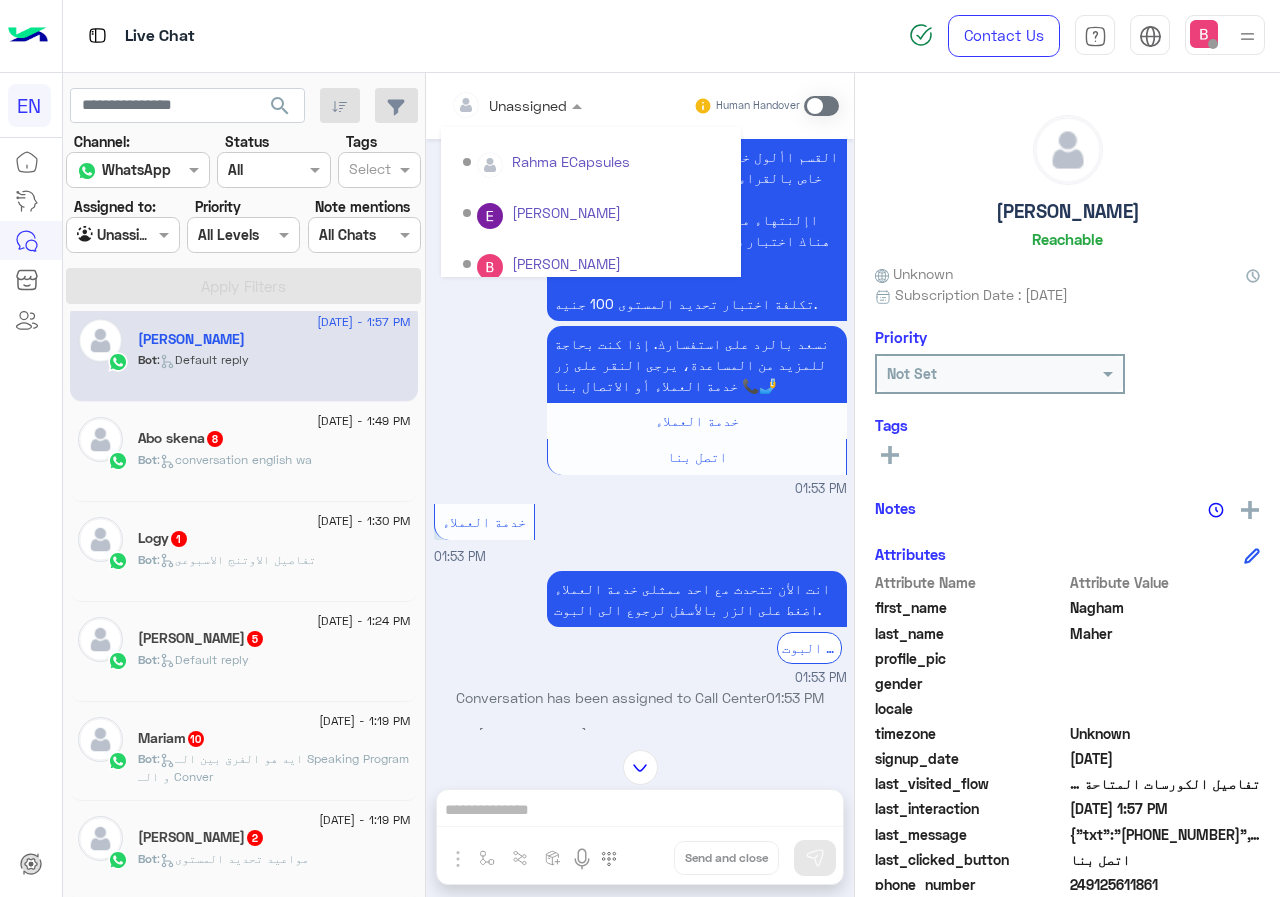 scroll, scrollTop: 332, scrollLeft: 0, axis: vertical 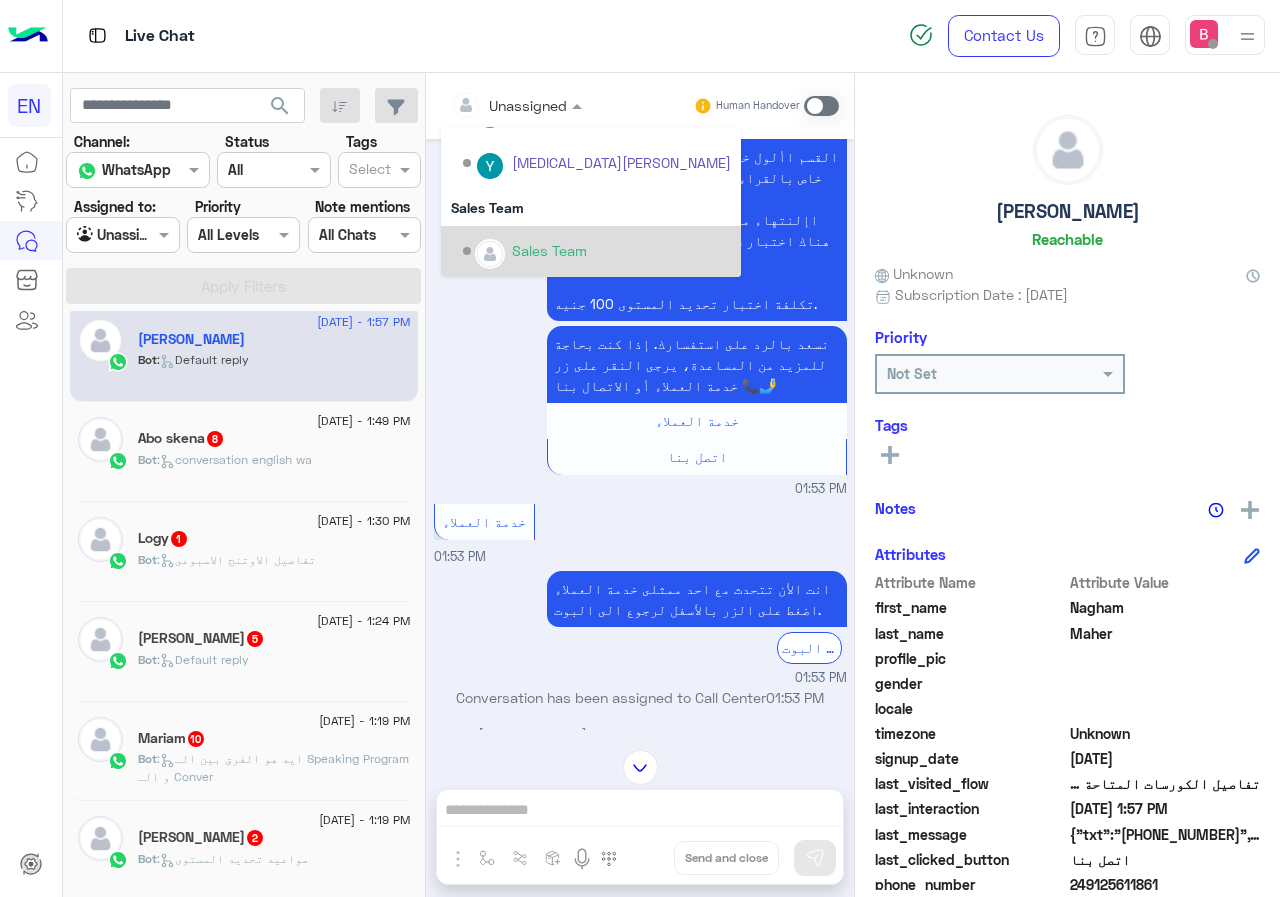 click on "Sales Team" at bounding box center [597, 251] 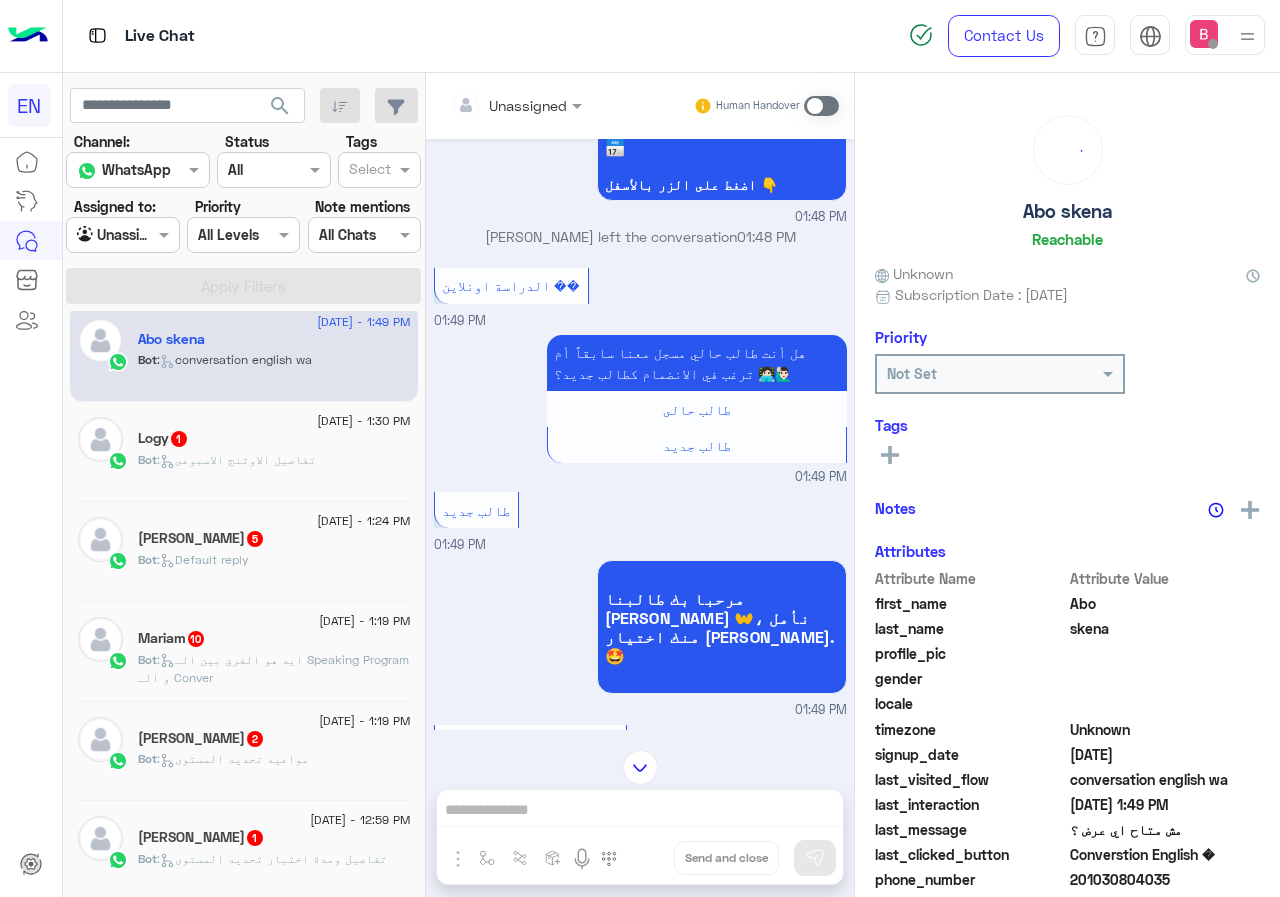 scroll, scrollTop: 1311, scrollLeft: 0, axis: vertical 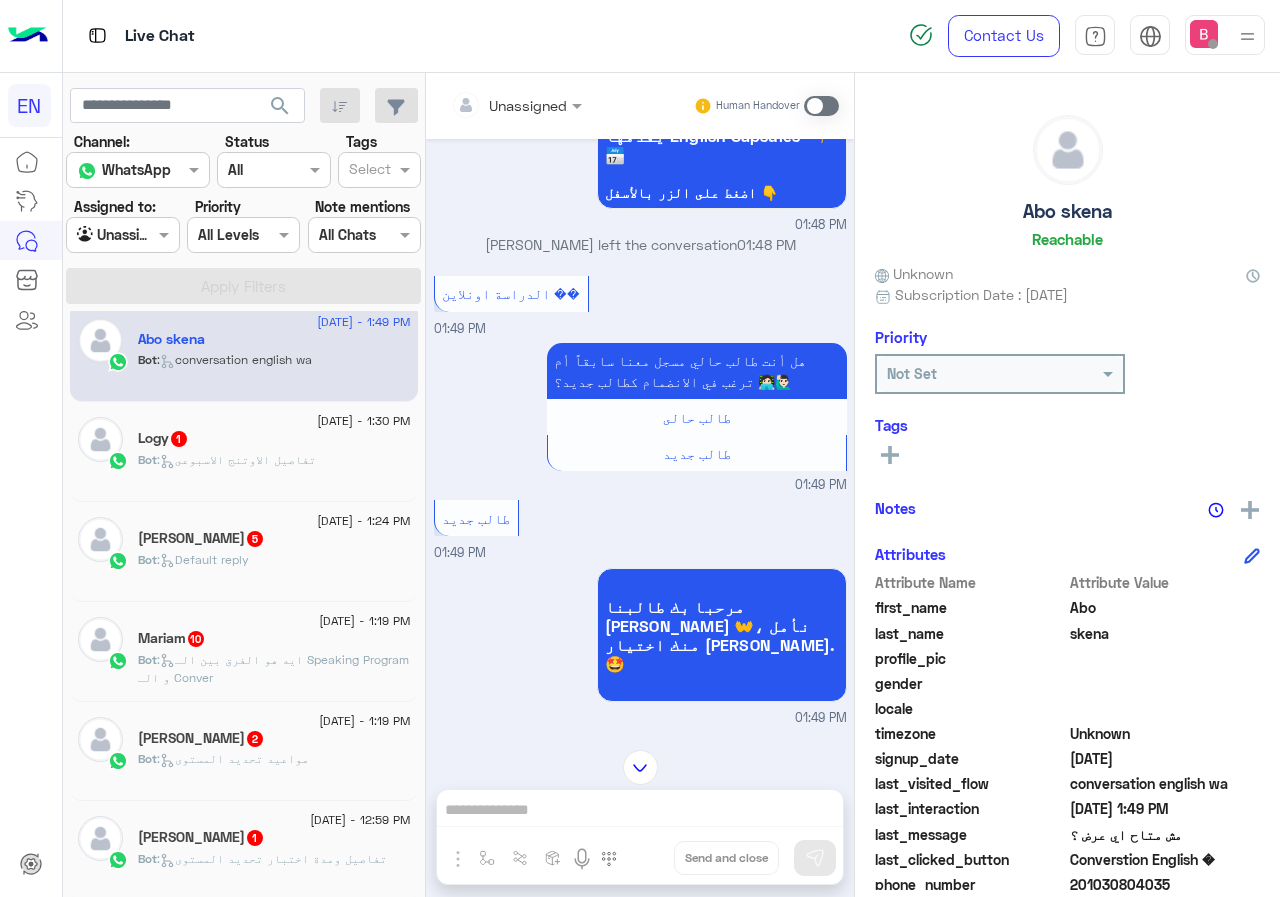 click on "Unassigned Human Handover" at bounding box center (640, 106) 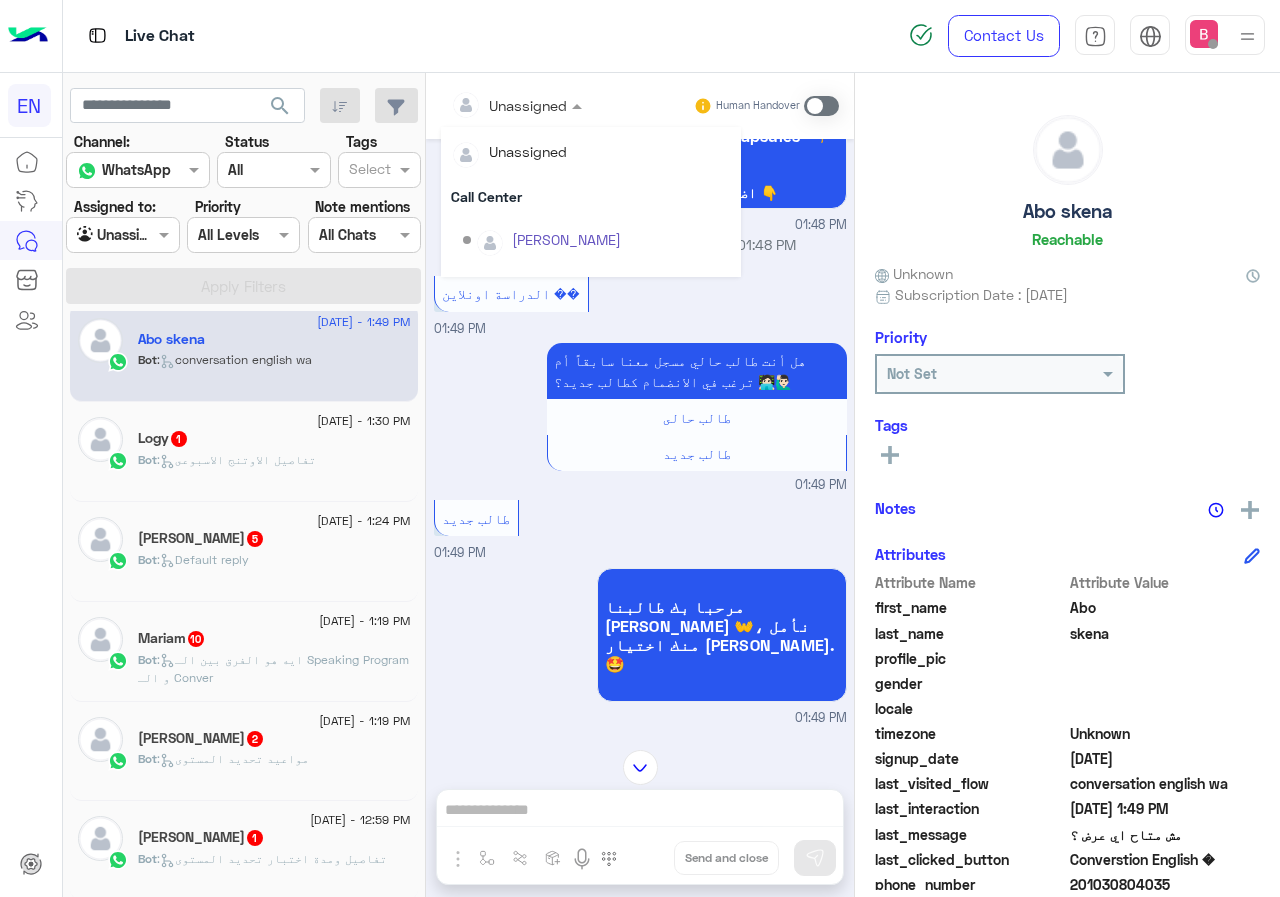 scroll, scrollTop: 332, scrollLeft: 0, axis: vertical 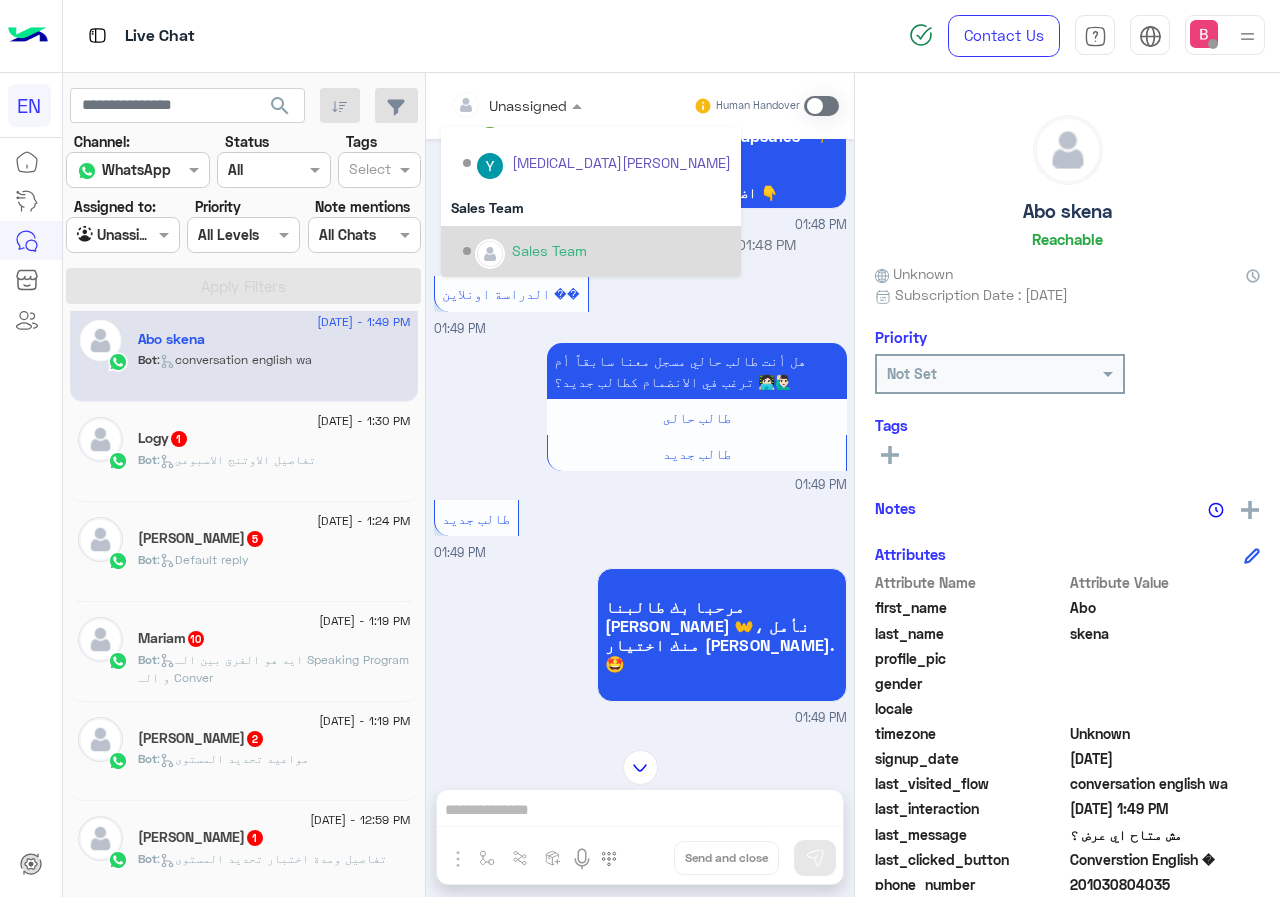 click on "Sales Team" at bounding box center (597, 251) 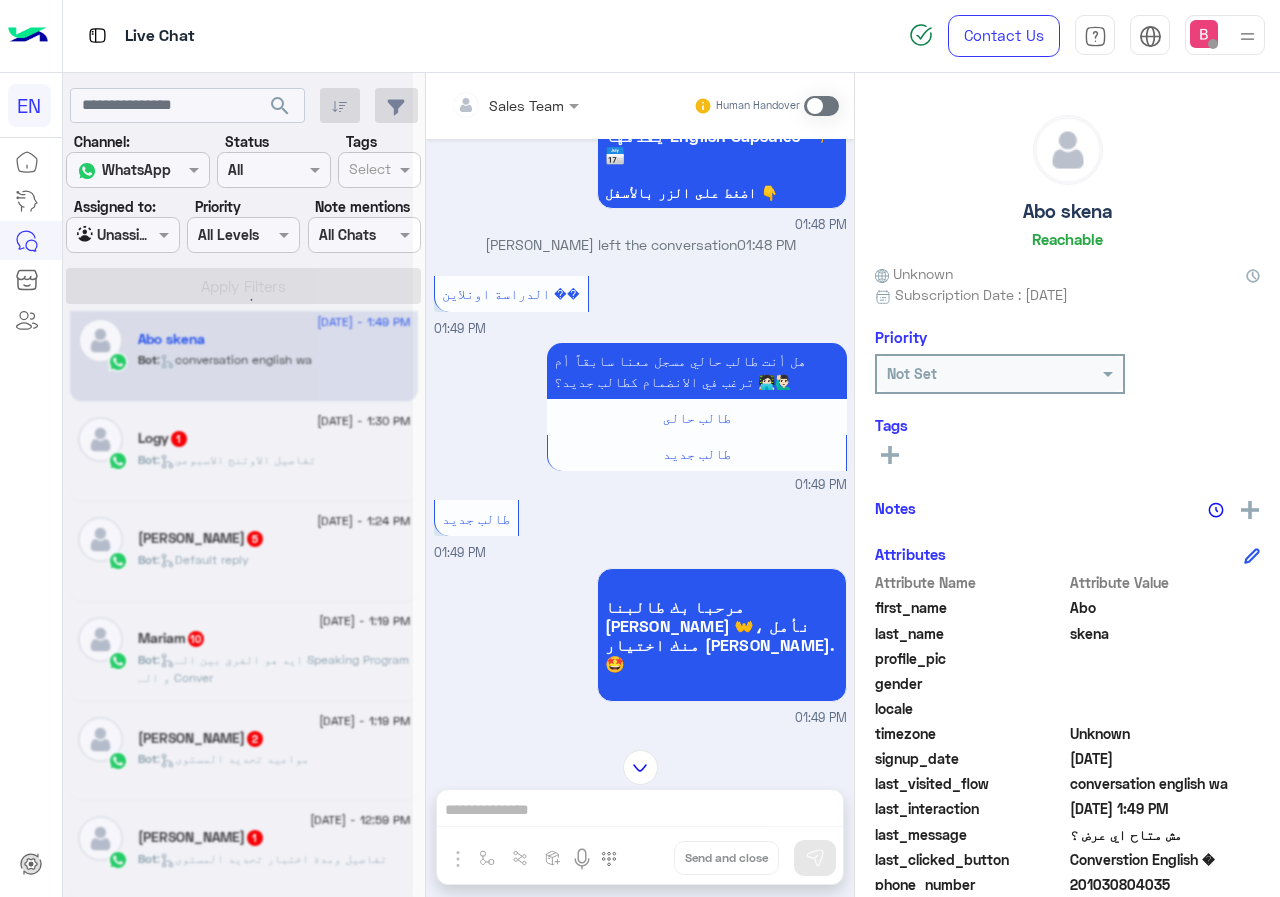 scroll 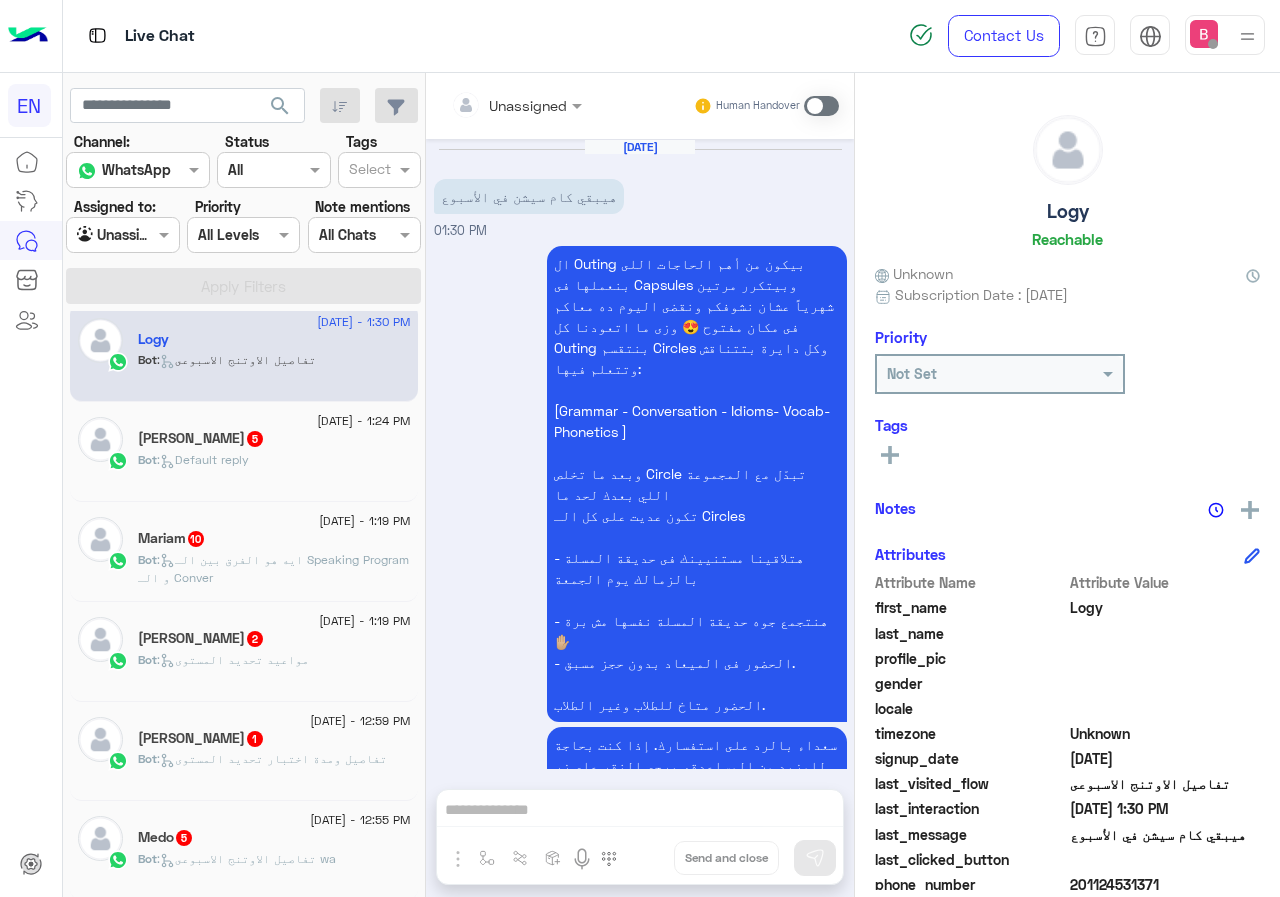 click at bounding box center [491, 105] 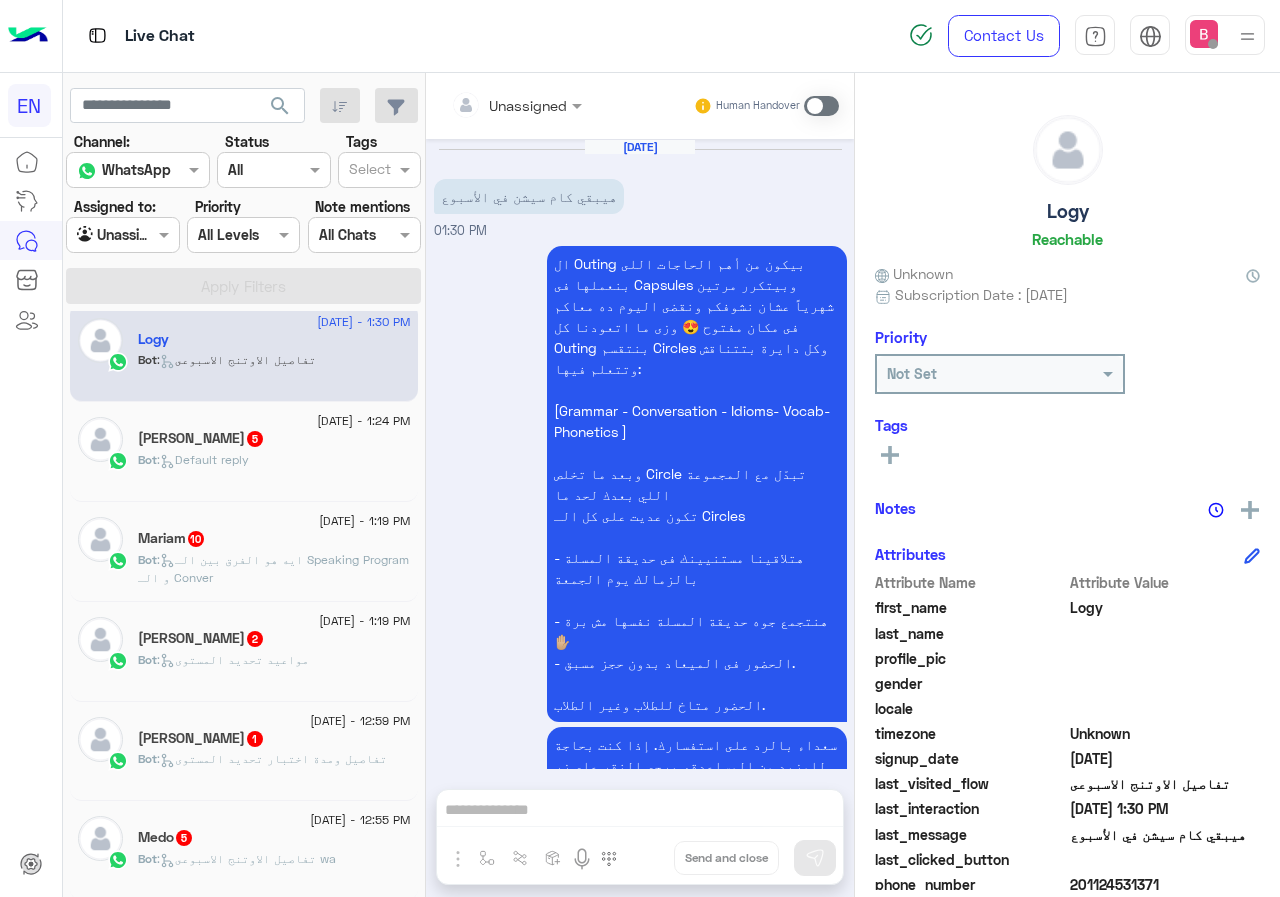 click on "ال Outing بيكون من أهم الحاجات اللى بنعملها فى Capsules وبيتكرر مرتين شهرياً عشان نشوفكم ونقضى اليوم ده معاكم فى مكان مفتوح 😍 وزى ما اتعودنا كل Outing بنتقسم Circles وكل دايرة بتتناقش وتتعلم فيها:  [Grammar - Conversation - Idioms- Vocab- Phonetics ] وبعد ما تخلص Circle تبدّل مع المجموعة اللي بعدك لحد ما  تكون عديت على كل الـ Circles  - هتلاقينا مستنيينك فى حديقة المسلة بالزمالك يوم الجمعة - هنتجمع جوه حديقة المسلة نفسها مش برة✋🏼 - الحضور فى الميعاد بدون حجز مسبق. الحضور متاخ للطلاب وغير الطلاب. سعداء بالرد على استفسارك. إذا كنت بحاجة للمزيد من المساعدة، يرجى النقر على زر خدمة العملاء أو الاتصال بنا 📞🤳" at bounding box center [640, 570] 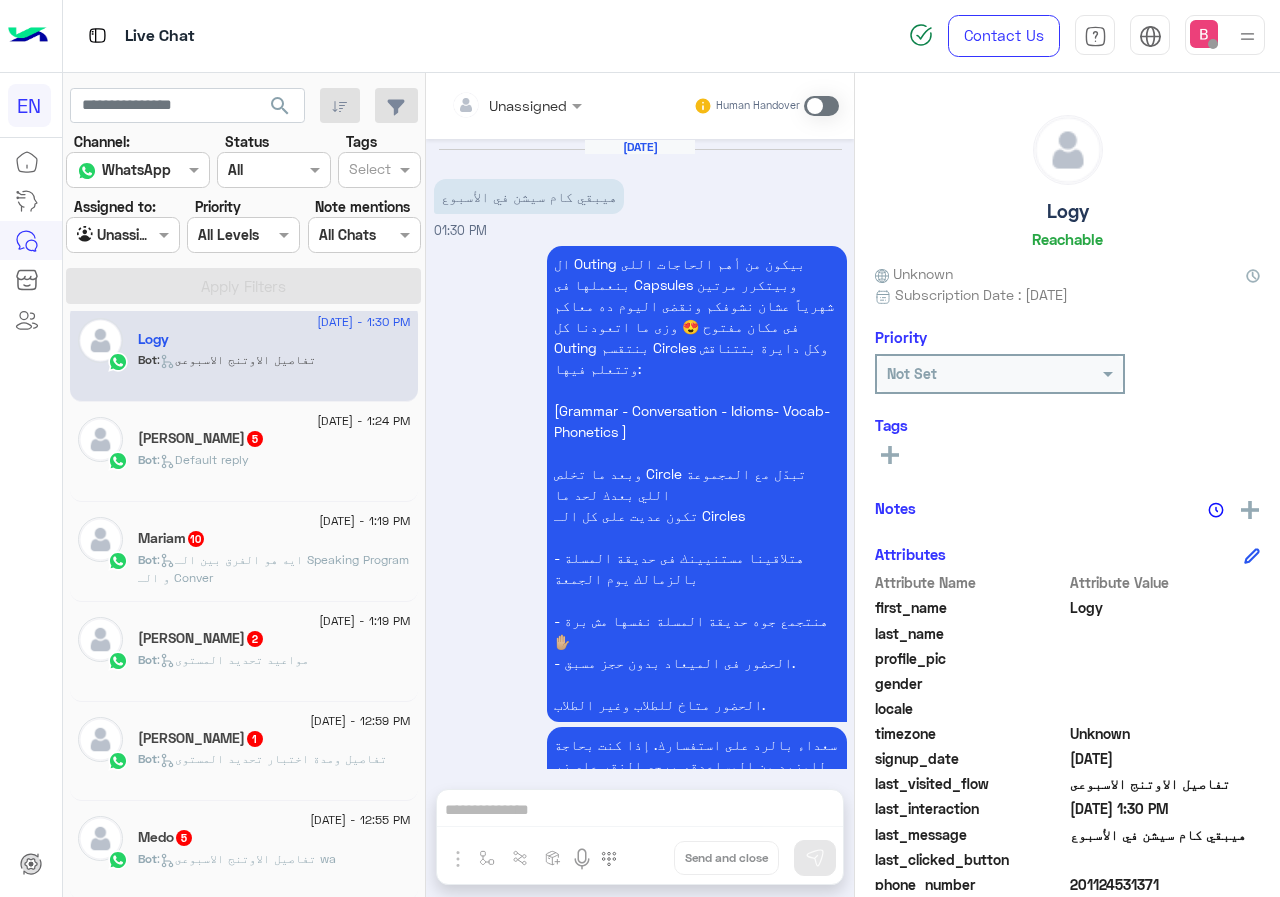 click at bounding box center [491, 105] 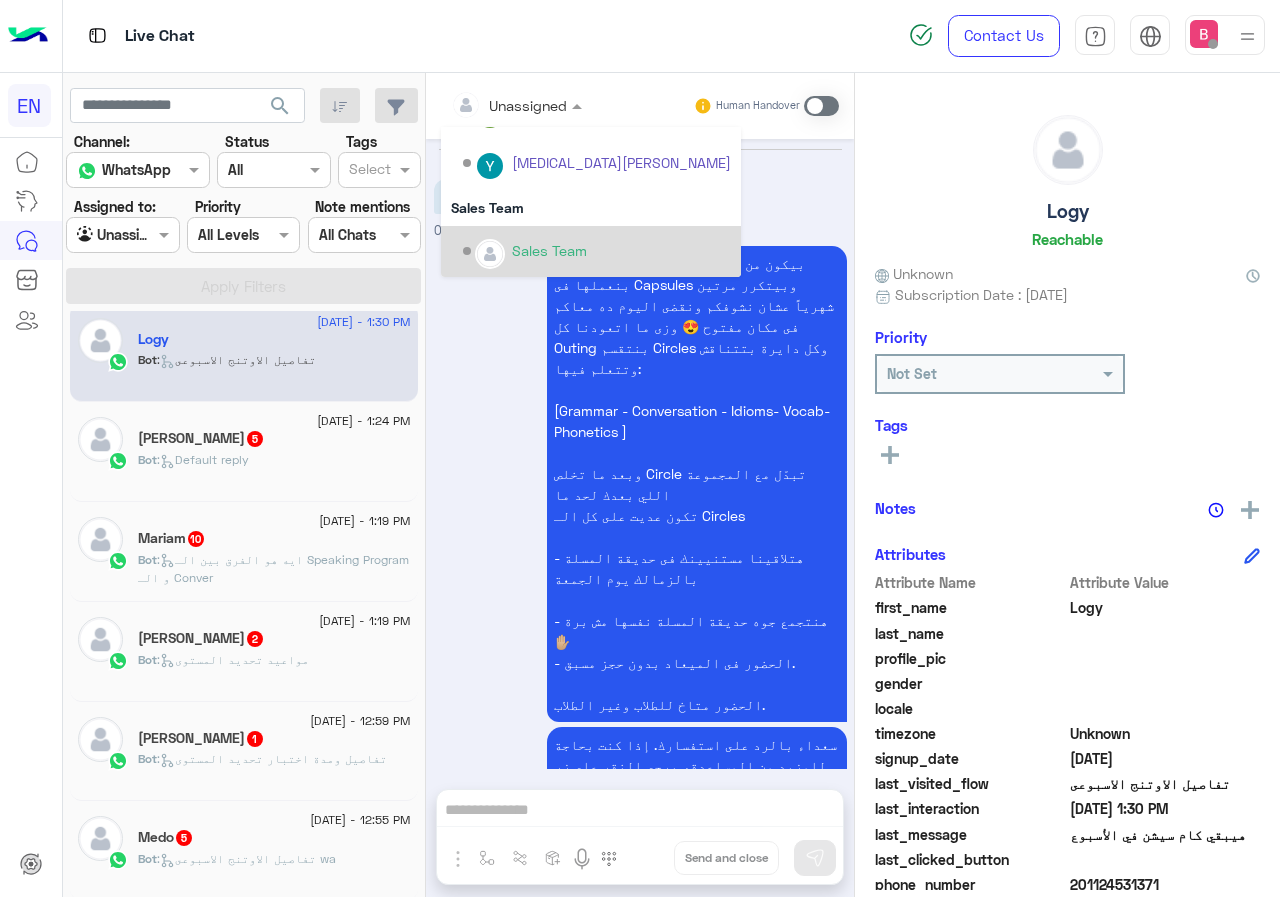 click at bounding box center (490, 254) 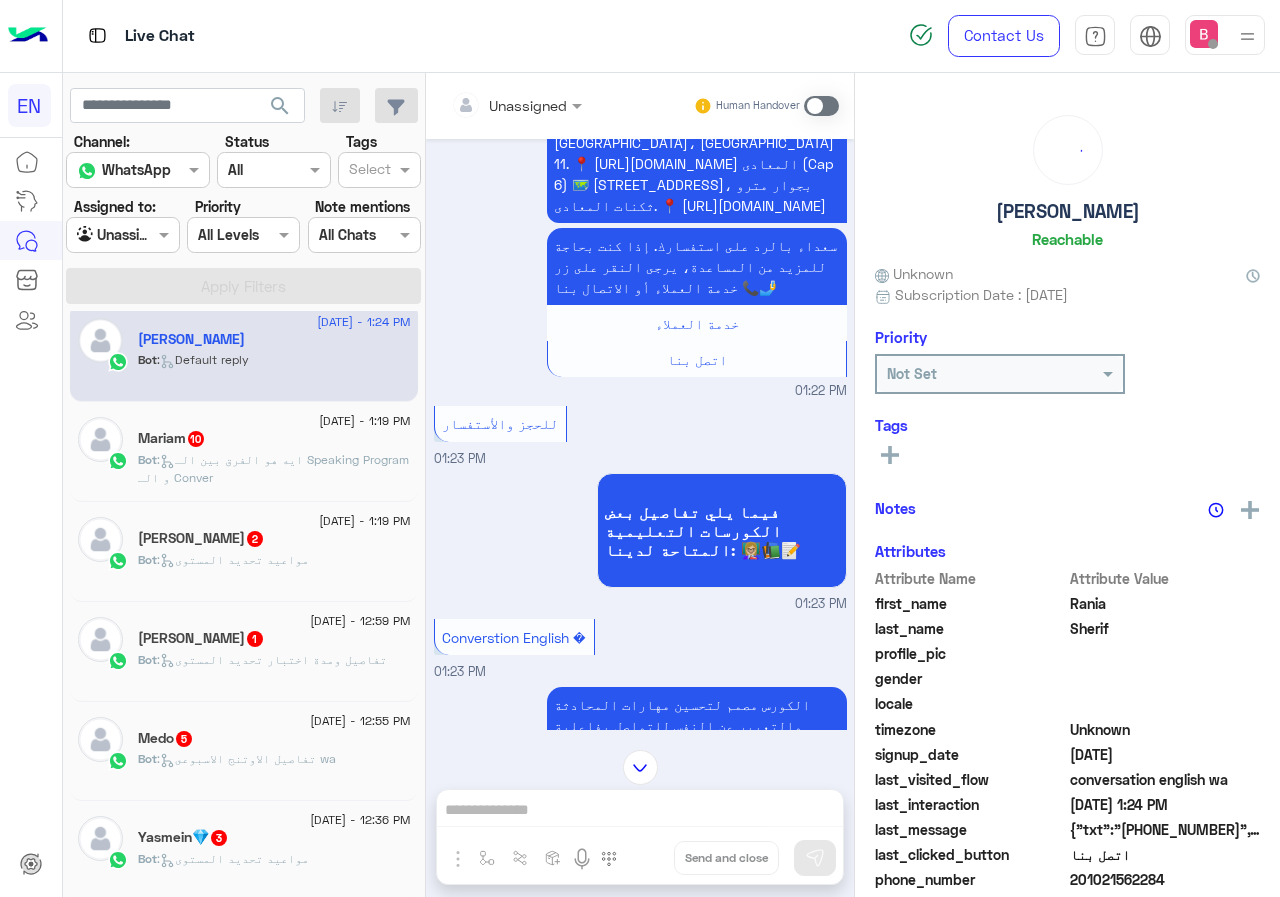 scroll, scrollTop: 757, scrollLeft: 0, axis: vertical 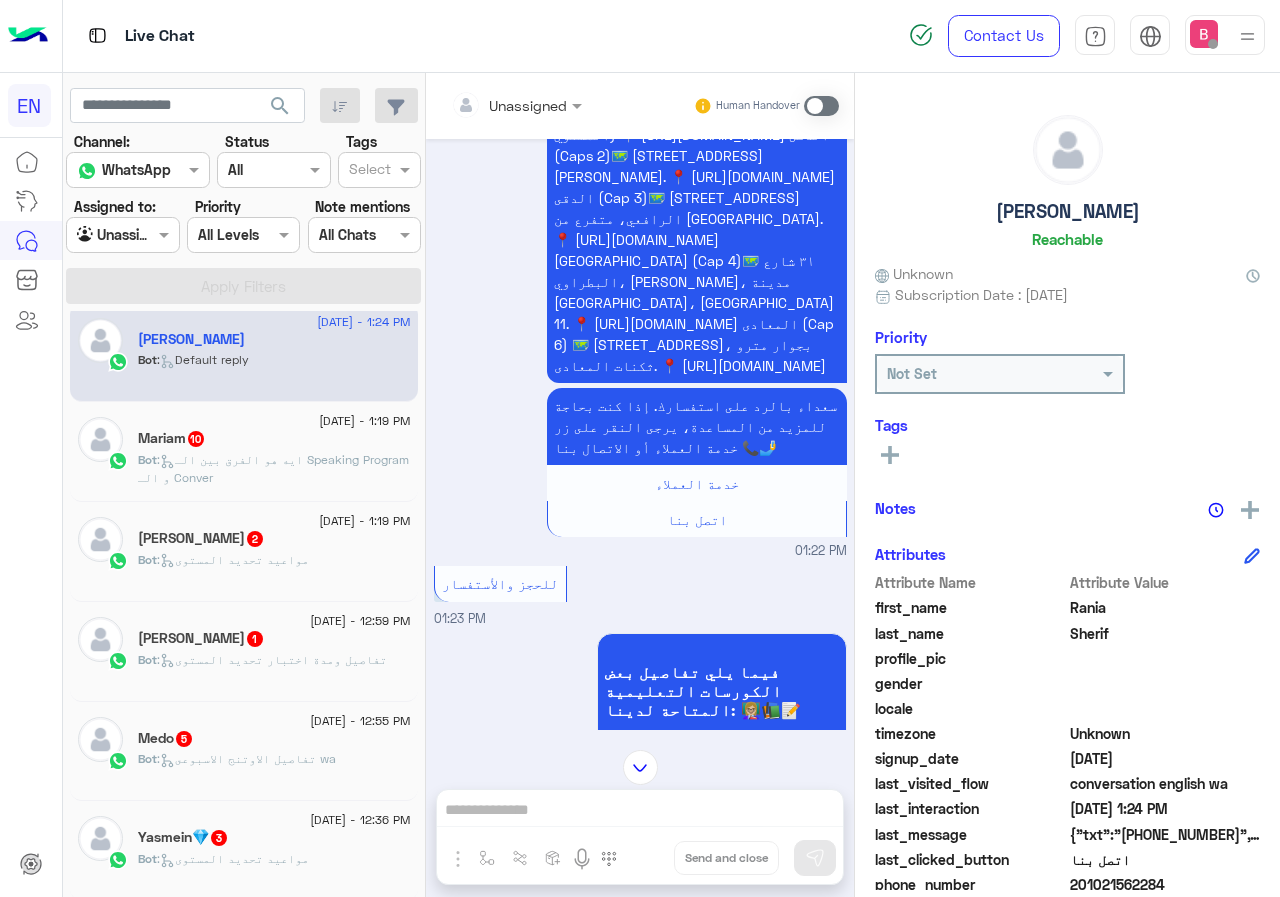 click at bounding box center (516, 104) 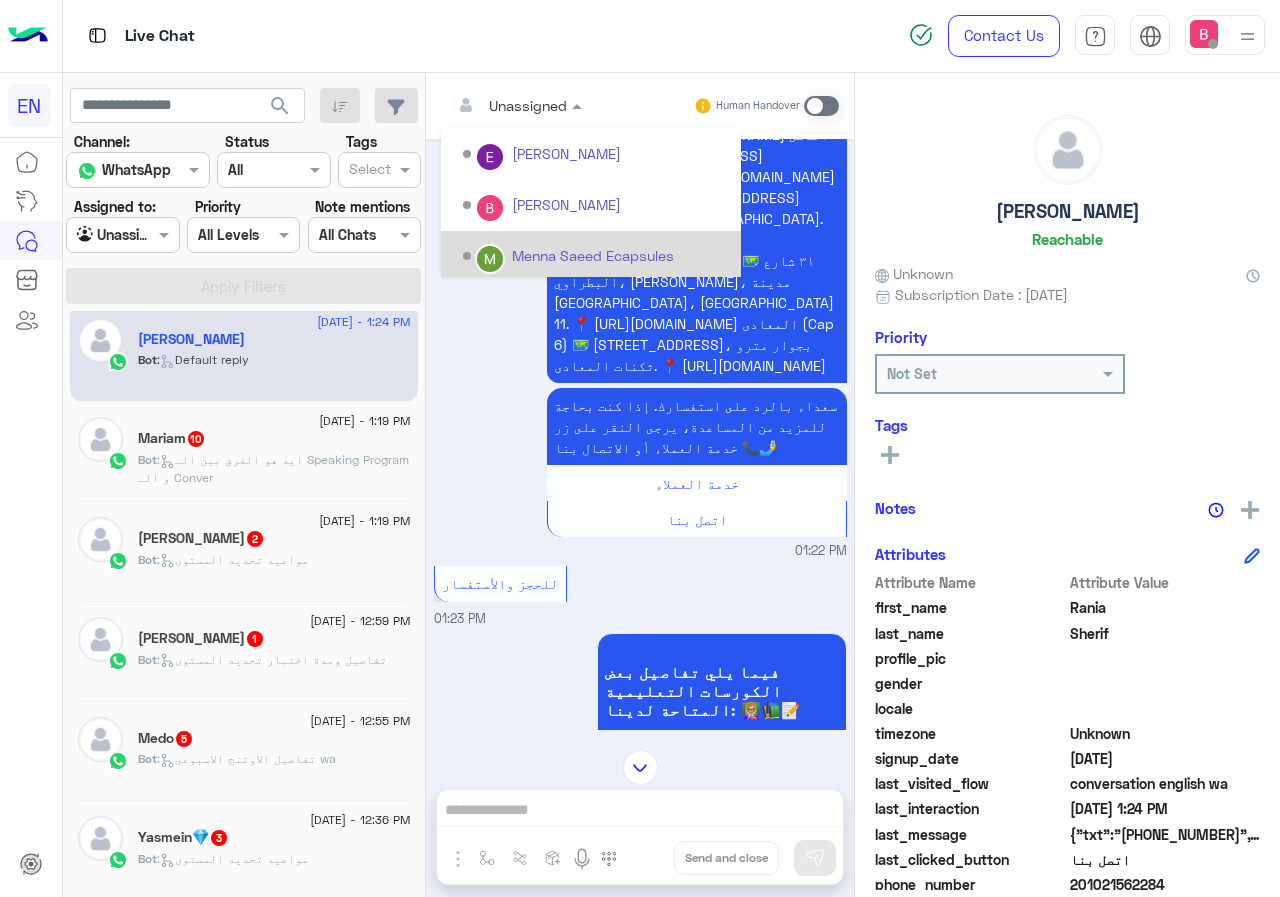 scroll, scrollTop: 332, scrollLeft: 0, axis: vertical 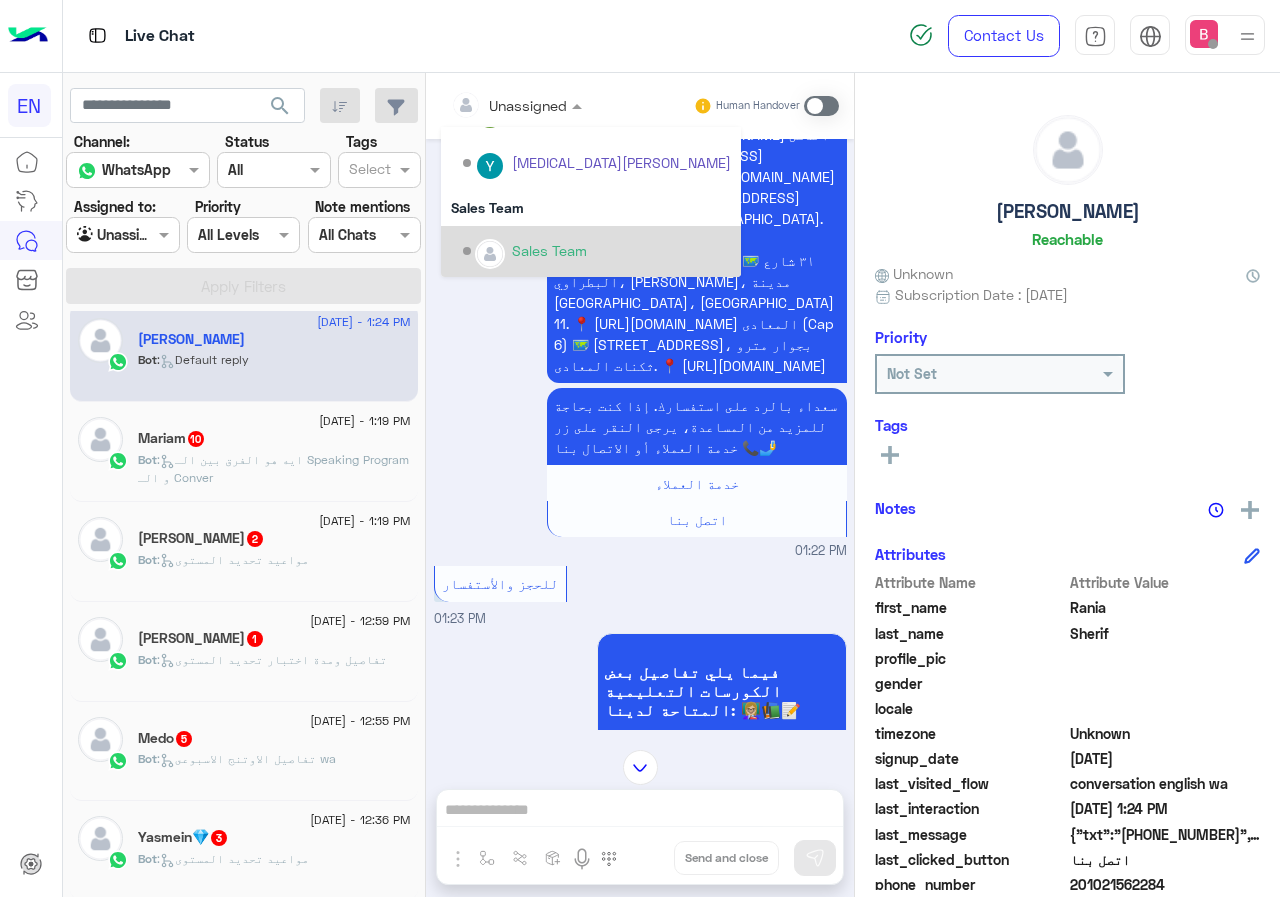 click at bounding box center [490, 254] 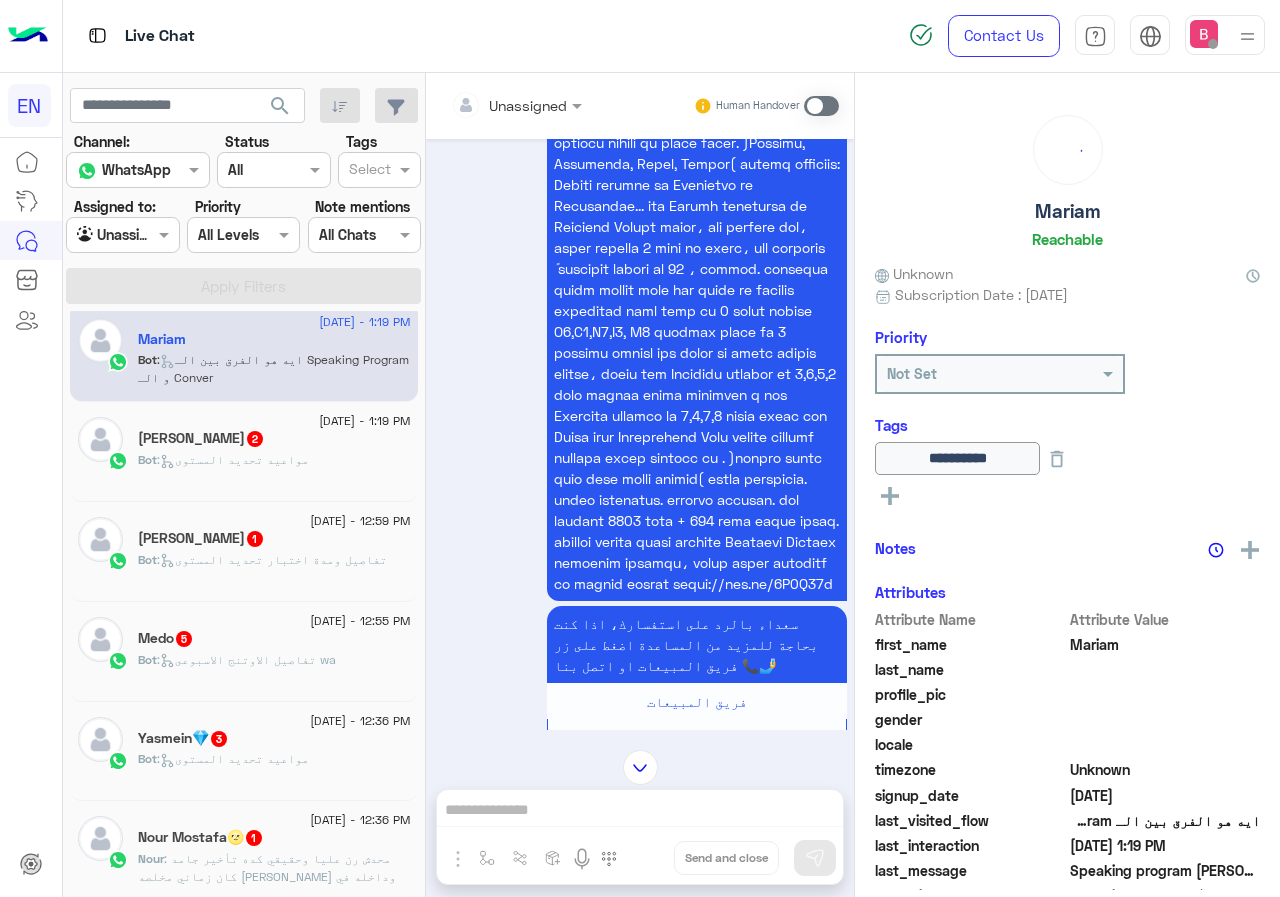 scroll, scrollTop: 2657, scrollLeft: 0, axis: vertical 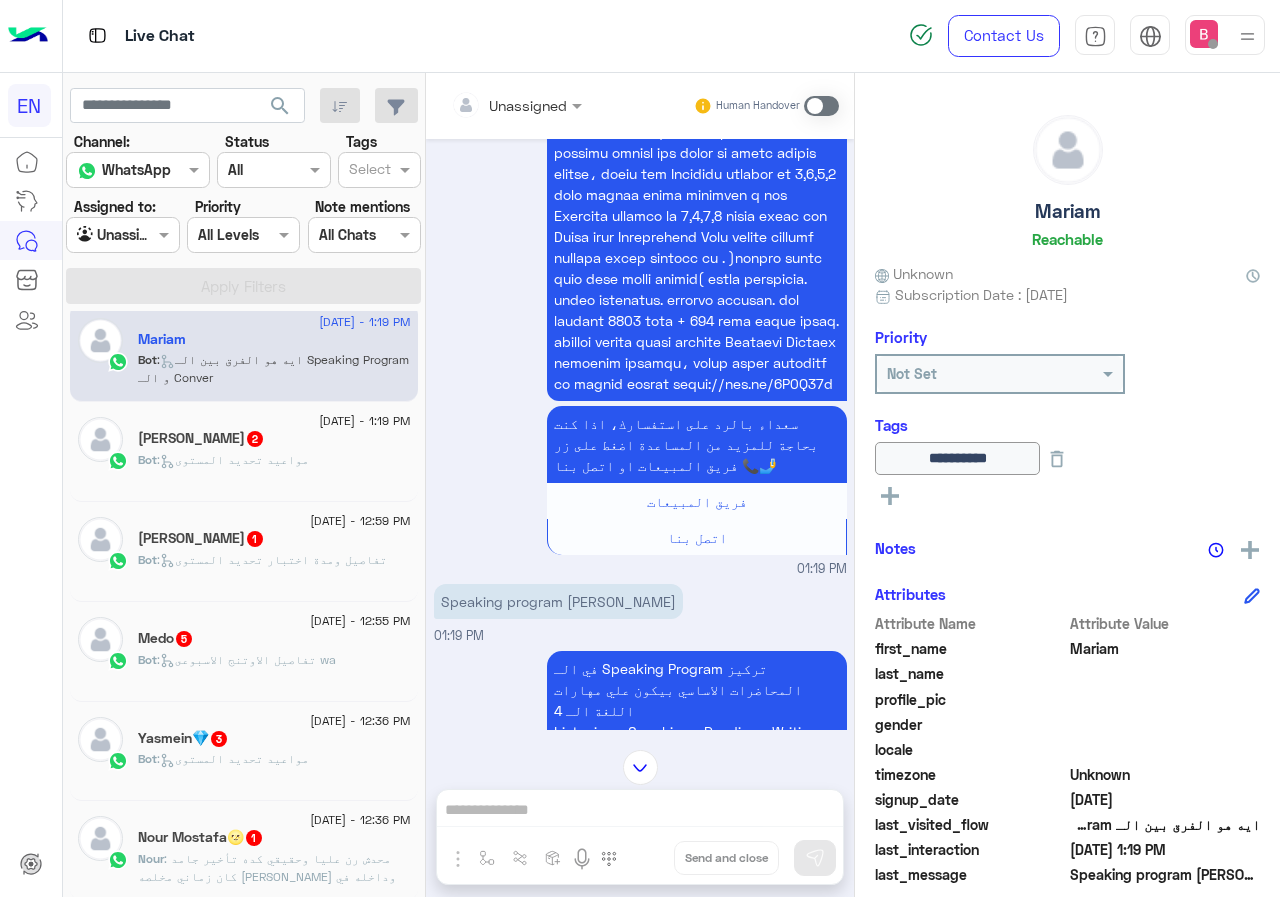 click at bounding box center (516, 104) 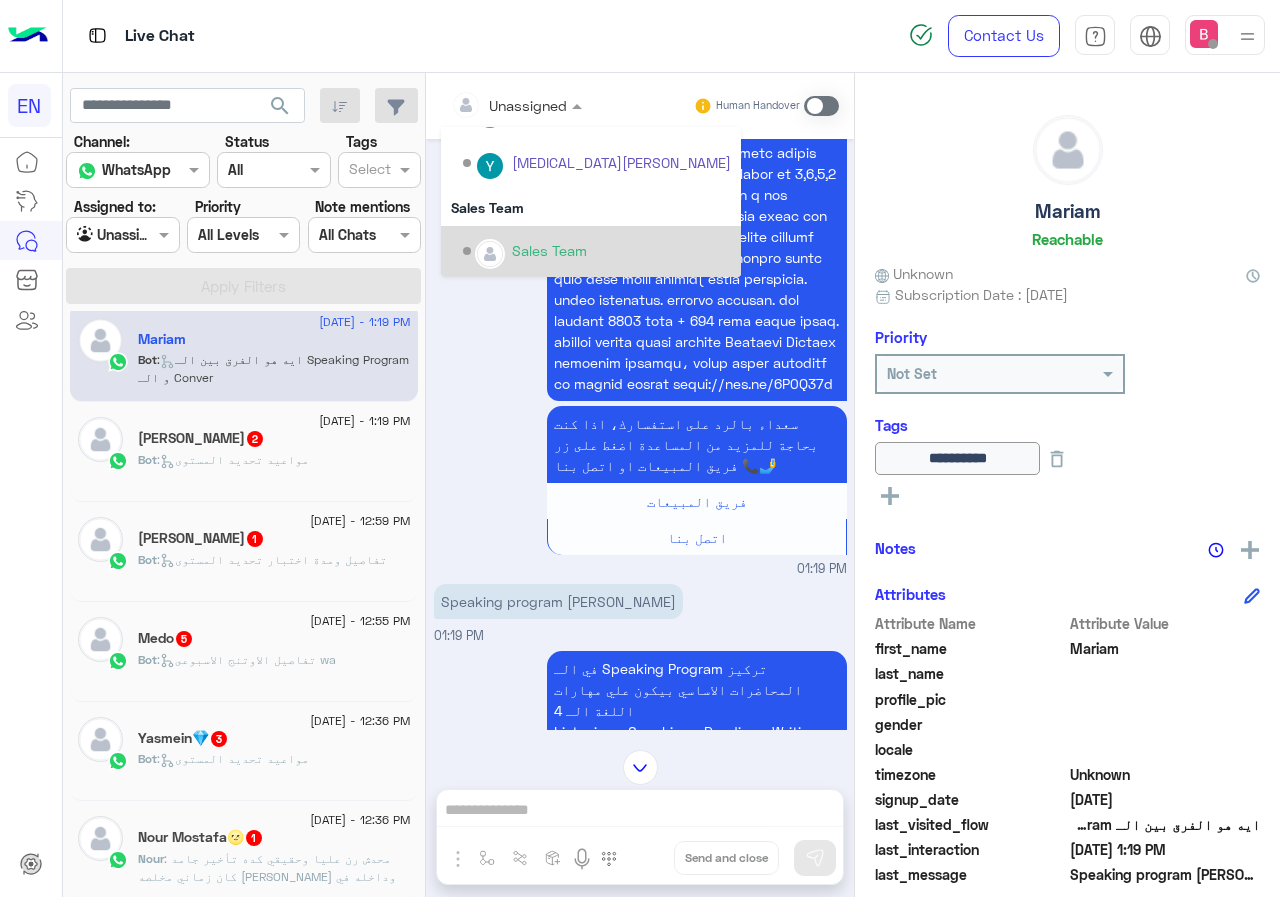 click on "Sales Team" at bounding box center [597, 251] 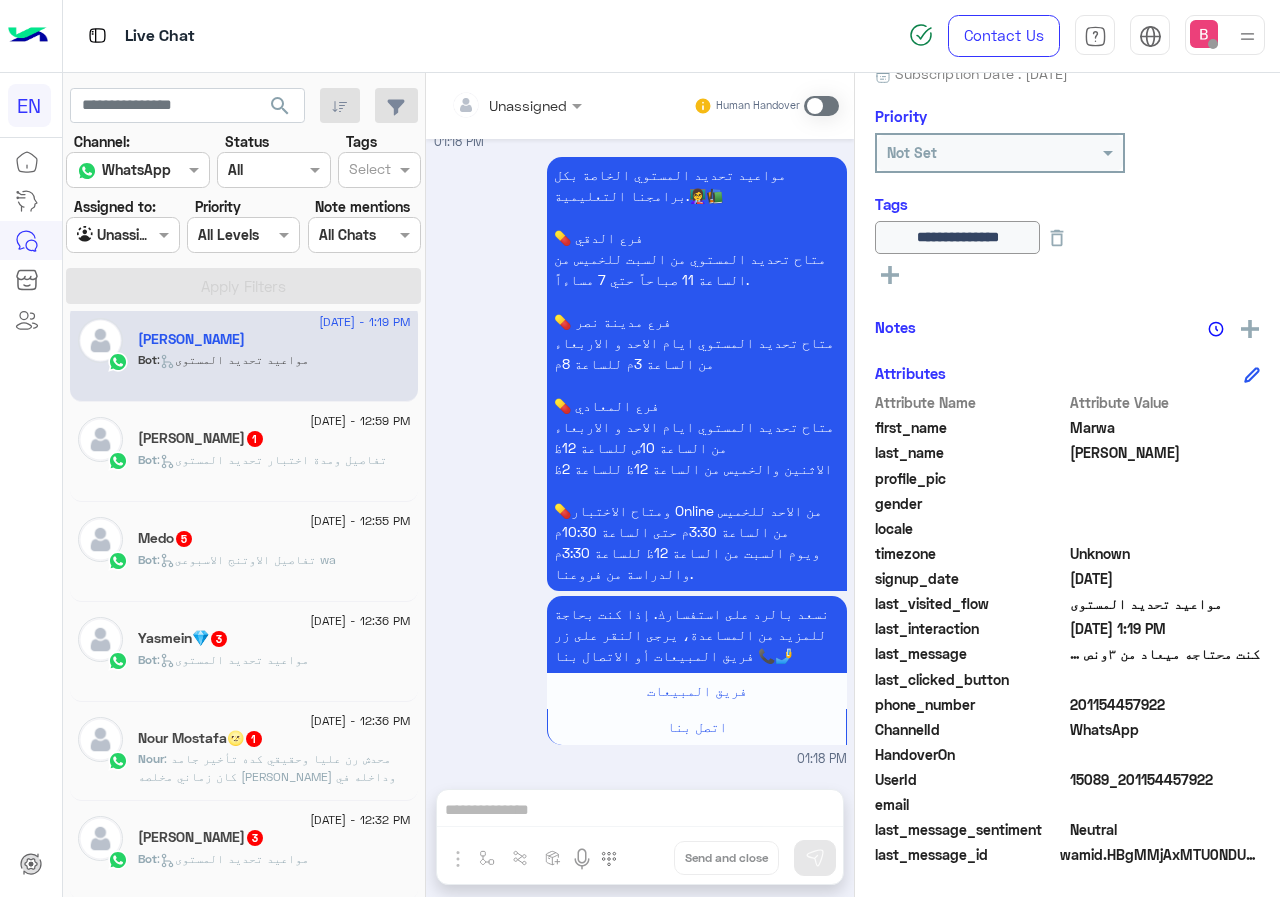 drag, startPoint x: 1072, startPoint y: 700, endPoint x: 1189, endPoint y: 709, distance: 117.34564 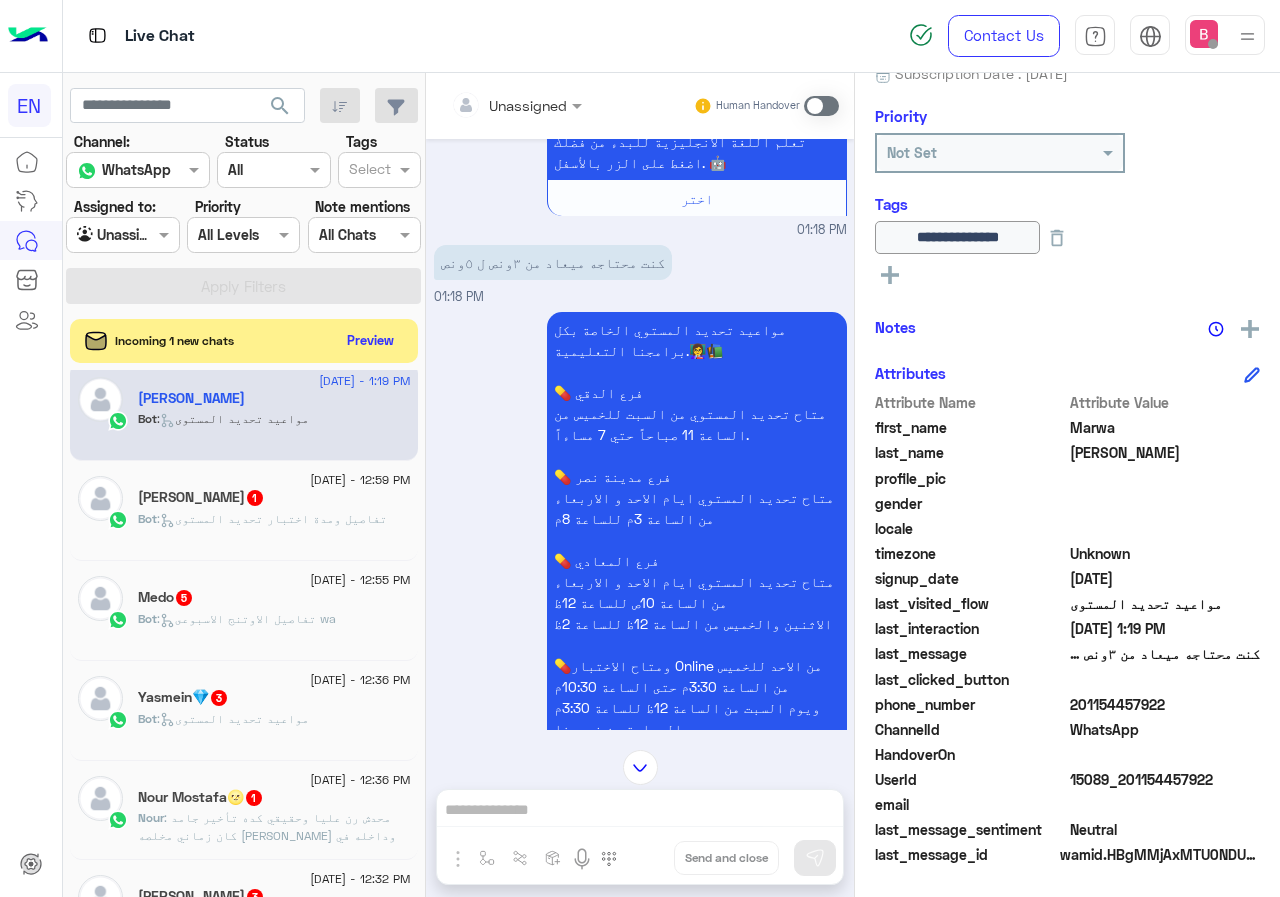 scroll, scrollTop: 1639, scrollLeft: 0, axis: vertical 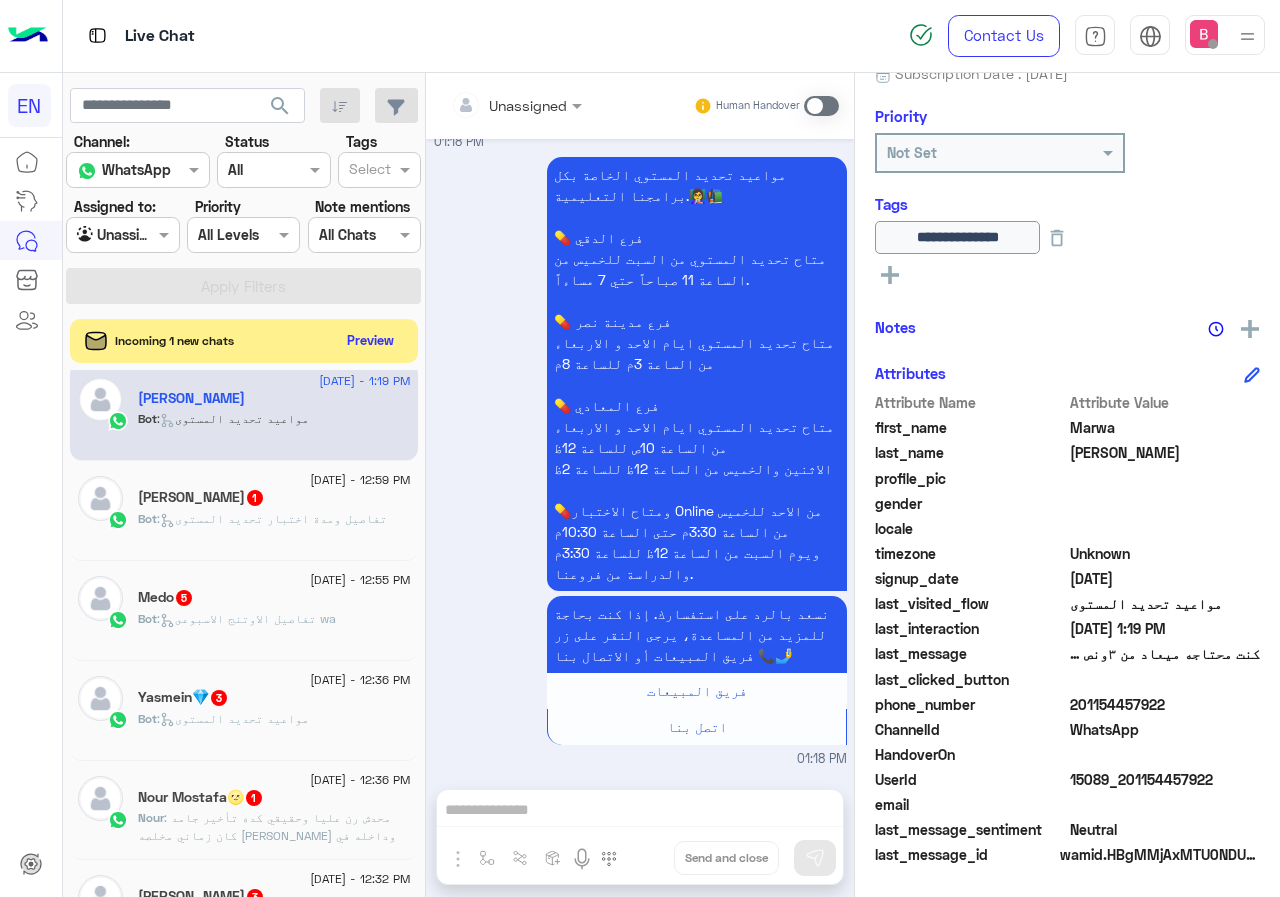 drag, startPoint x: 538, startPoint y: 830, endPoint x: 530, endPoint y: 806, distance: 25.298222 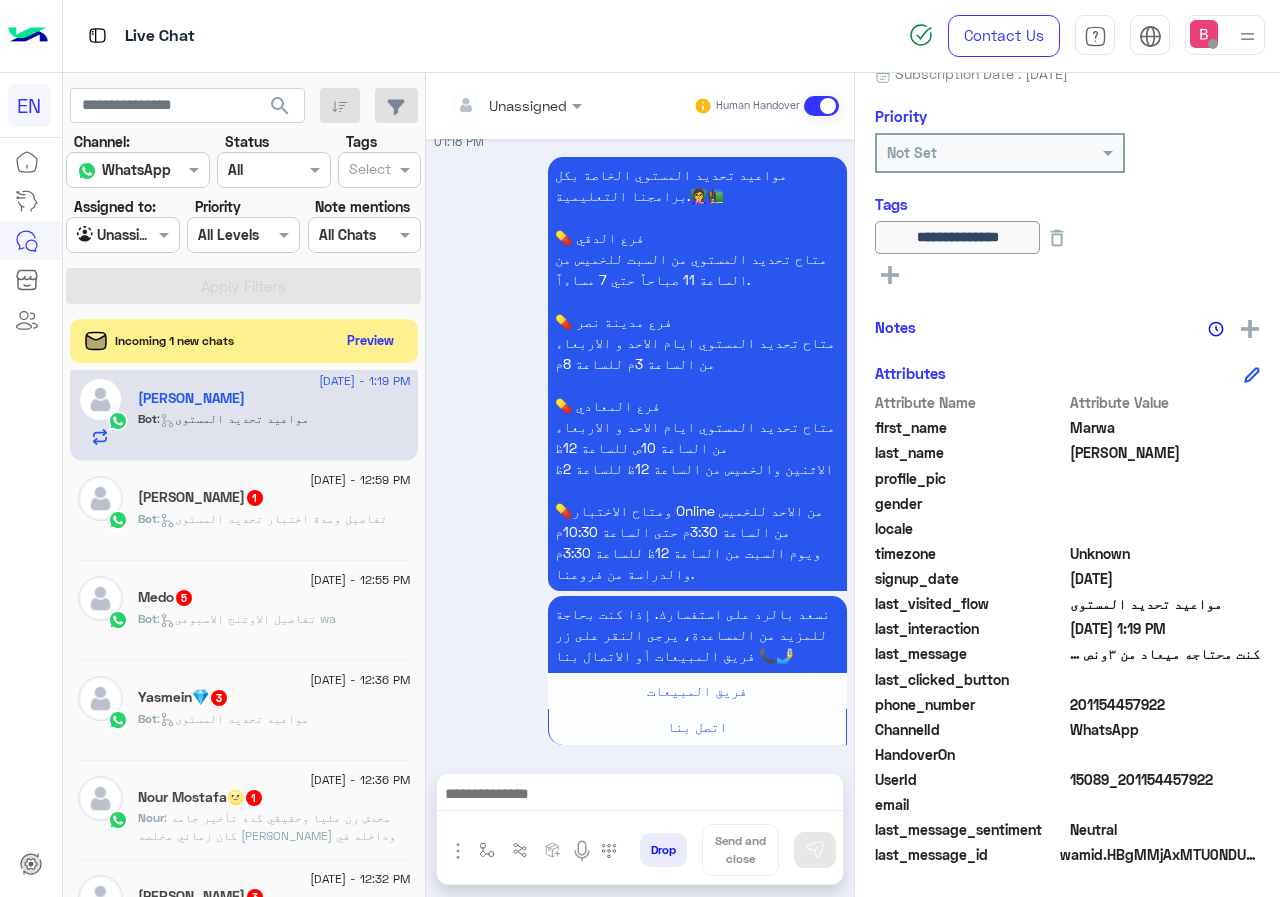 scroll, scrollTop: 1691, scrollLeft: 0, axis: vertical 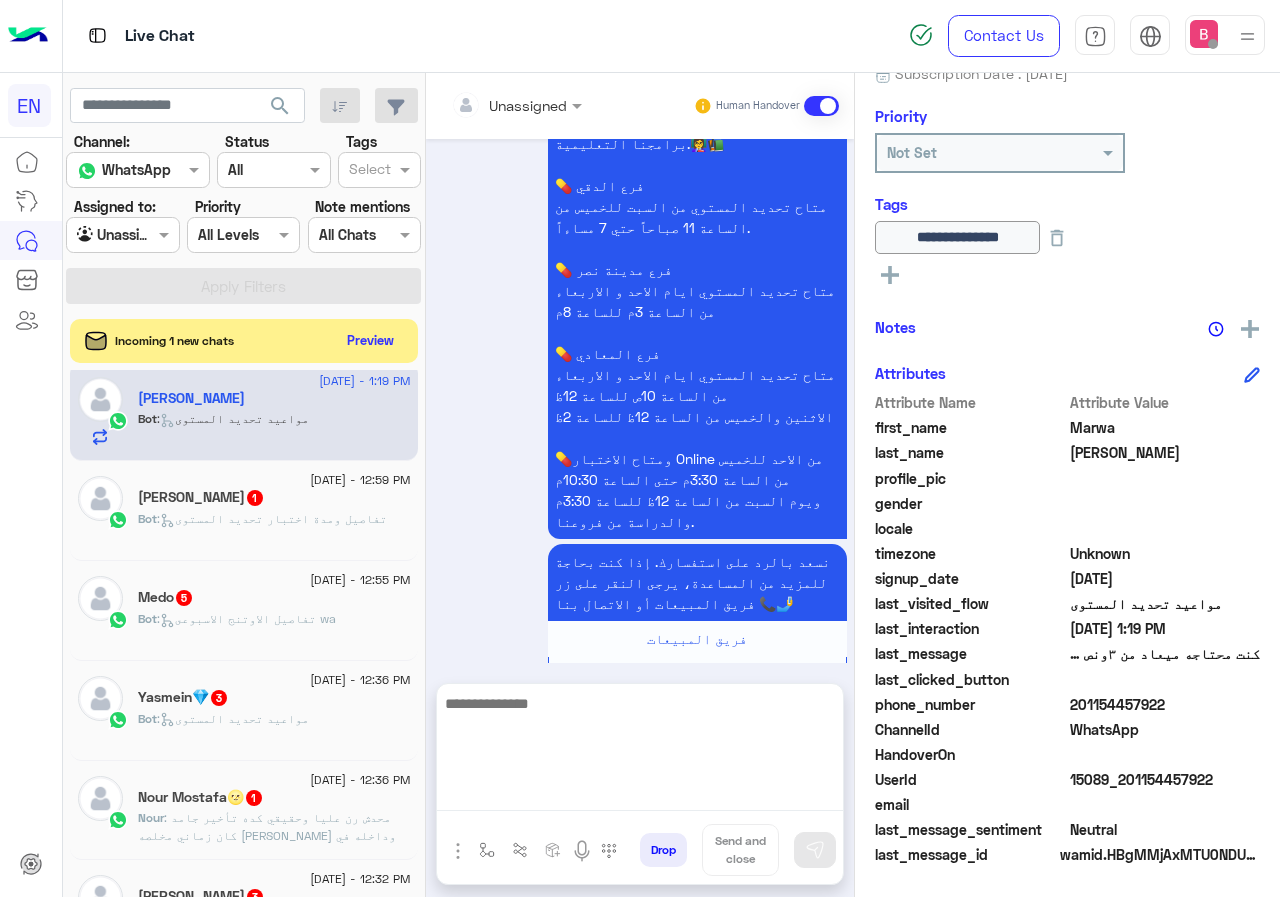click at bounding box center (640, 751) 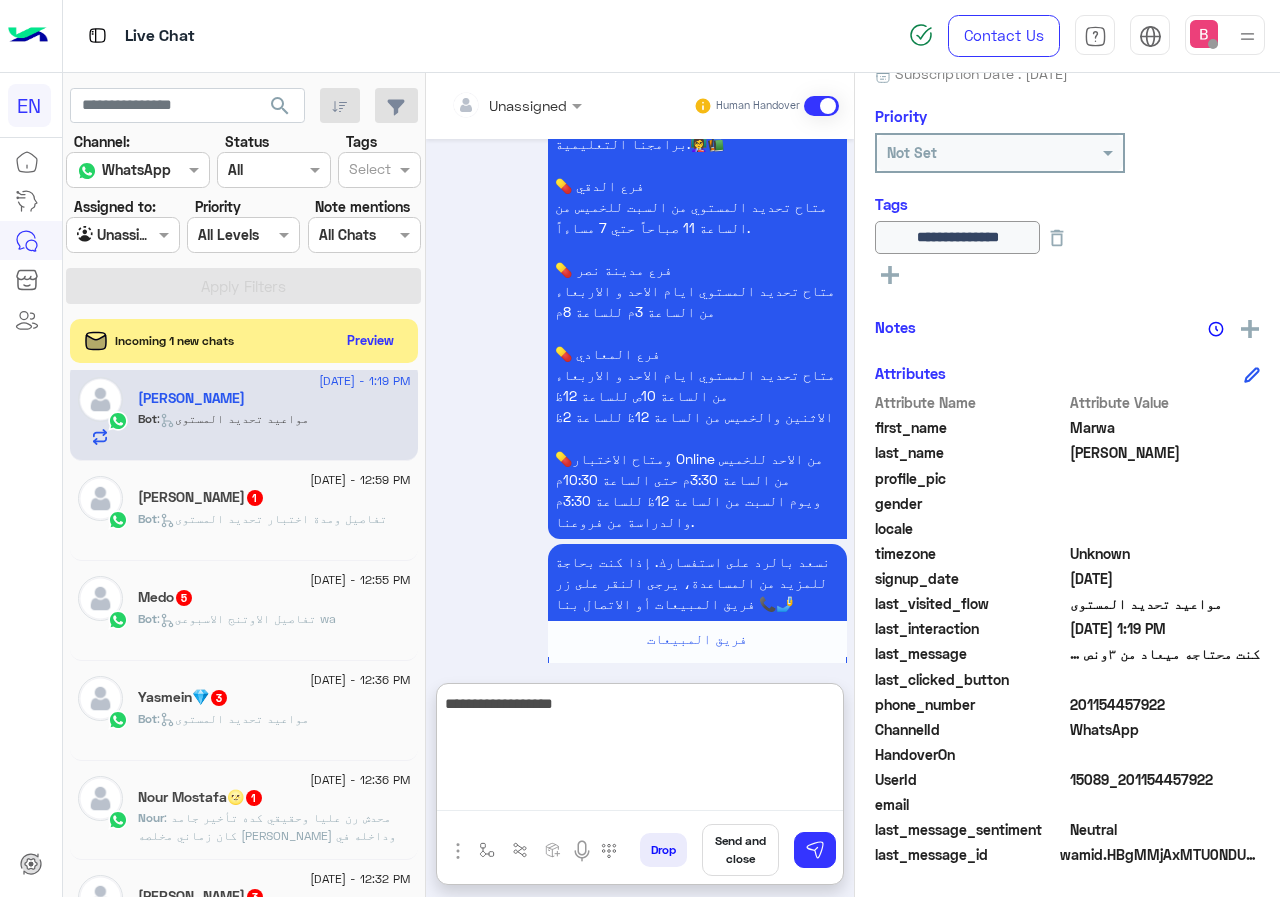 type on "**********" 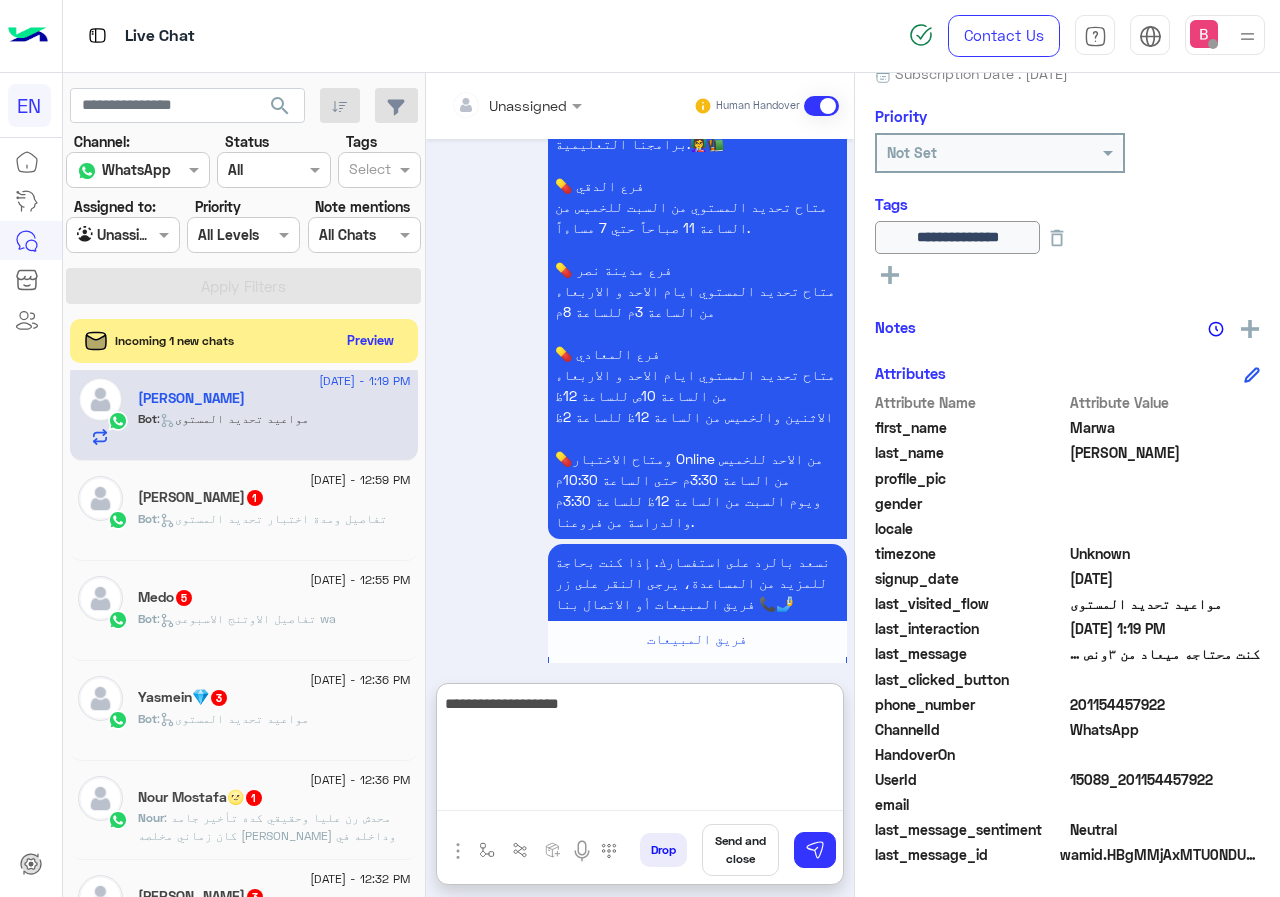 type 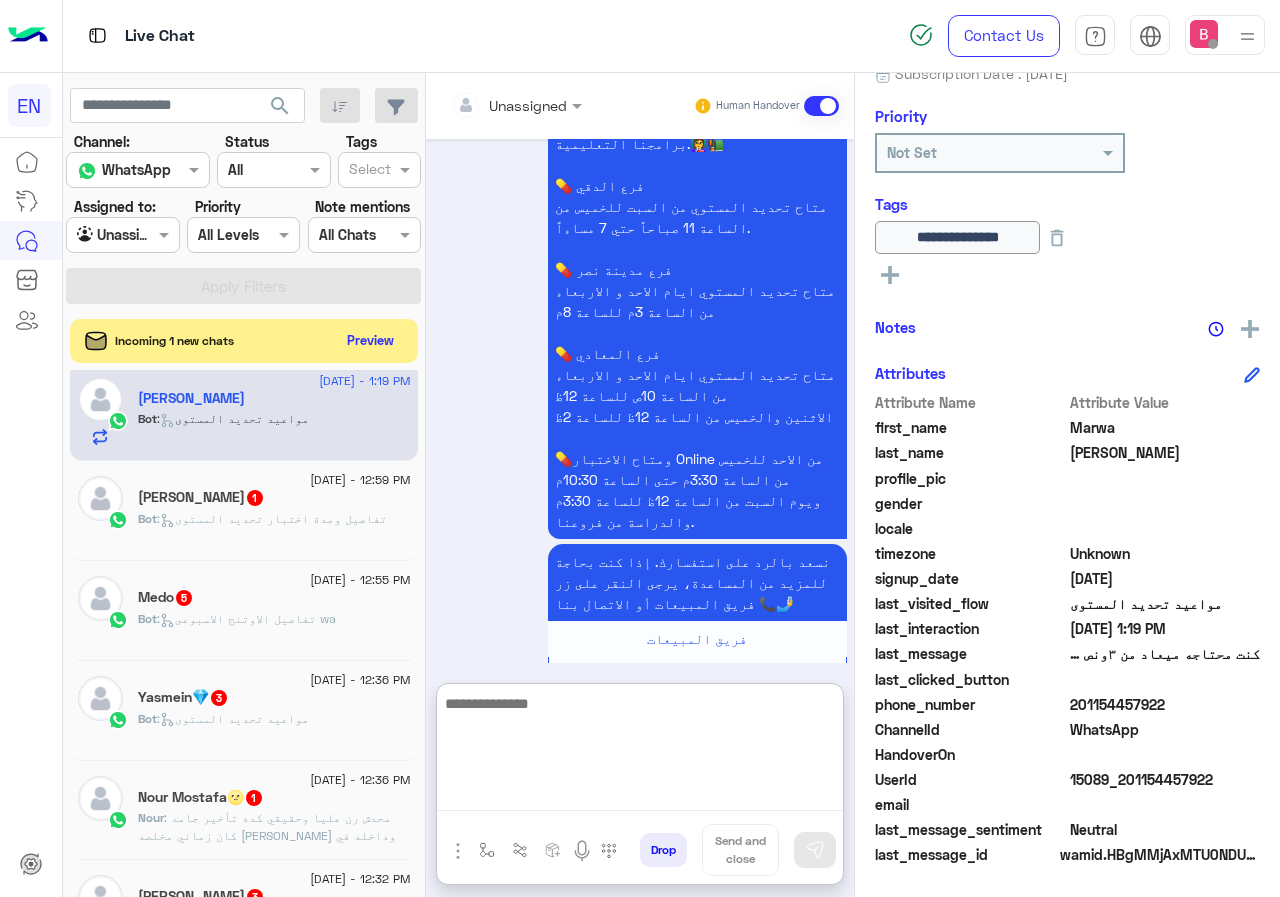 scroll, scrollTop: 1845, scrollLeft: 0, axis: vertical 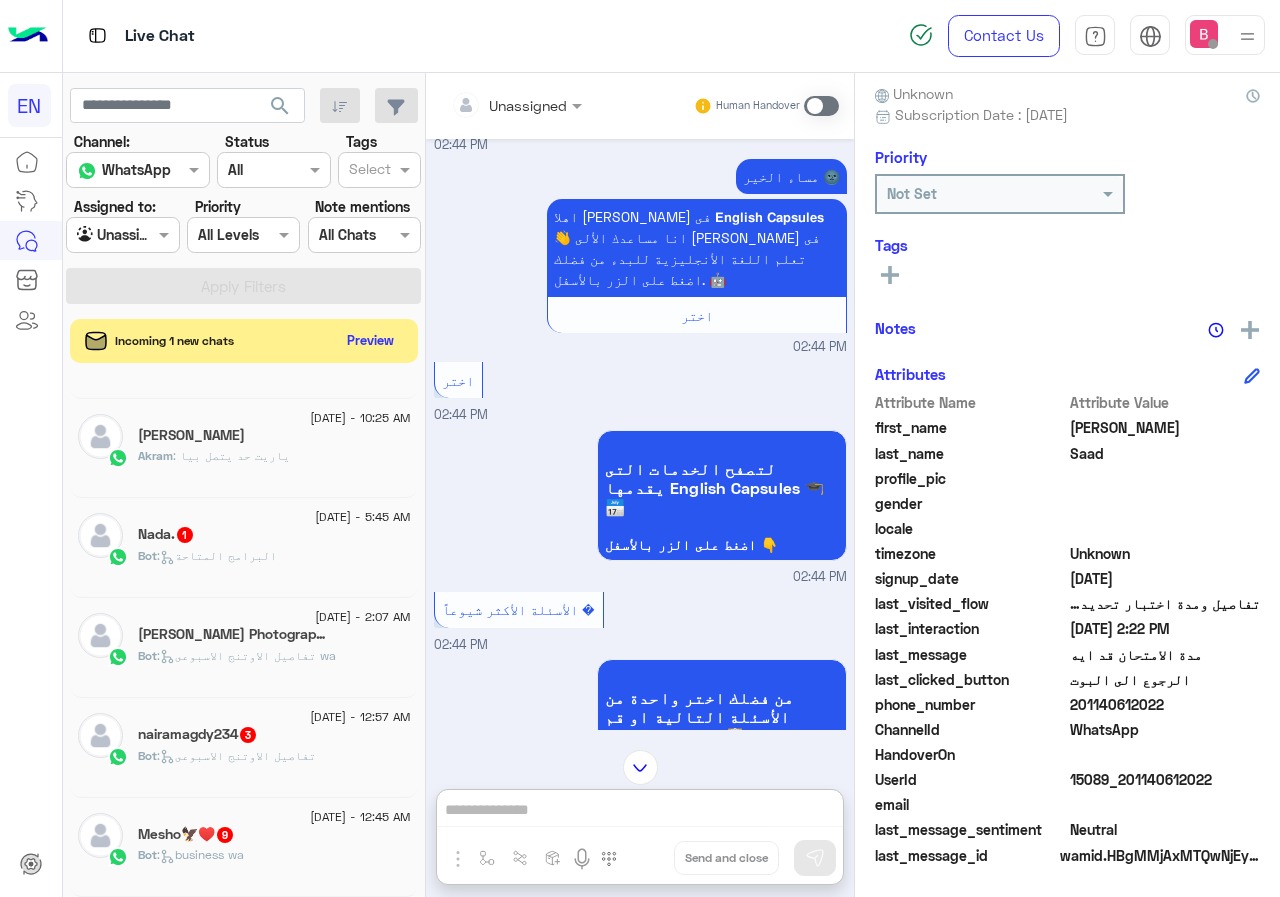 click at bounding box center (122, 234) 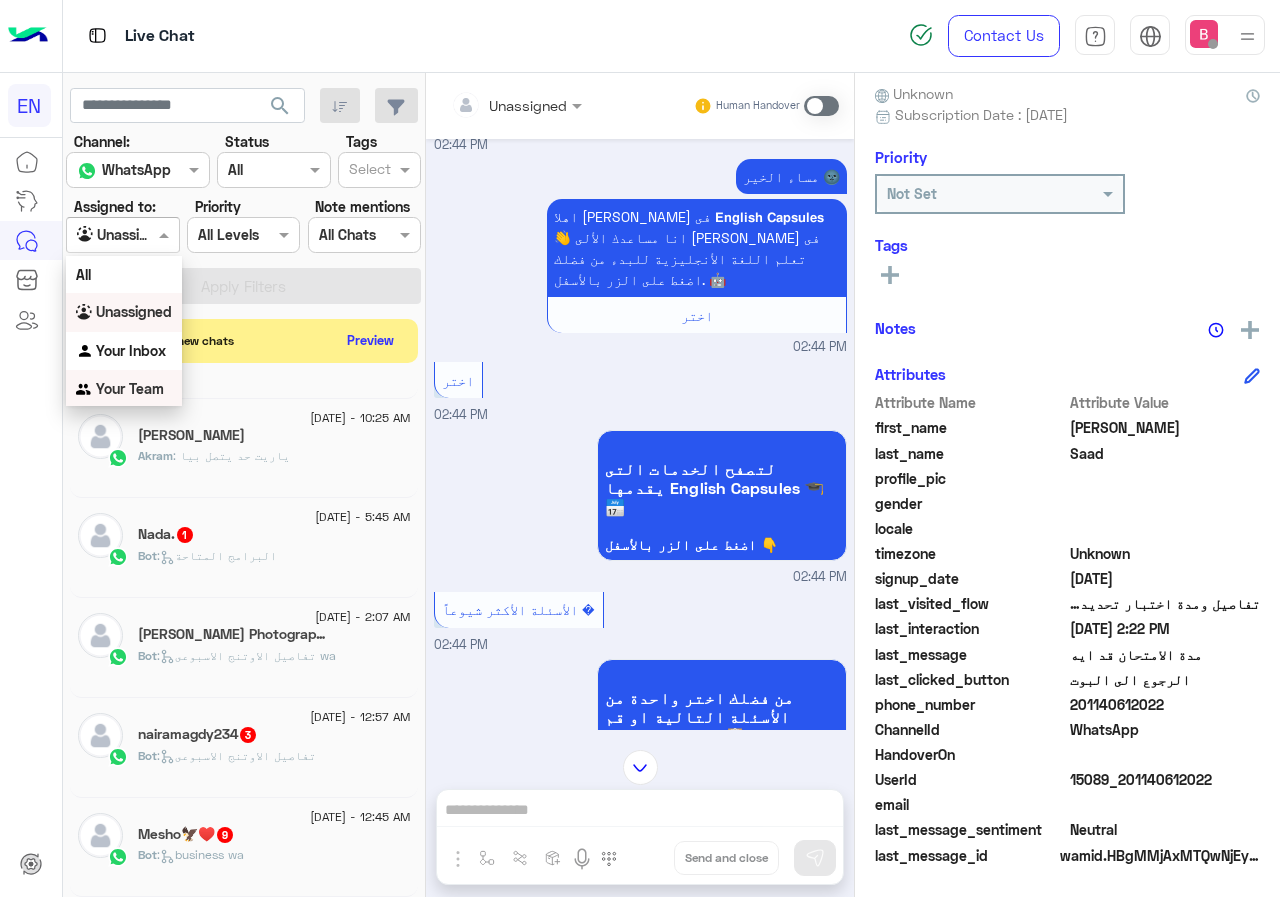 click on "Your Team" at bounding box center [130, 388] 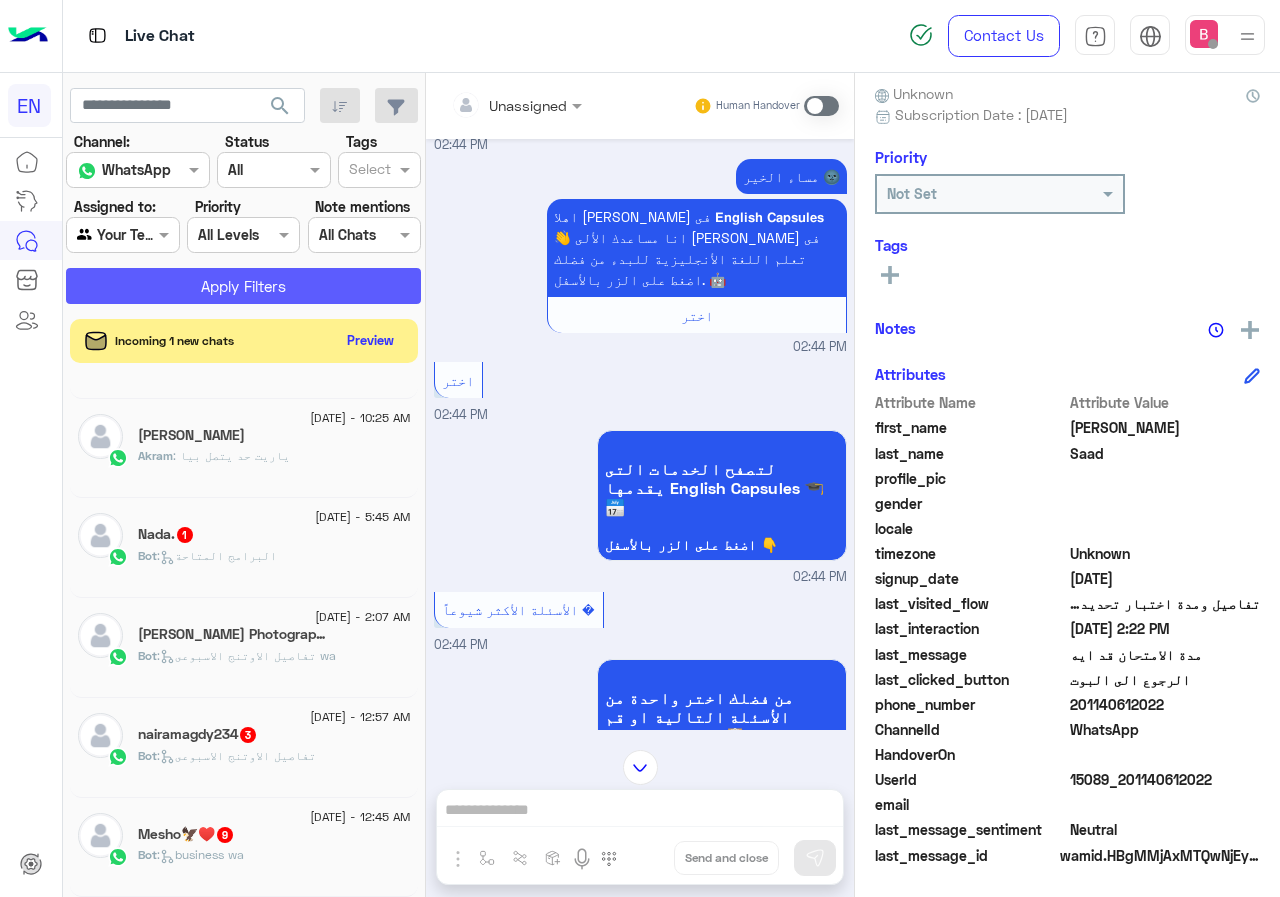 click on "Apply Filters" 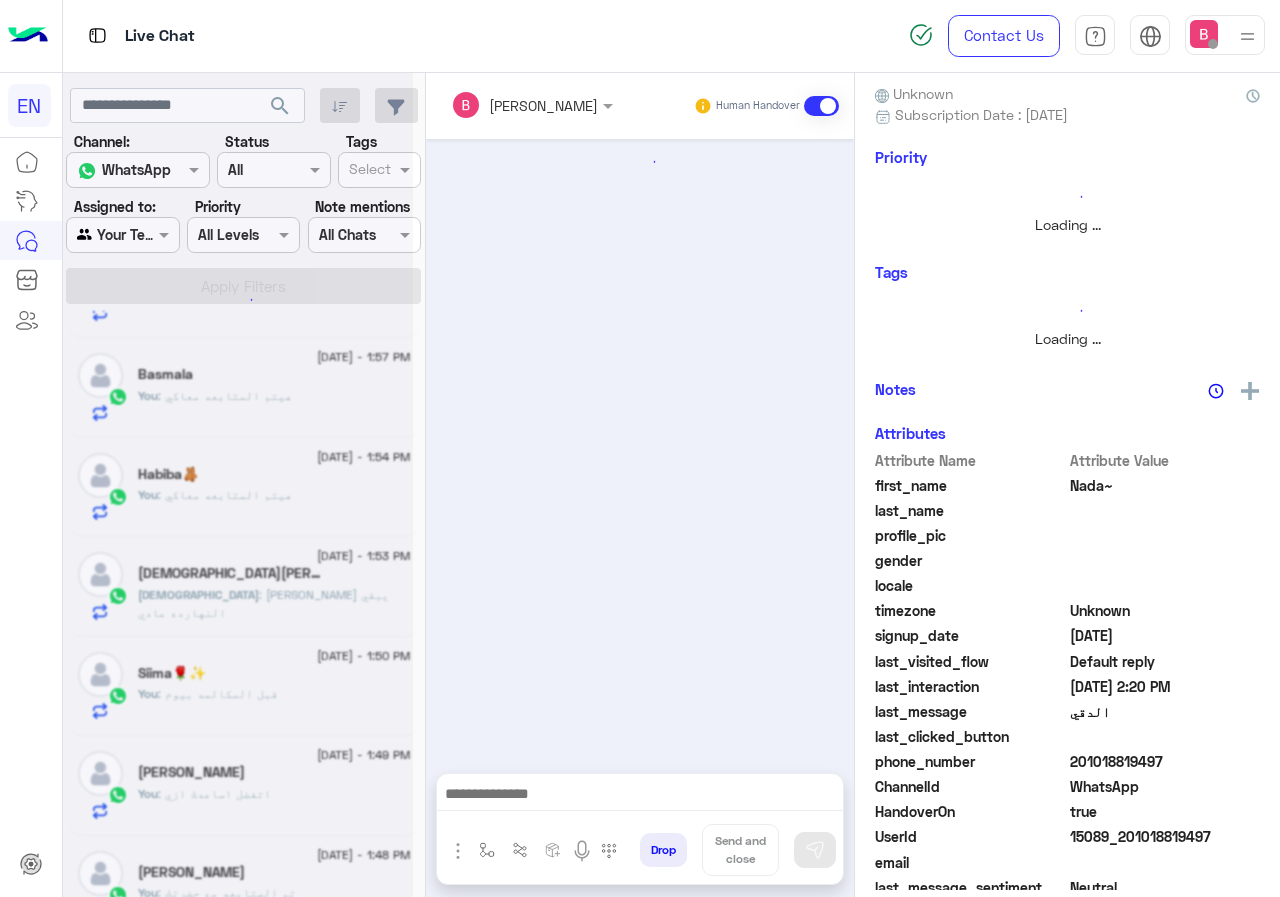 scroll, scrollTop: 221, scrollLeft: 0, axis: vertical 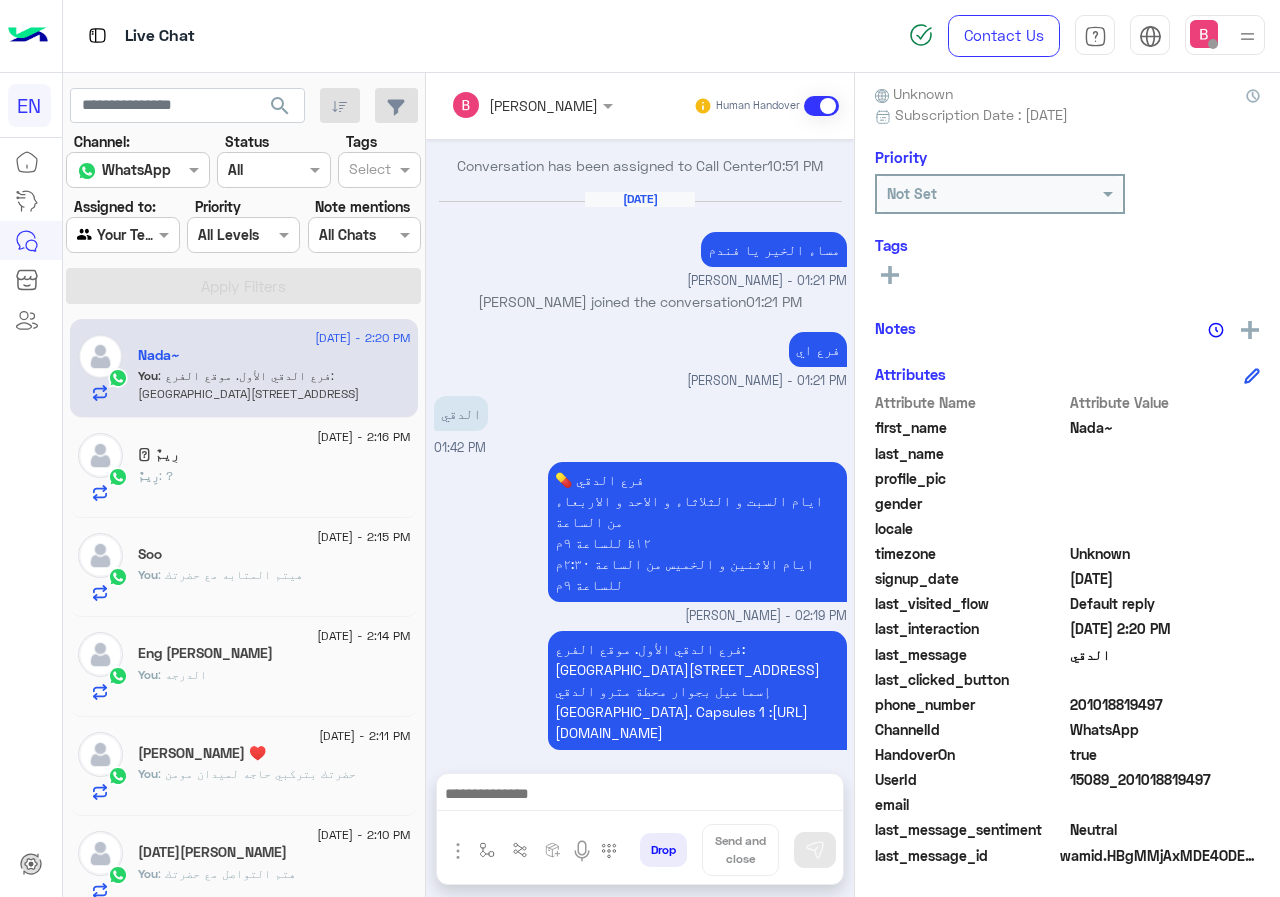 click on "Live Chat" at bounding box center [469, 36] 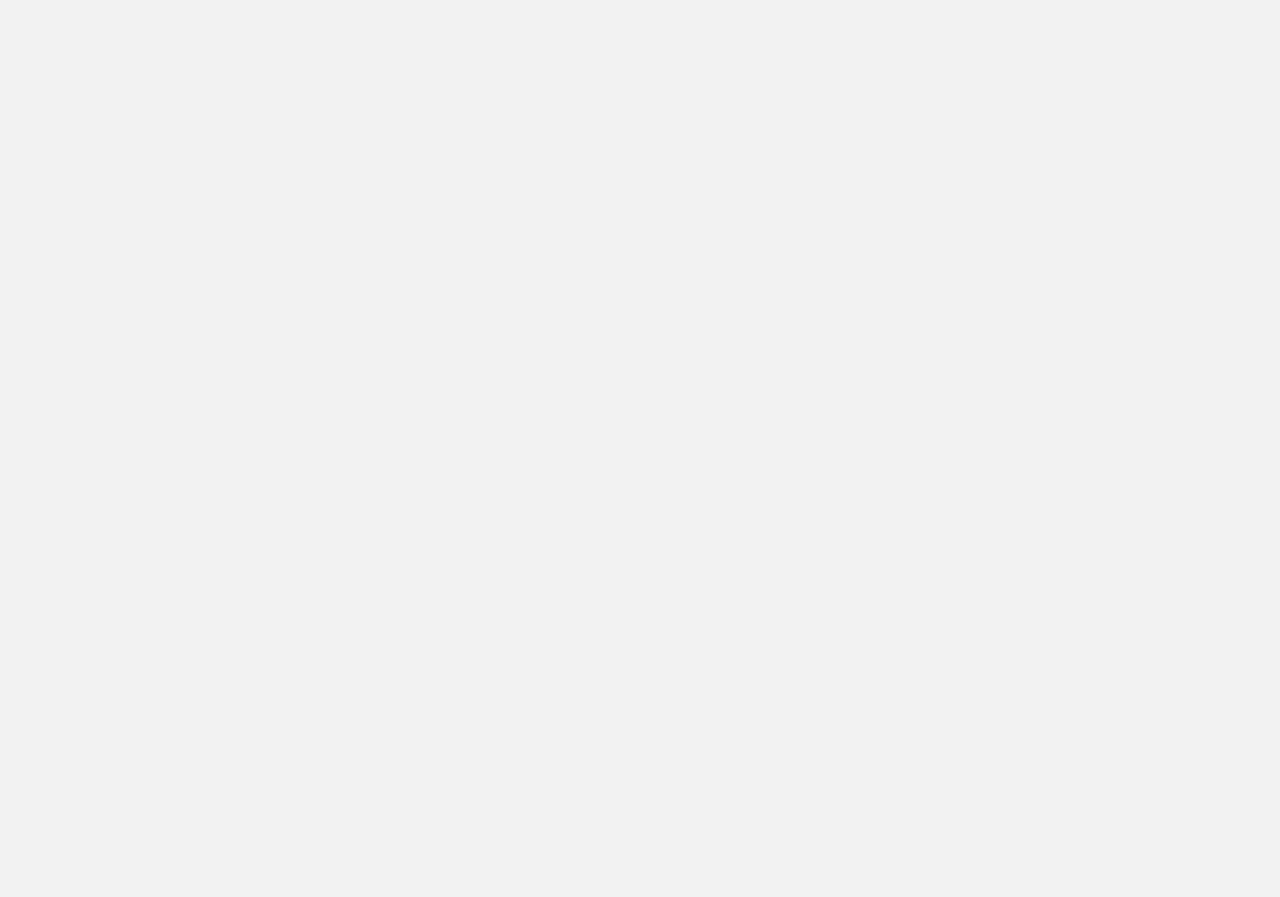 scroll, scrollTop: 0, scrollLeft: 0, axis: both 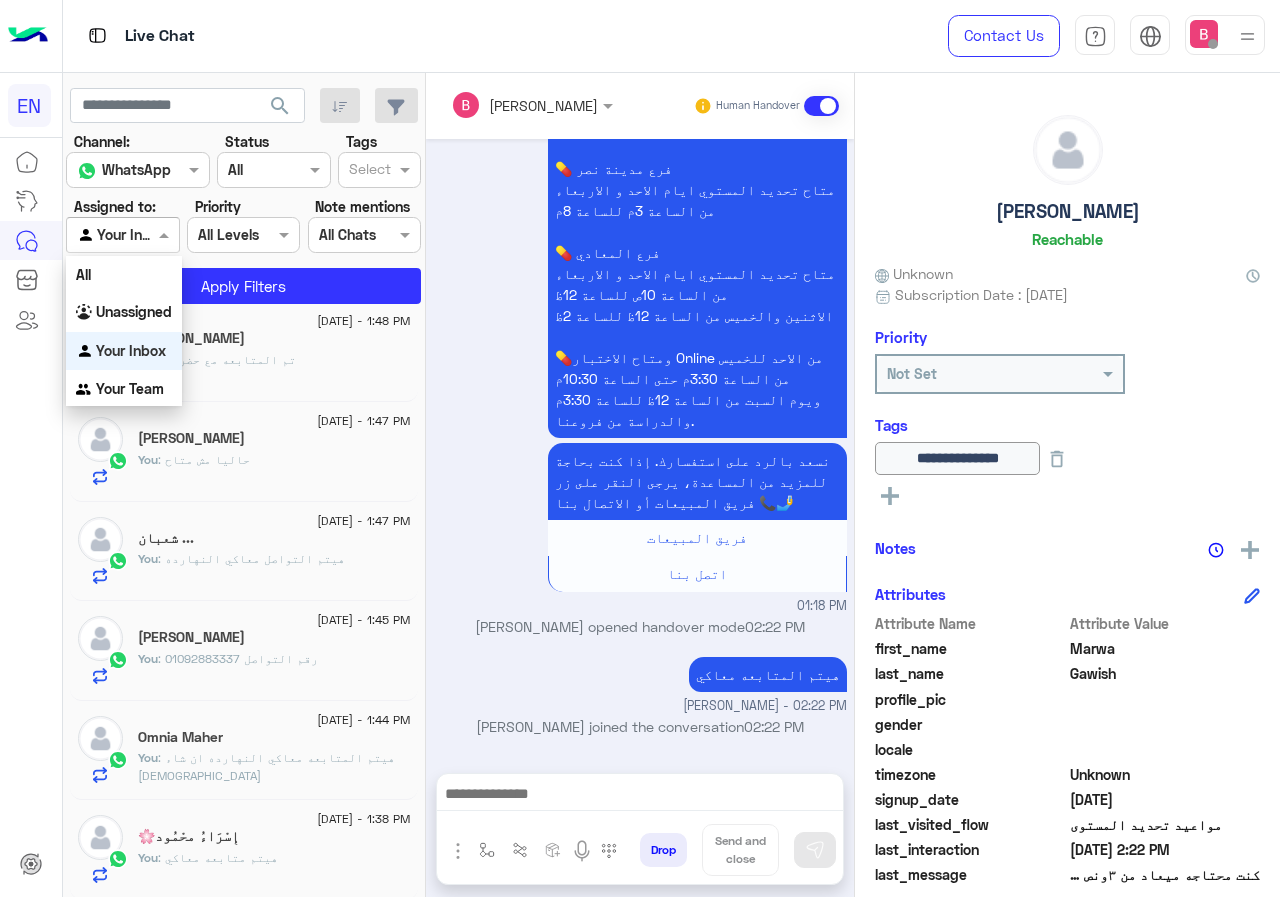 click at bounding box center (166, 234) 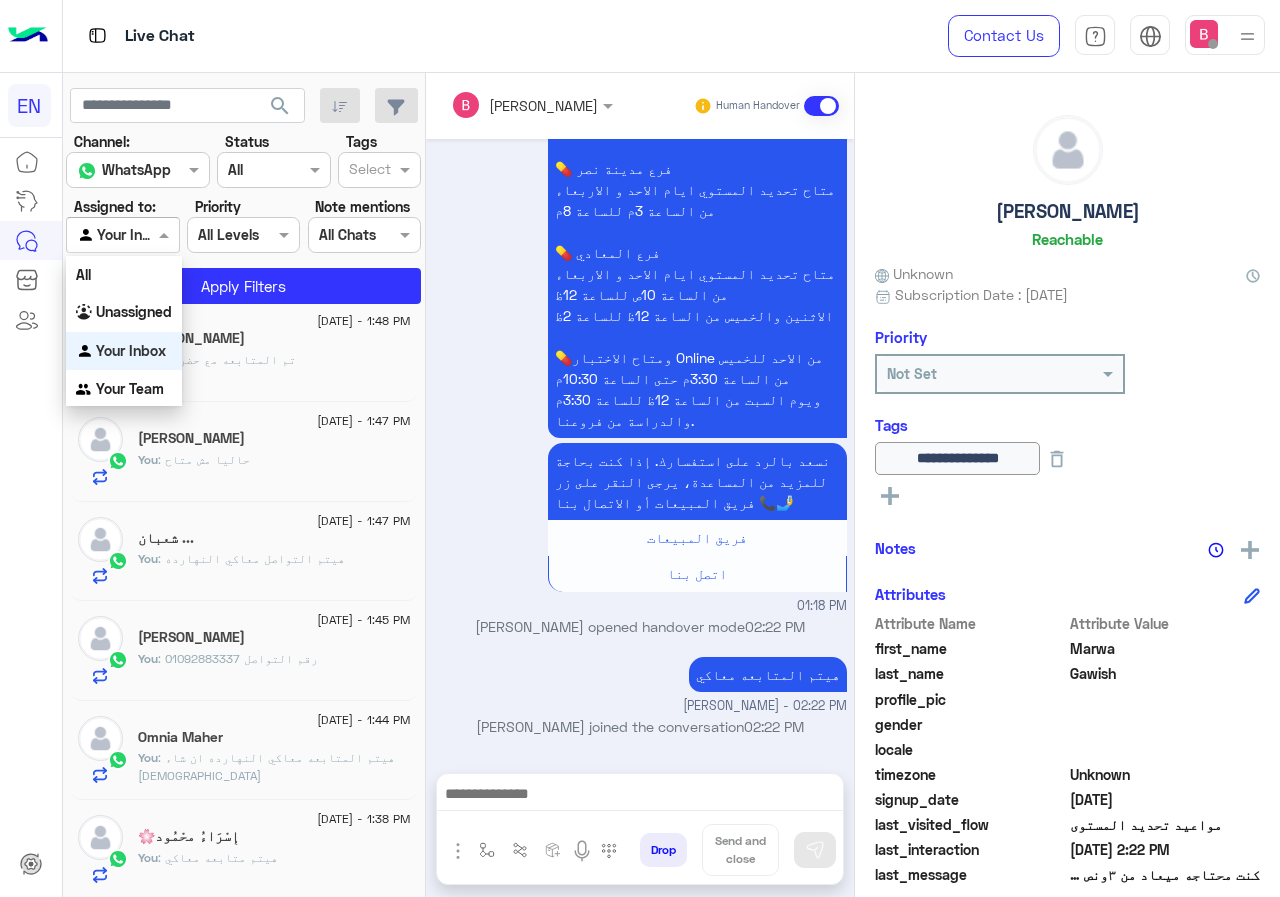 click on "Your Inbox" at bounding box center (131, 350) 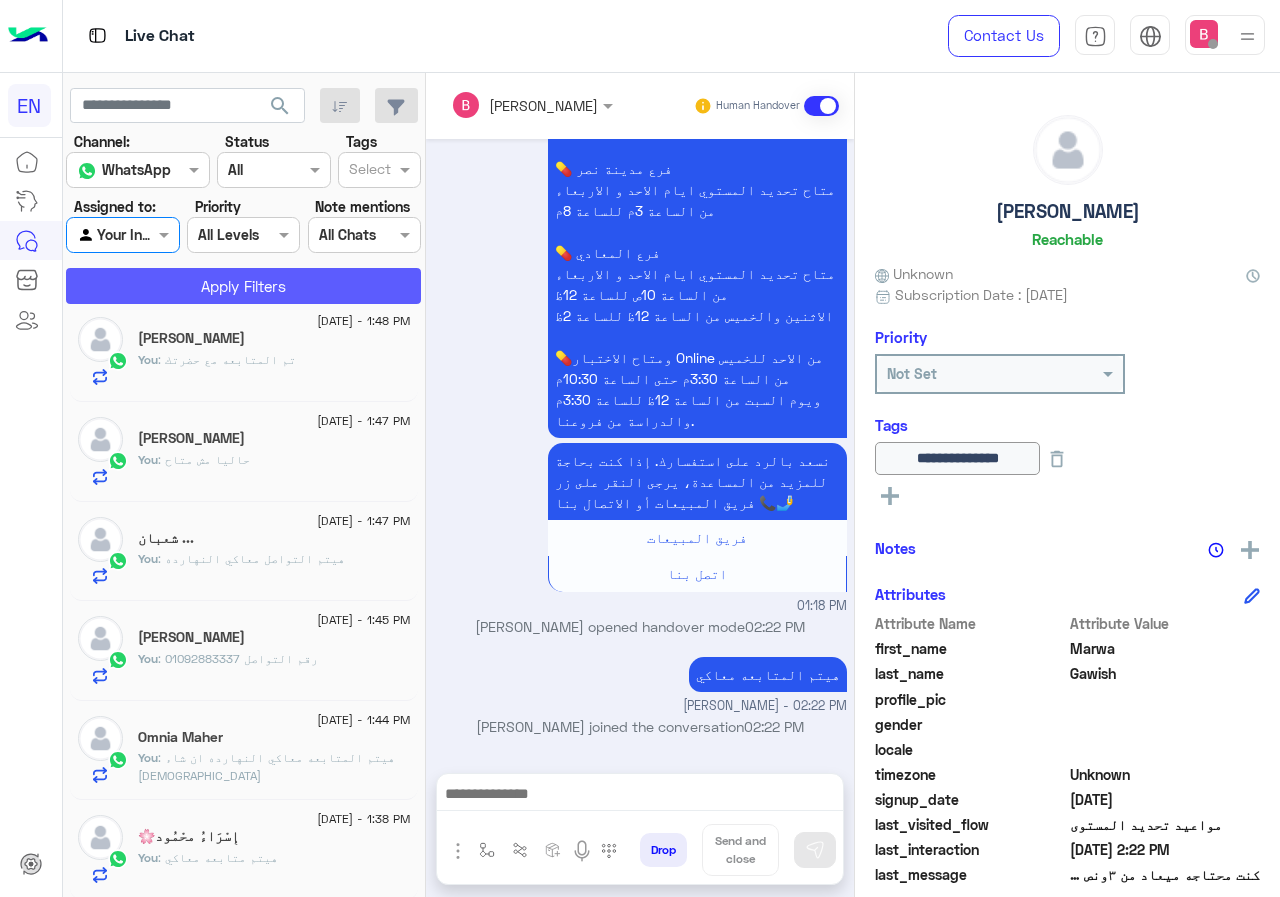 click on "Apply Filters" 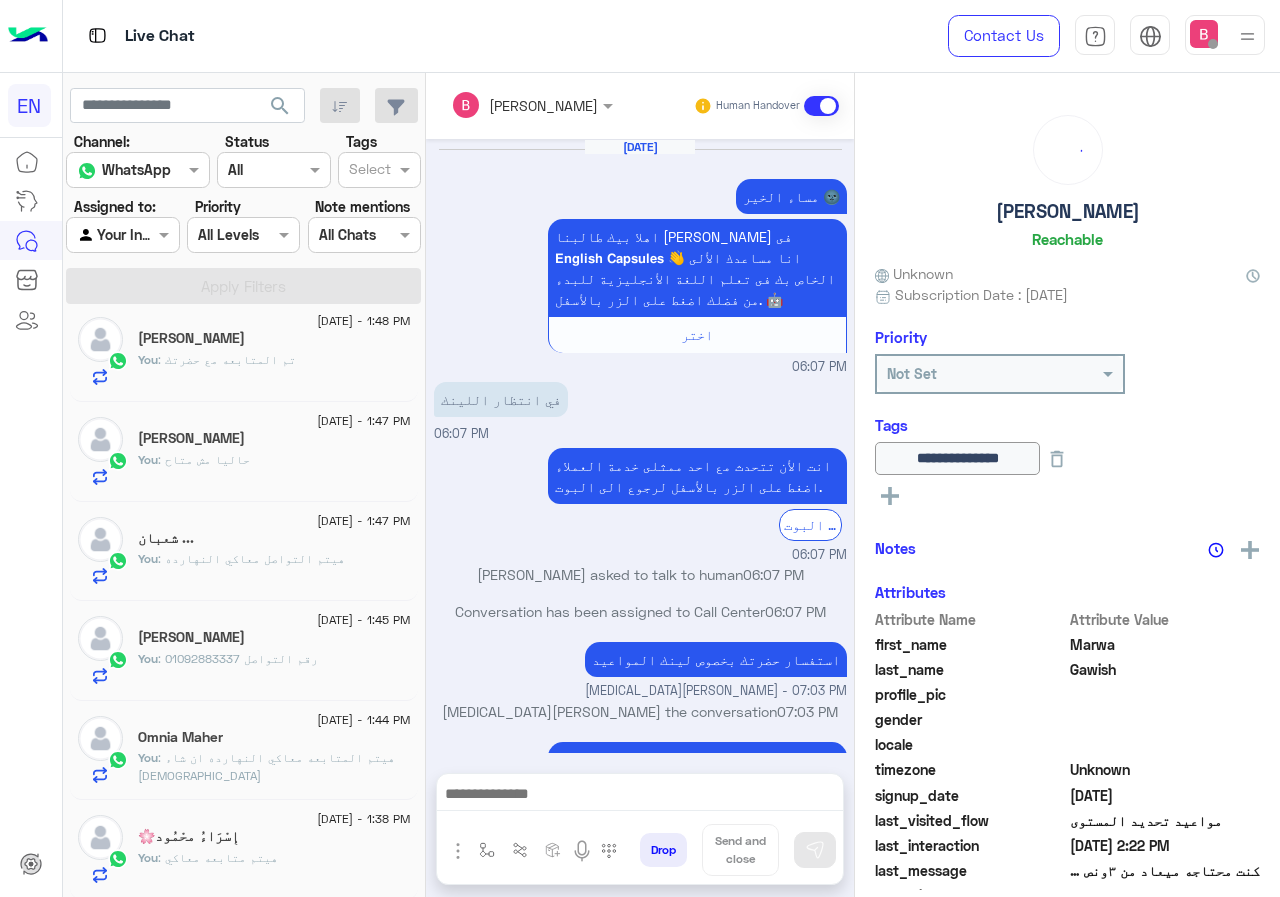 scroll, scrollTop: 1565, scrollLeft: 0, axis: vertical 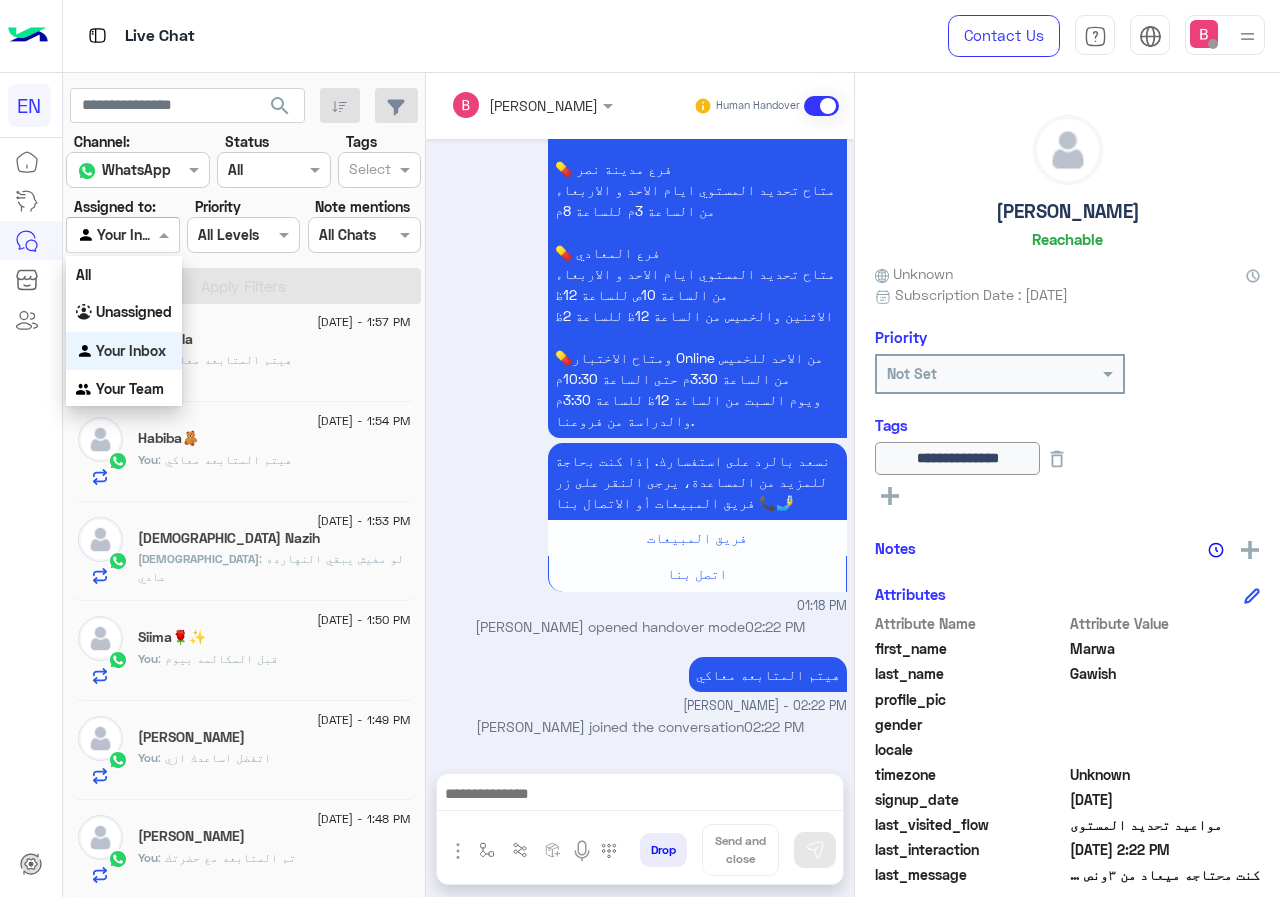 click at bounding box center (100, 235) 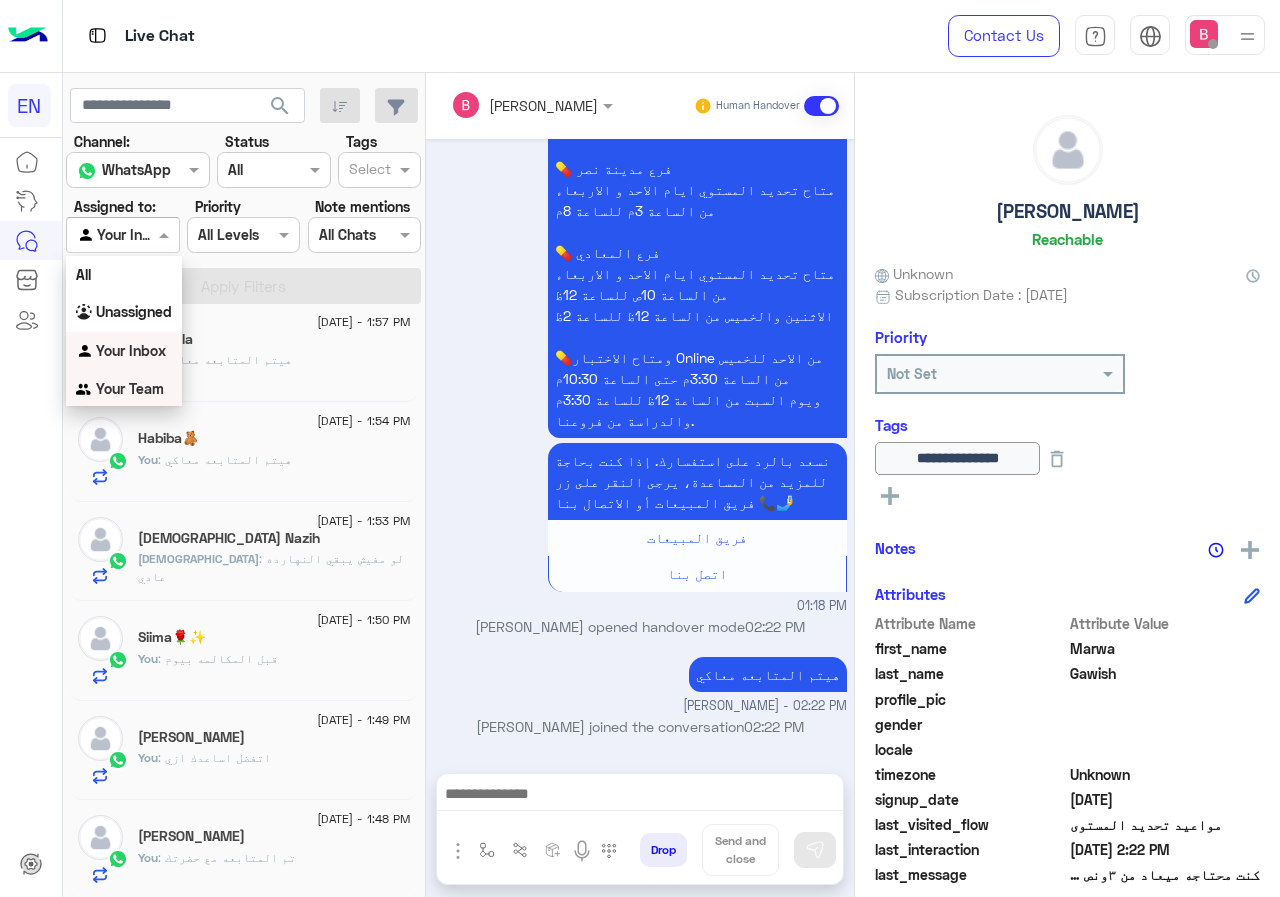 click on "[DATE] - 1:54 PM  Habiba🧸    You  : هيتم المتابعه معاكي" 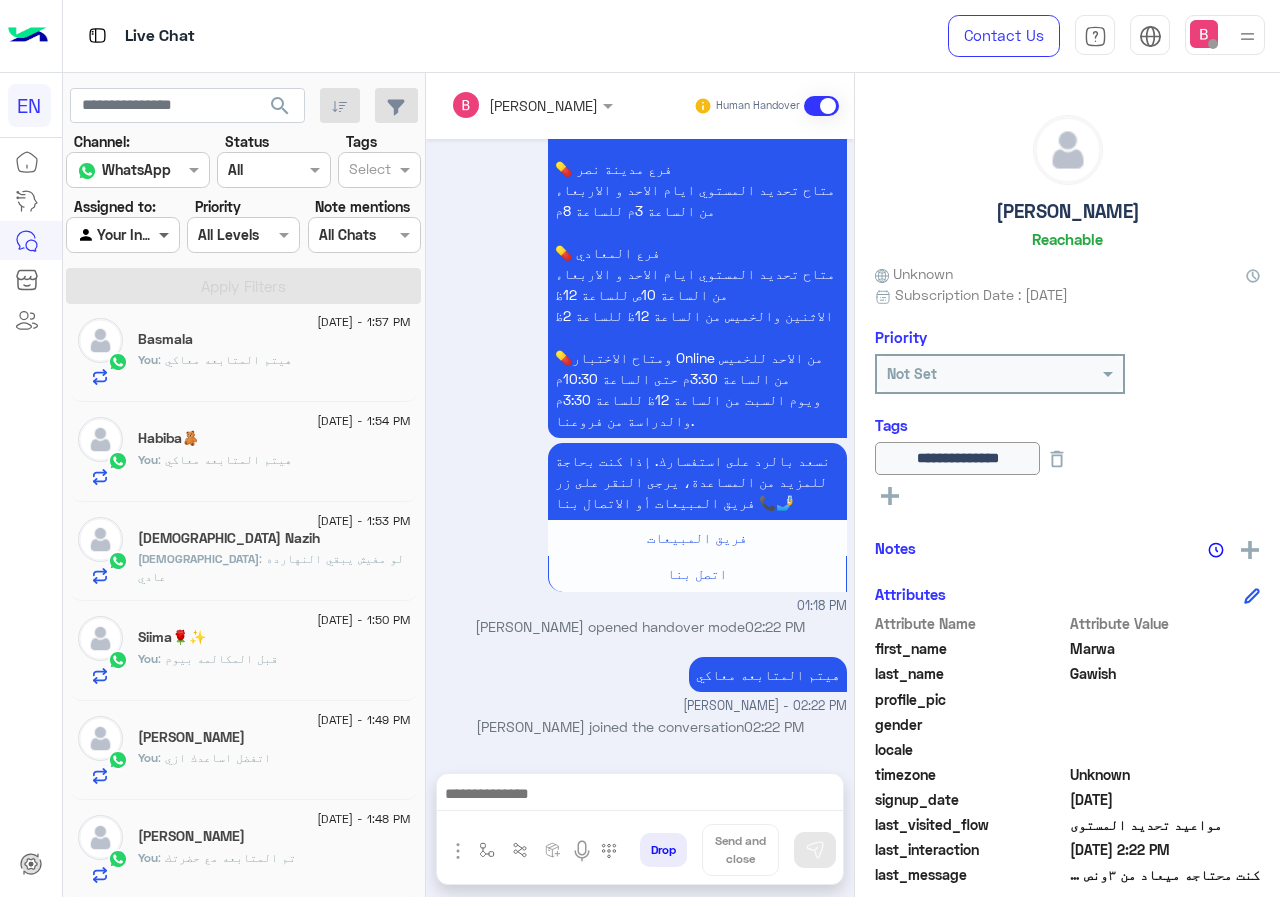 click at bounding box center (166, 234) 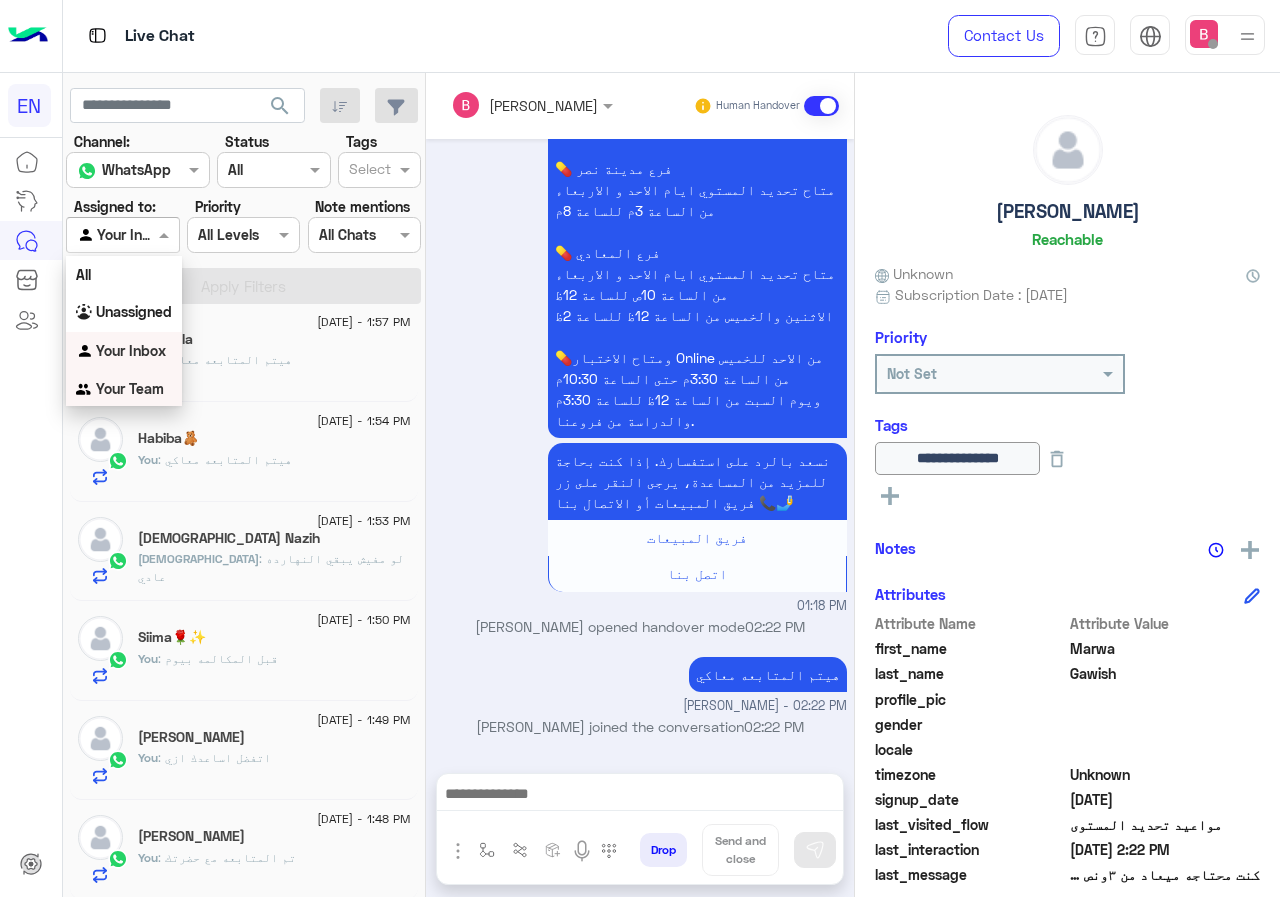drag, startPoint x: 133, startPoint y: 385, endPoint x: 138, endPoint y: 373, distance: 13 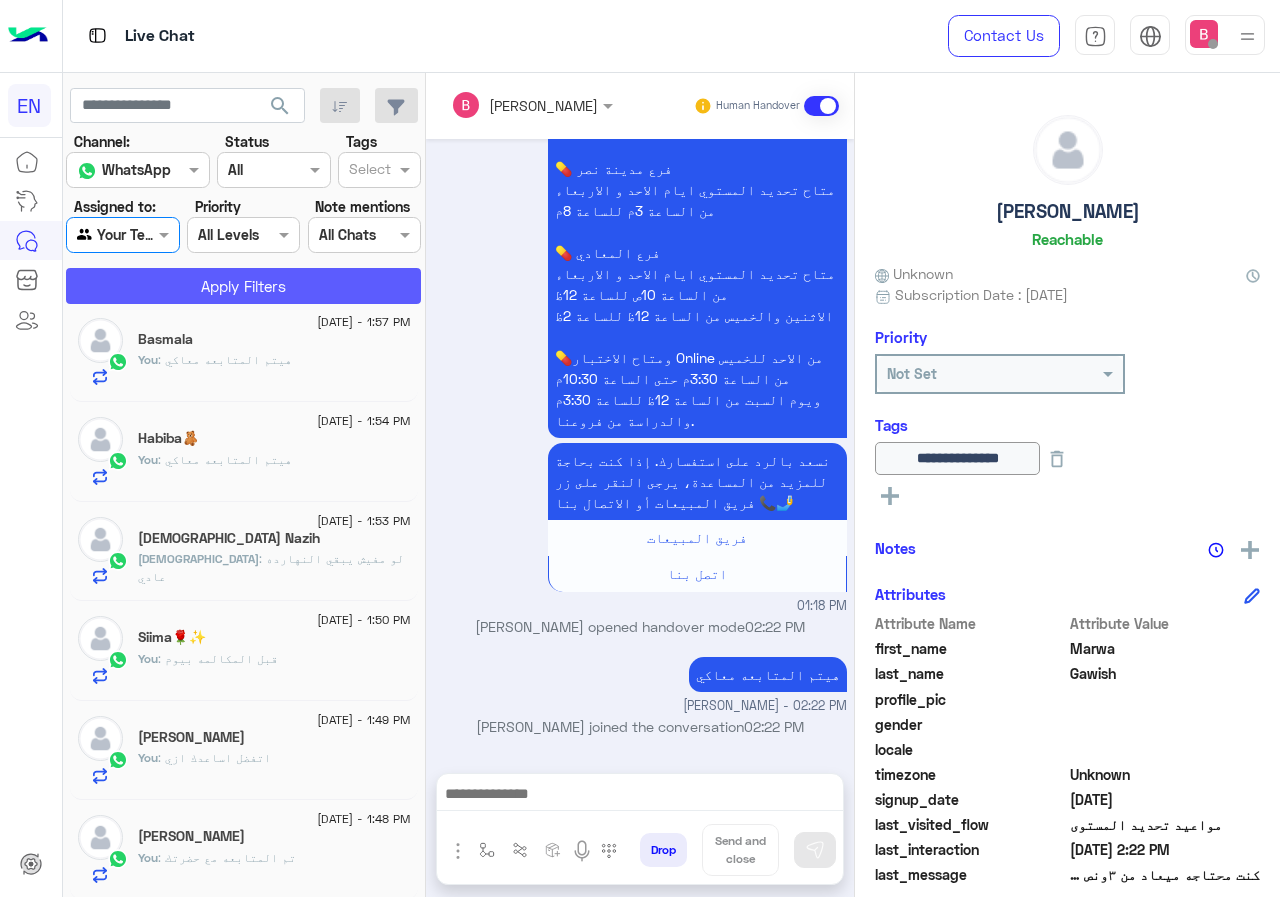 click on "Apply Filters" 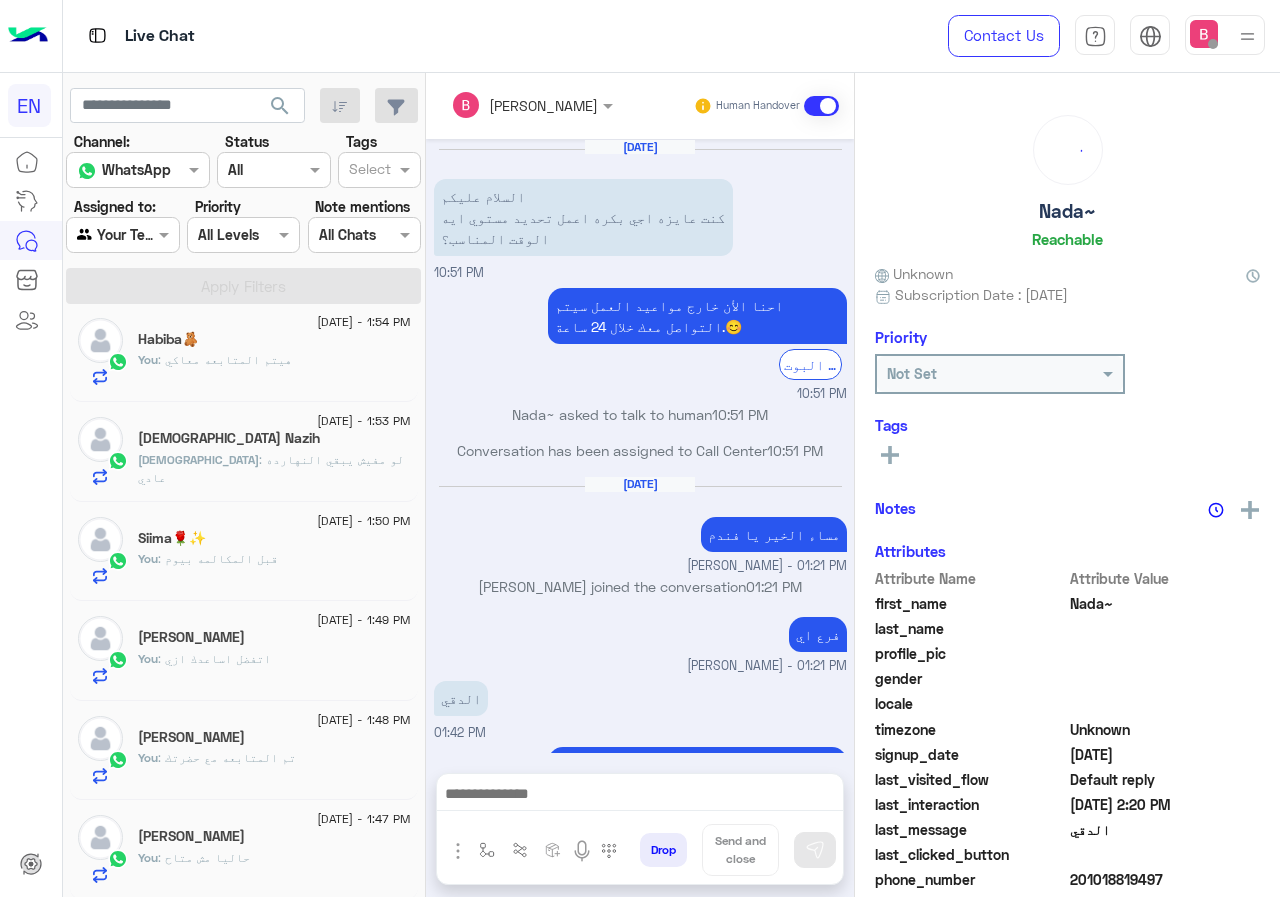 scroll, scrollTop: 285, scrollLeft: 0, axis: vertical 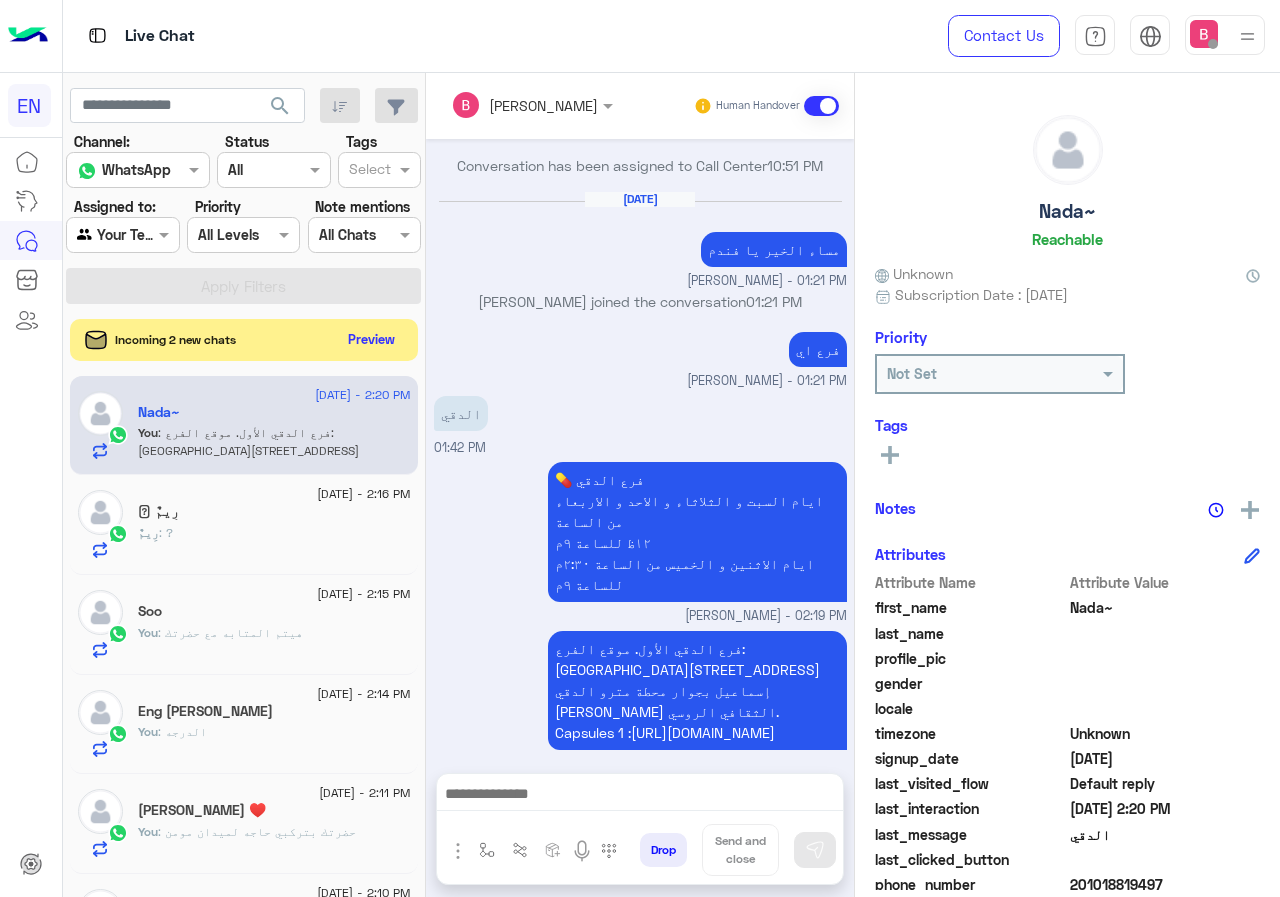 click on "Preview" 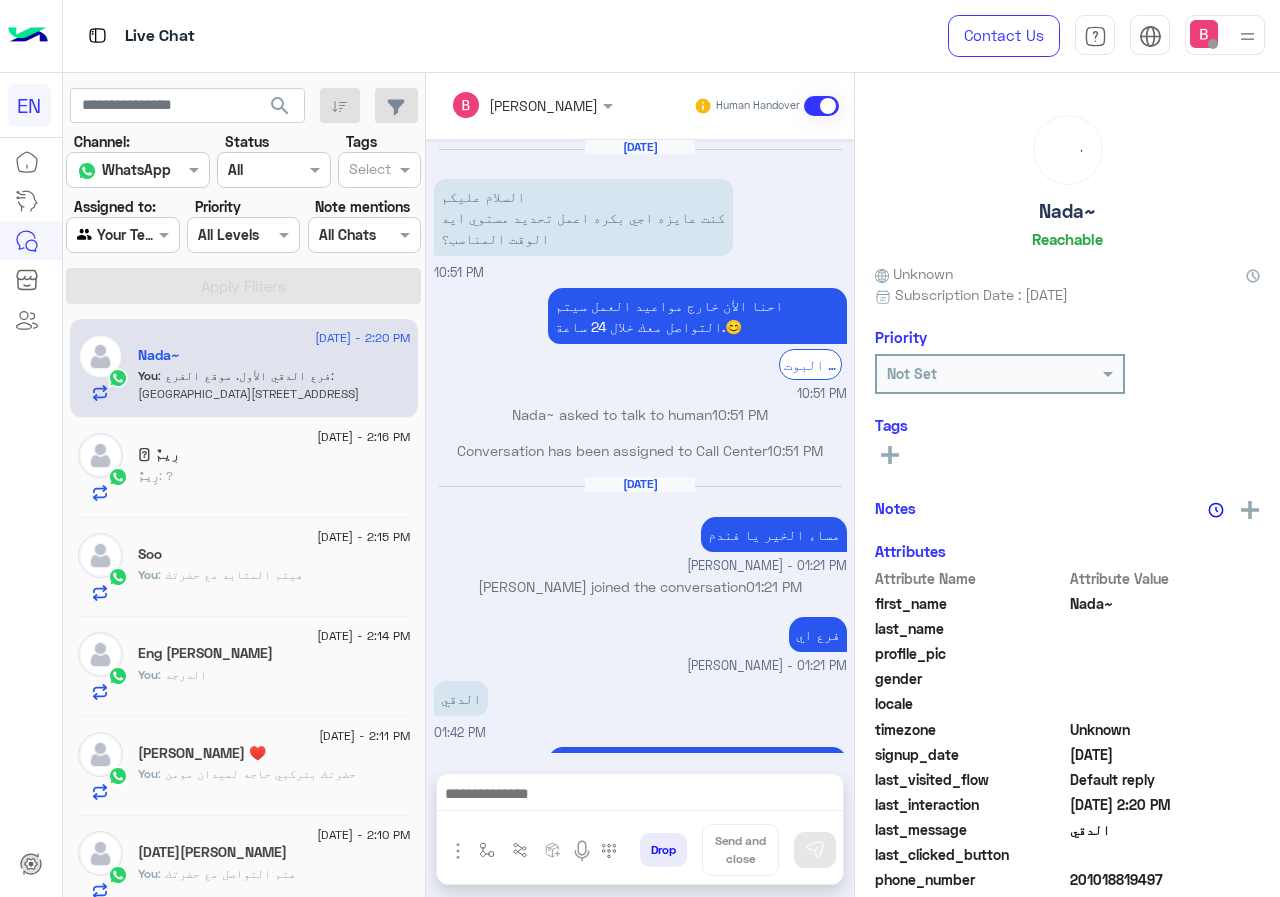 scroll, scrollTop: 285, scrollLeft: 0, axis: vertical 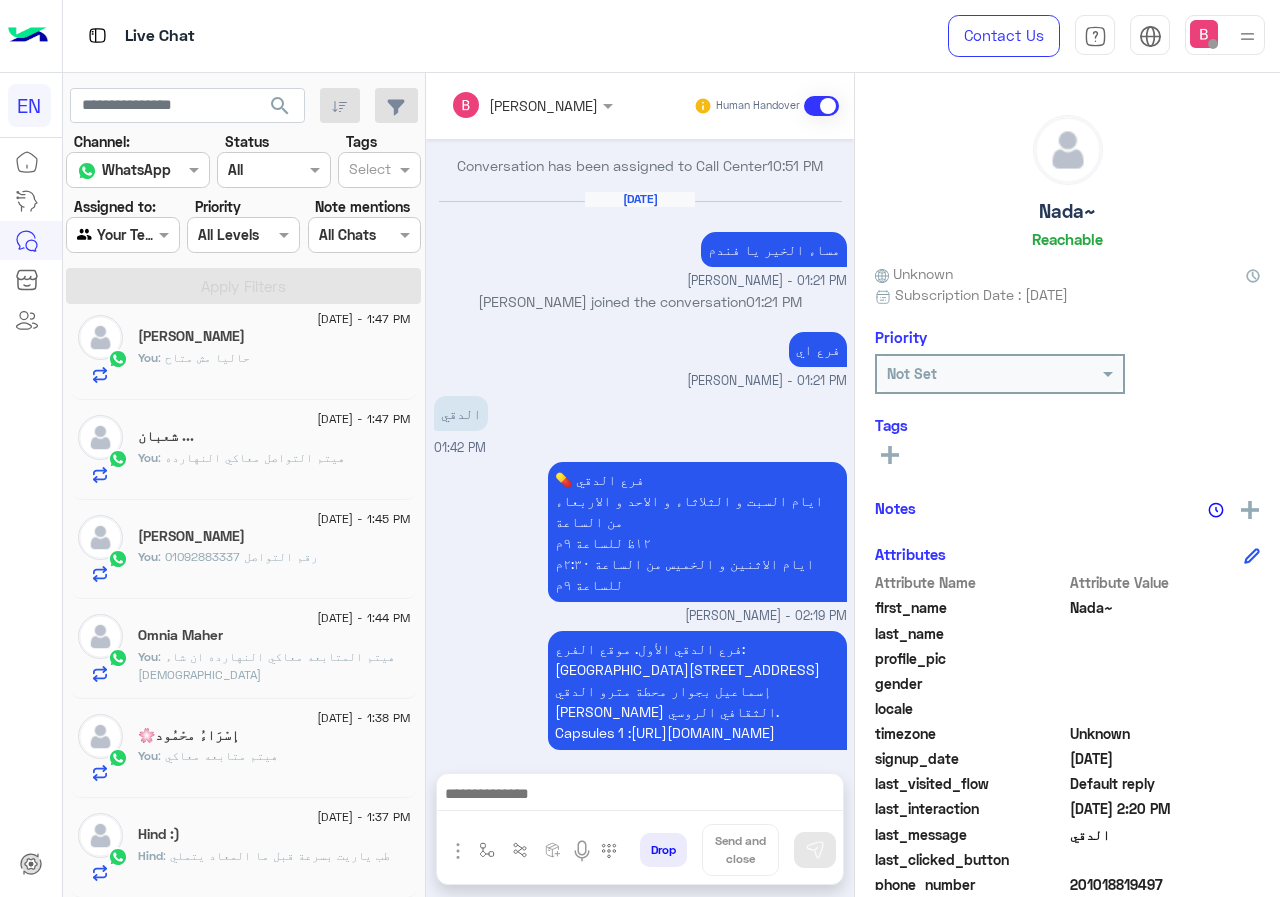 click at bounding box center [122, 234] 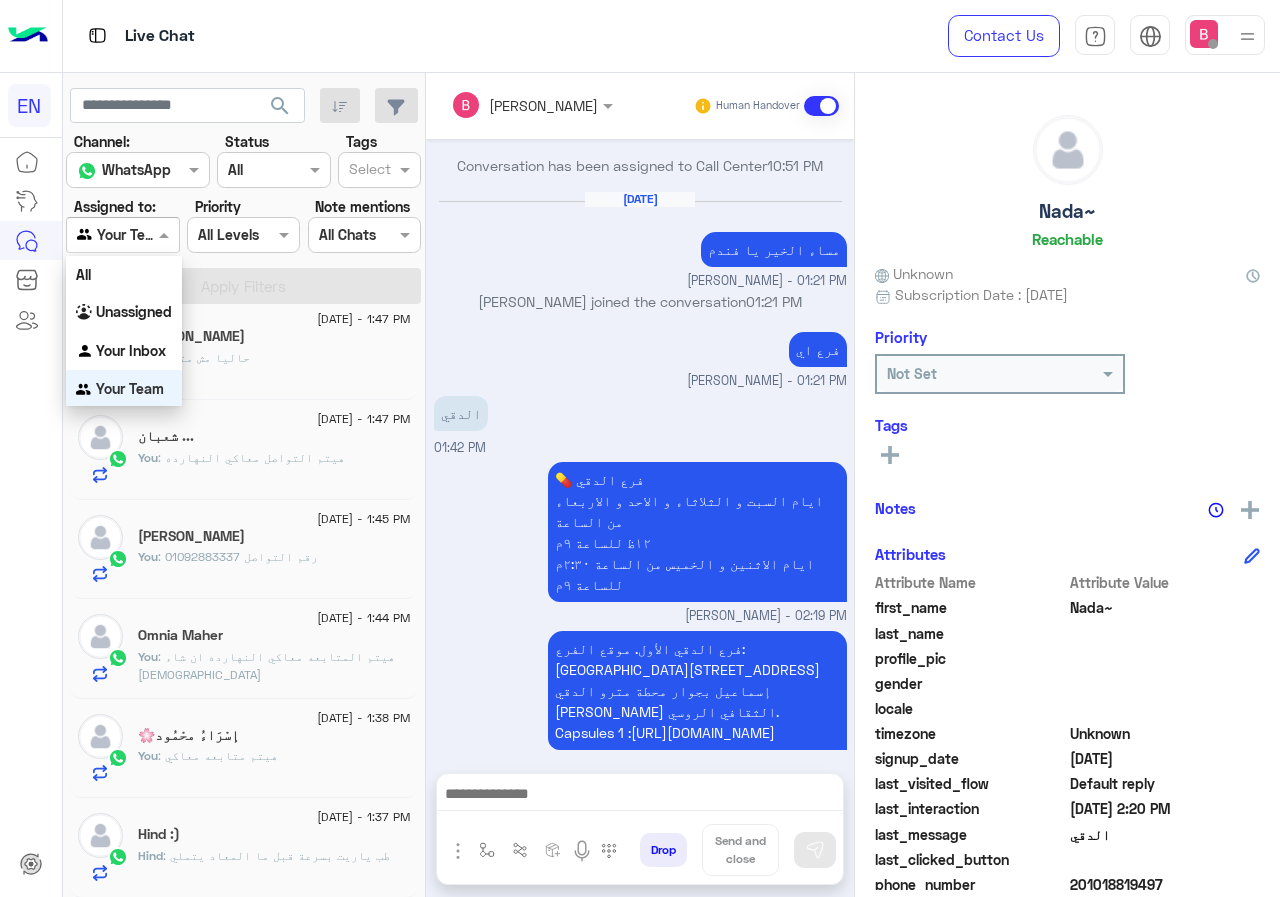 scroll, scrollTop: 1, scrollLeft: 0, axis: vertical 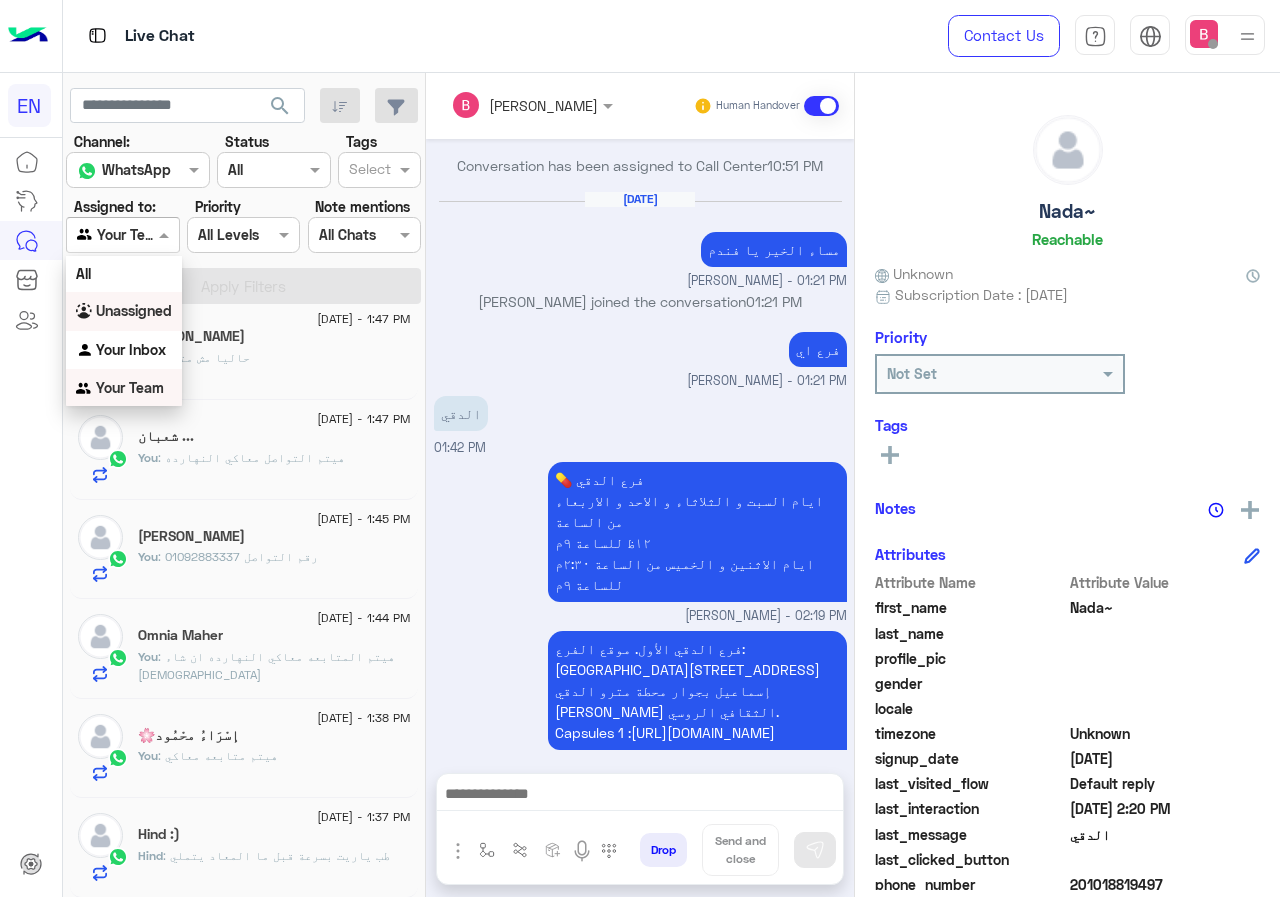click on "Unassigned" at bounding box center [134, 310] 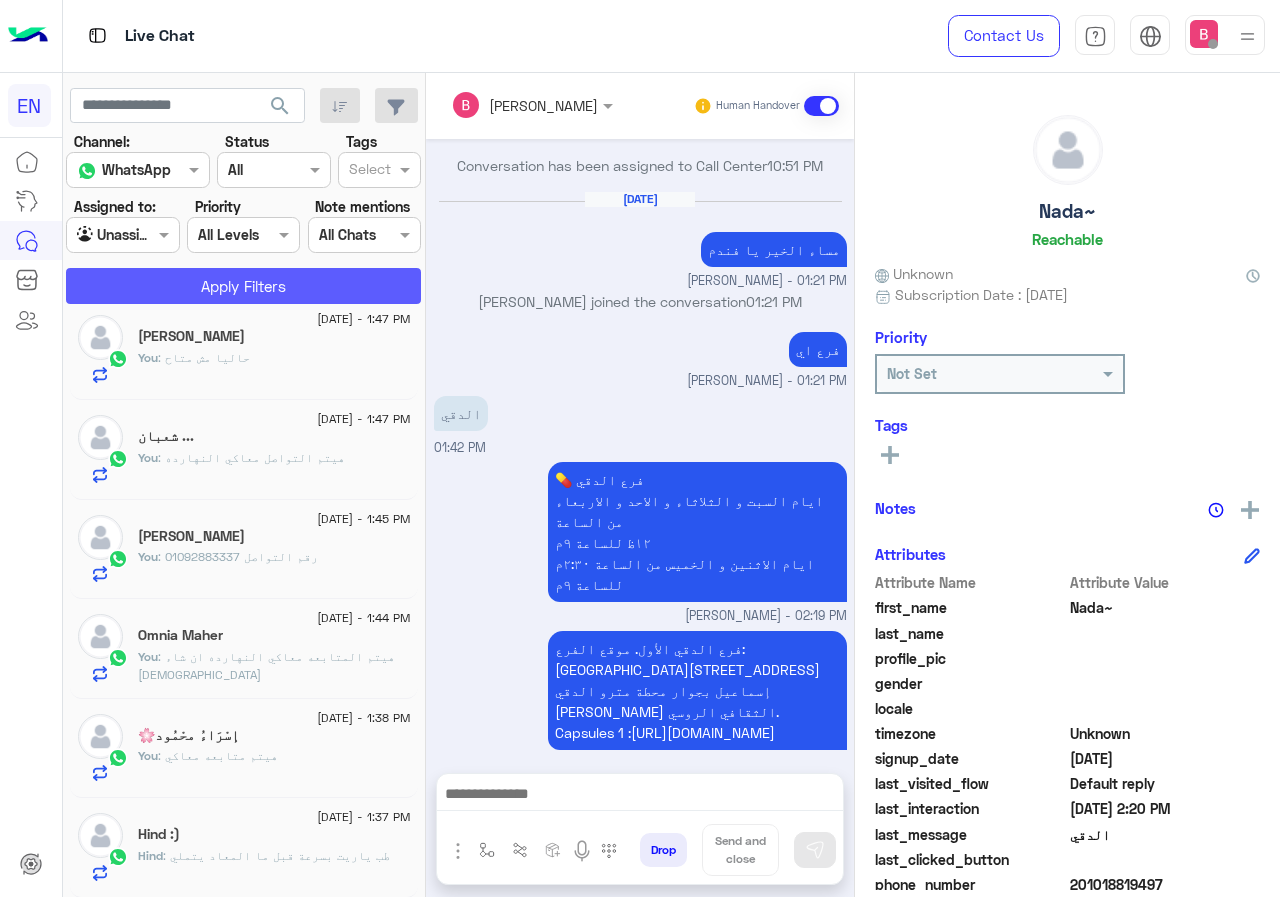 click on "Apply Filters" 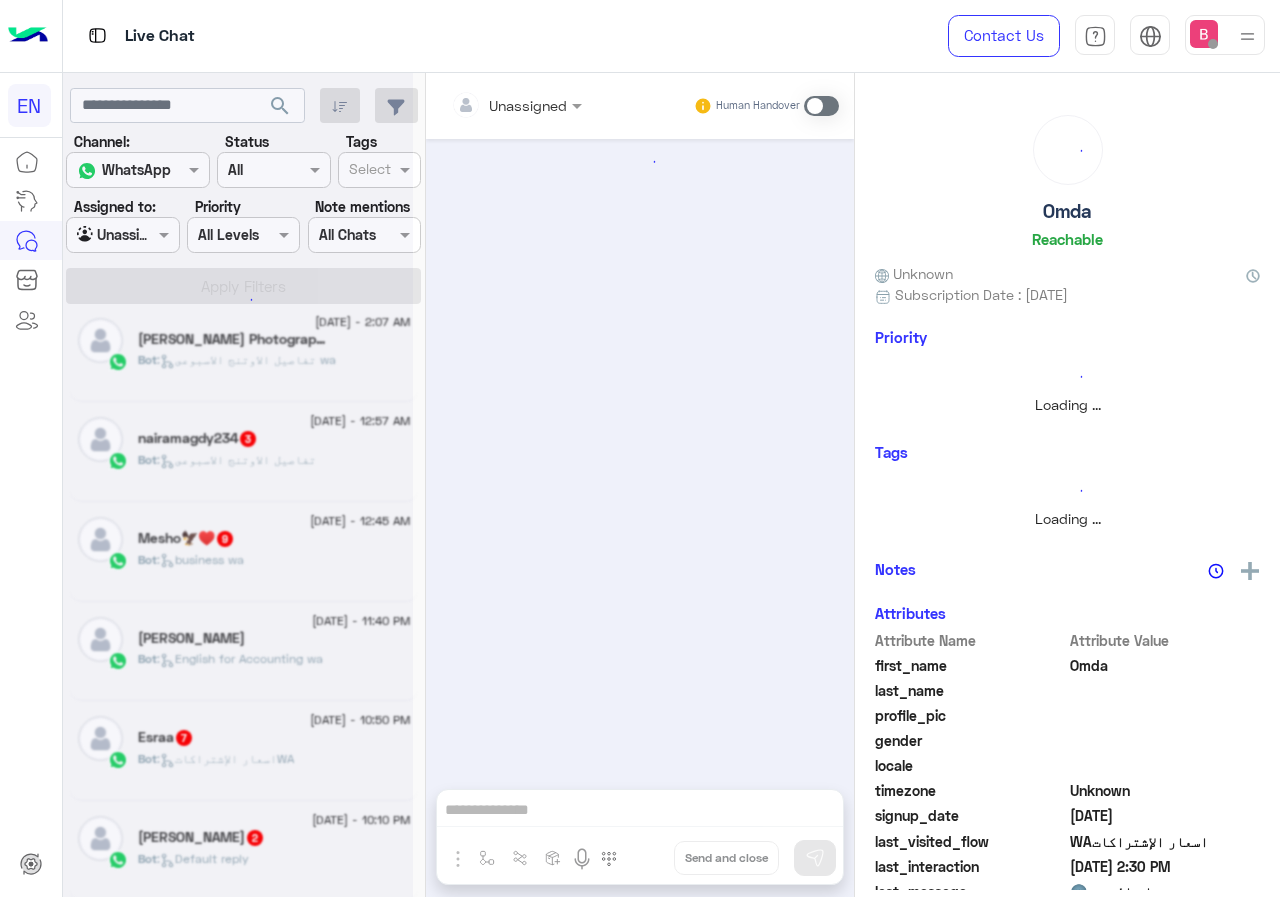 scroll, scrollTop: 0, scrollLeft: 0, axis: both 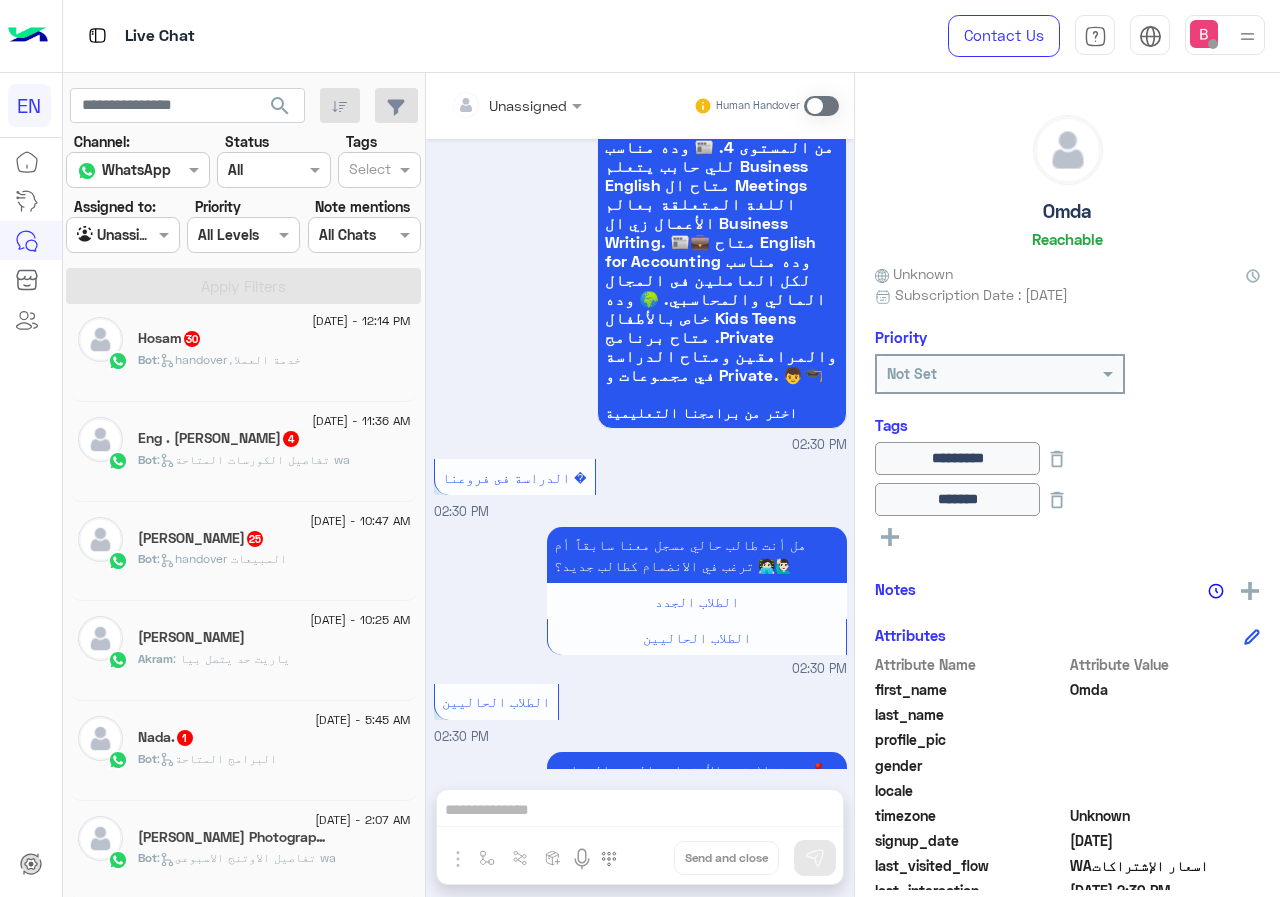 click at bounding box center (491, 105) 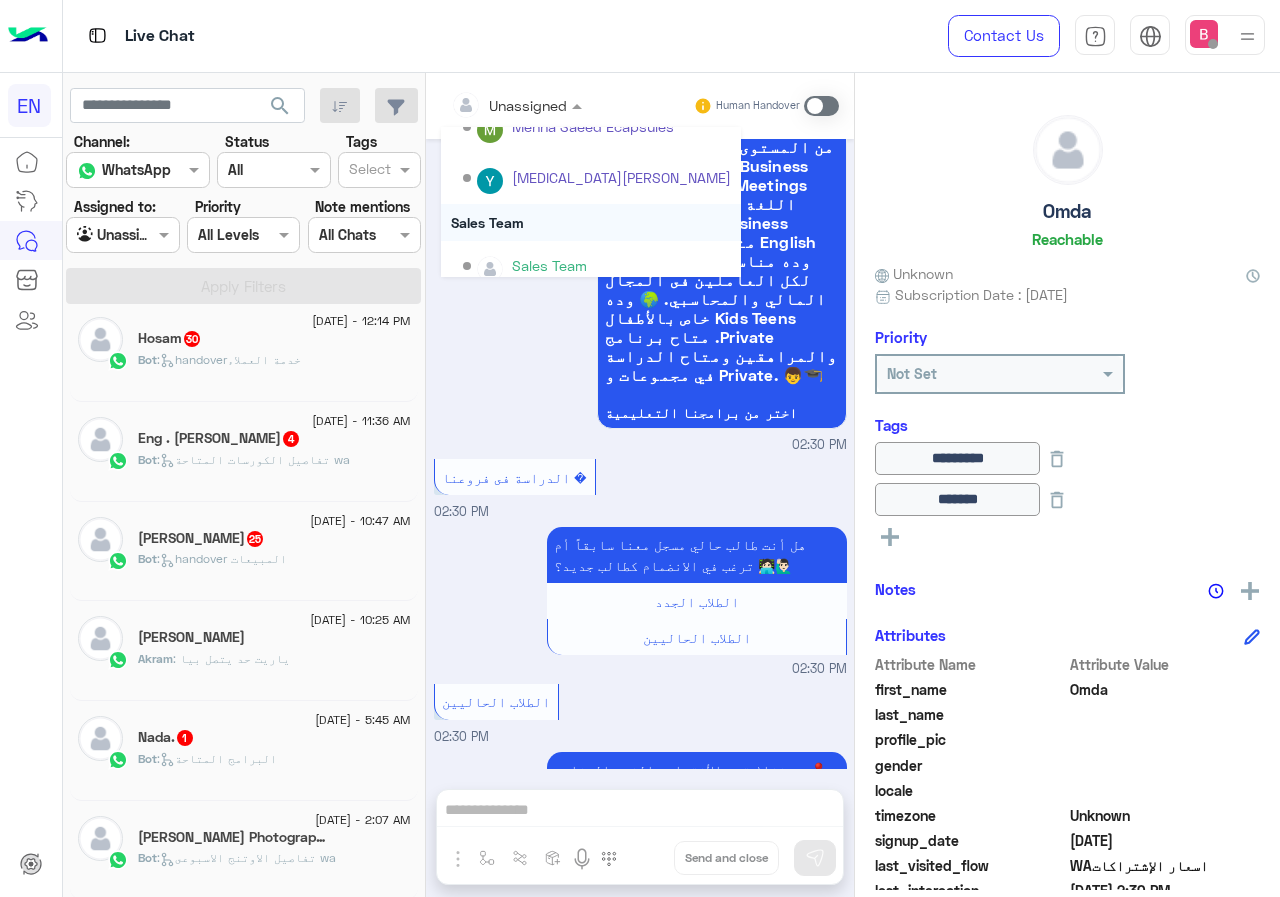 scroll, scrollTop: 332, scrollLeft: 0, axis: vertical 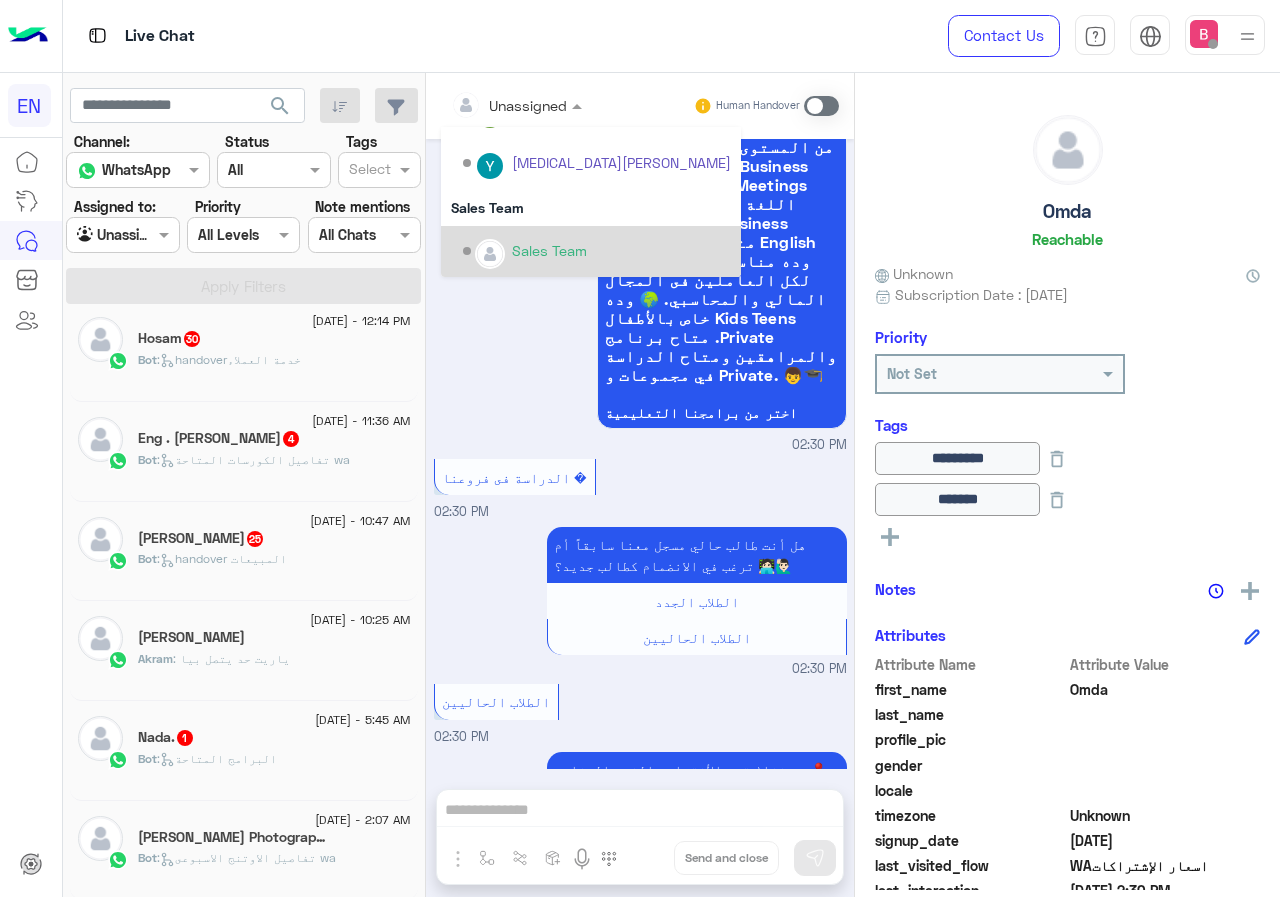 click on "Sales Team" at bounding box center [597, 251] 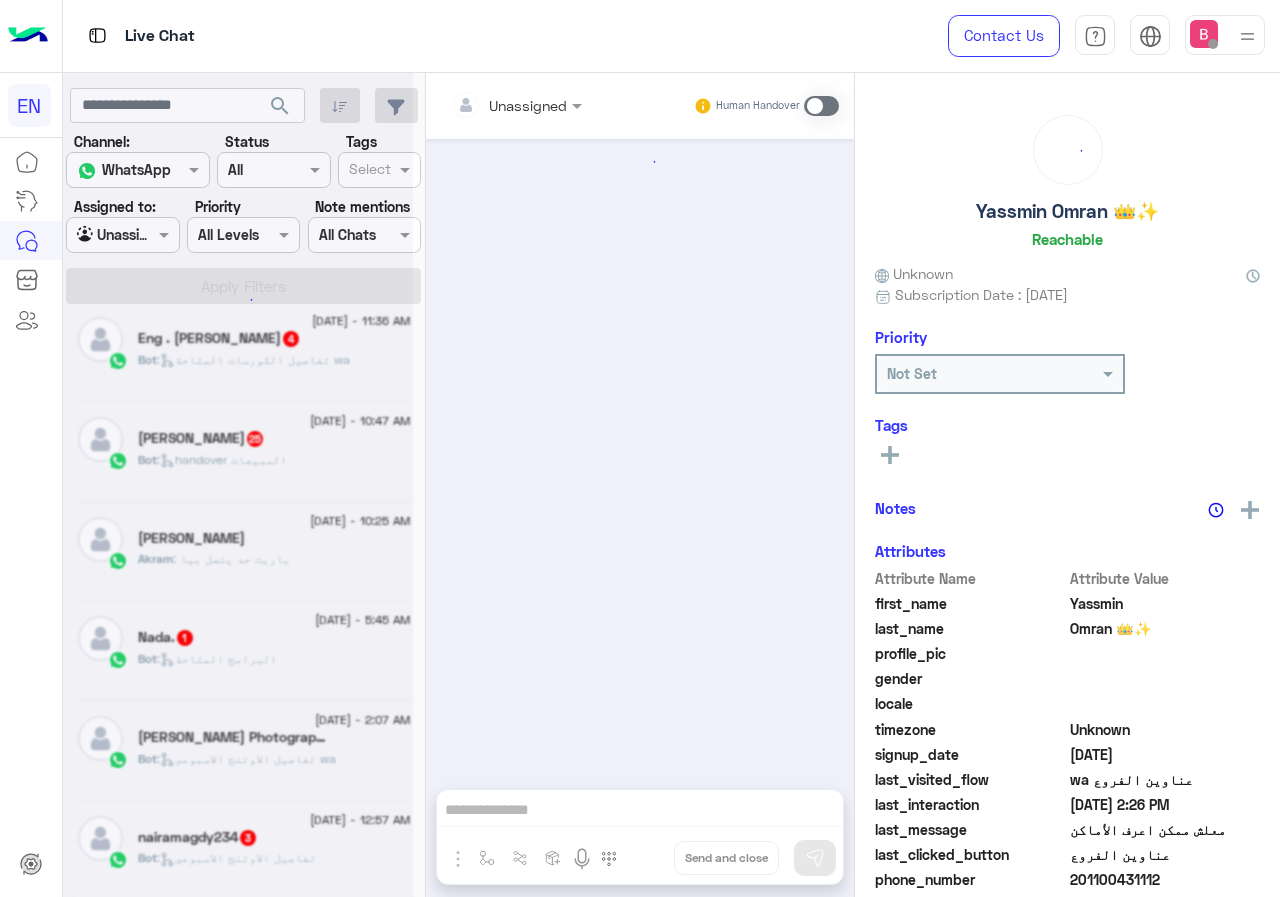 scroll, scrollTop: 2714, scrollLeft: 0, axis: vertical 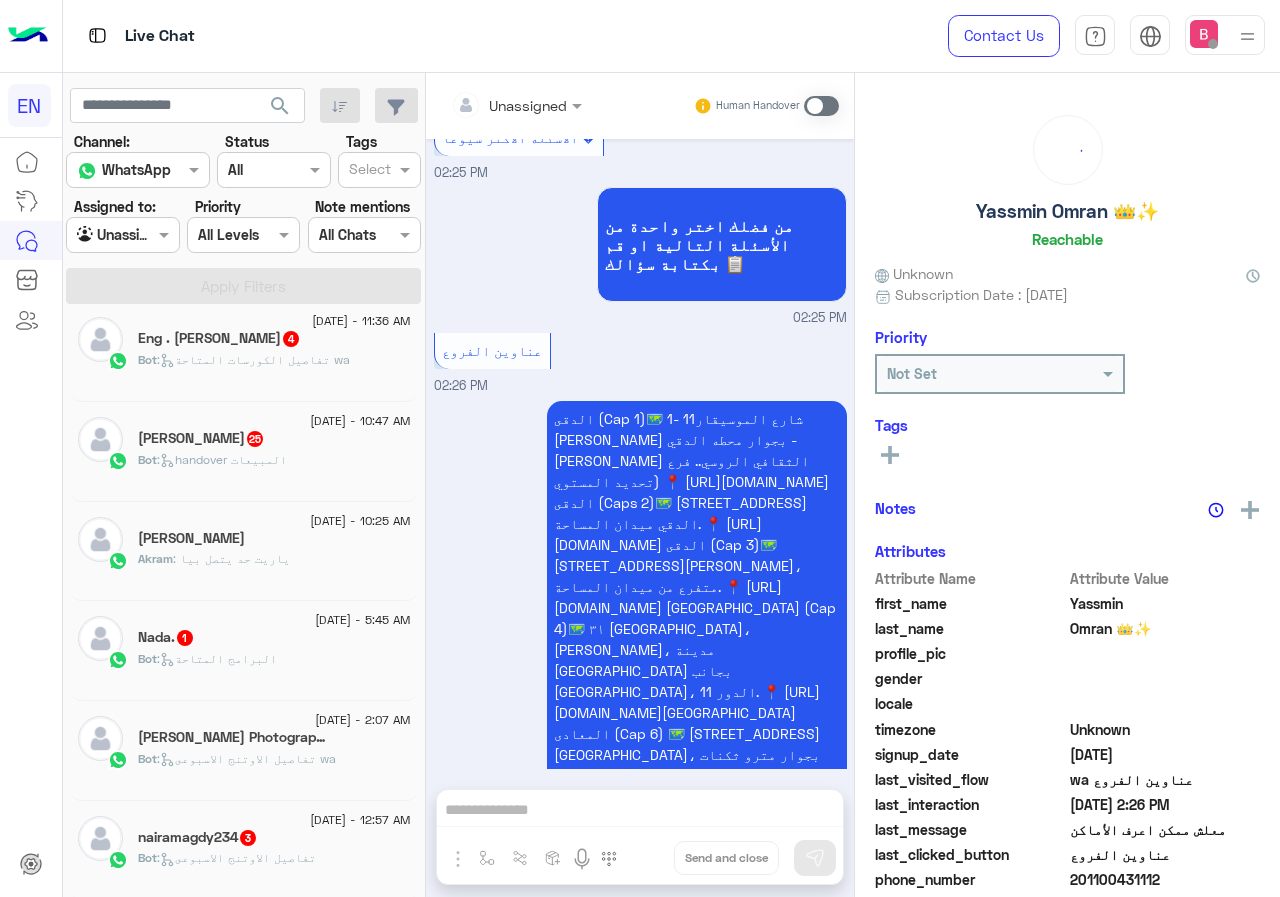 click on "Eng . [PERSON_NAME]  4" 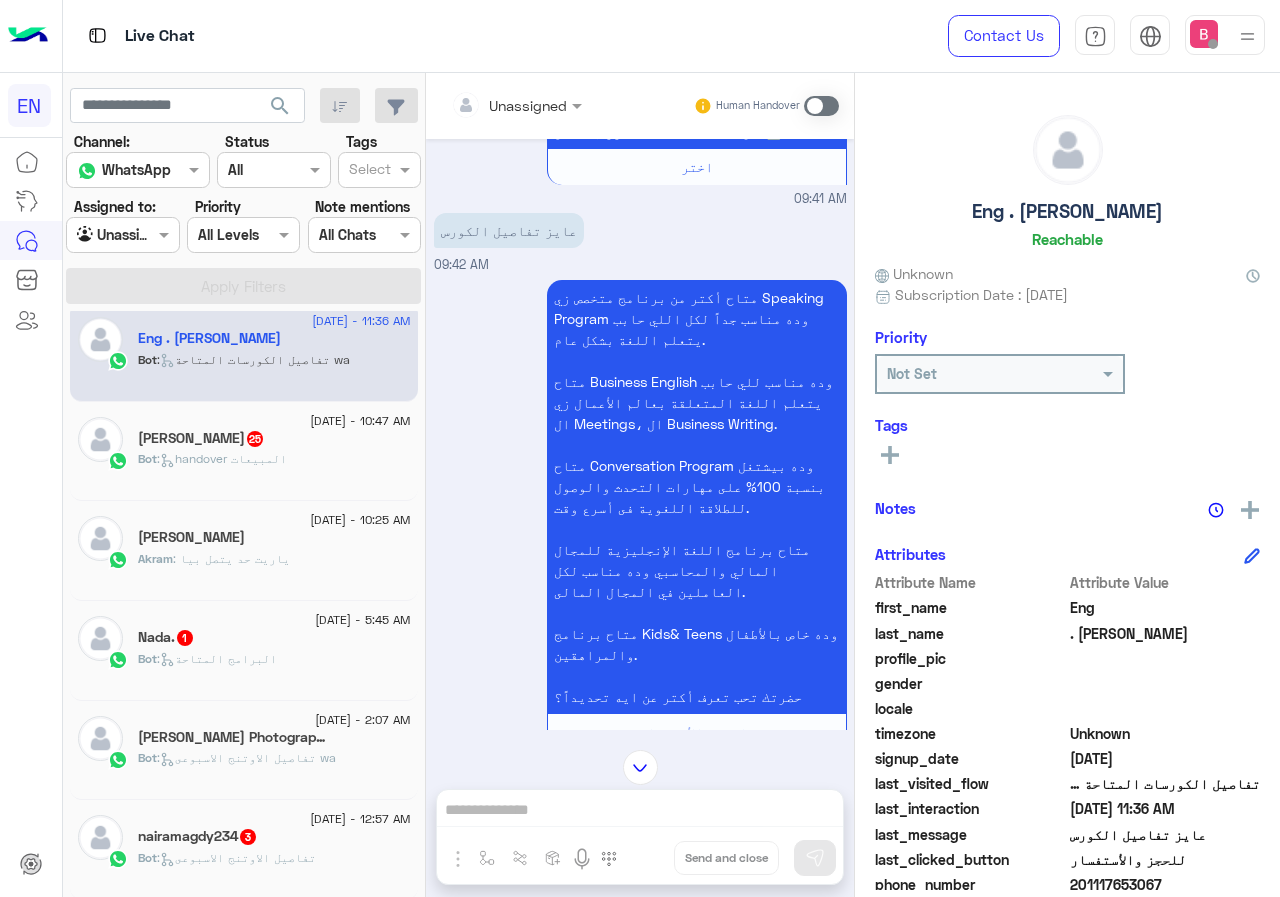 scroll, scrollTop: 0, scrollLeft: 0, axis: both 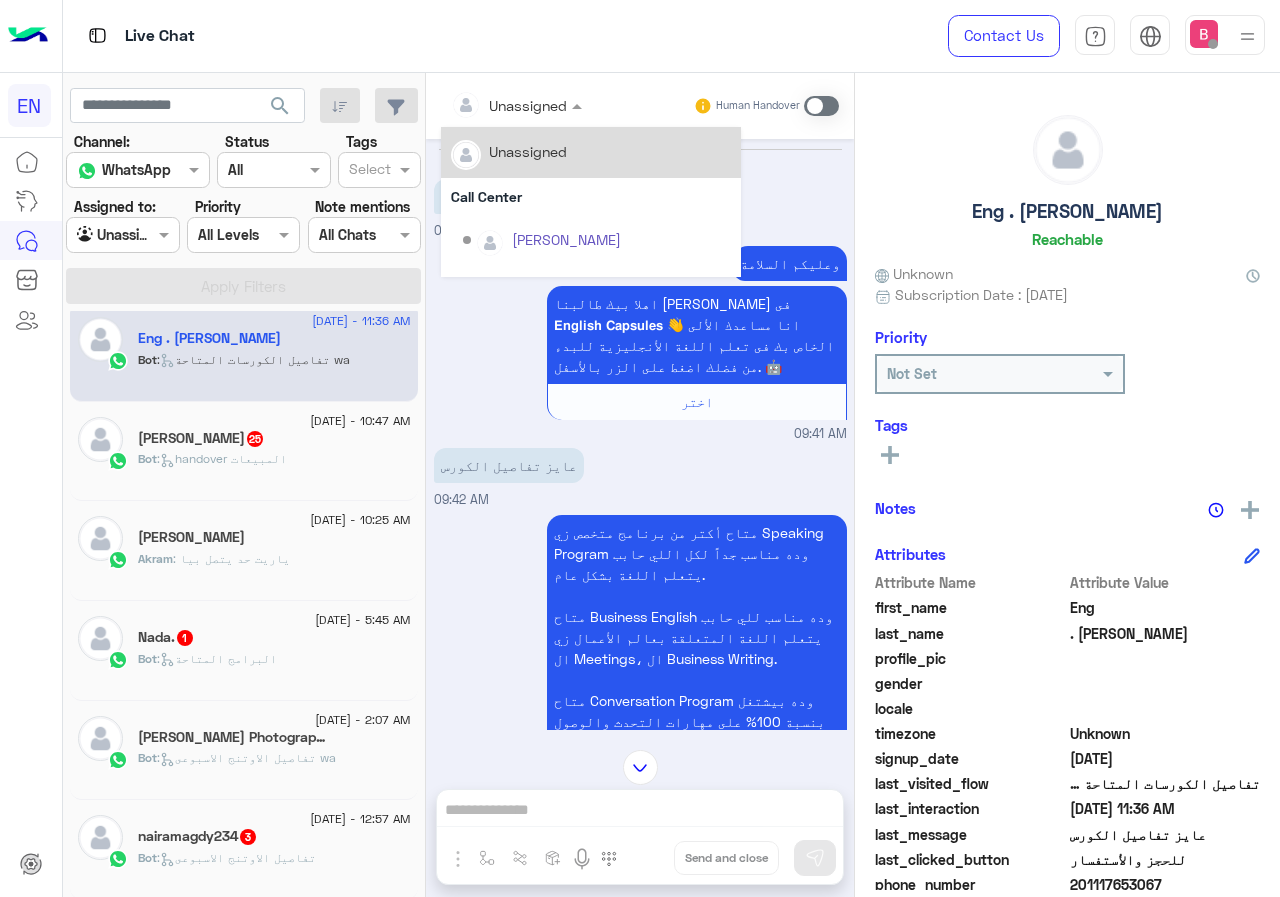 click at bounding box center (491, 105) 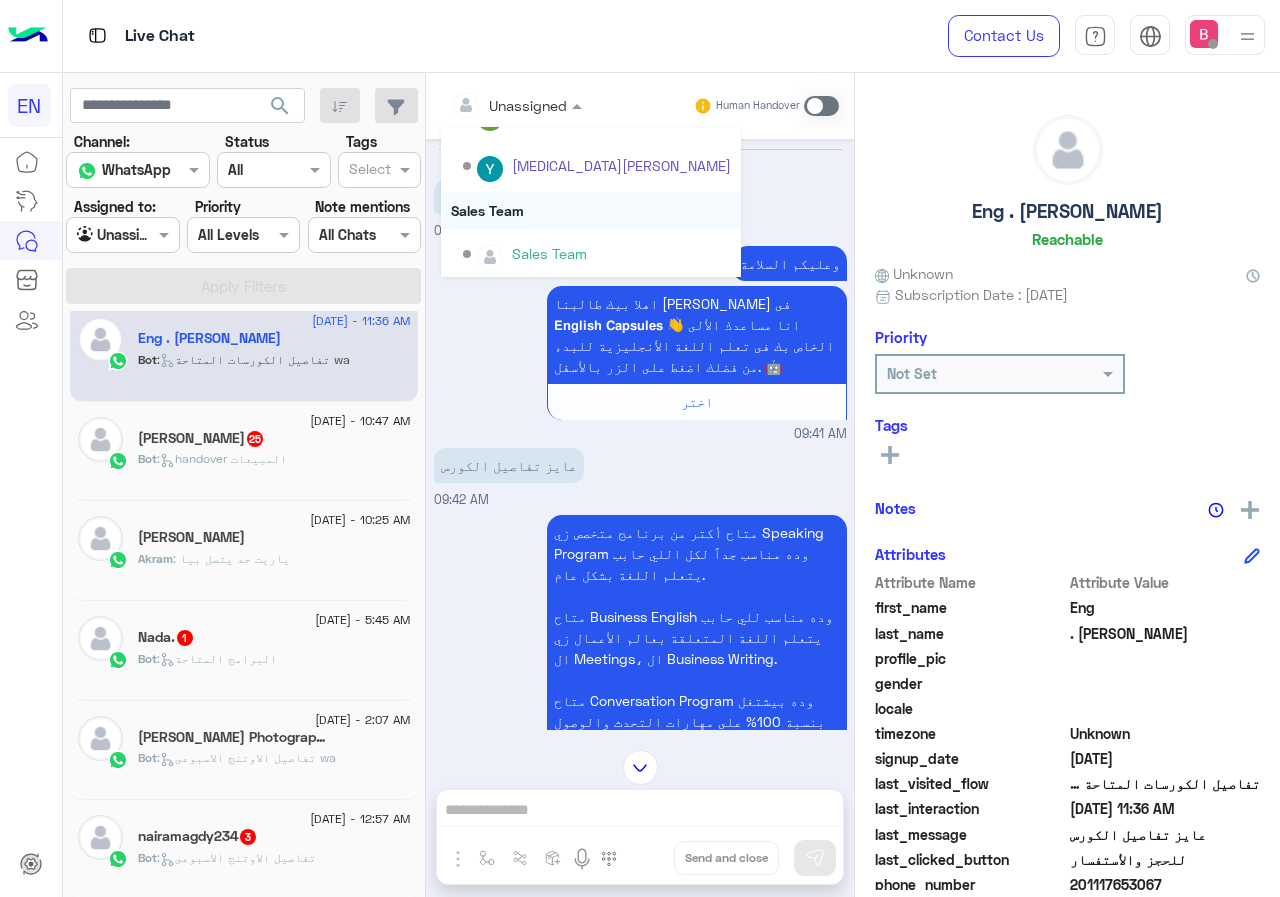 scroll, scrollTop: 332, scrollLeft: 0, axis: vertical 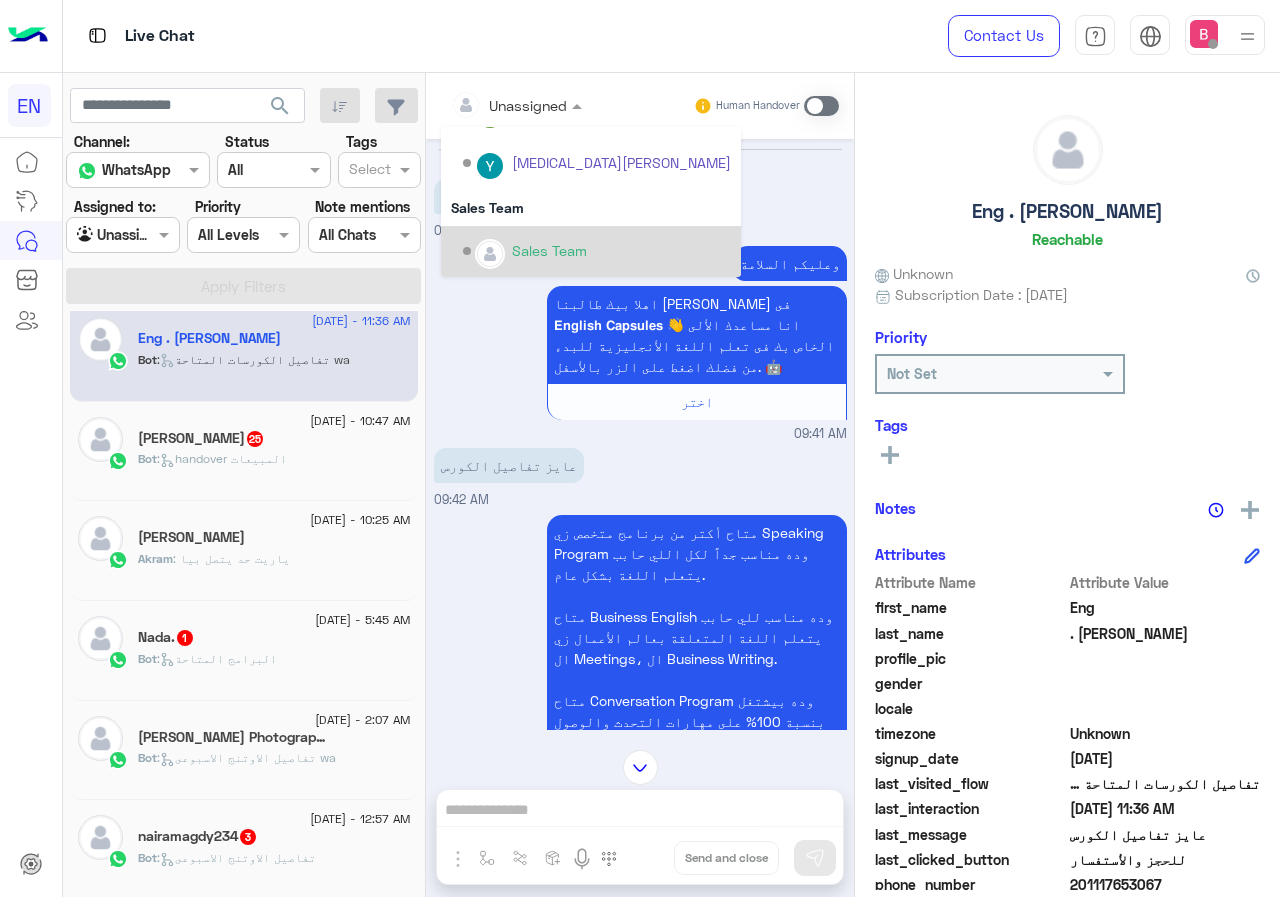 click on "Sales Team" at bounding box center (549, 250) 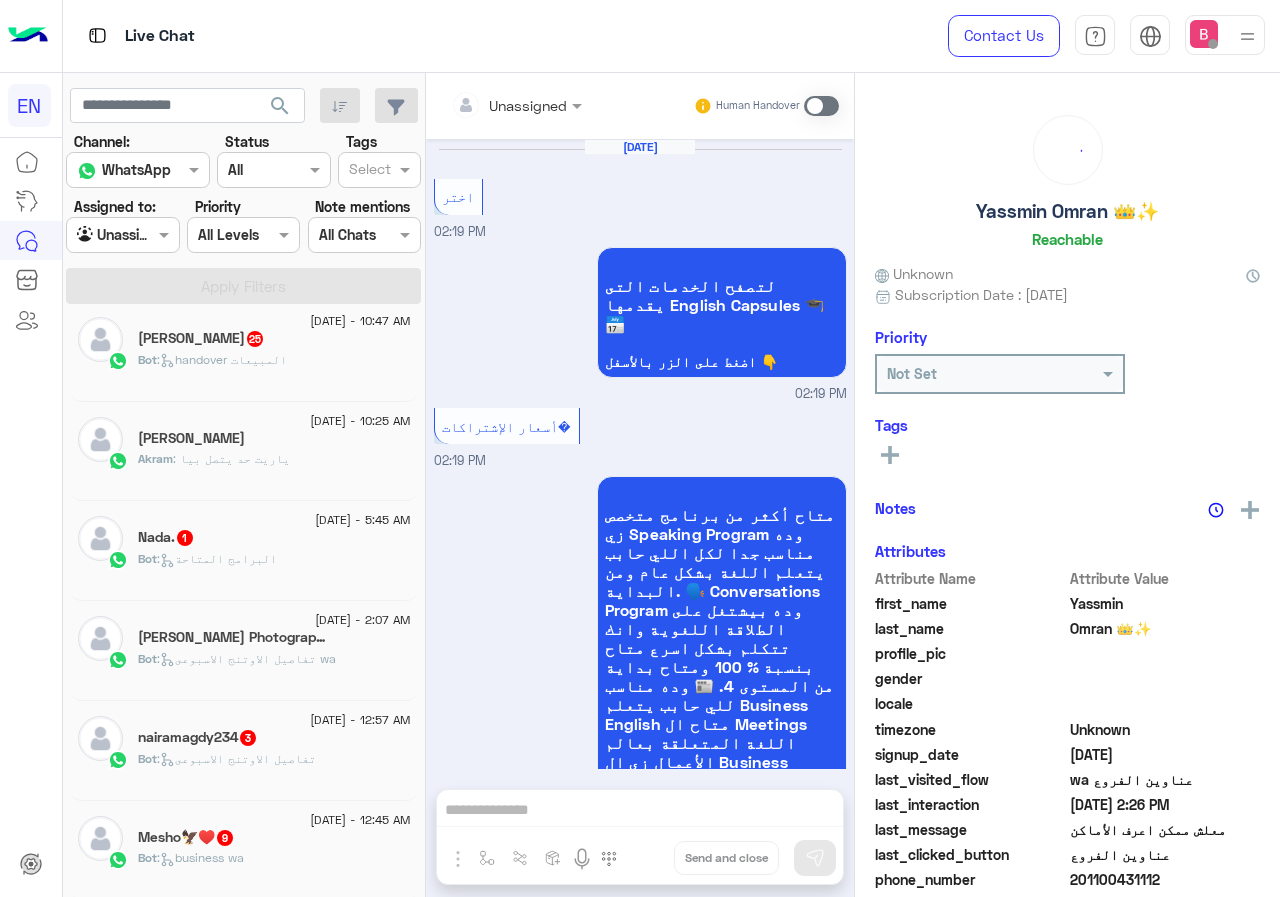 scroll, scrollTop: 2714, scrollLeft: 0, axis: vertical 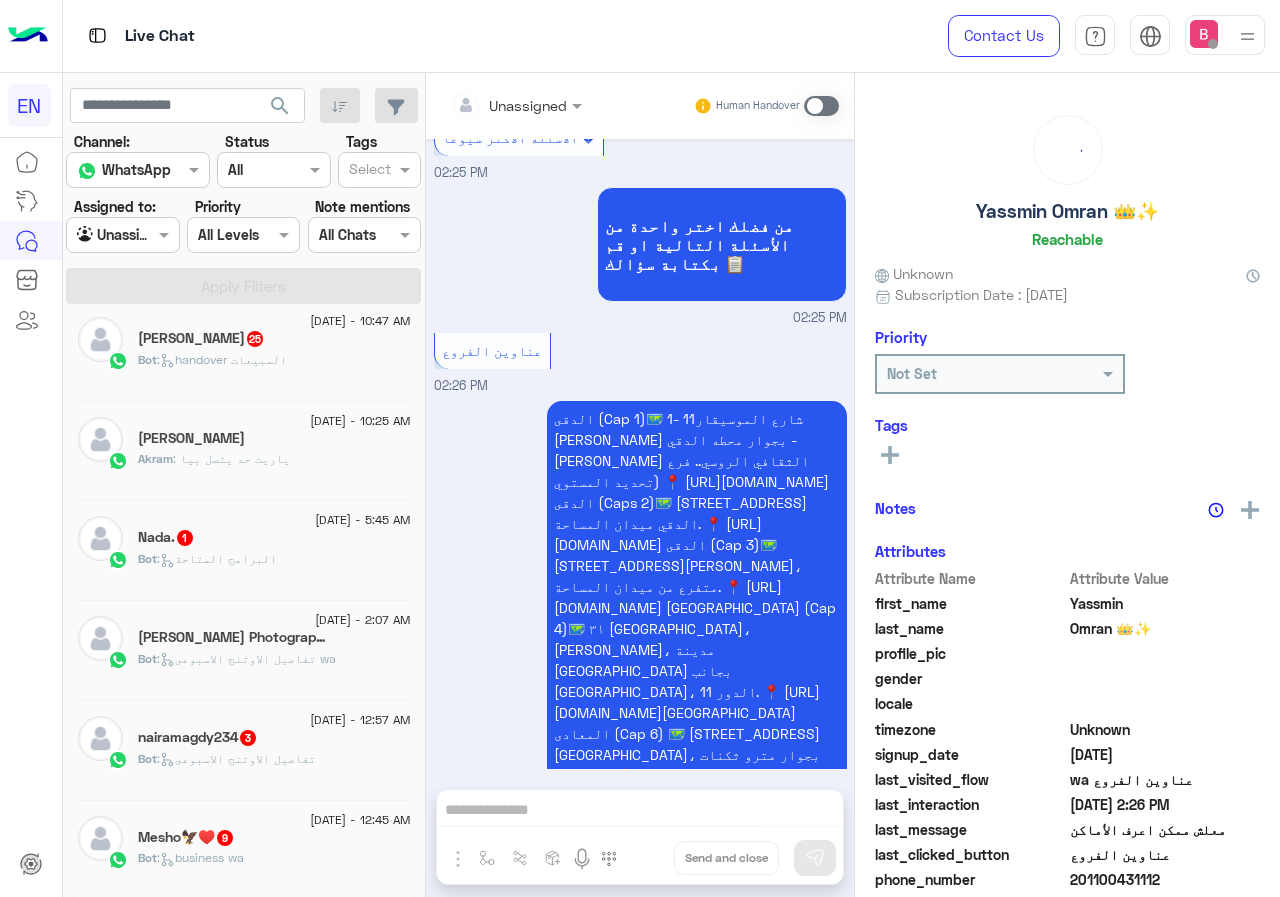 click on "Bot :   handover المبيعات" 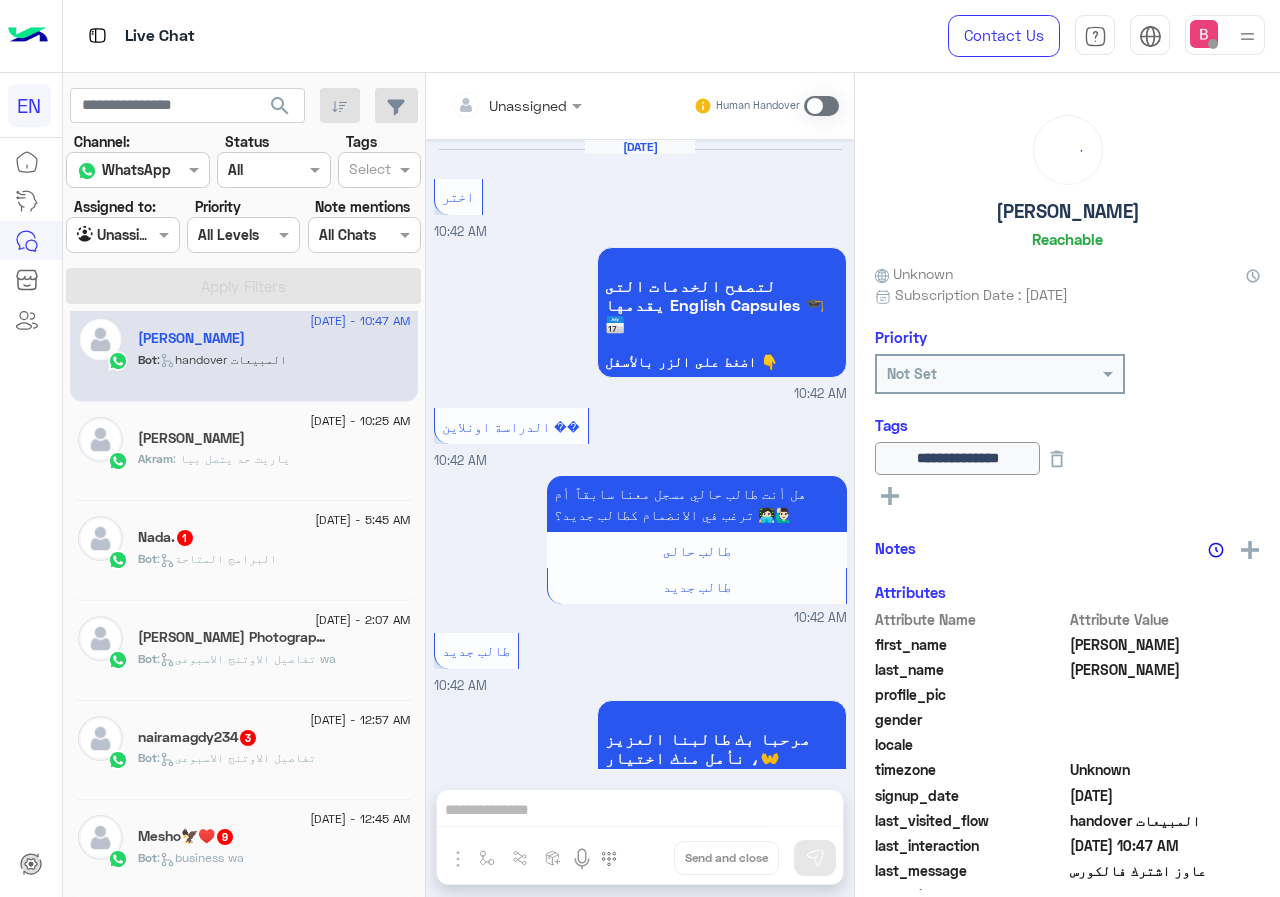 scroll, scrollTop: 1974, scrollLeft: 0, axis: vertical 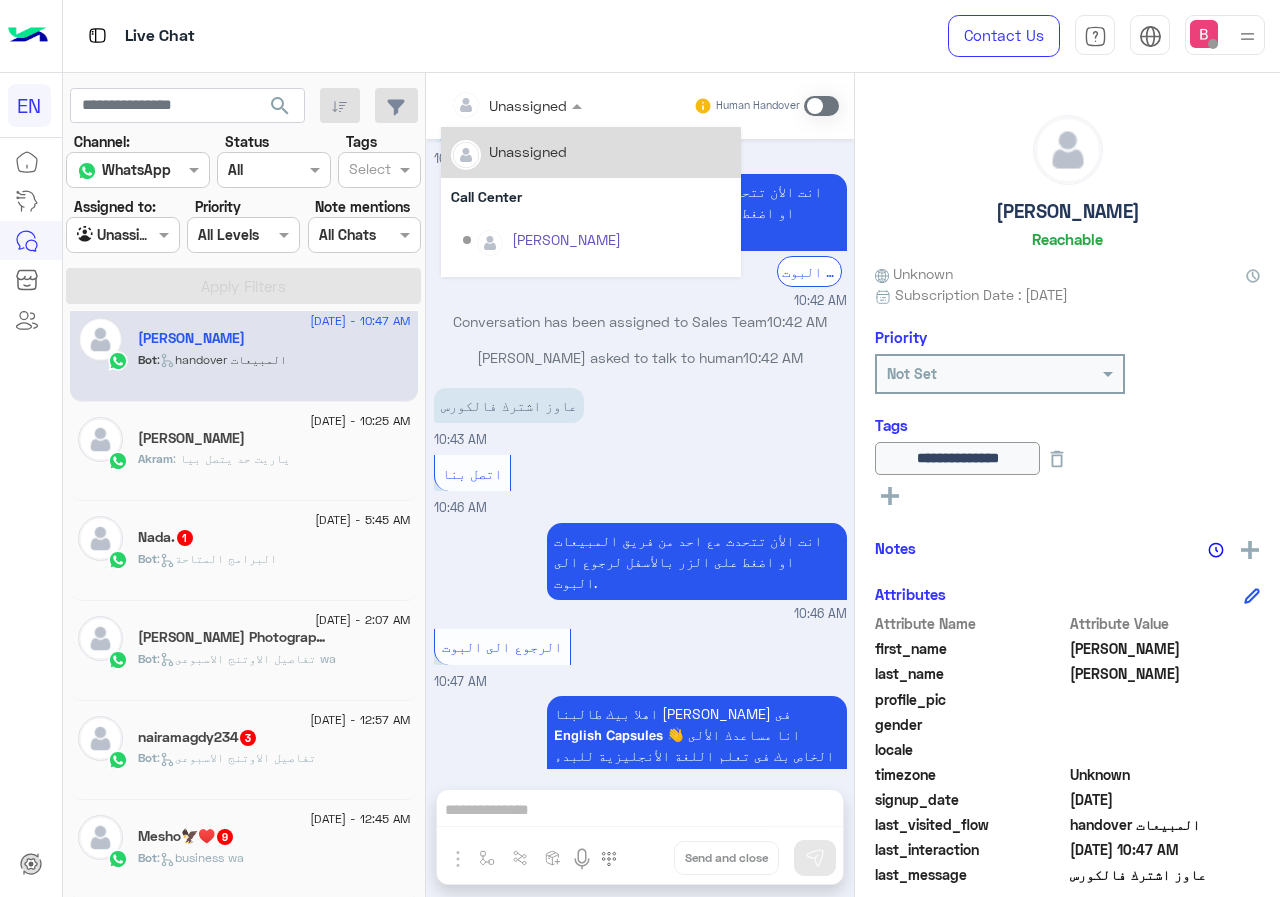 click at bounding box center (491, 105) 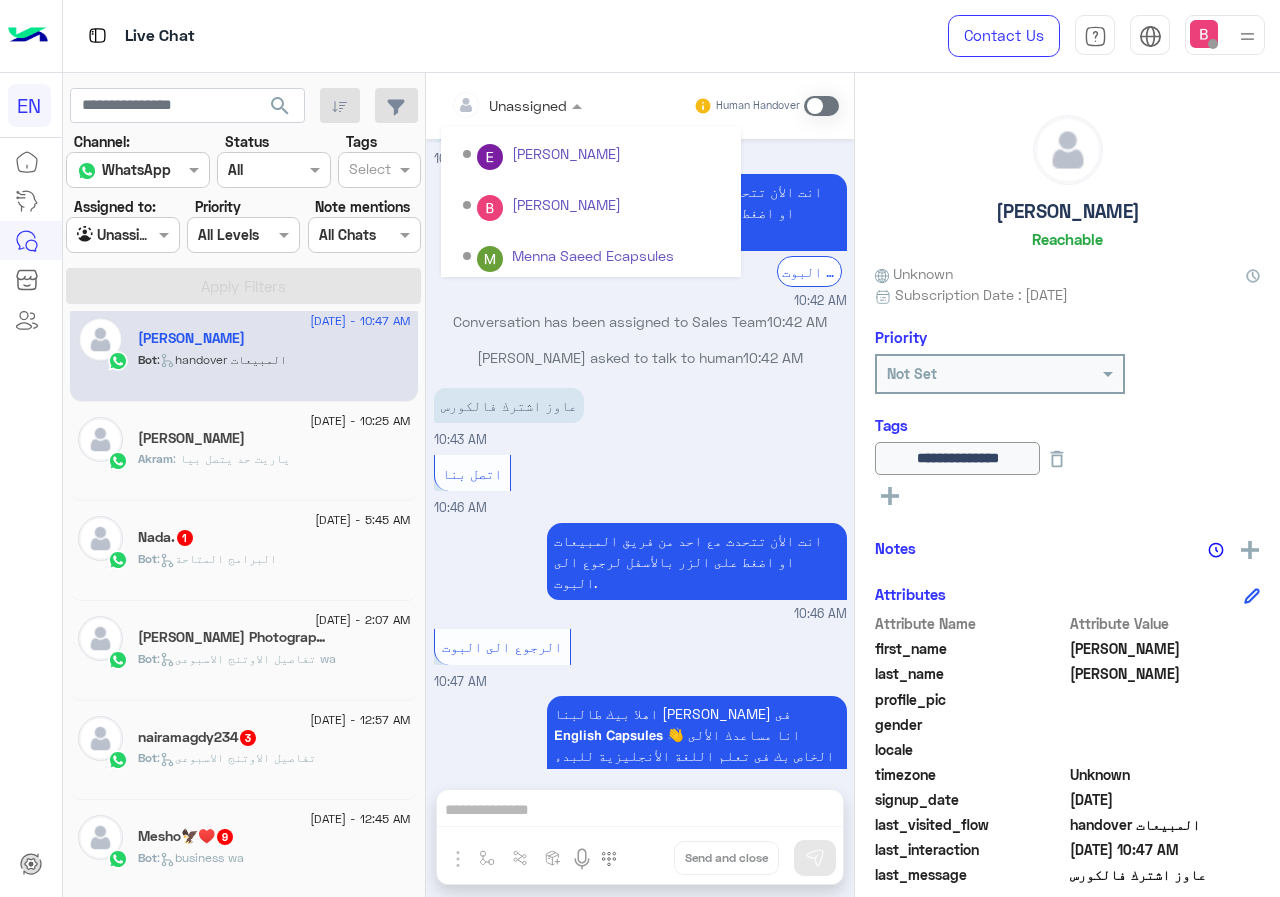 scroll, scrollTop: 332, scrollLeft: 0, axis: vertical 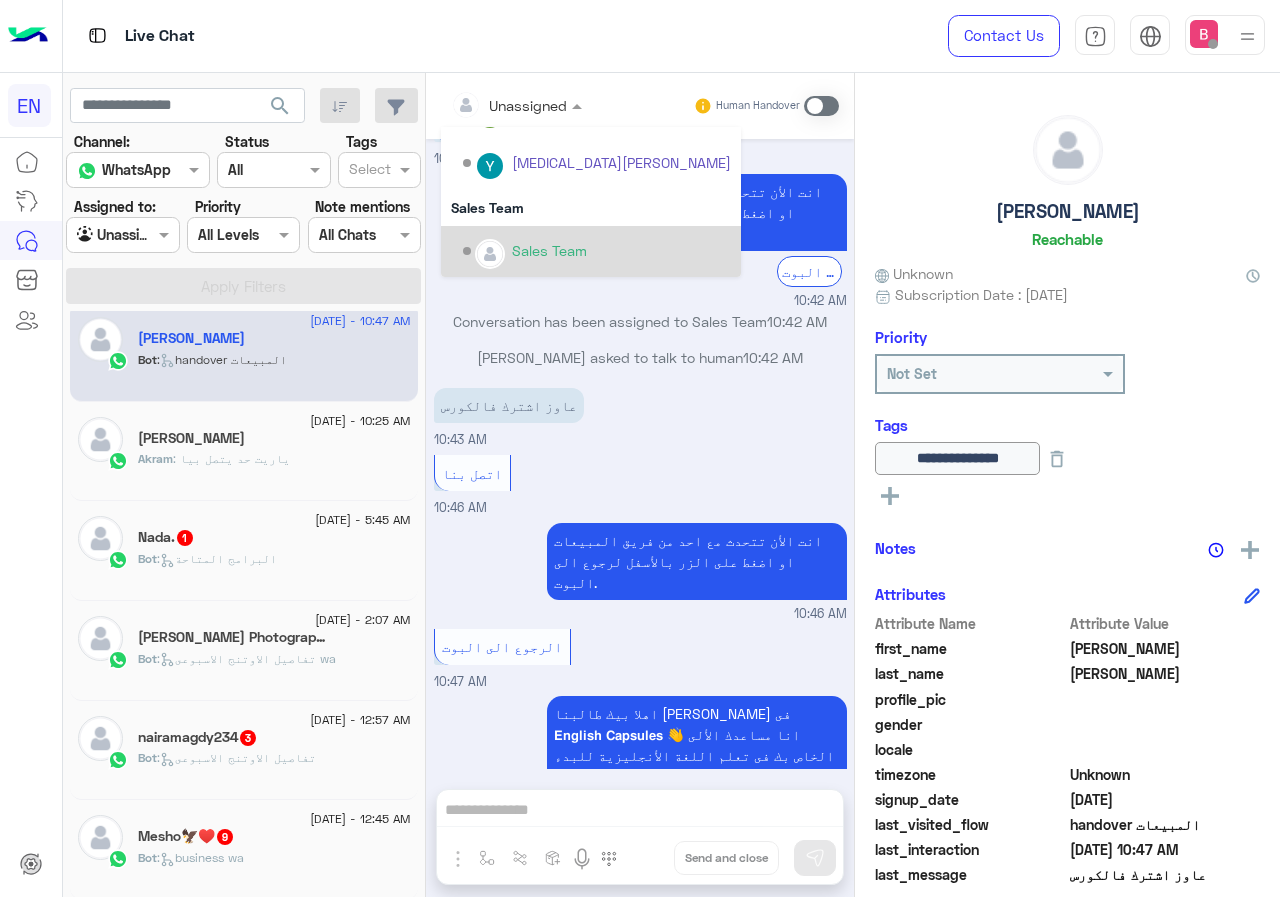 click at bounding box center (490, 254) 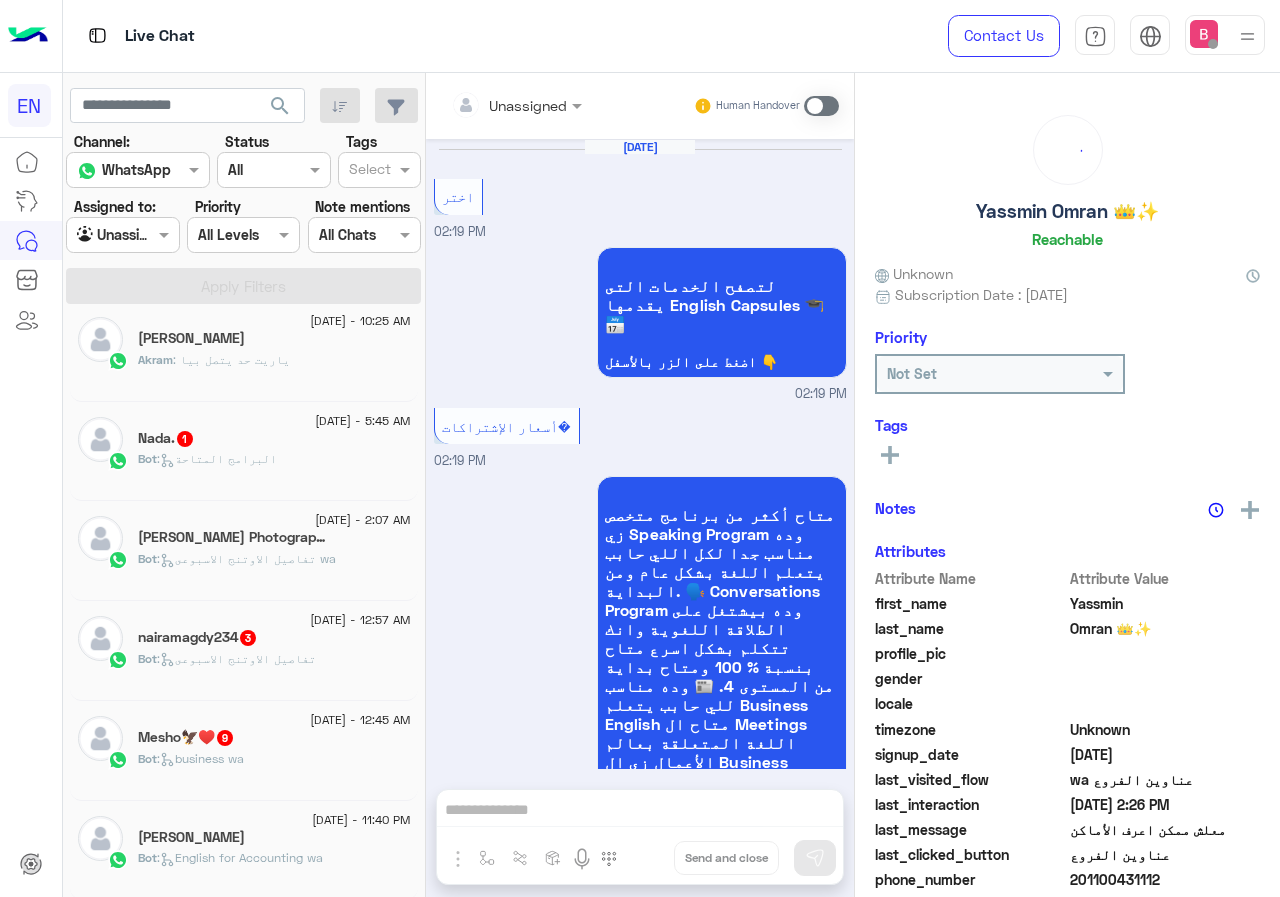 scroll, scrollTop: 2714, scrollLeft: 0, axis: vertical 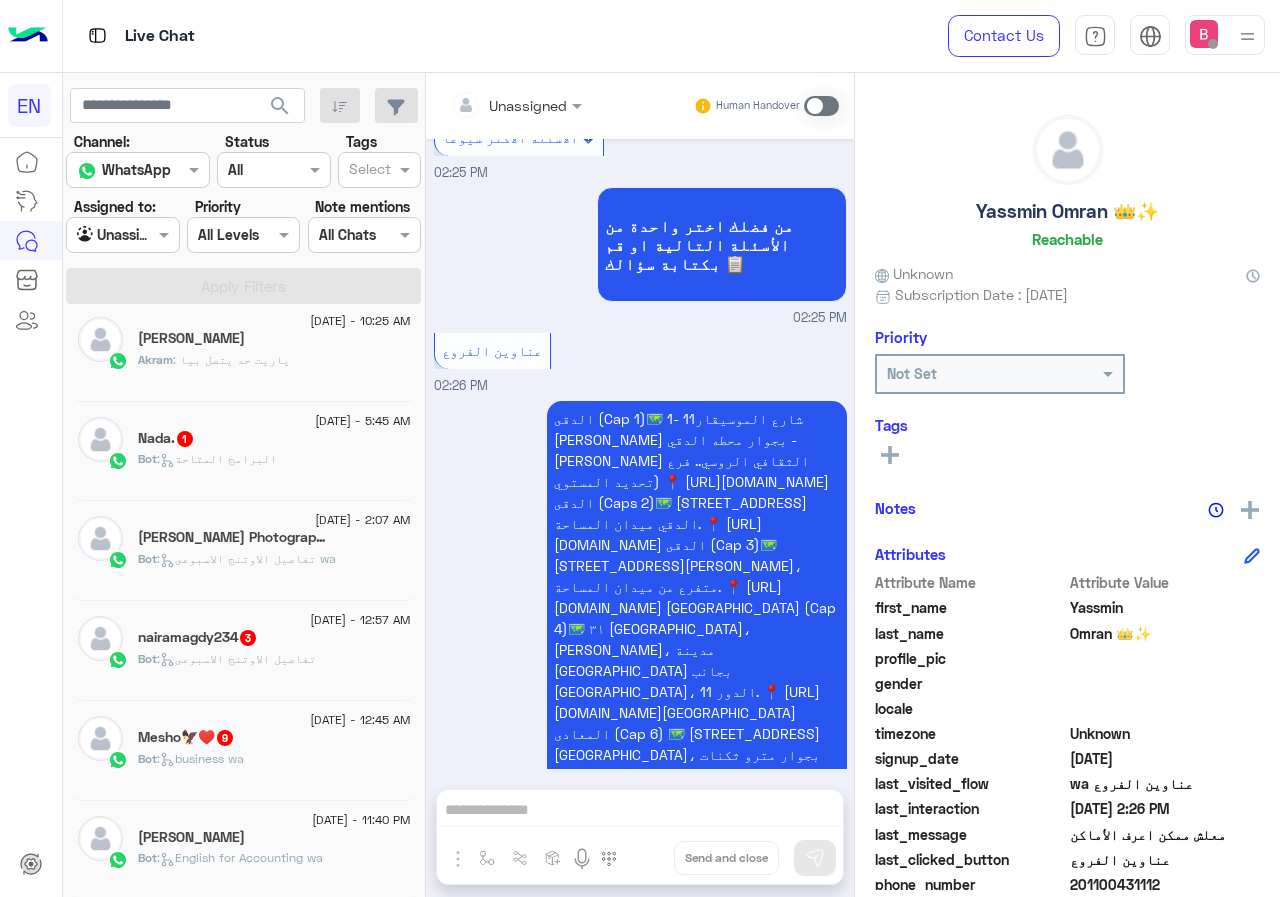 click on "Nada.   1" 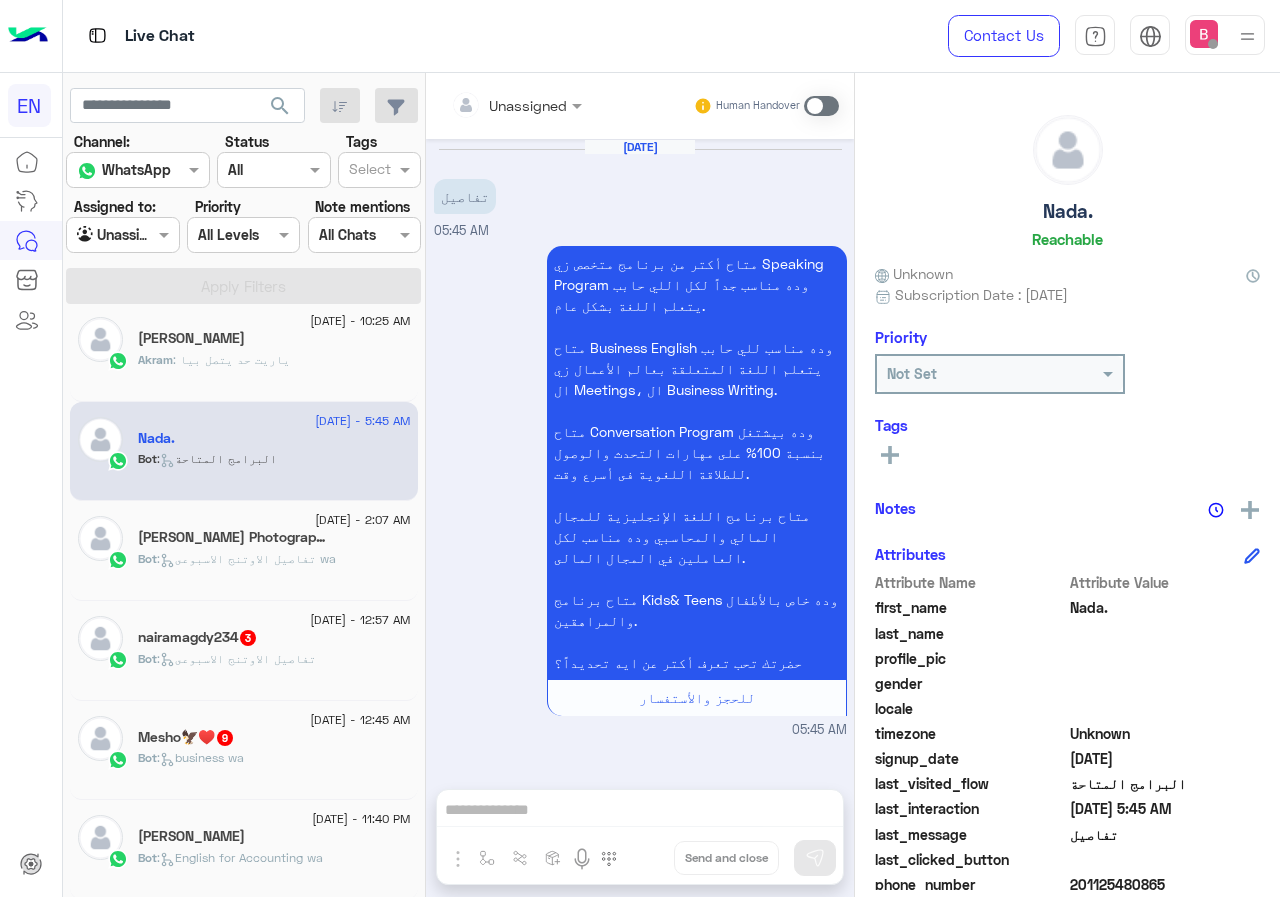 click at bounding box center (516, 104) 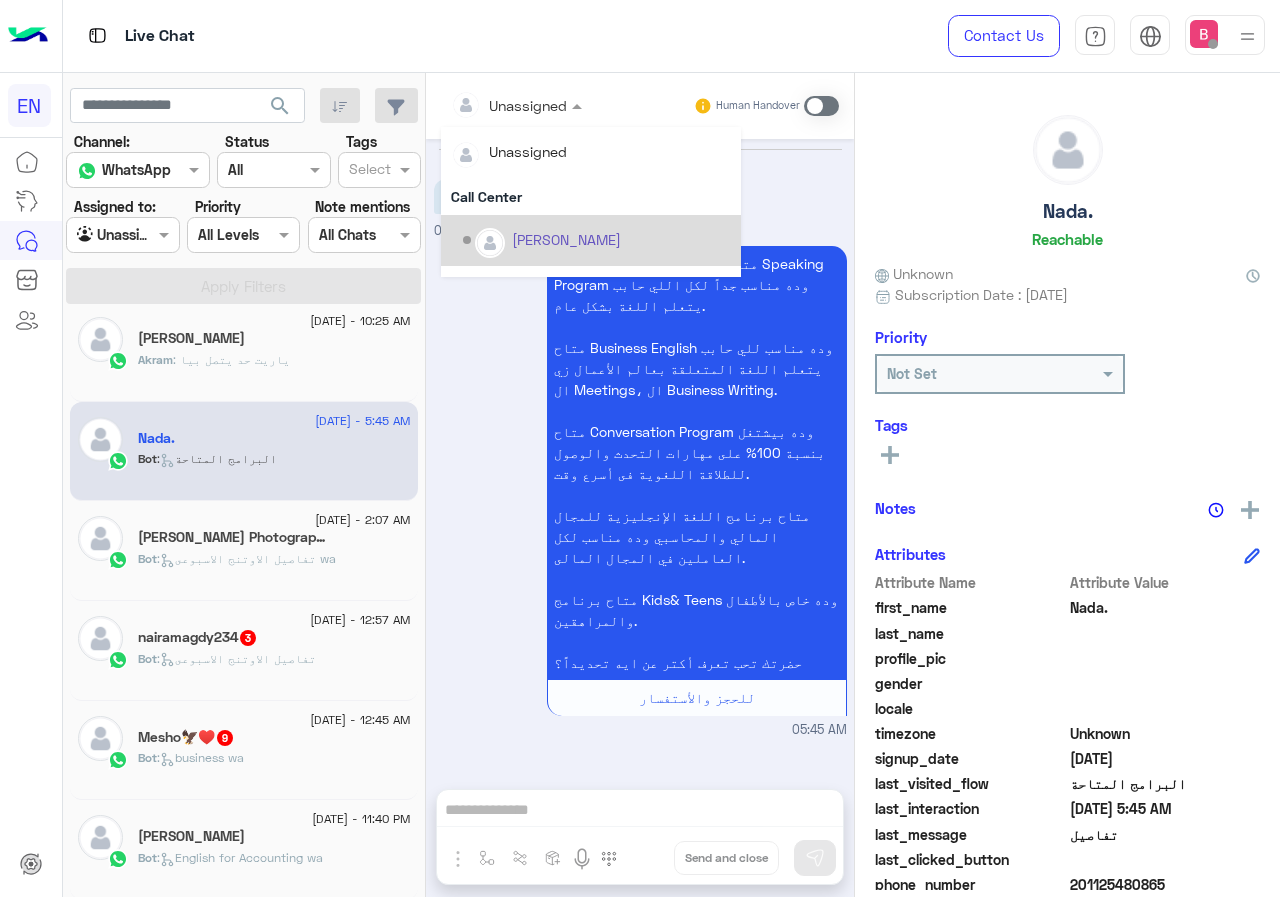 scroll, scrollTop: 332, scrollLeft: 0, axis: vertical 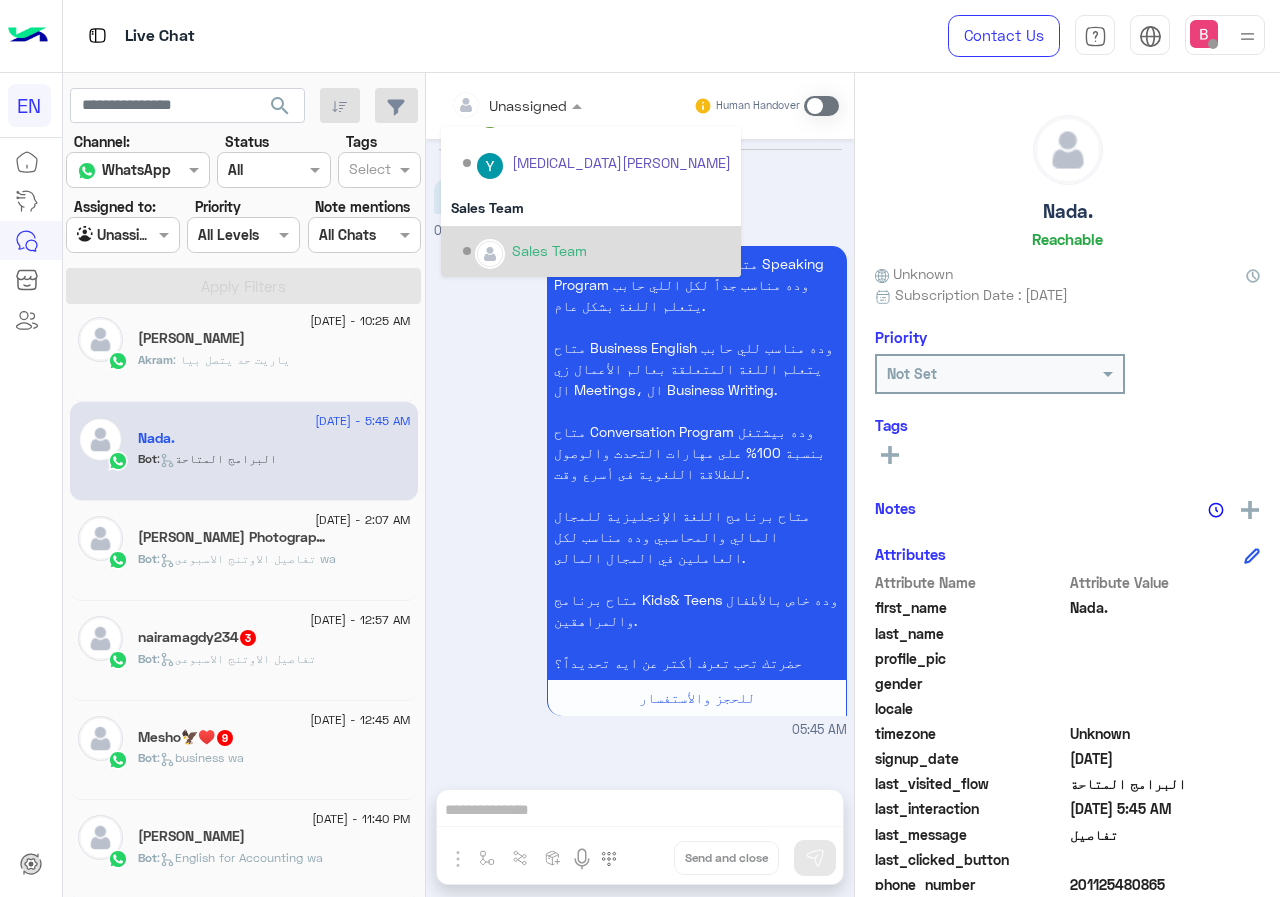 click on "Sales Team" at bounding box center [549, 250] 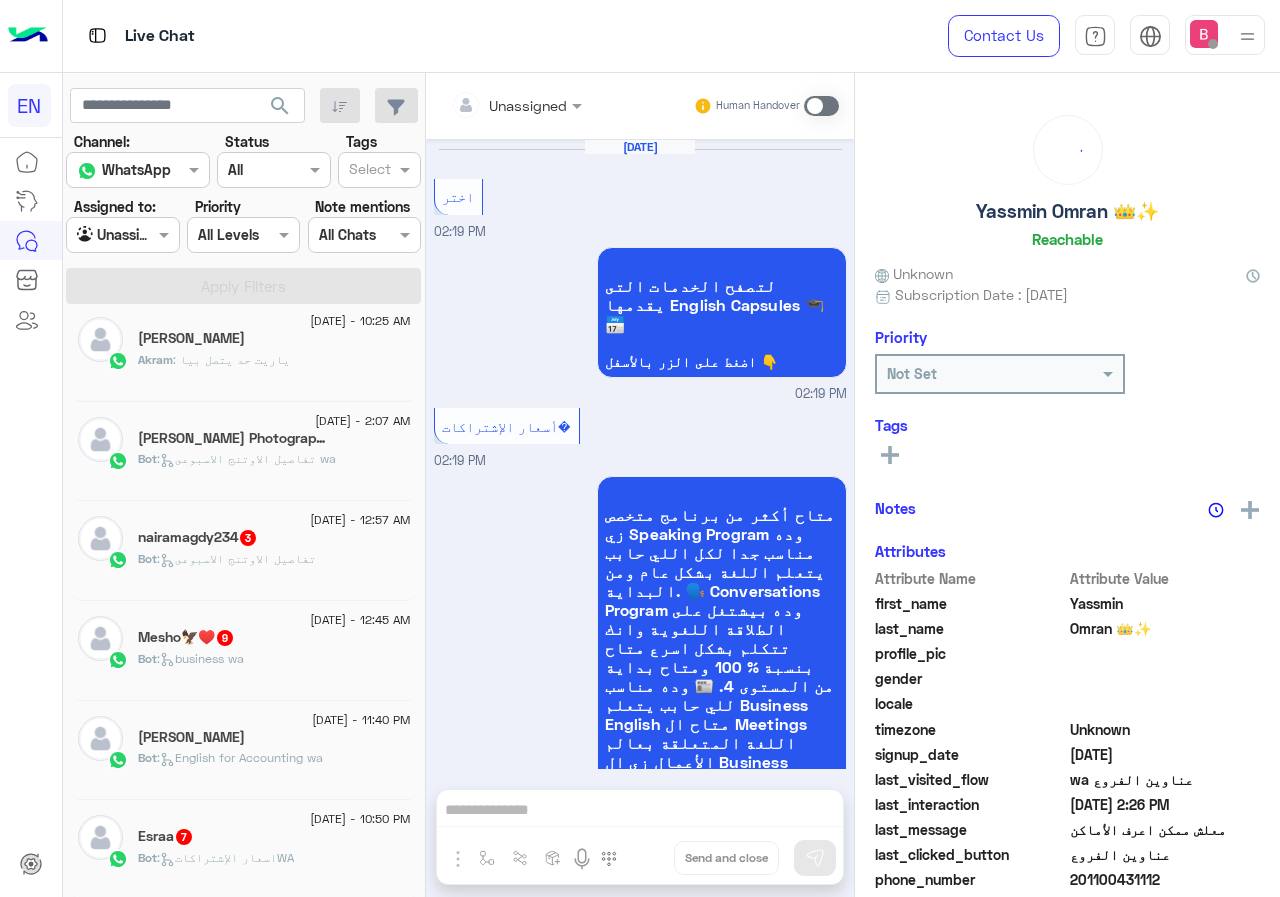 scroll, scrollTop: 2714, scrollLeft: 0, axis: vertical 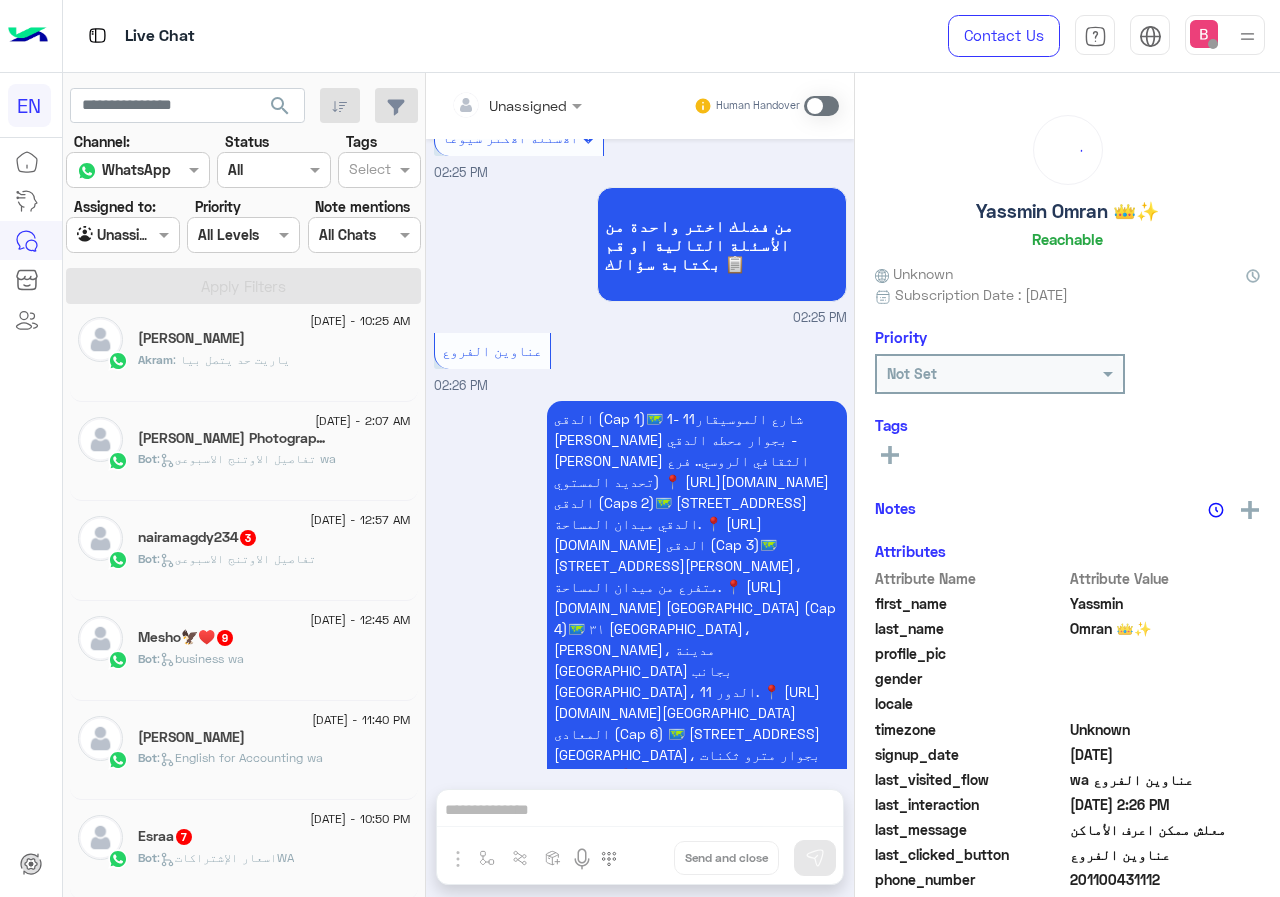 click on ":   تفاصيل الاوتنج الاسبوعى" 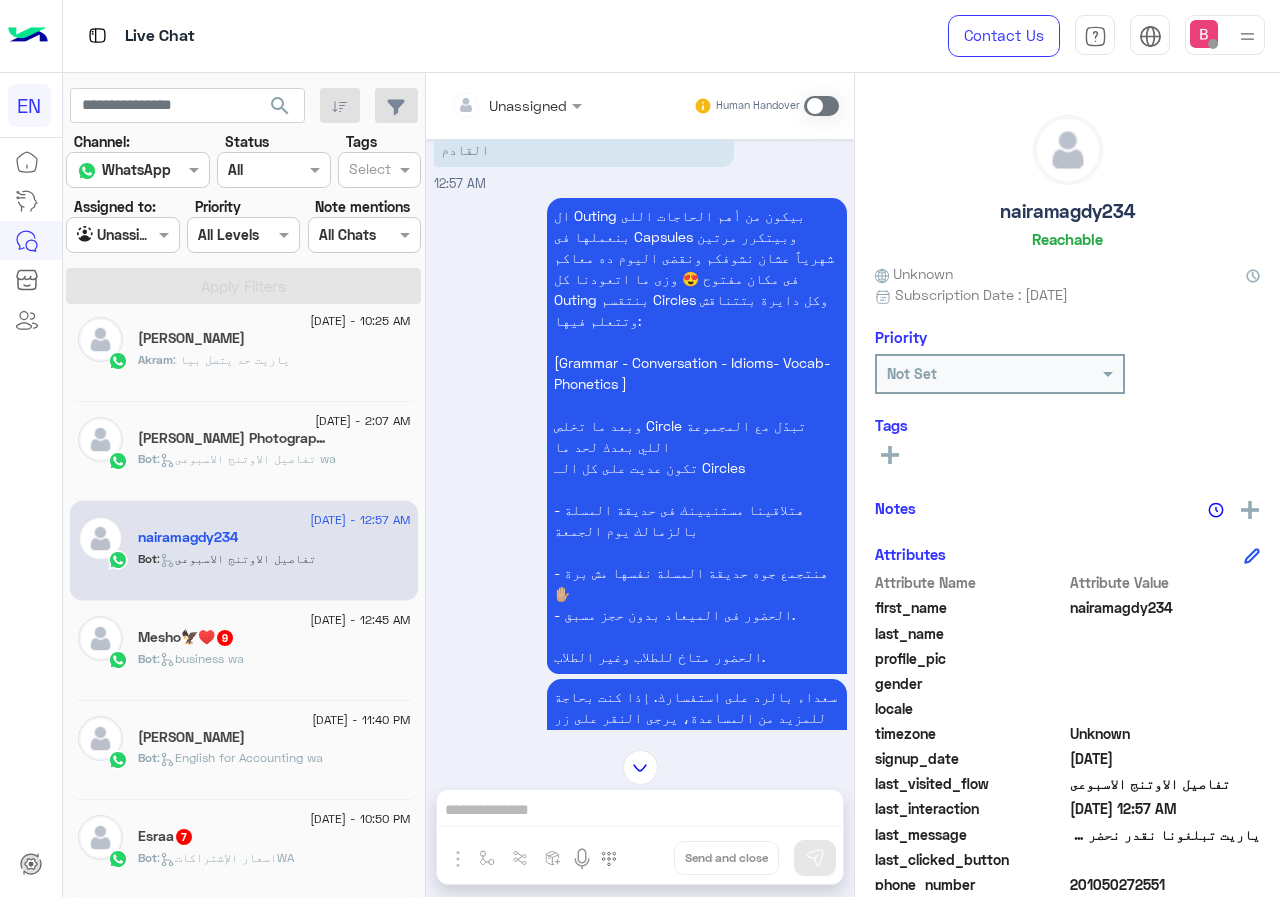 scroll, scrollTop: 287, scrollLeft: 0, axis: vertical 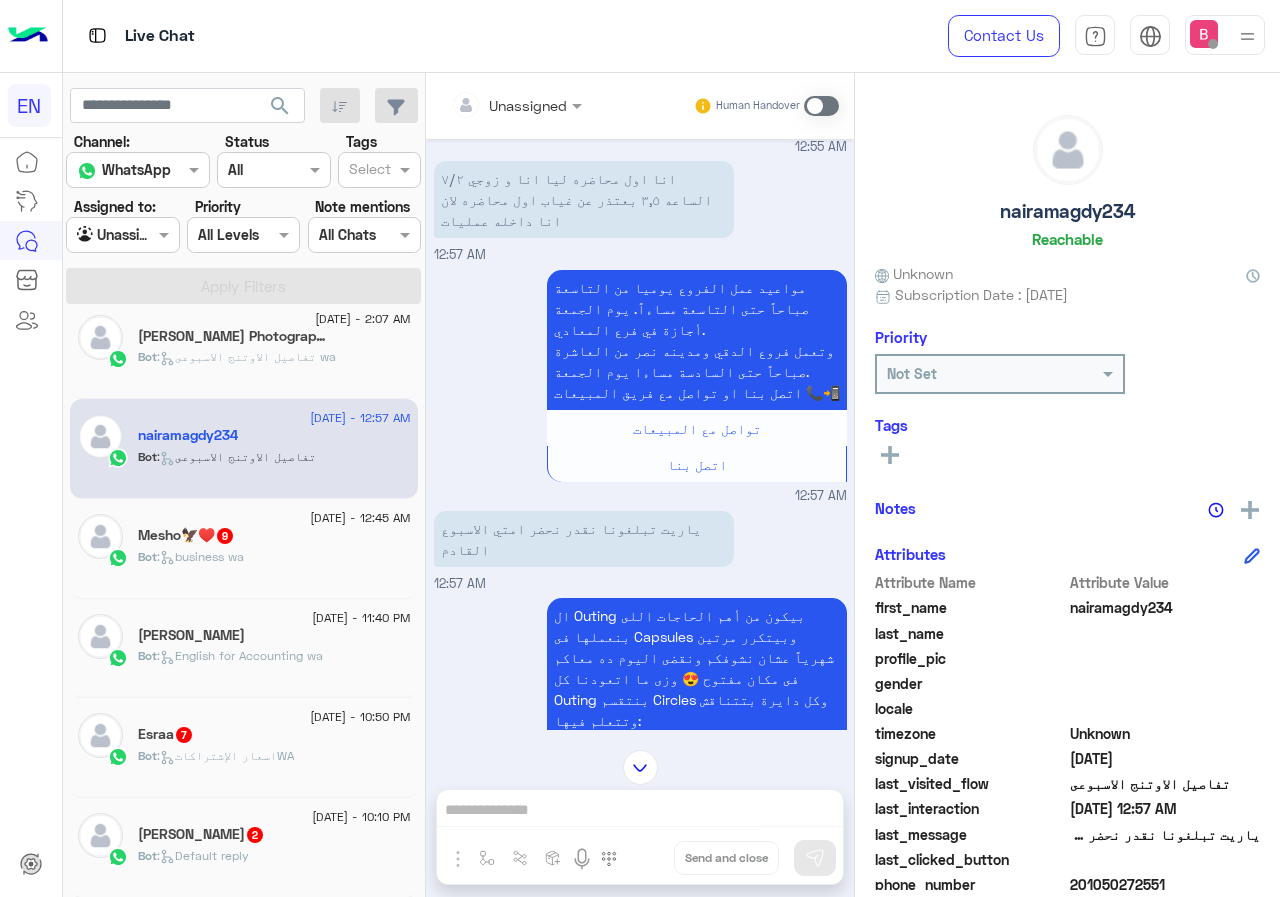 click on "2" 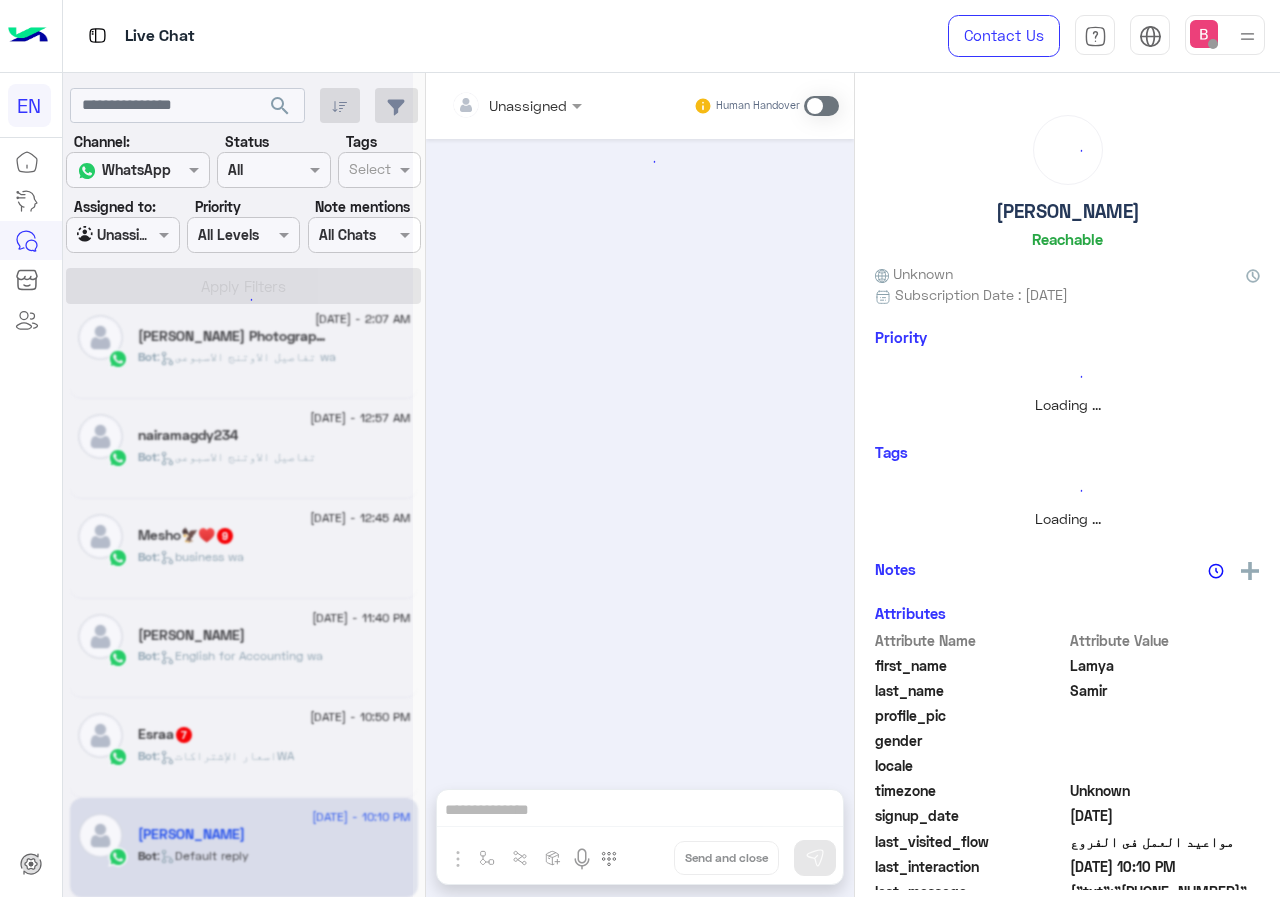 scroll, scrollTop: 0, scrollLeft: 0, axis: both 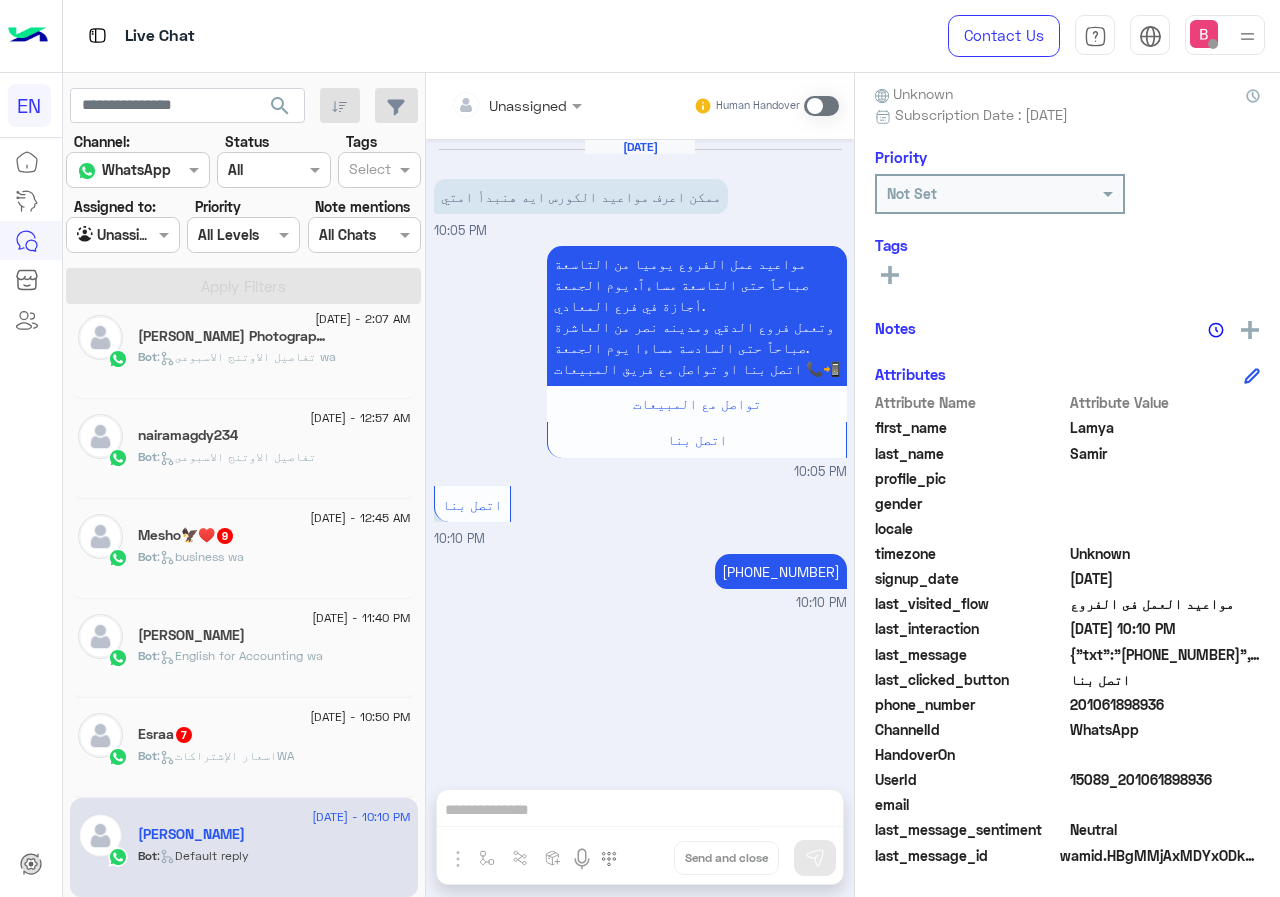 drag, startPoint x: 1069, startPoint y: 700, endPoint x: 1197, endPoint y: 709, distance: 128.31601 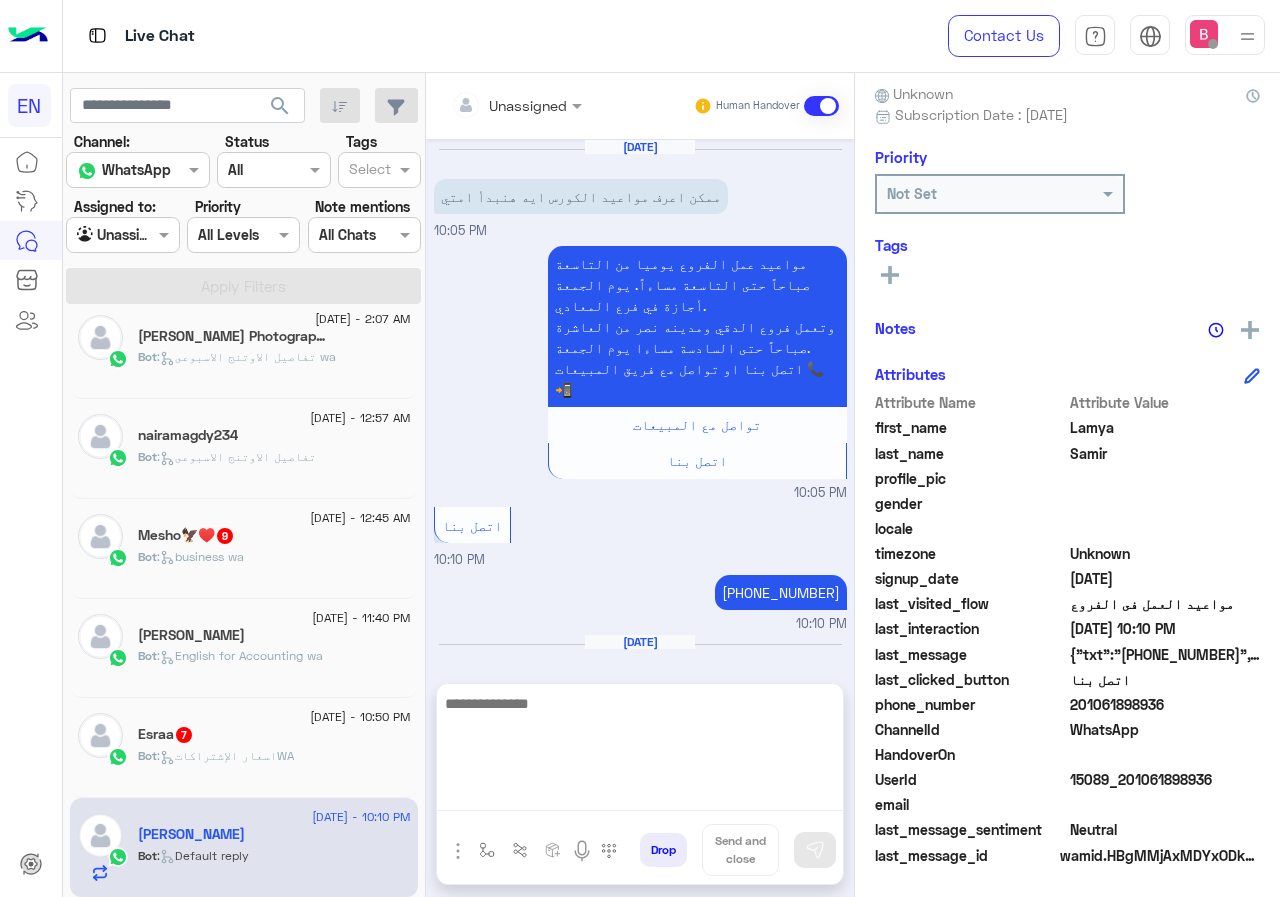 click at bounding box center [640, 751] 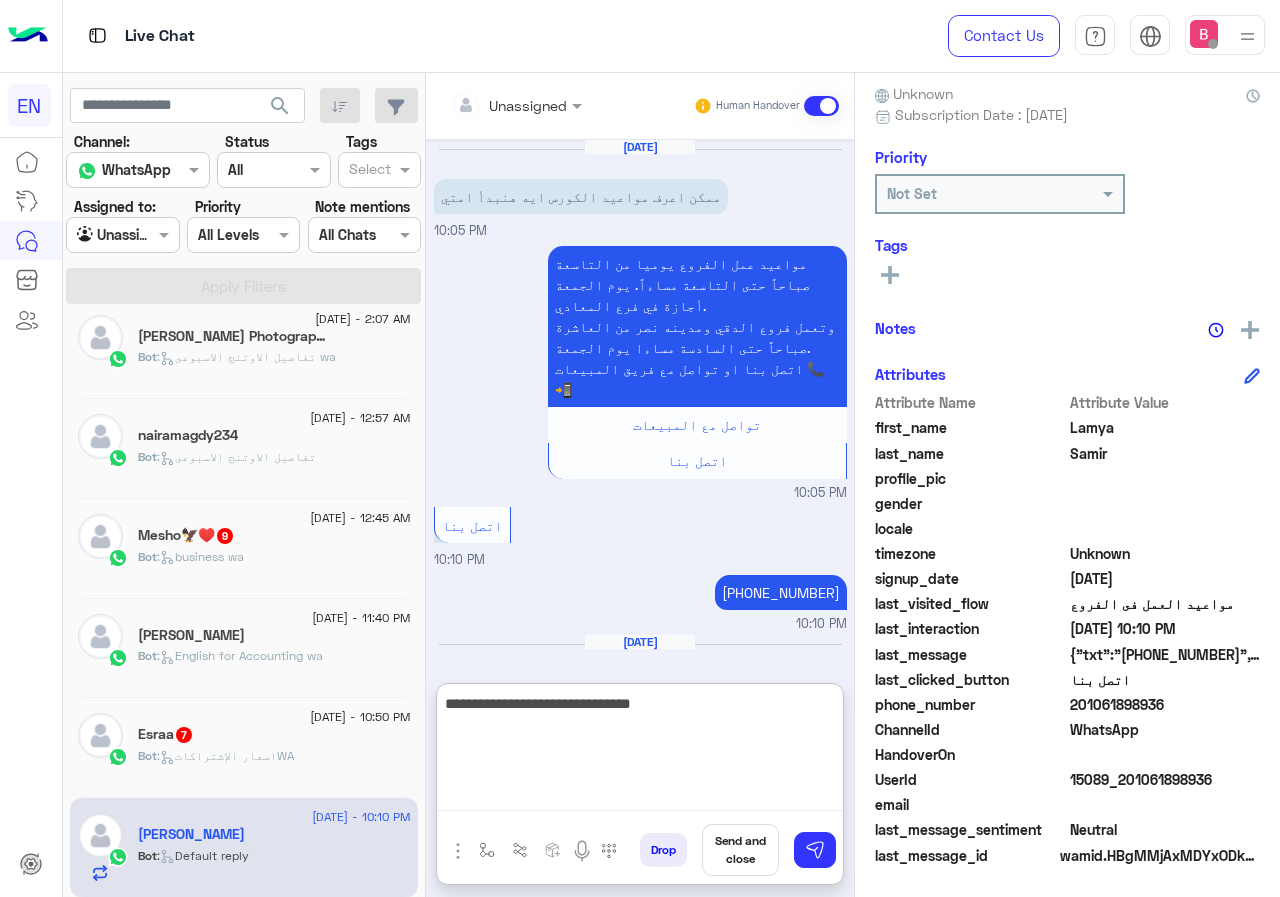 type on "**********" 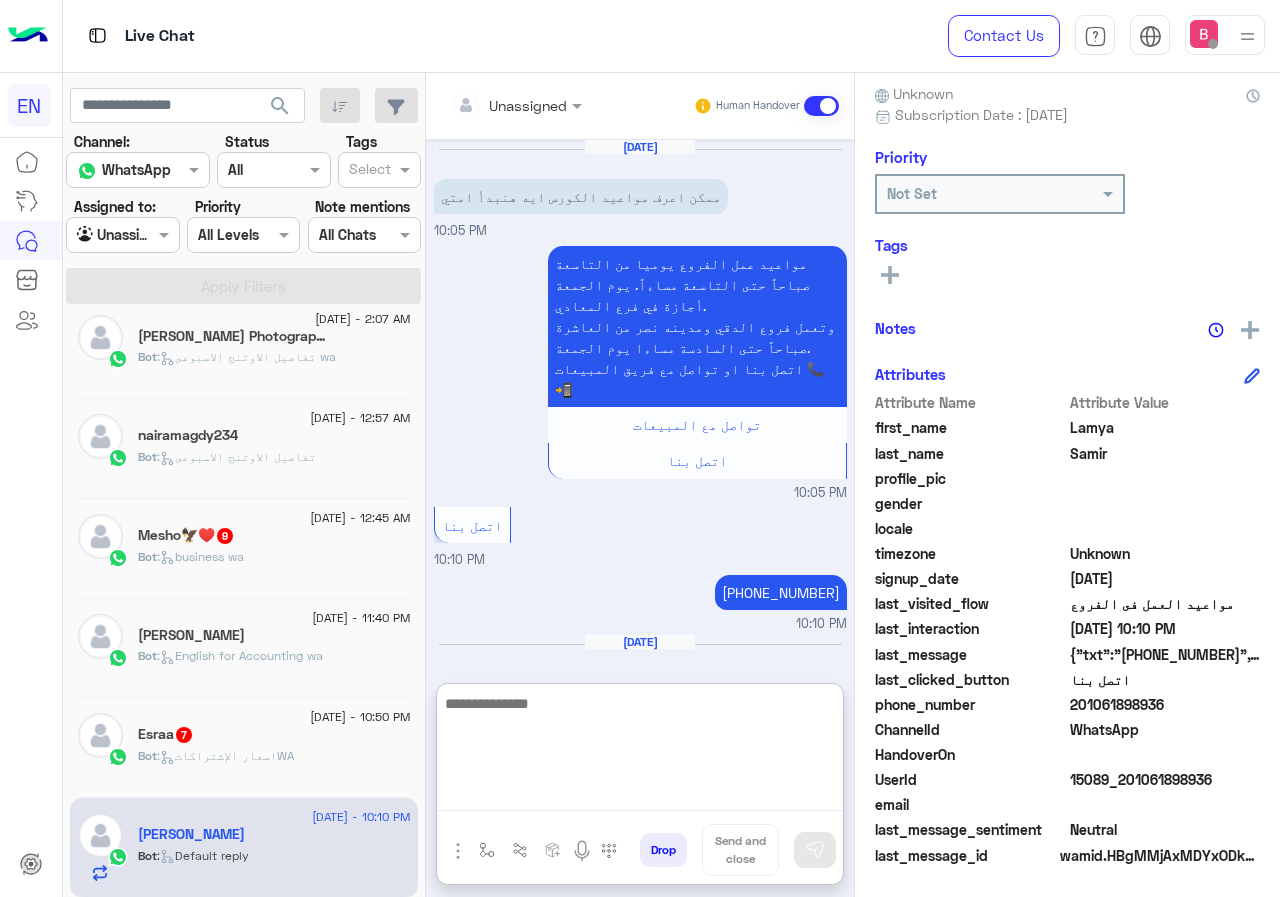 scroll, scrollTop: 86, scrollLeft: 0, axis: vertical 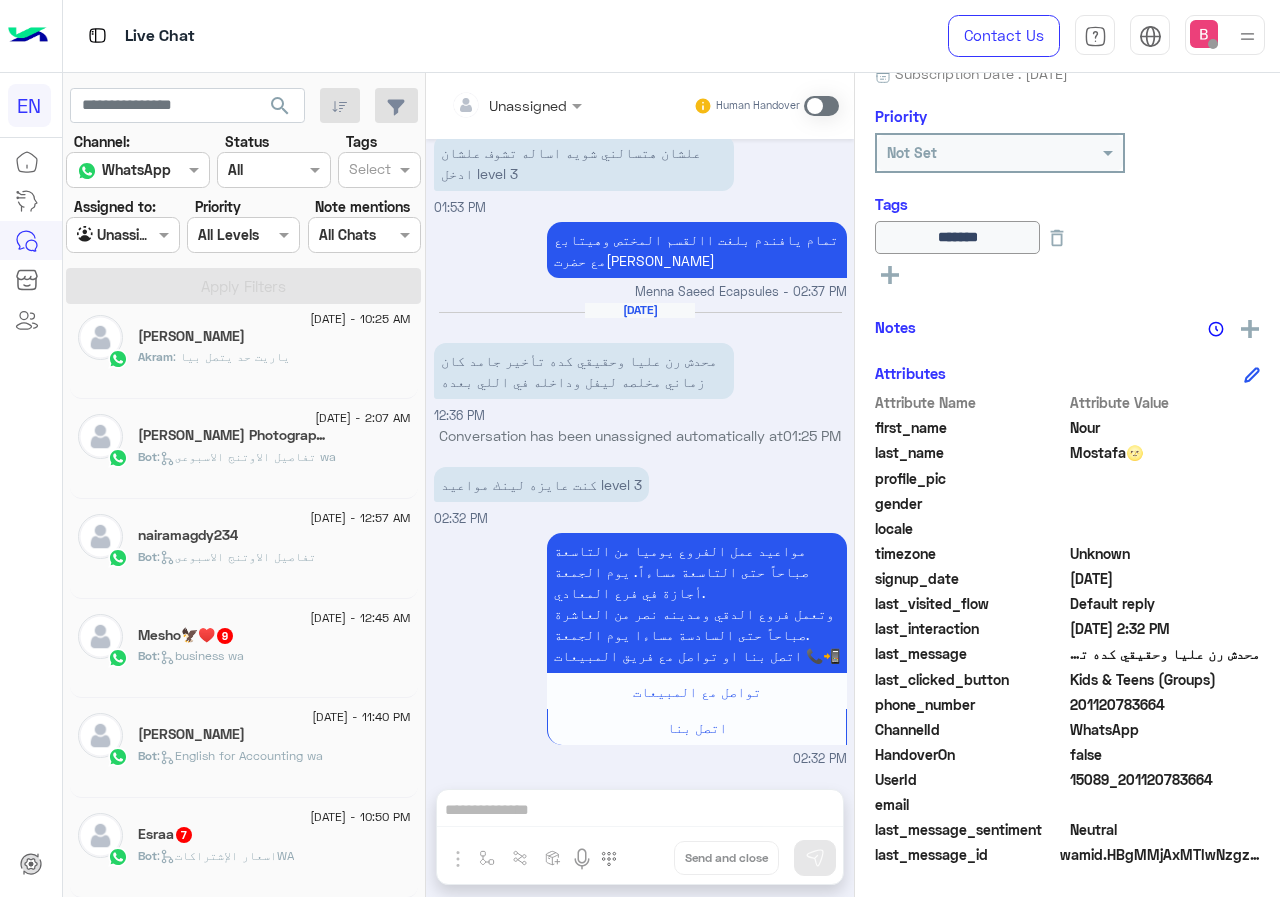 drag, startPoint x: 1071, startPoint y: 708, endPoint x: 1225, endPoint y: 709, distance: 154.00325 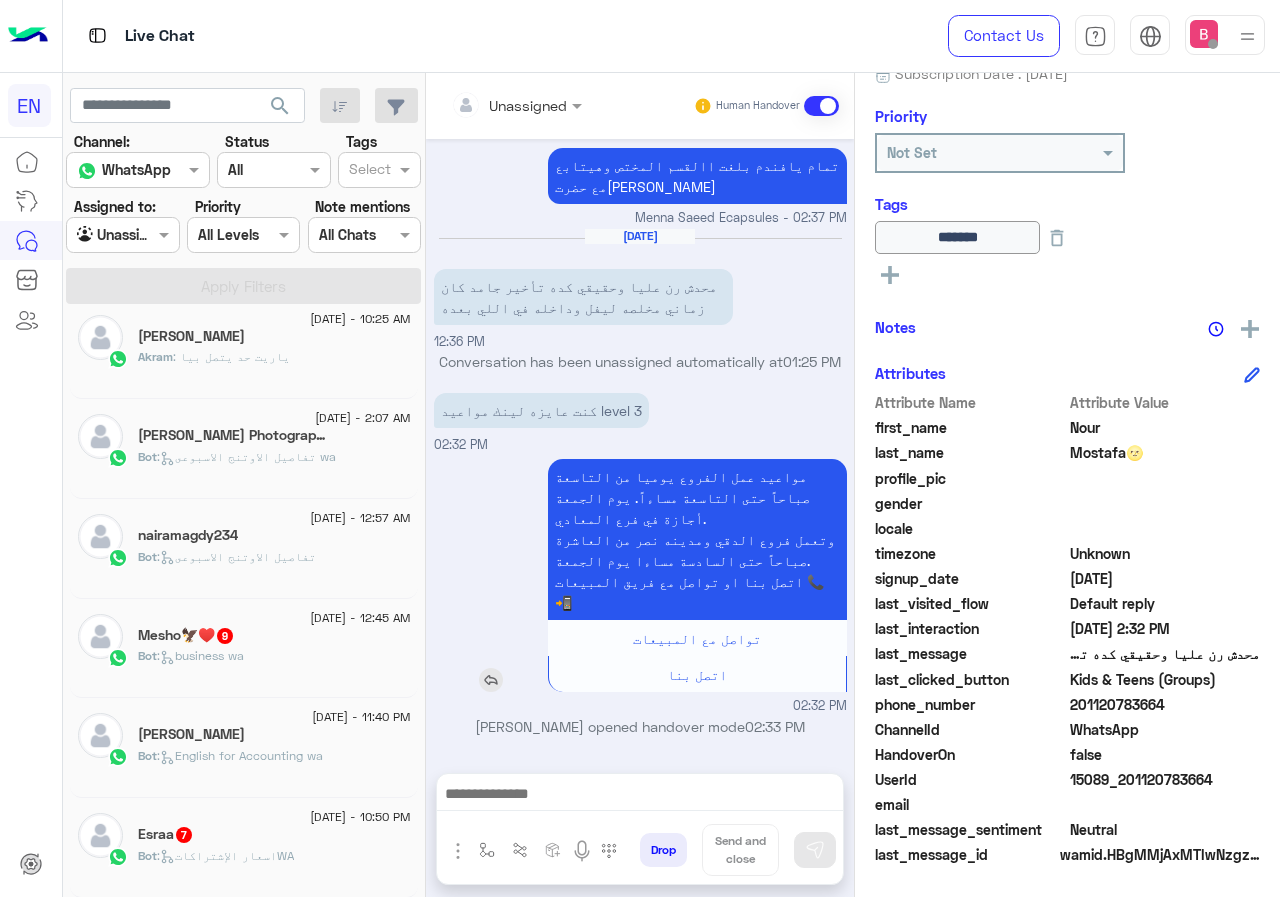 scroll, scrollTop: 2172, scrollLeft: 0, axis: vertical 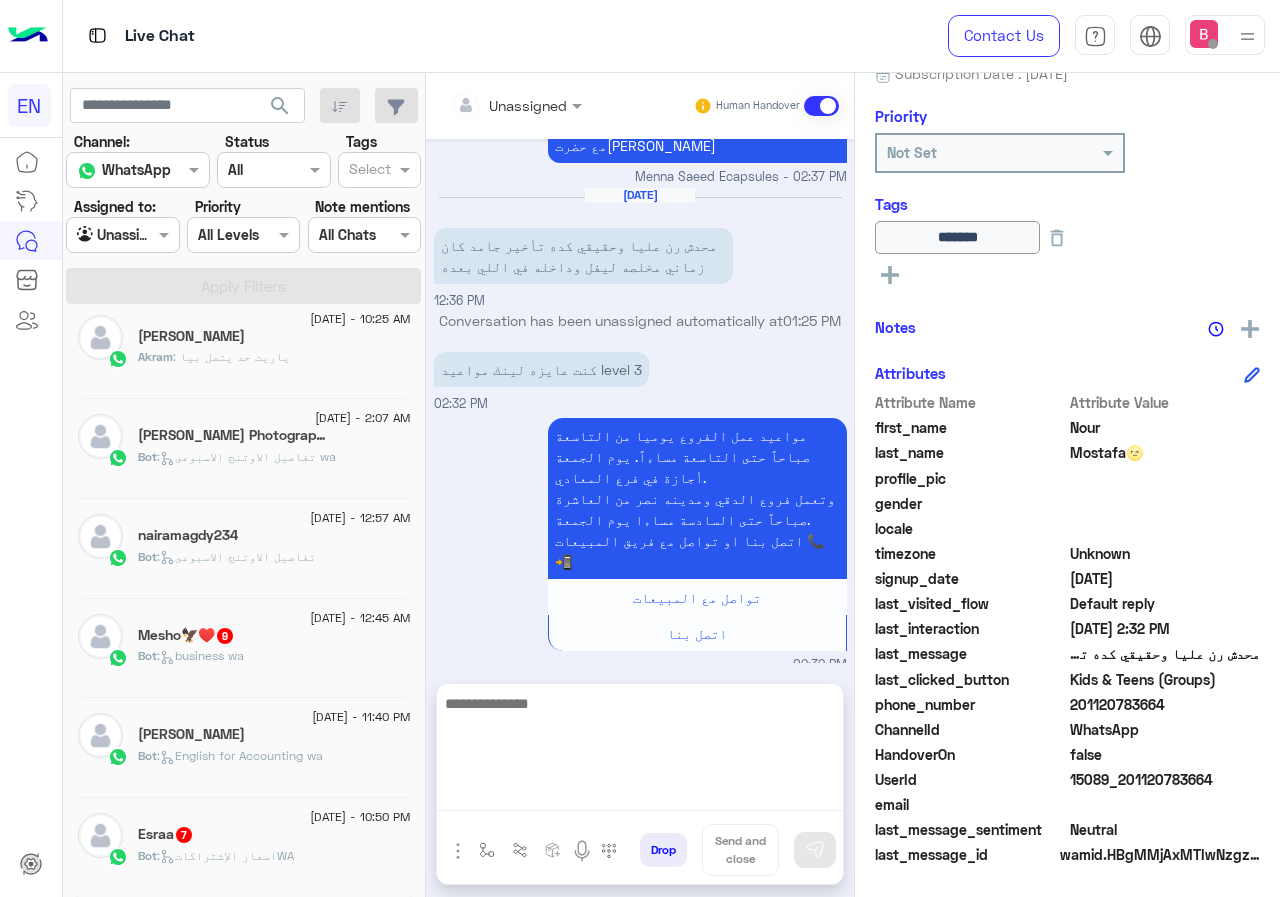 click at bounding box center [640, 751] 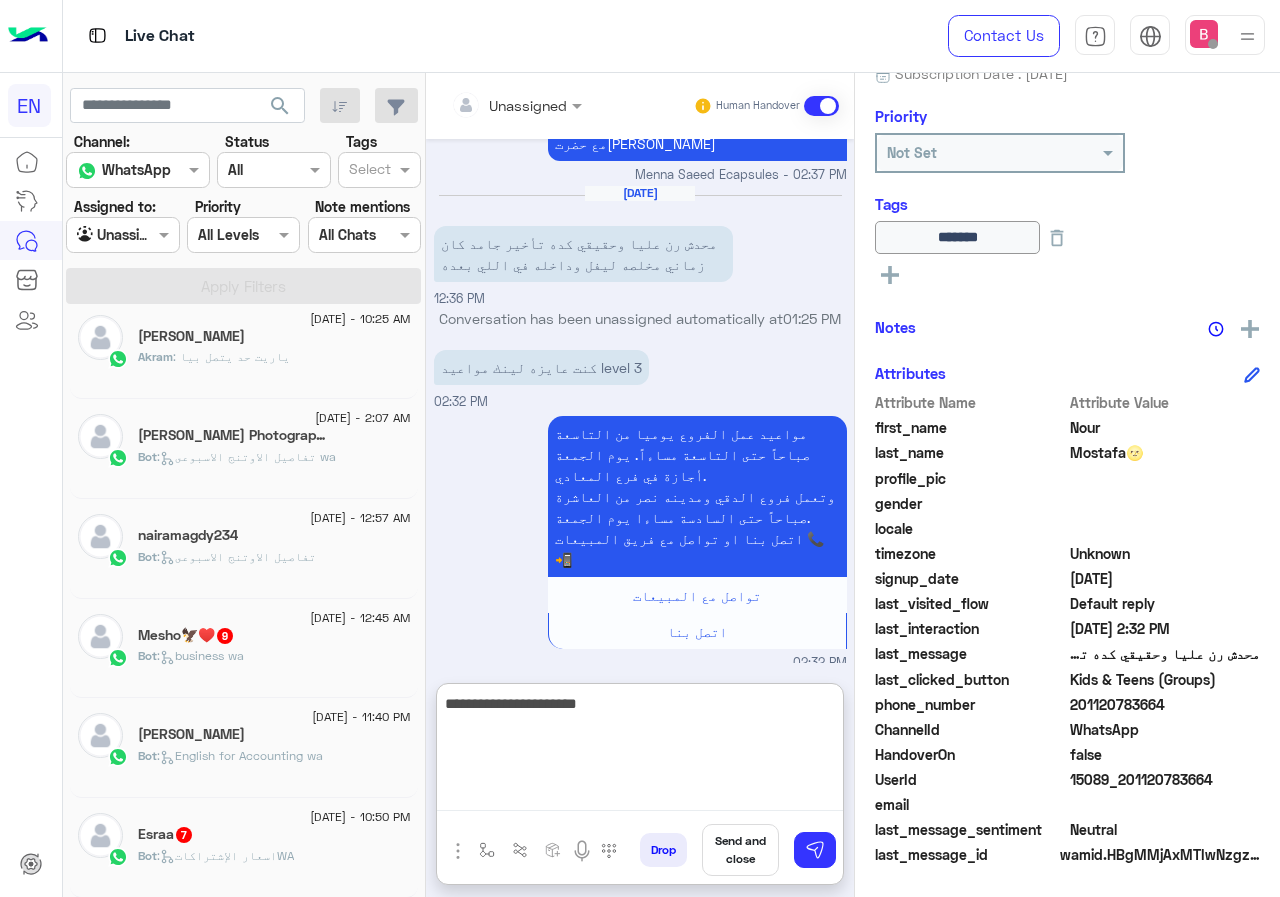 type on "**********" 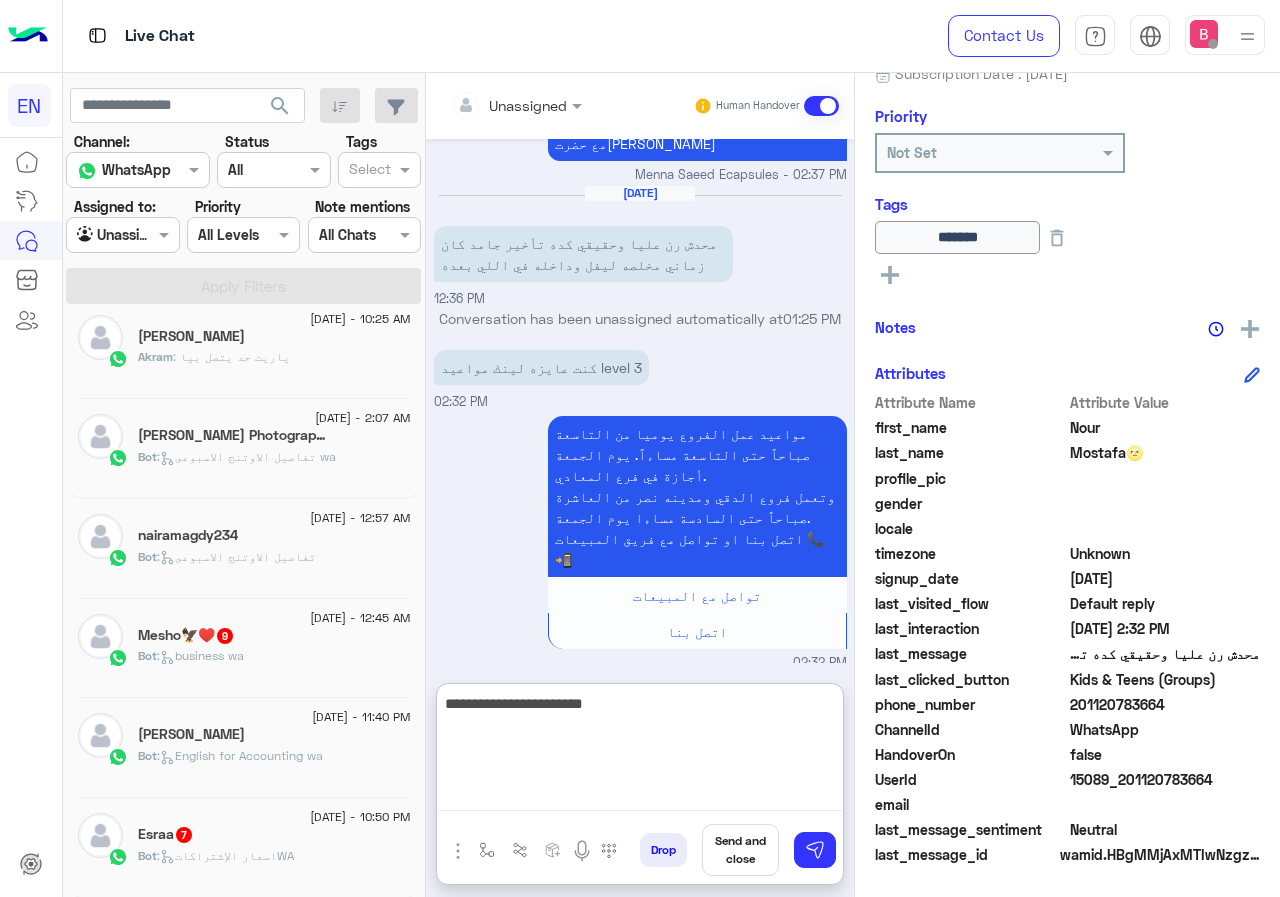 type 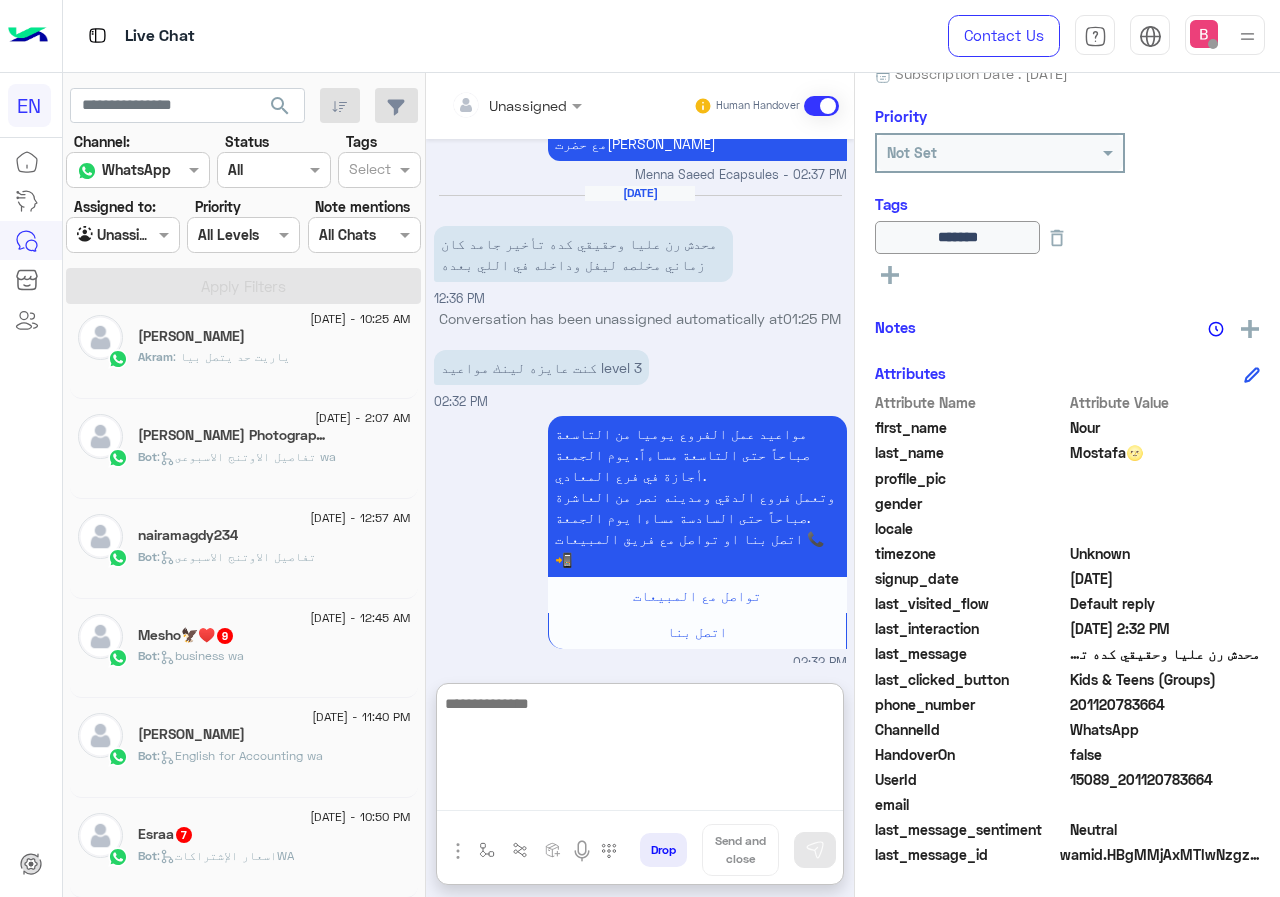 scroll, scrollTop: 2326, scrollLeft: 0, axis: vertical 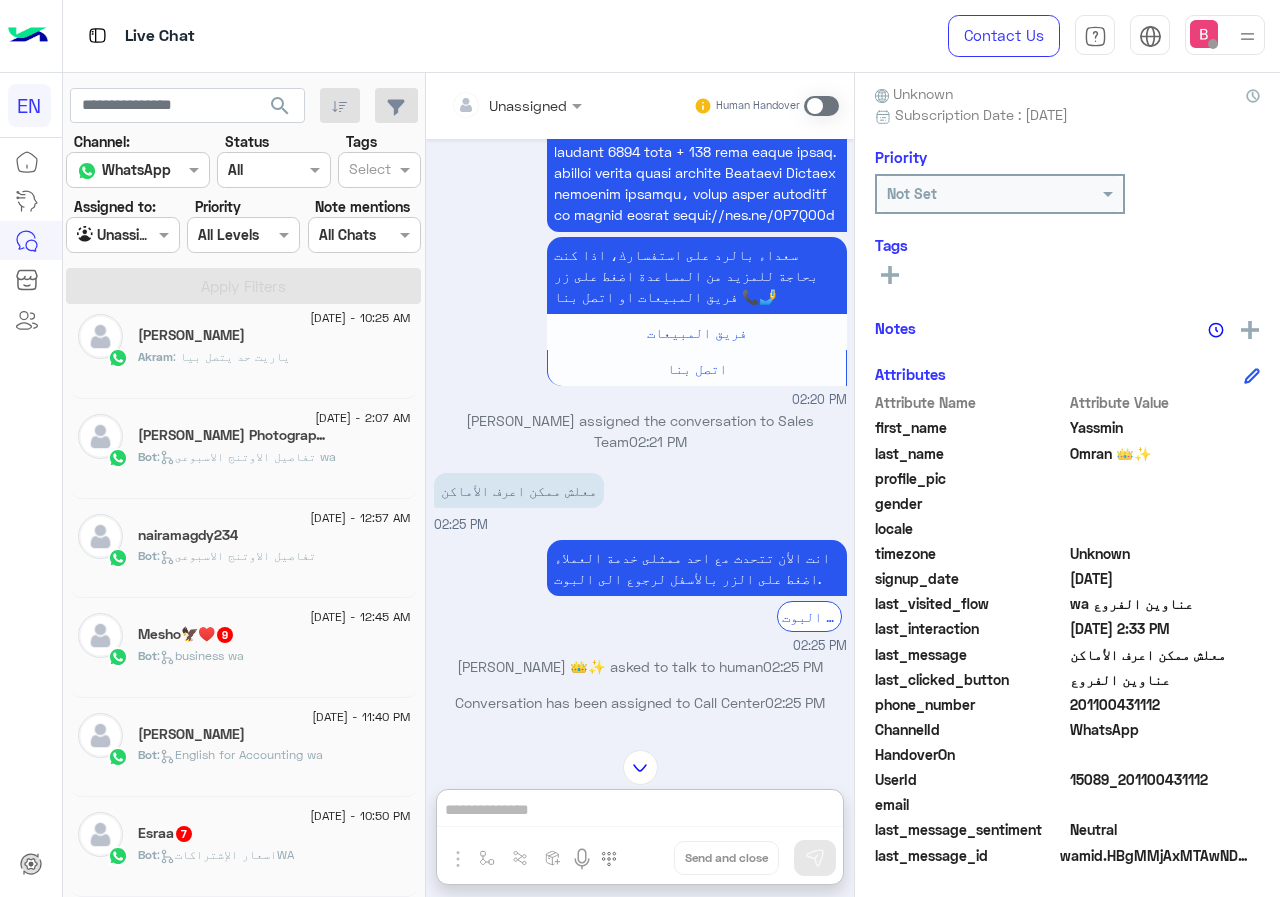 click at bounding box center [516, 104] 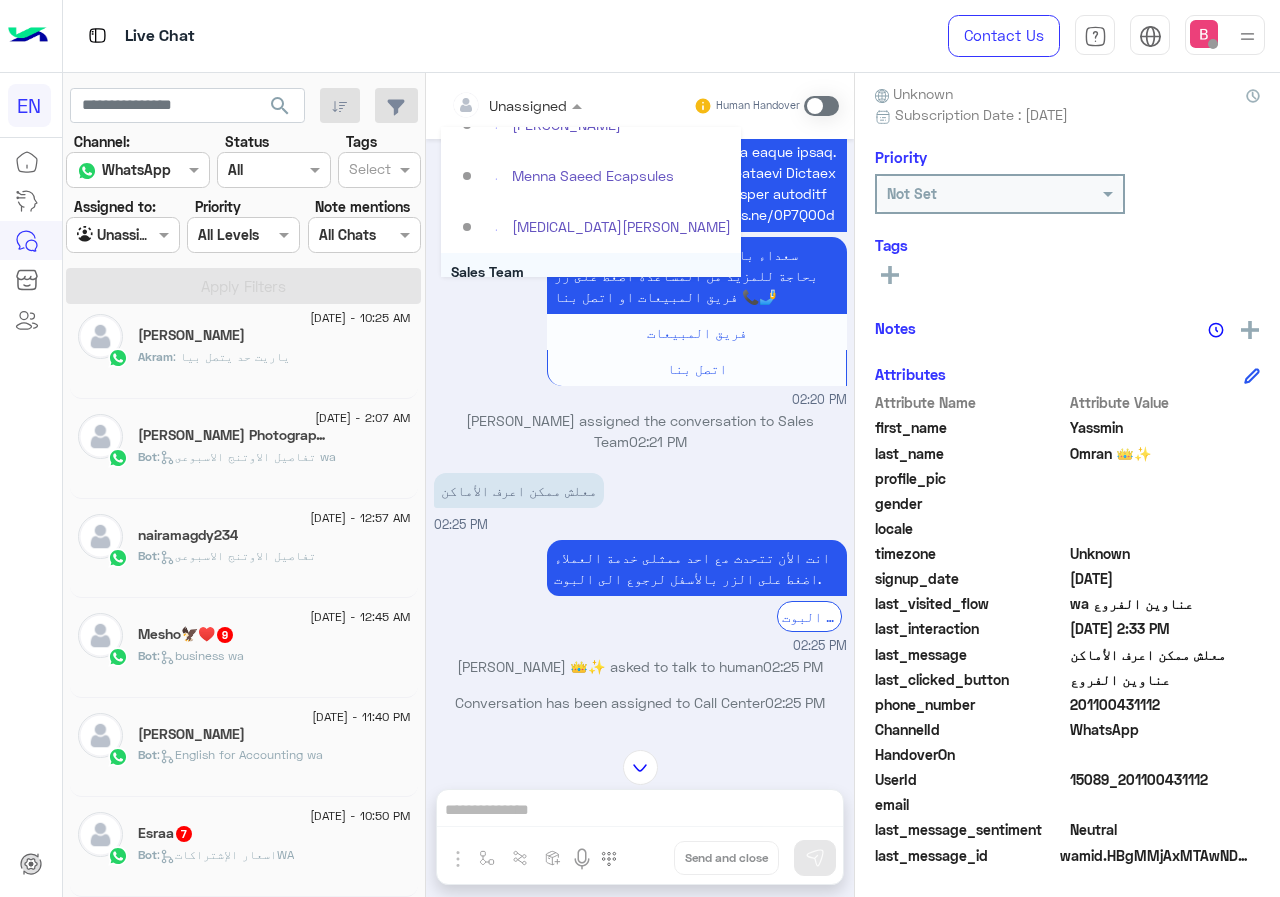 scroll, scrollTop: 332, scrollLeft: 0, axis: vertical 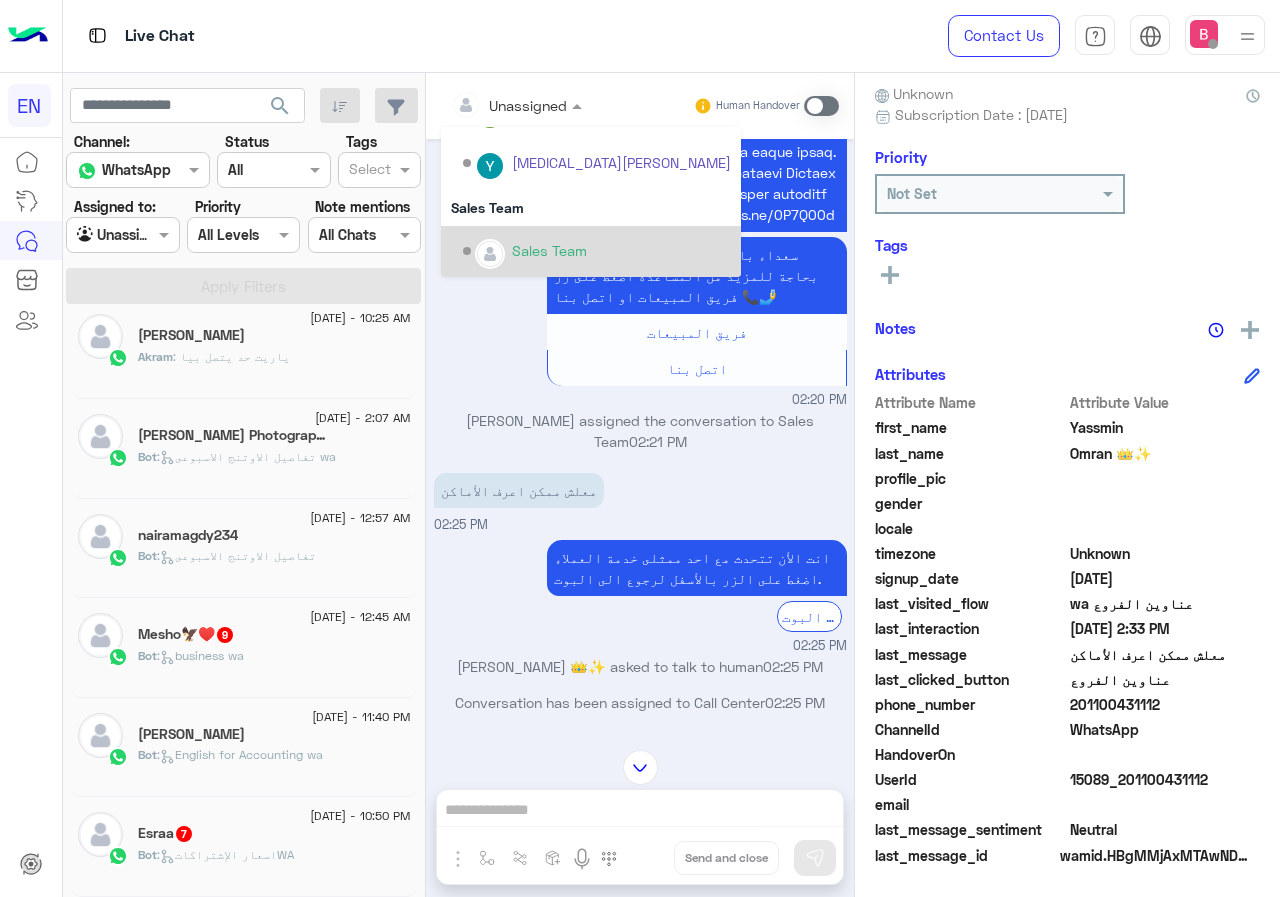 click on "Sales Team" at bounding box center (549, 250) 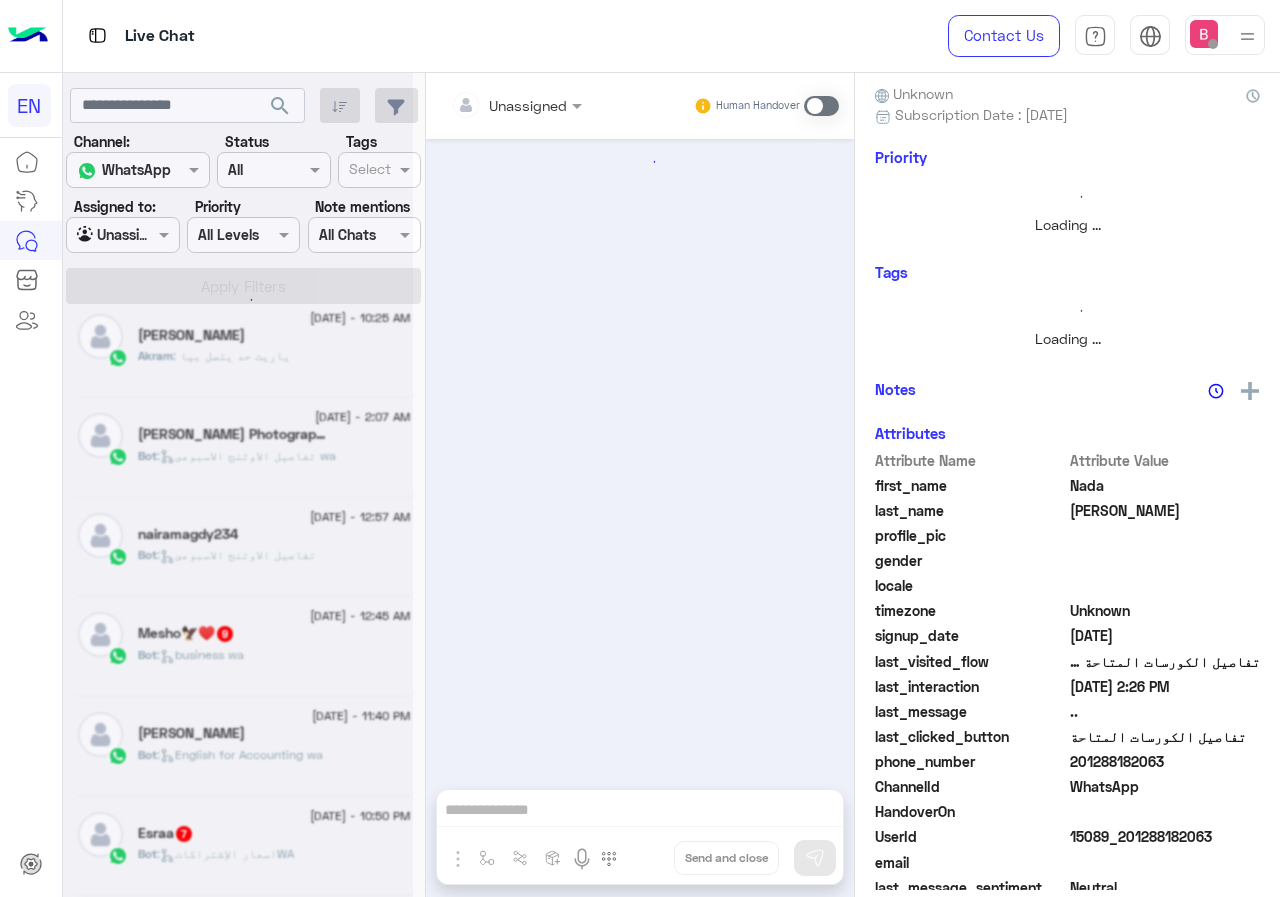 scroll, scrollTop: 221, scrollLeft: 0, axis: vertical 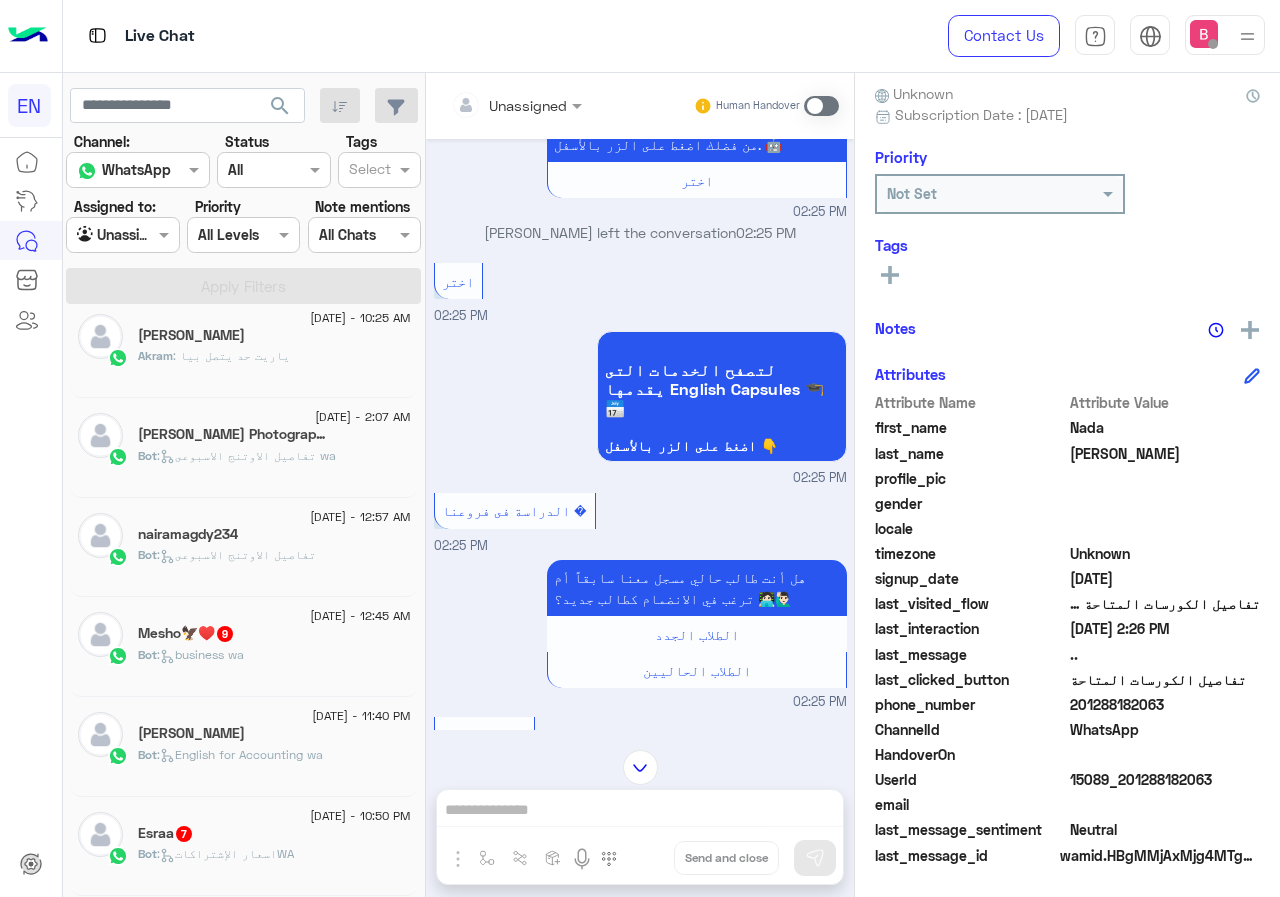 drag, startPoint x: 557, startPoint y: 50, endPoint x: 546, endPoint y: 59, distance: 14.21267 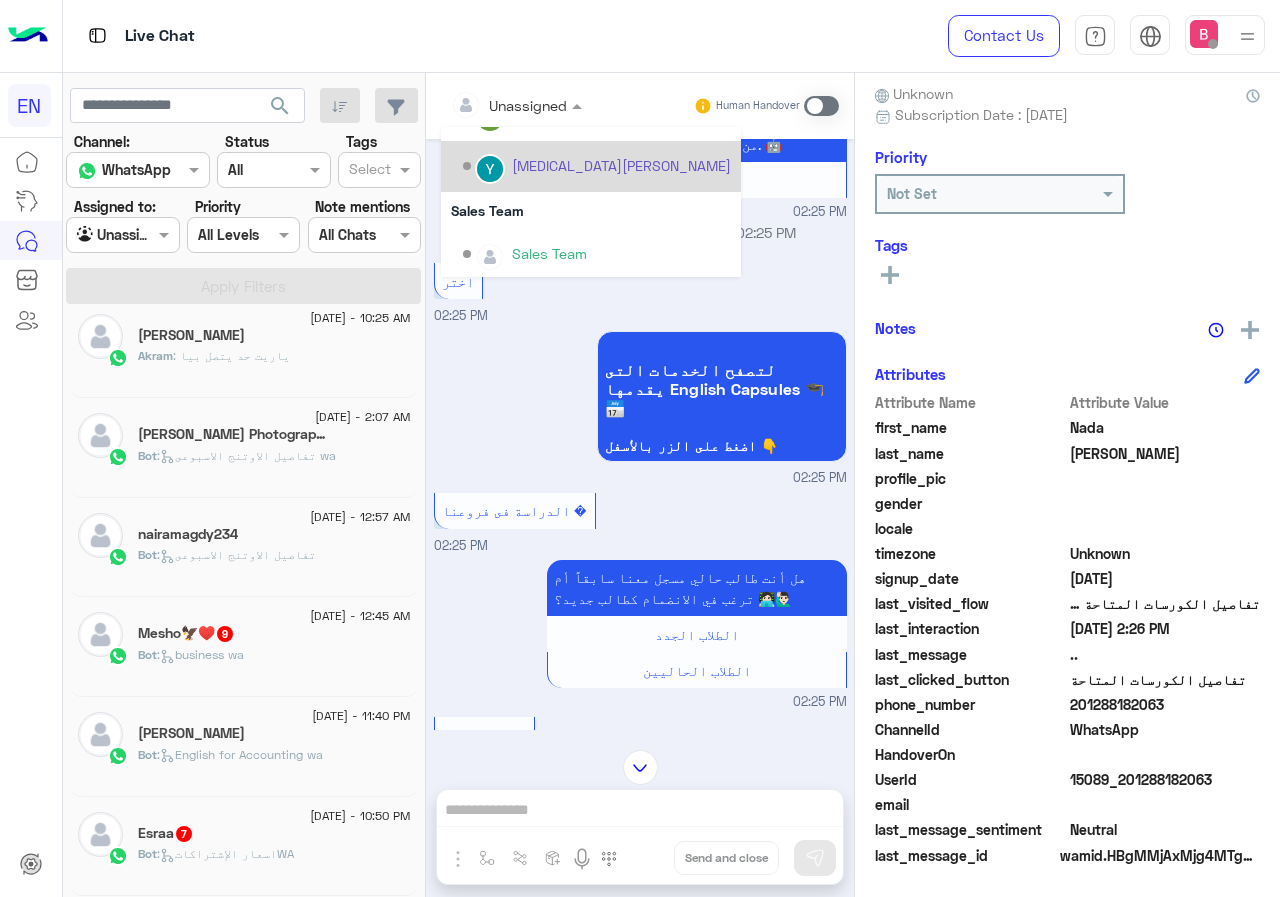 scroll, scrollTop: 332, scrollLeft: 0, axis: vertical 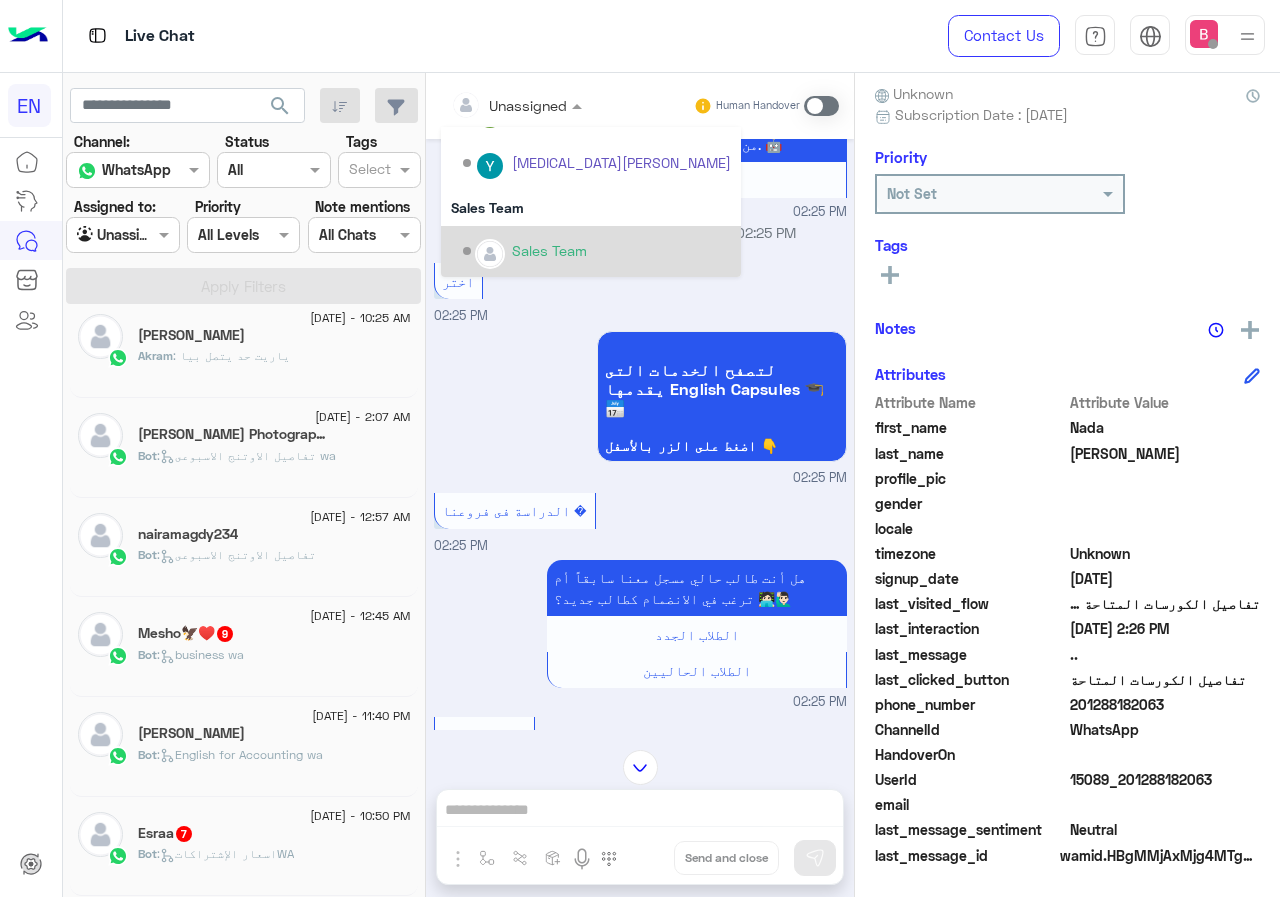 click on "Sales Team" at bounding box center [597, 251] 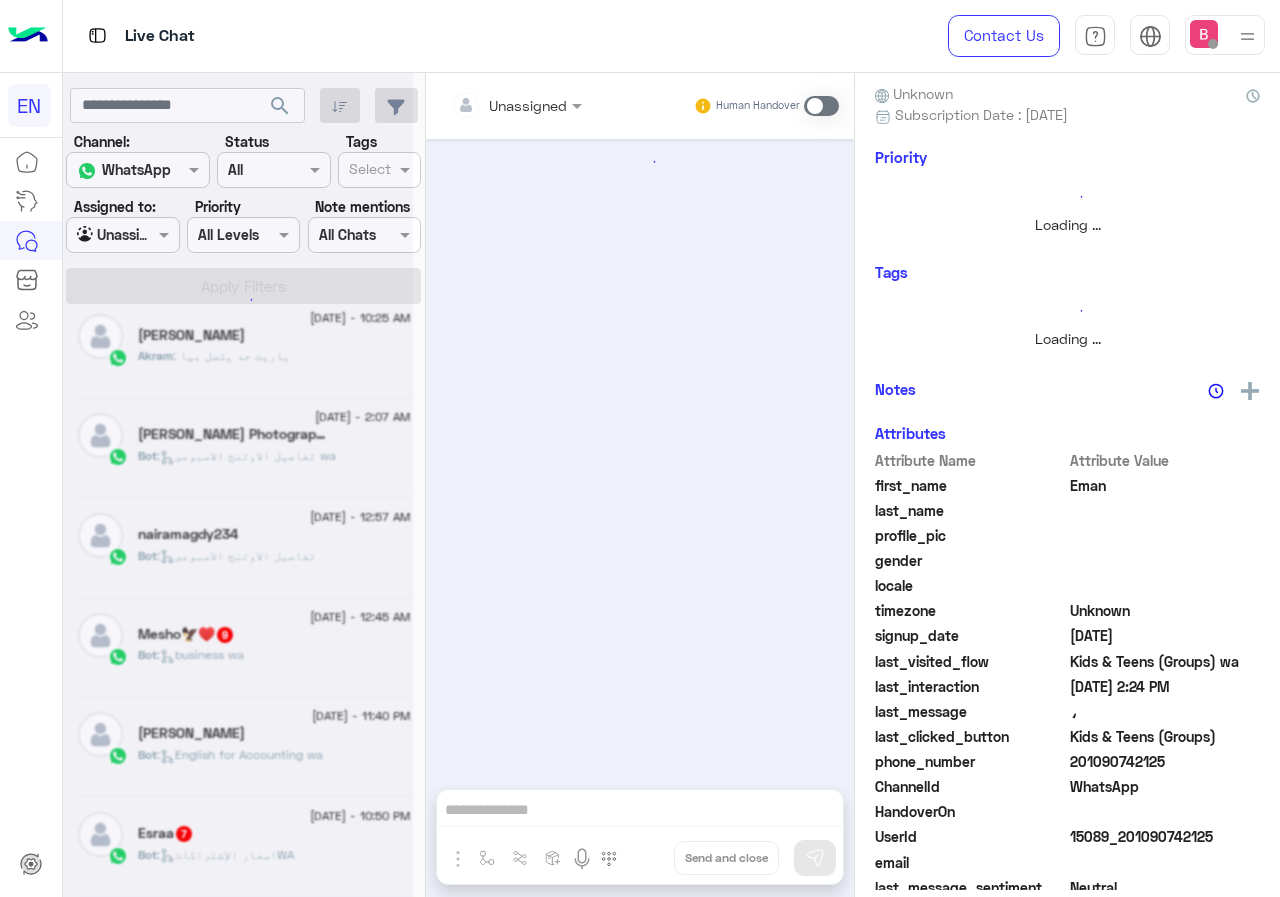 scroll, scrollTop: 221, scrollLeft: 0, axis: vertical 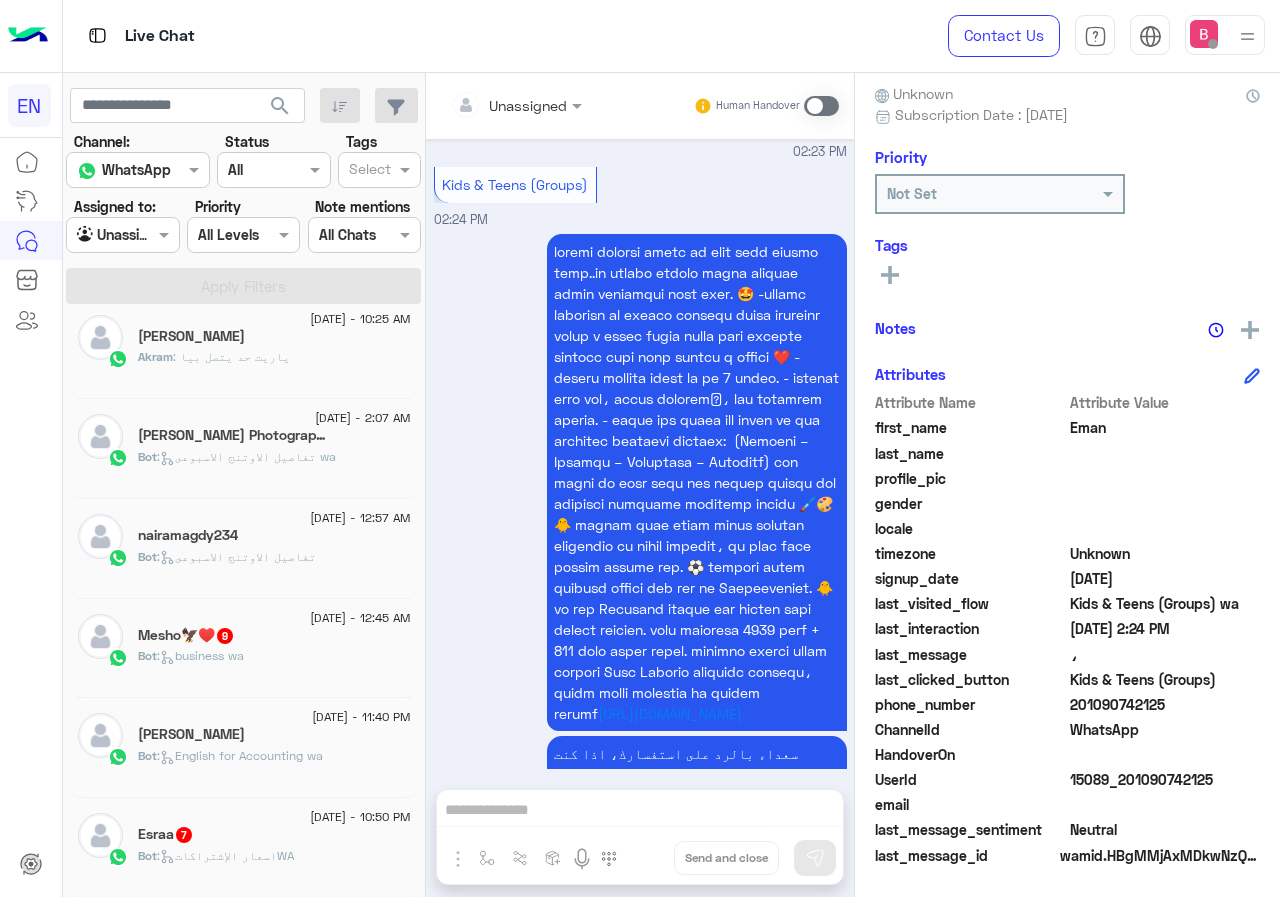 click on "Bot :   business wa" 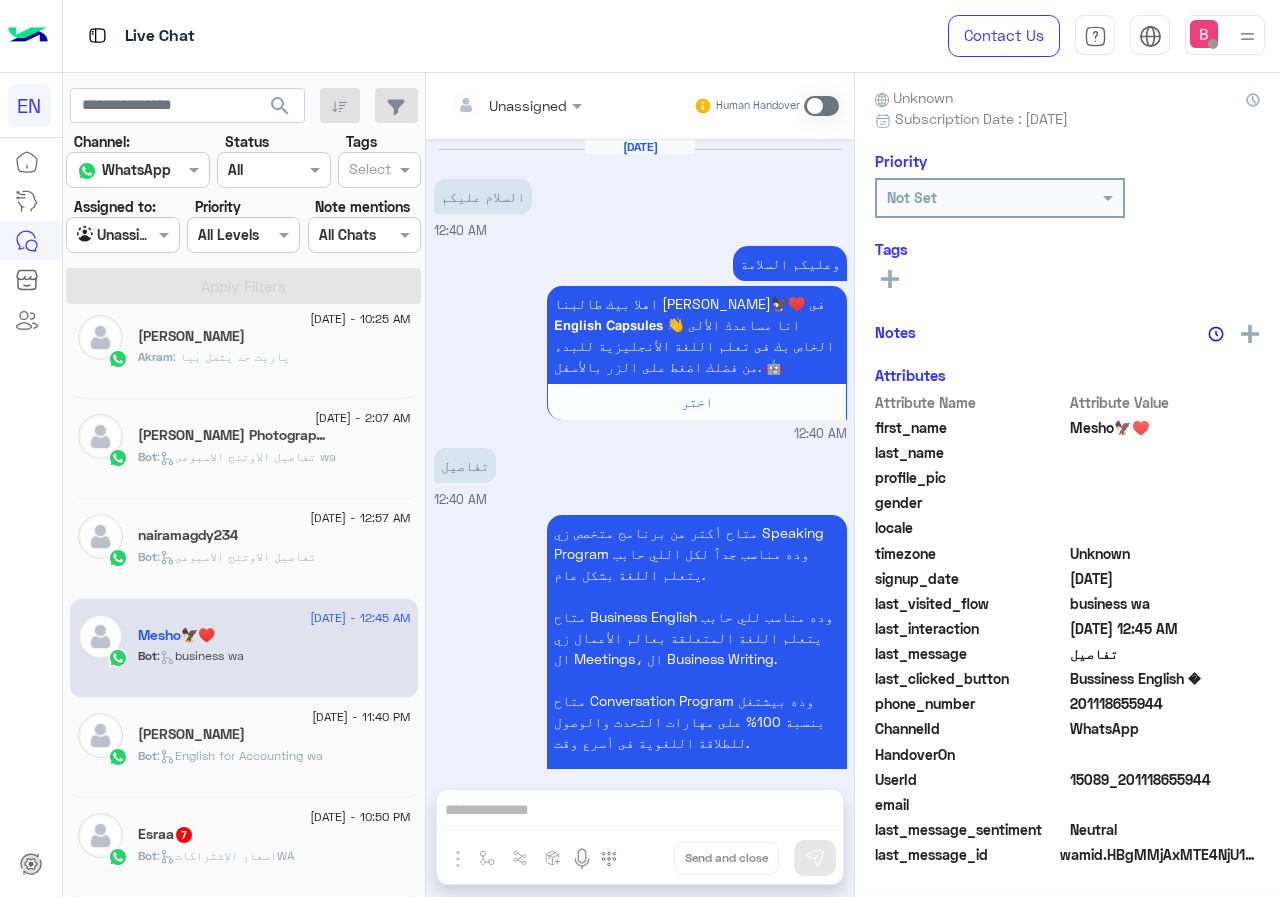 scroll, scrollTop: 176, scrollLeft: 0, axis: vertical 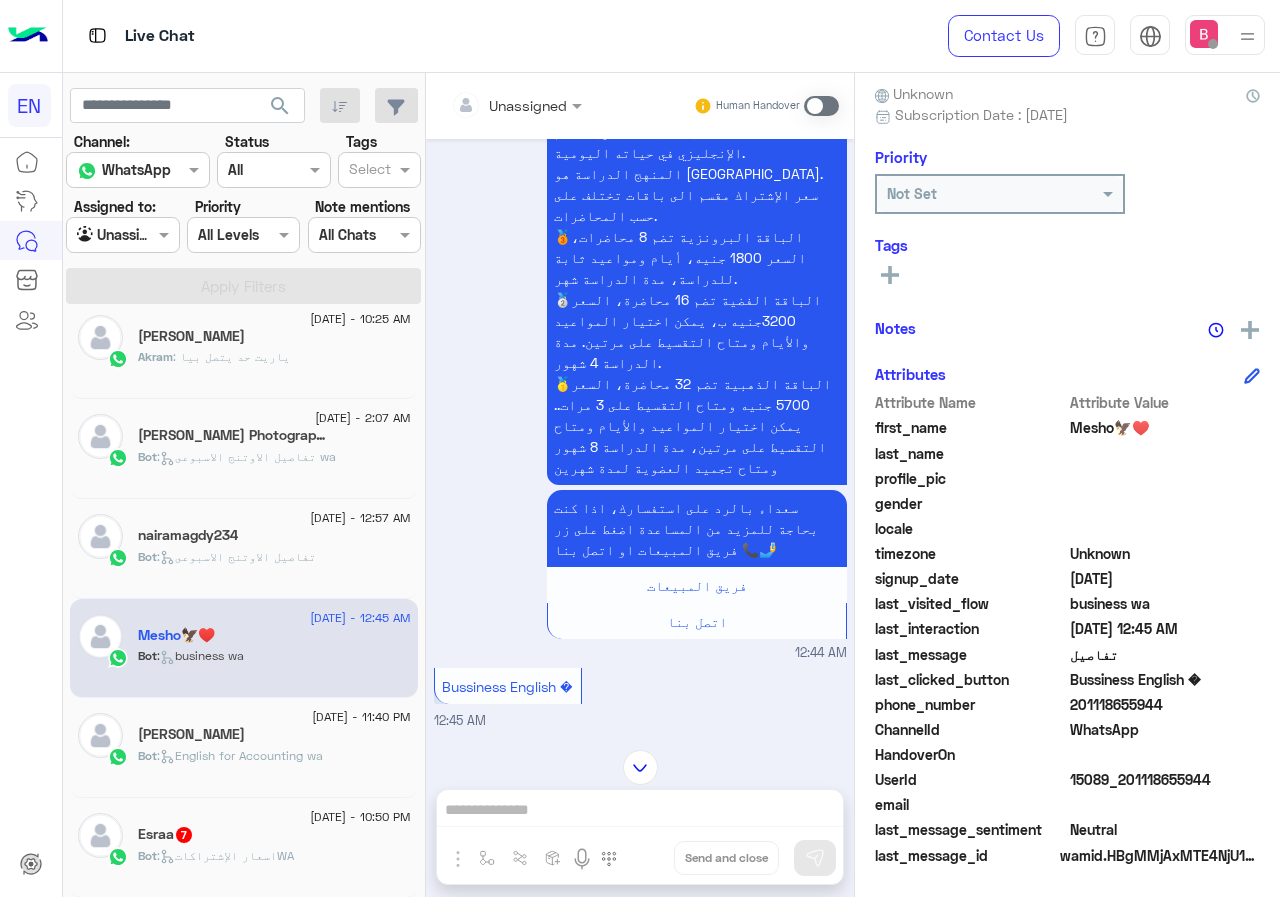 click at bounding box center [516, 104] 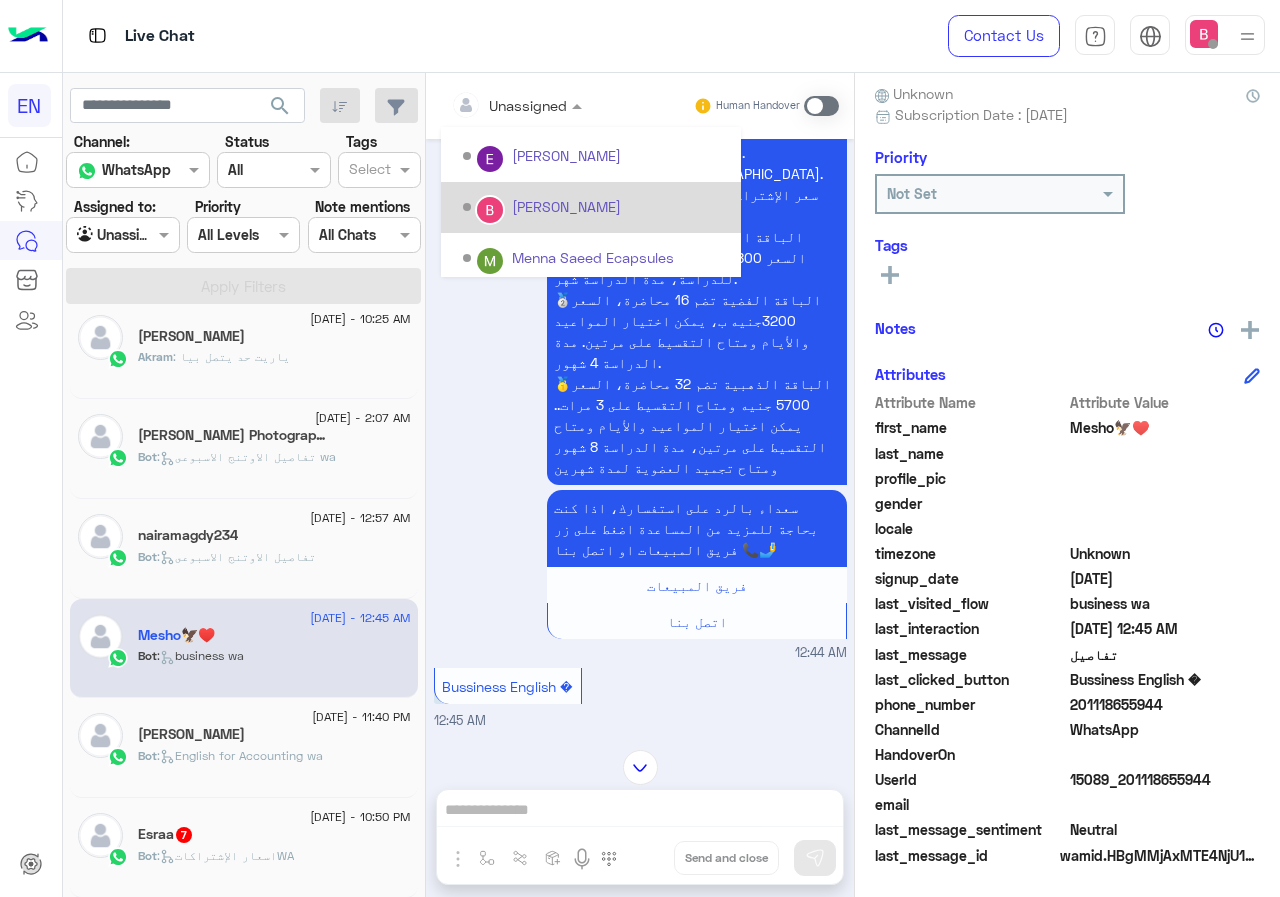 scroll, scrollTop: 332, scrollLeft: 0, axis: vertical 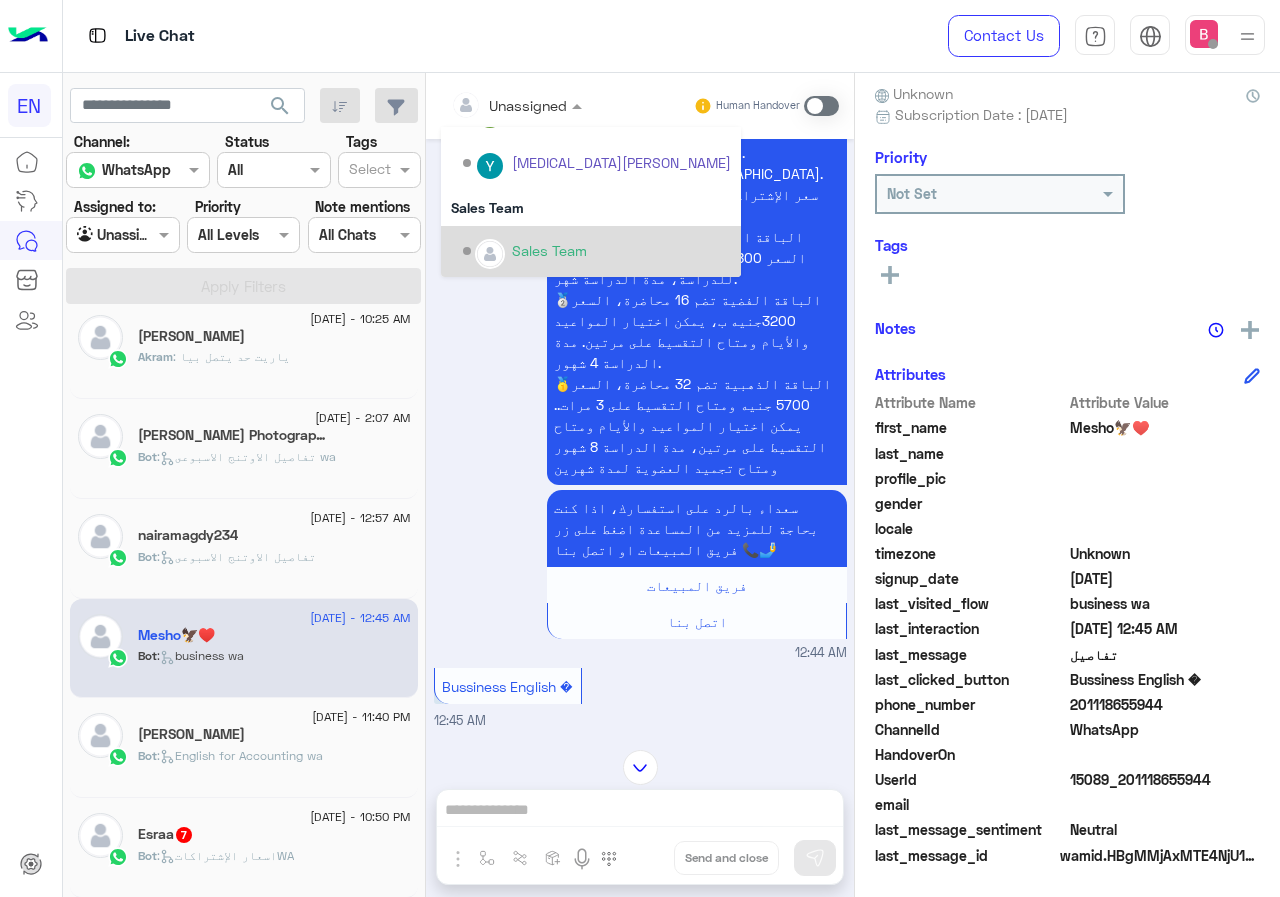 click on "Sales Team" at bounding box center (597, 251) 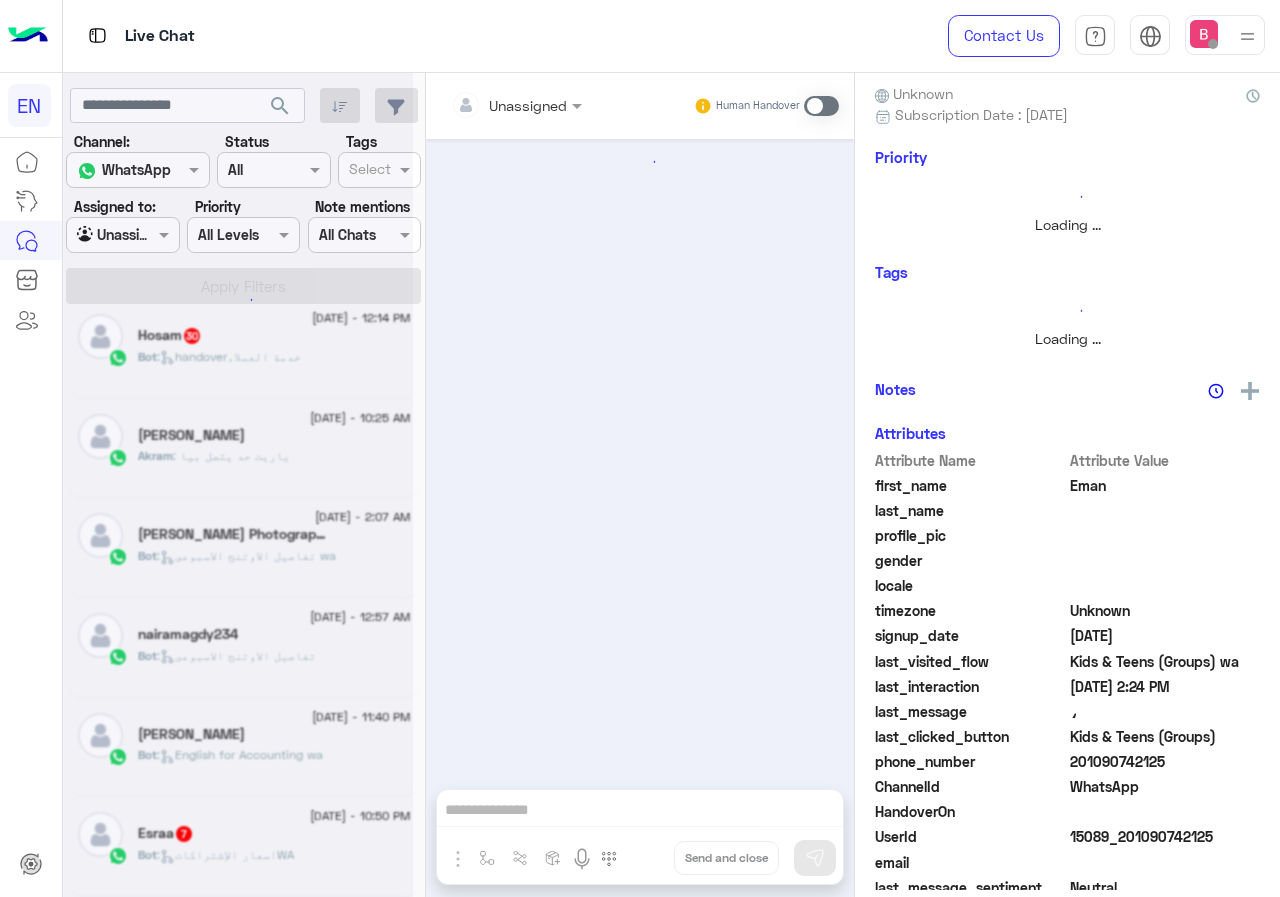 scroll 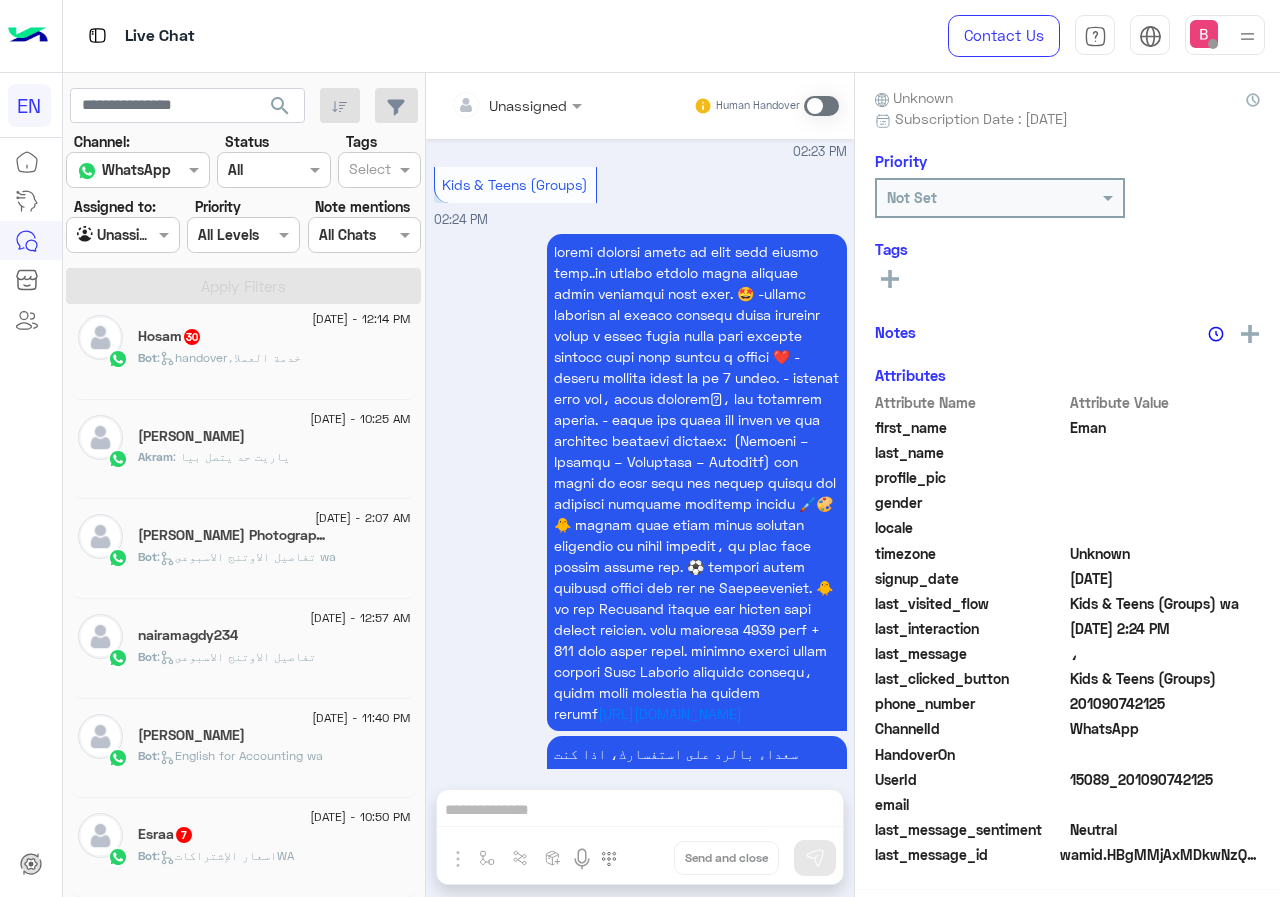 click on "1 July - 10:50 PM" 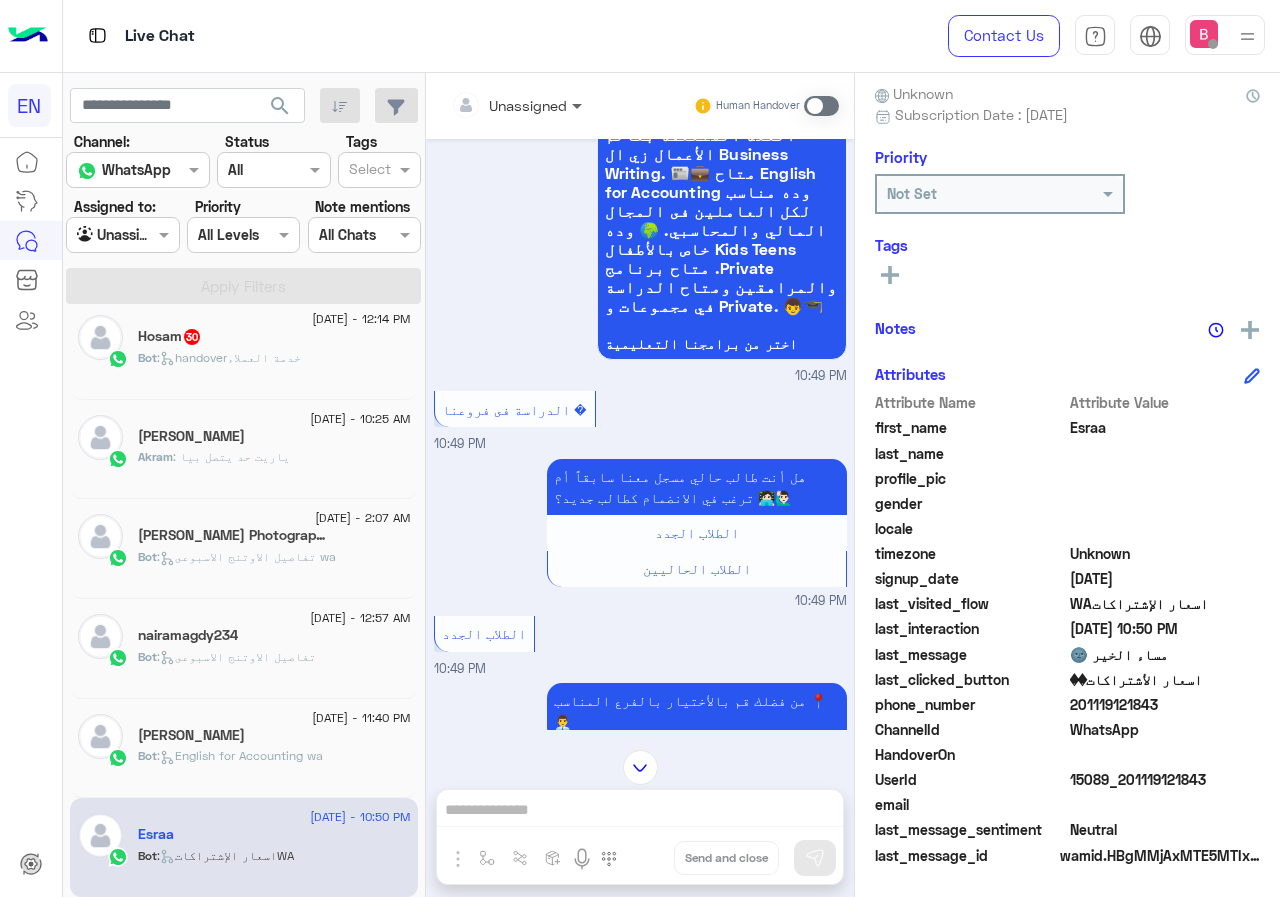 click at bounding box center (579, 105) 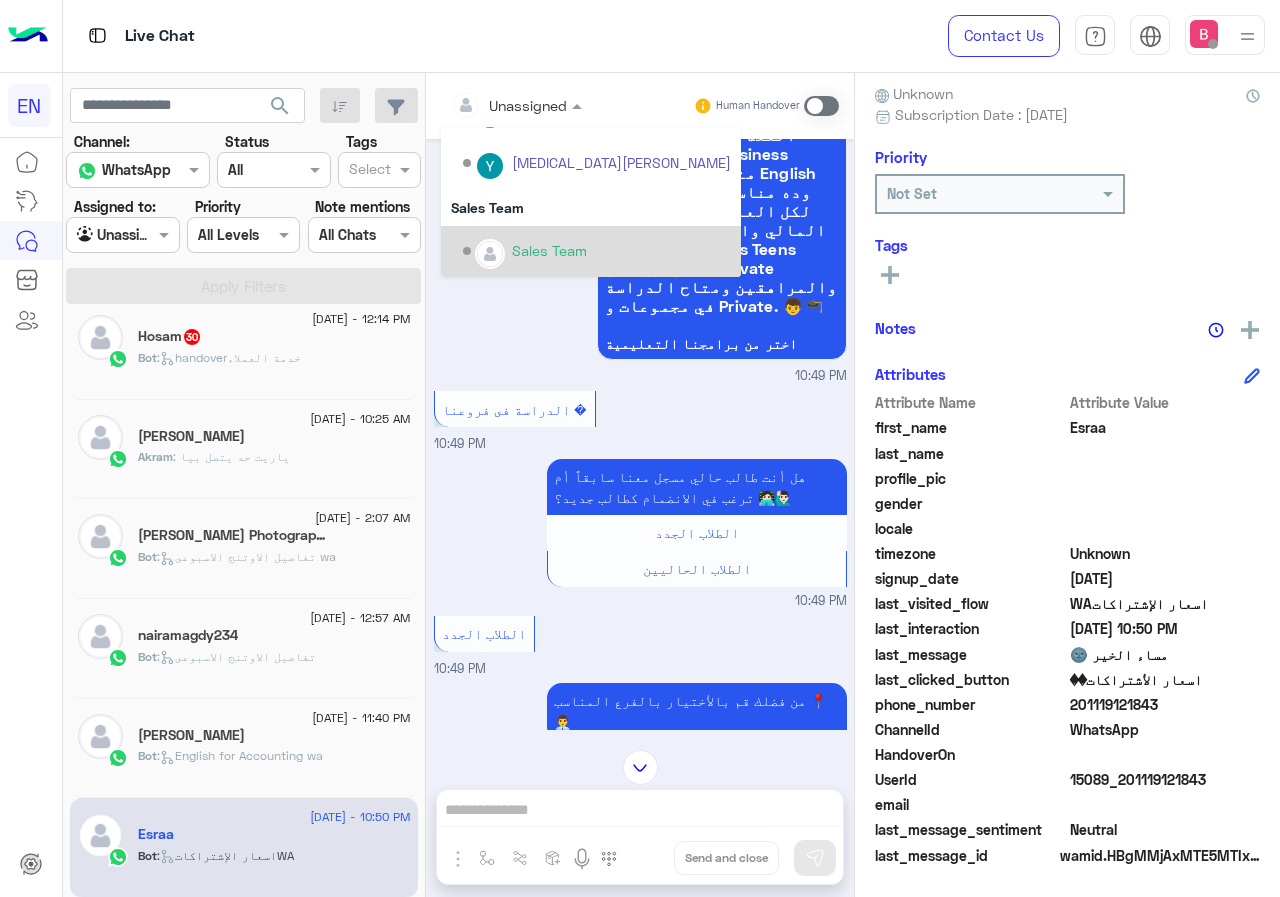 click on "Sales Team" at bounding box center (549, 250) 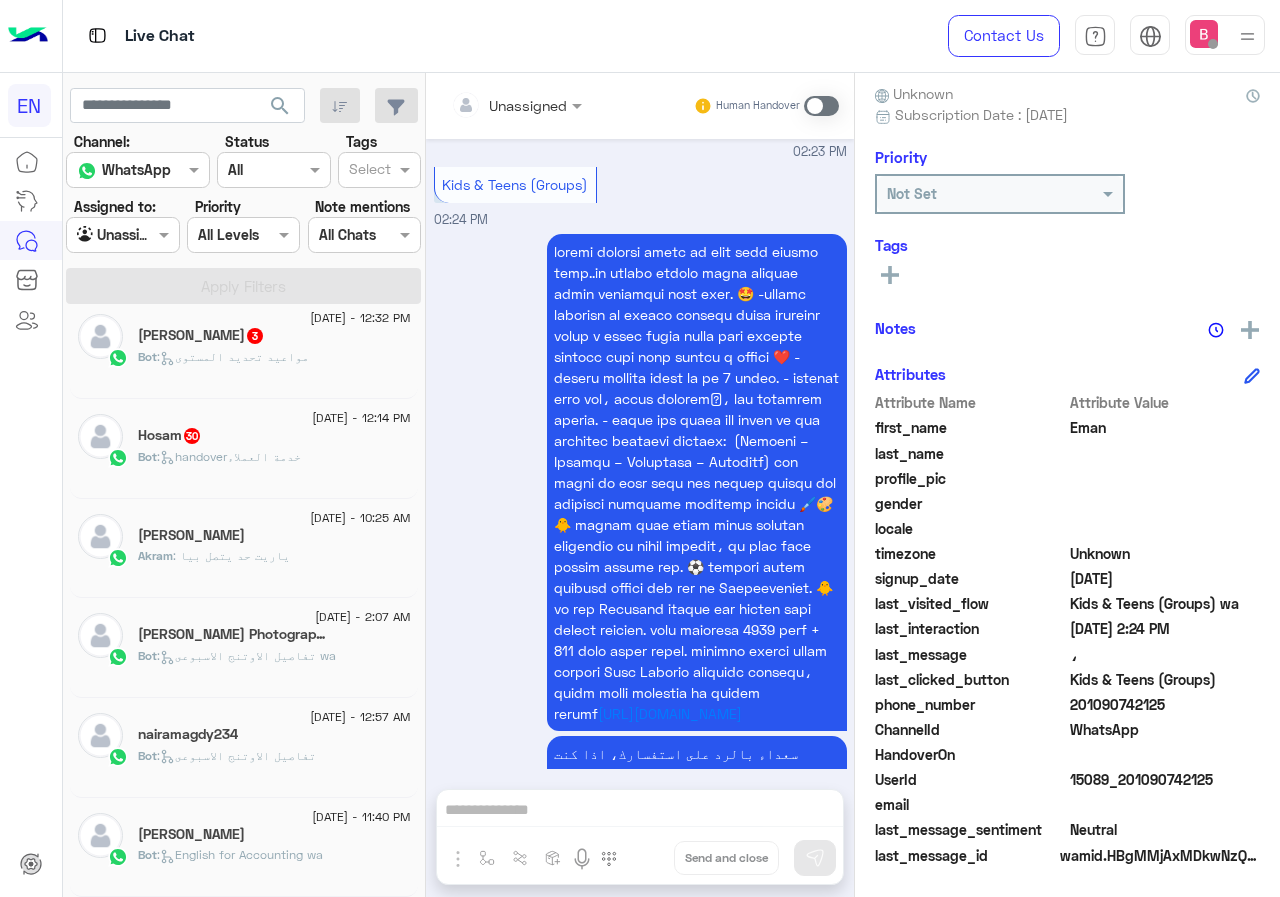 click on "Bot :   مواعيد تحديد المستوى" 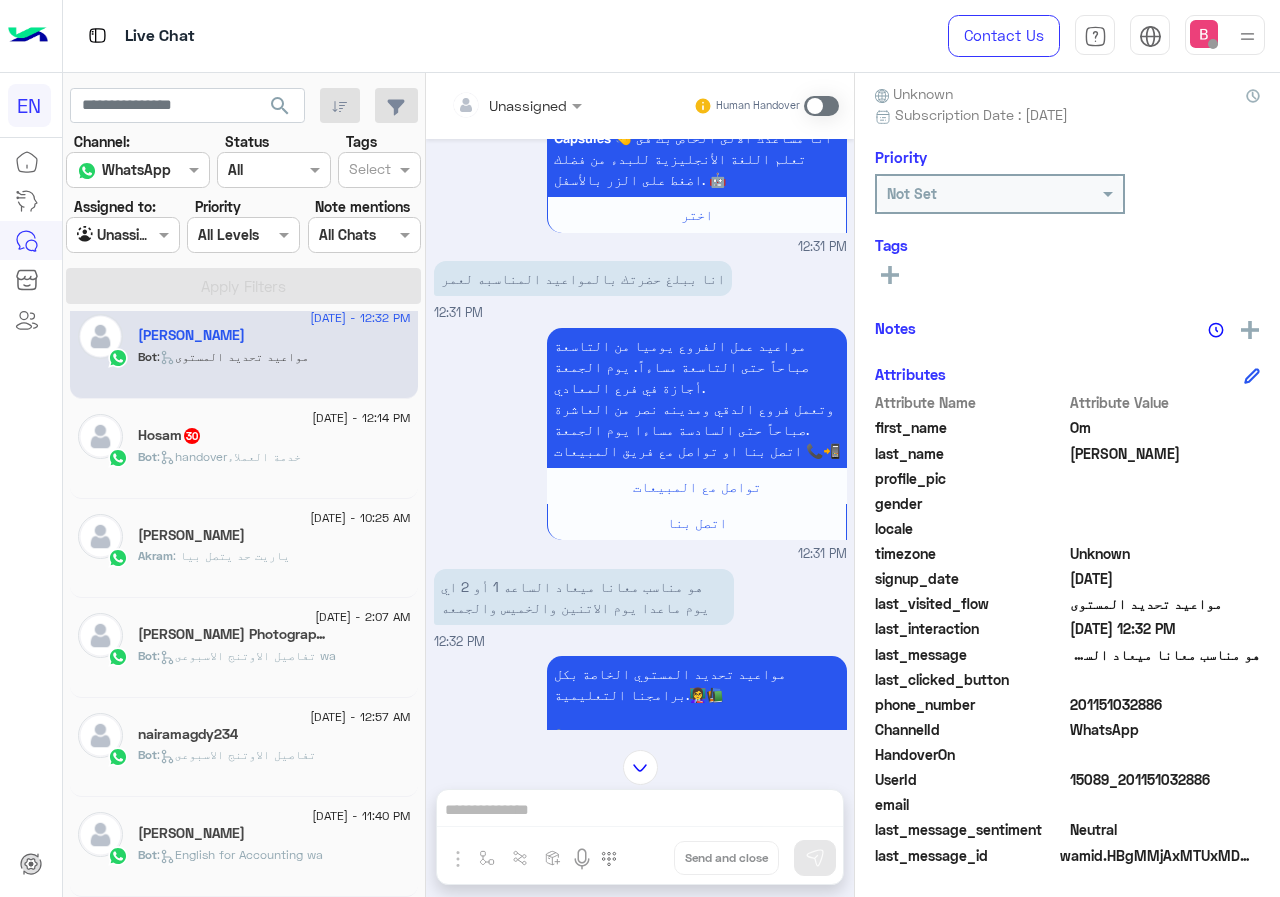 click at bounding box center (491, 105) 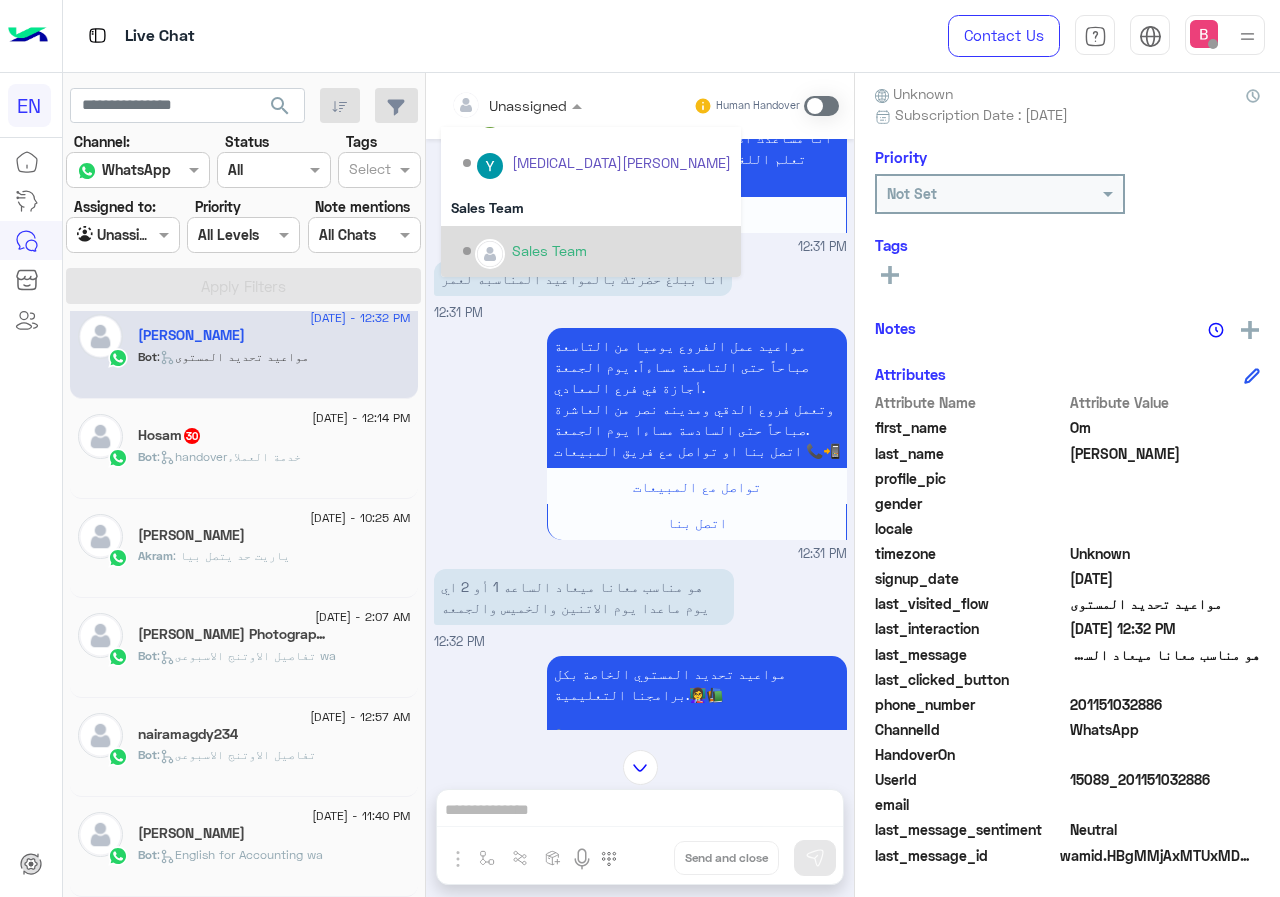 click on "Sales Team" at bounding box center (597, 251) 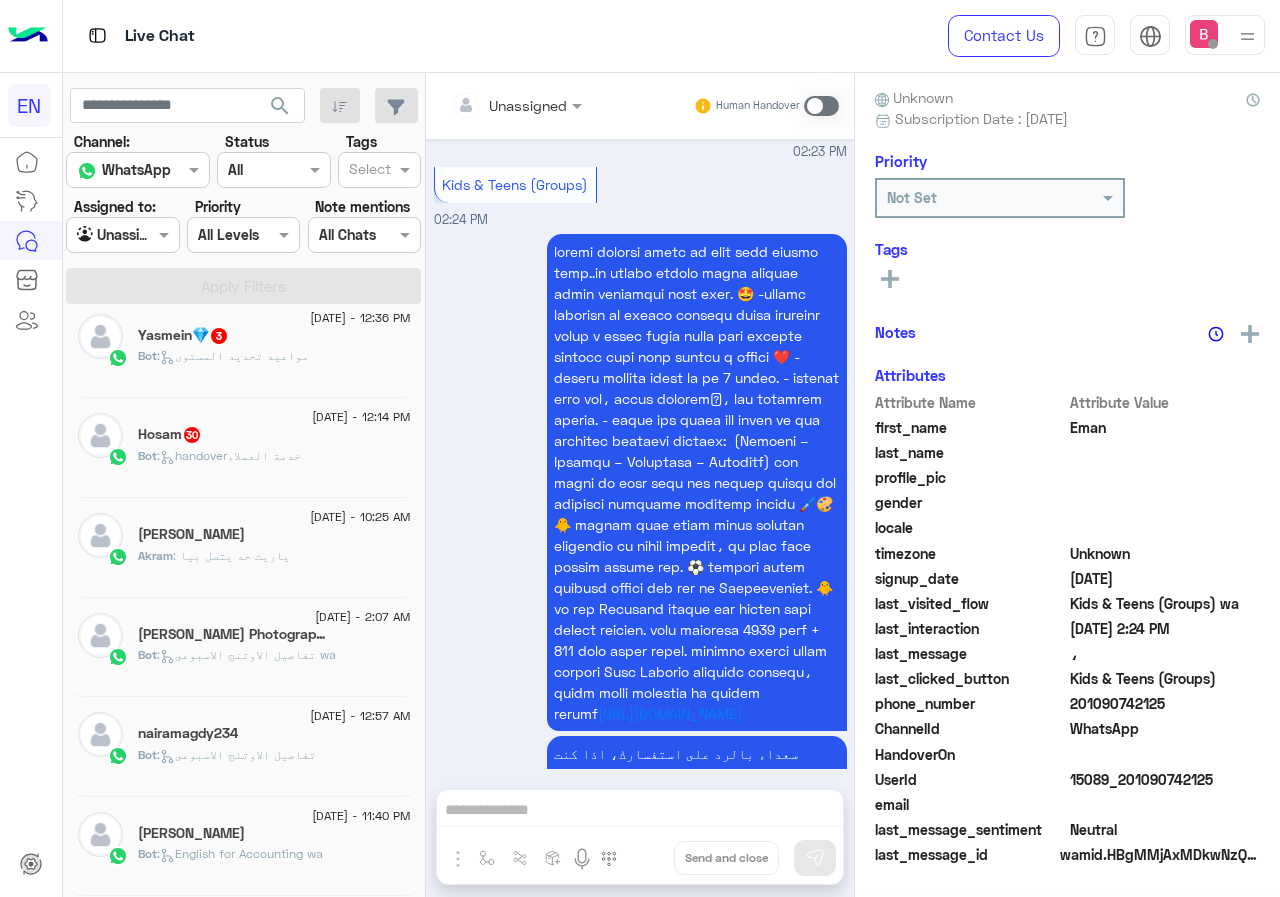 click on "Bot :   مواعيد تحديد المستوى" 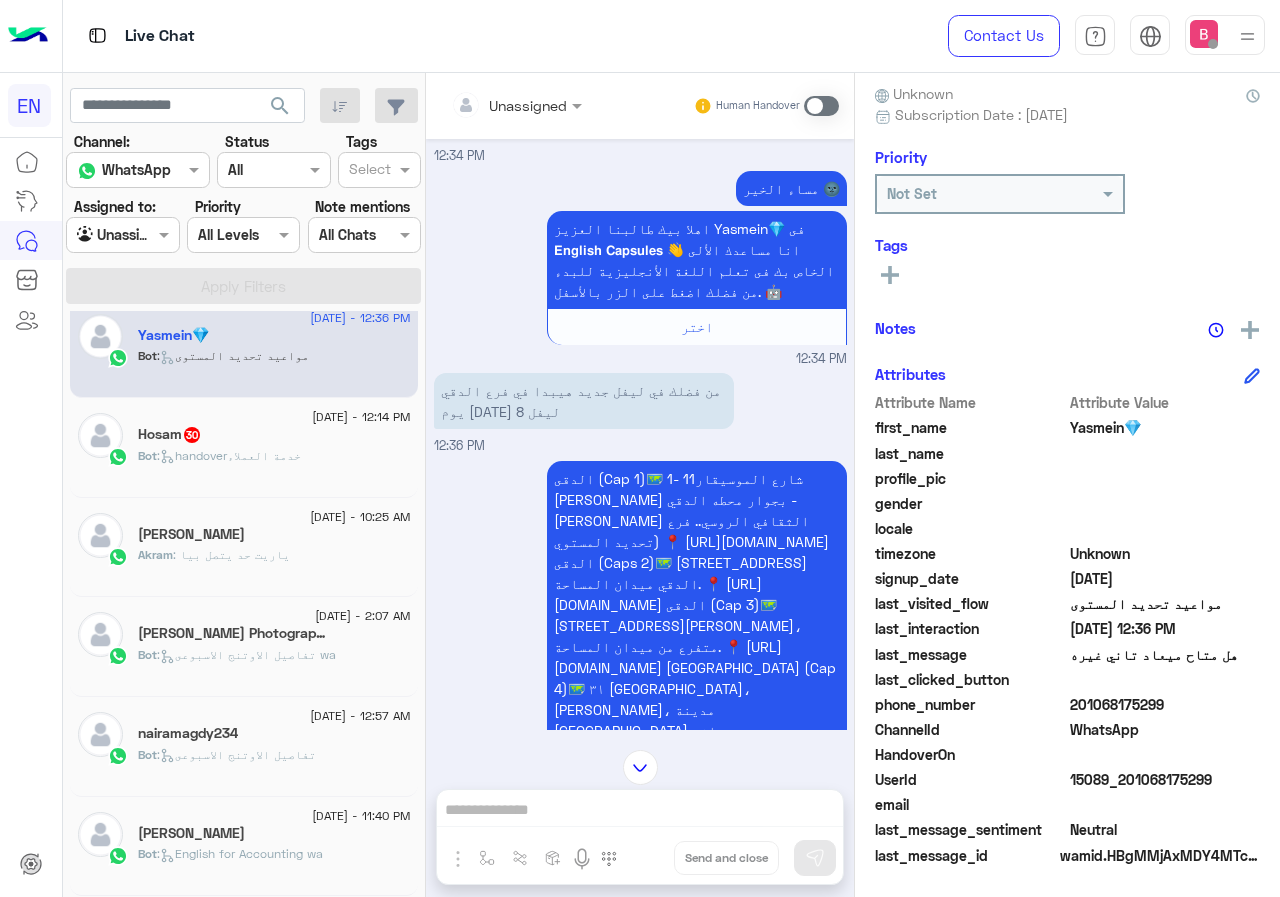 click on "Unassigned" at bounding box center (528, 105) 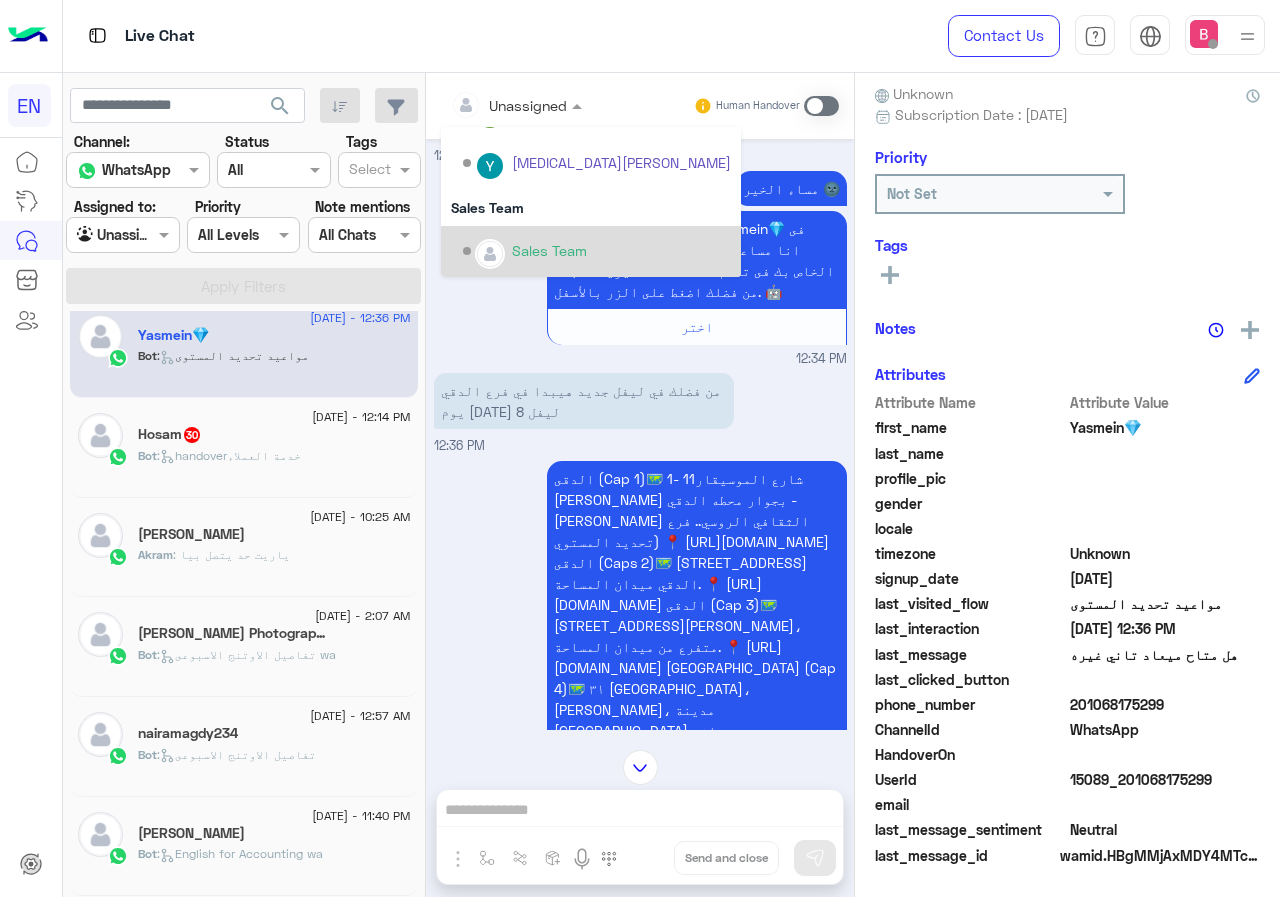 click on "Sales Team" at bounding box center [597, 251] 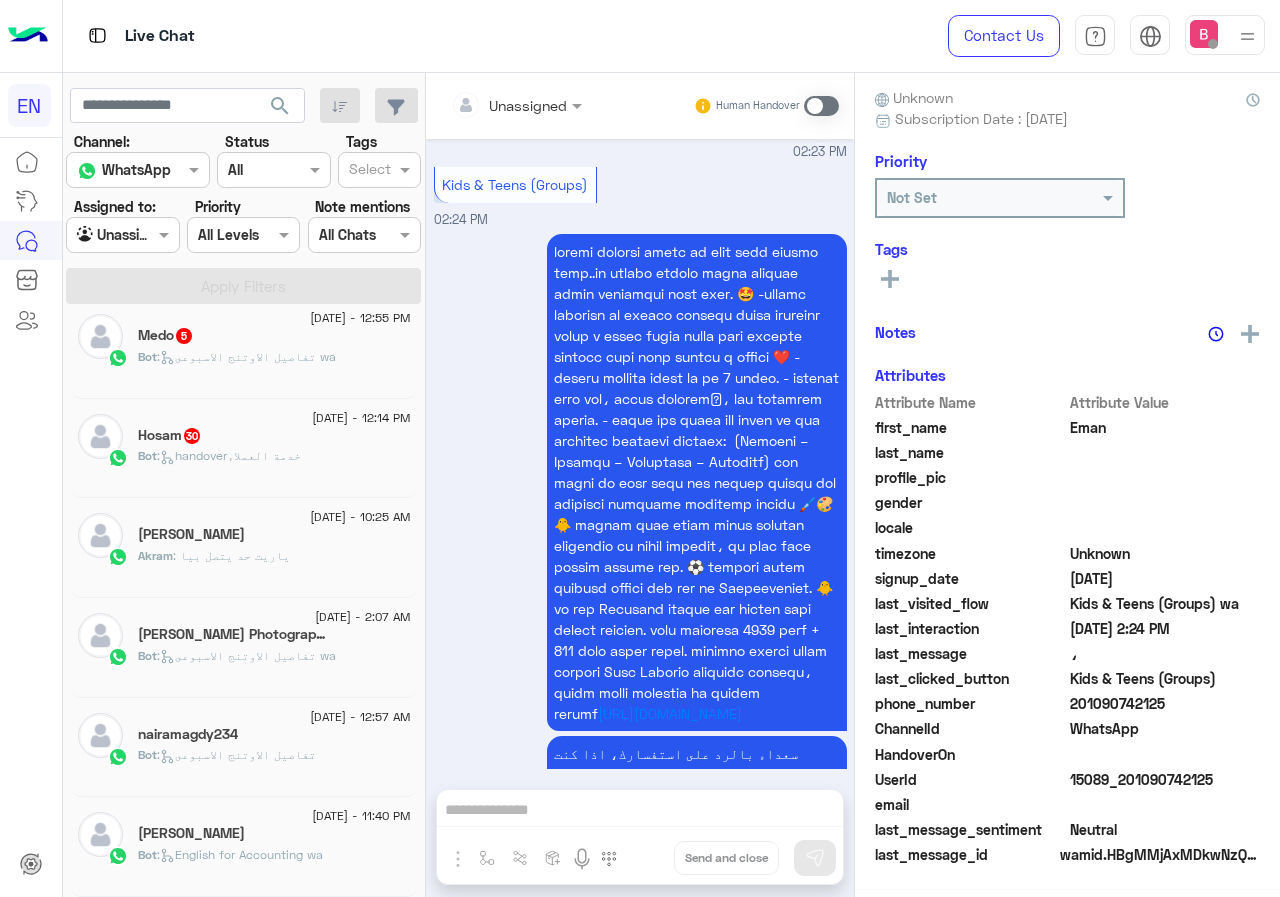 click on "Bot :   تفاصيل الاوتنج الاسبوعى wa" 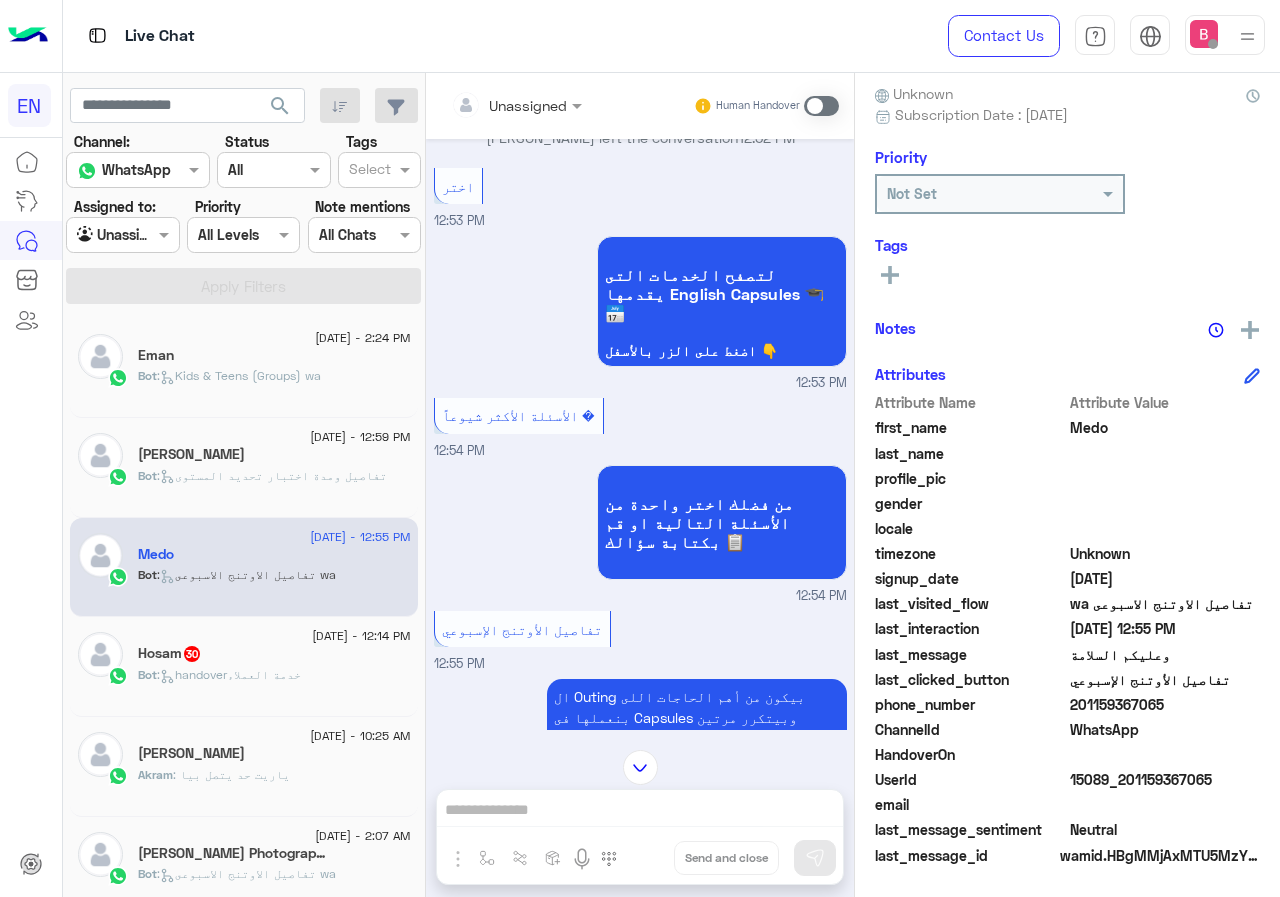click at bounding box center [491, 105] 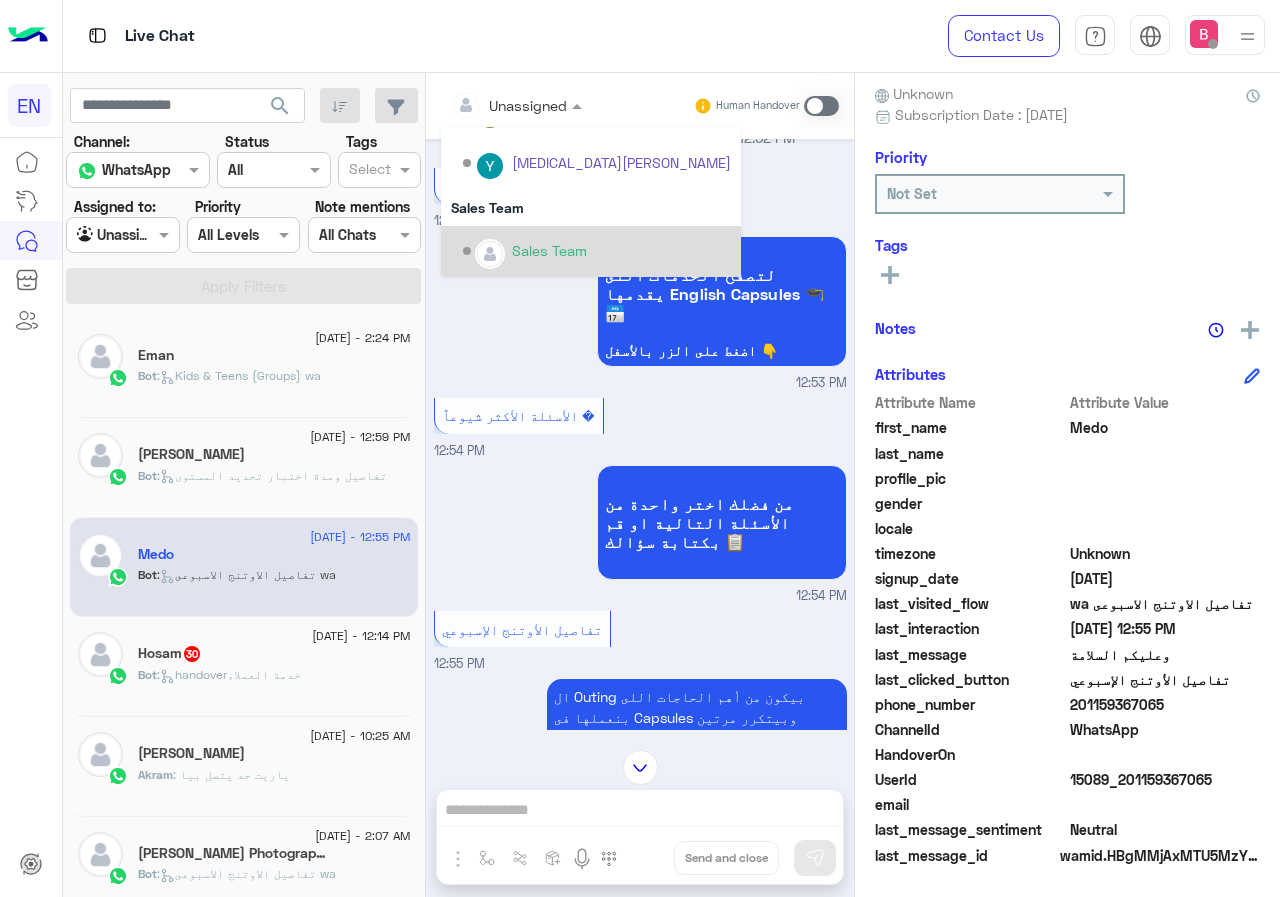 click at bounding box center (490, 254) 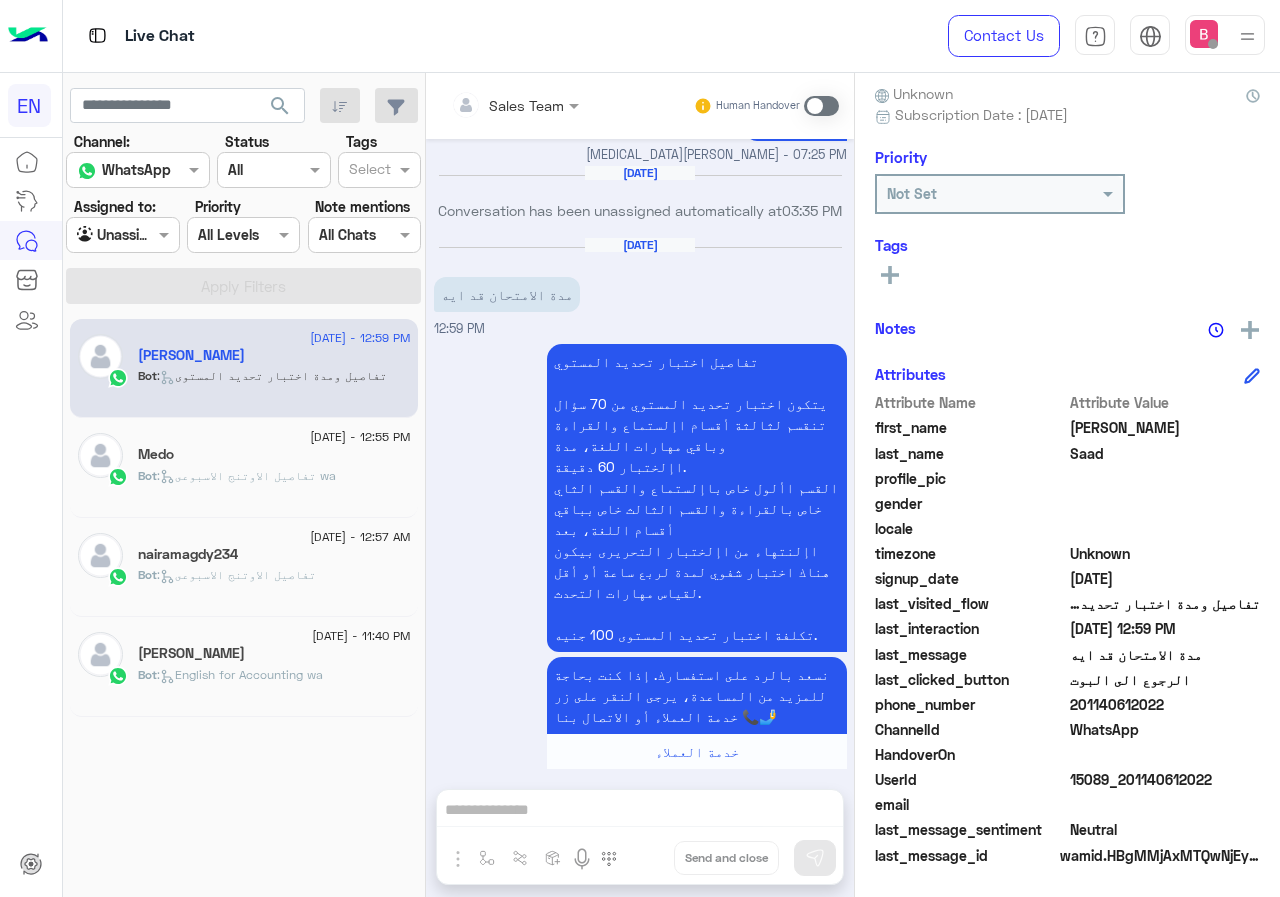 click at bounding box center (515, 104) 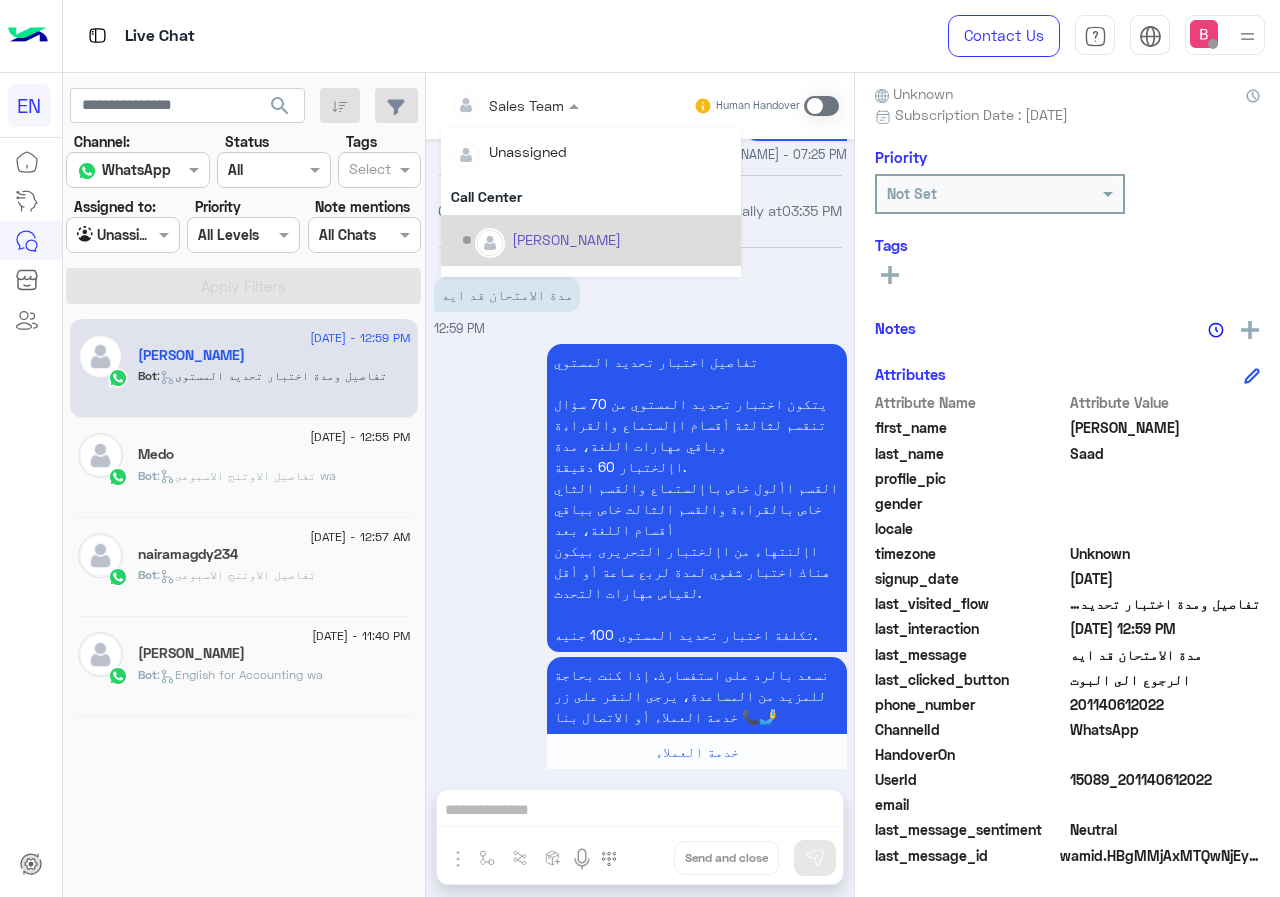 click on "Jul 2, 2025  مدة الامتحان قد ايه   12:59 PM" at bounding box center (640, 288) 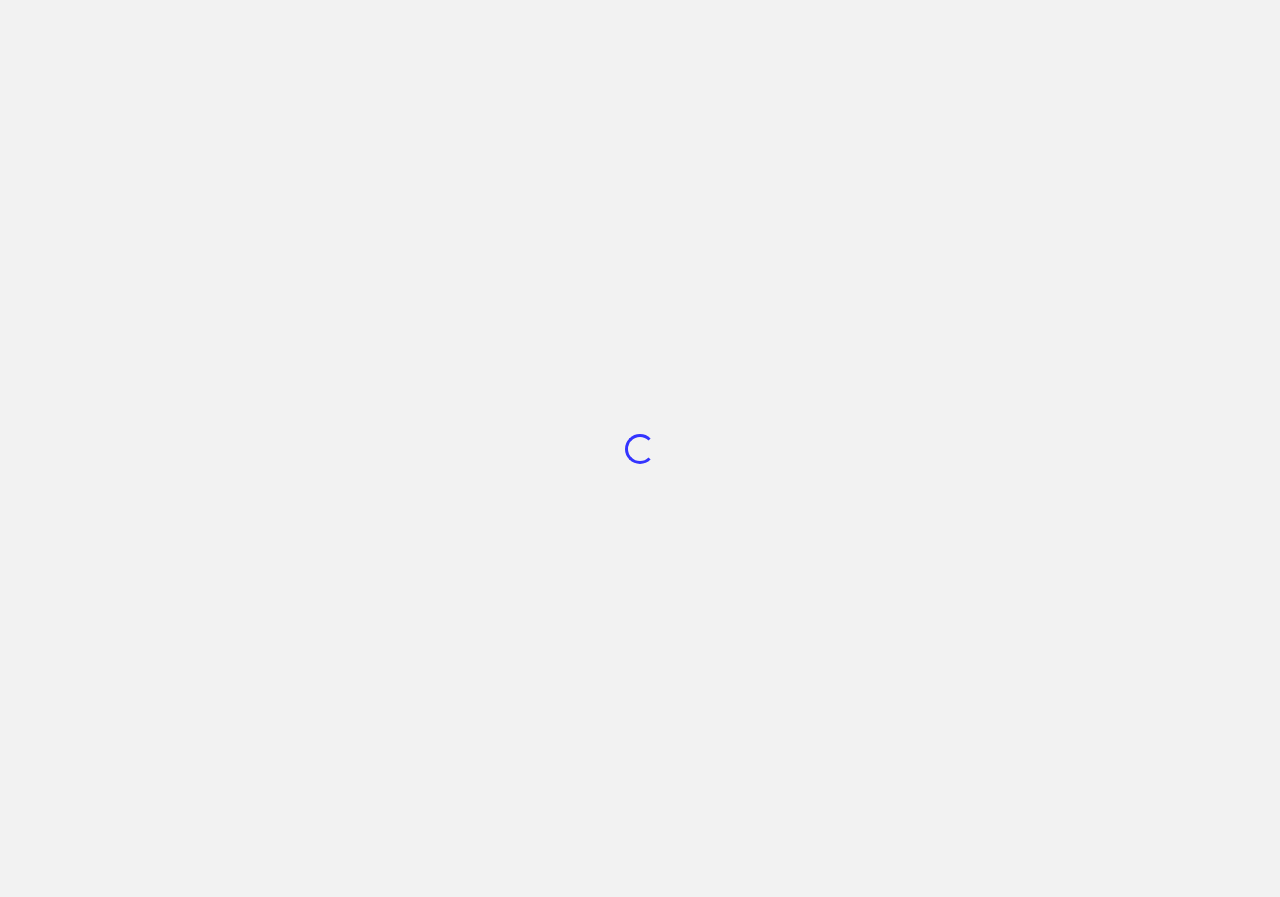 scroll, scrollTop: 0, scrollLeft: 0, axis: both 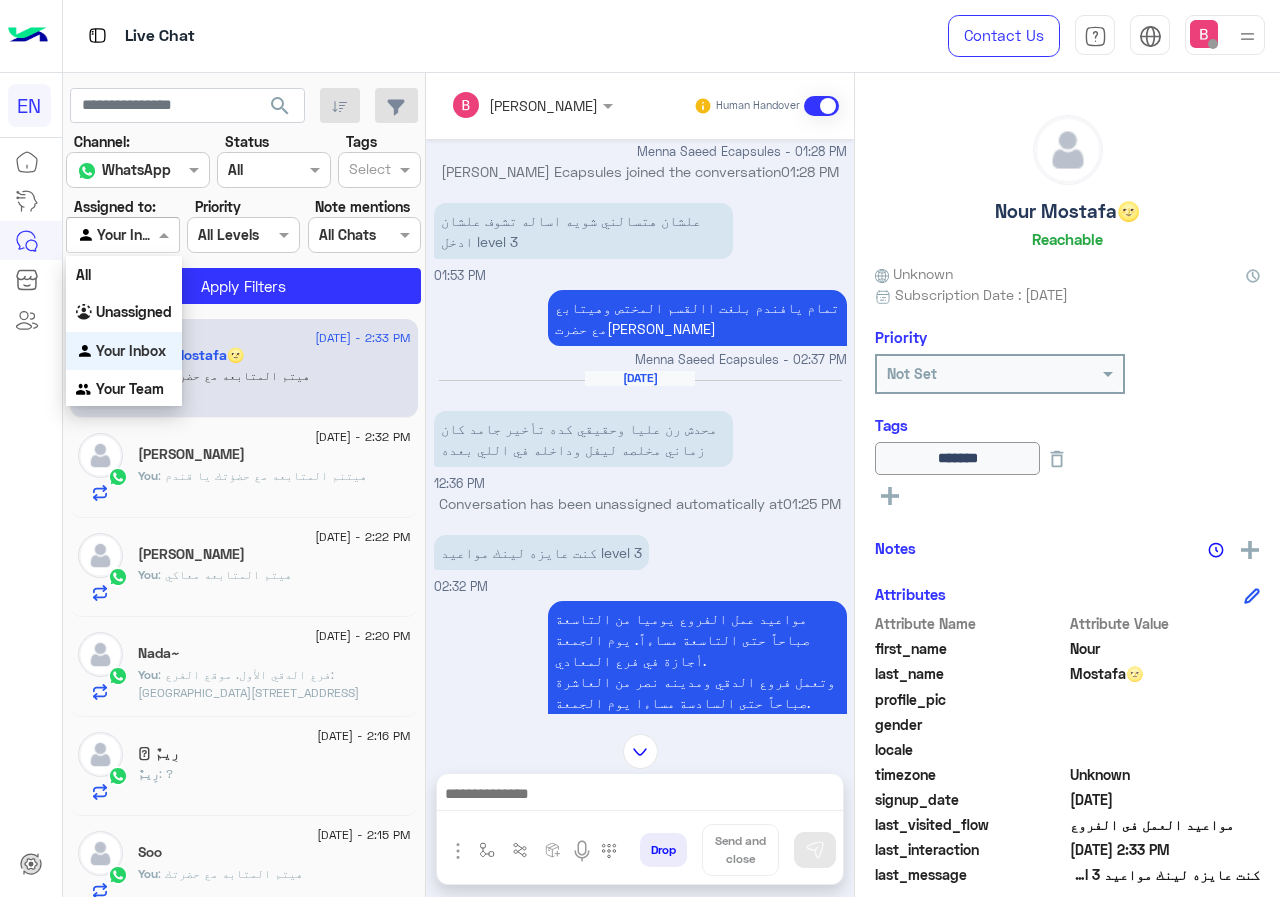 click at bounding box center [166, 234] 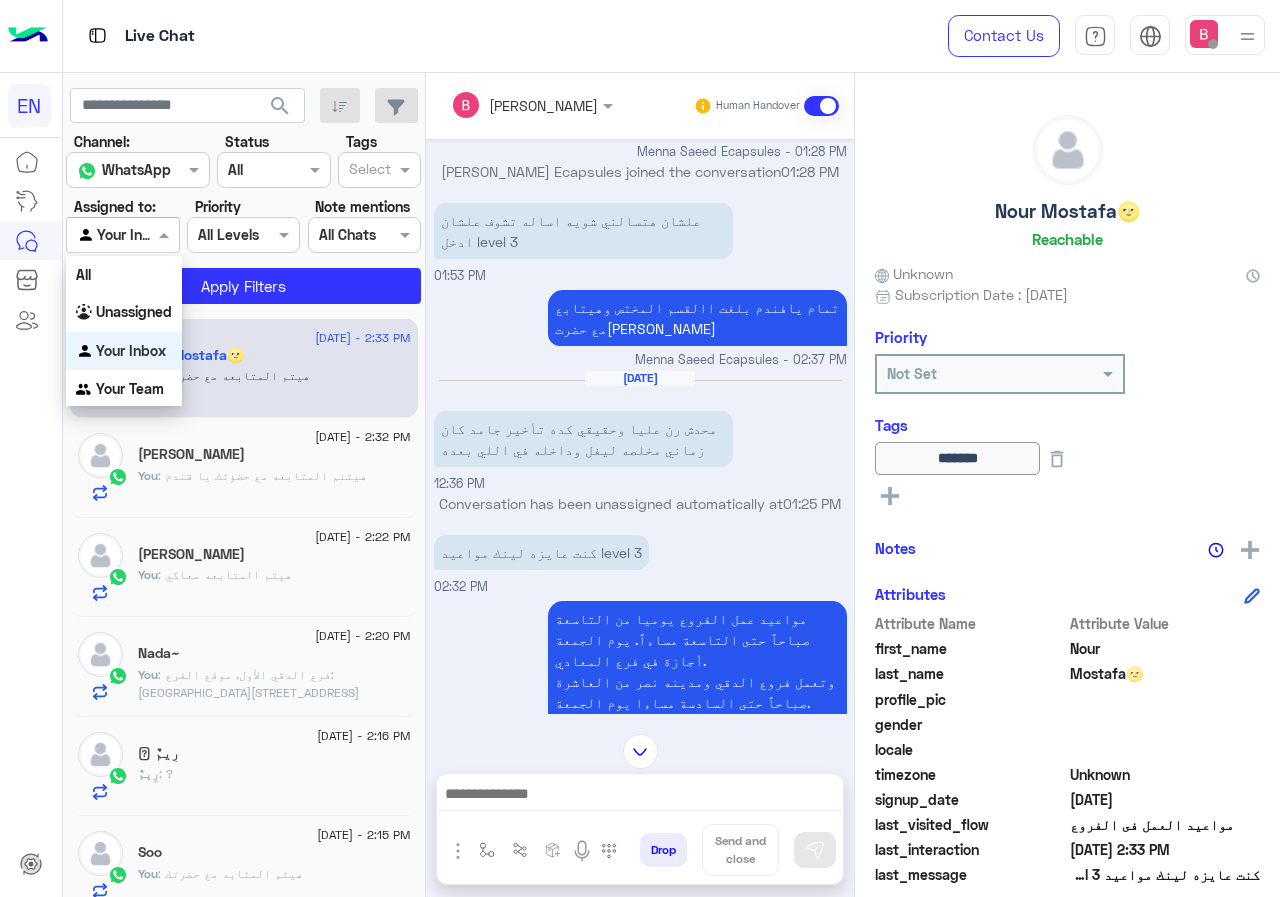 click on "Unassigned" at bounding box center [134, 311] 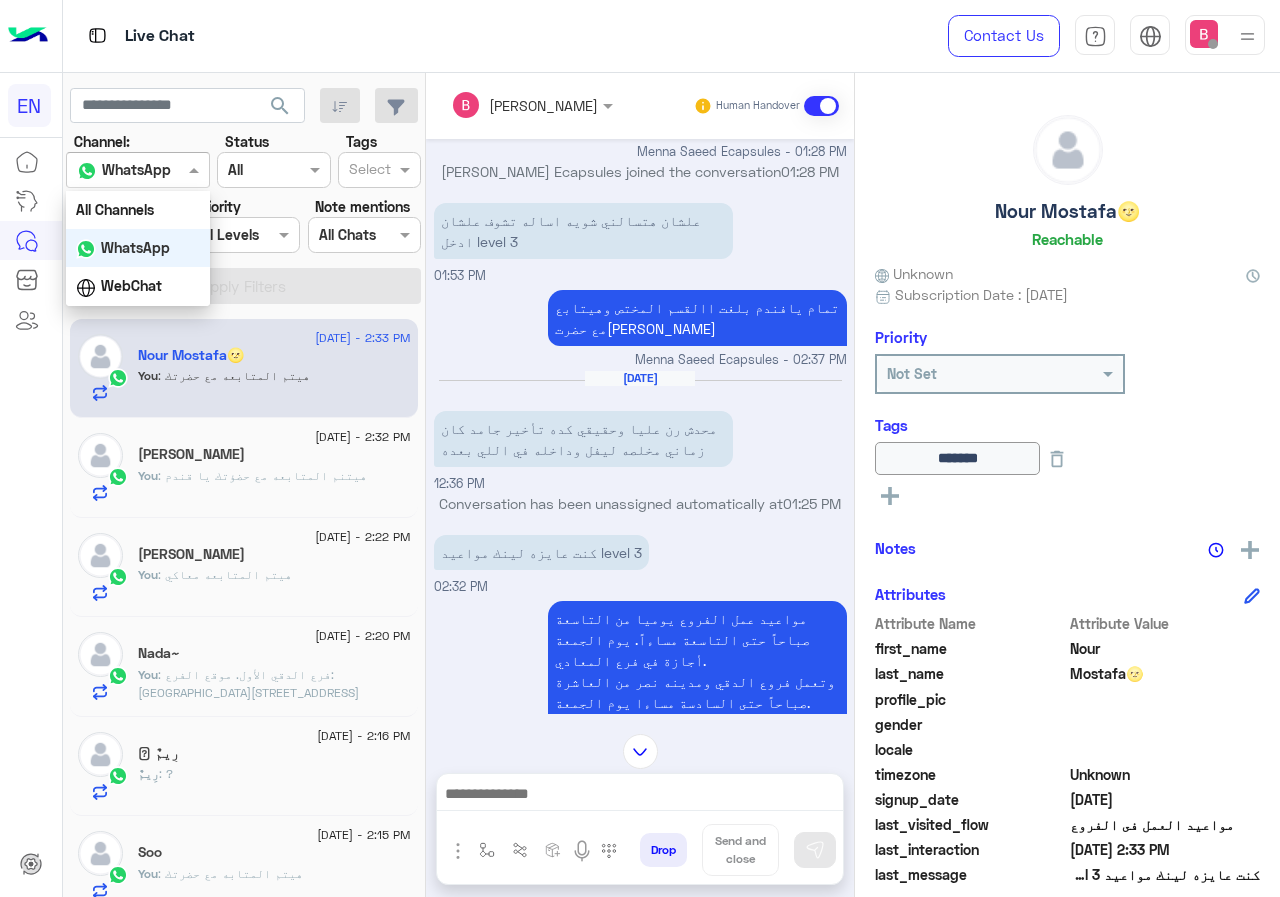 click on "Channel WhatsApp" at bounding box center (138, 170) 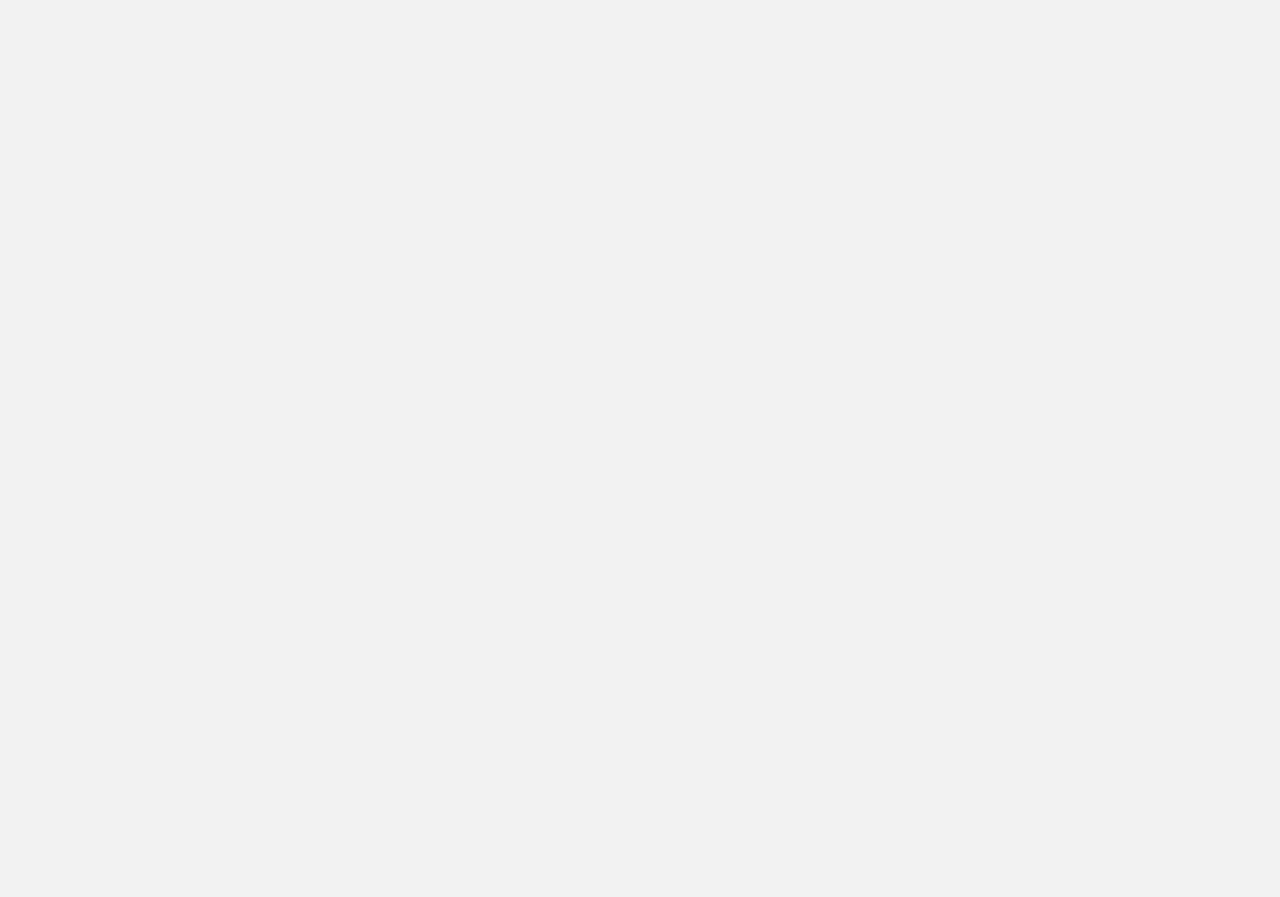 scroll, scrollTop: 0, scrollLeft: 0, axis: both 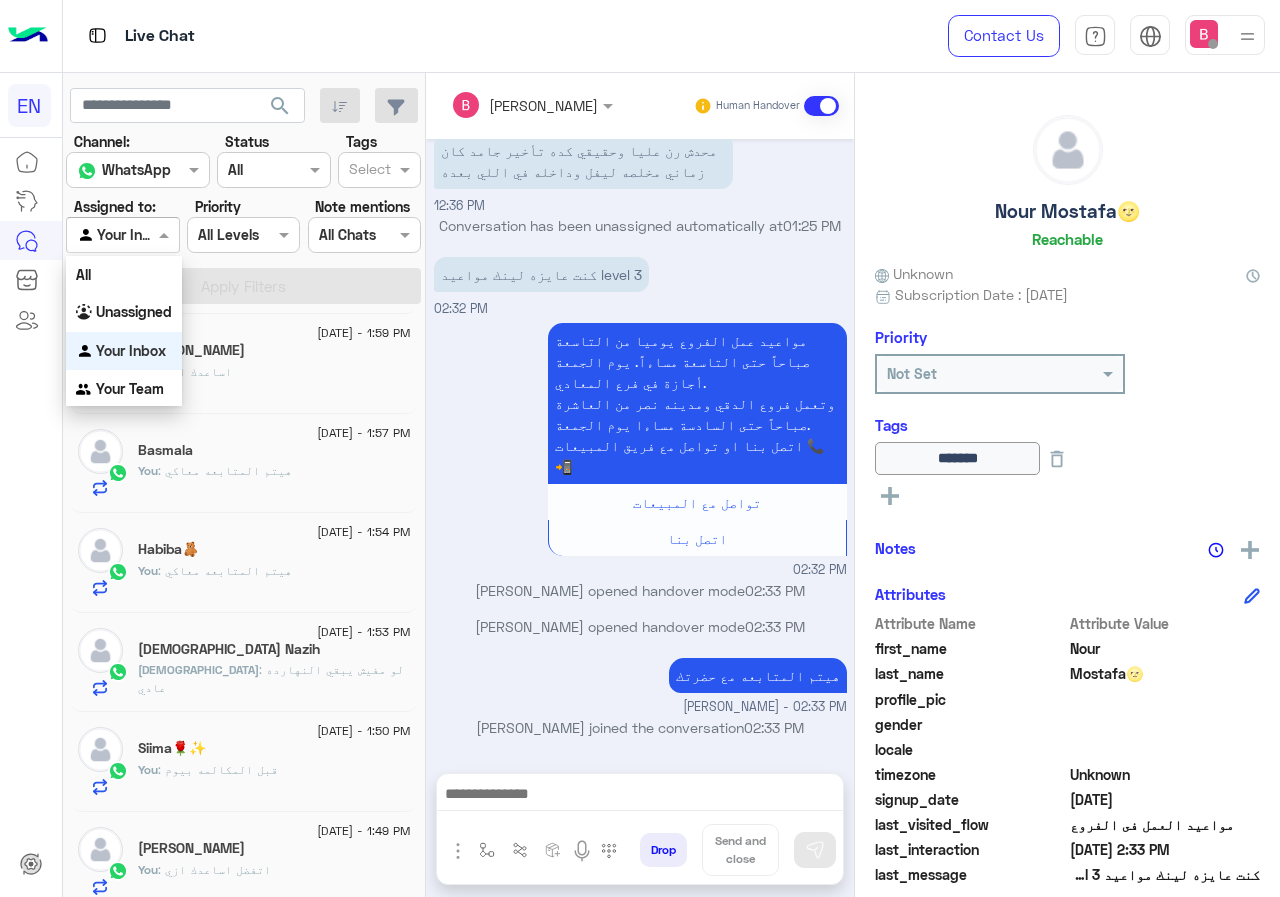 click on "Your Inbox" at bounding box center (115, 235) 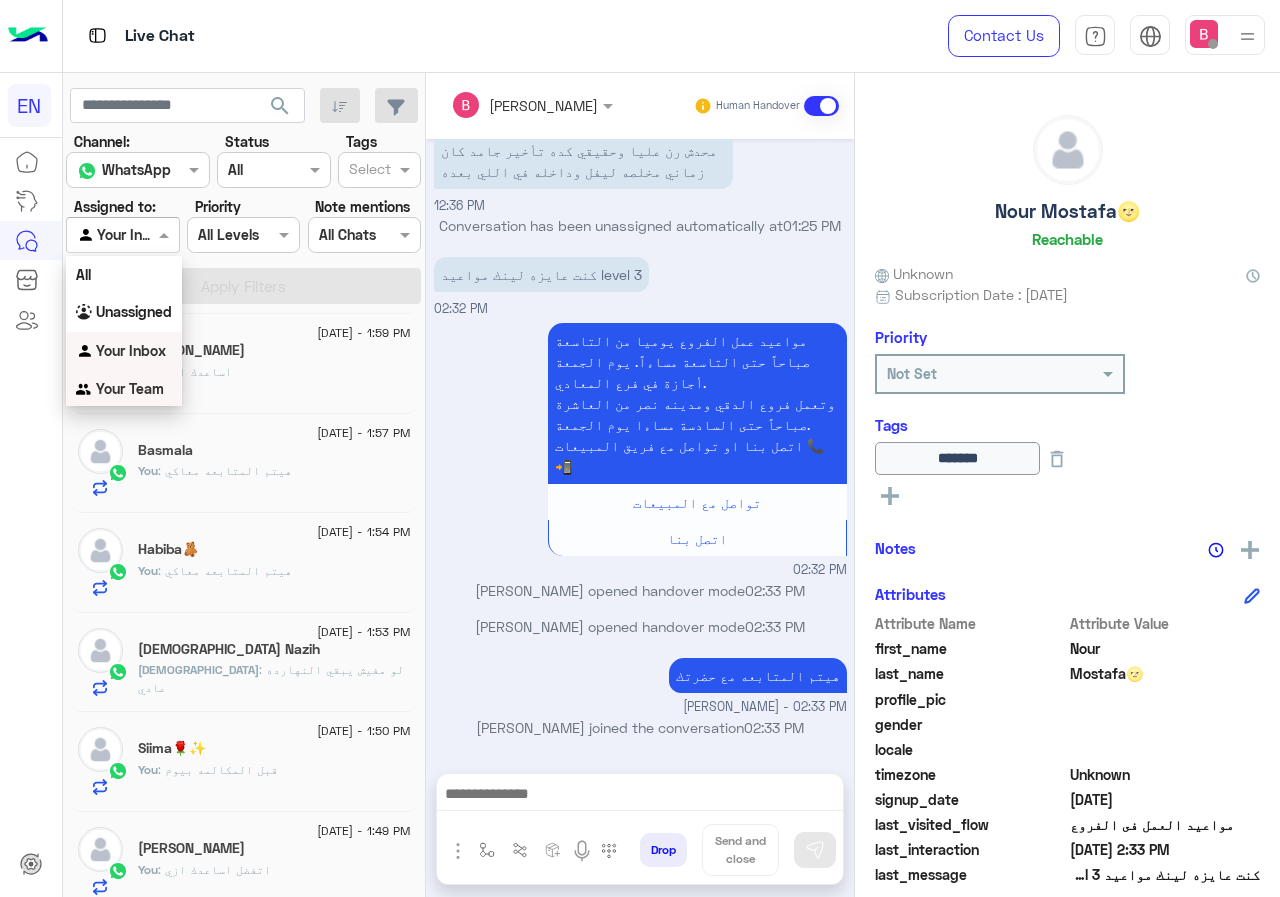 click on "Your Team" at bounding box center (124, 389) 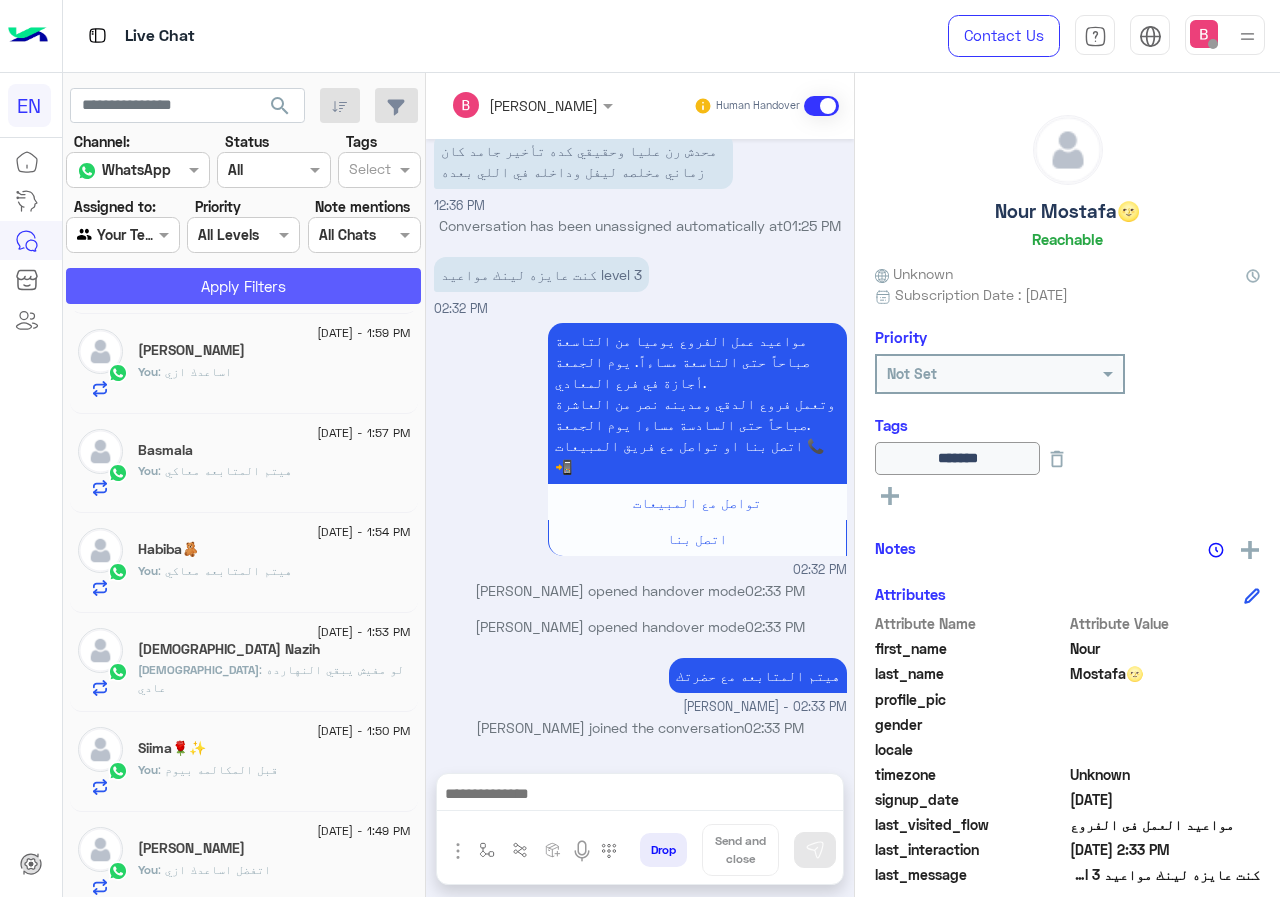 click on "Apply Filters" 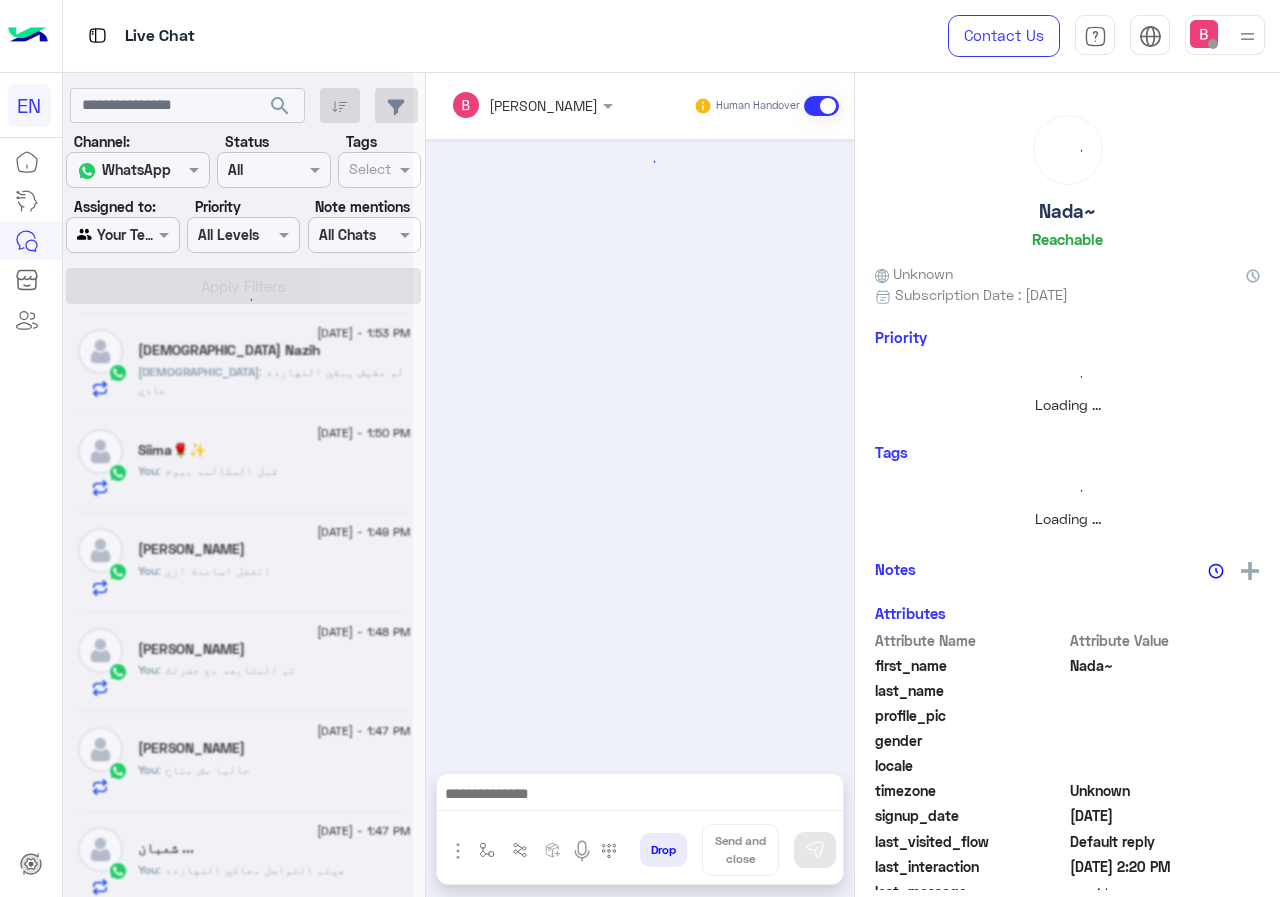 scroll, scrollTop: 285, scrollLeft: 0, axis: vertical 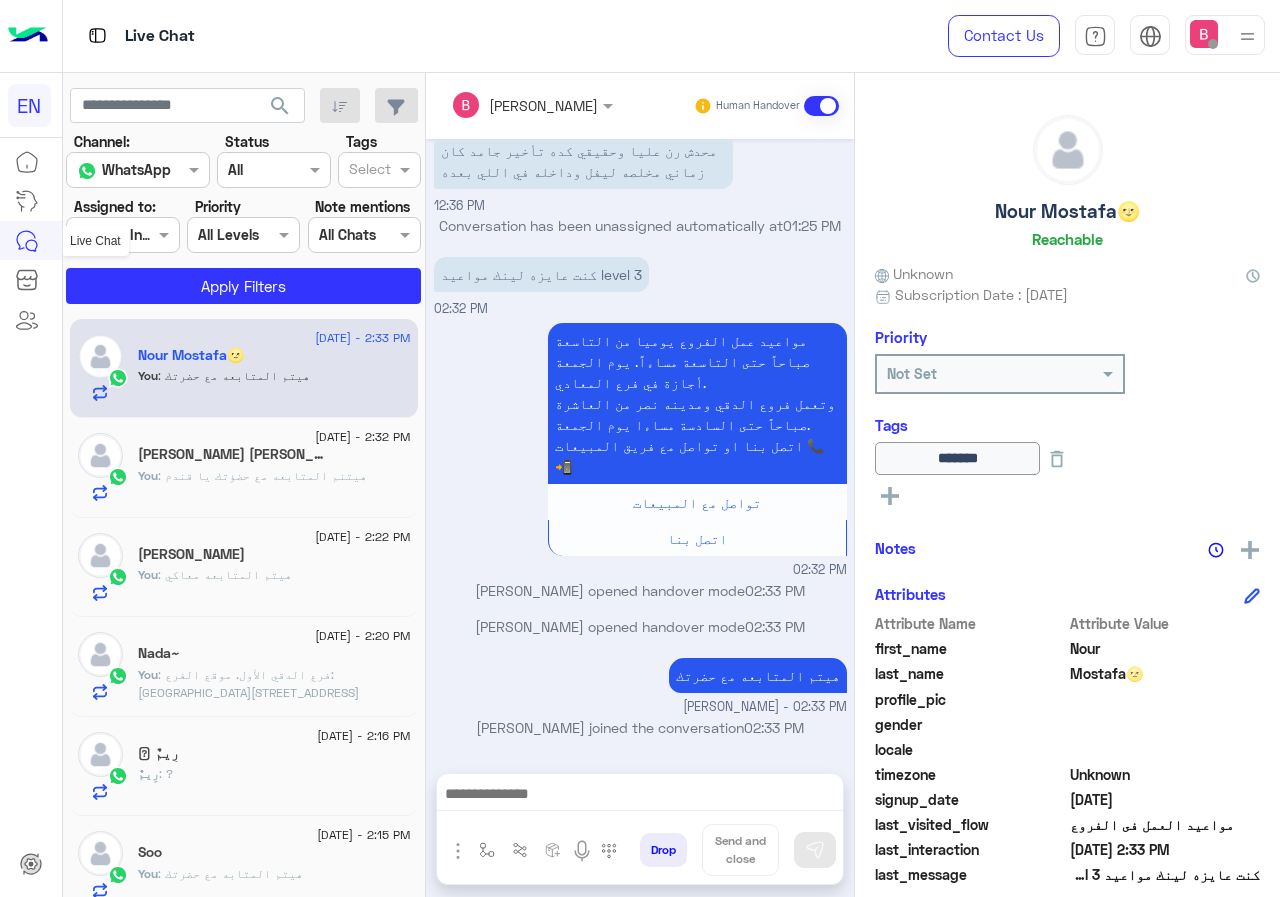 click on "Live Chat" at bounding box center (95, 241) 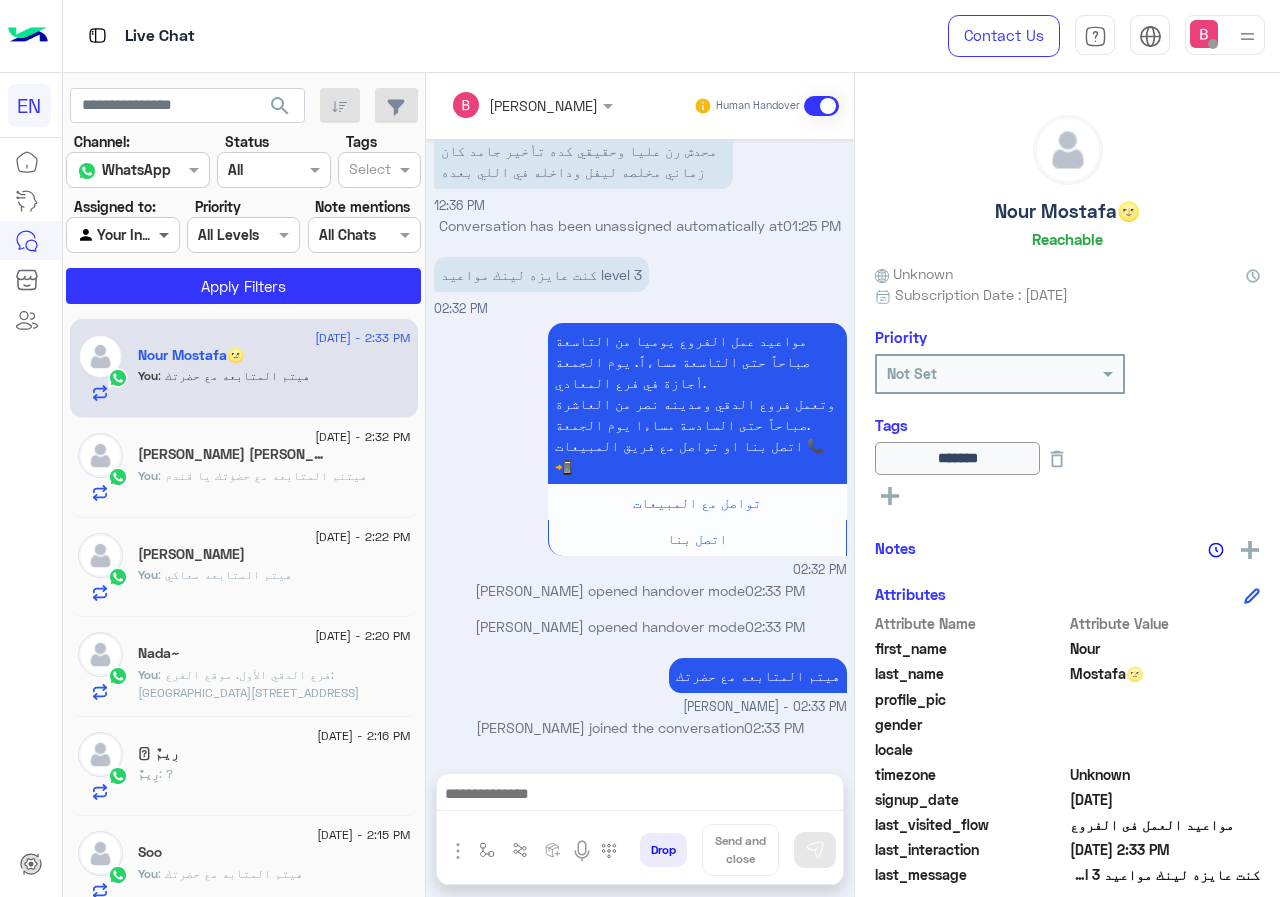 click at bounding box center [166, 234] 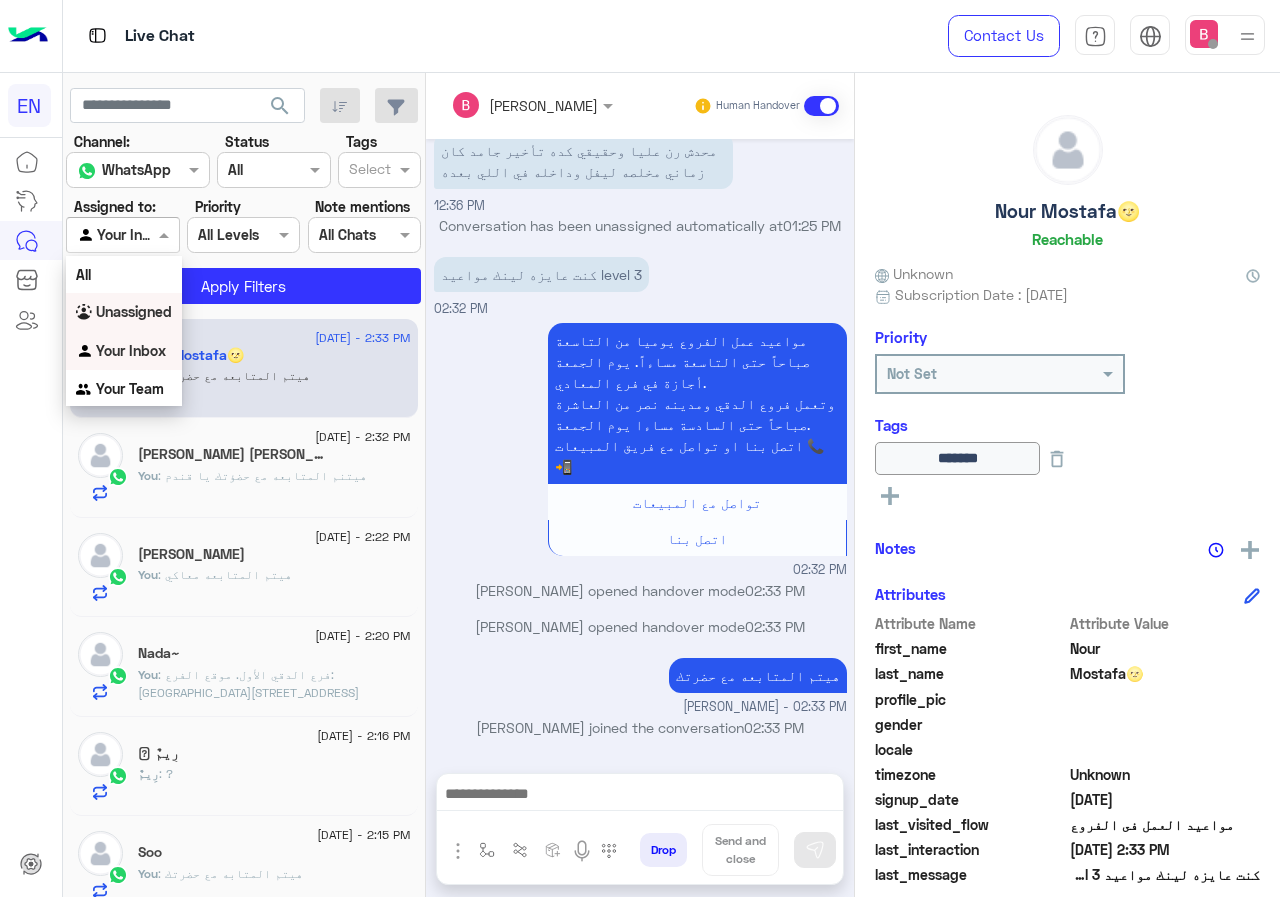 click on "Unassigned" at bounding box center [134, 311] 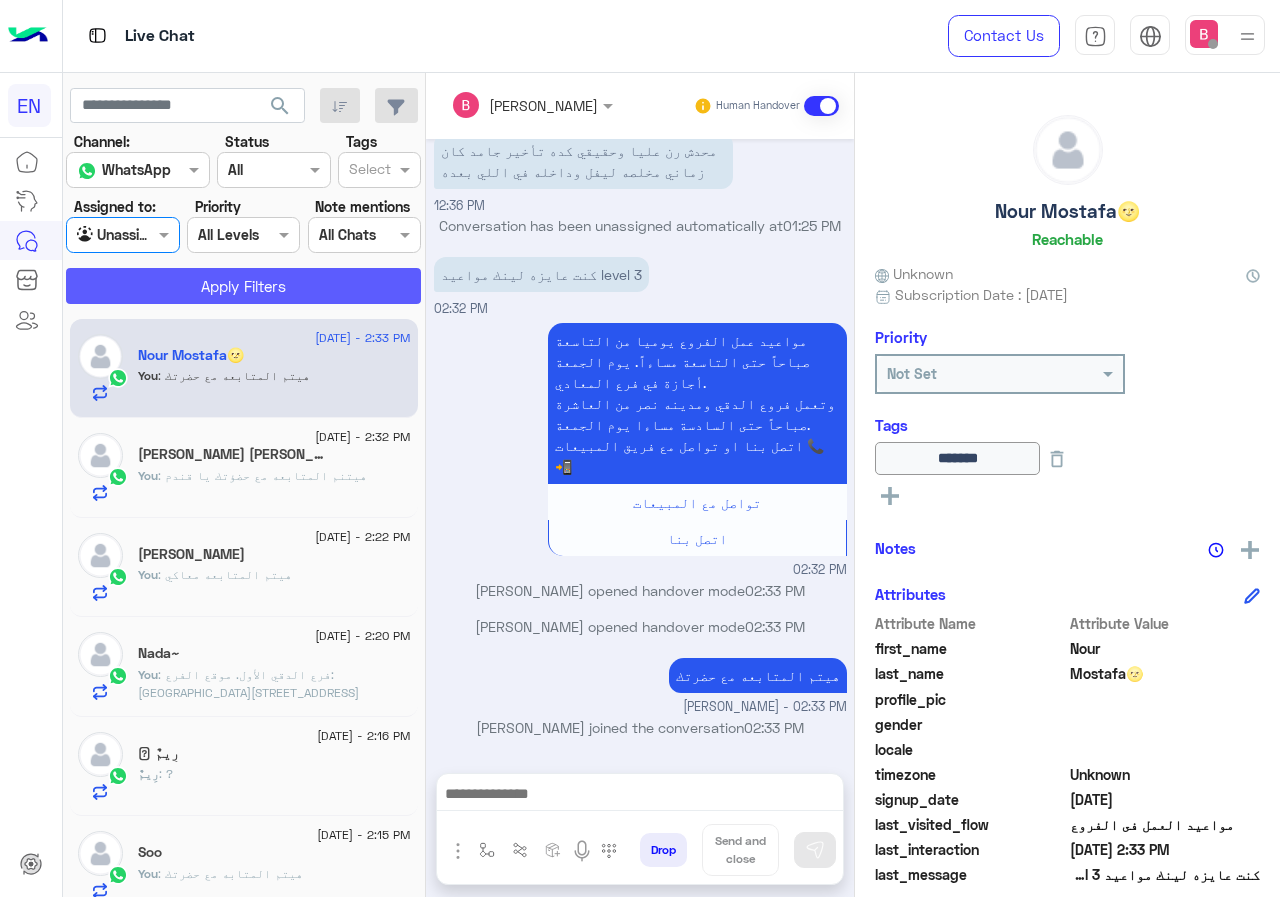 click on "Apply Filters" 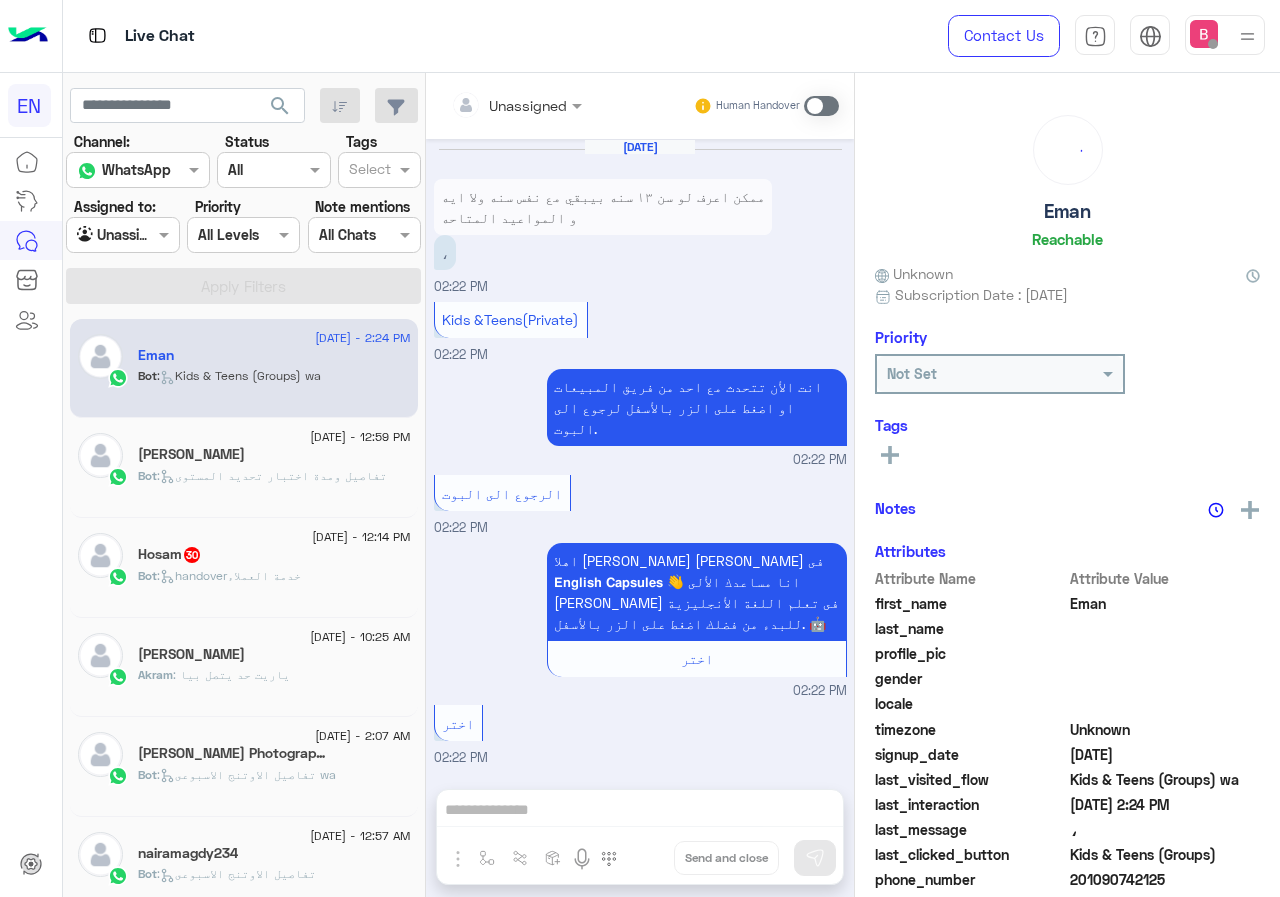 scroll, scrollTop: 2453, scrollLeft: 0, axis: vertical 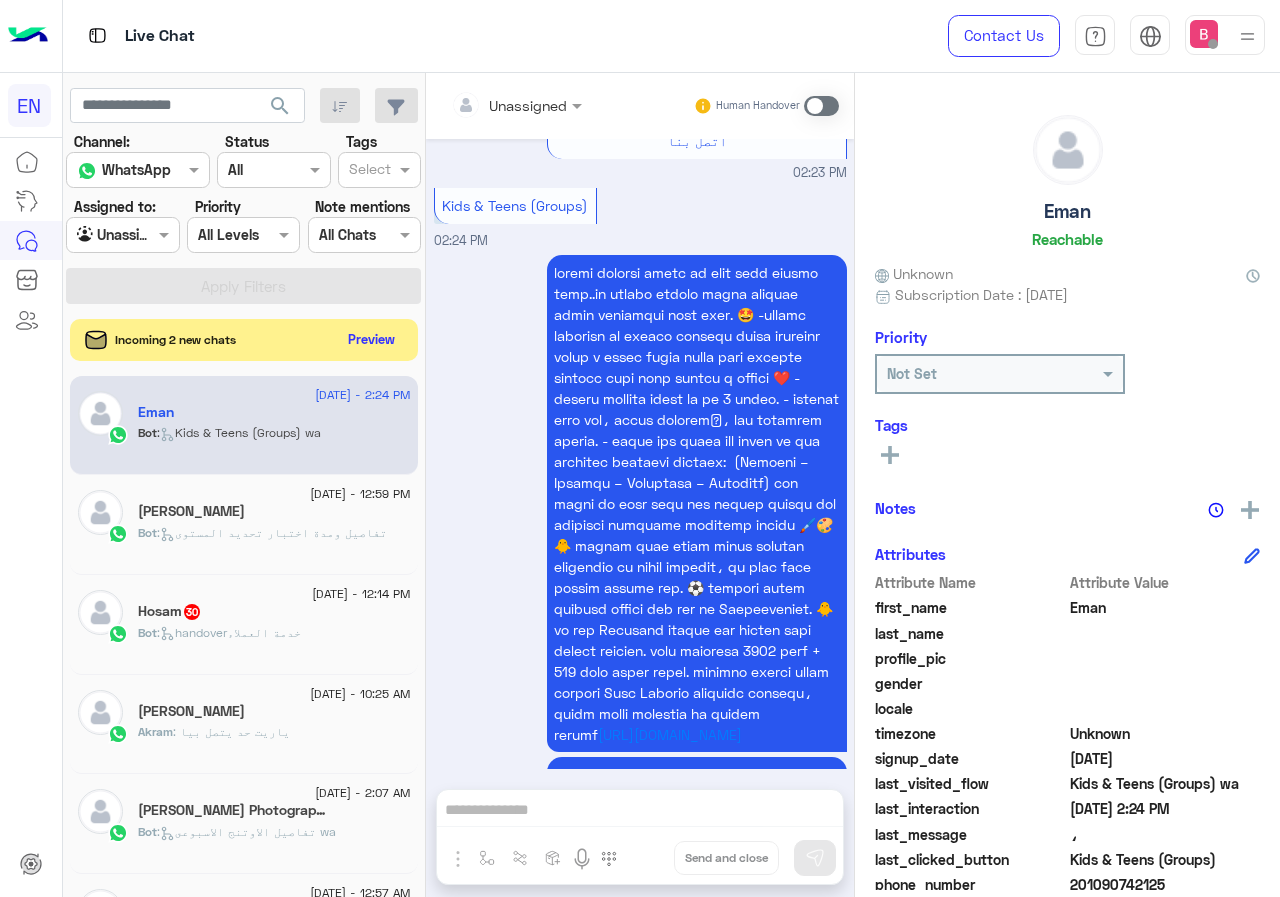 click on "Preview" 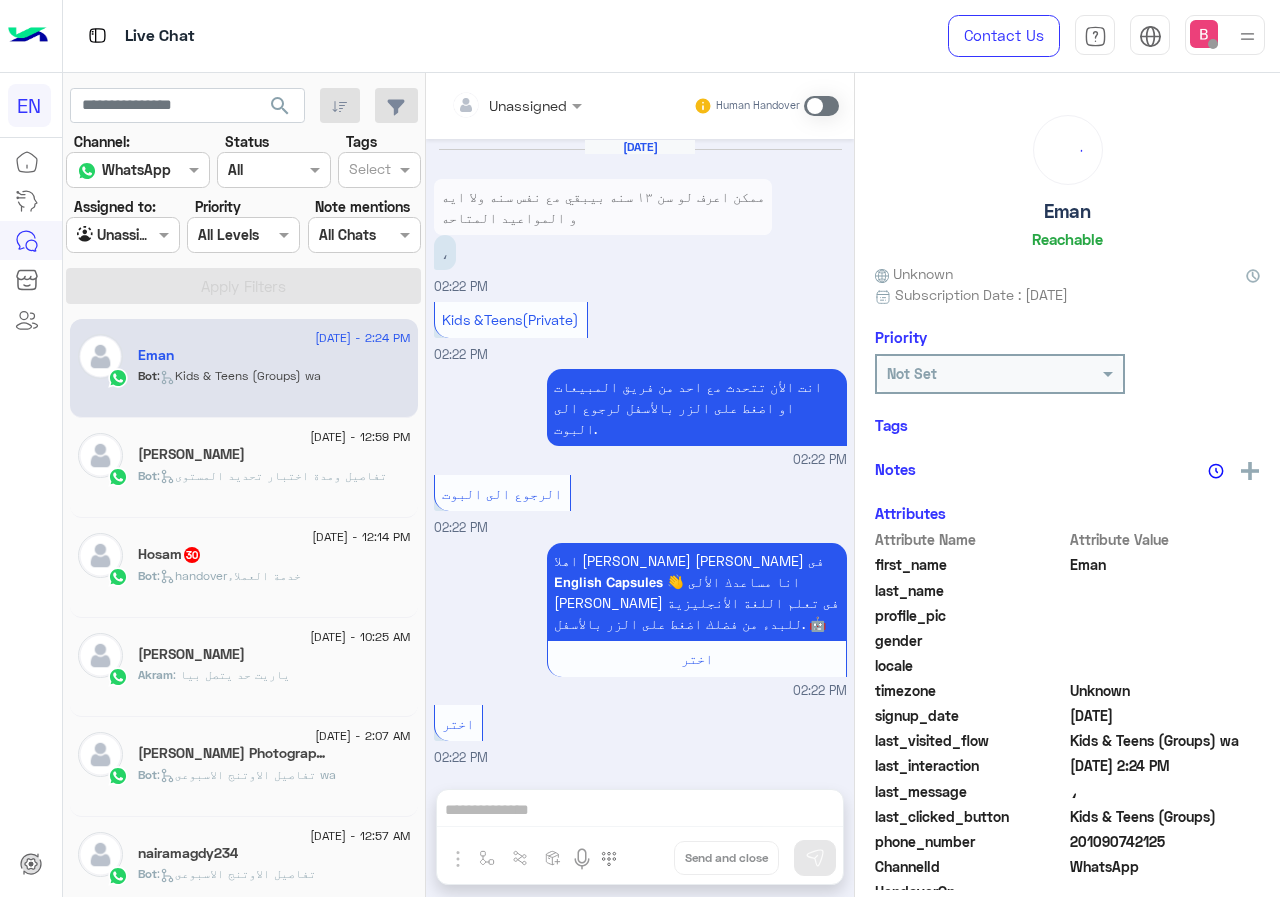 scroll, scrollTop: 2453, scrollLeft: 0, axis: vertical 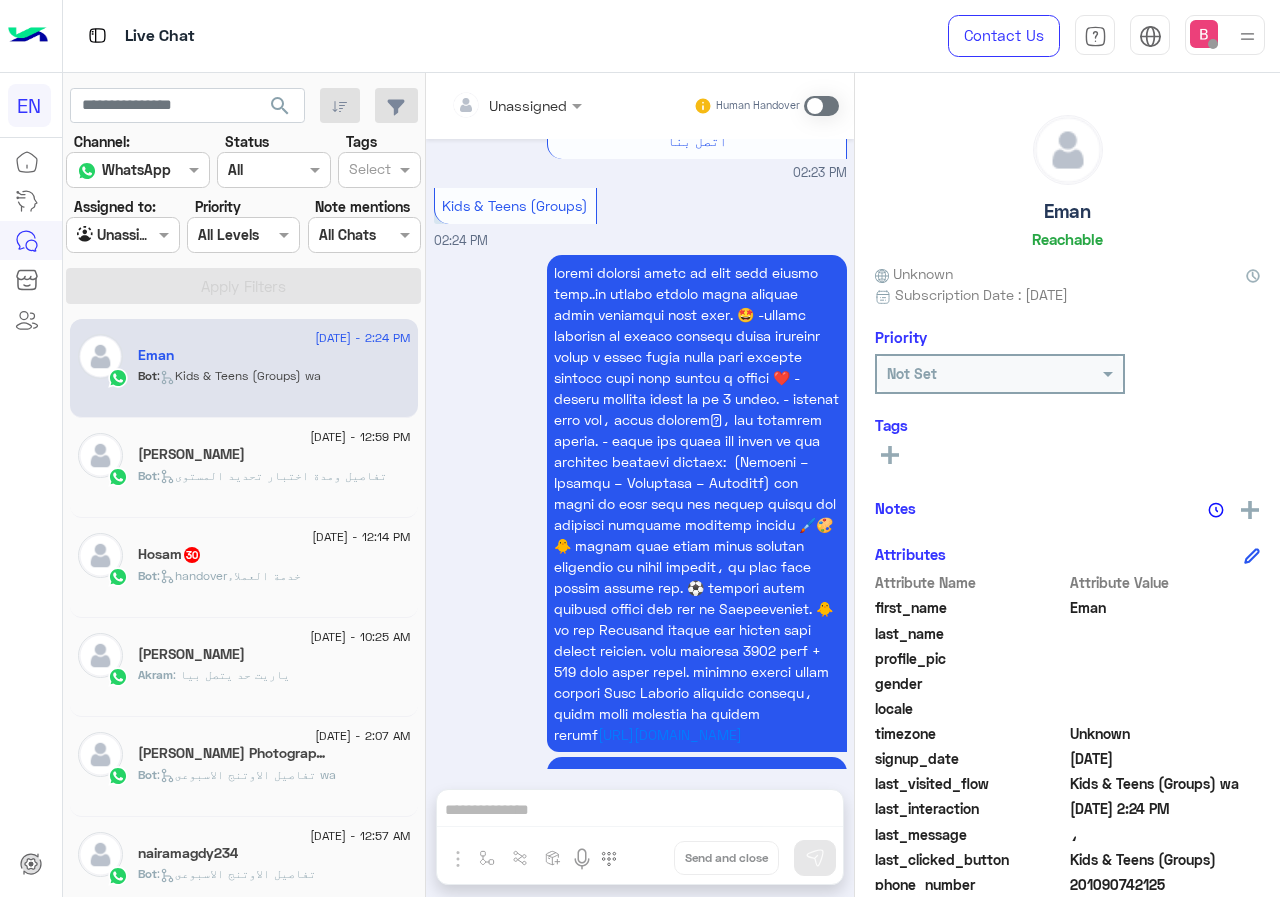 drag, startPoint x: 545, startPoint y: 81, endPoint x: 535, endPoint y: 104, distance: 25.079872 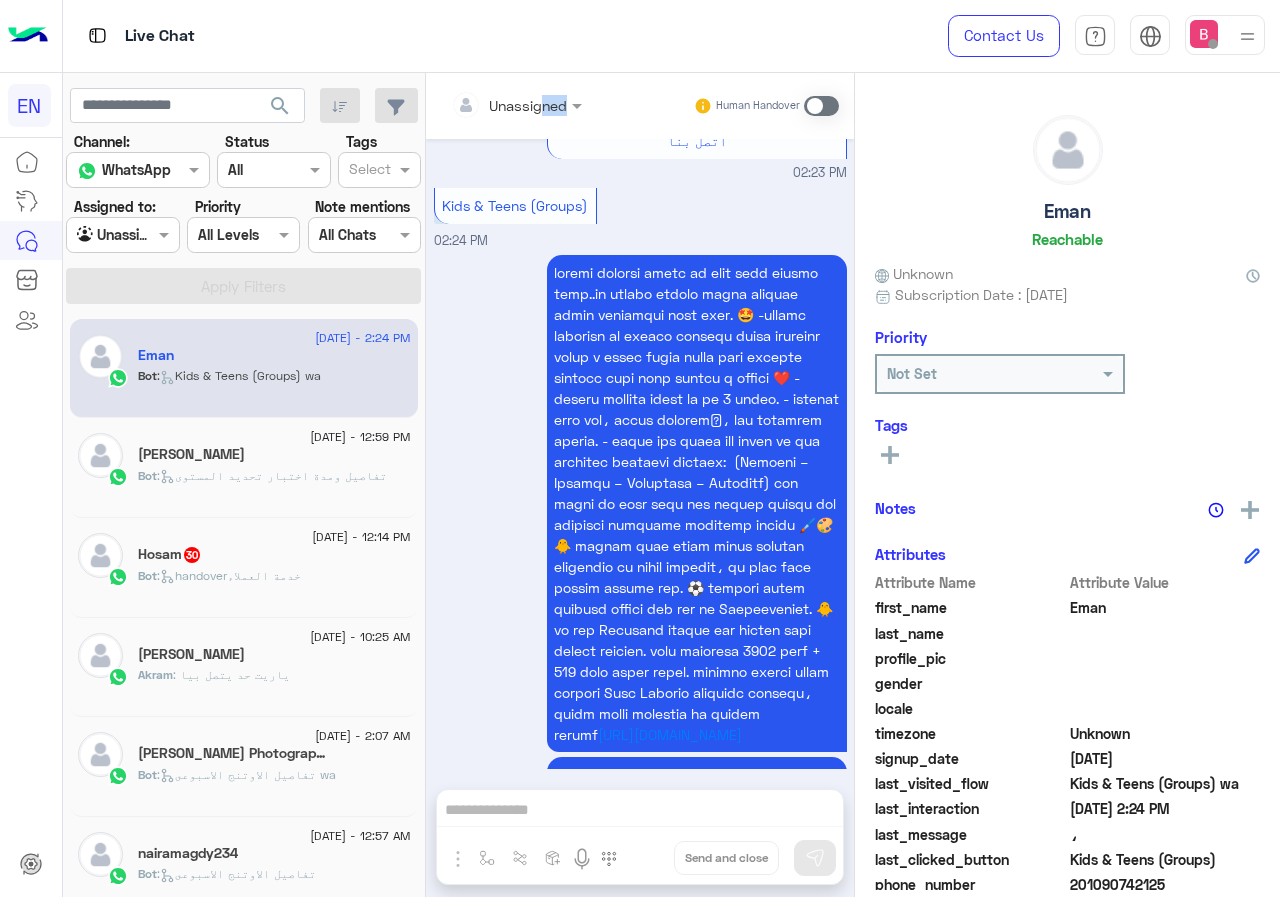 click at bounding box center [491, 105] 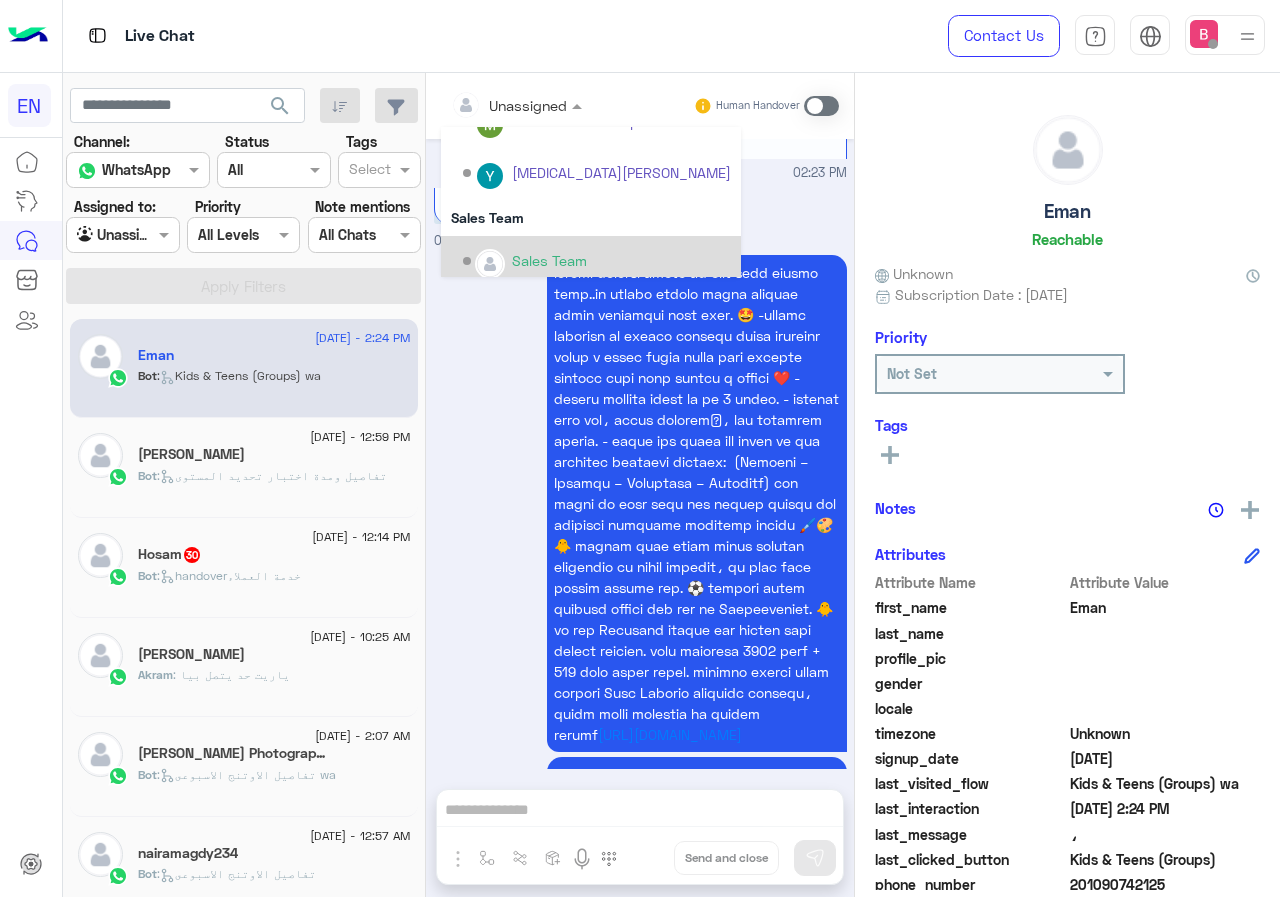 scroll, scrollTop: 332, scrollLeft: 0, axis: vertical 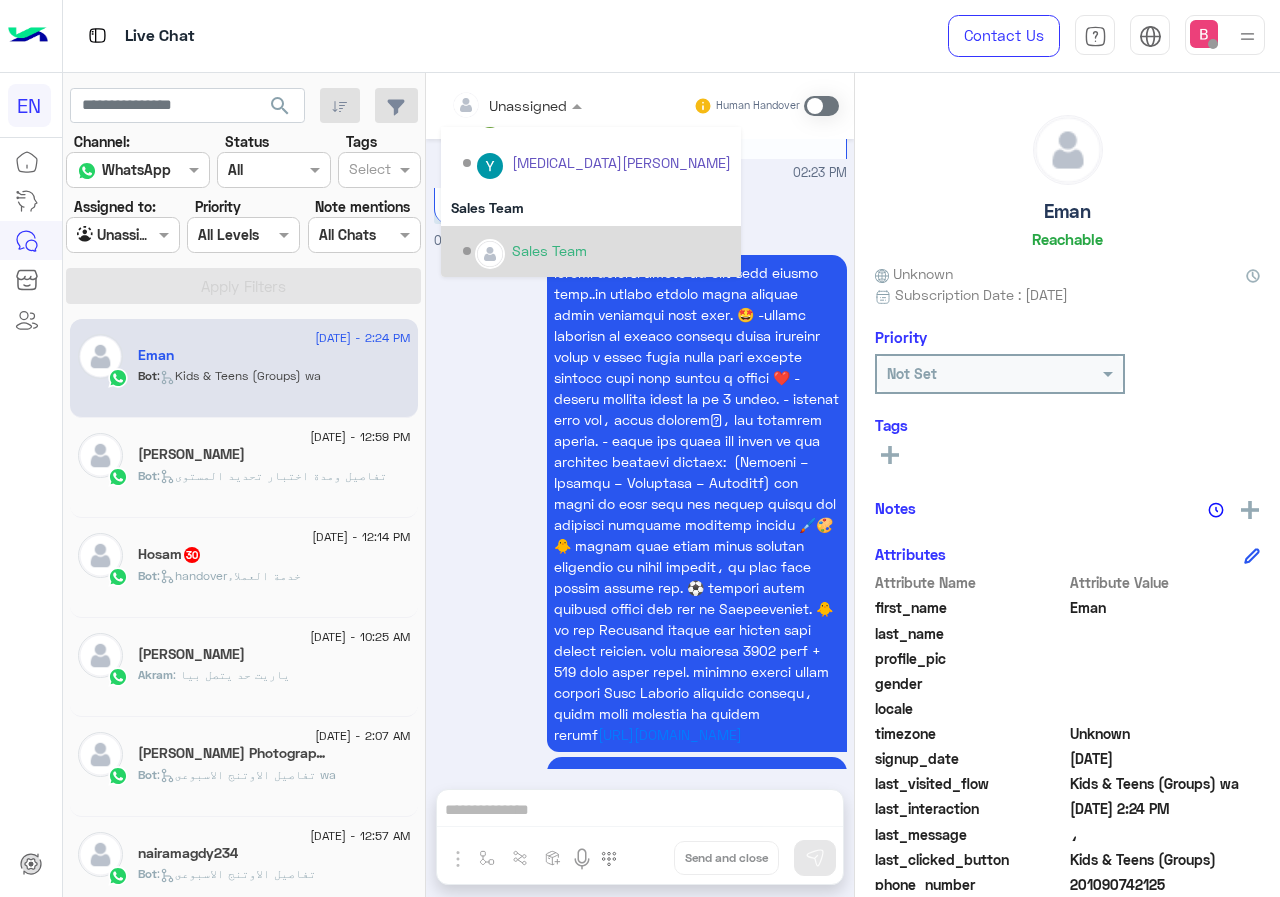 click on "Sales Team" at bounding box center (597, 251) 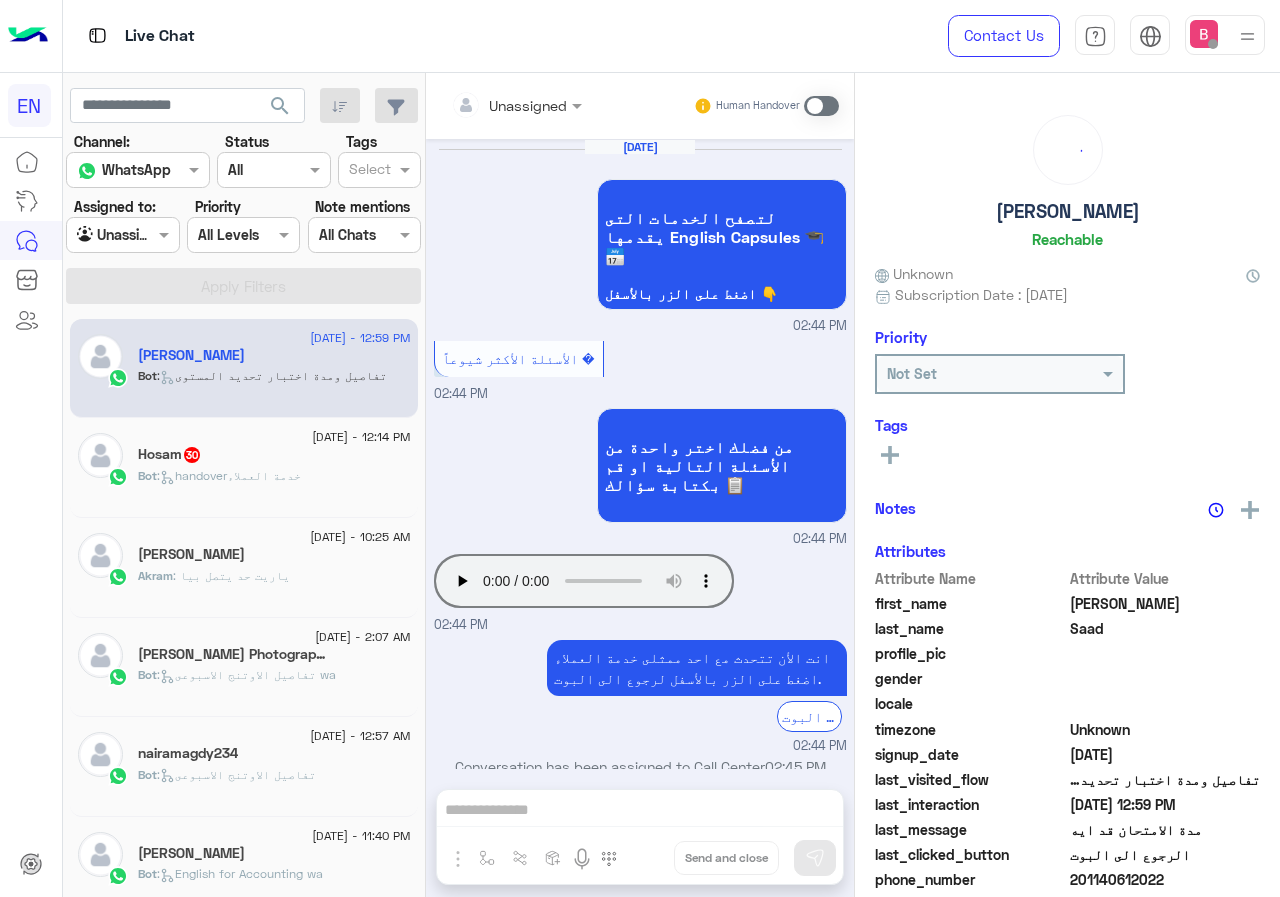 scroll, scrollTop: 1578, scrollLeft: 0, axis: vertical 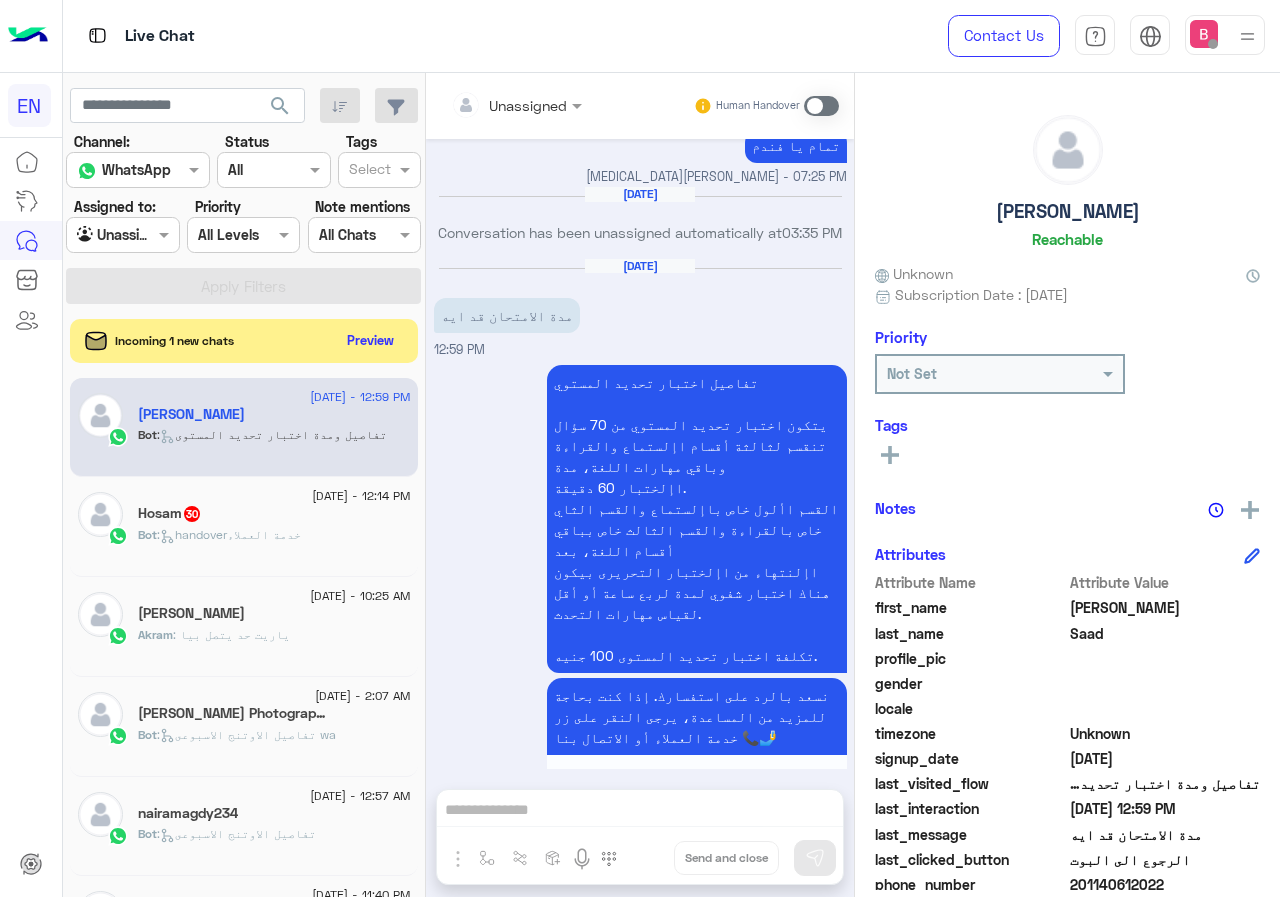 click on "Bot :   handoverخدمة العملاء" 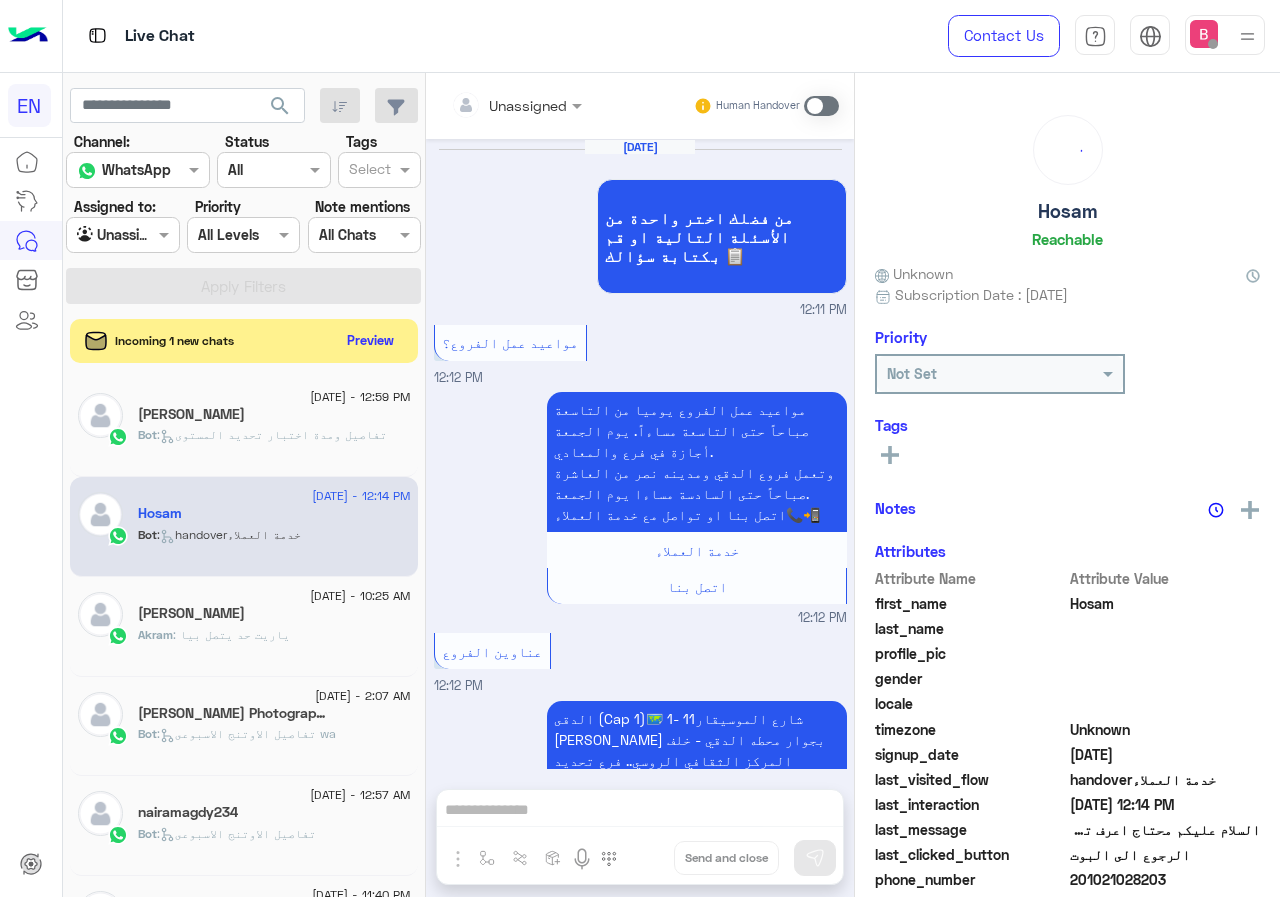 scroll, scrollTop: 2908, scrollLeft: 0, axis: vertical 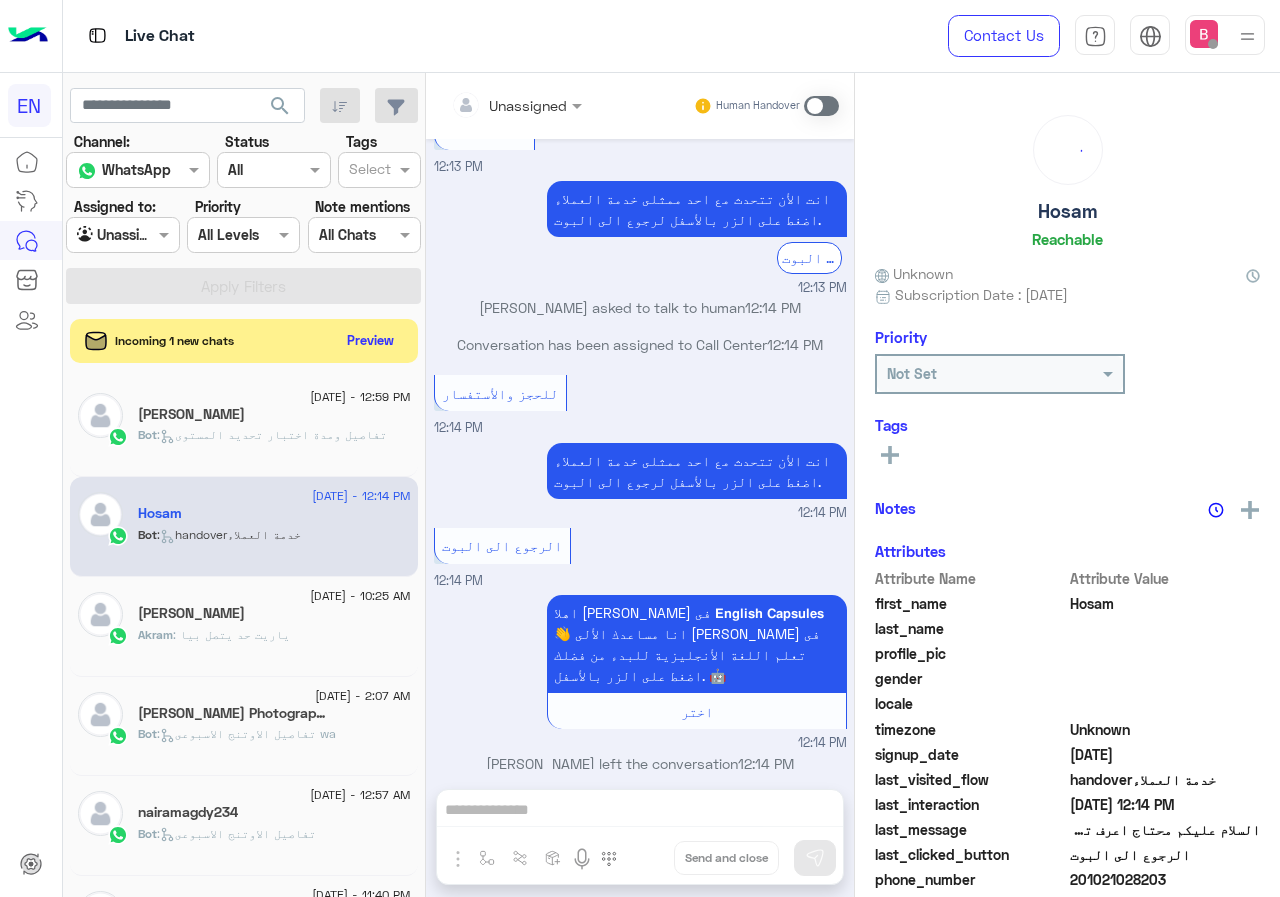 click on "Unassigned" at bounding box center (528, 105) 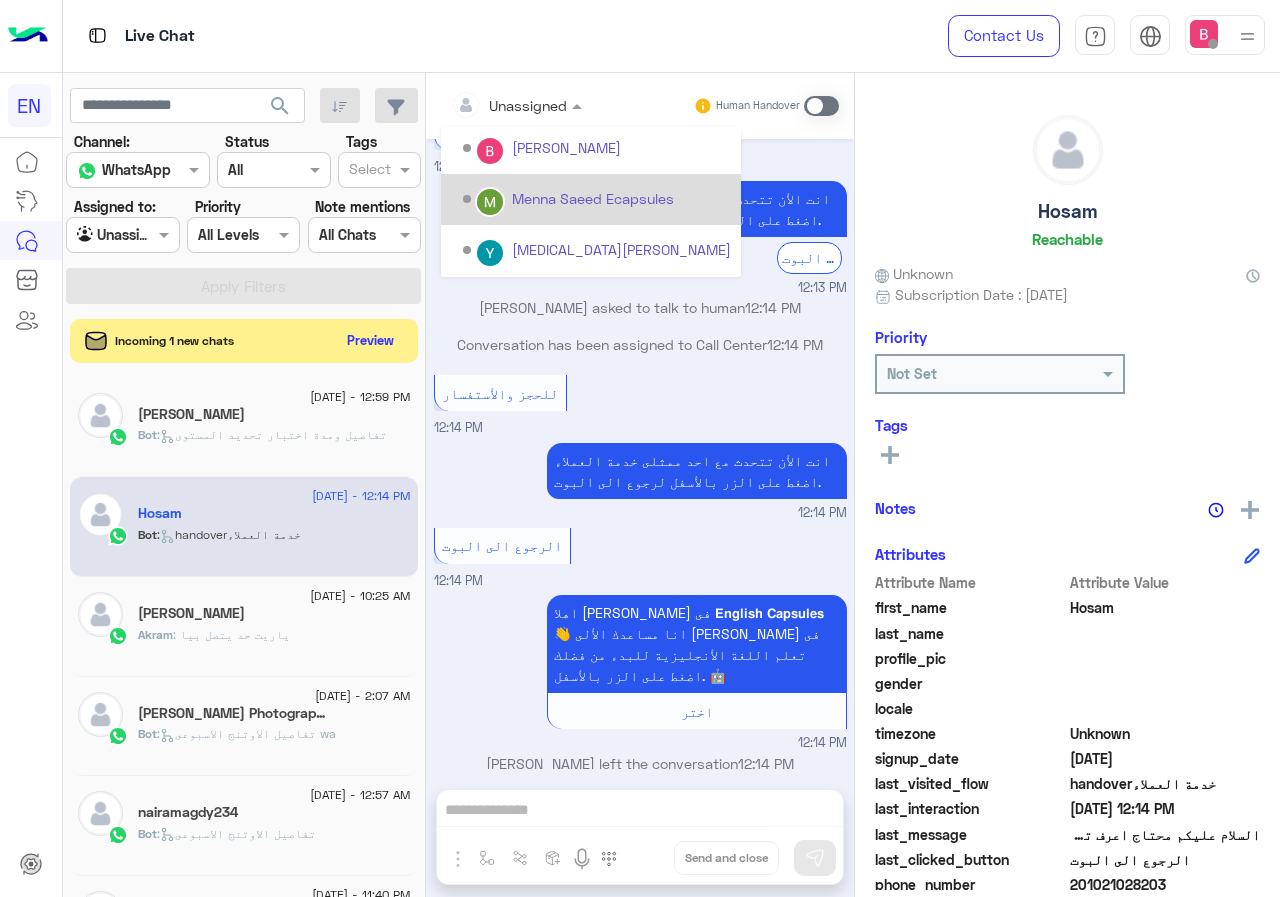 scroll, scrollTop: 332, scrollLeft: 0, axis: vertical 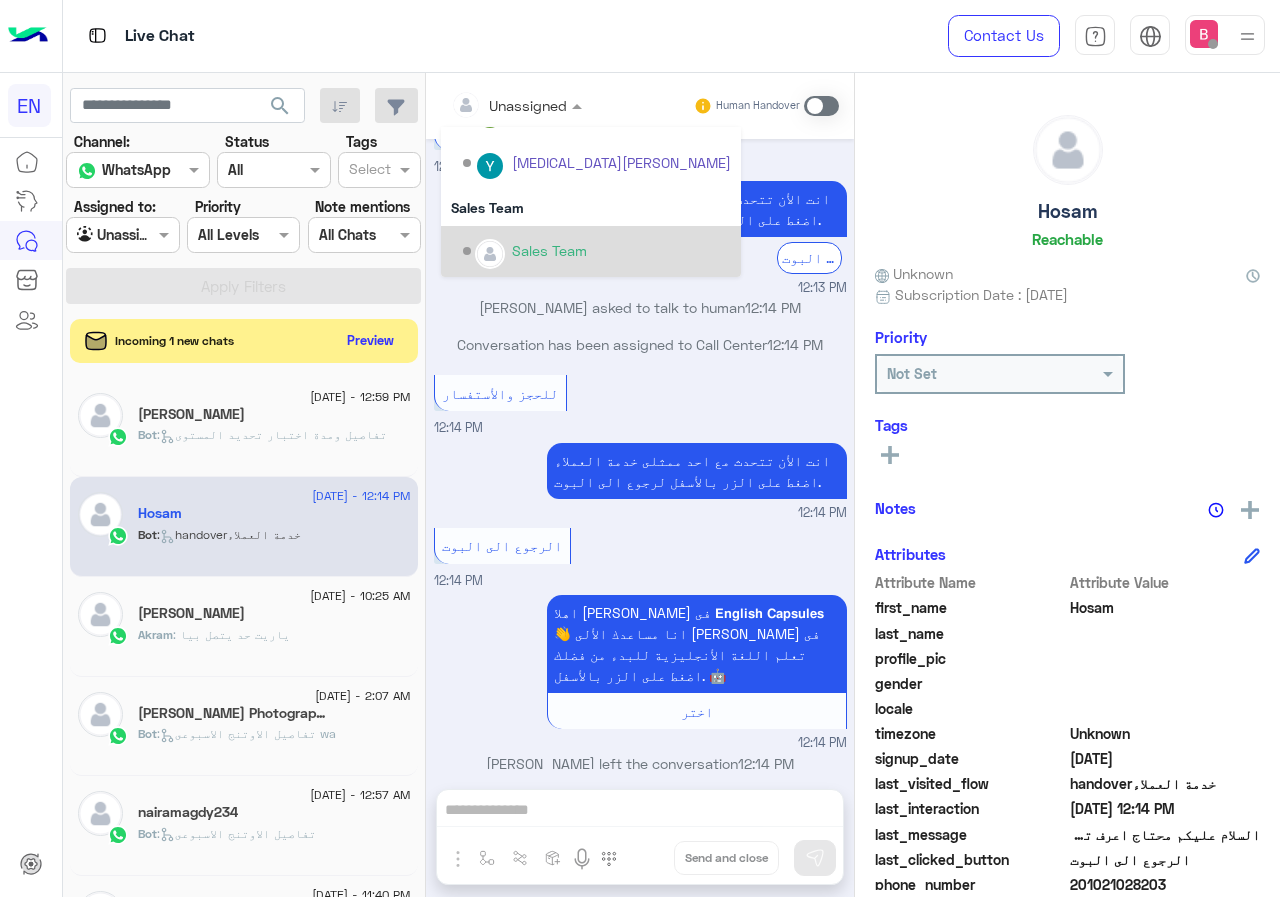 click on "Sales Team" at bounding box center (549, 250) 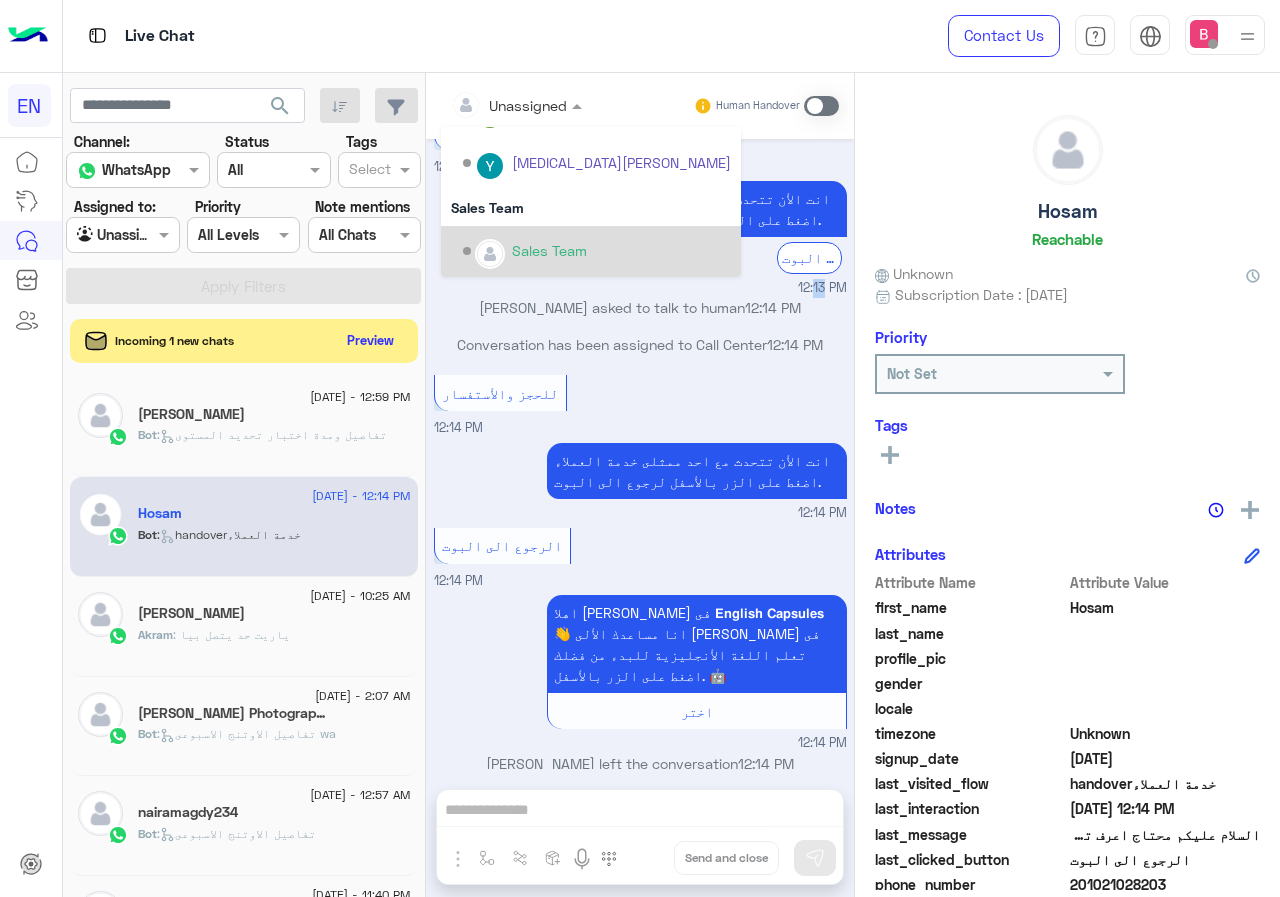 click on "انت الأن تتحدث مع احد ممثلى خدمة العملاء اضغط على الزر بالأسفل لرجوع الى البوت.  الرجوع الى البوت     12:13 PM" at bounding box center [640, 236] 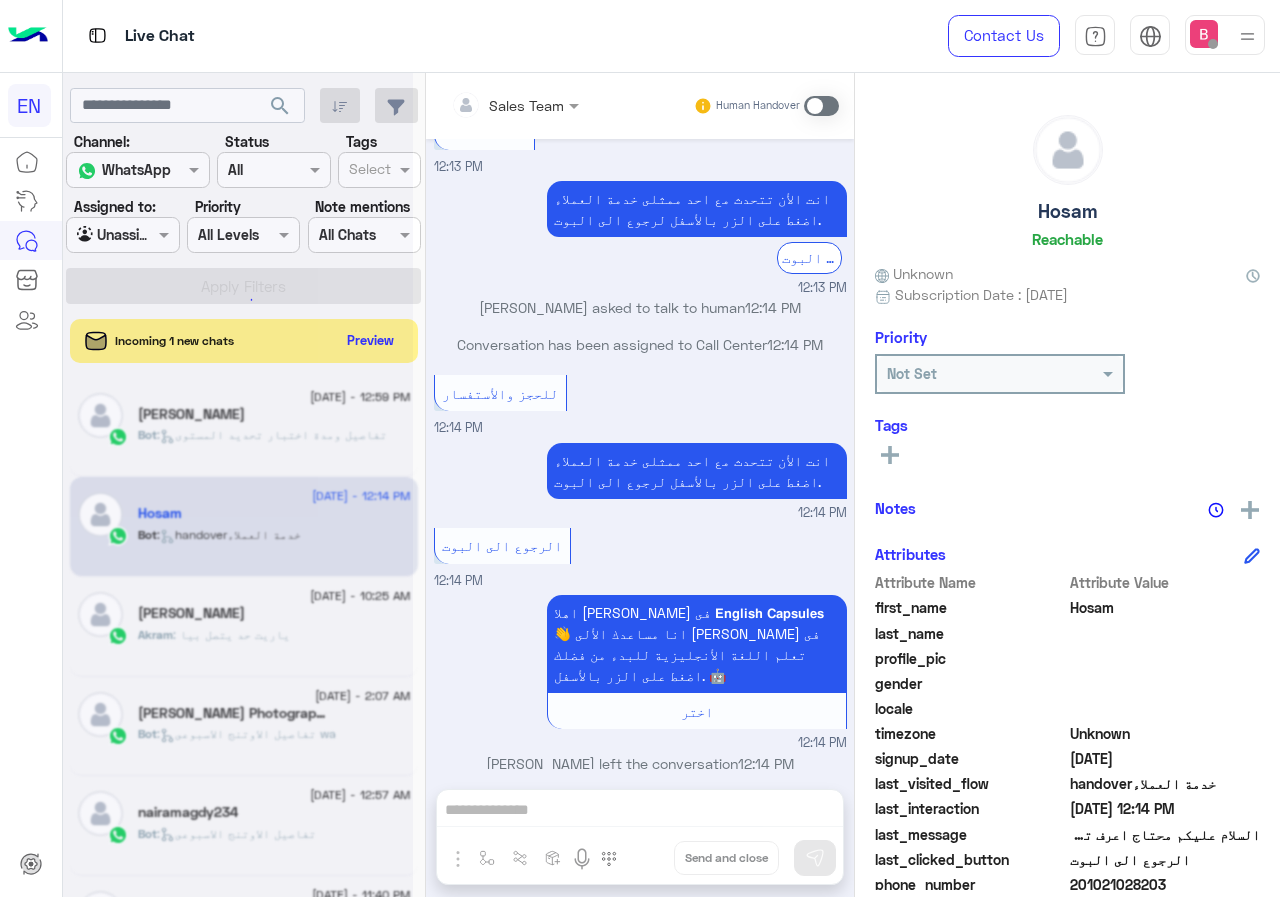 click 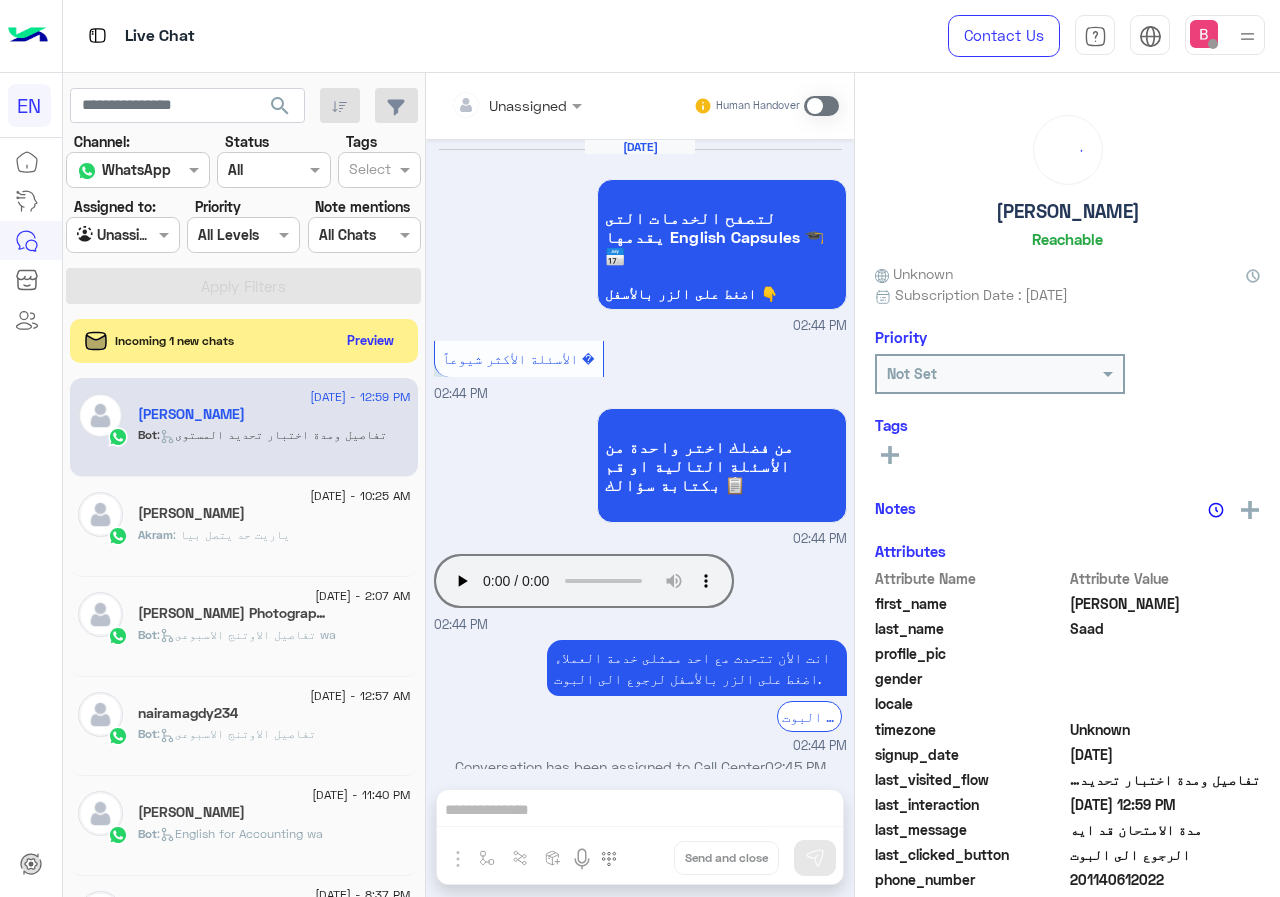 scroll, scrollTop: 1578, scrollLeft: 0, axis: vertical 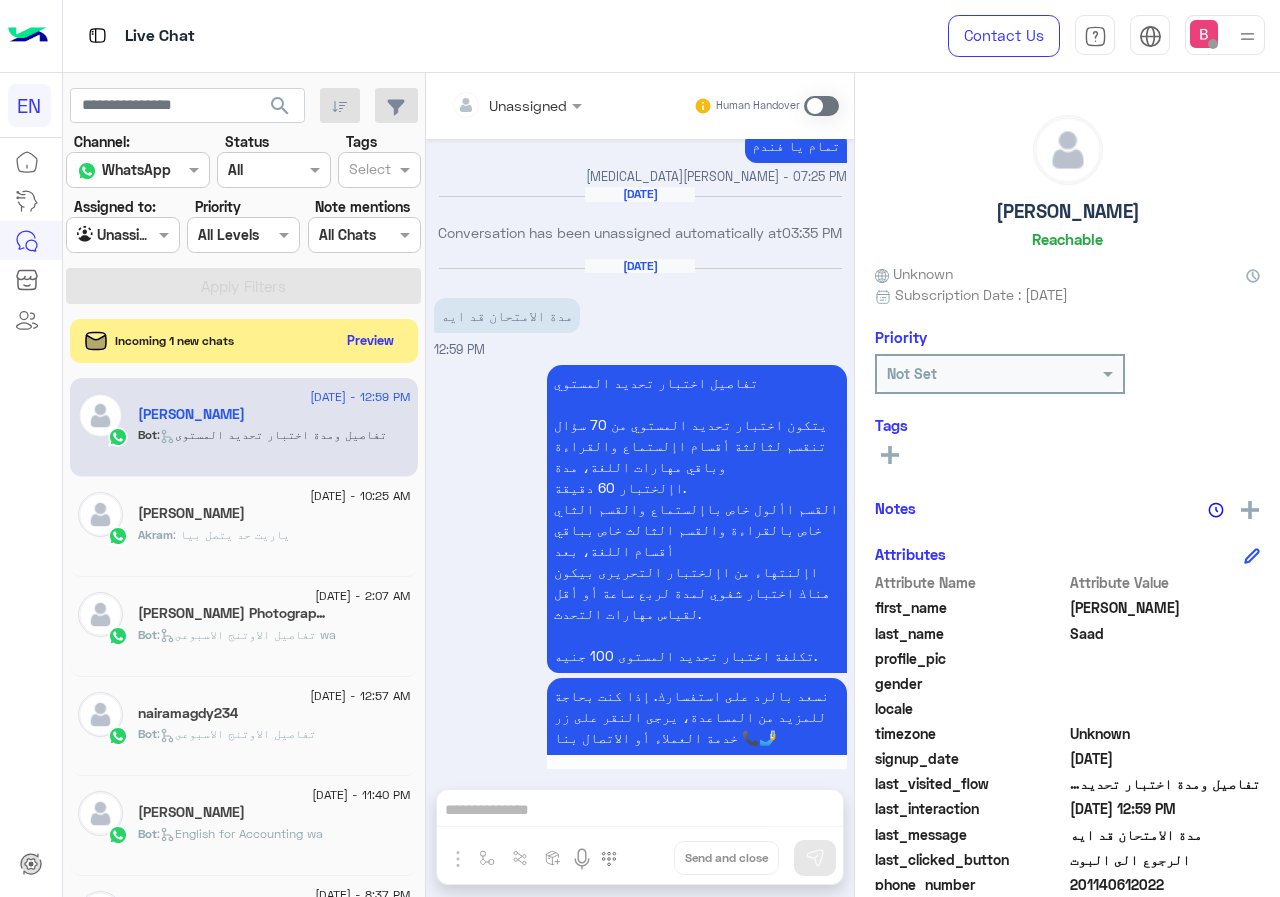 click at bounding box center [491, 105] 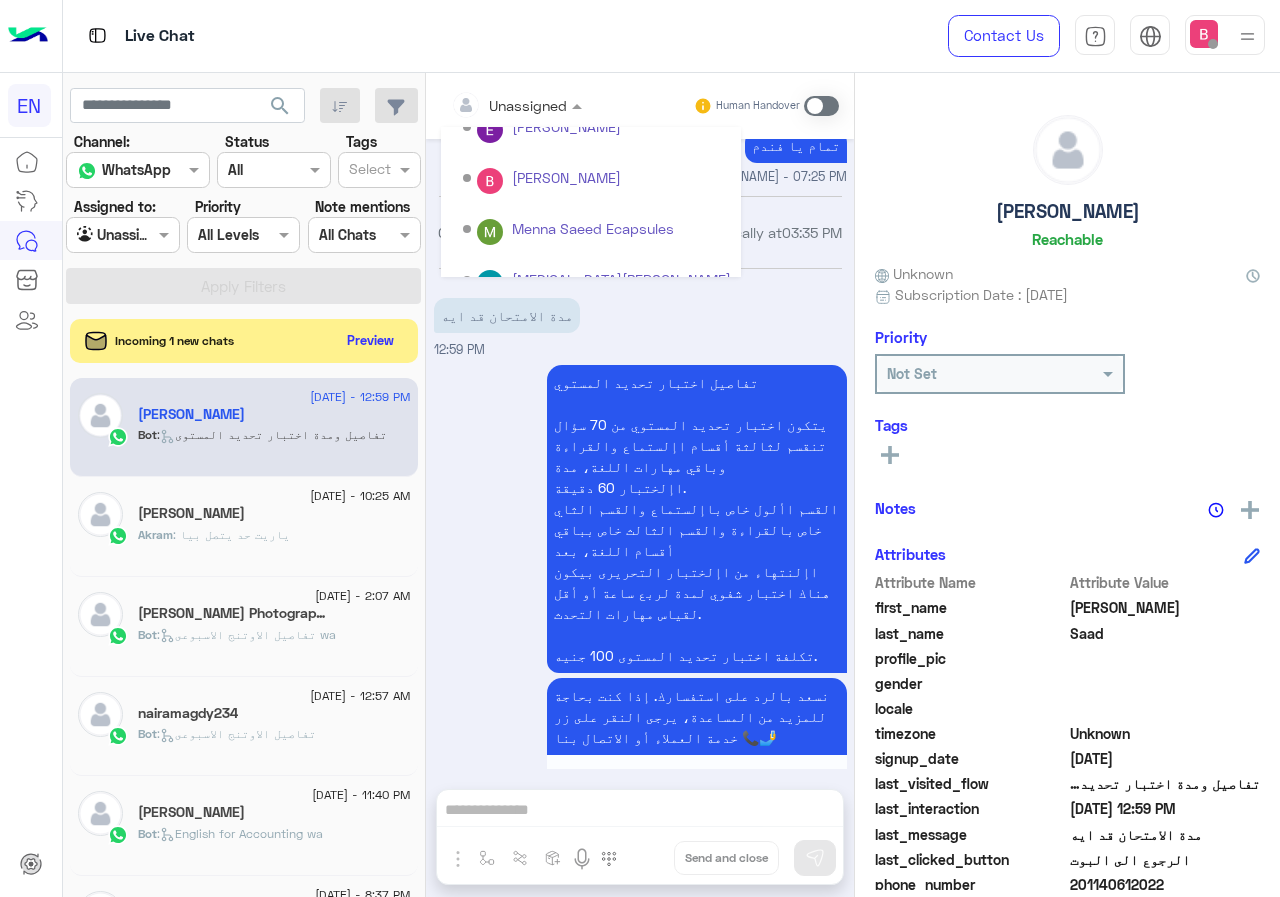 scroll, scrollTop: 332, scrollLeft: 0, axis: vertical 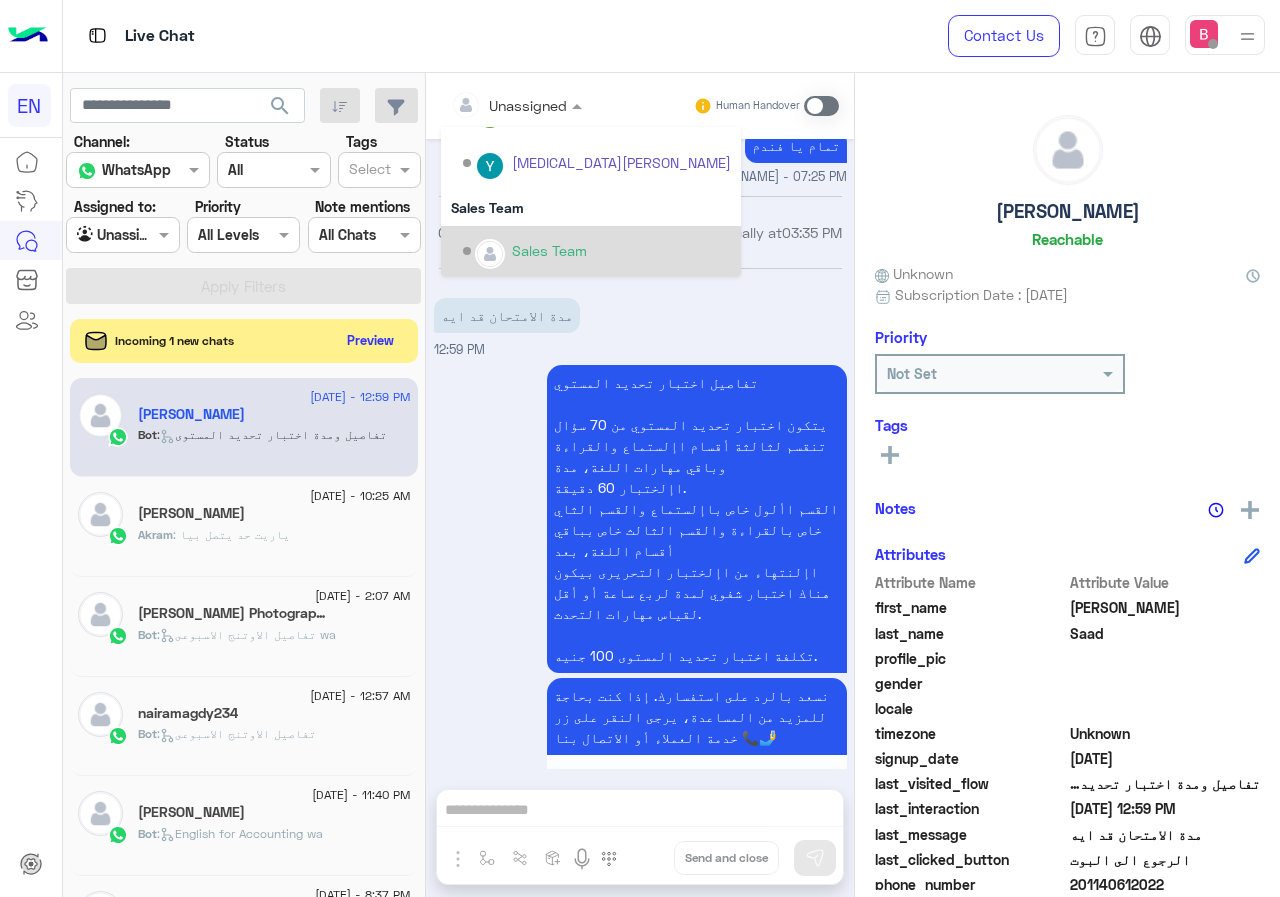 click on "Sales Team" at bounding box center (597, 251) 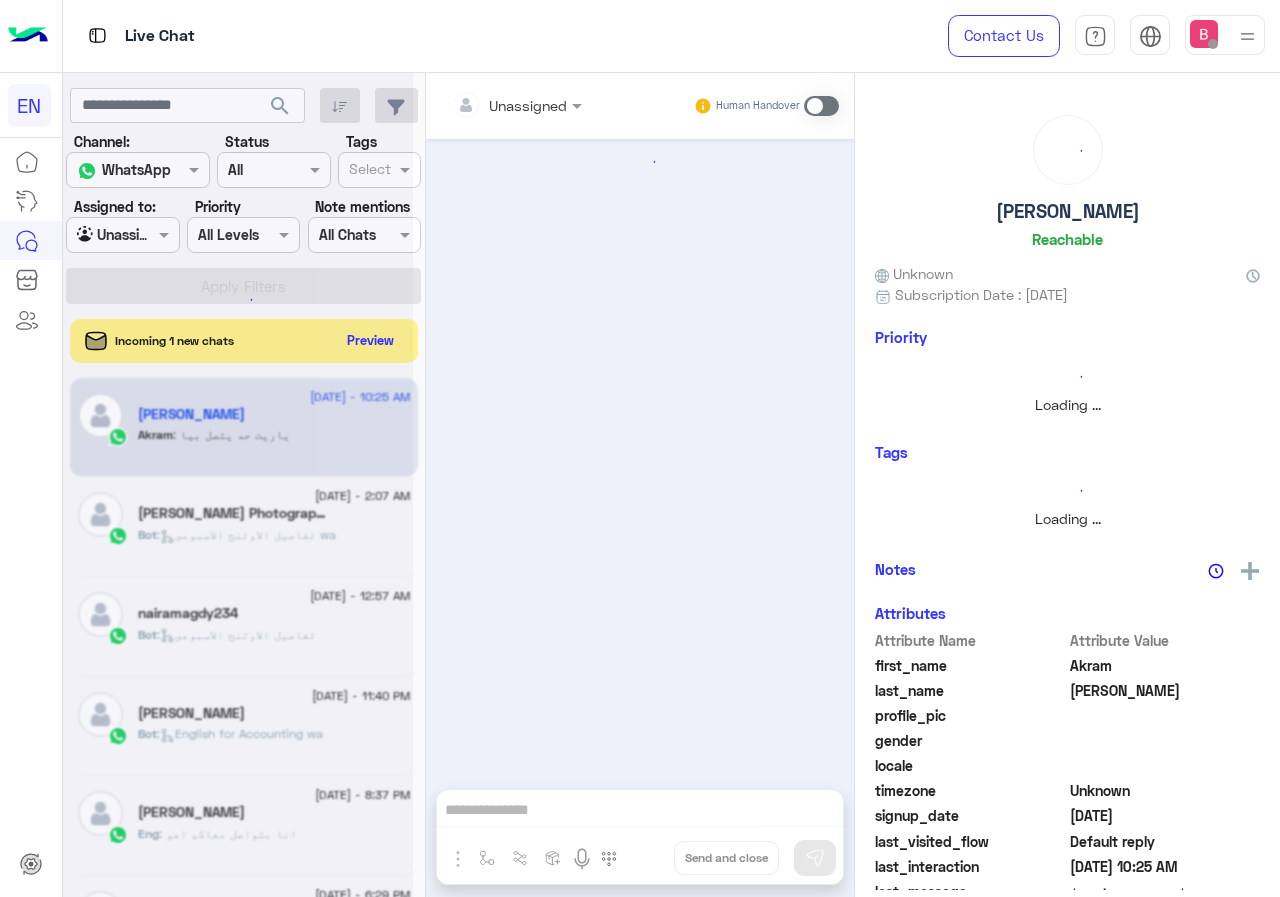 scroll, scrollTop: 0, scrollLeft: 0, axis: both 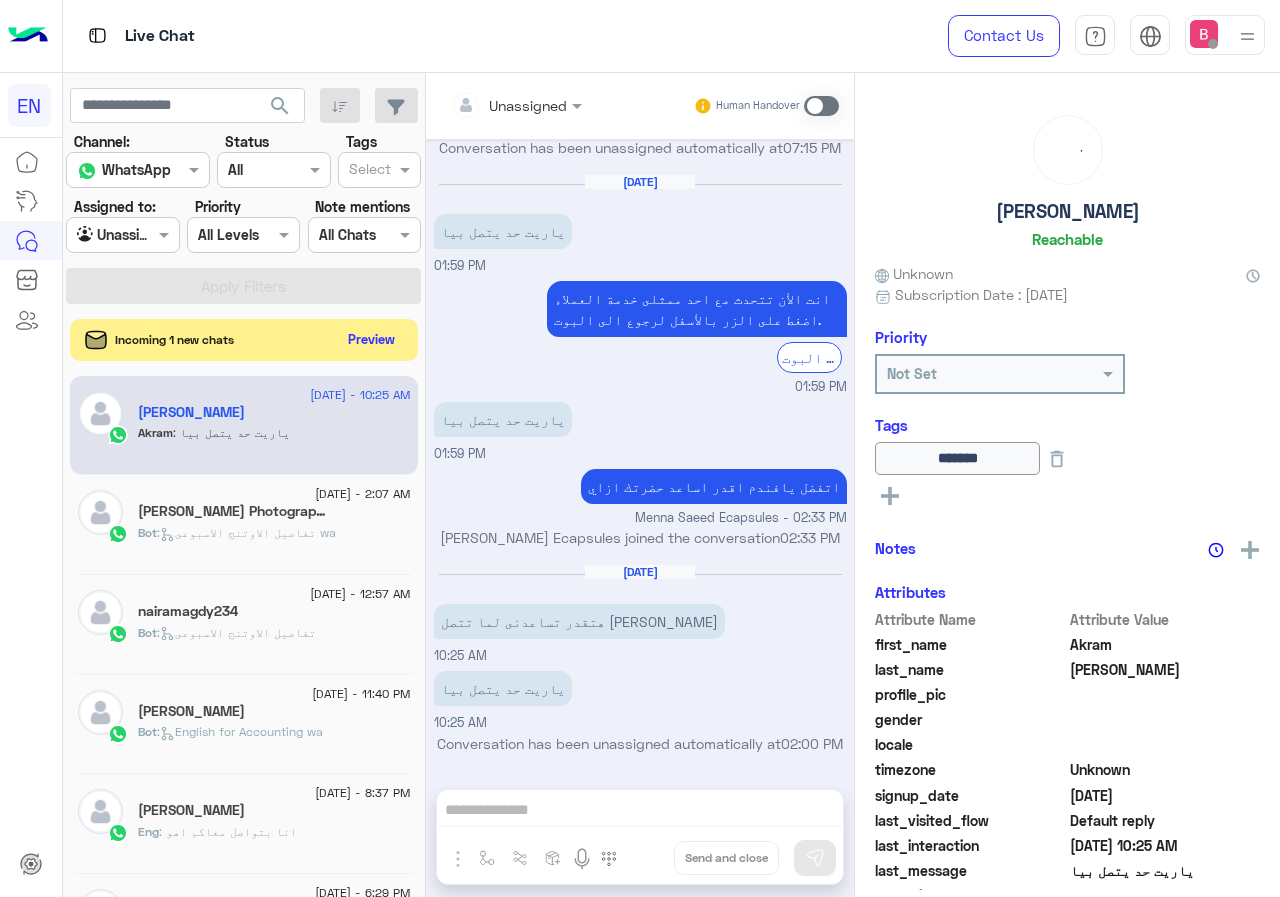 click on "Preview" 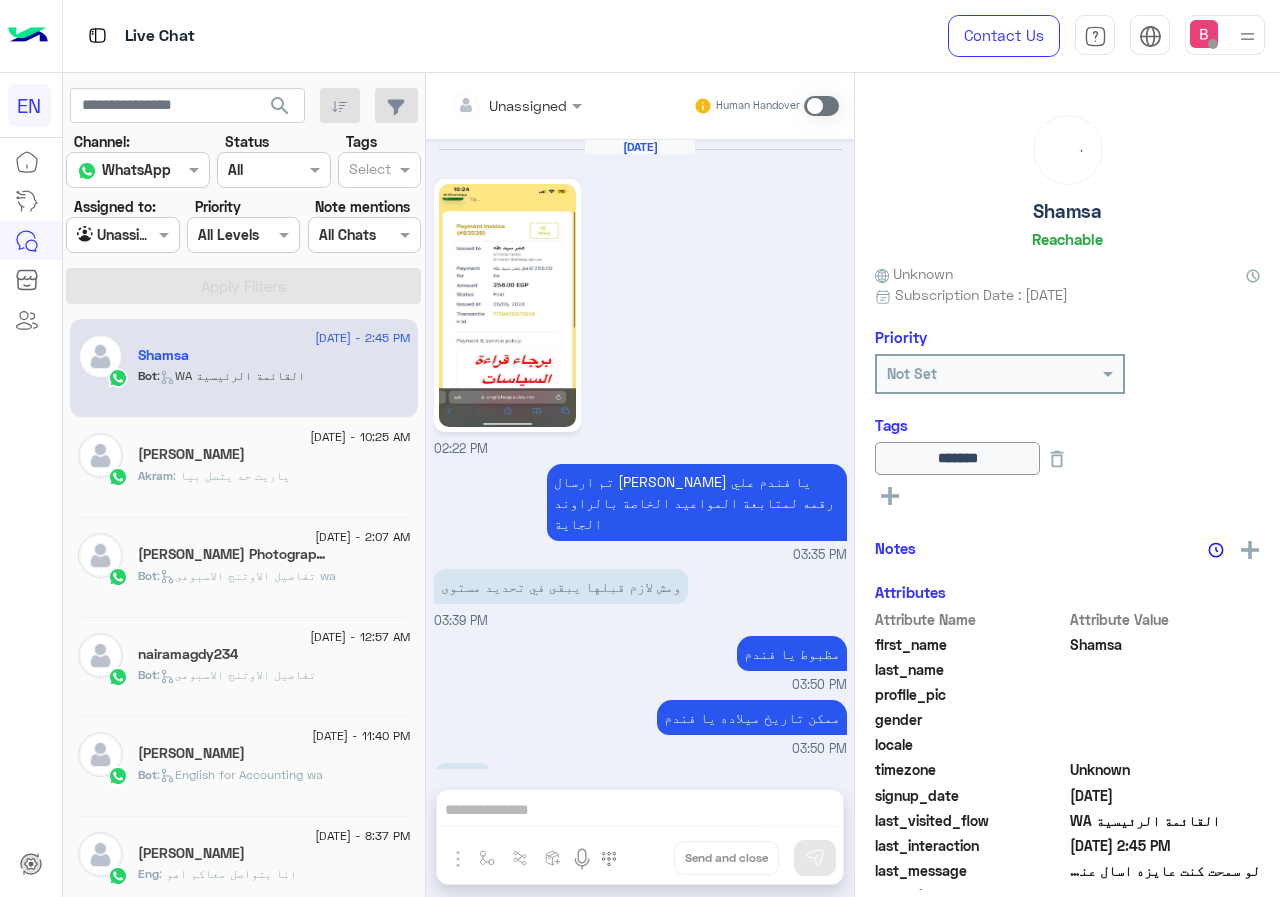 scroll, scrollTop: 1344, scrollLeft: 0, axis: vertical 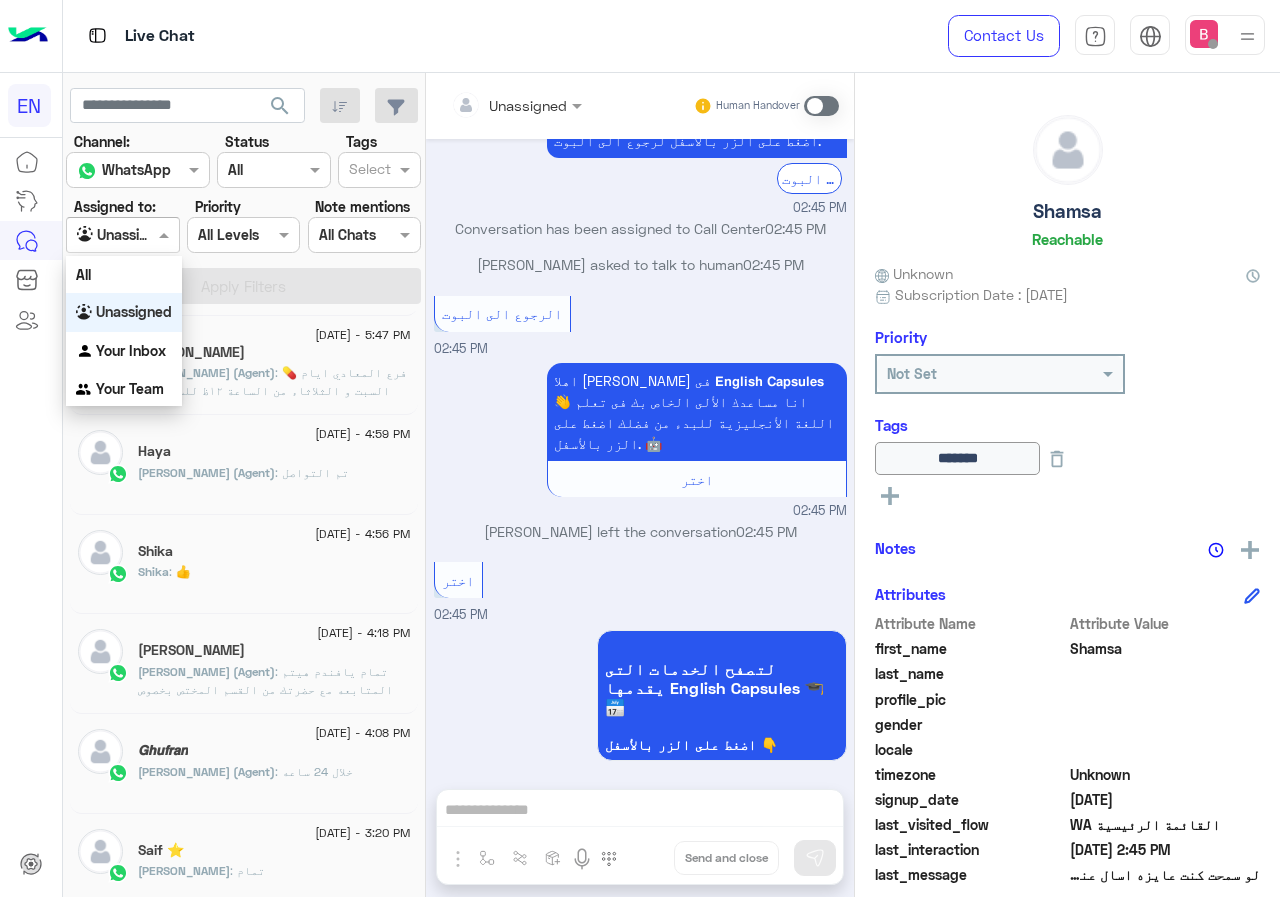 click on "Unassigned" at bounding box center (115, 235) 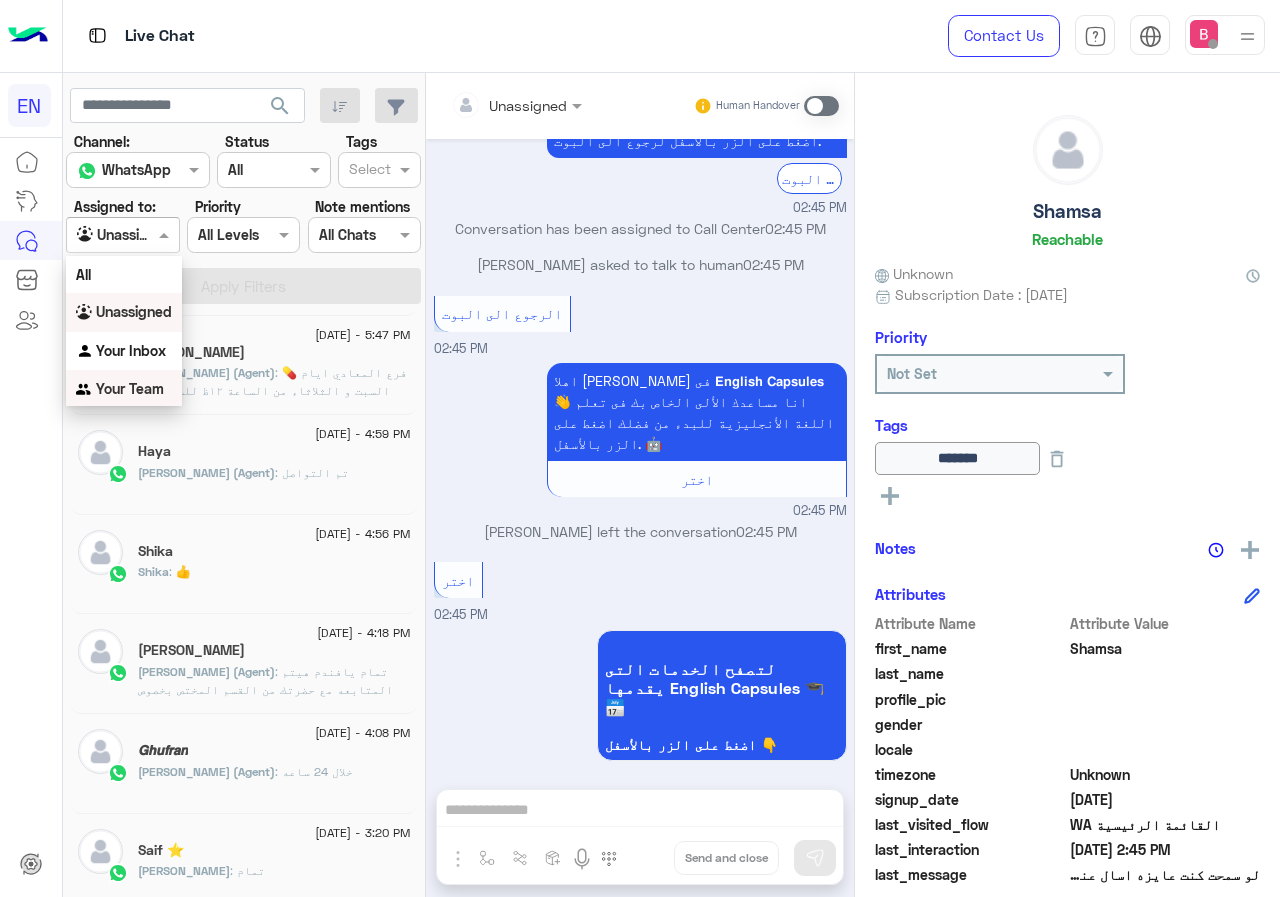 click on "Your Team" at bounding box center (130, 388) 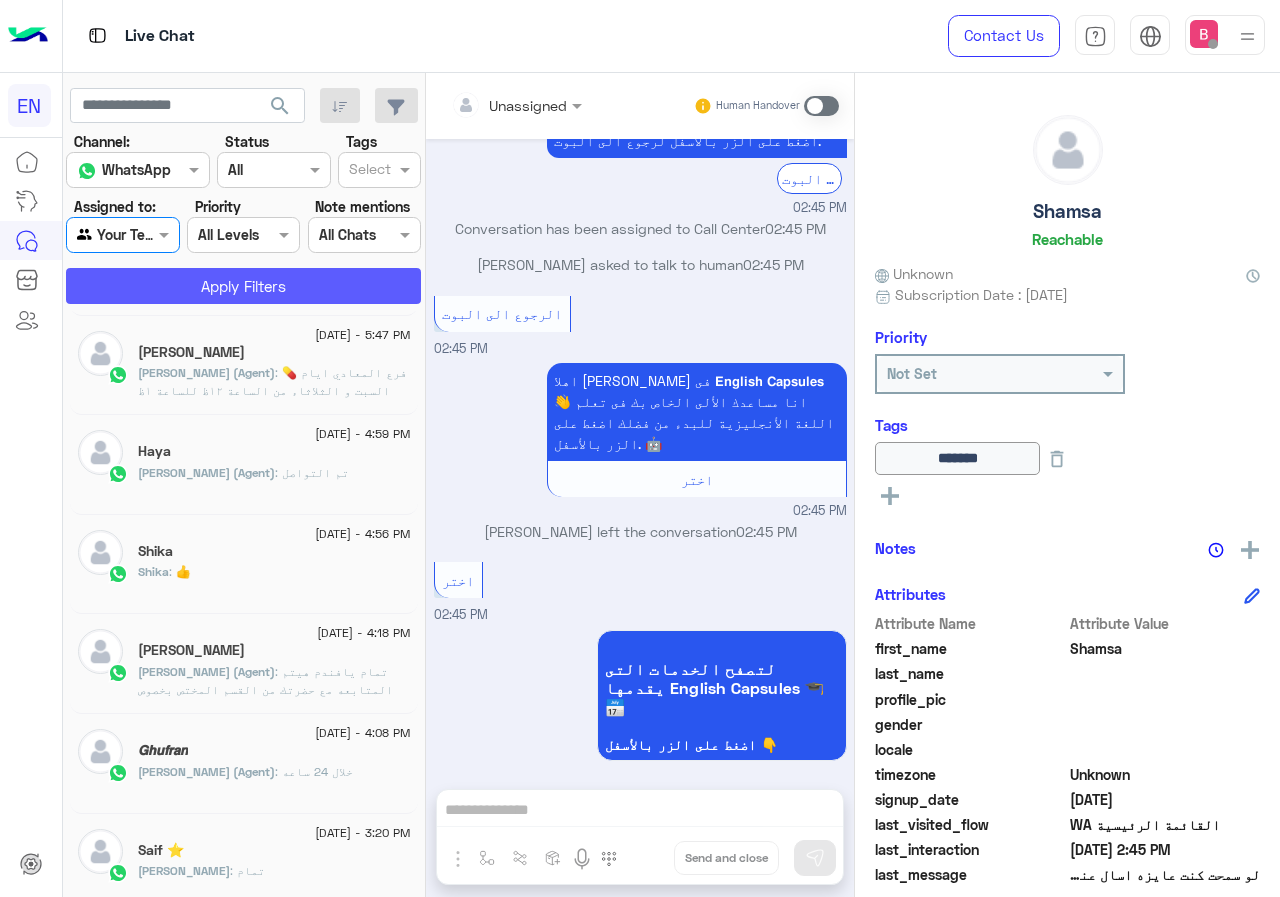 click on "Apply Filters" 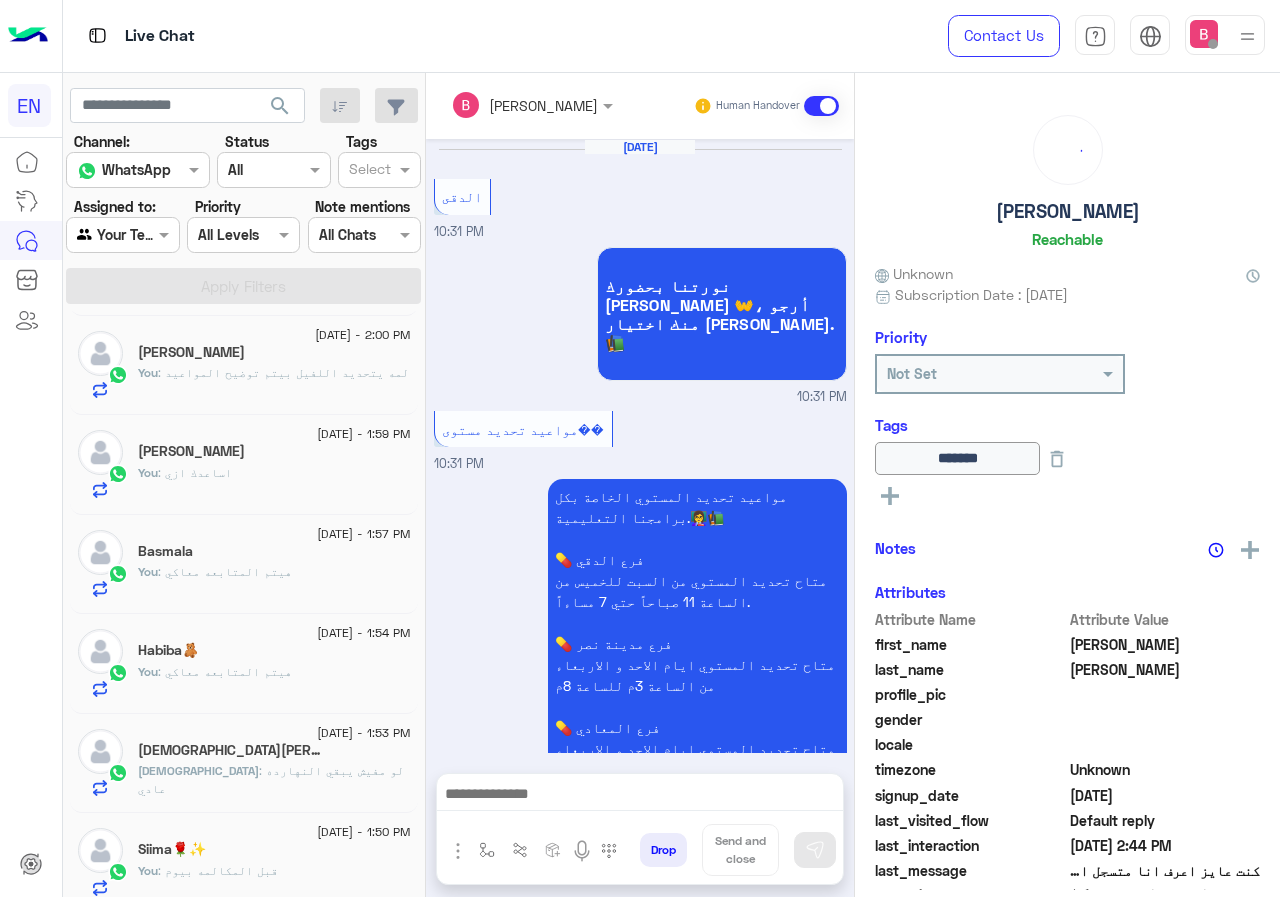 scroll, scrollTop: 1887, scrollLeft: 0, axis: vertical 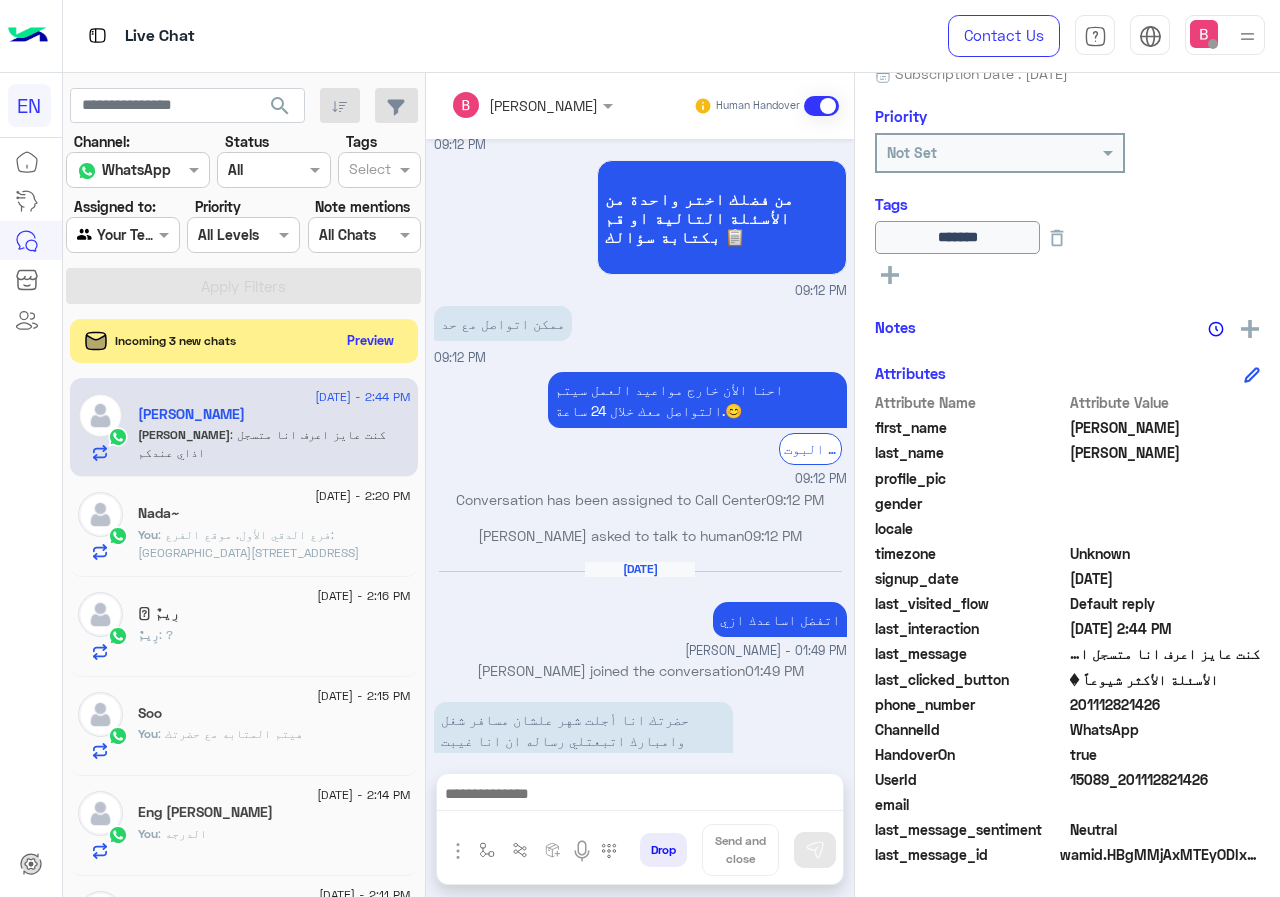 drag, startPoint x: 1073, startPoint y: 703, endPoint x: 1202, endPoint y: 717, distance: 129.75746 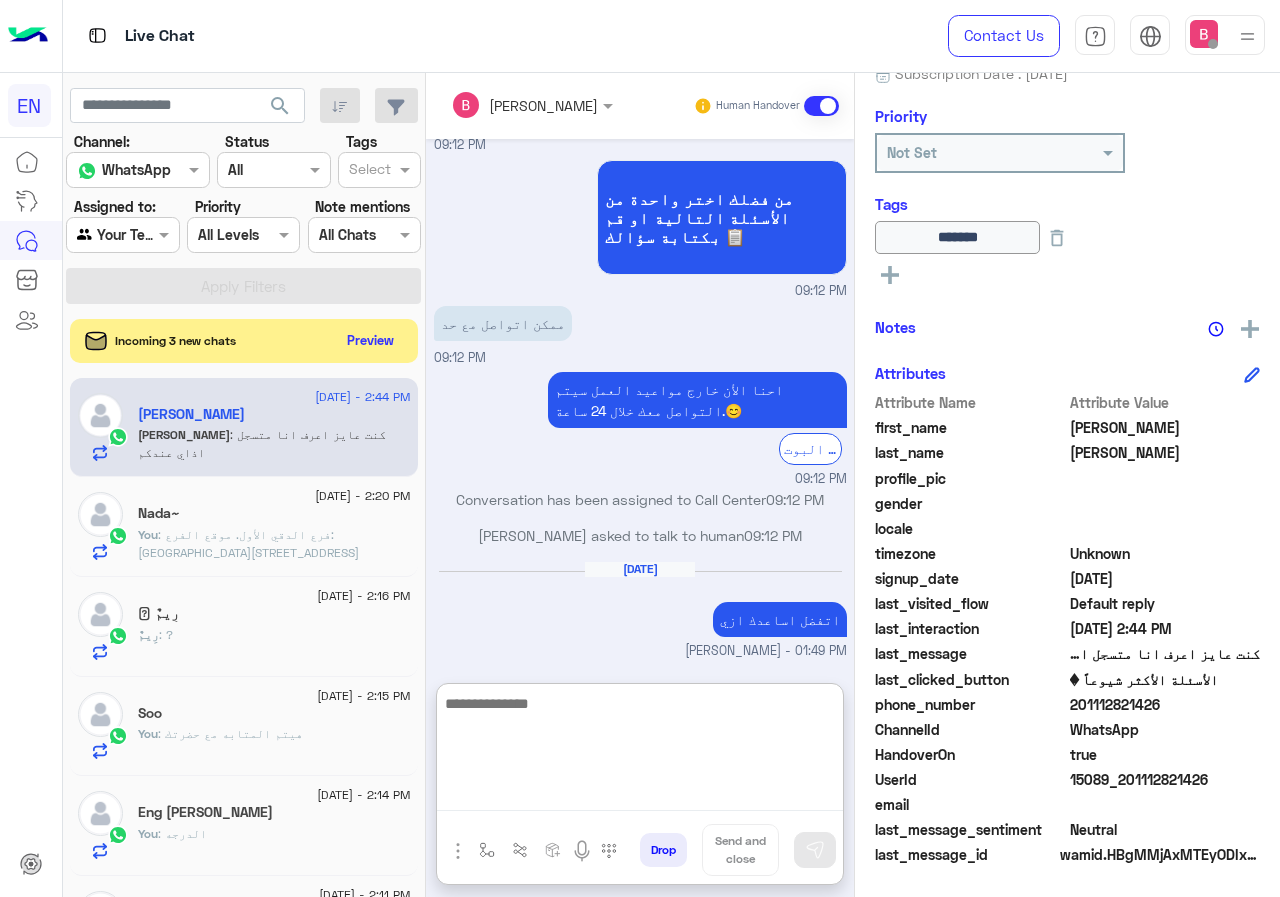 paste on "**********" 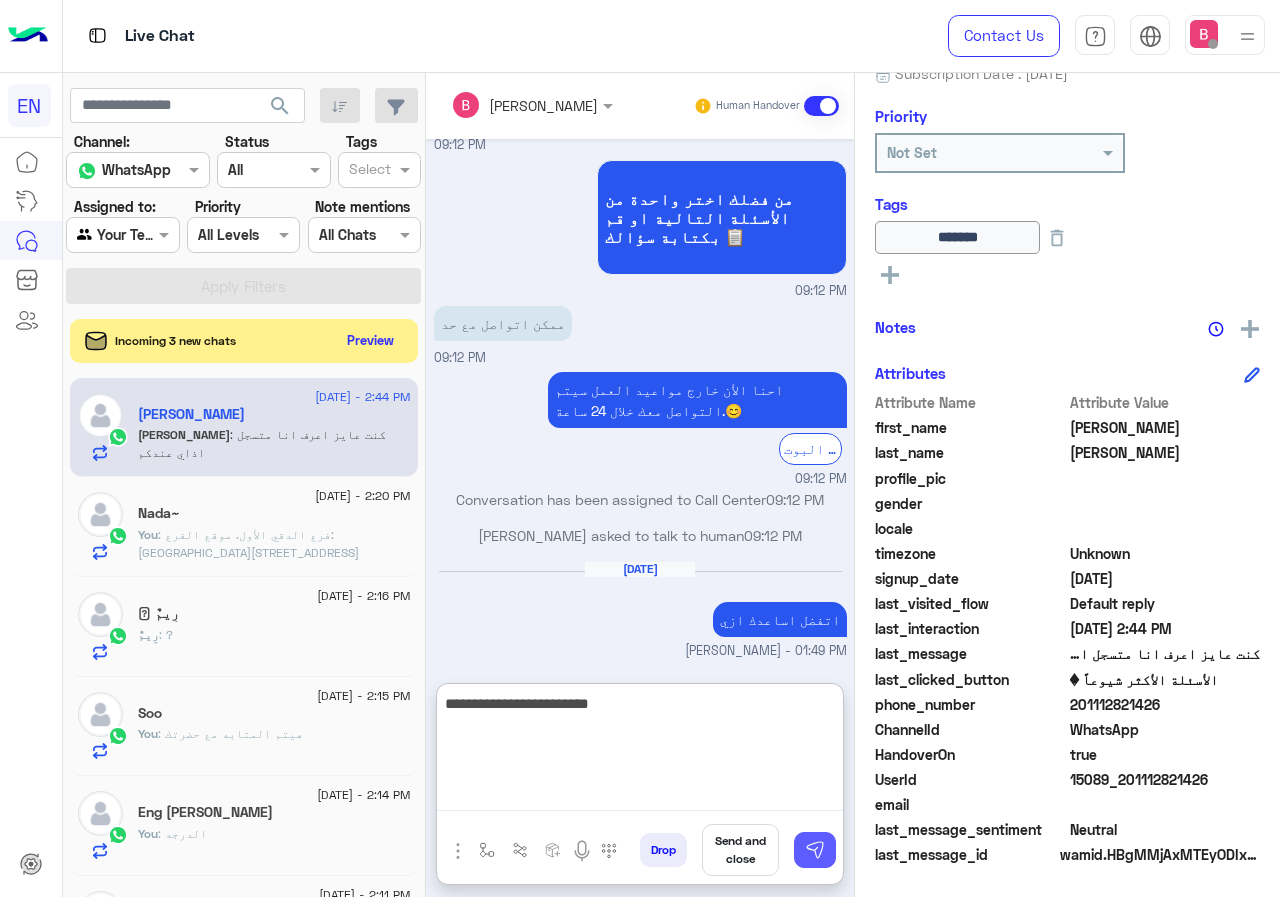 type on "**********" 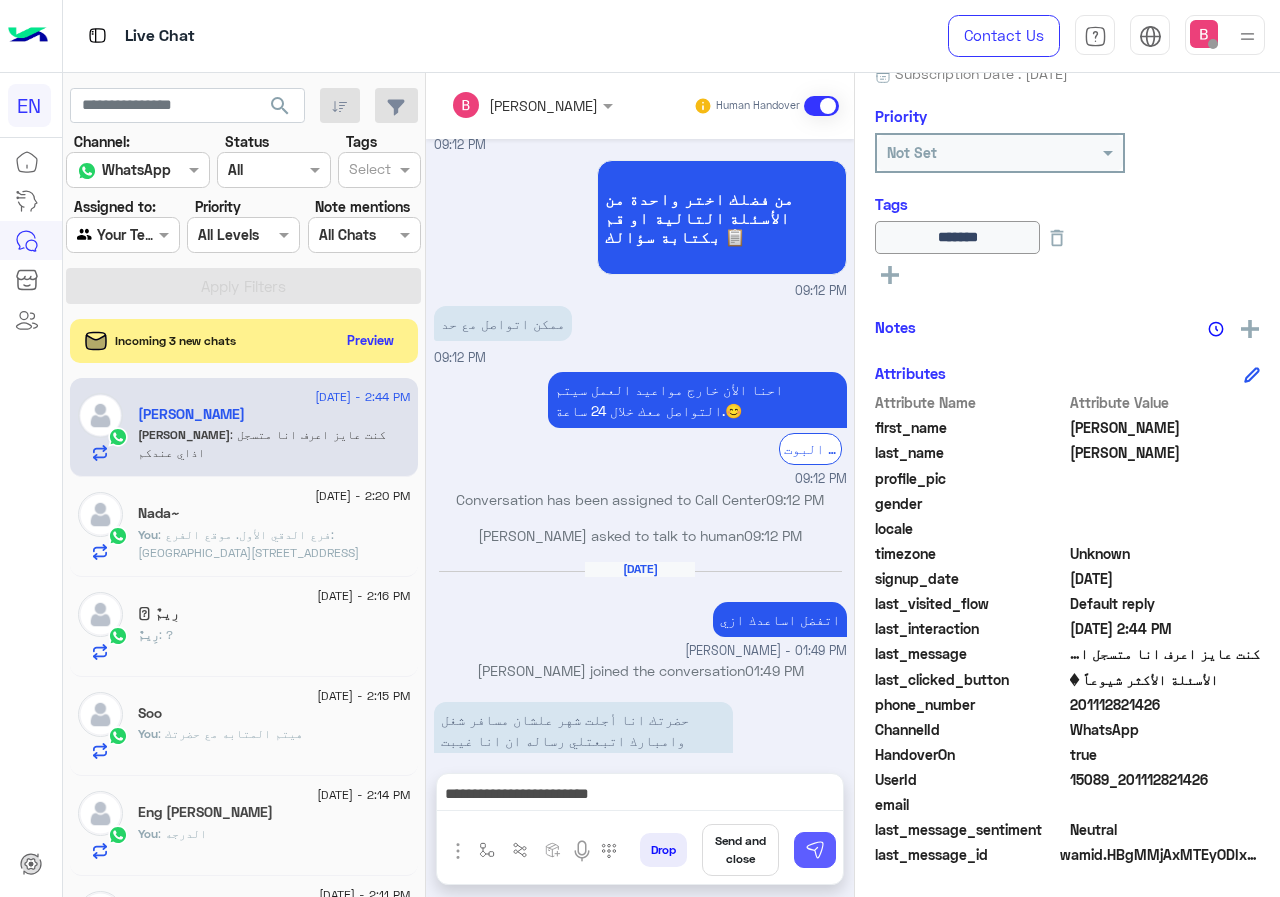 click at bounding box center [815, 850] 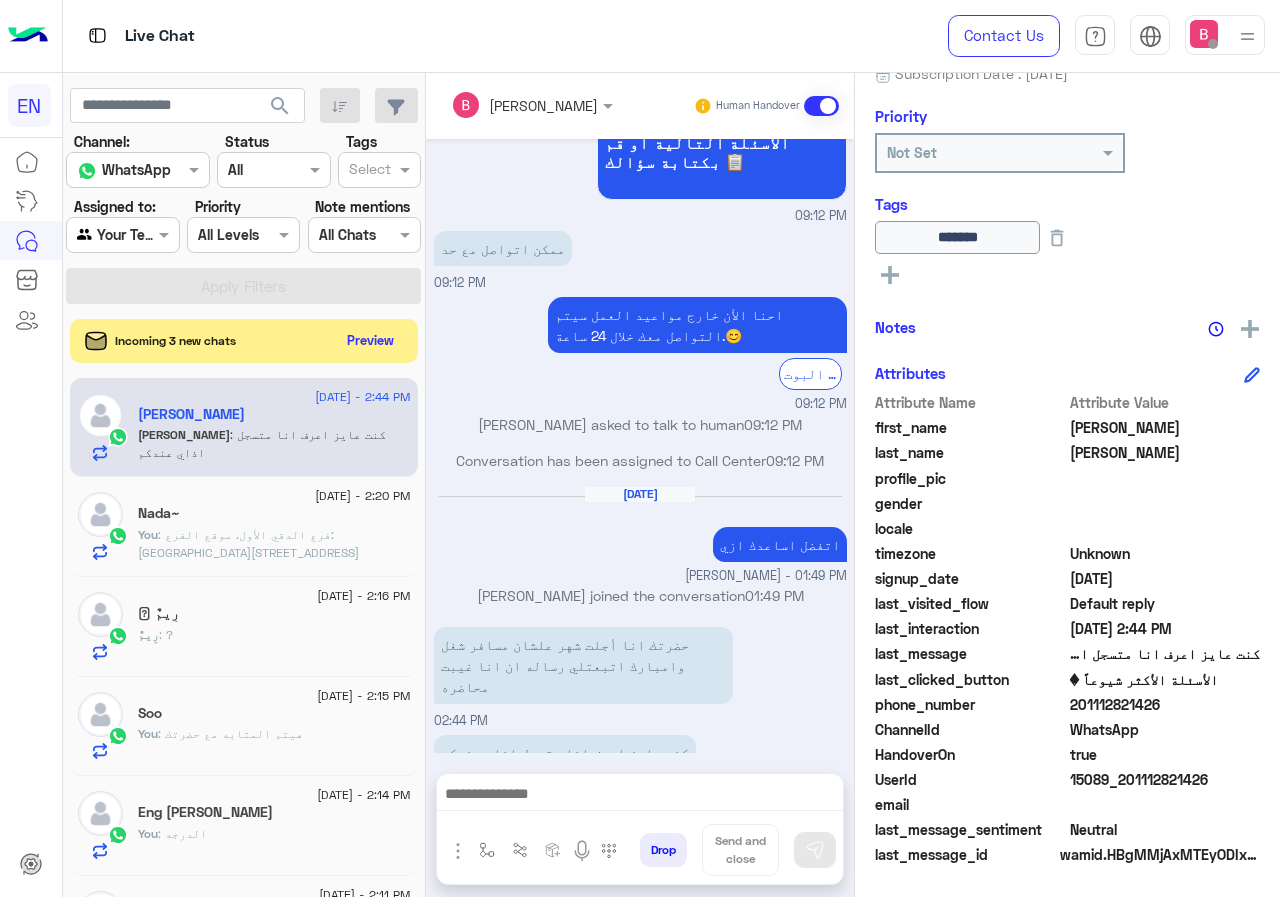 scroll, scrollTop: 1950, scrollLeft: 0, axis: vertical 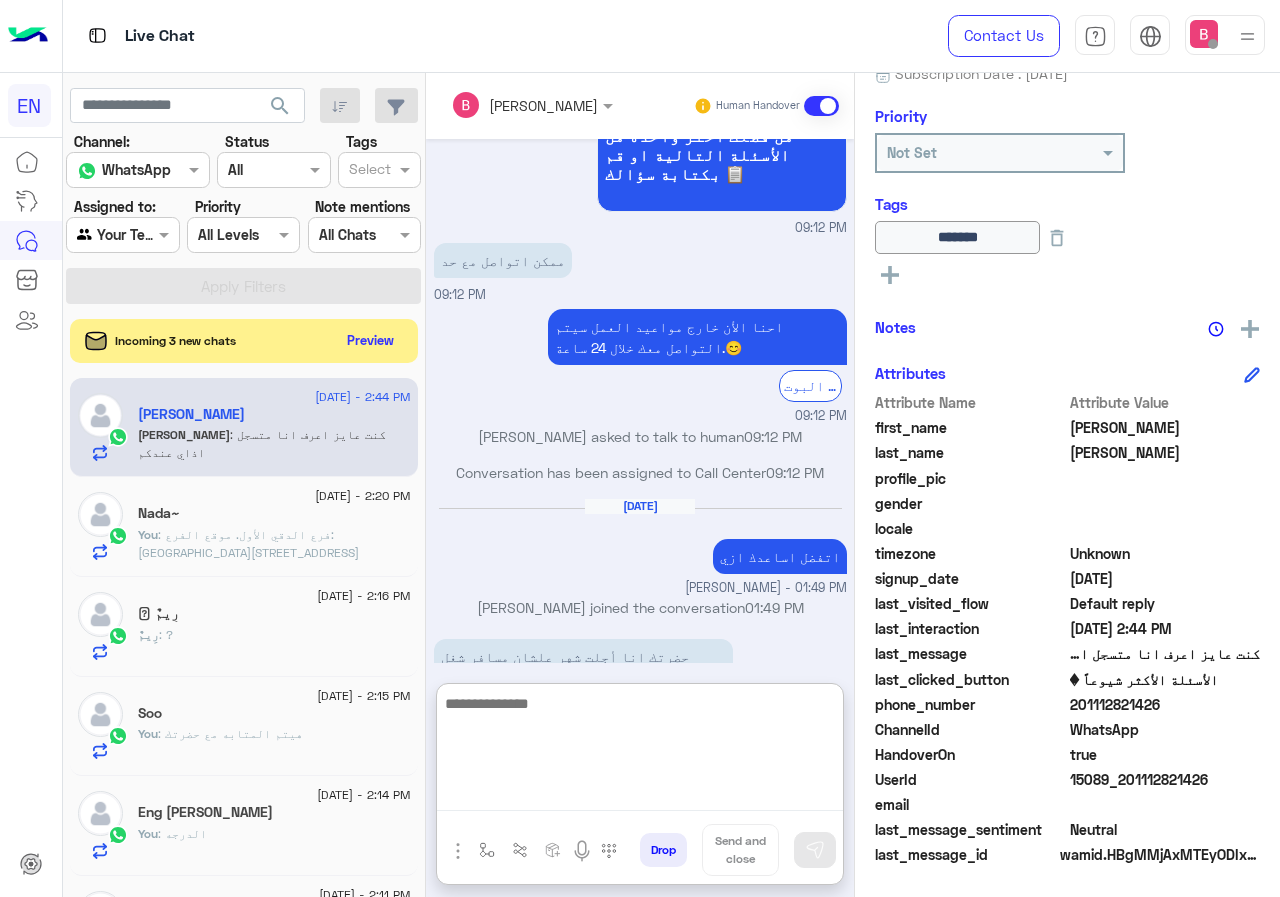 drag, startPoint x: 560, startPoint y: 784, endPoint x: 563, endPoint y: 796, distance: 12.369317 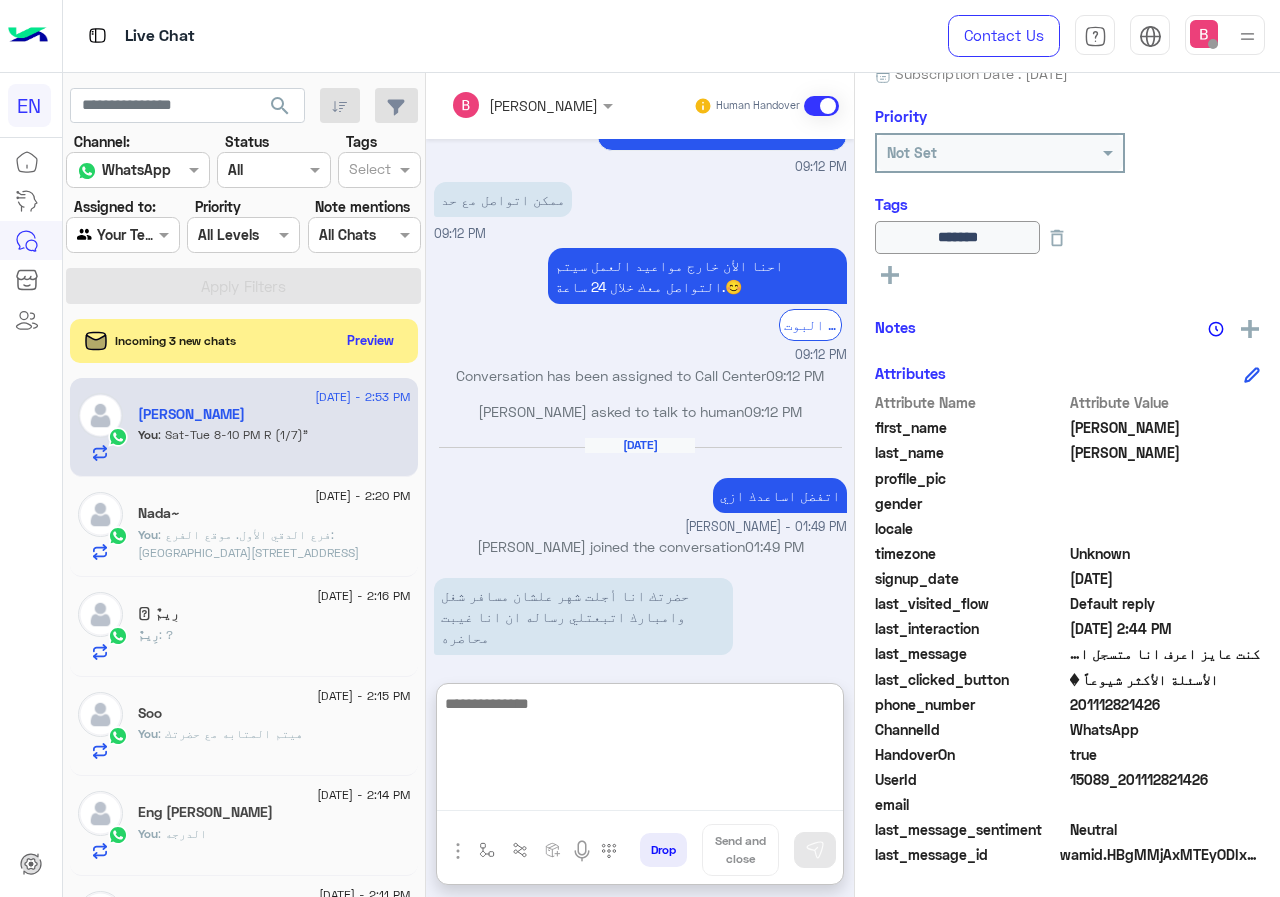 scroll, scrollTop: 2026, scrollLeft: 0, axis: vertical 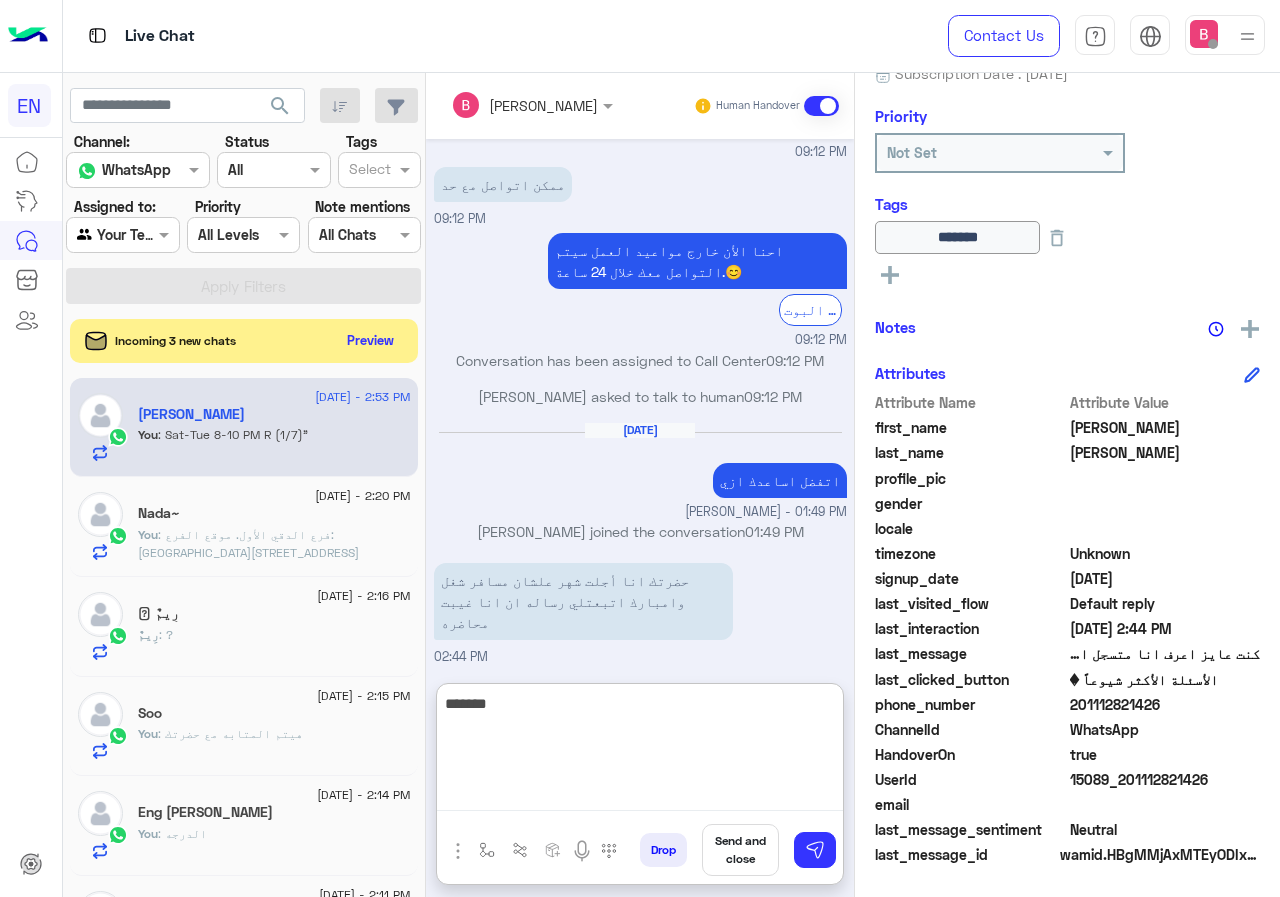 type on "*******" 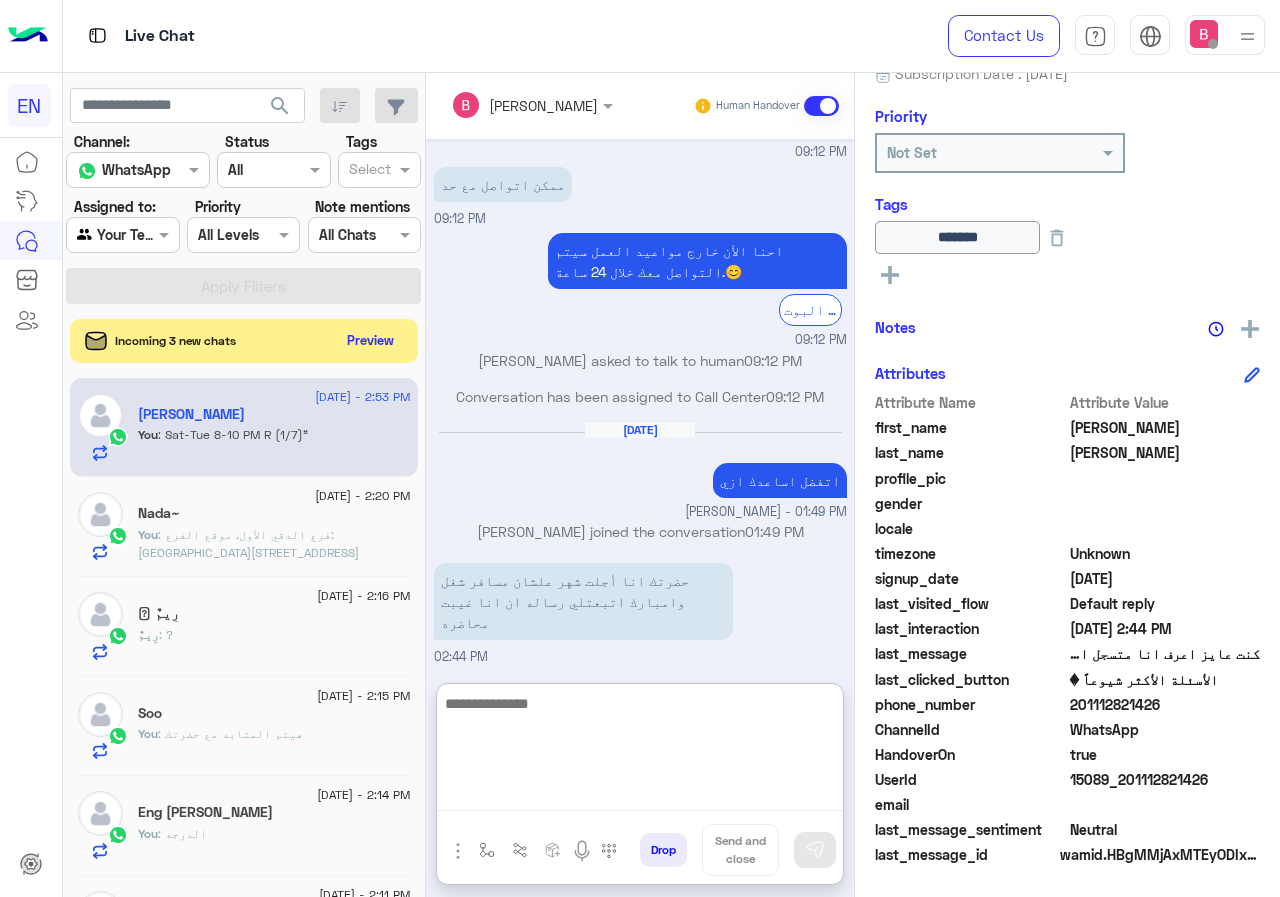 scroll, scrollTop: 2104, scrollLeft: 0, axis: vertical 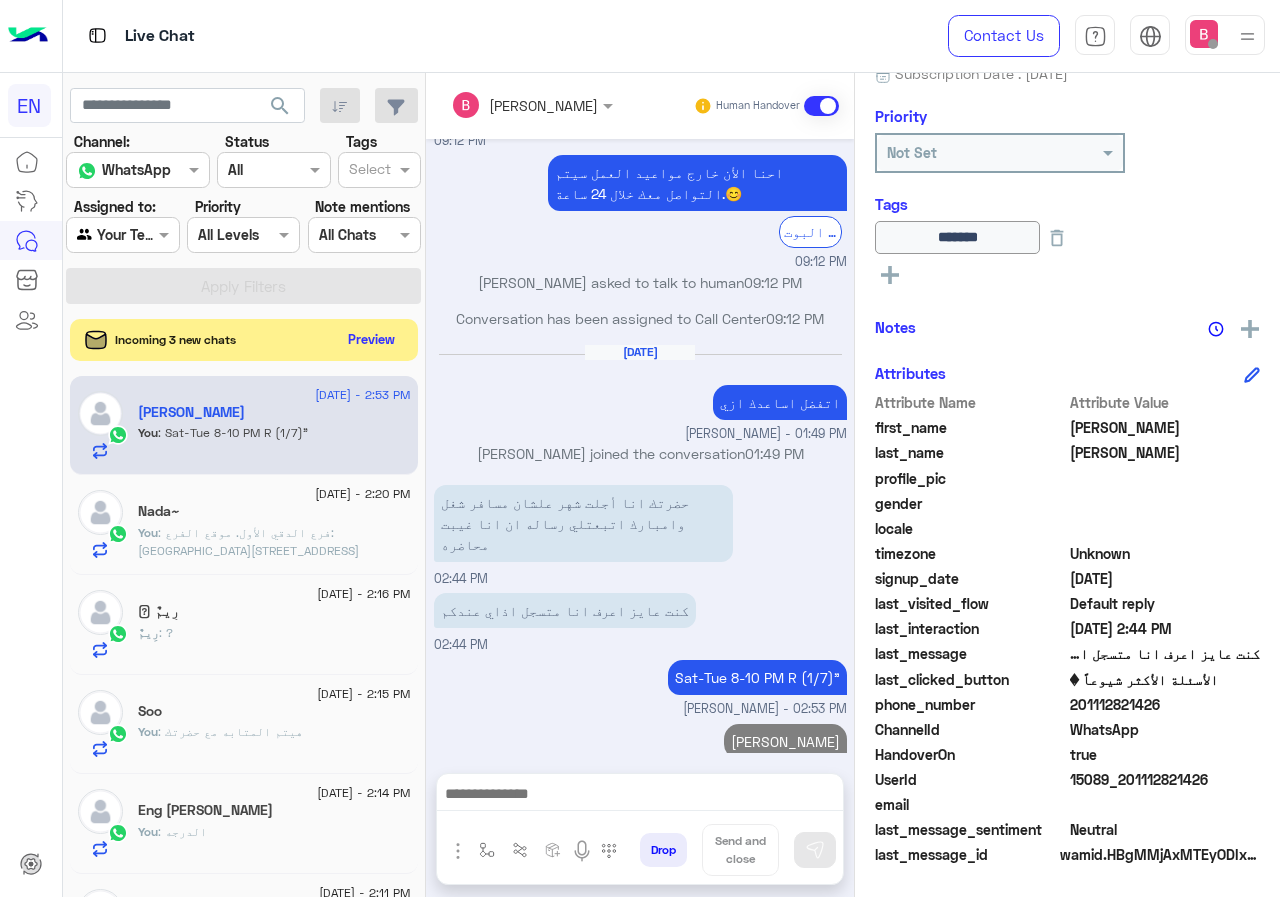 click on "Preview" 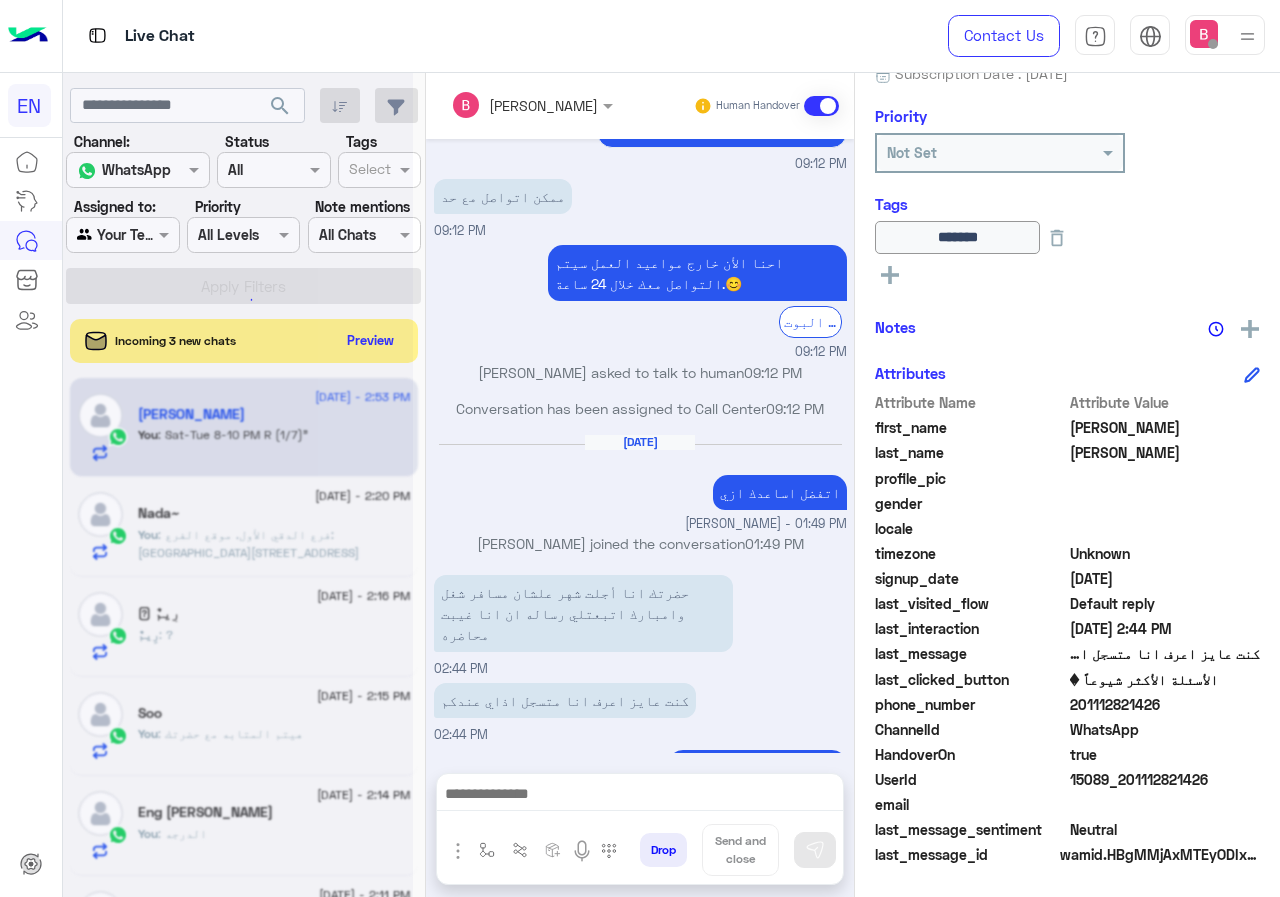 scroll, scrollTop: 0, scrollLeft: 0, axis: both 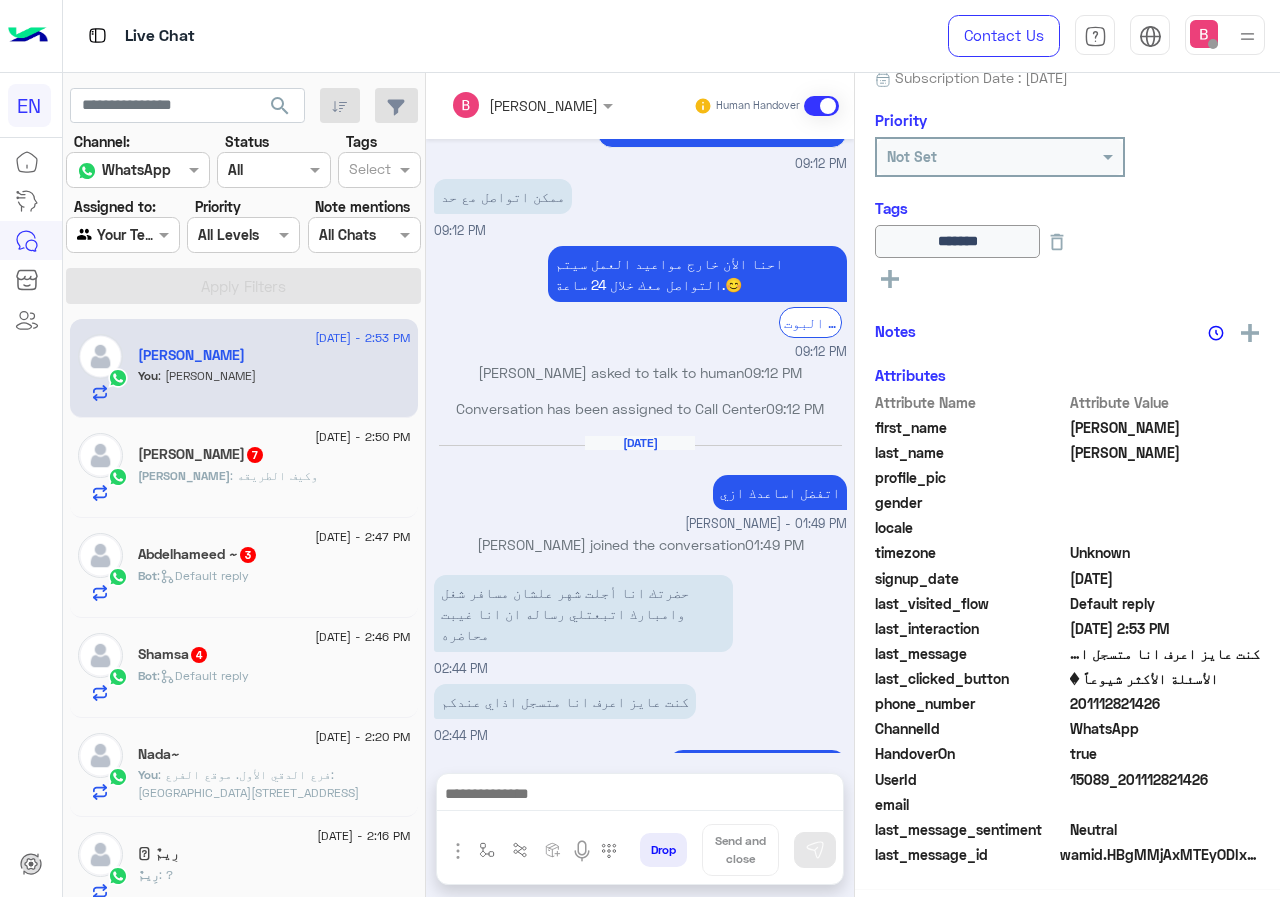 click on "[PERSON_NAME] : وكيف الطريقه" 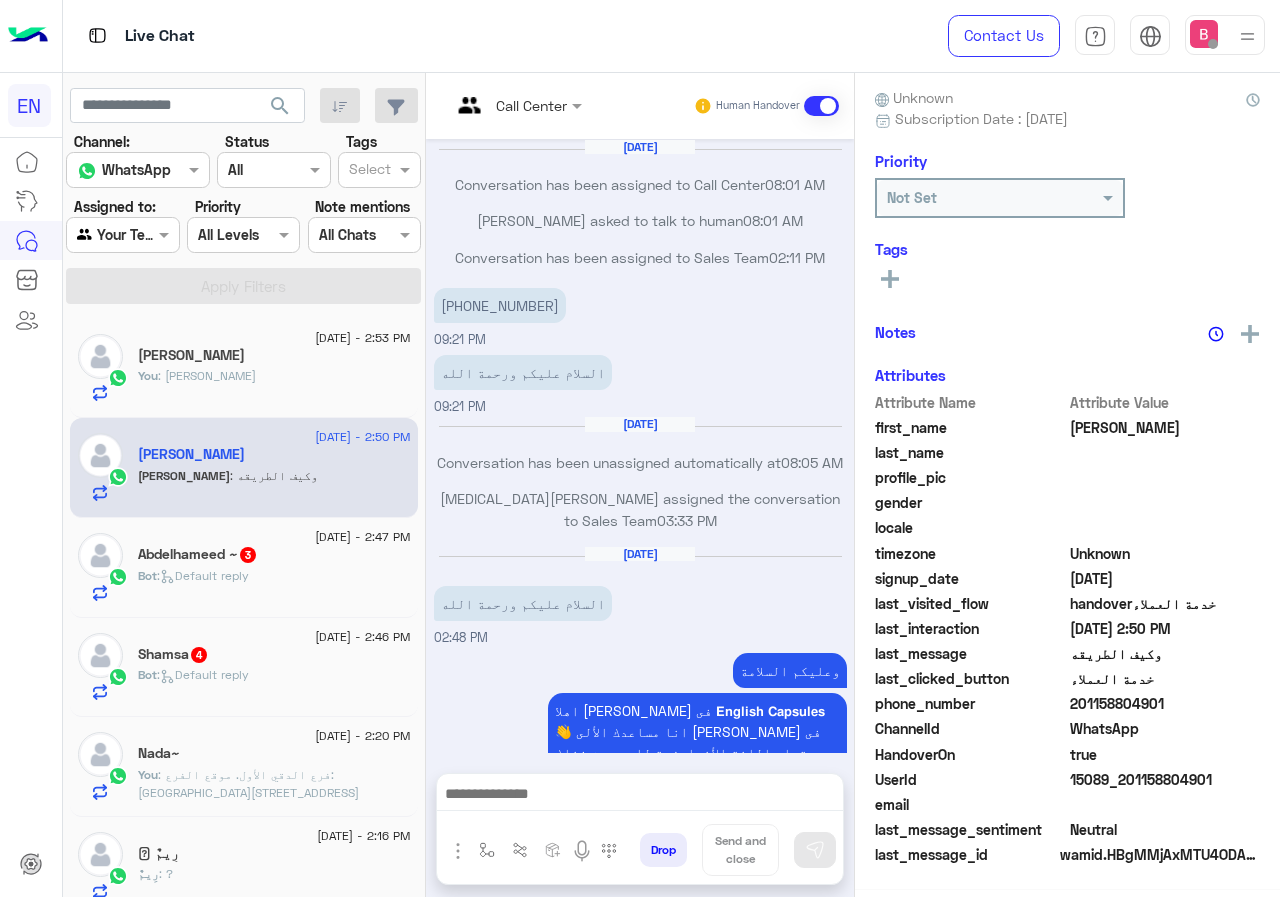 scroll, scrollTop: 176, scrollLeft: 0, axis: vertical 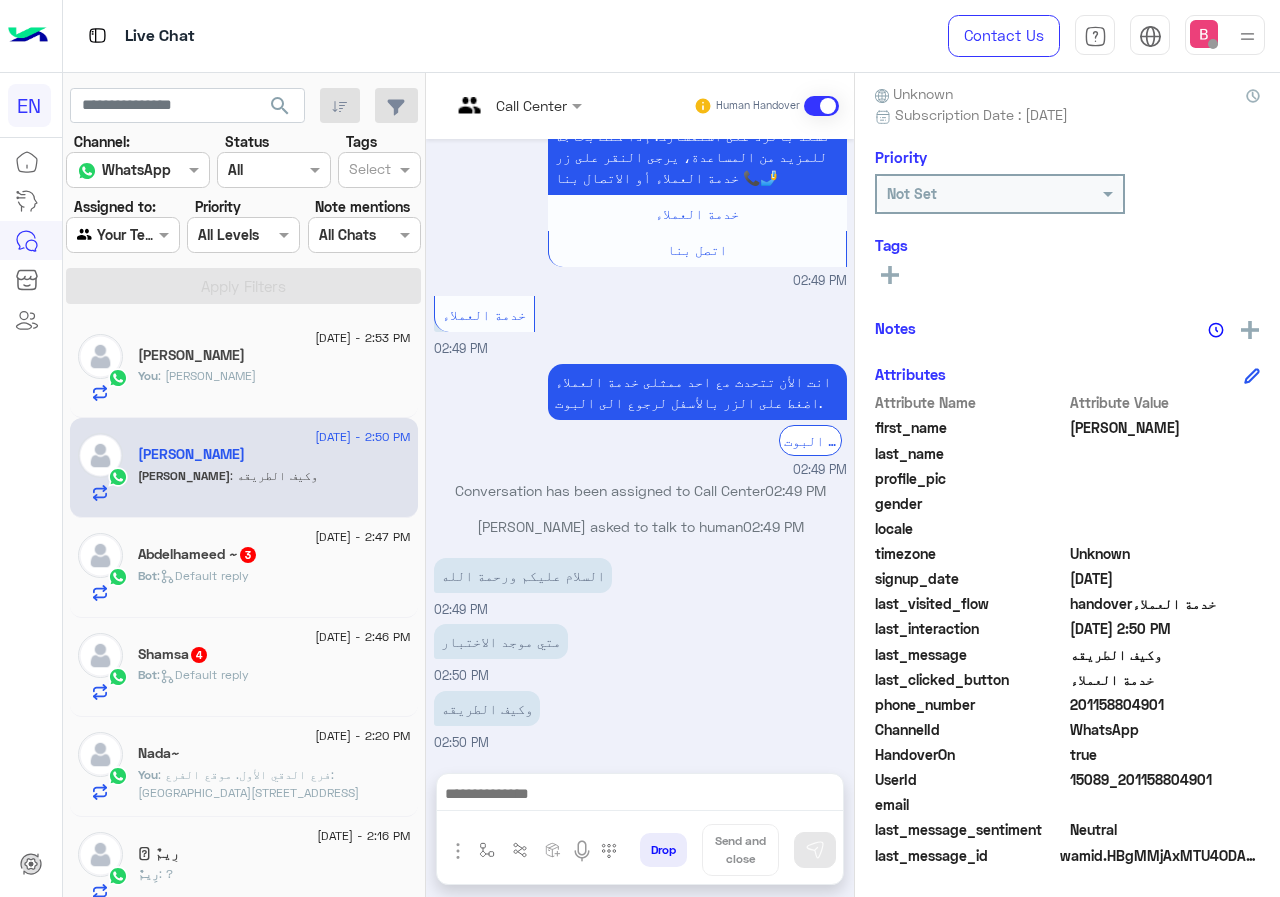 drag, startPoint x: 1076, startPoint y: 704, endPoint x: 1218, endPoint y: 704, distance: 142 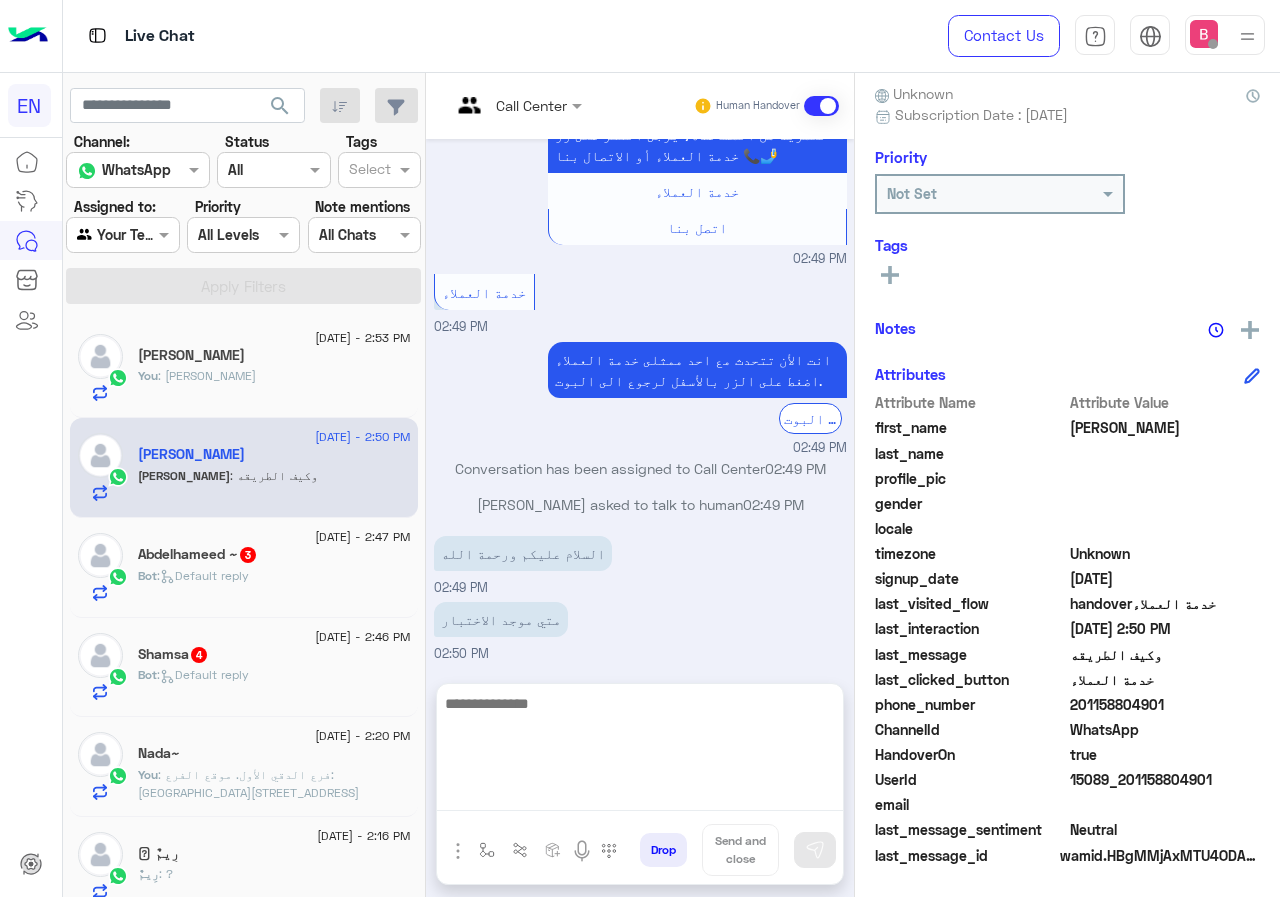 click at bounding box center (640, 751) 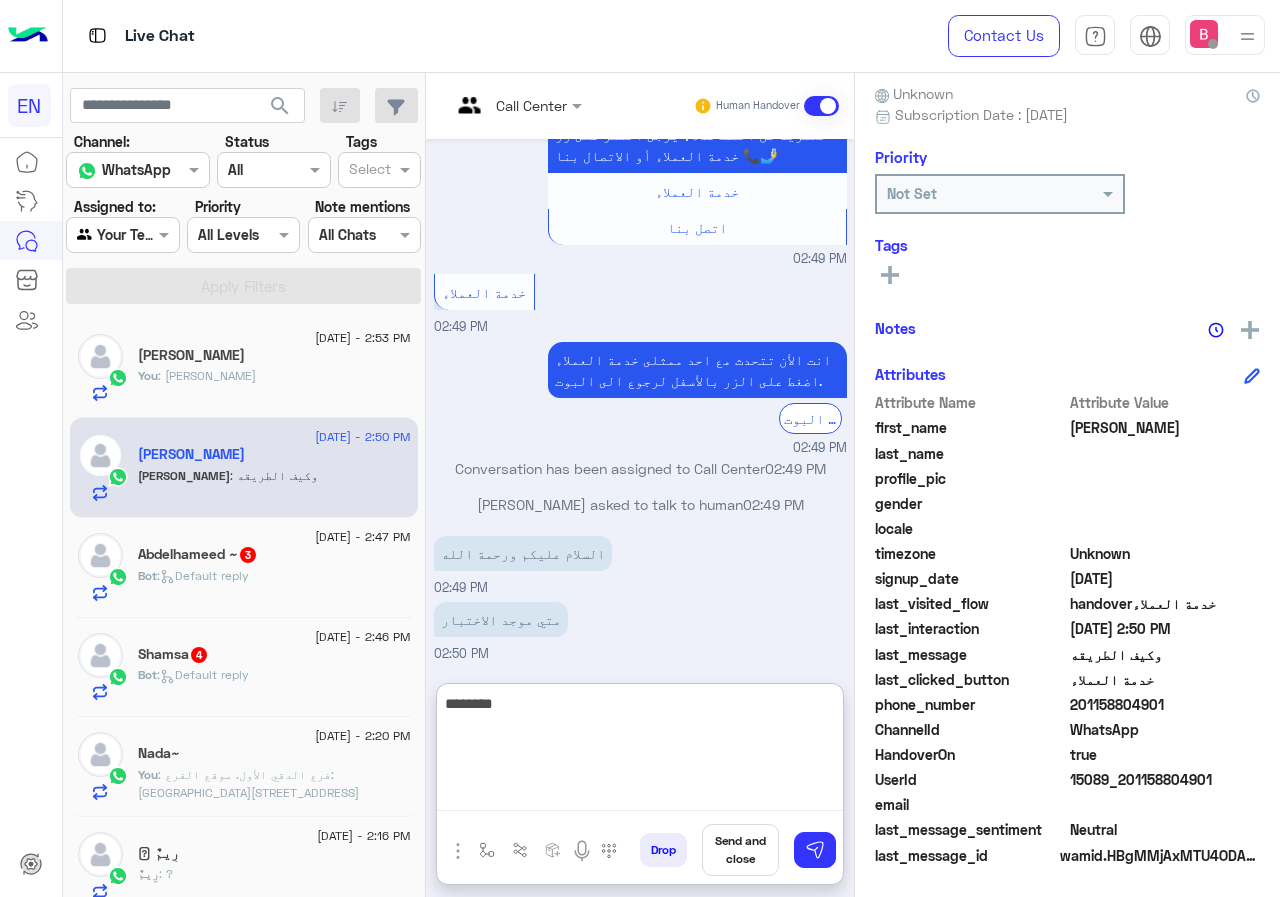 type on "*********" 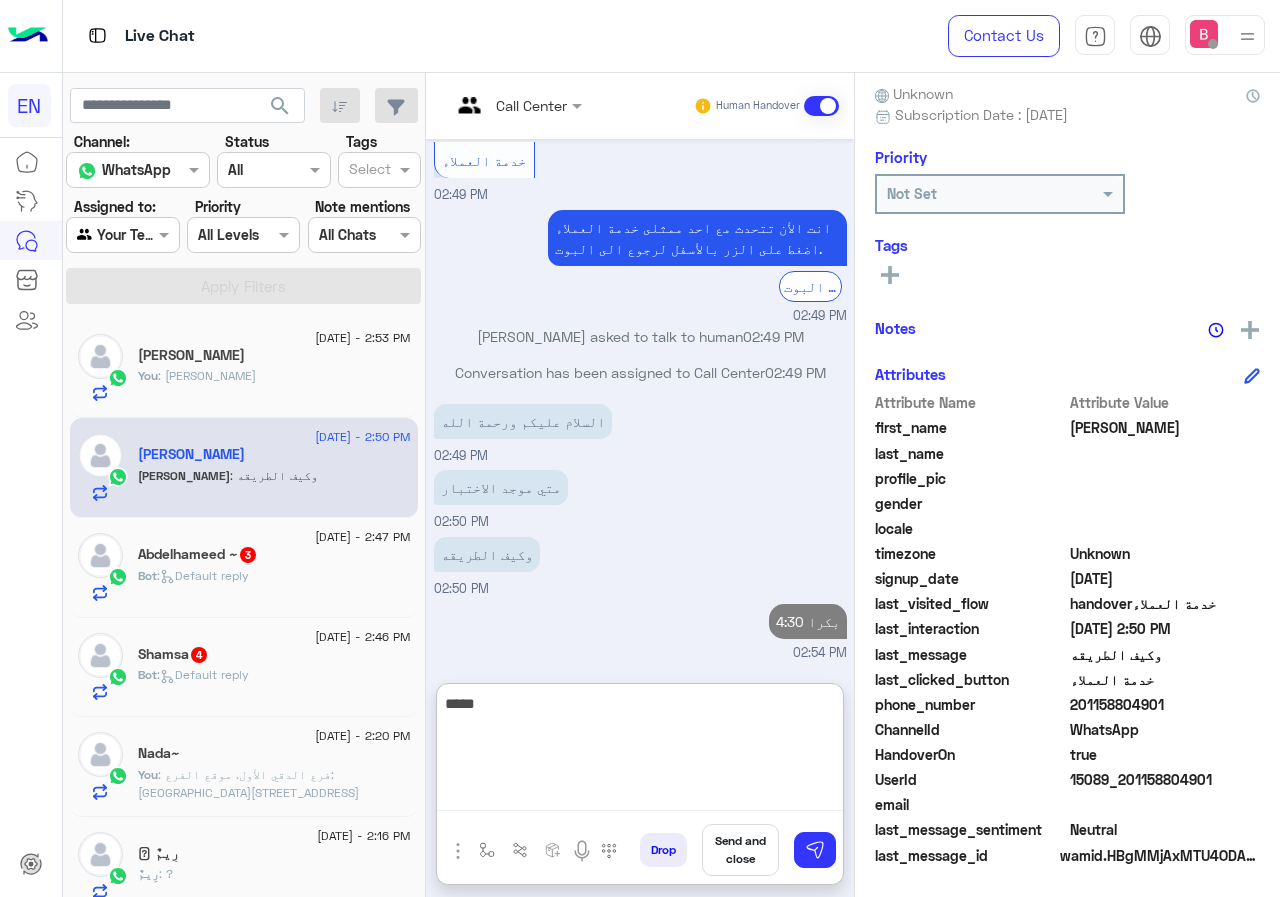 scroll, scrollTop: 1962, scrollLeft: 0, axis: vertical 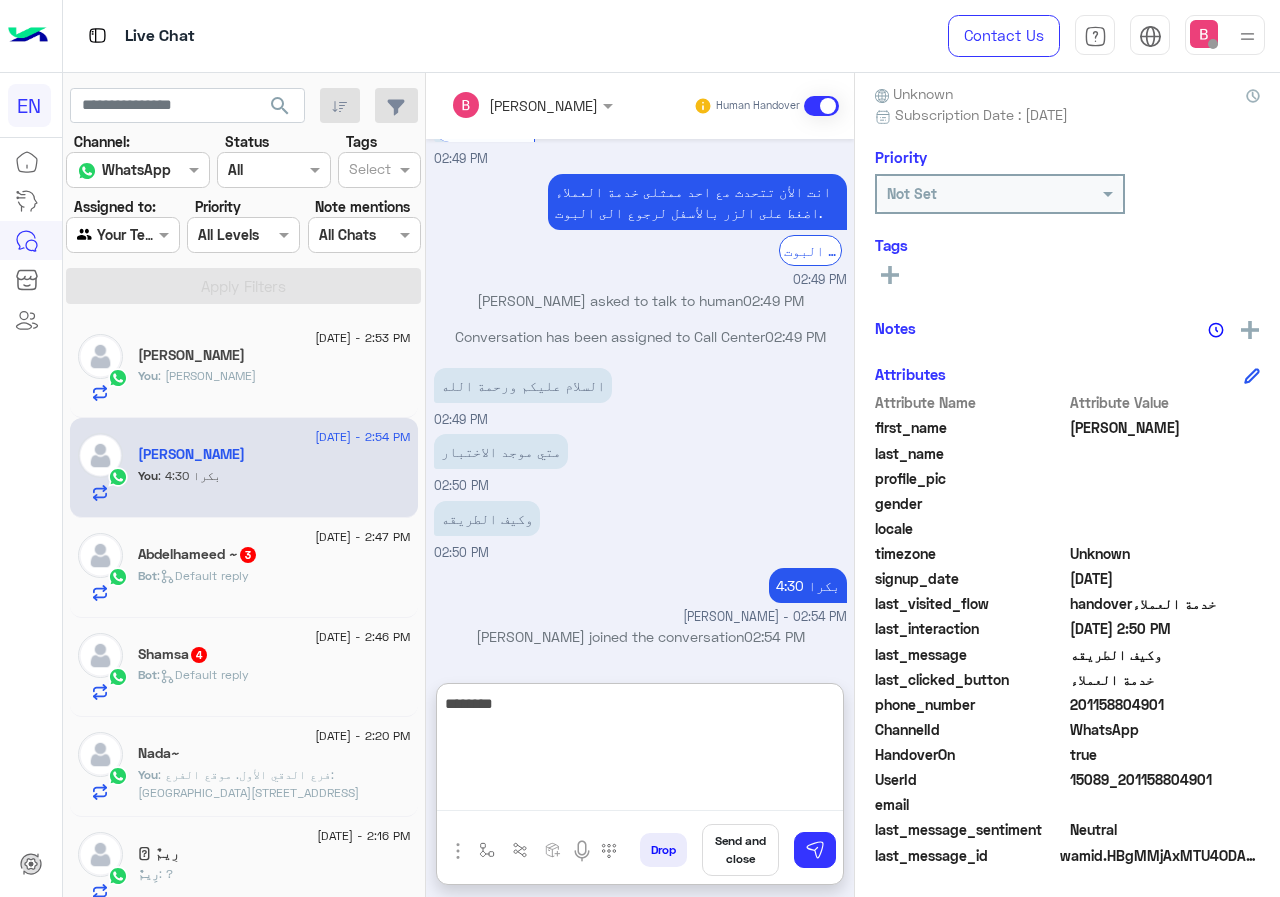 type on "********" 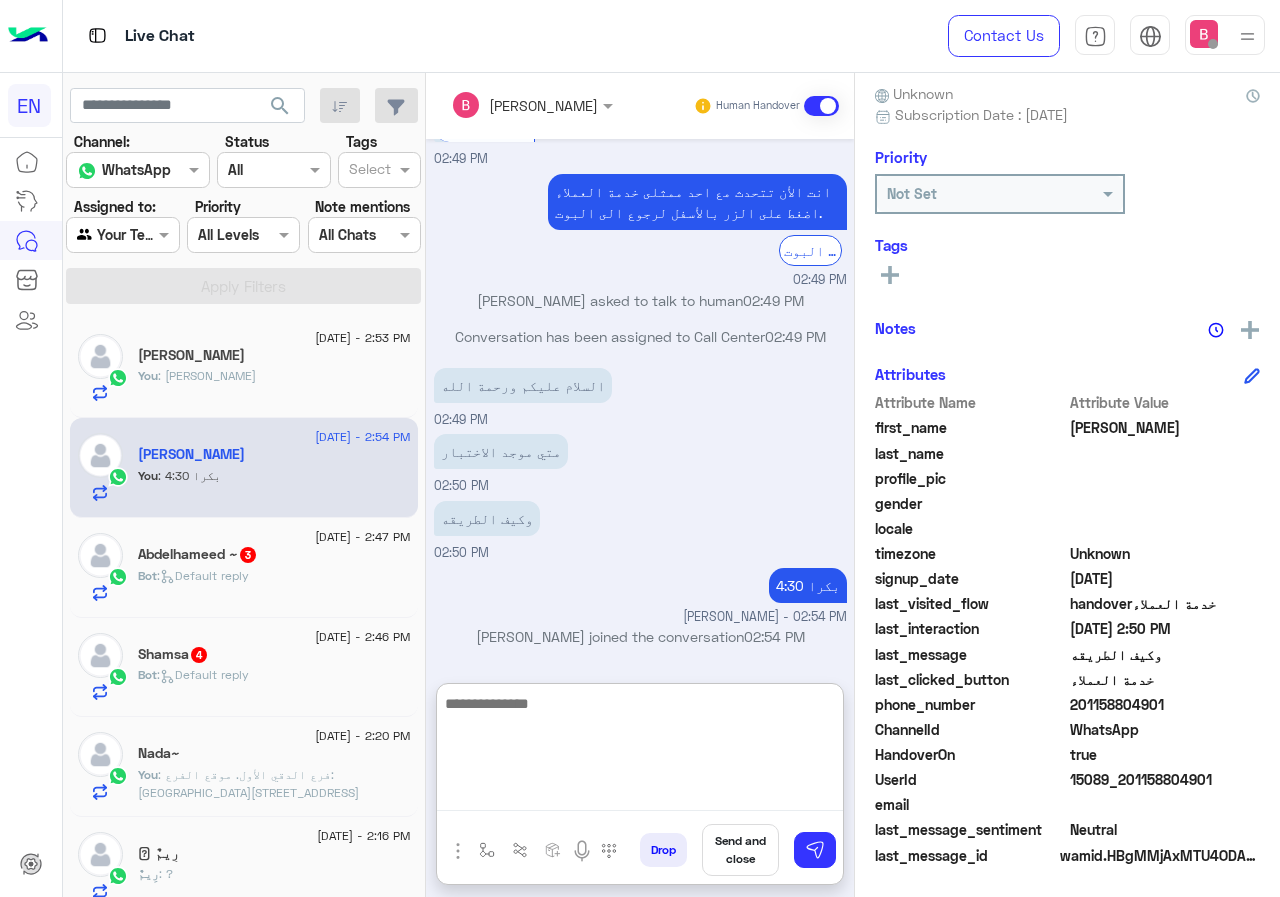 scroll, scrollTop: 2025, scrollLeft: 0, axis: vertical 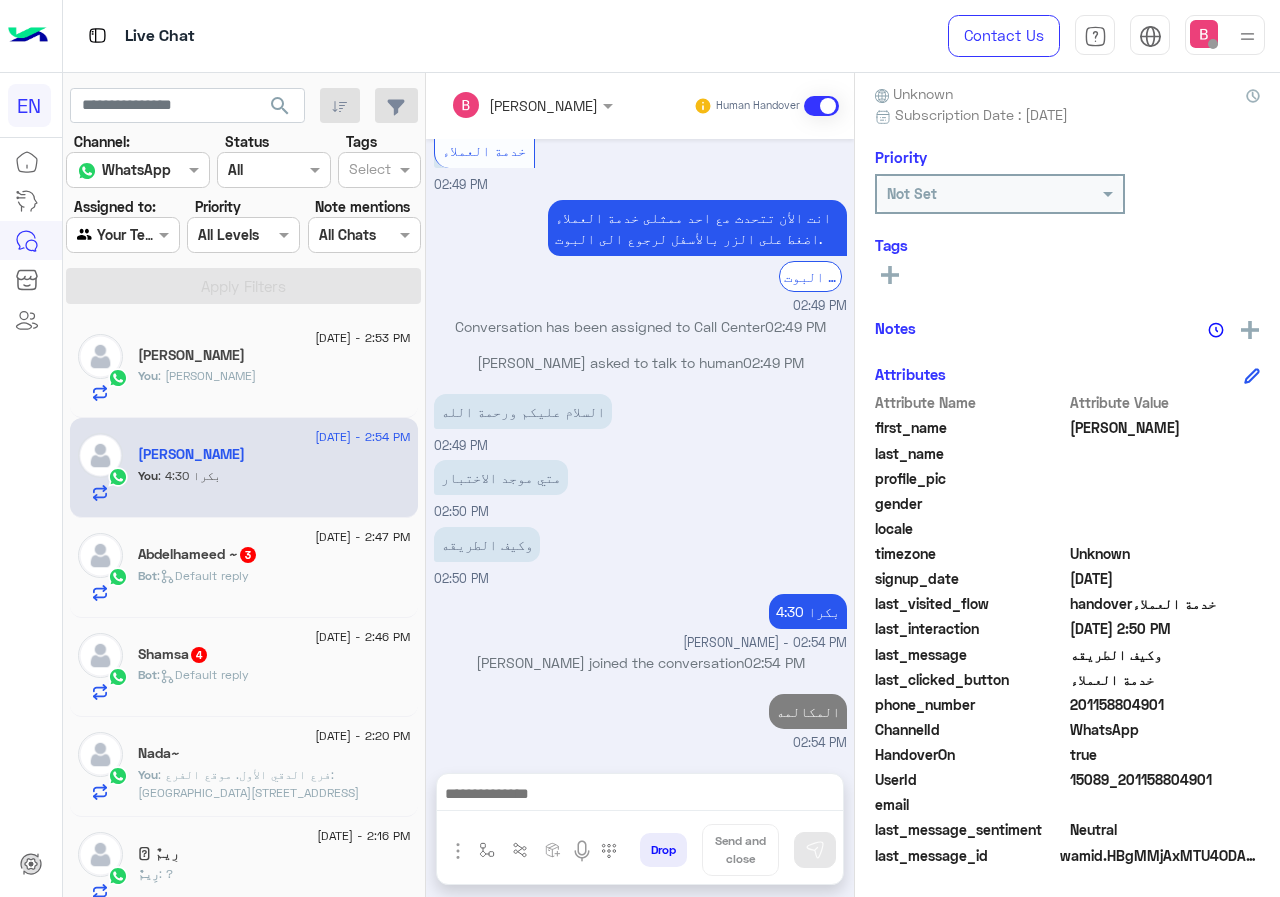 click on "Bot :   Default reply" 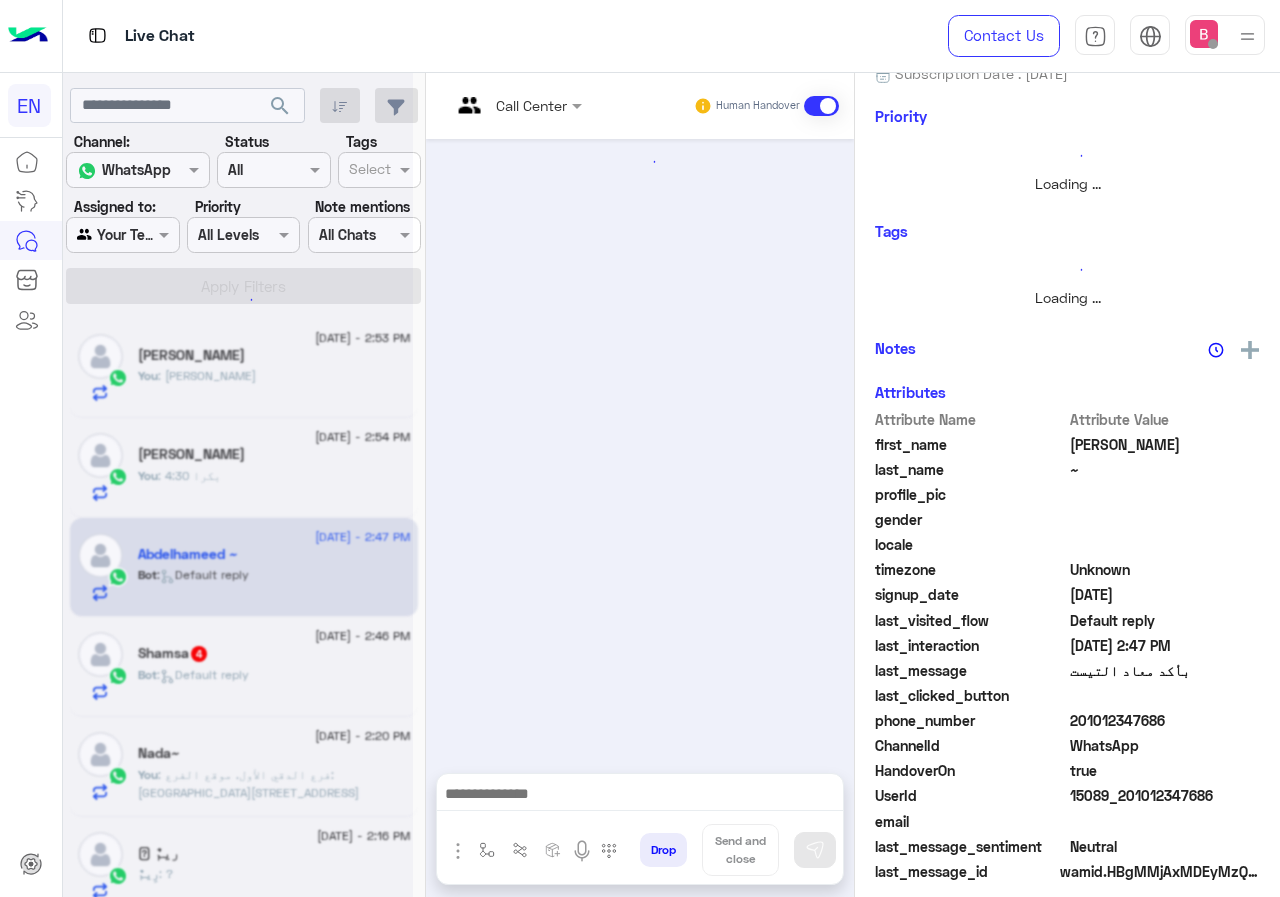 scroll, scrollTop: 176, scrollLeft: 0, axis: vertical 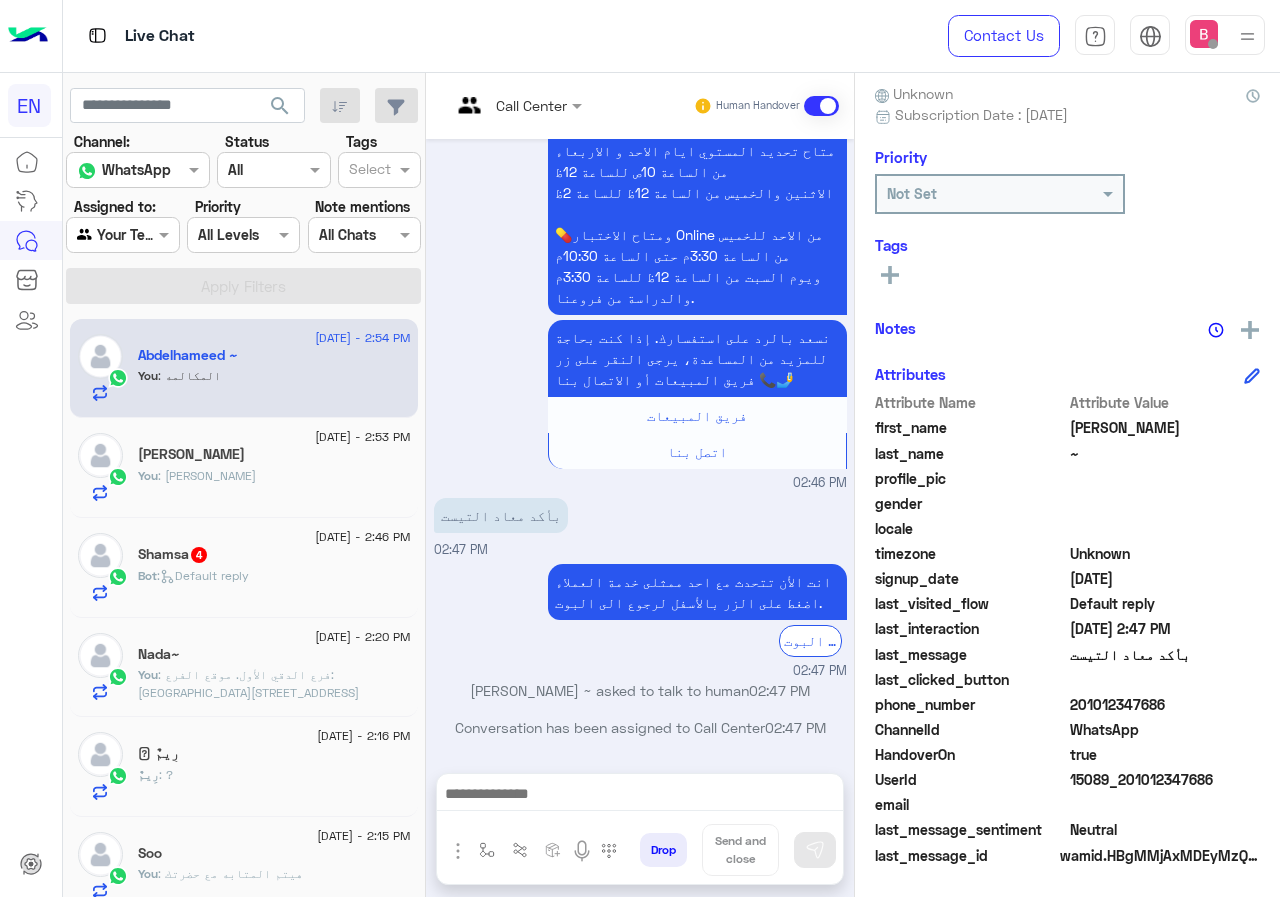 drag, startPoint x: 1075, startPoint y: 704, endPoint x: 1213, endPoint y: 704, distance: 138 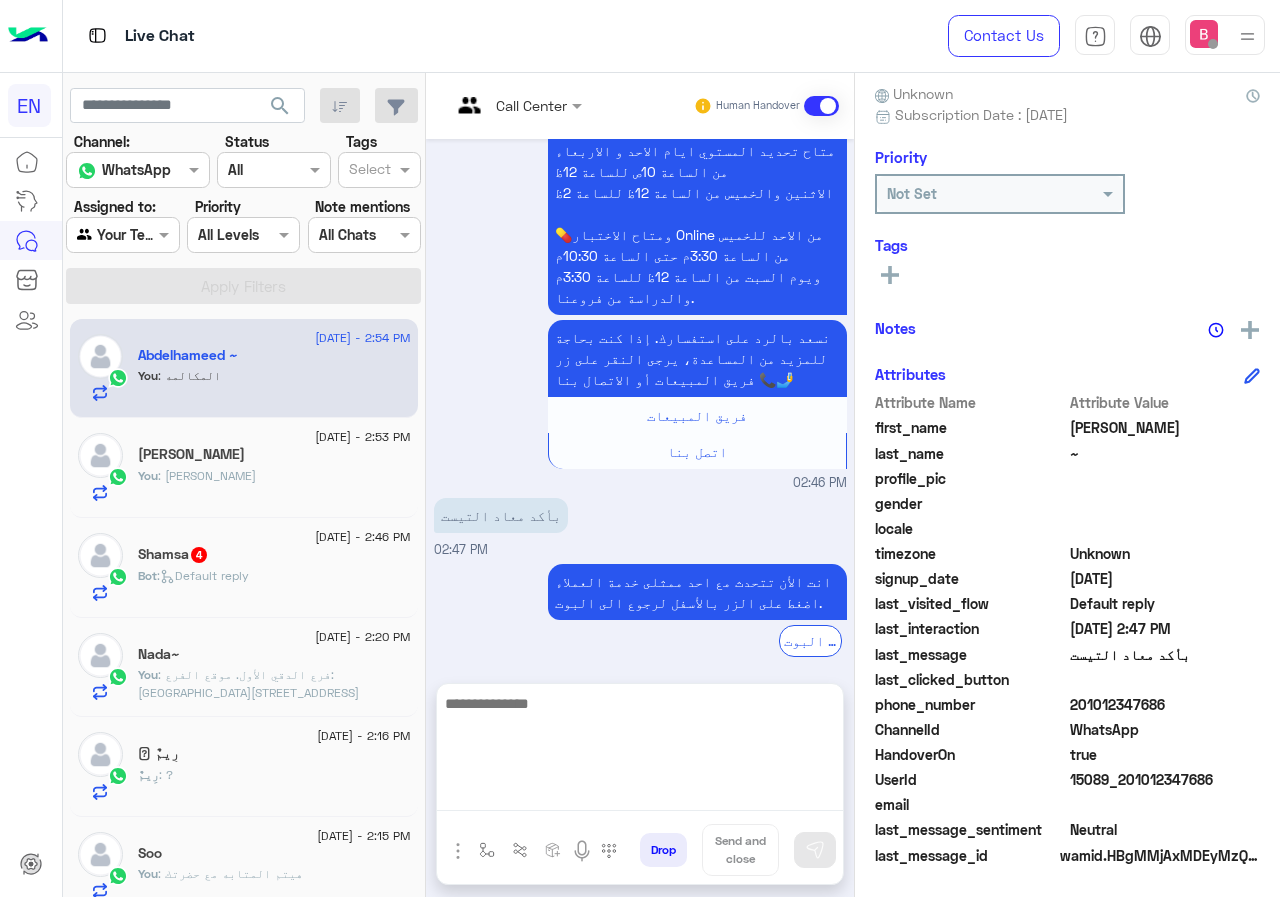 drag, startPoint x: 534, startPoint y: 795, endPoint x: 526, endPoint y: 808, distance: 15.264338 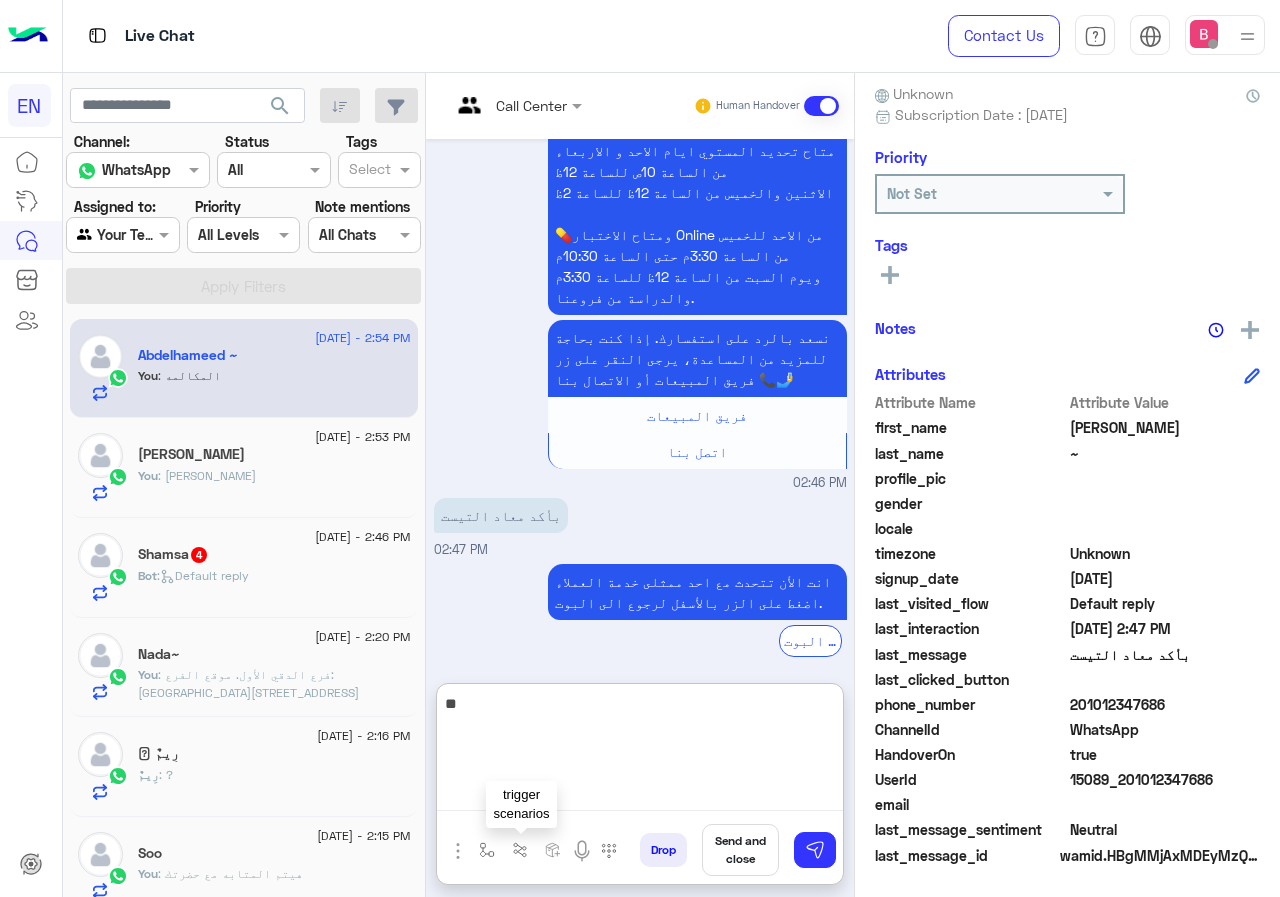 type on "*" 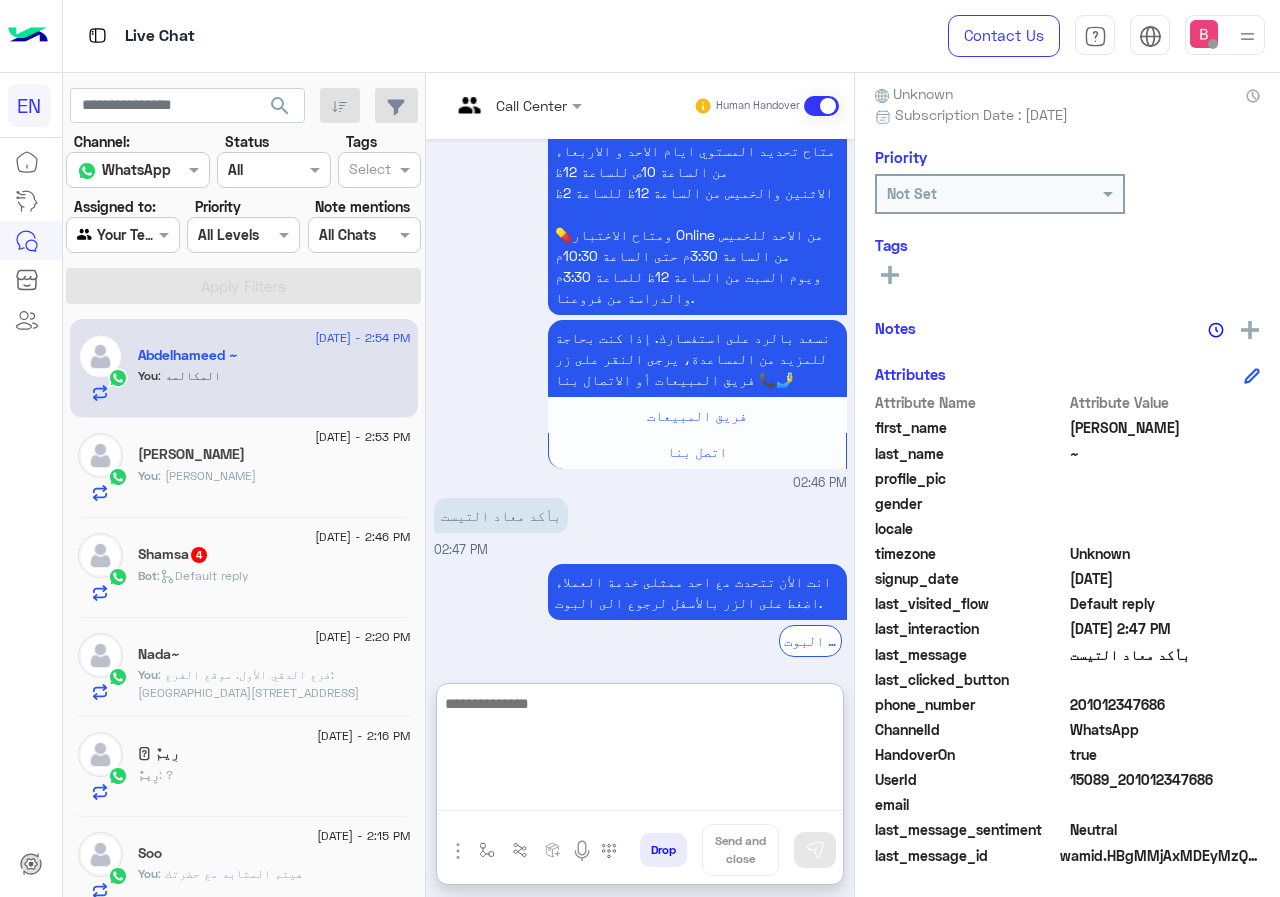 paste on "**********" 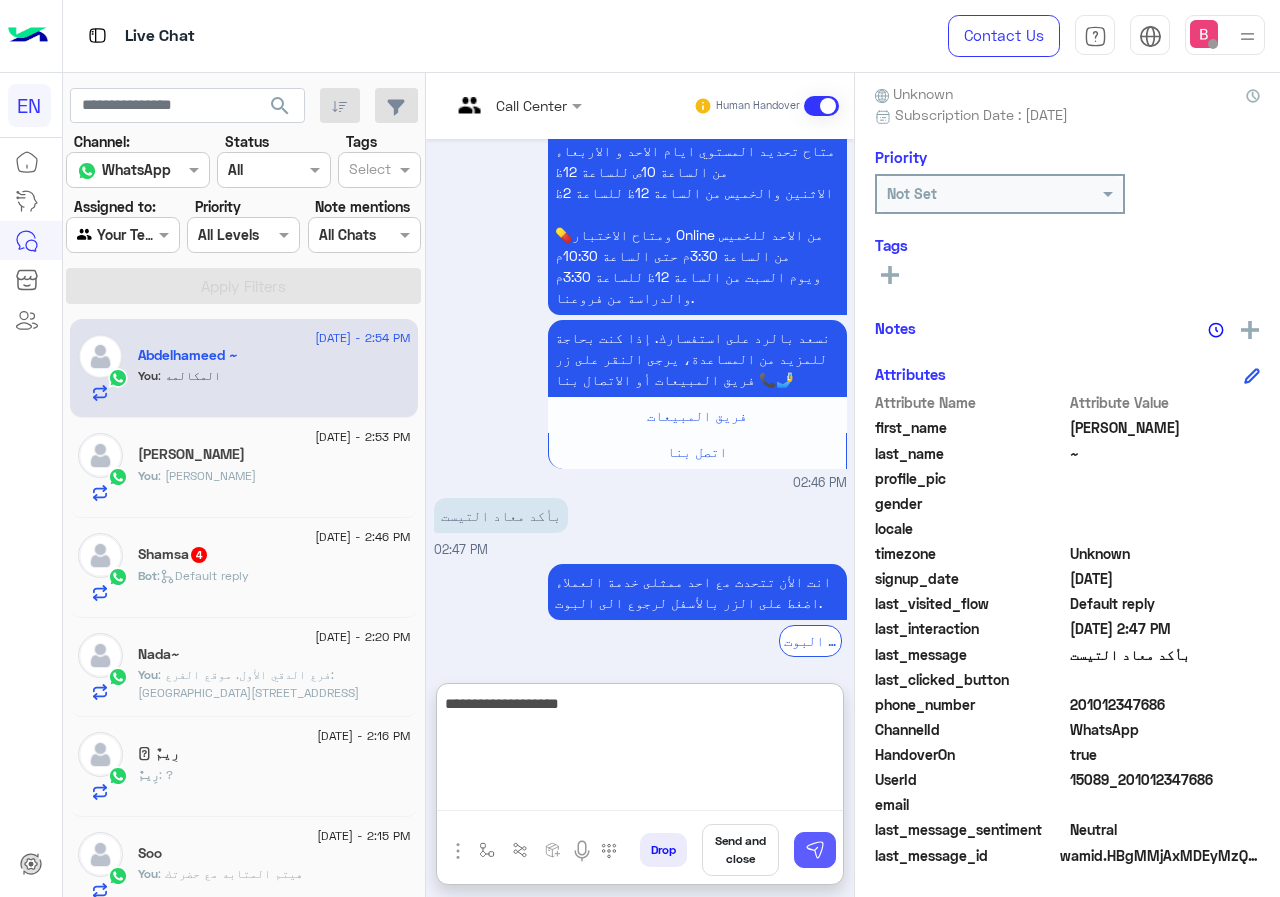 type on "**********" 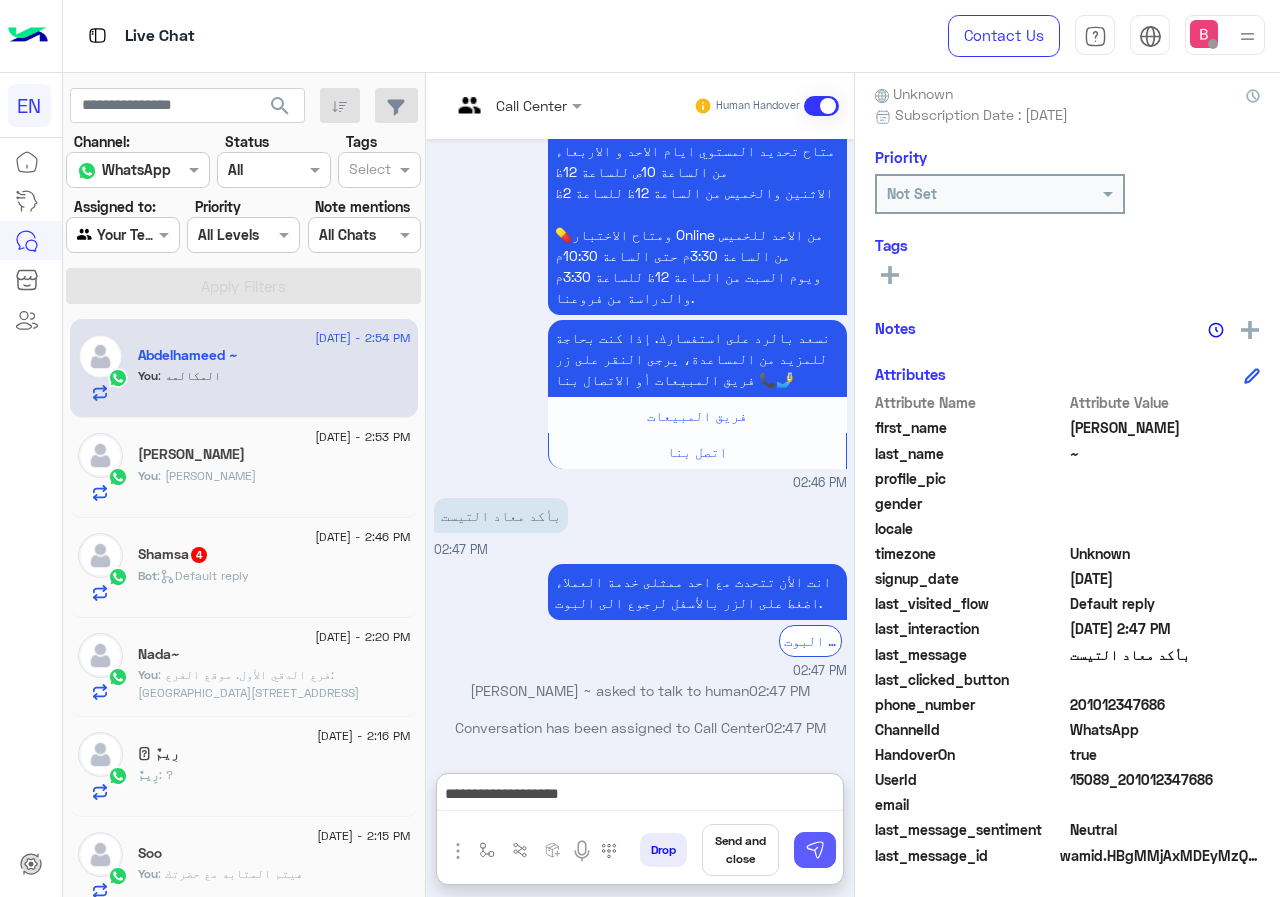 click at bounding box center [815, 850] 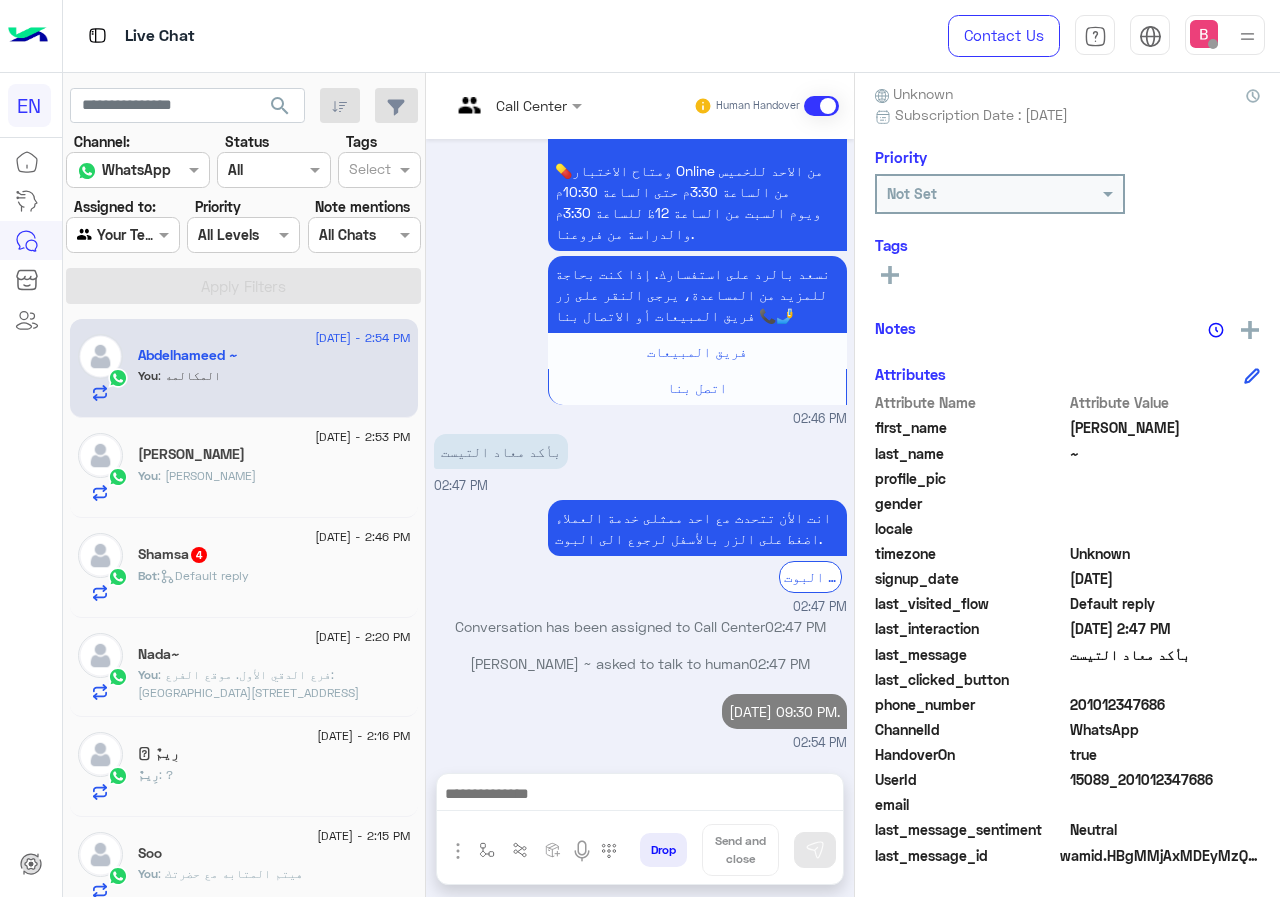 scroll, scrollTop: 698, scrollLeft: 0, axis: vertical 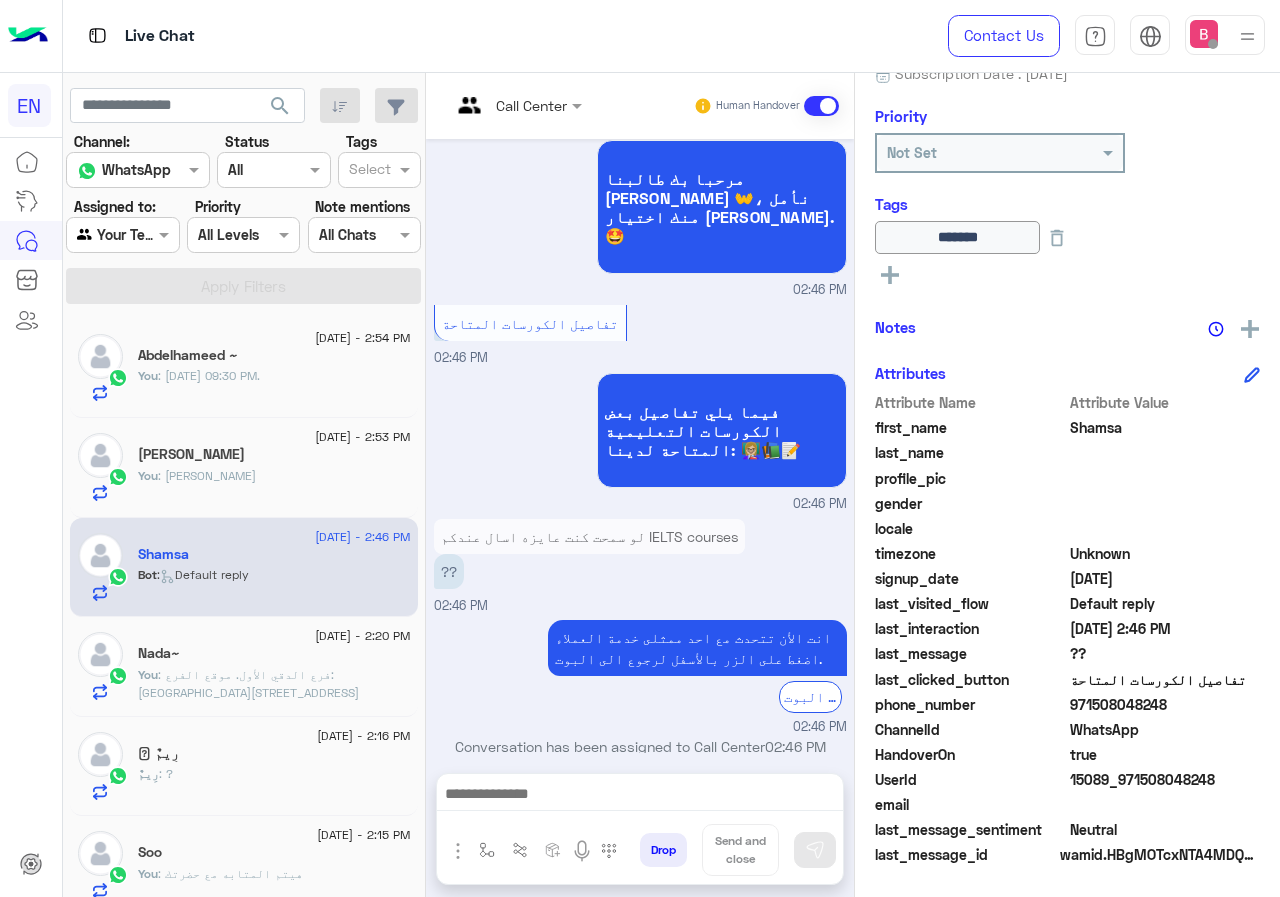 click at bounding box center [491, 105] 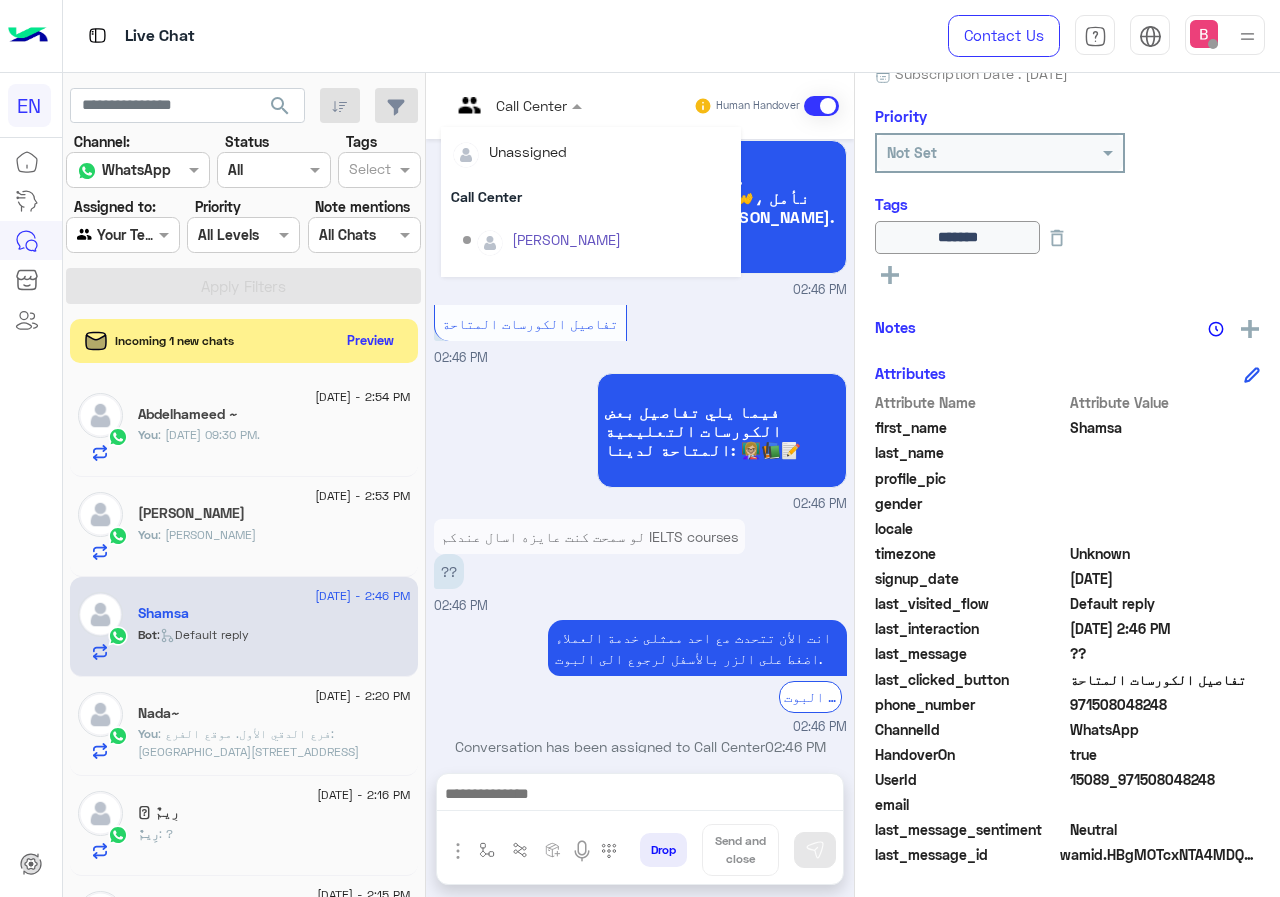scroll, scrollTop: 332, scrollLeft: 0, axis: vertical 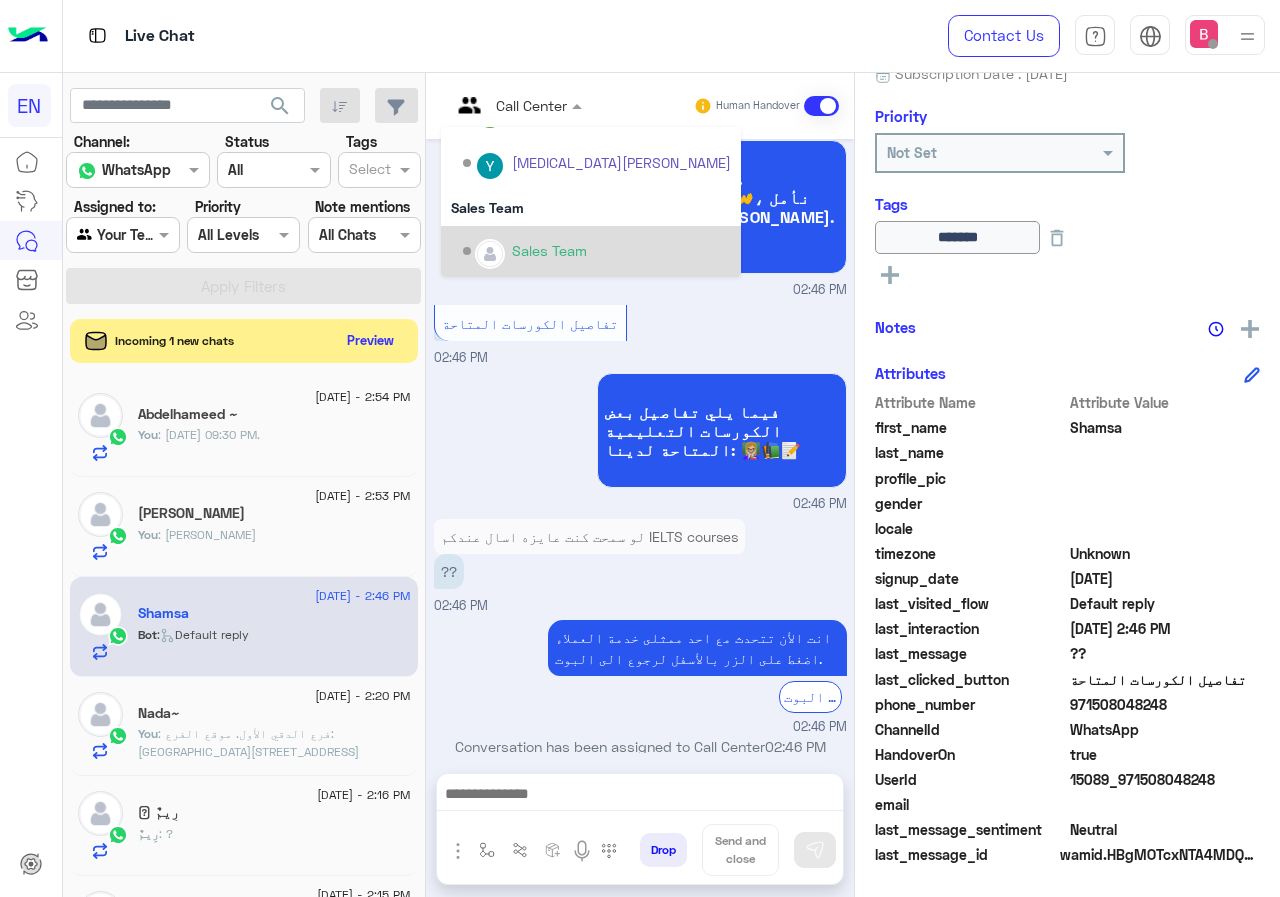 click on "Sales Team" at bounding box center (549, 250) 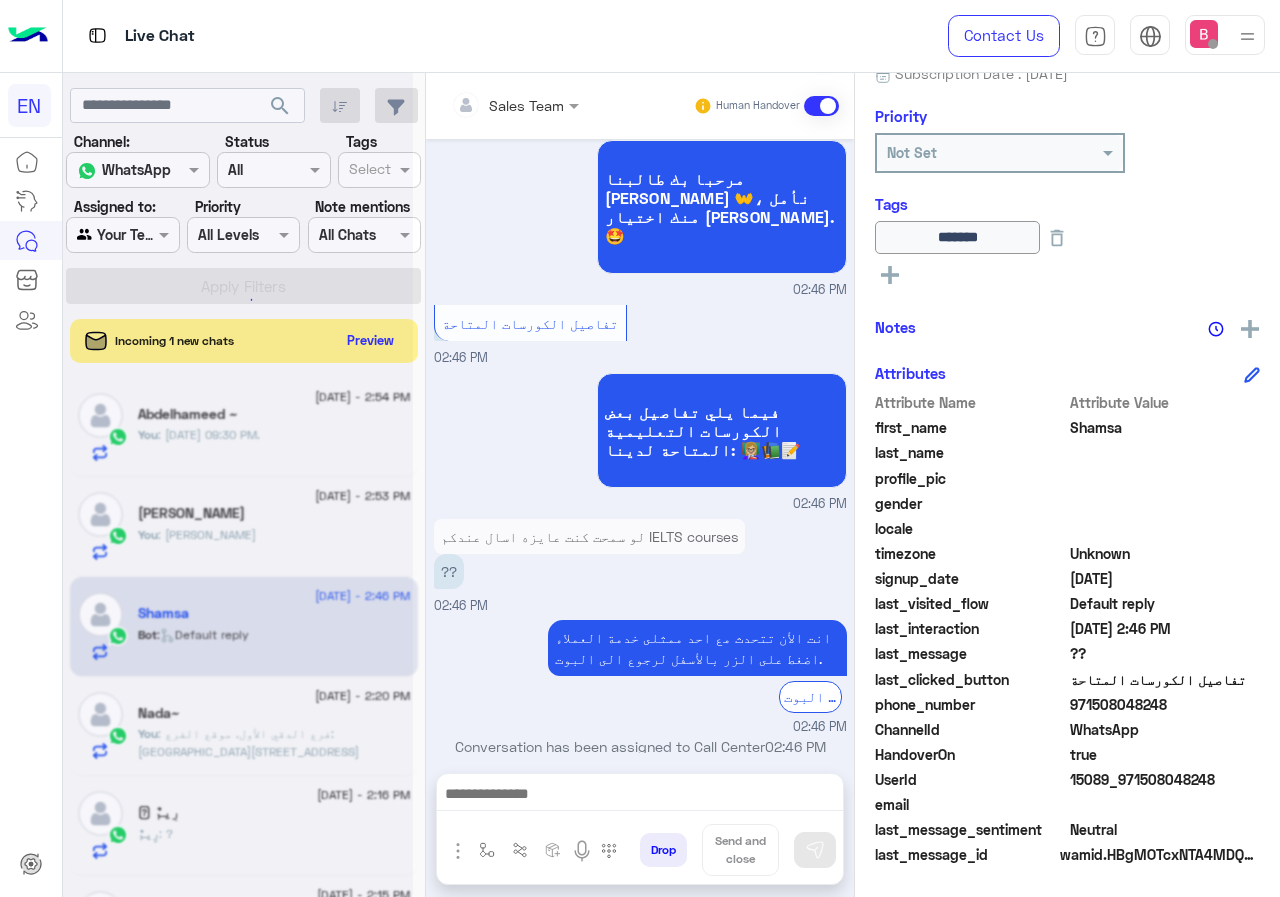 scroll, scrollTop: 0, scrollLeft: 0, axis: both 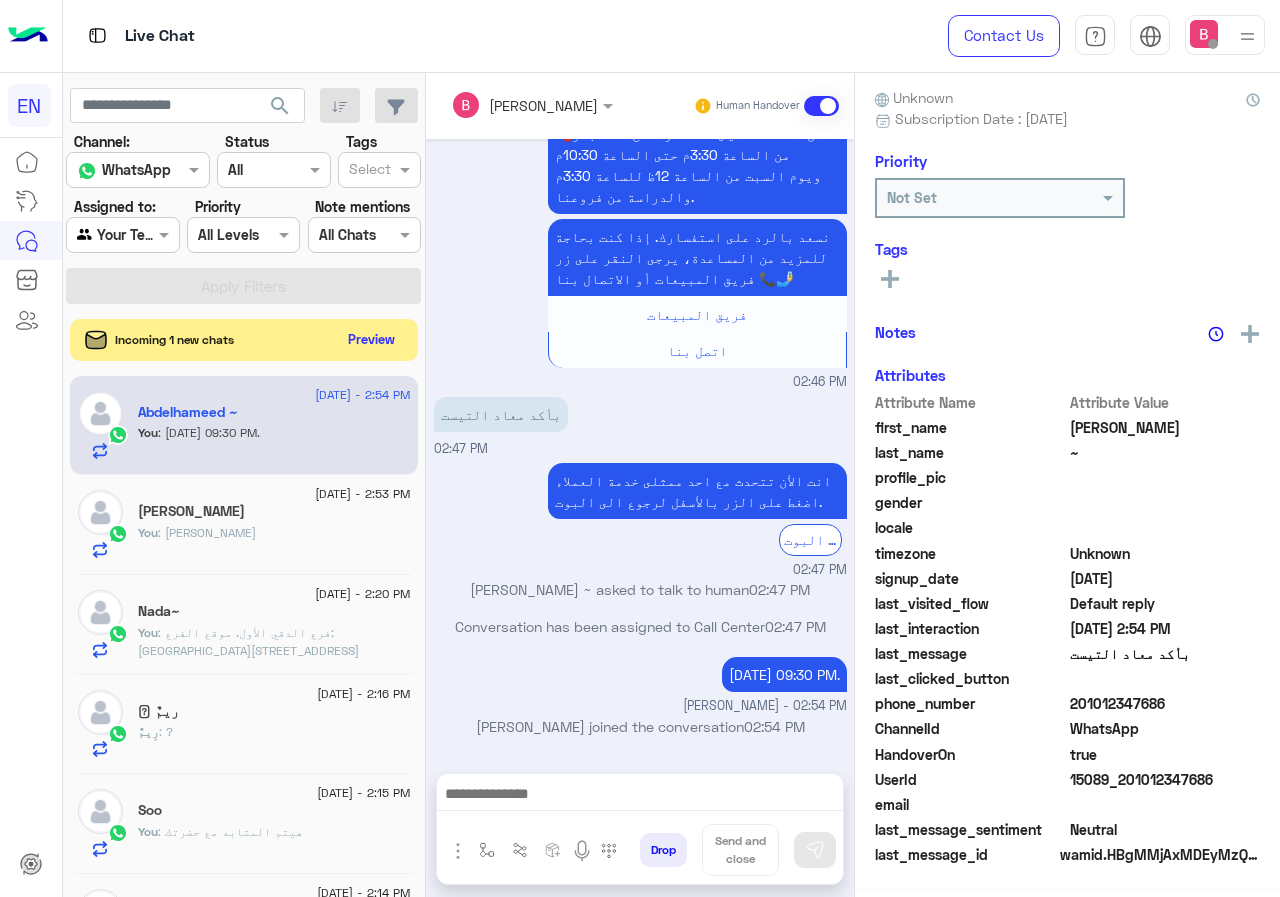click on "Preview" 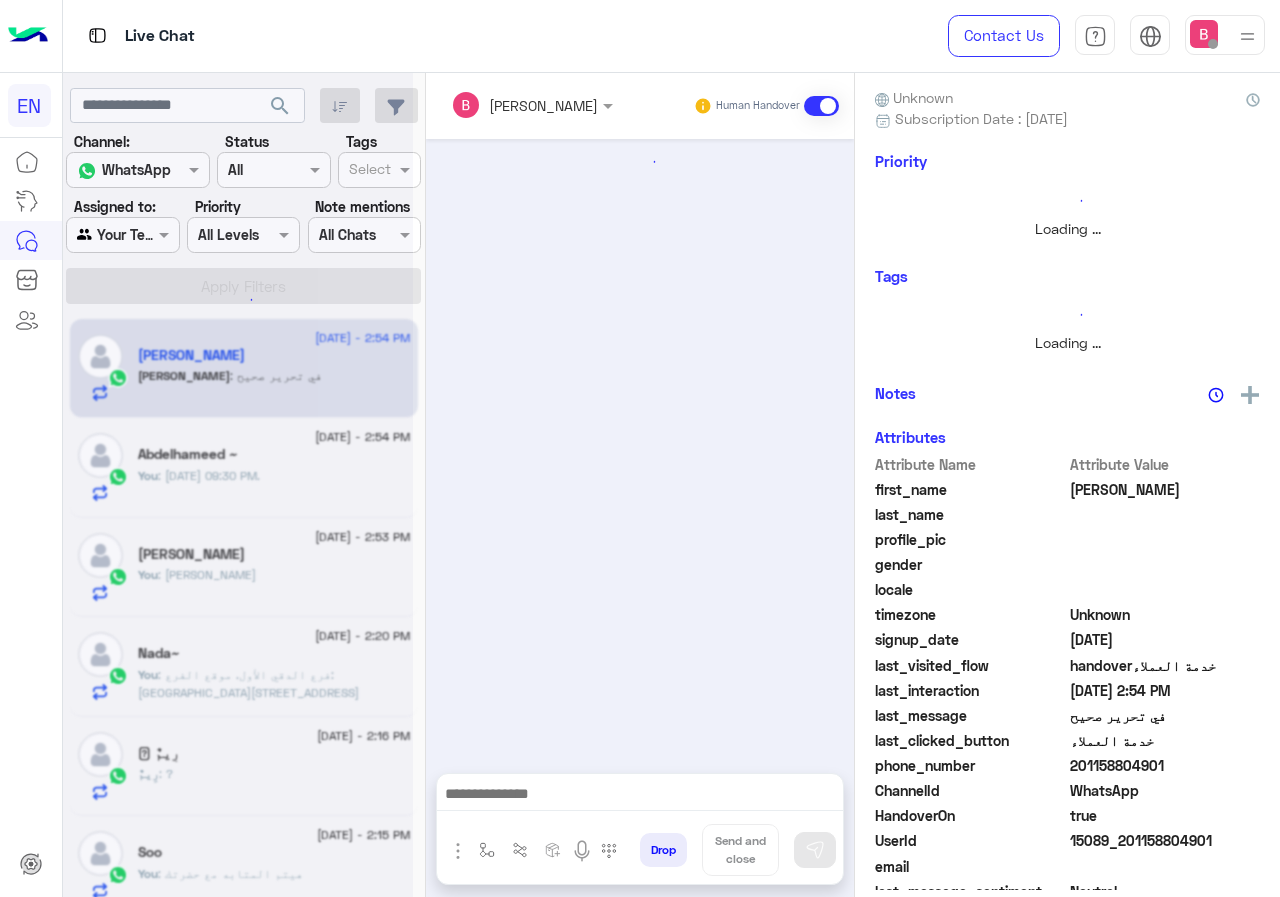 scroll, scrollTop: 221, scrollLeft: 0, axis: vertical 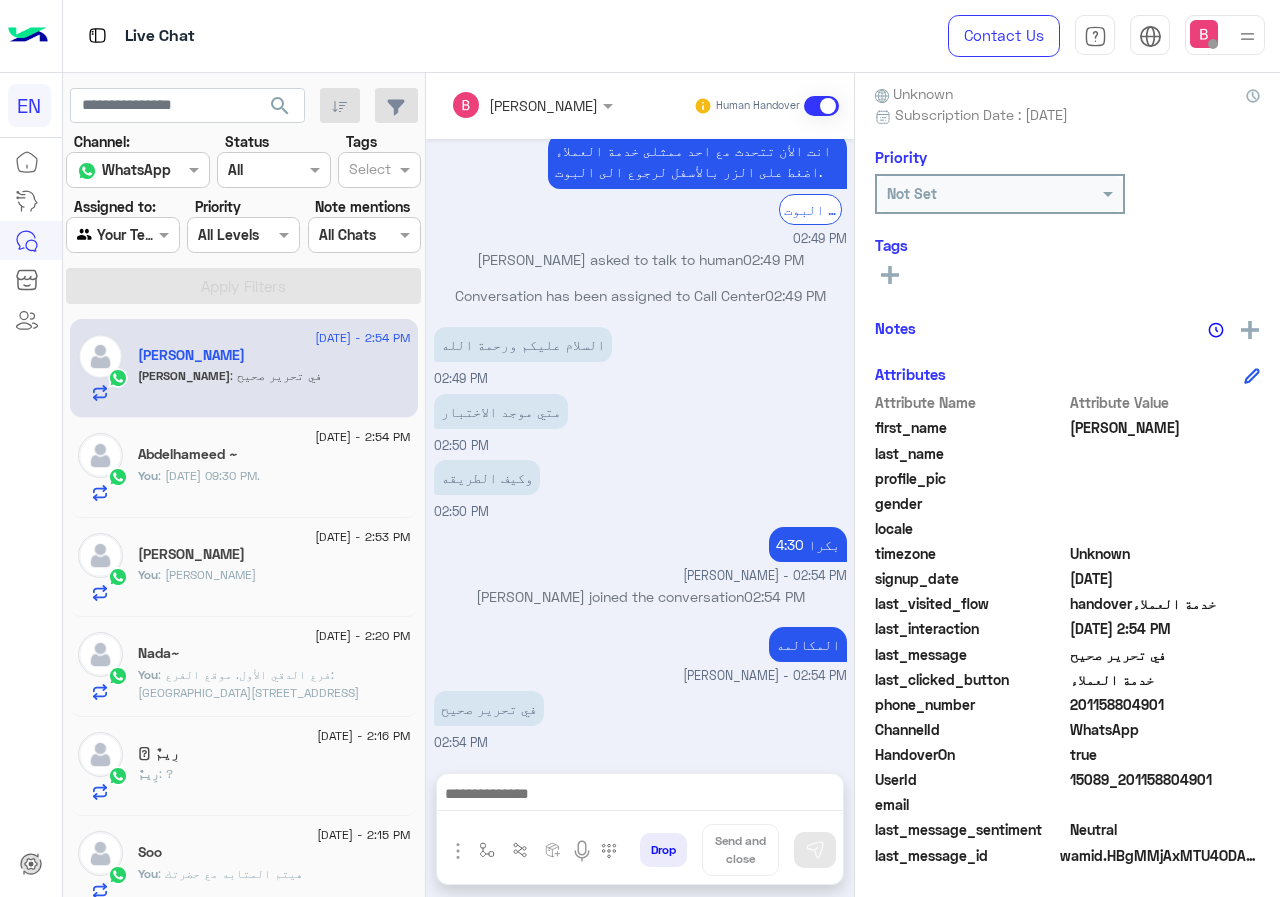 drag, startPoint x: 1073, startPoint y: 705, endPoint x: 1180, endPoint y: 714, distance: 107.37784 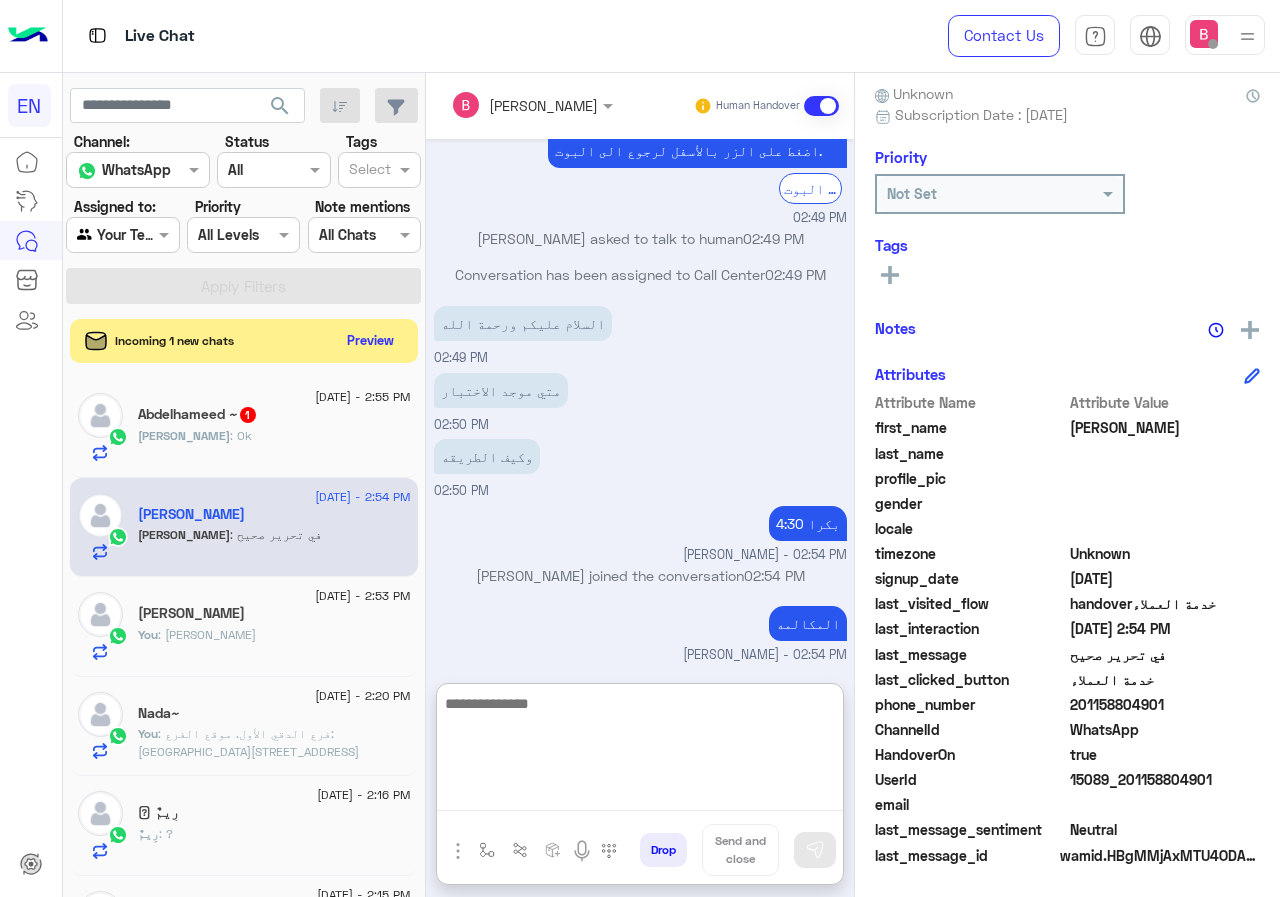 click at bounding box center (640, 751) 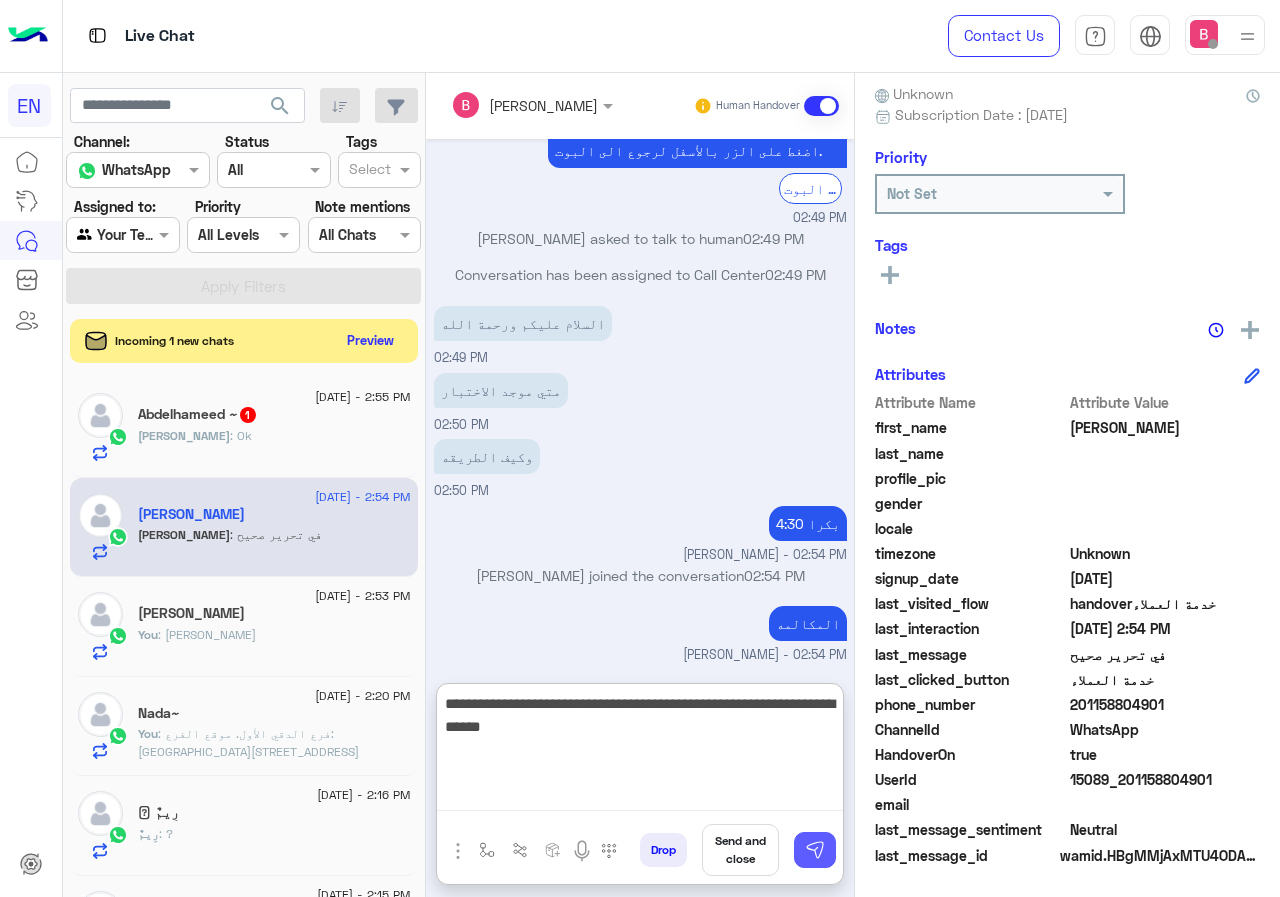 type on "**********" 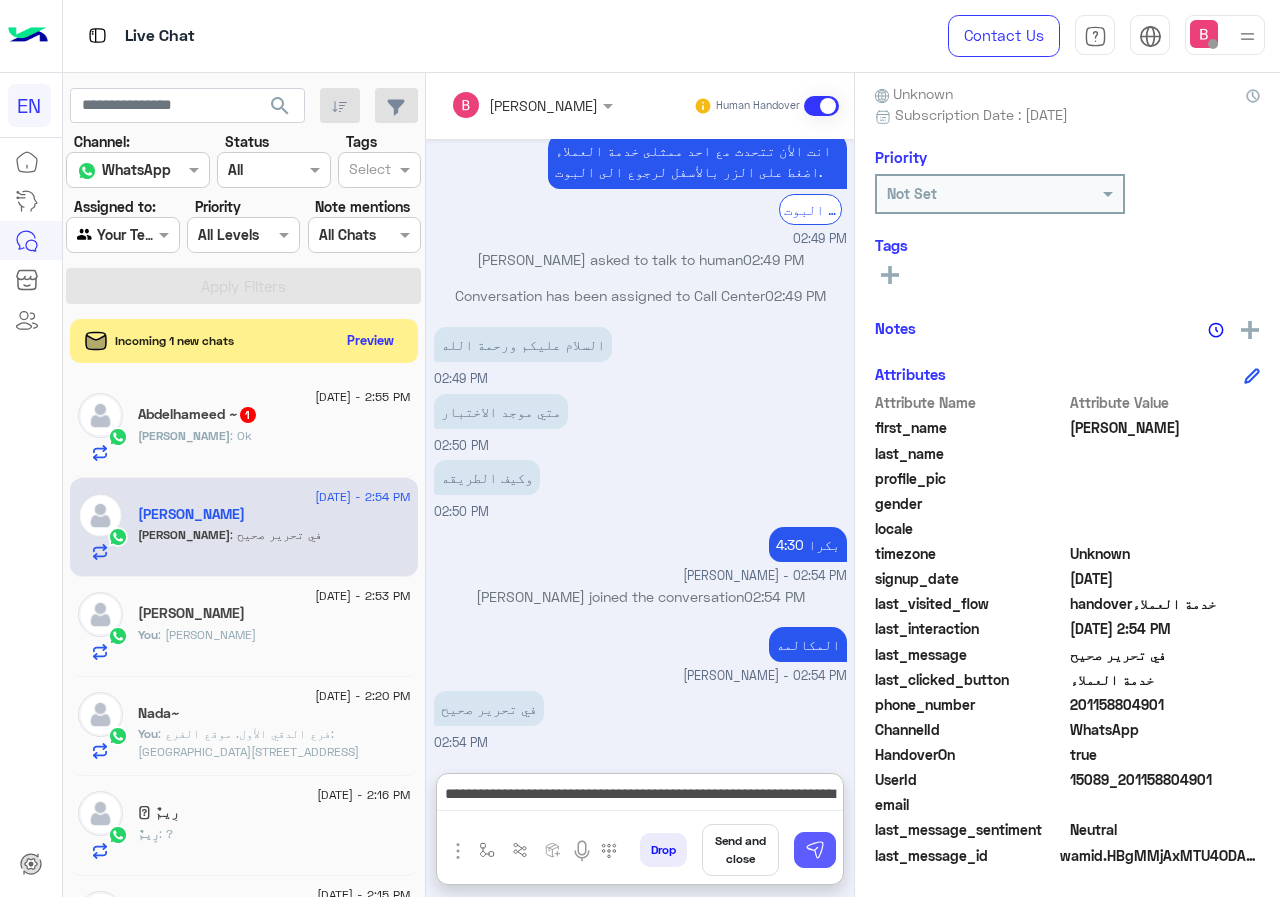 click at bounding box center (815, 850) 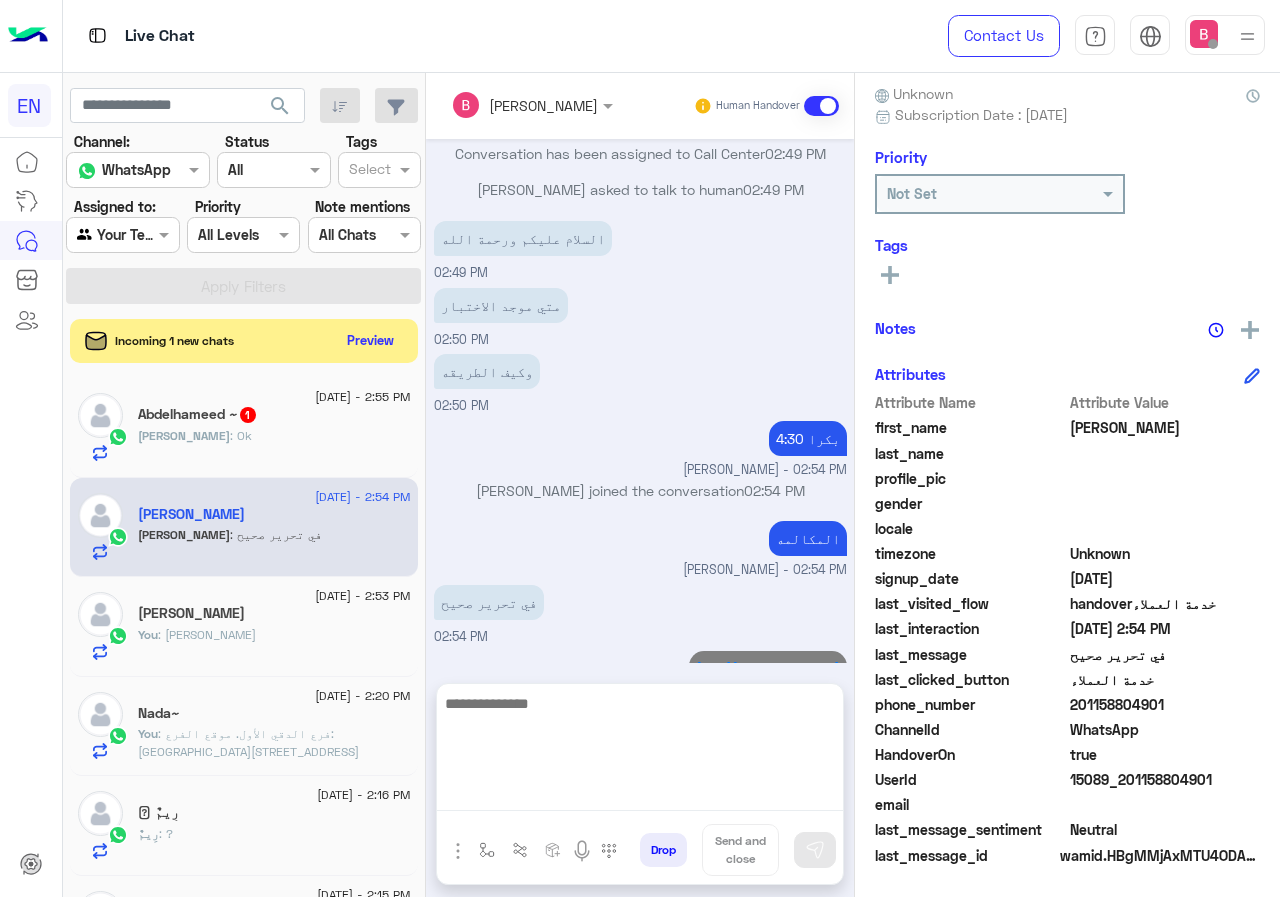 click at bounding box center [640, 751] 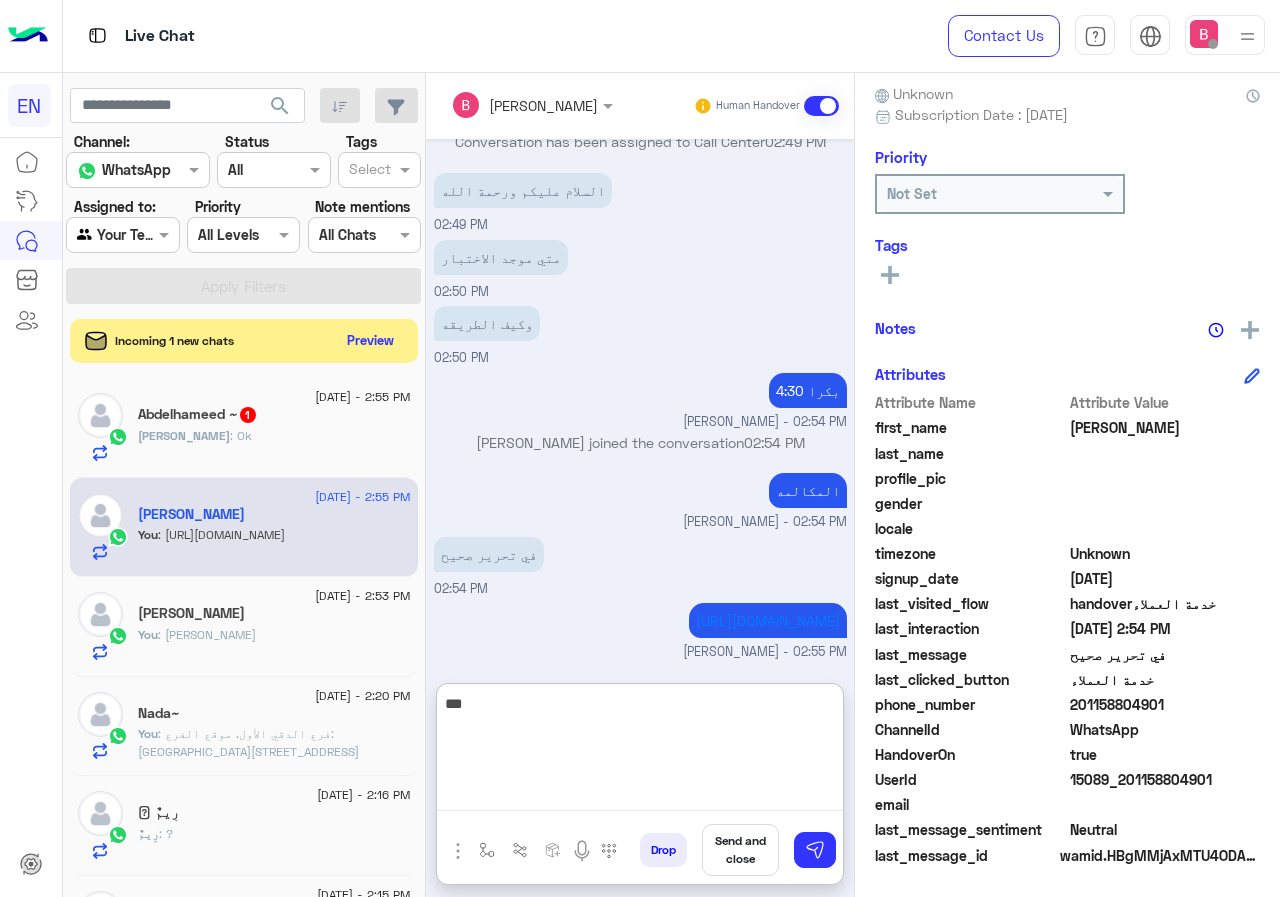 scroll, scrollTop: 2001, scrollLeft: 0, axis: vertical 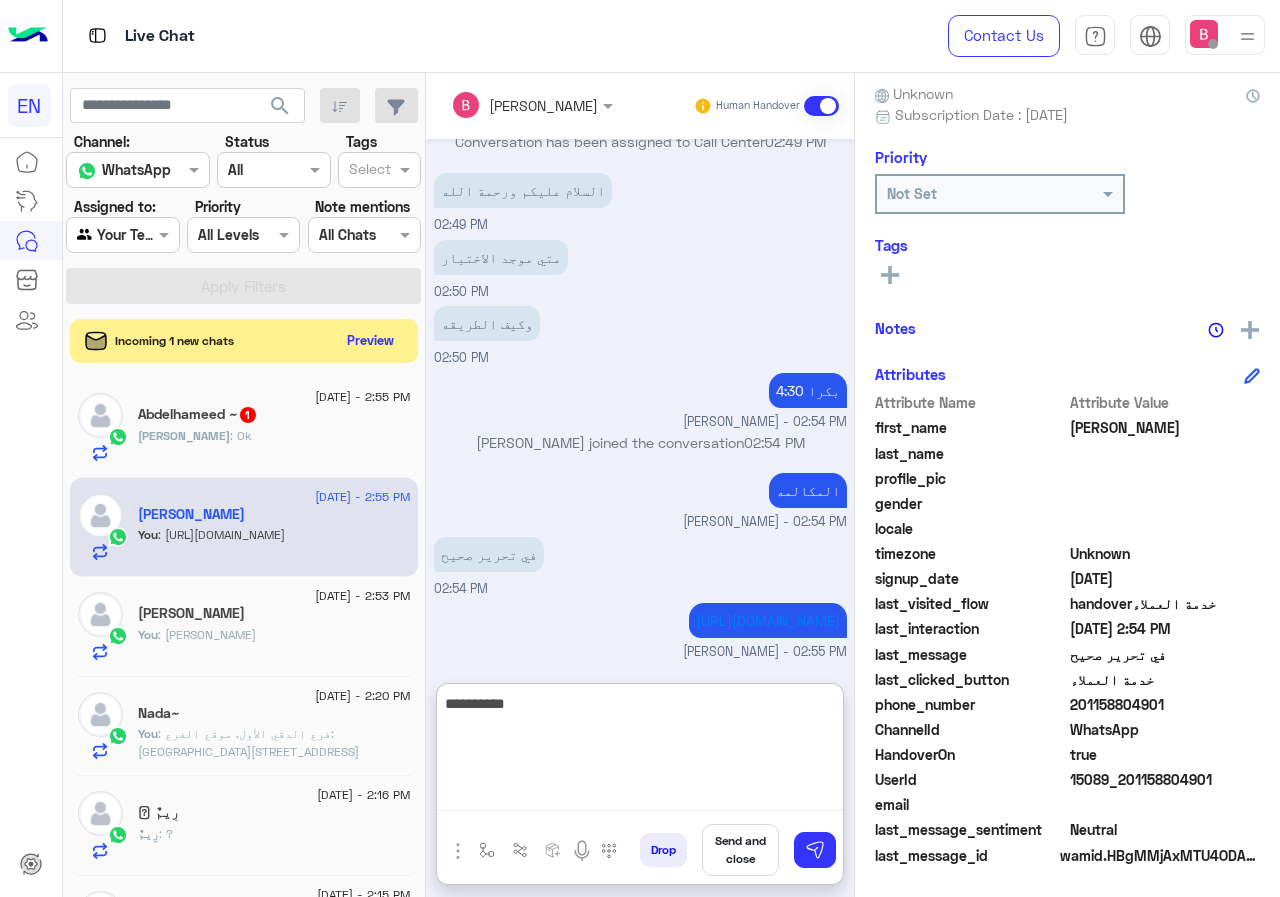 type on "**********" 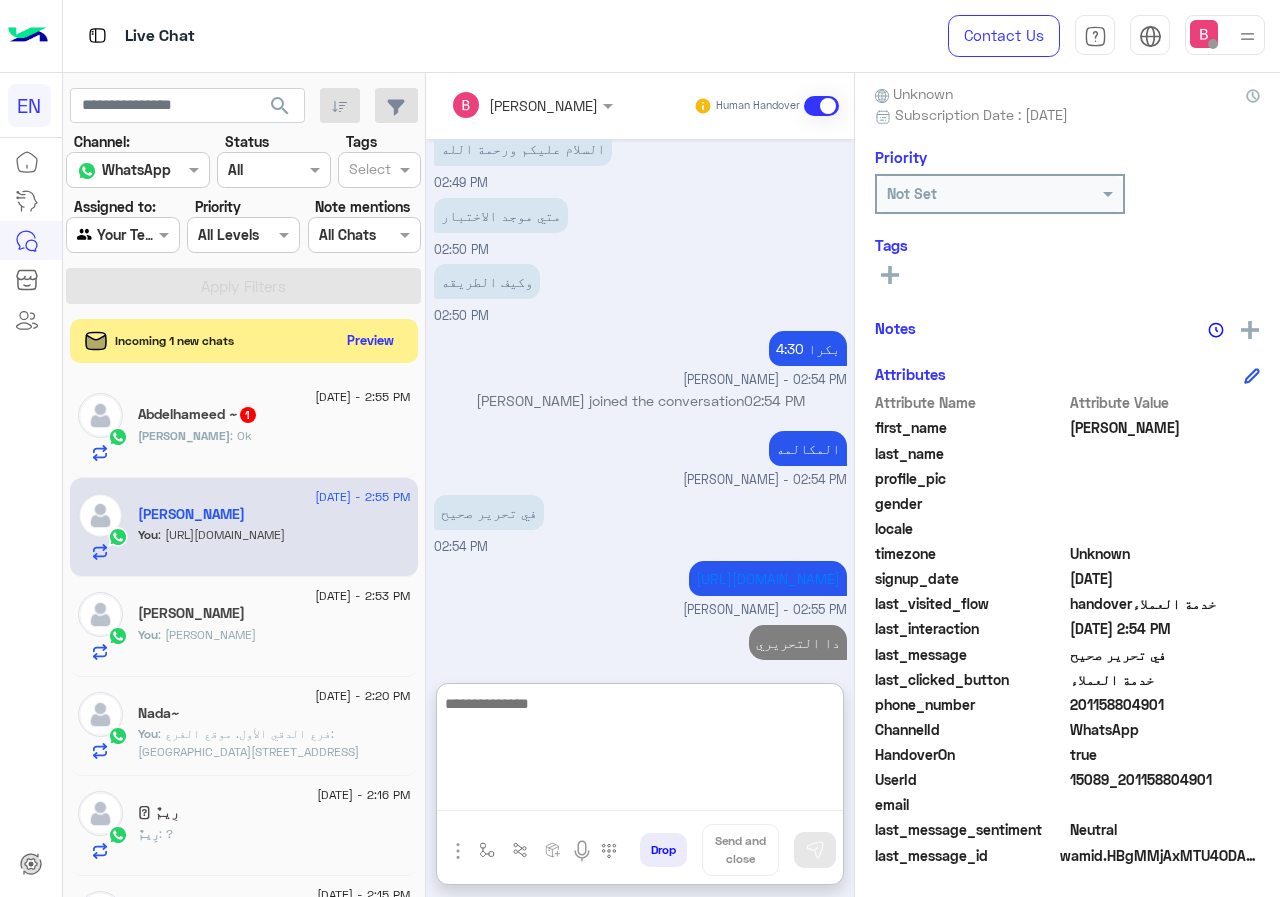 scroll, scrollTop: 2065, scrollLeft: 0, axis: vertical 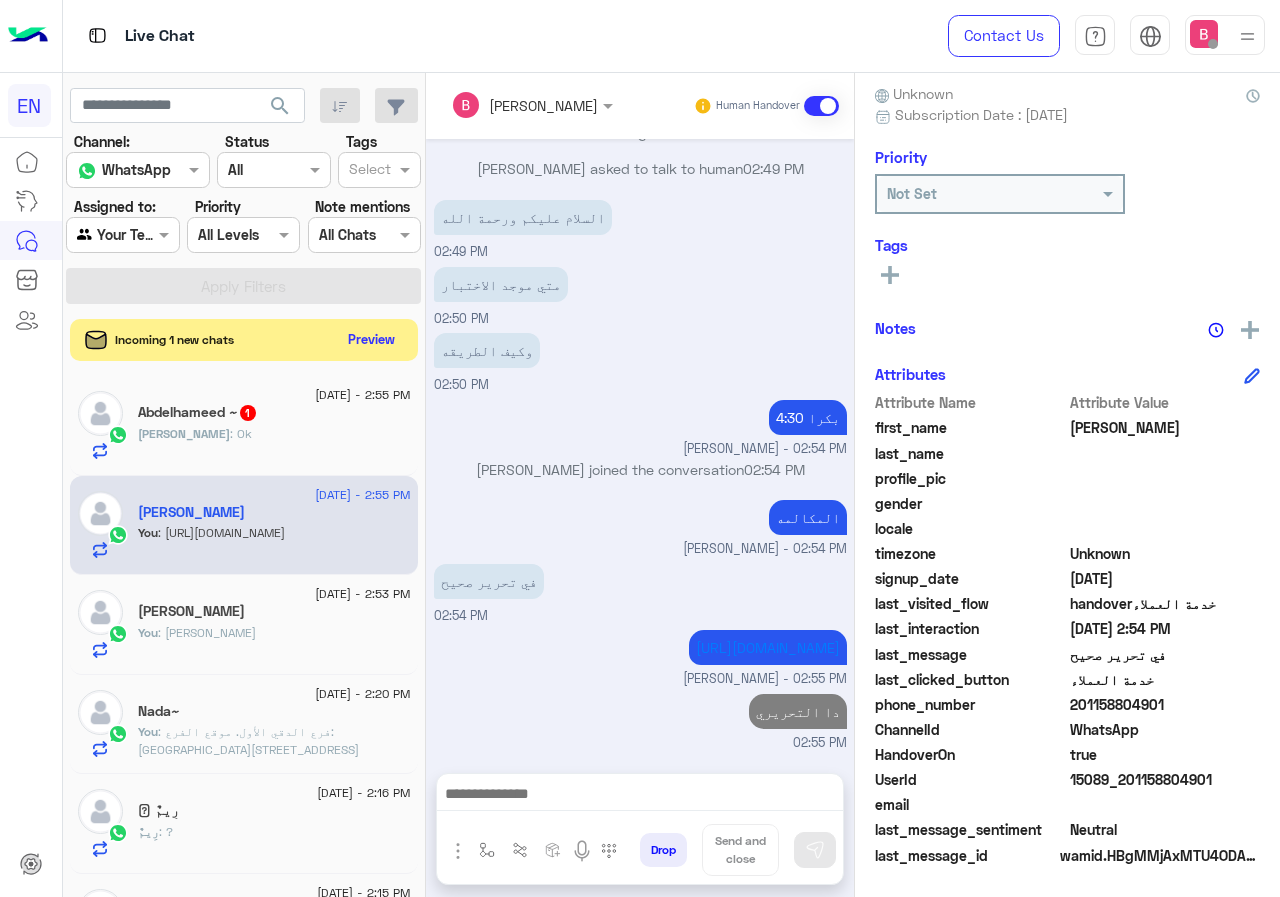 click on "Preview" 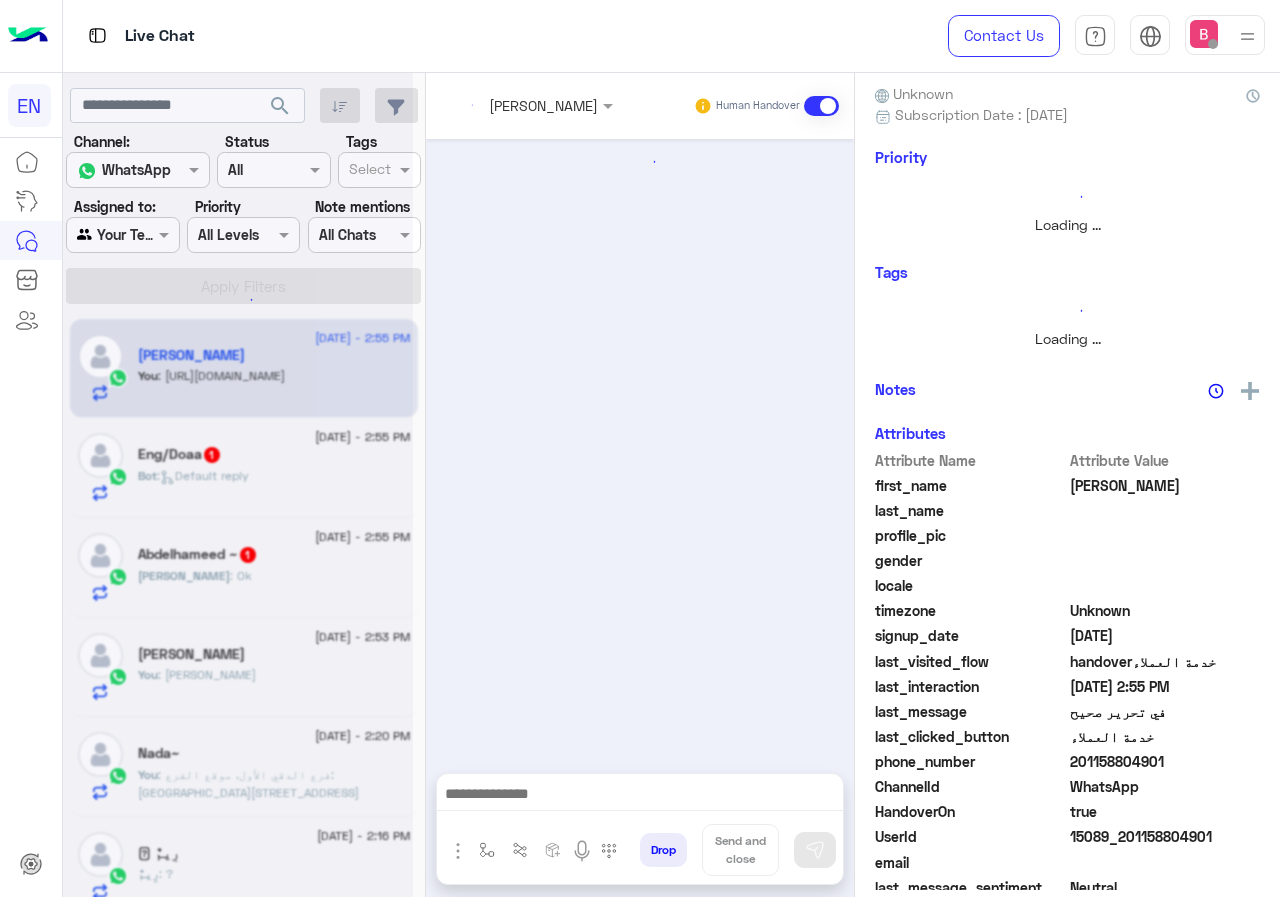 scroll, scrollTop: 221, scrollLeft: 0, axis: vertical 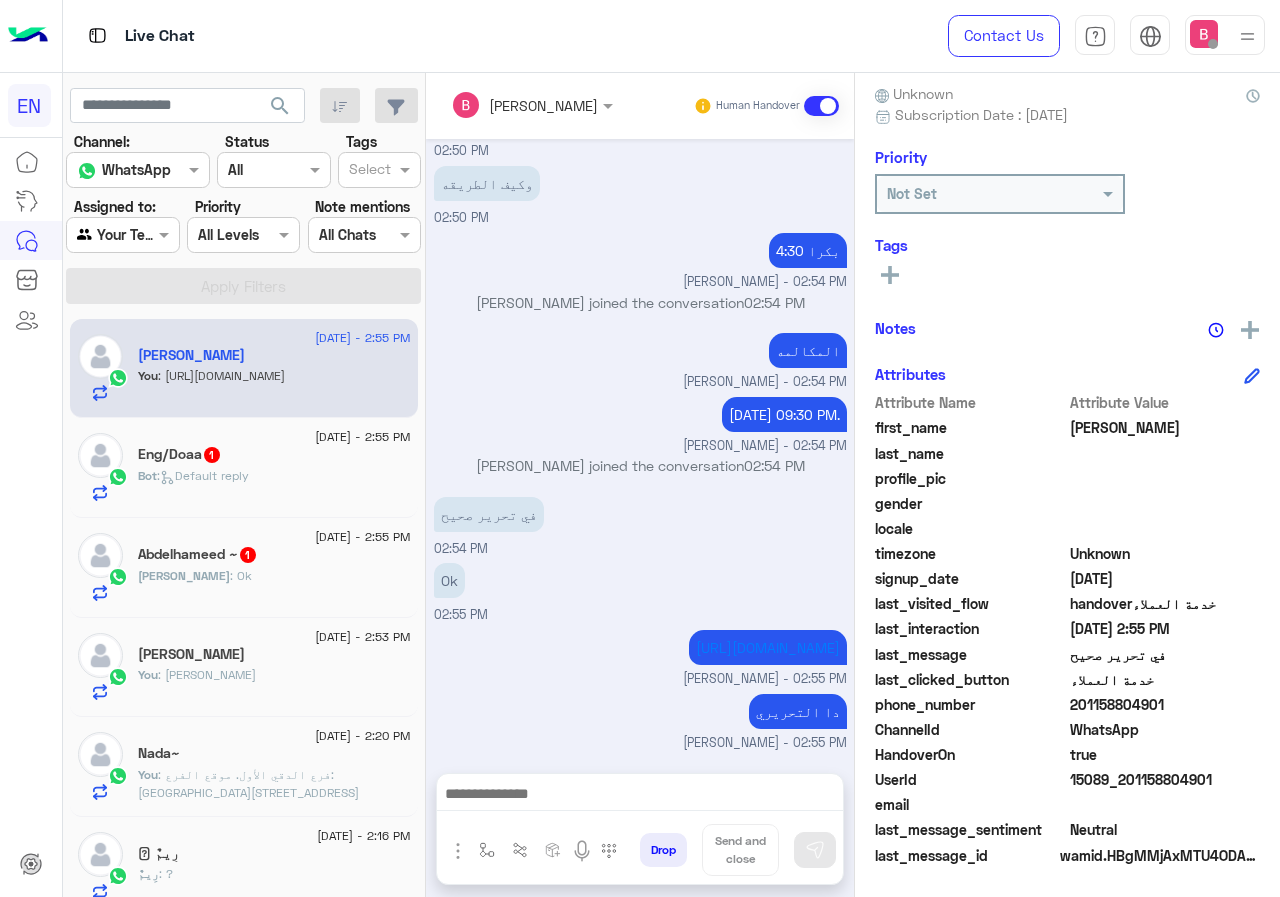 click on "Eng/Doaa   1" 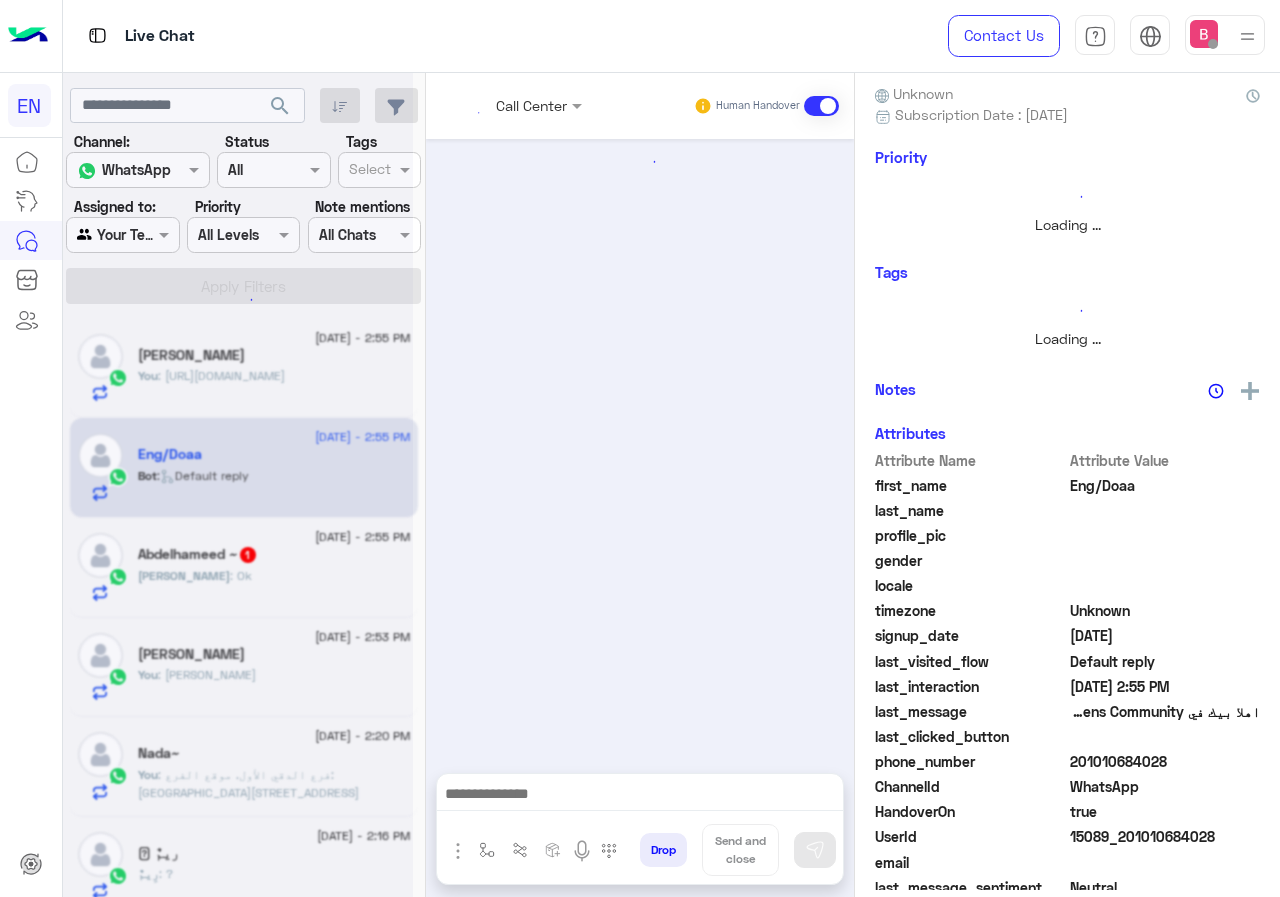 scroll, scrollTop: 221, scrollLeft: 0, axis: vertical 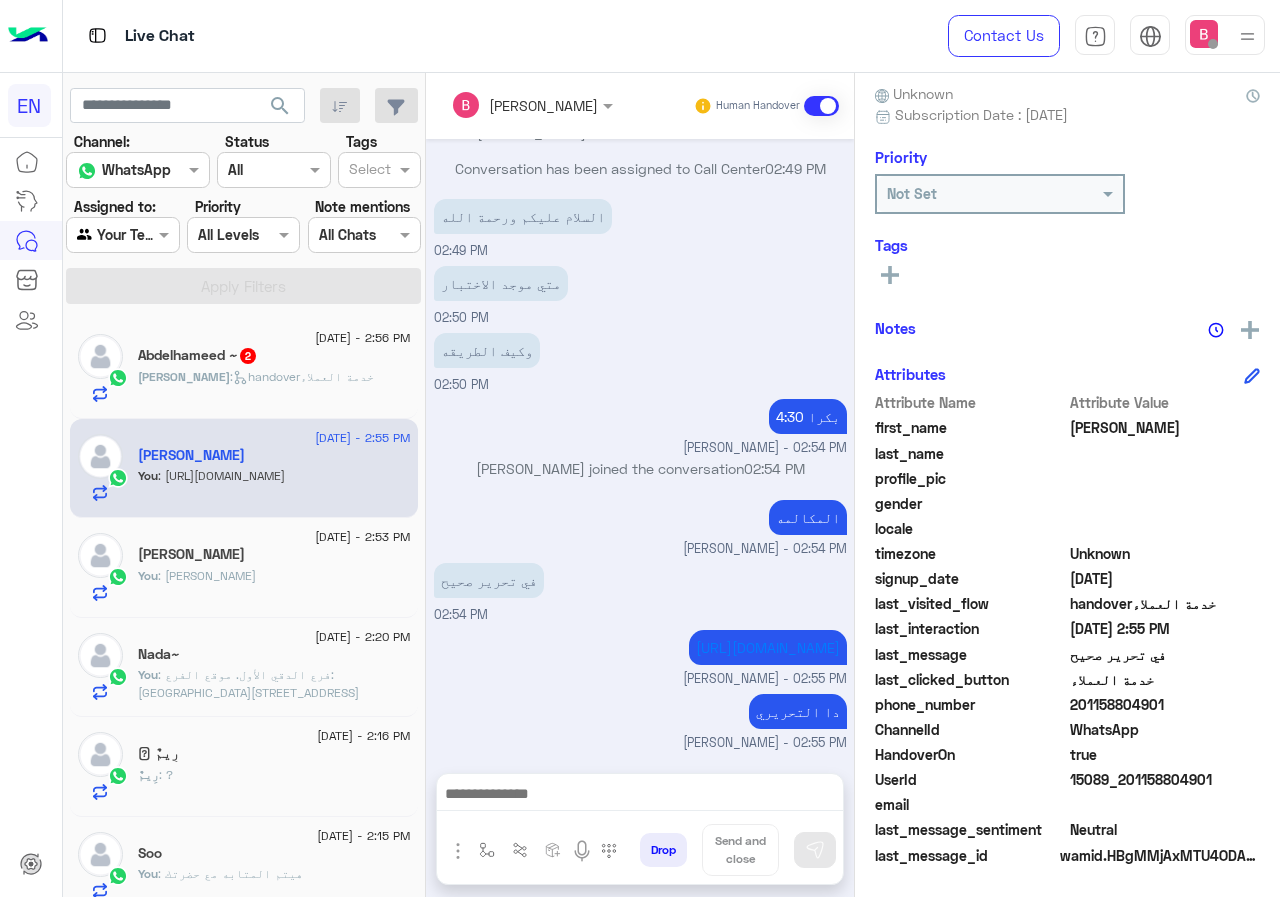 click on ":   handoverخدمة العملاء" 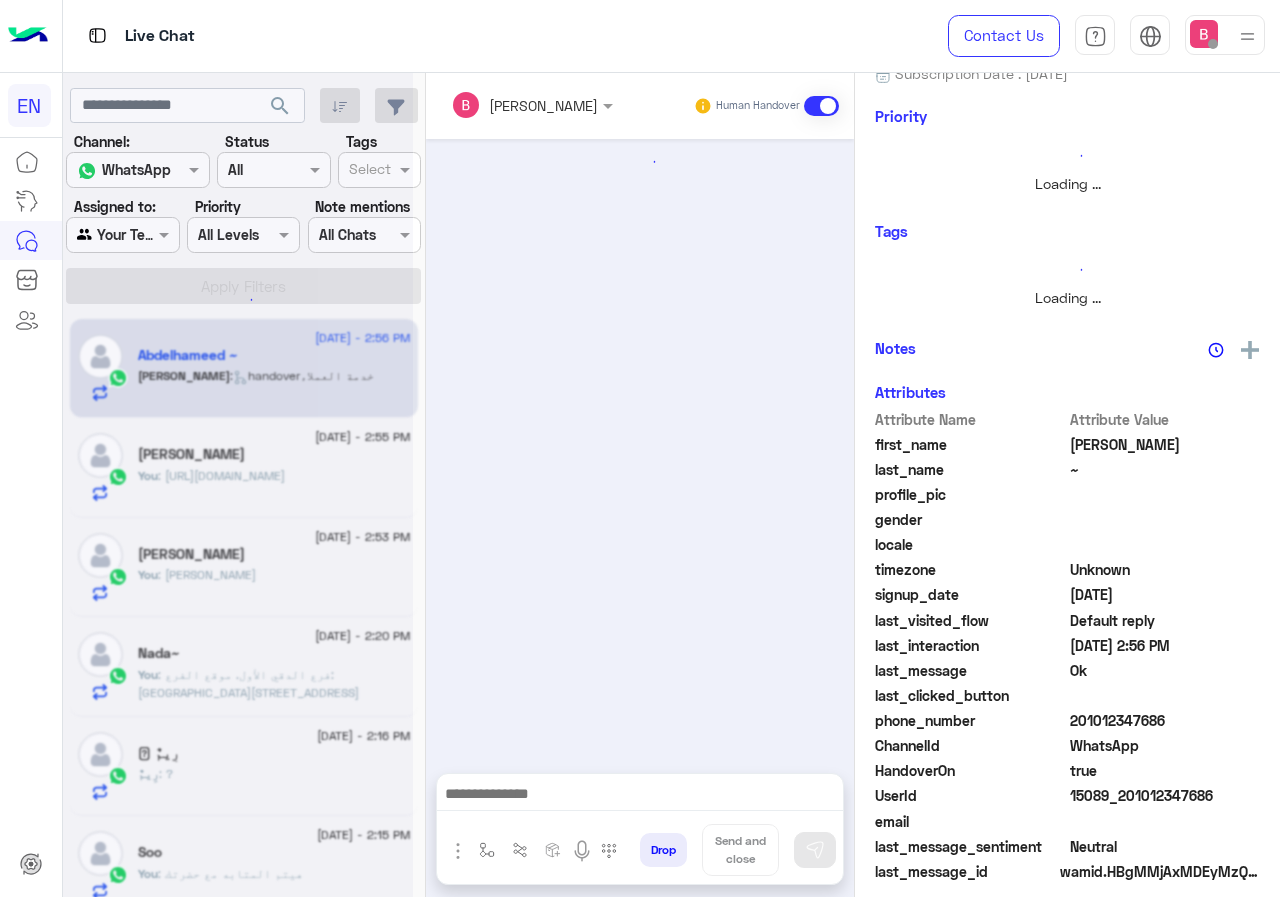 scroll, scrollTop: 176, scrollLeft: 0, axis: vertical 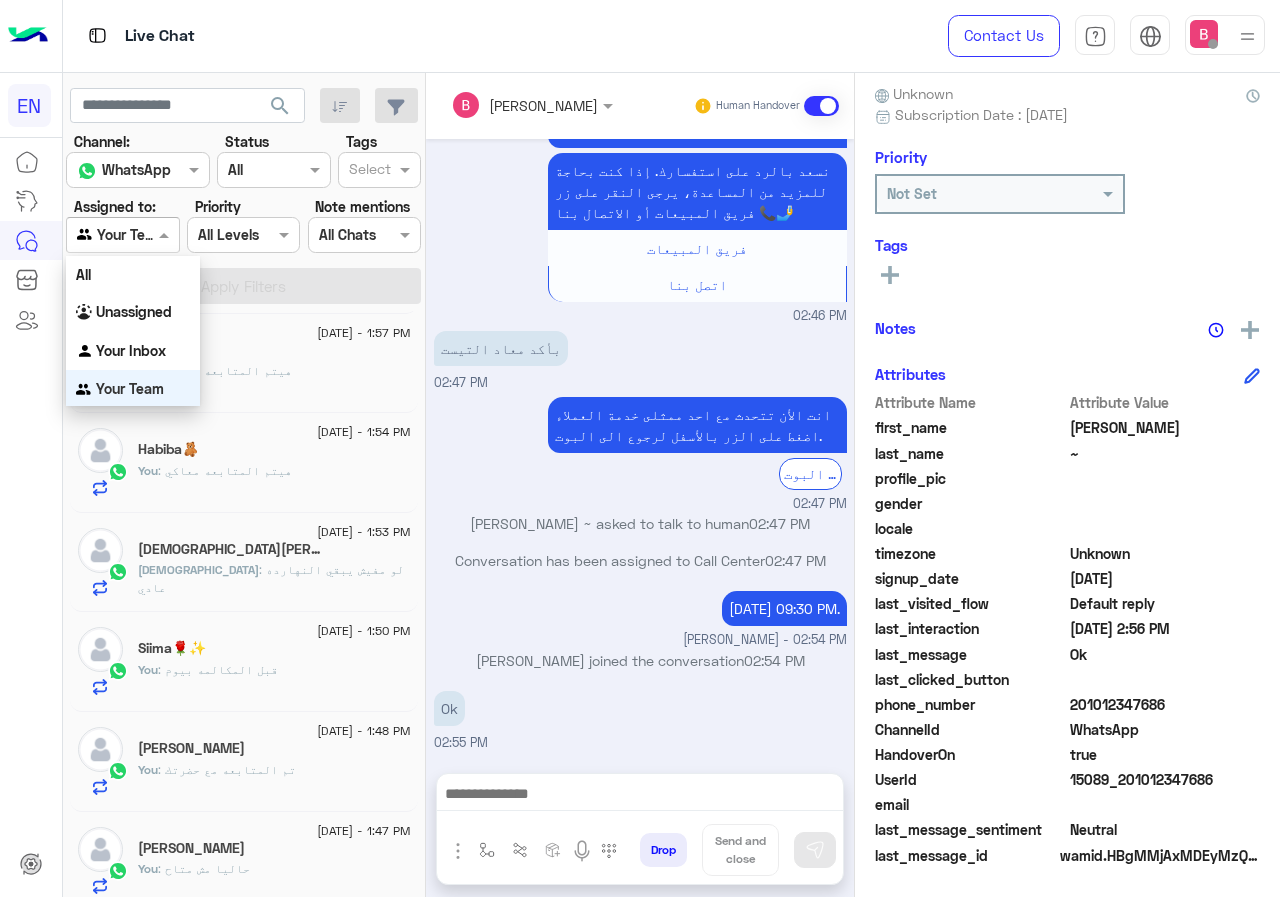 click on "Your Team" at bounding box center (115, 235) 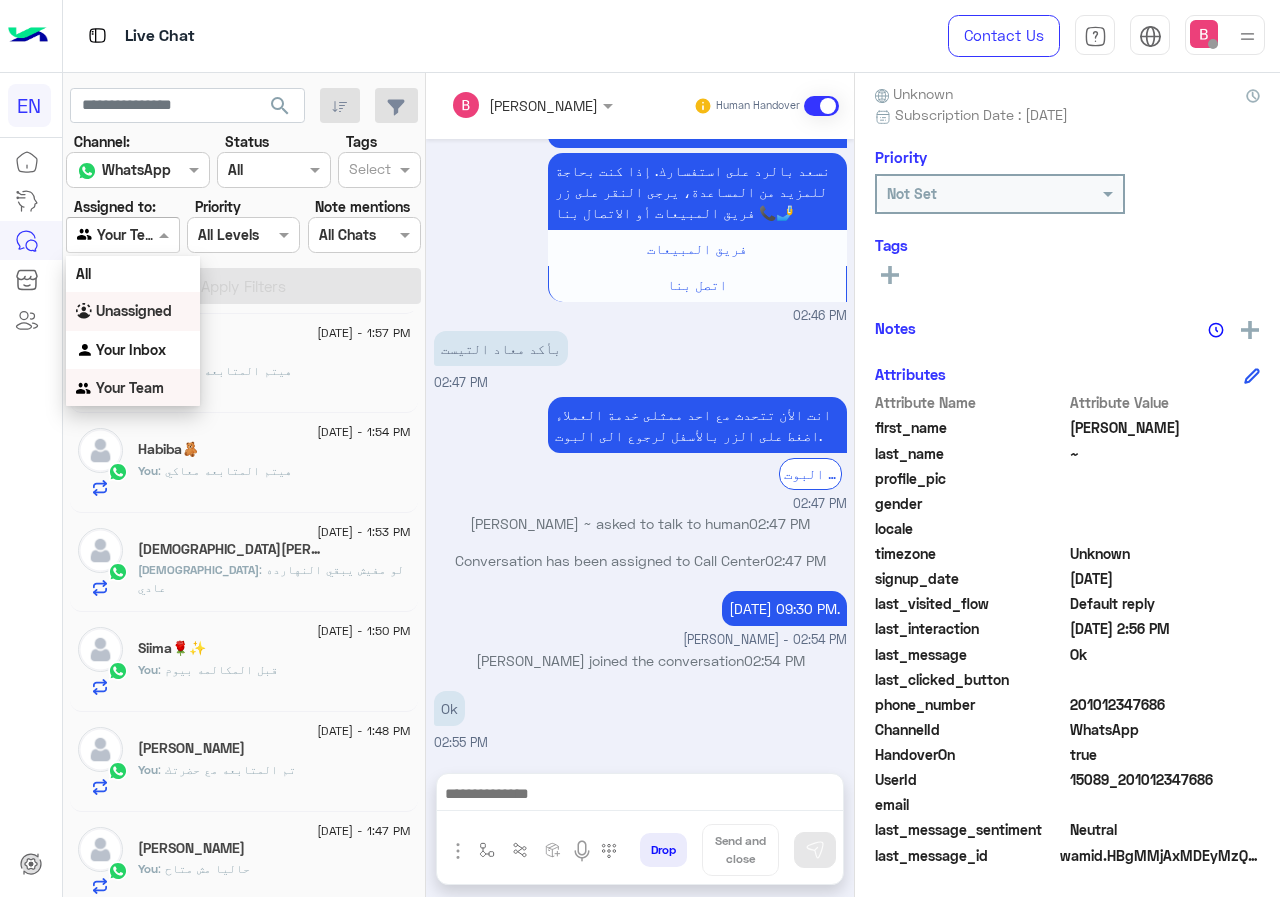 click on "Unassigned" at bounding box center (134, 310) 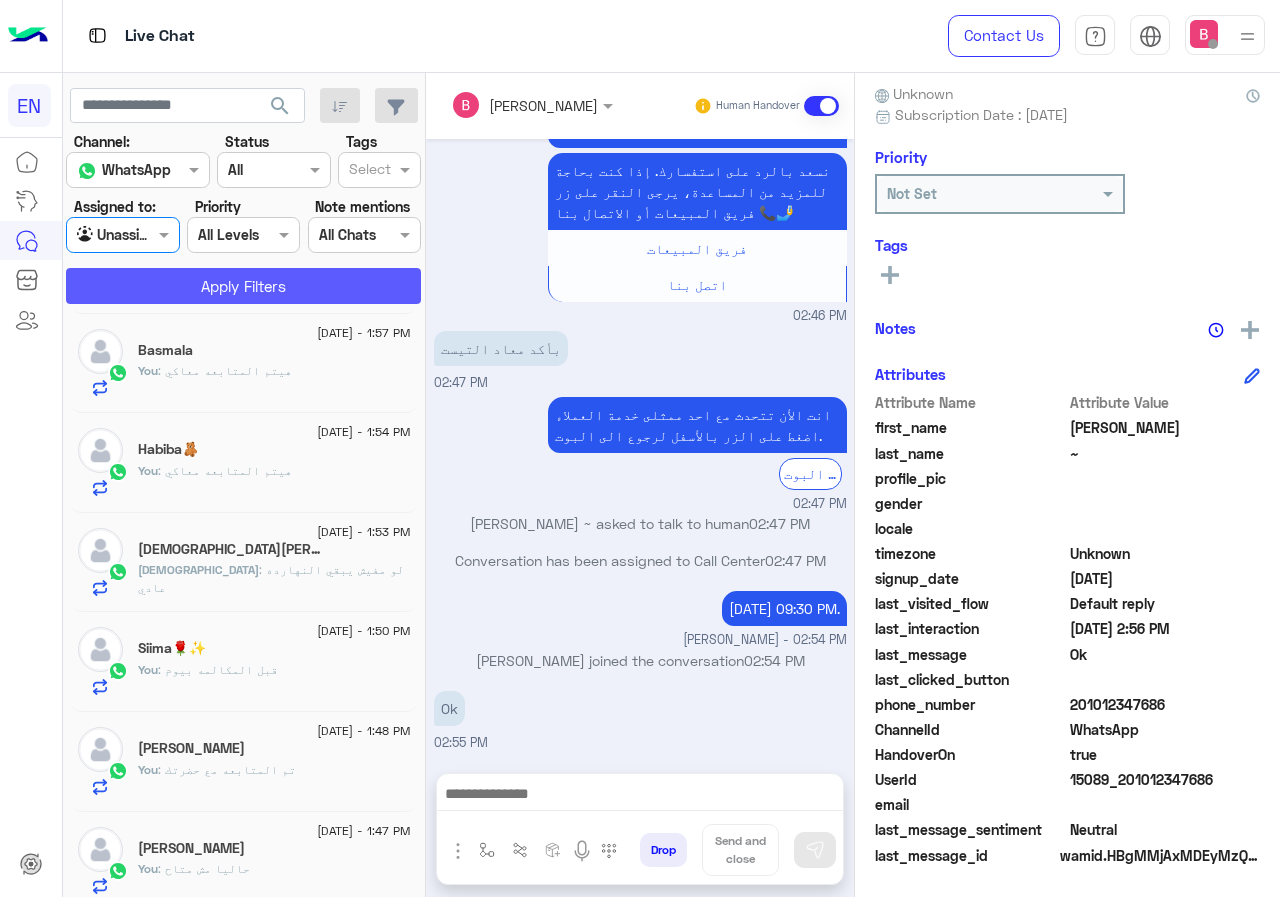 click on "Apply Filters" 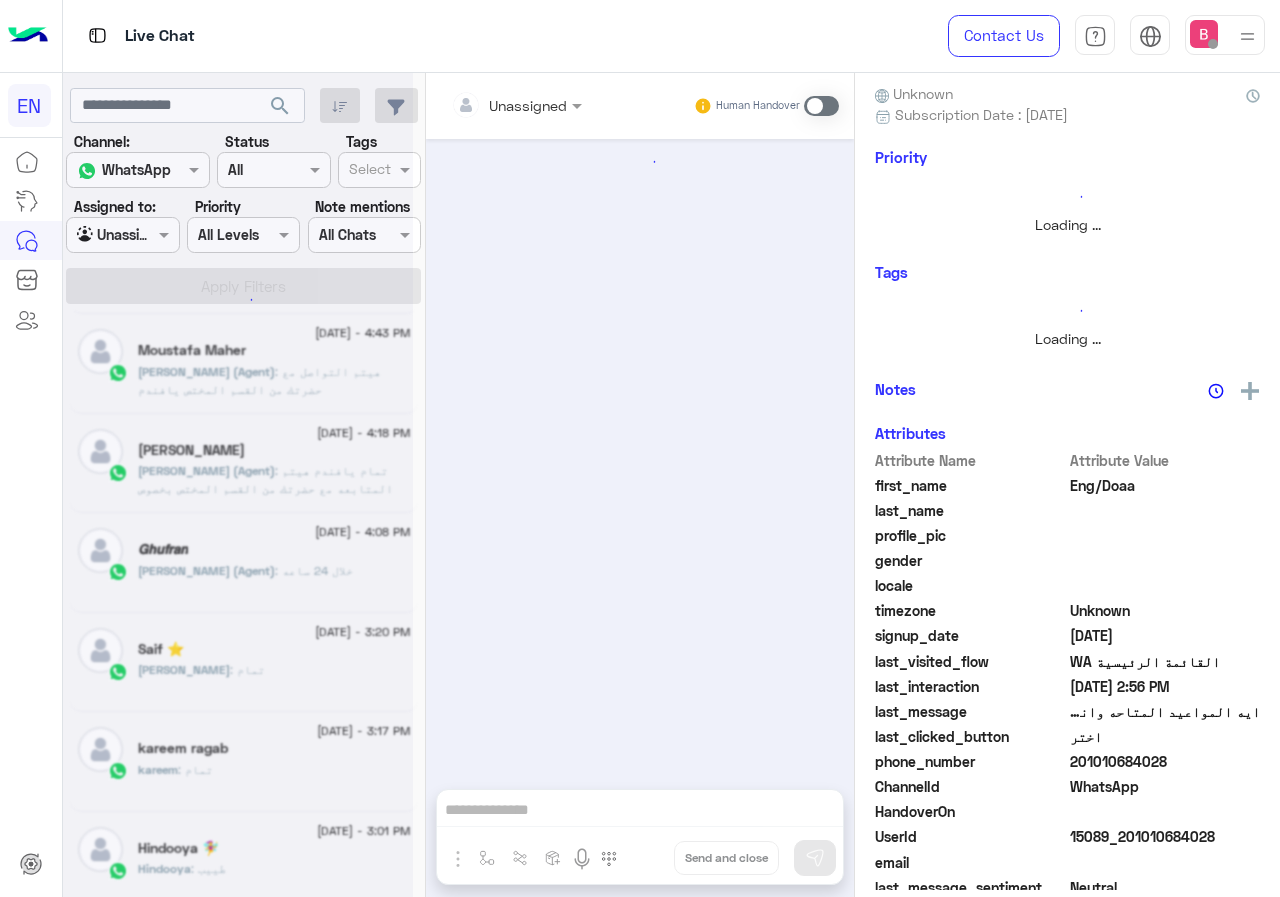 scroll, scrollTop: 221, scrollLeft: 0, axis: vertical 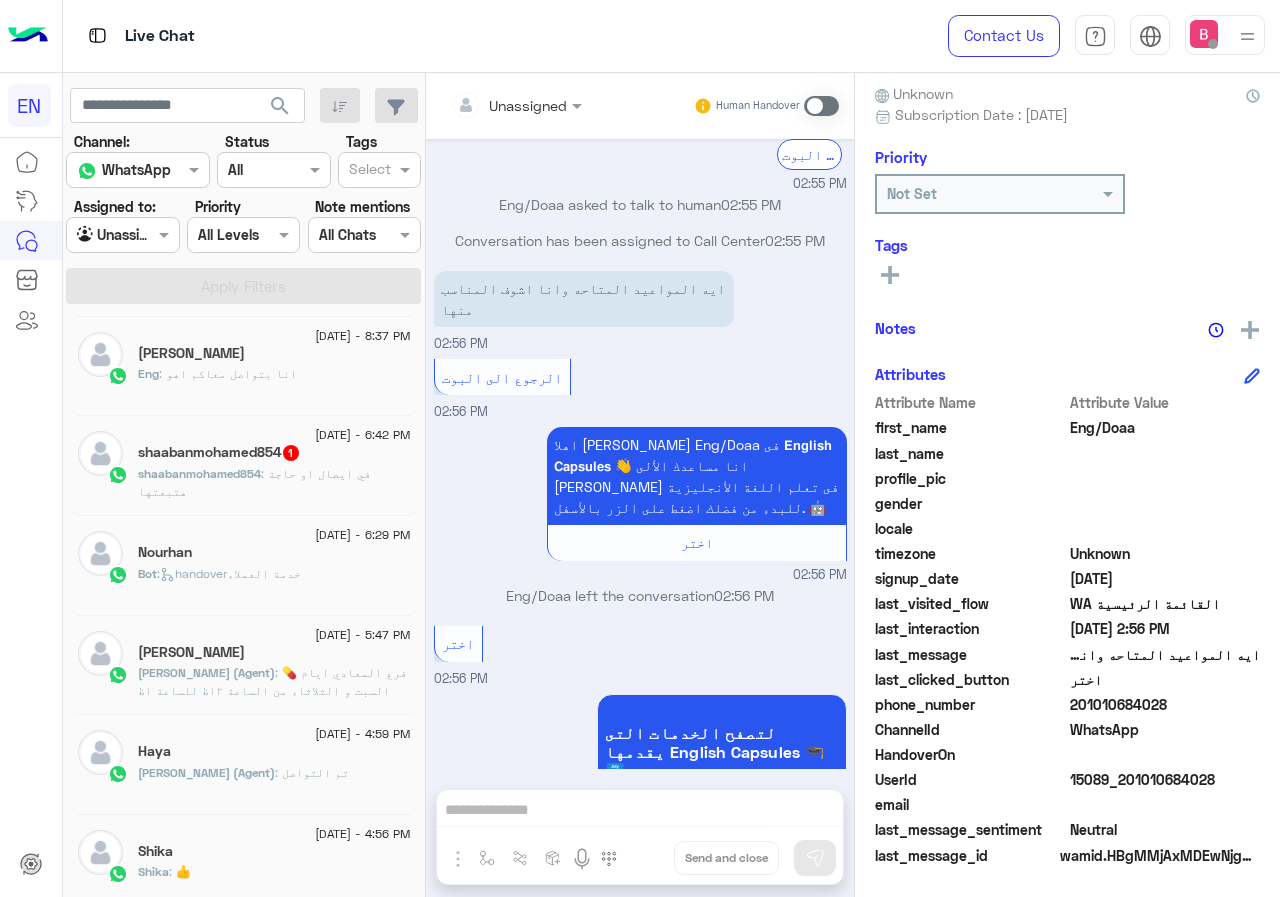 click on ": في ايصال او حاجة هتبعتها" 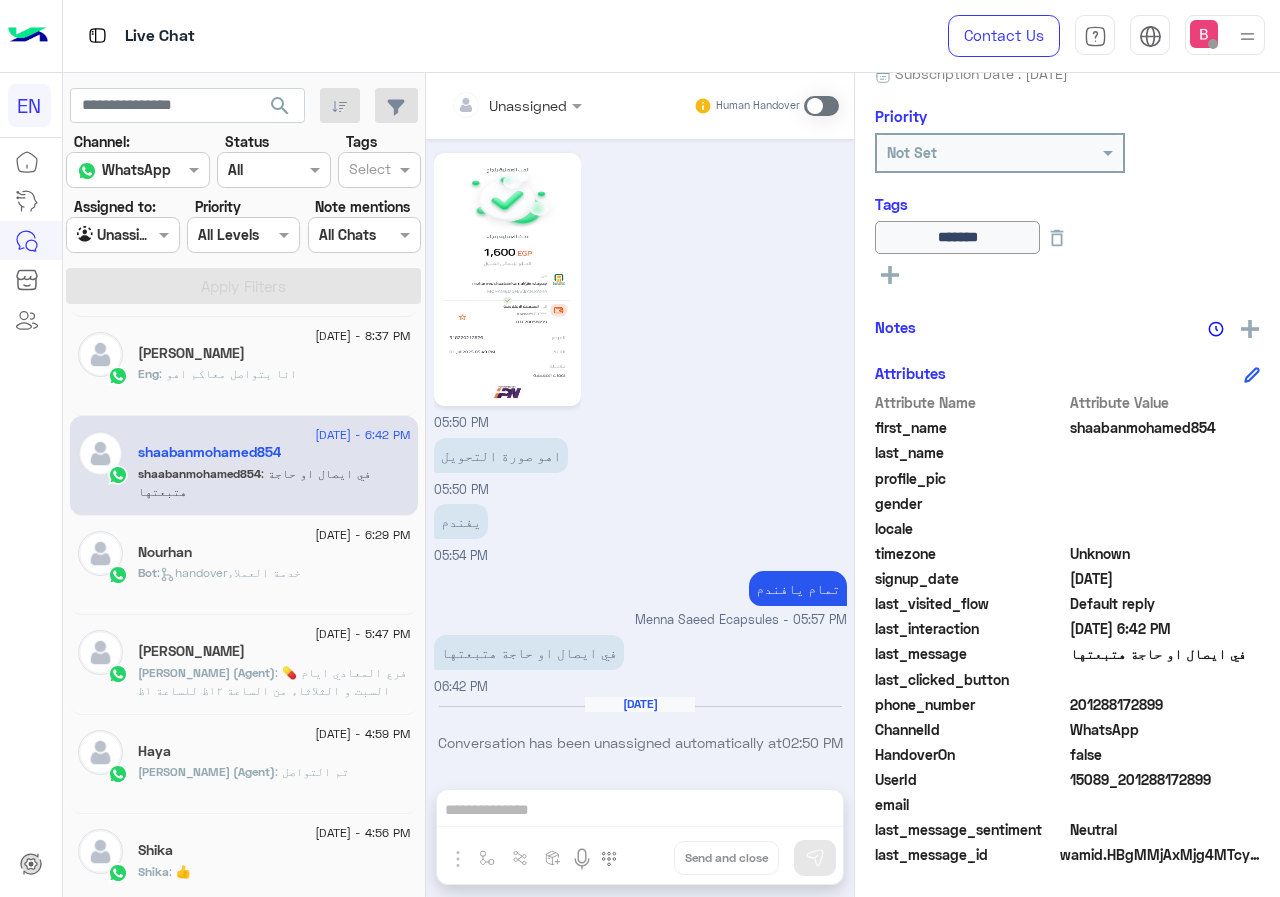 drag, startPoint x: 1073, startPoint y: 702, endPoint x: 1151, endPoint y: 702, distance: 78 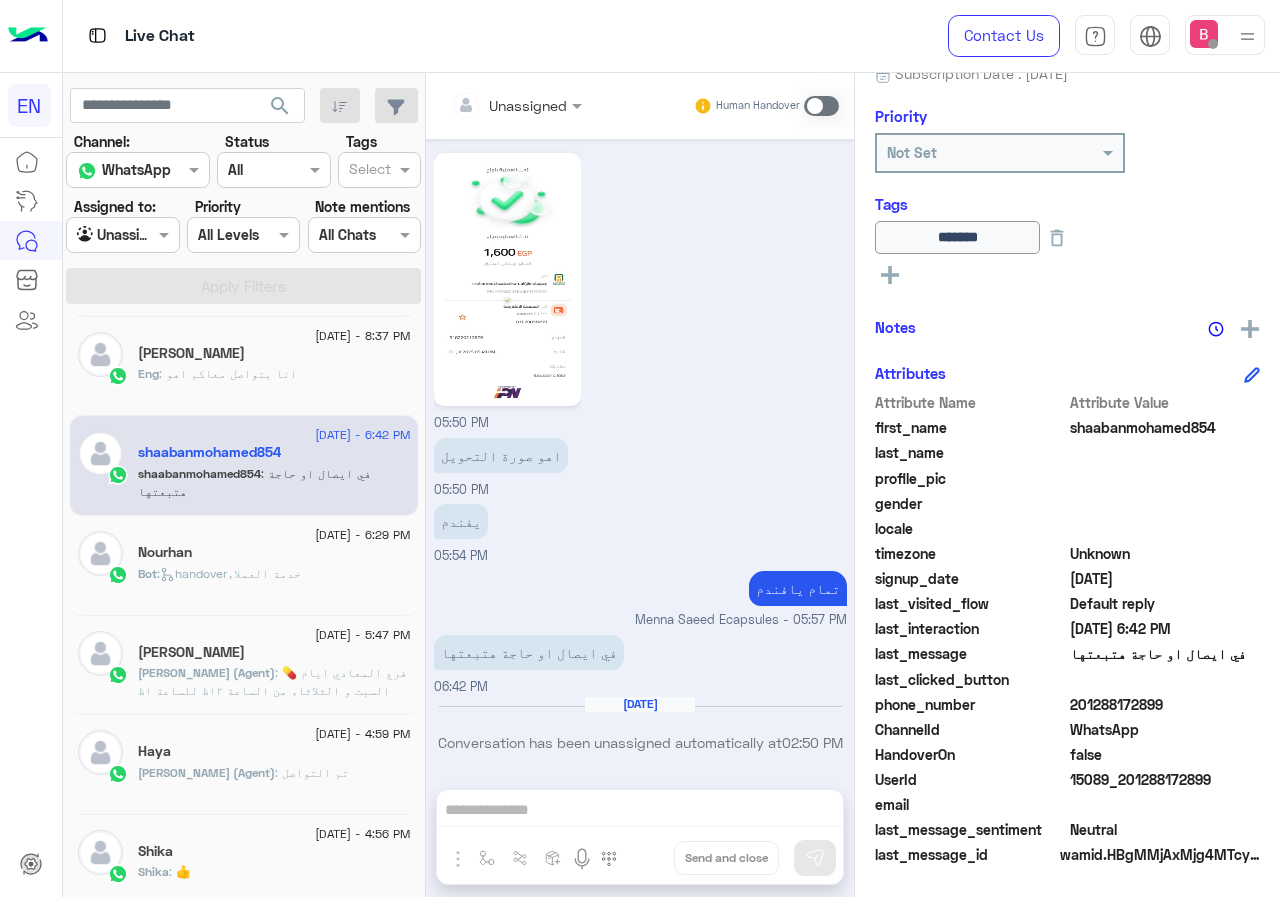 click on "Unassigned Human Handover     [DATE]  فودافون كاش 01020056099 .. هتحول 1600 2 ليفل  Rahma ECapsules -  07:26 PM  تمام حاضر   07:26 PM  ممكن تبعتلي سكرين بعد التحويل لتاكيد الدفع علي السيستم  Rahma ECapsules -  07:27 PM   Conversation has been assigned to Call Center   07:27 PM      حاضر   07:31 PM  هو سعر الليڤل لوحده بكان   07:55 PM  م   07:55 PM   [DATE]  السلام عليكم   11:59 AM  هحول لحضرتك دلوقتي تمن ال 2 ليڤل   12:00 PM  يفندم   12:02 PM   Conversation has been unassigned automatically at   12:25 PM       [PERSON_NAME] Ecapsules opened handover mode   02:48 PM      تمام يافندم ولما تدفع نبعت الاسكرين الدفع  [PERSON_NAME] Ecapsules -  02:48 PM   [PERSON_NAME] Ecapsules joined the conversation   02:48 PM        05:50 PM  اهو صورة التحويل   05:50 PM  يفندم   05:54 PM  تمام يافندم   06:42 PM   02:50 PM" at bounding box center [640, 489] 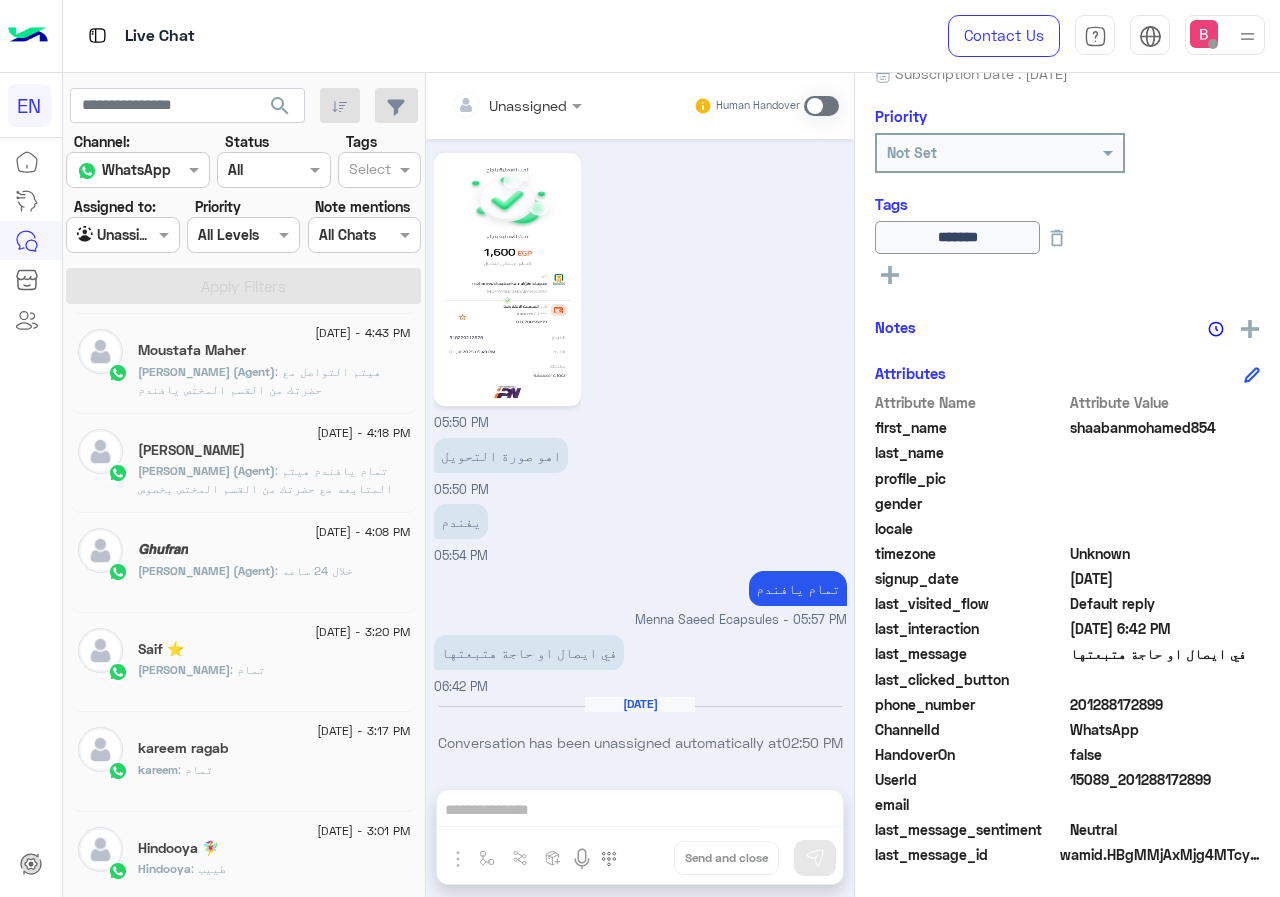 click at bounding box center (100, 235) 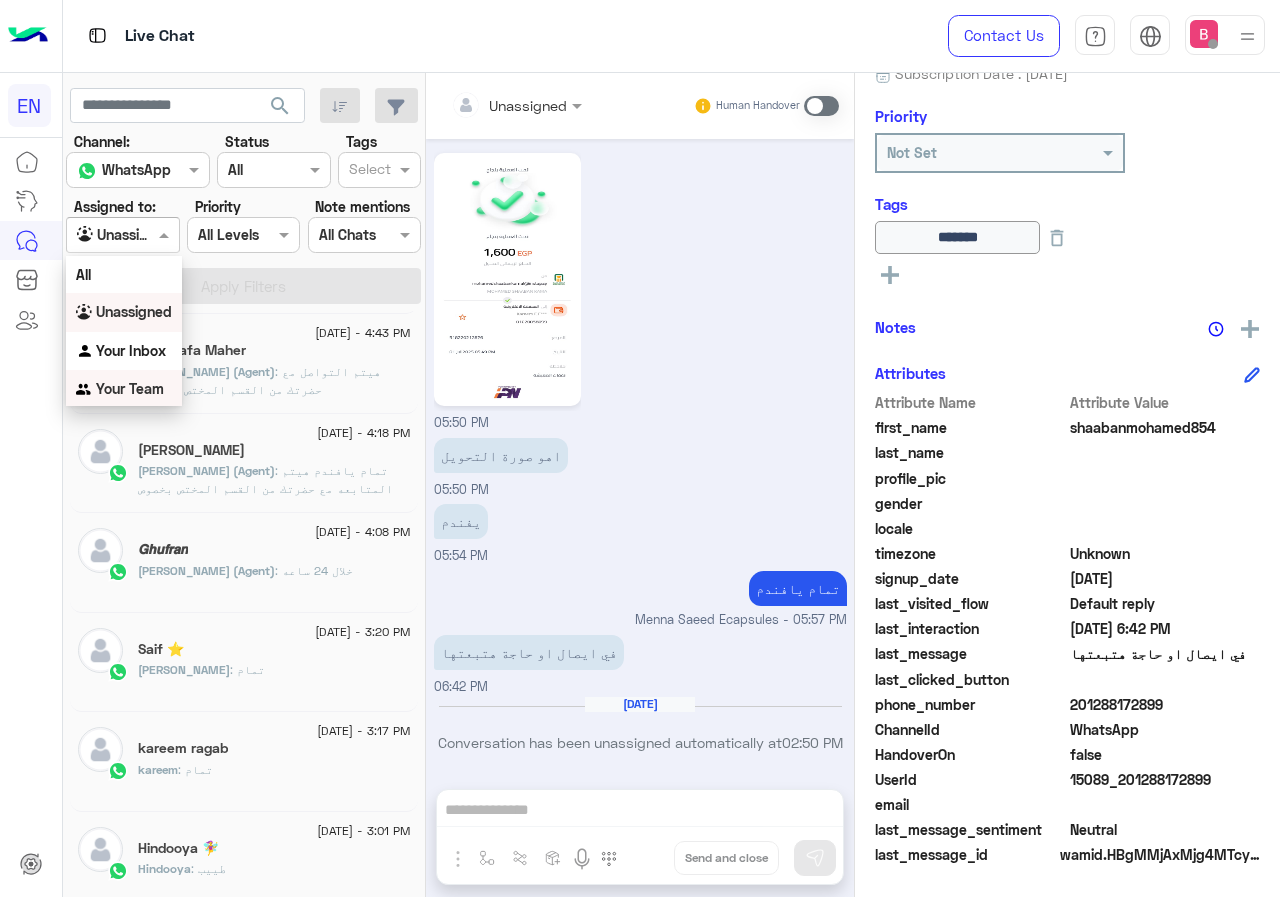 click on "Your Team" at bounding box center (130, 388) 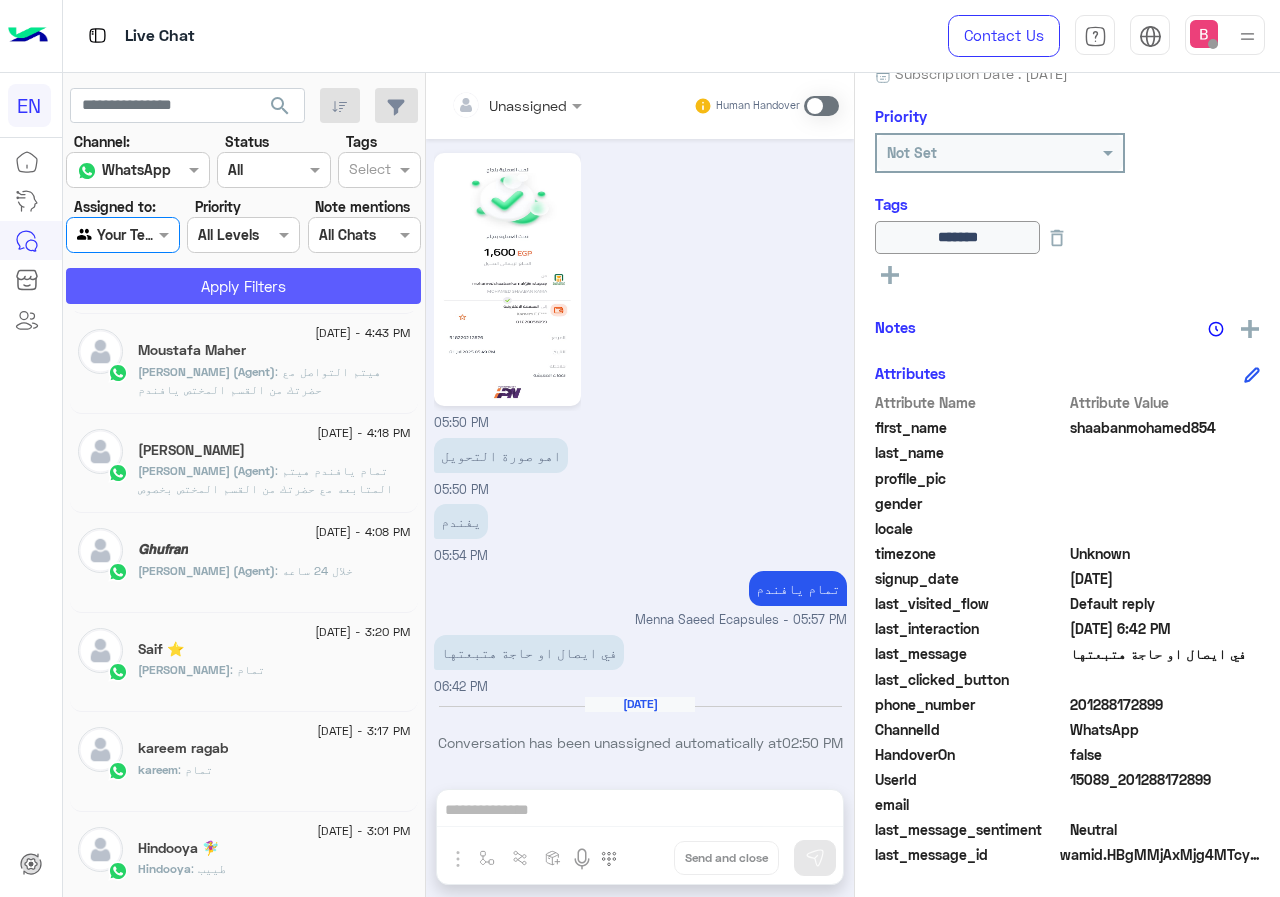 click on "Apply Filters" 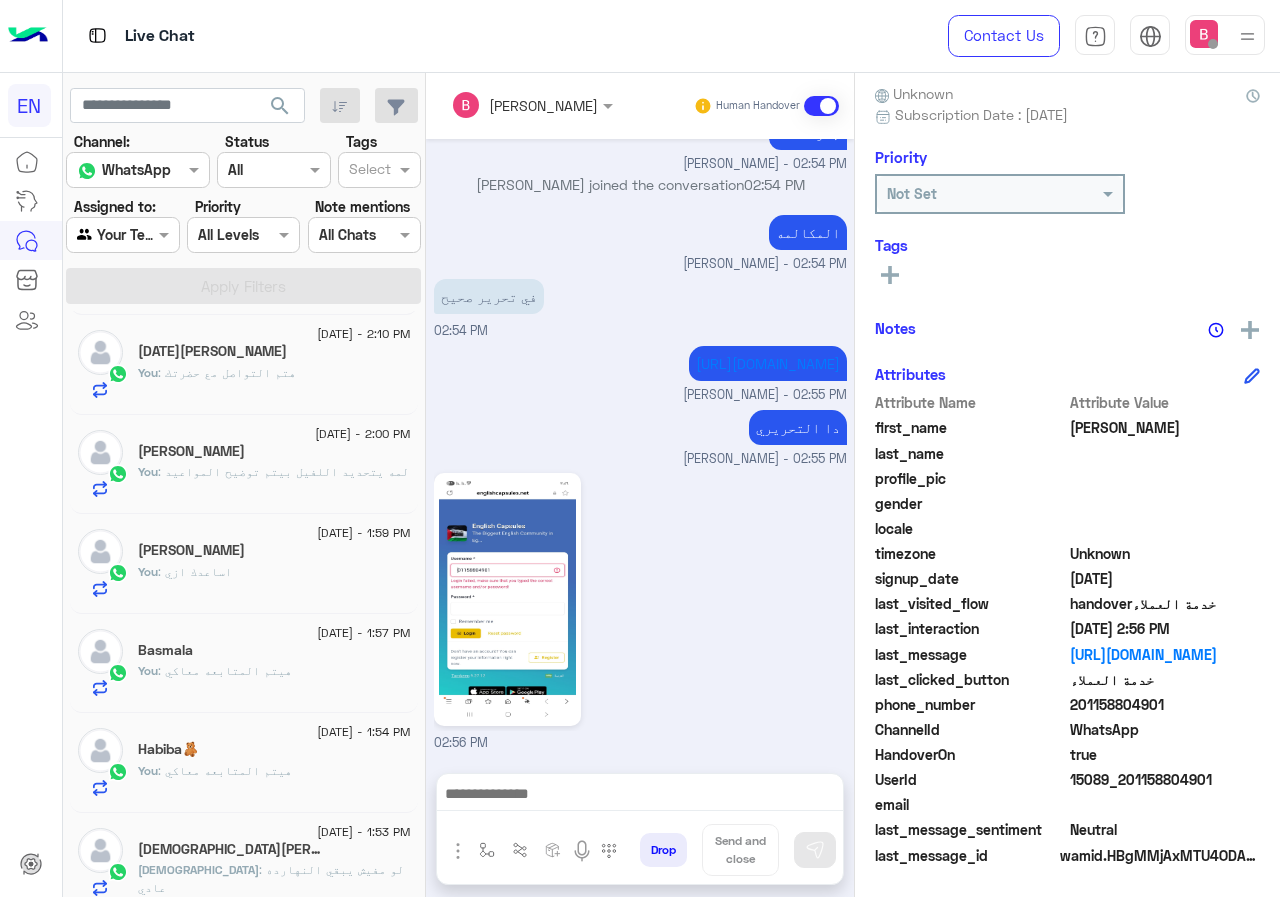 drag, startPoint x: 1070, startPoint y: 700, endPoint x: 1181, endPoint y: 706, distance: 111.16204 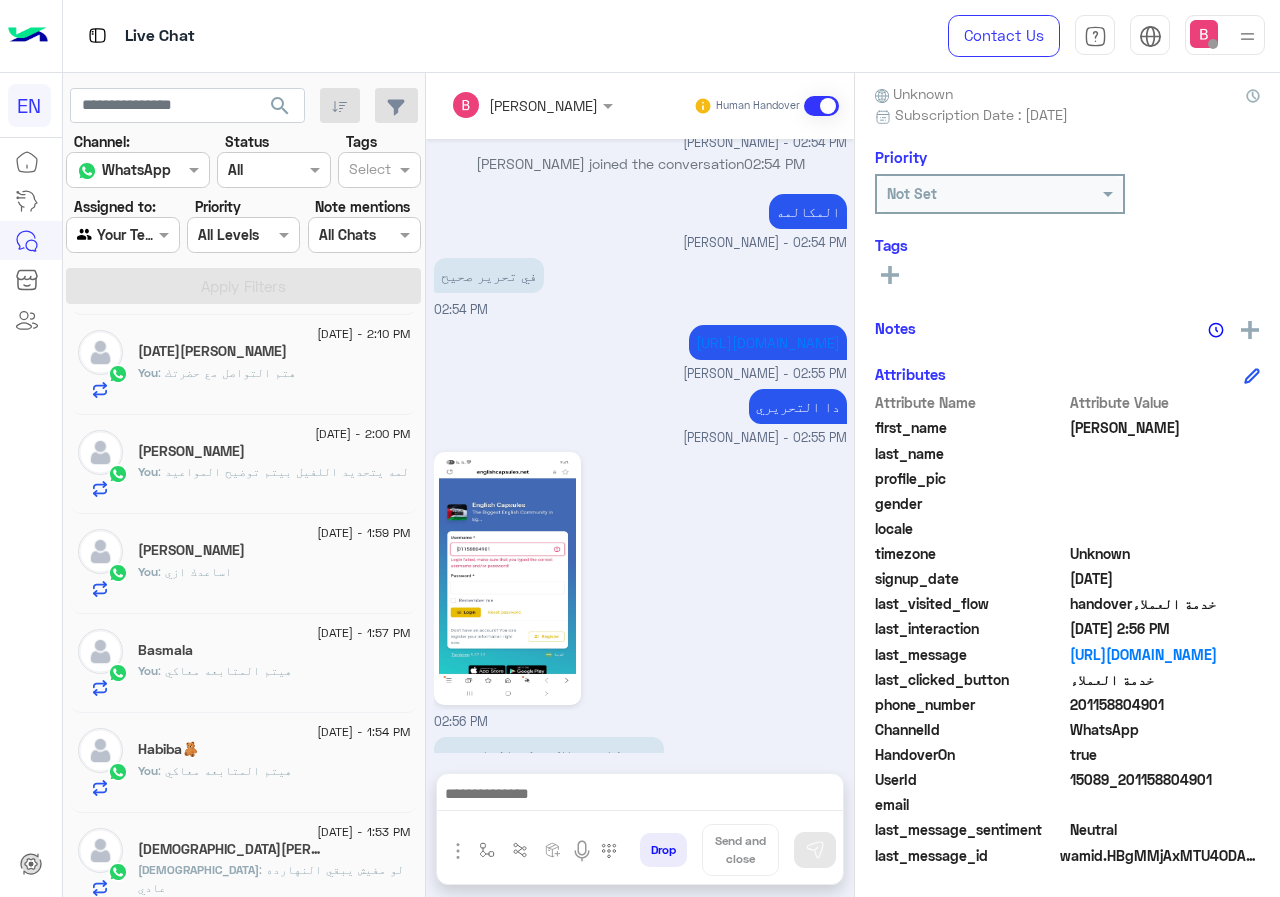scroll, scrollTop: 2073, scrollLeft: 0, axis: vertical 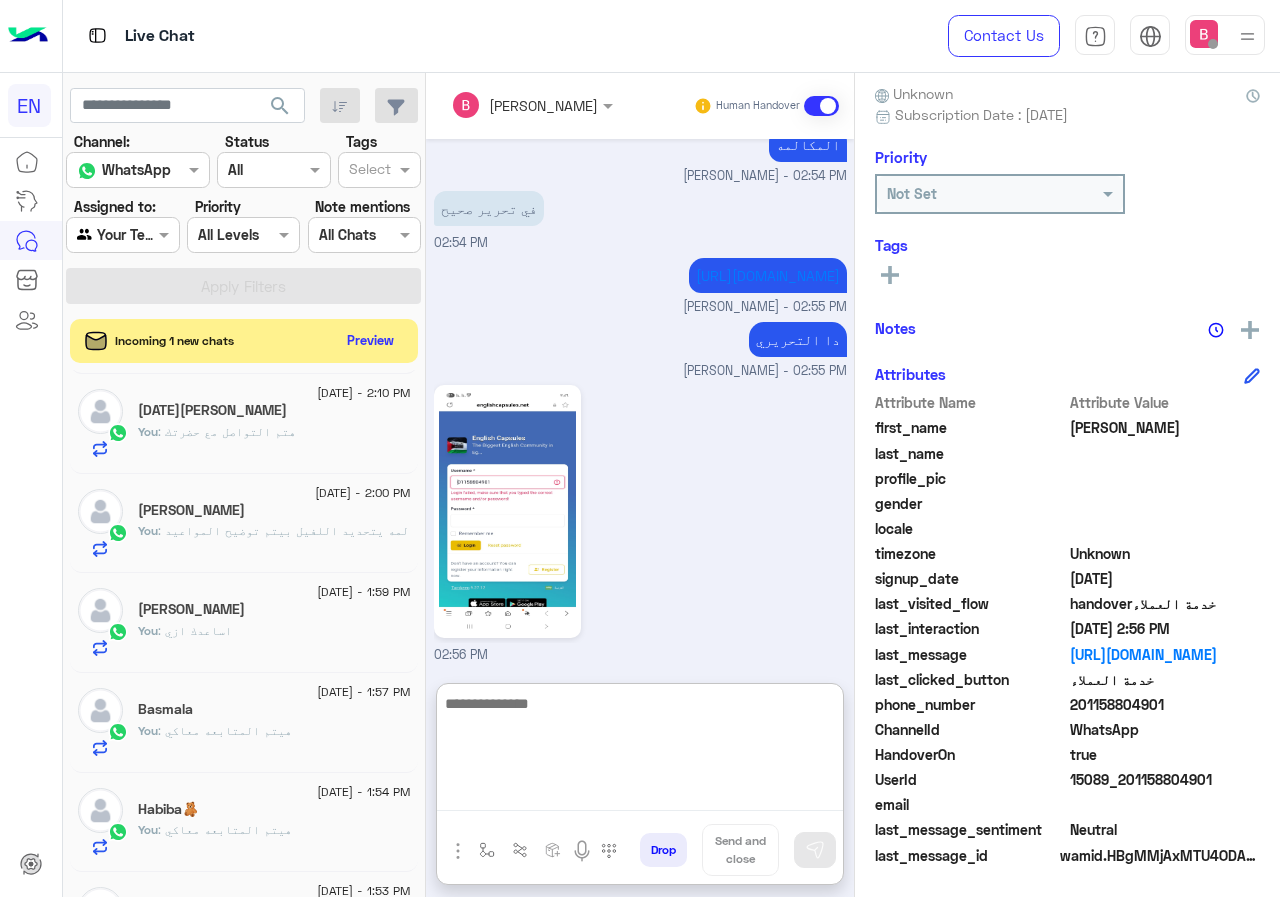 paste on "**********" 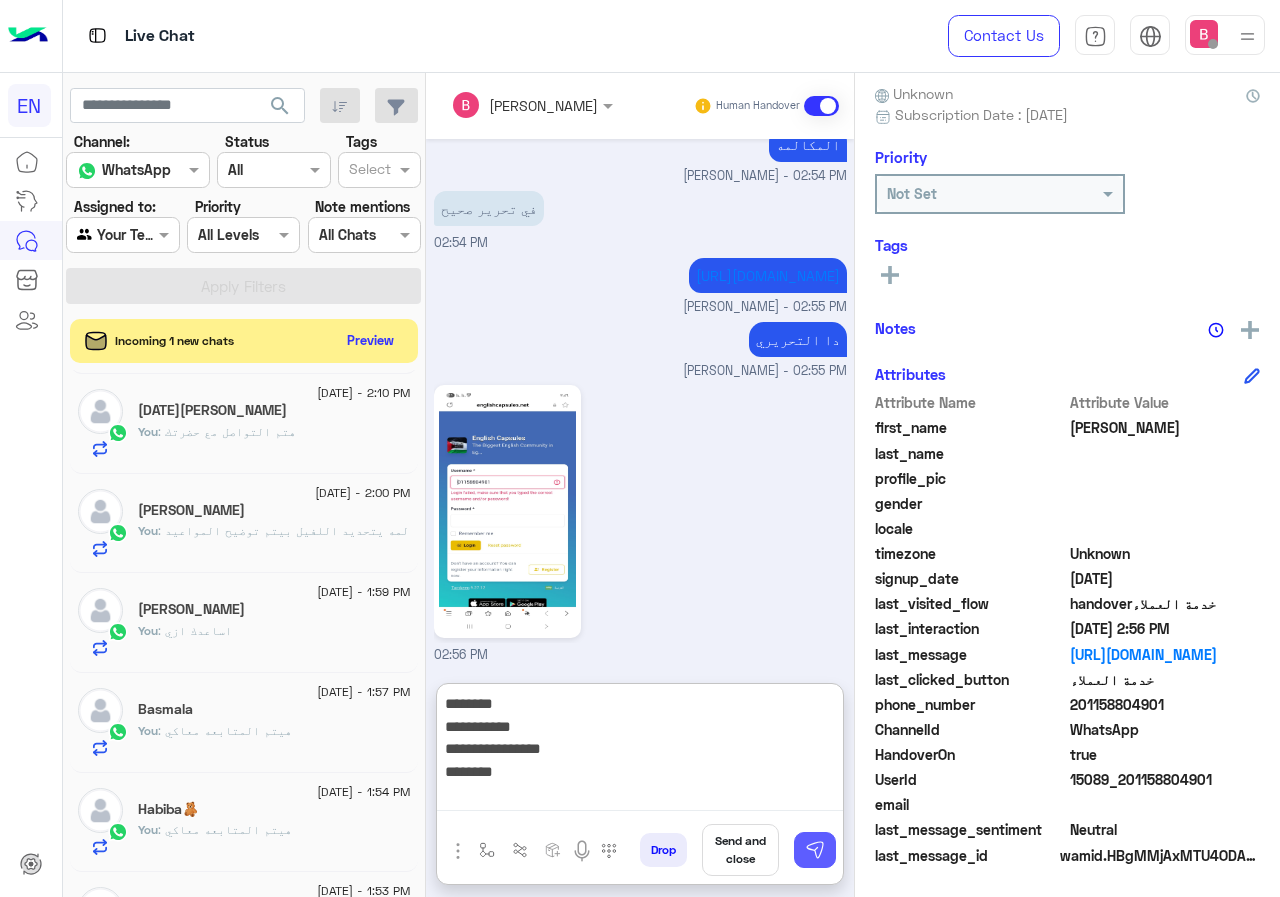 type on "**********" 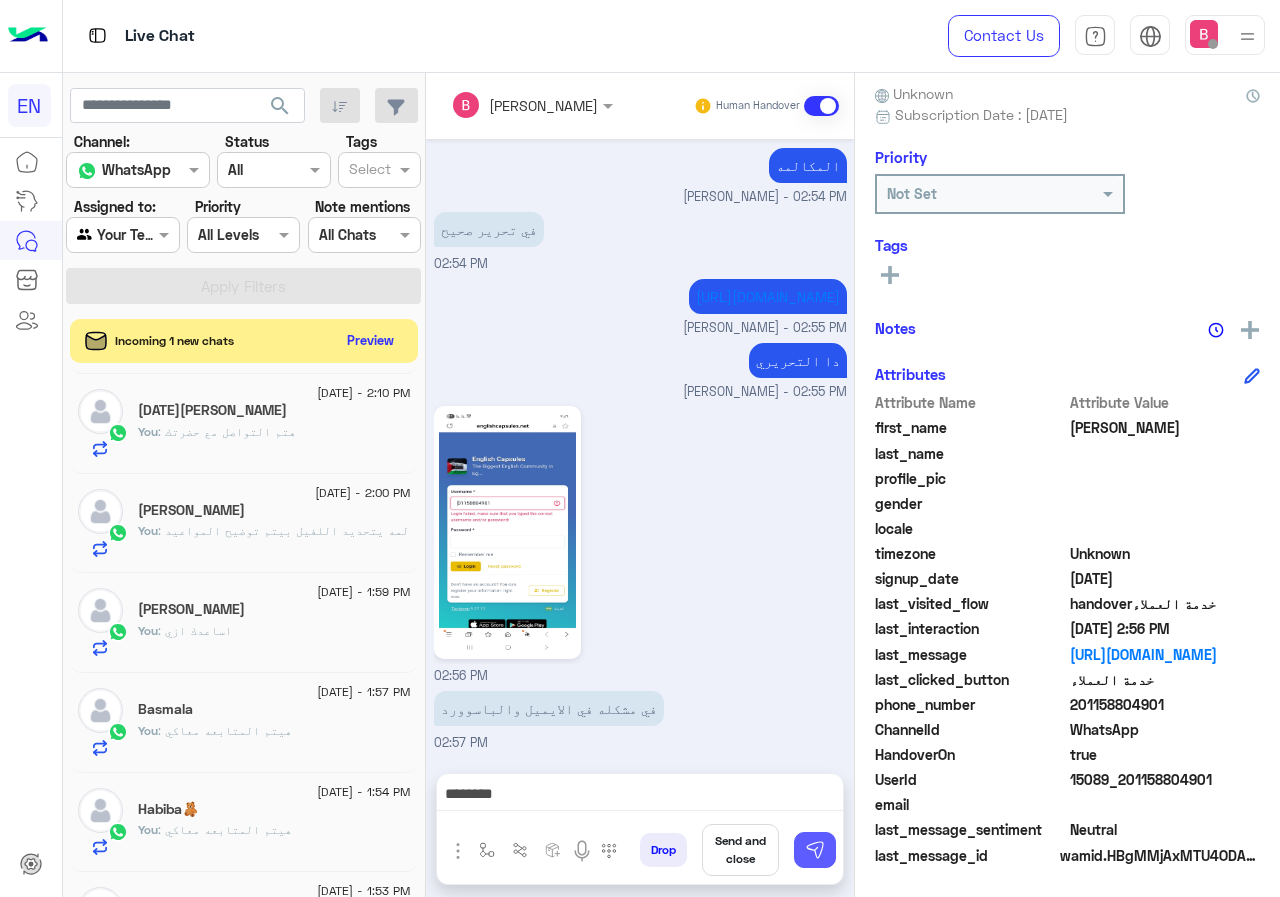 click at bounding box center (815, 850) 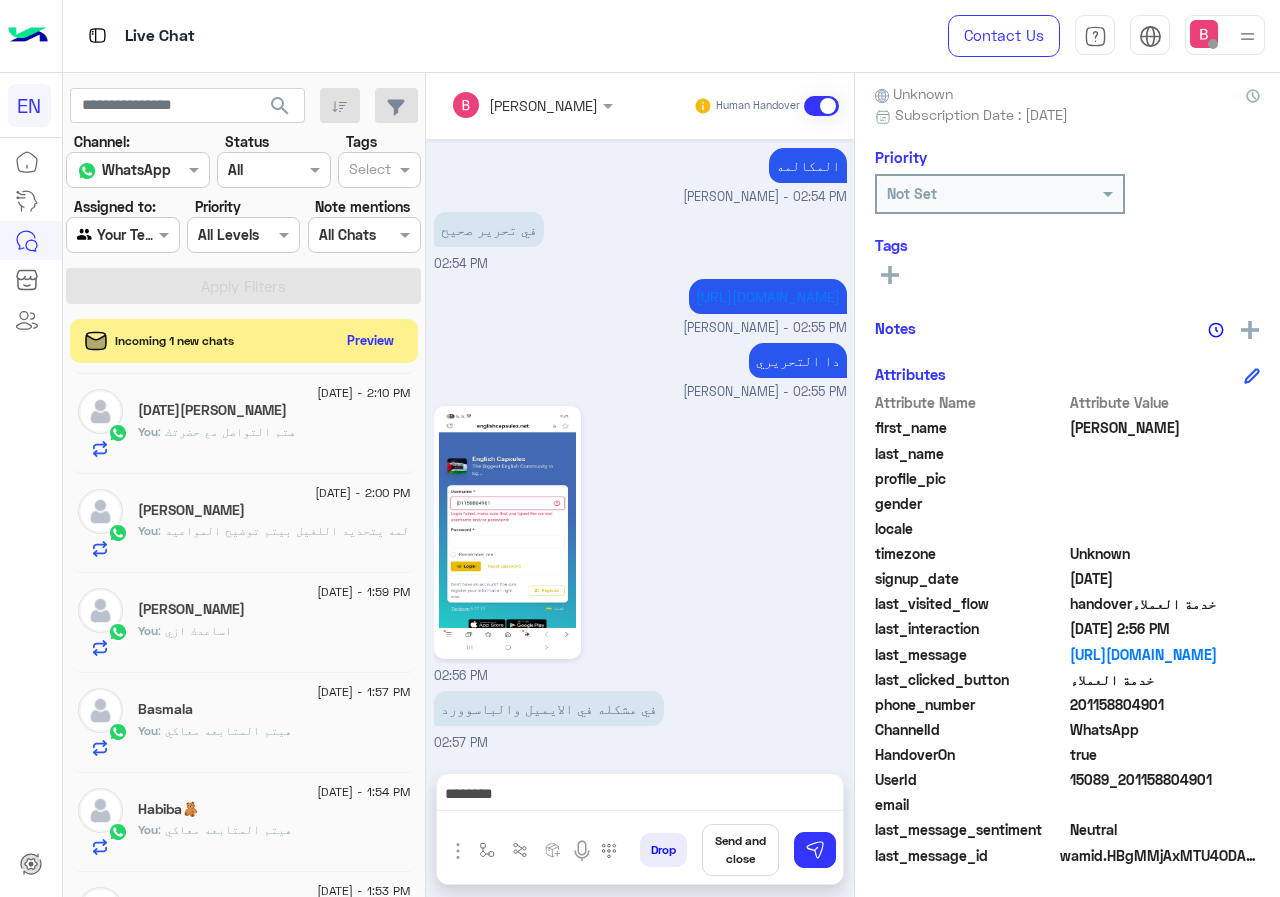 type 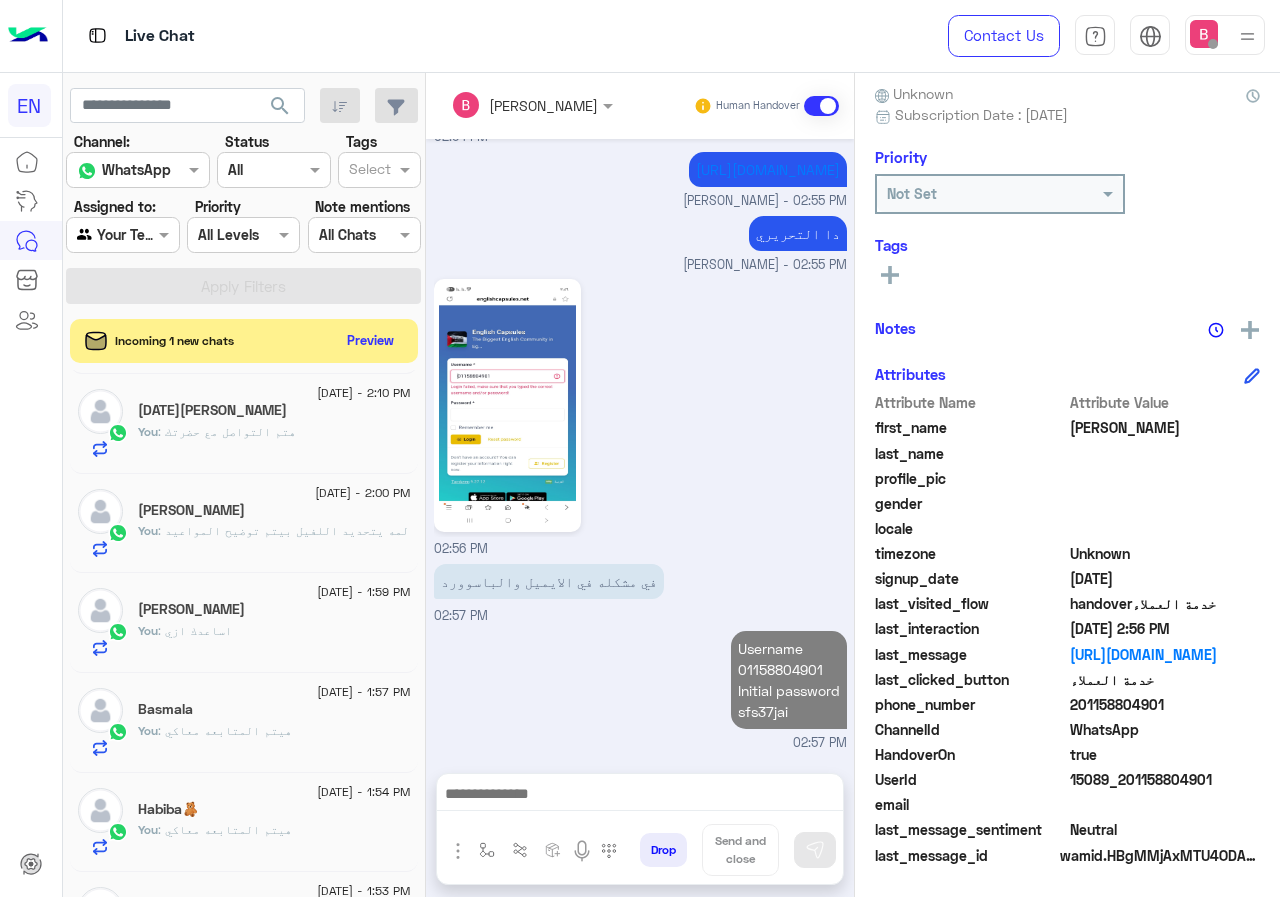 scroll, scrollTop: 2200, scrollLeft: 0, axis: vertical 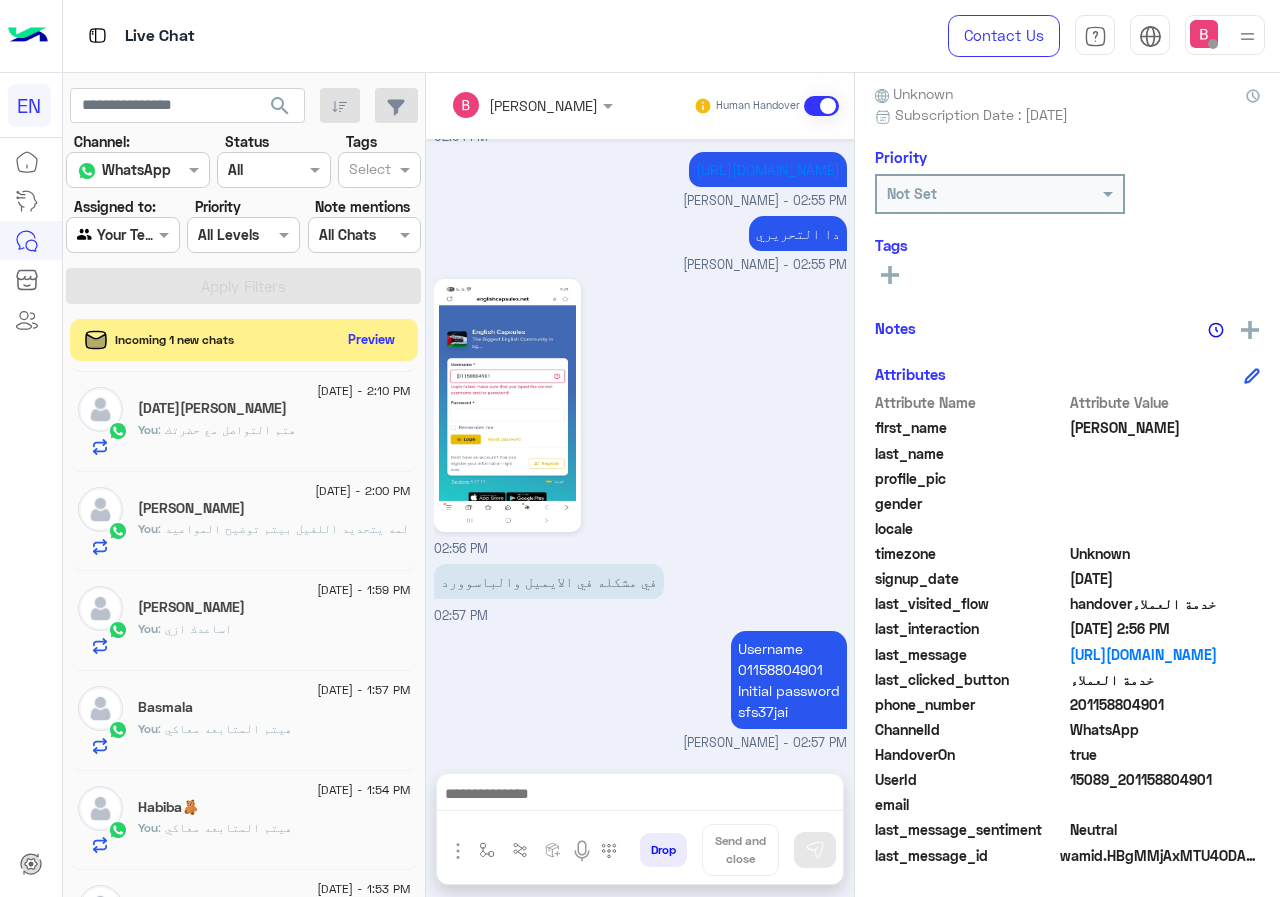 click on "Preview" 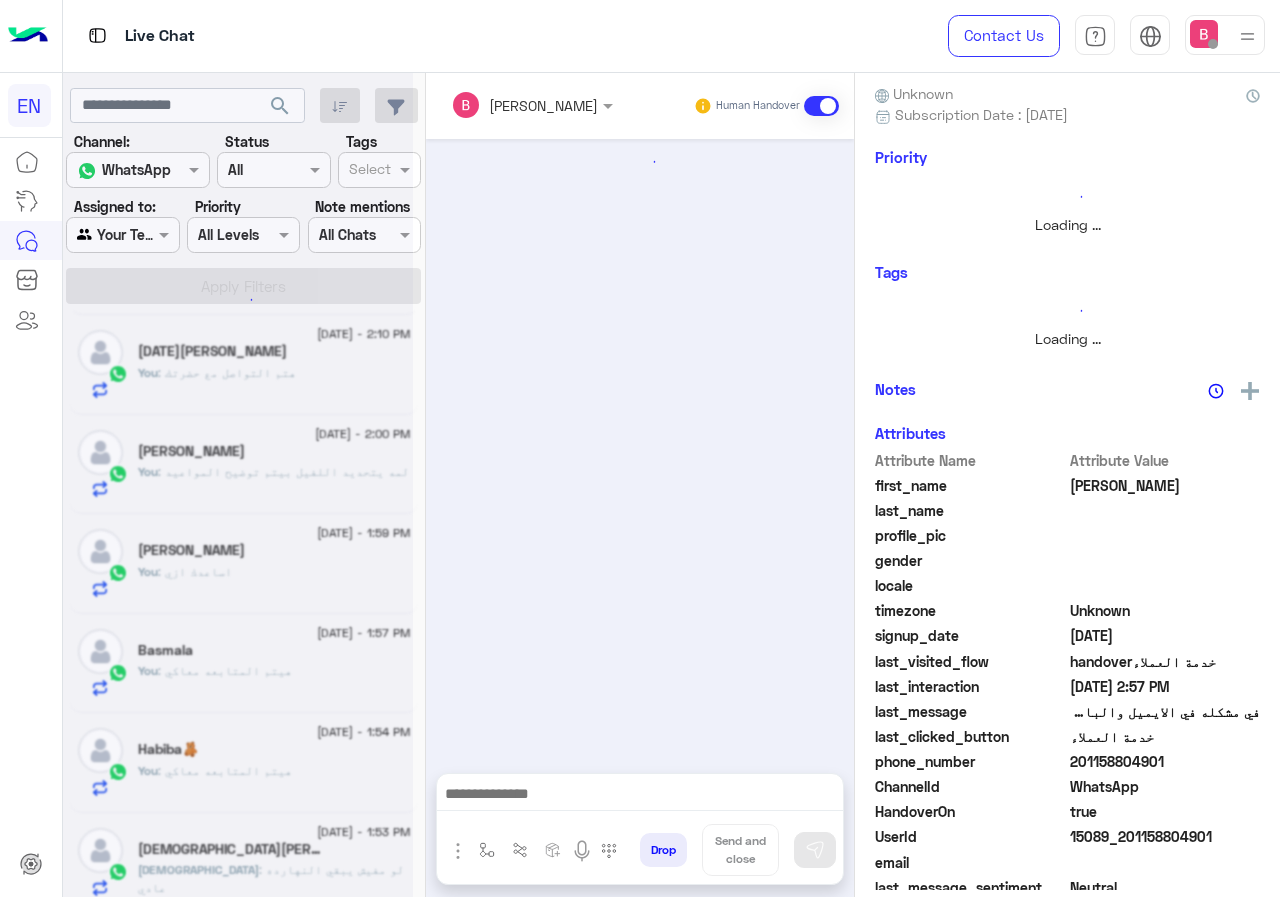 scroll, scrollTop: 221, scrollLeft: 0, axis: vertical 